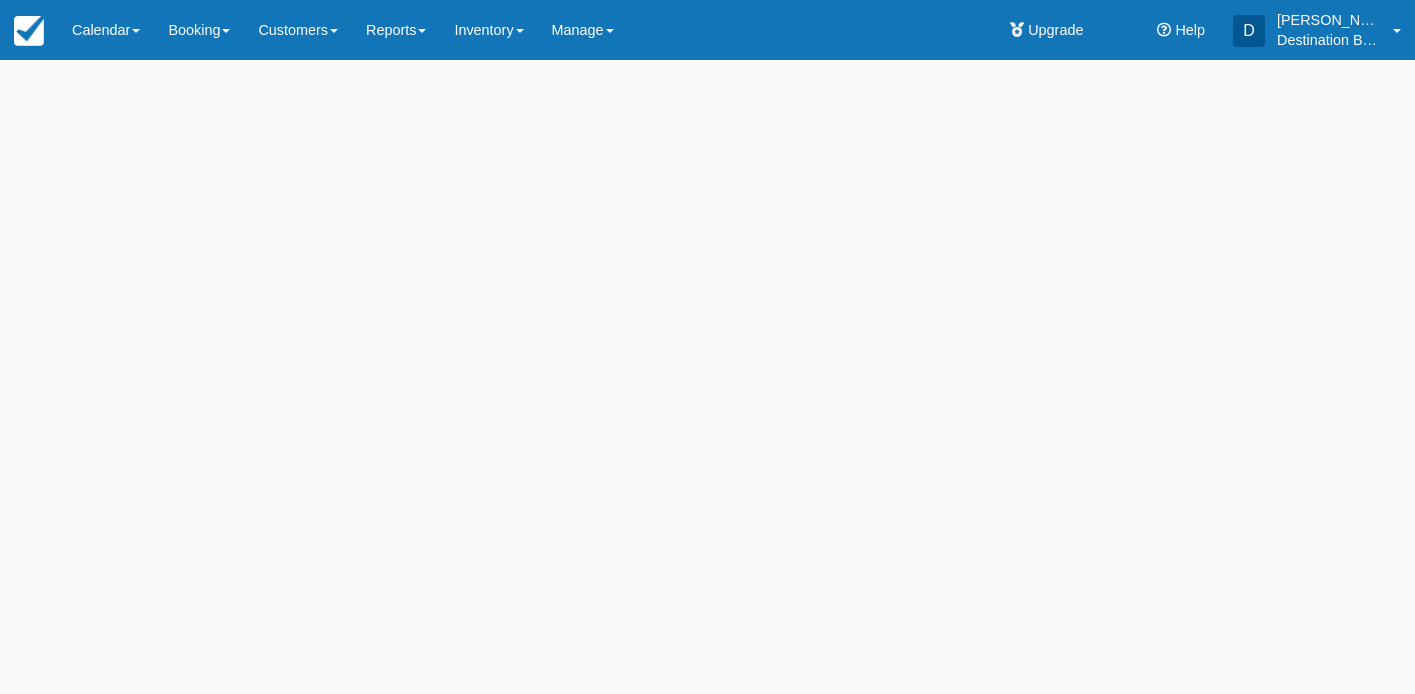 scroll, scrollTop: 0, scrollLeft: 0, axis: both 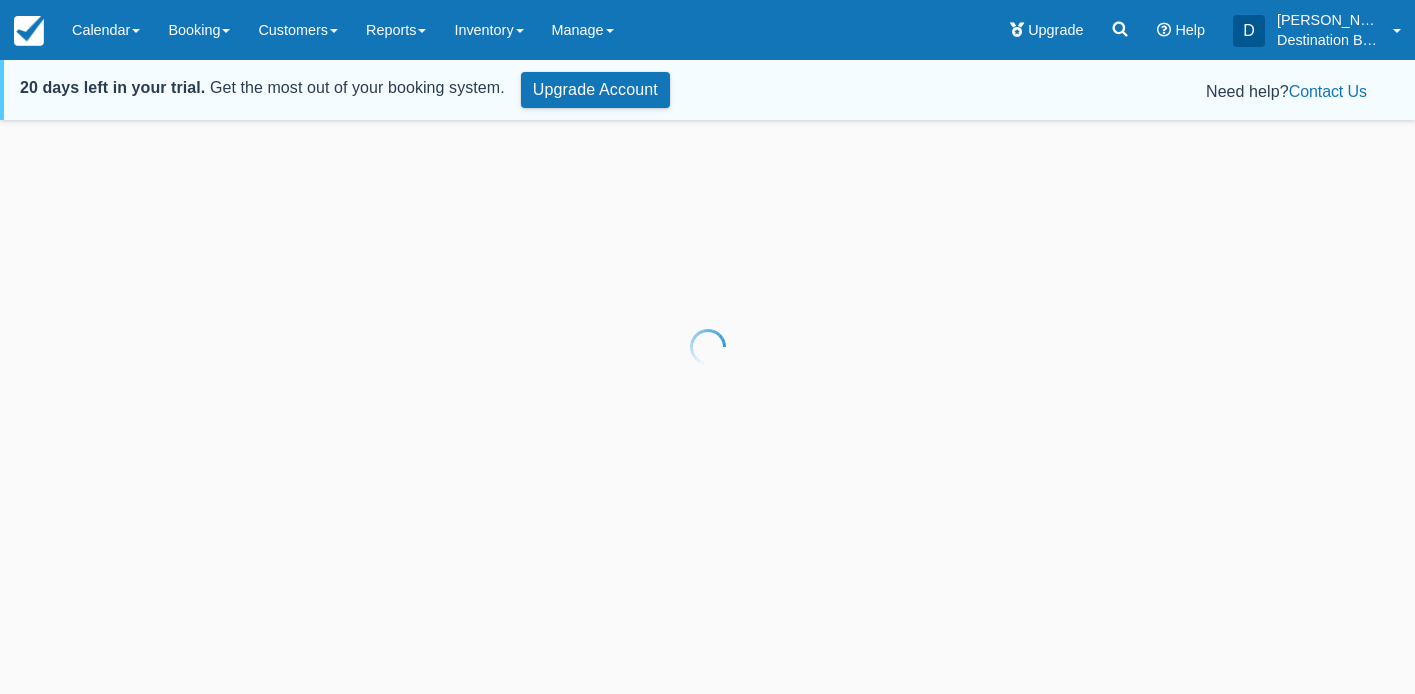 click at bounding box center (707, 347) 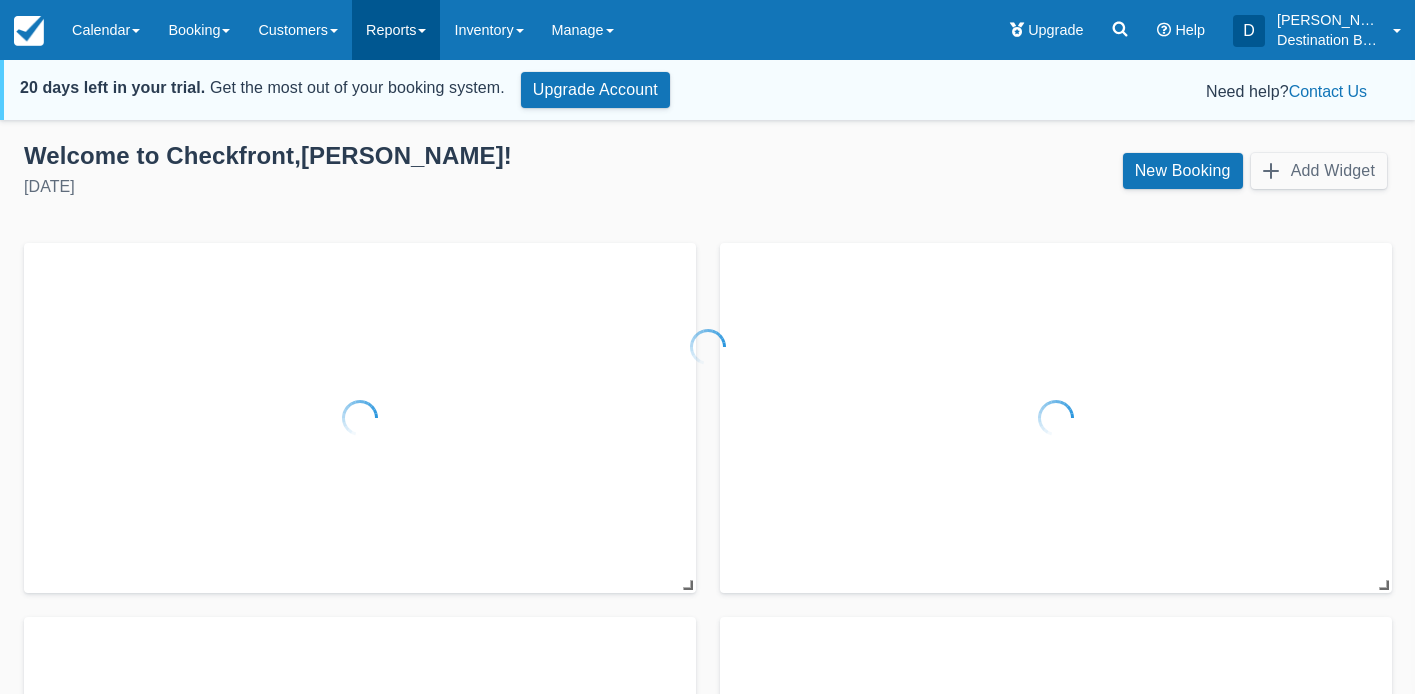 type on "ts
Inventory
Manage
Upgrade
Help
D
[PERSON_NAME] ([PERSON_NAME][GEOGRAPHIC_DATA][PERSON_NAME])
Destination Boat Clubs Carolina's [GEOGRAPHIC_DATA][PERSON_NAME], [GEOGRAPHIC_DATA][PERSON_NAME][PERSON_NAME]
20 days left in your trial. Get the most out of your booking system.
Upgrade Account
Need help? Contact Us
Welcome to Checkfront, [PERSON_NAME]!
[DATE]
New Booking
Add Widget
Setup Guide
Complete the steps below to set up your account and start taking bookings.
Bookings by Month
New
Starting
Upcoming
No rows found" 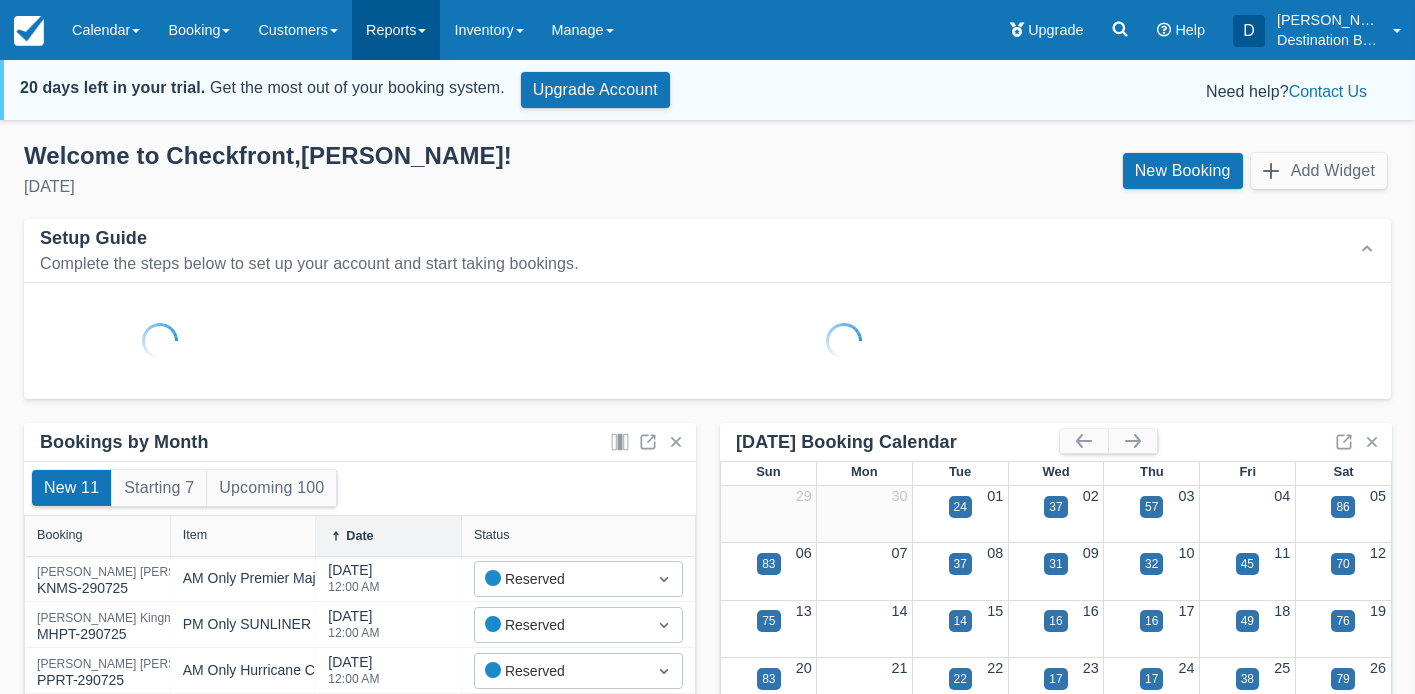 click on "Reports" at bounding box center (396, 30) 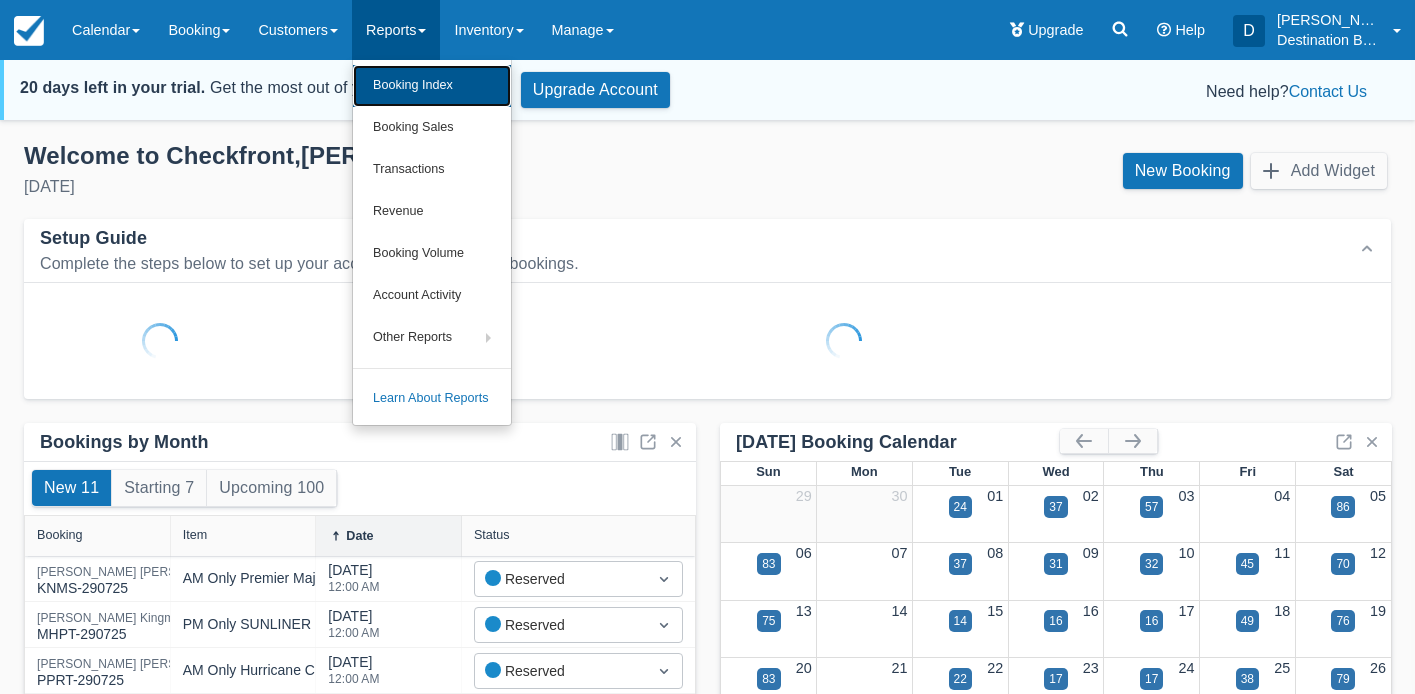 drag, startPoint x: 447, startPoint y: 97, endPoint x: 485, endPoint y: 95, distance: 38.052597 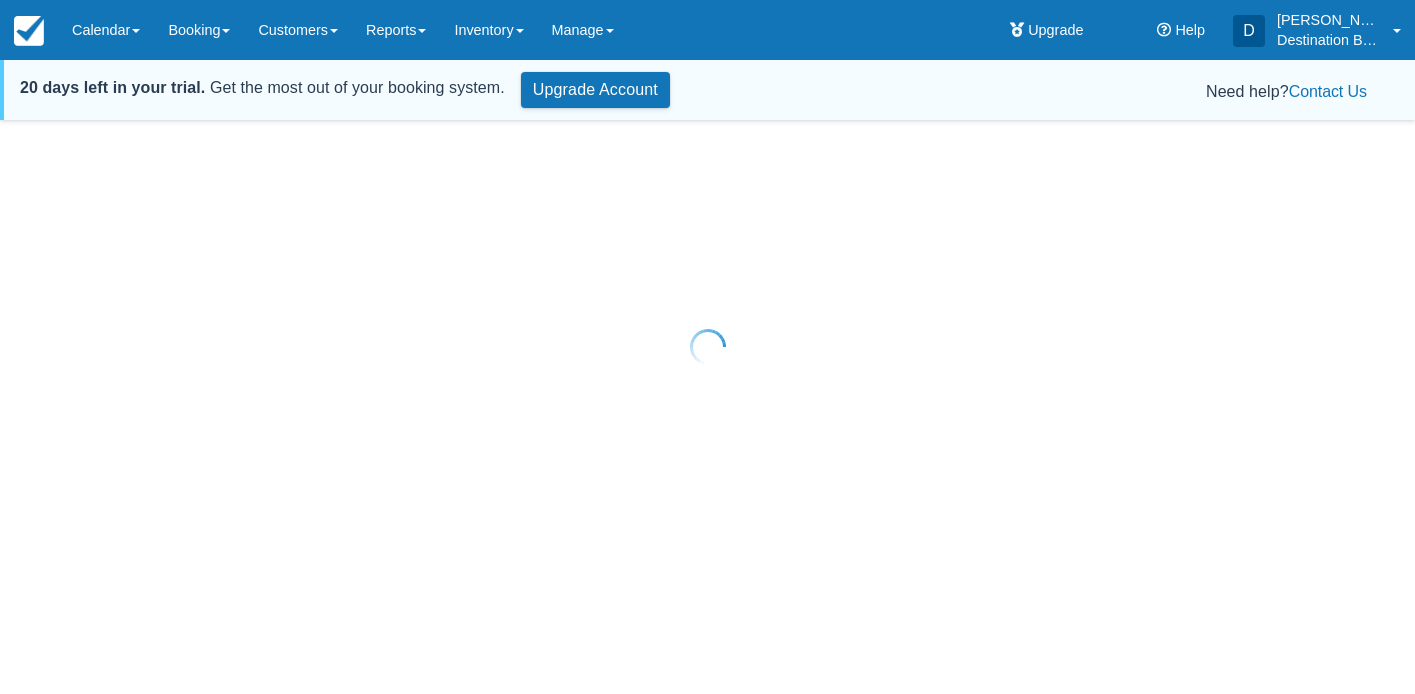 scroll, scrollTop: 0, scrollLeft: 0, axis: both 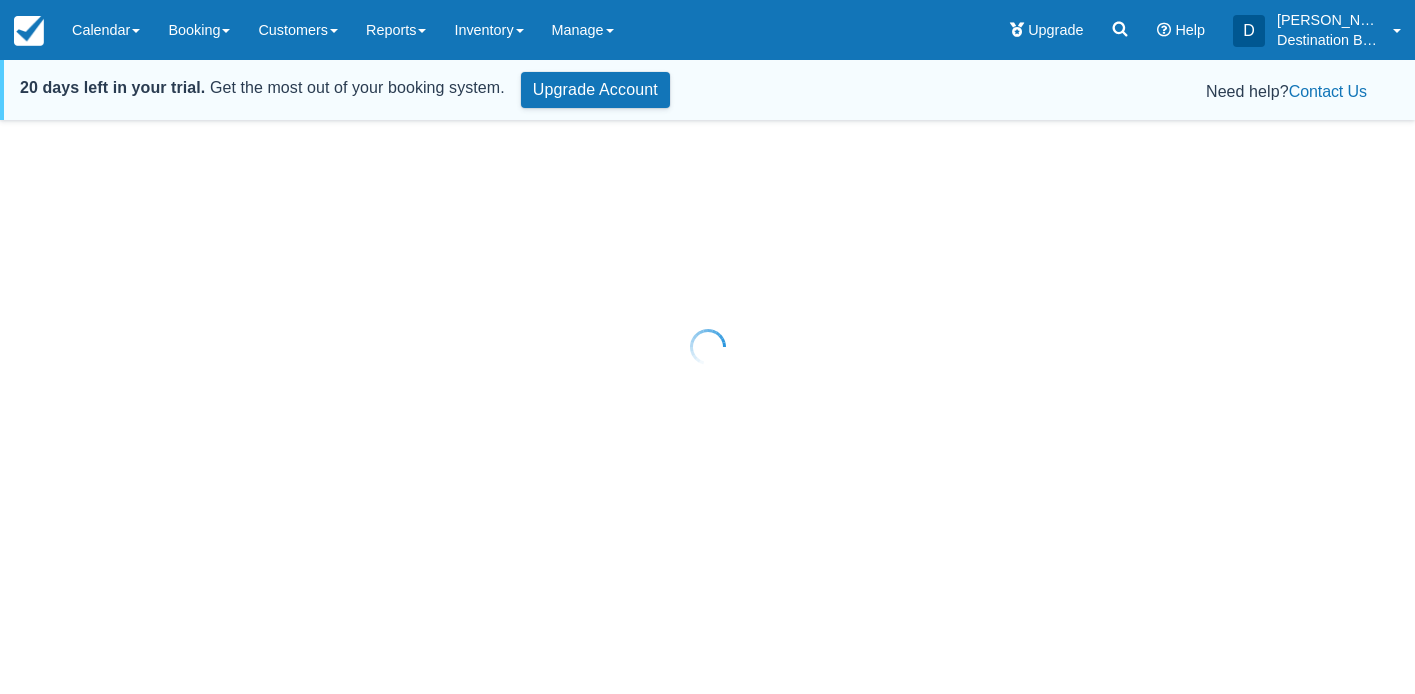 select on "25" 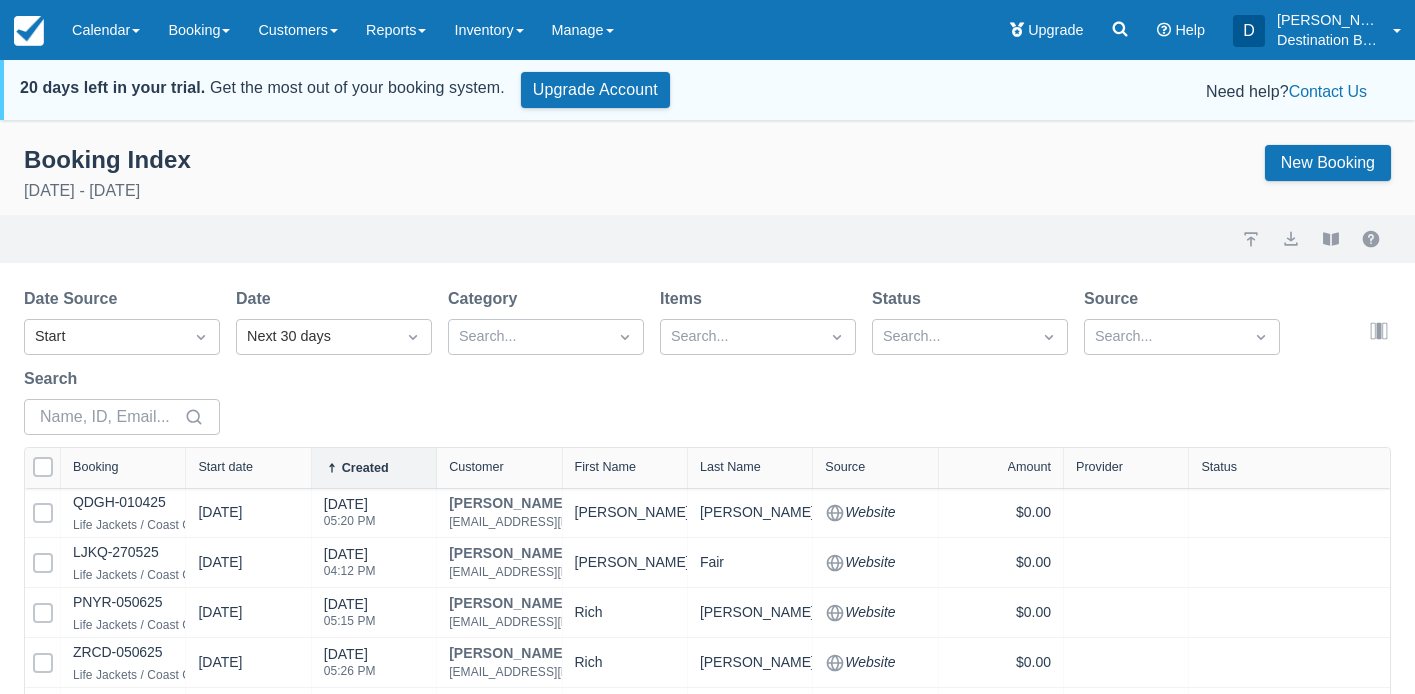 select on "25" 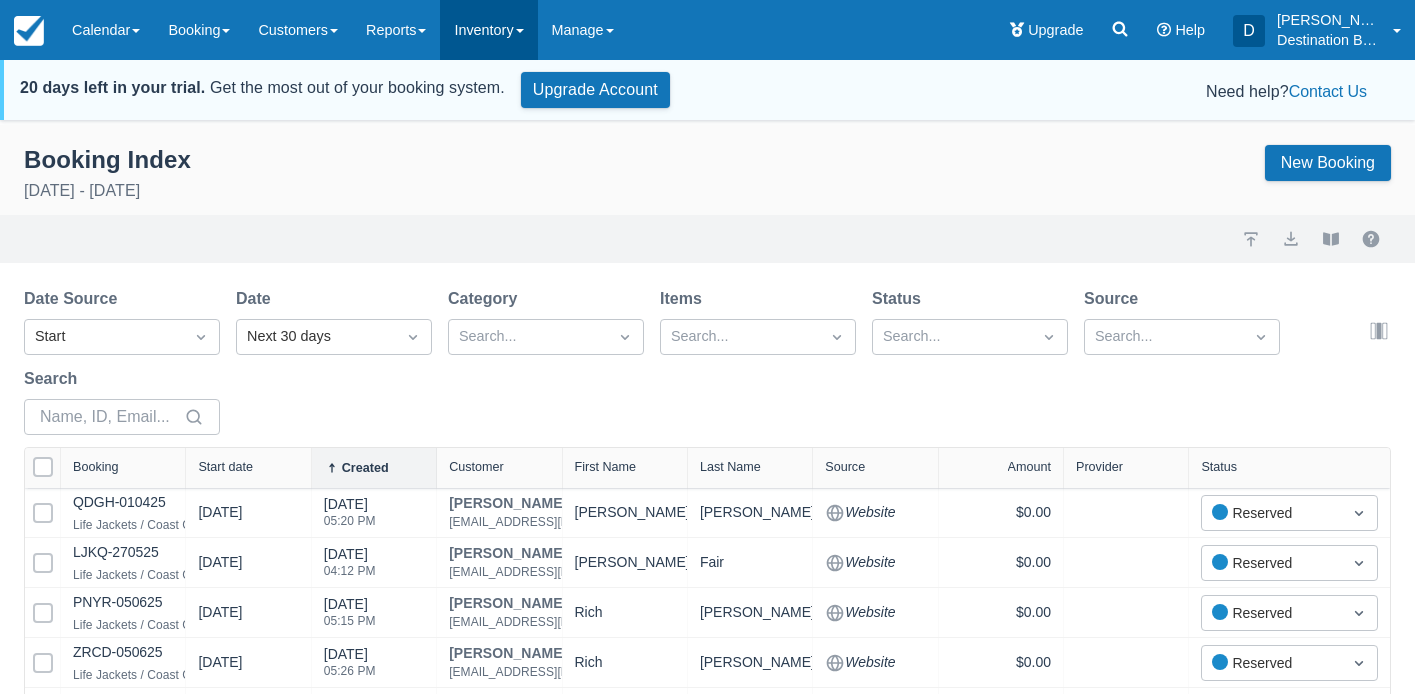 click on "Inventory" at bounding box center [488, 30] 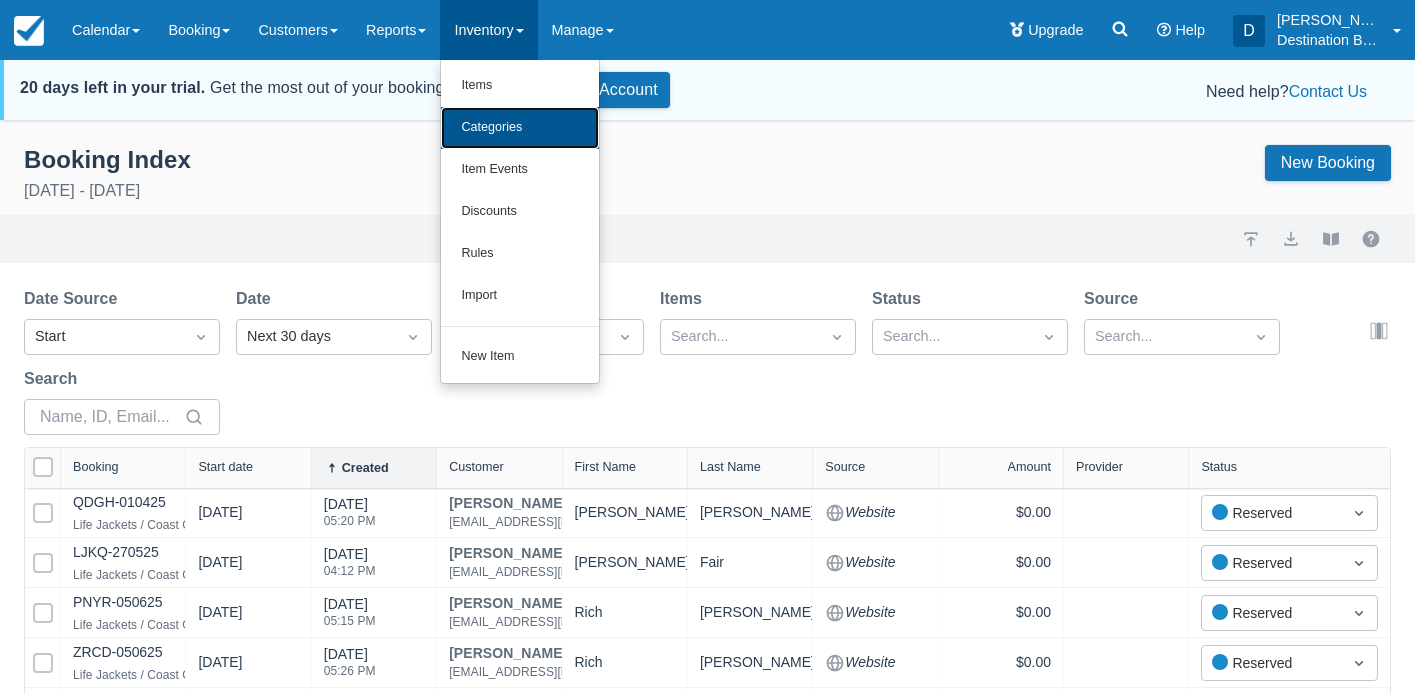 click on "Categories" at bounding box center (520, 128) 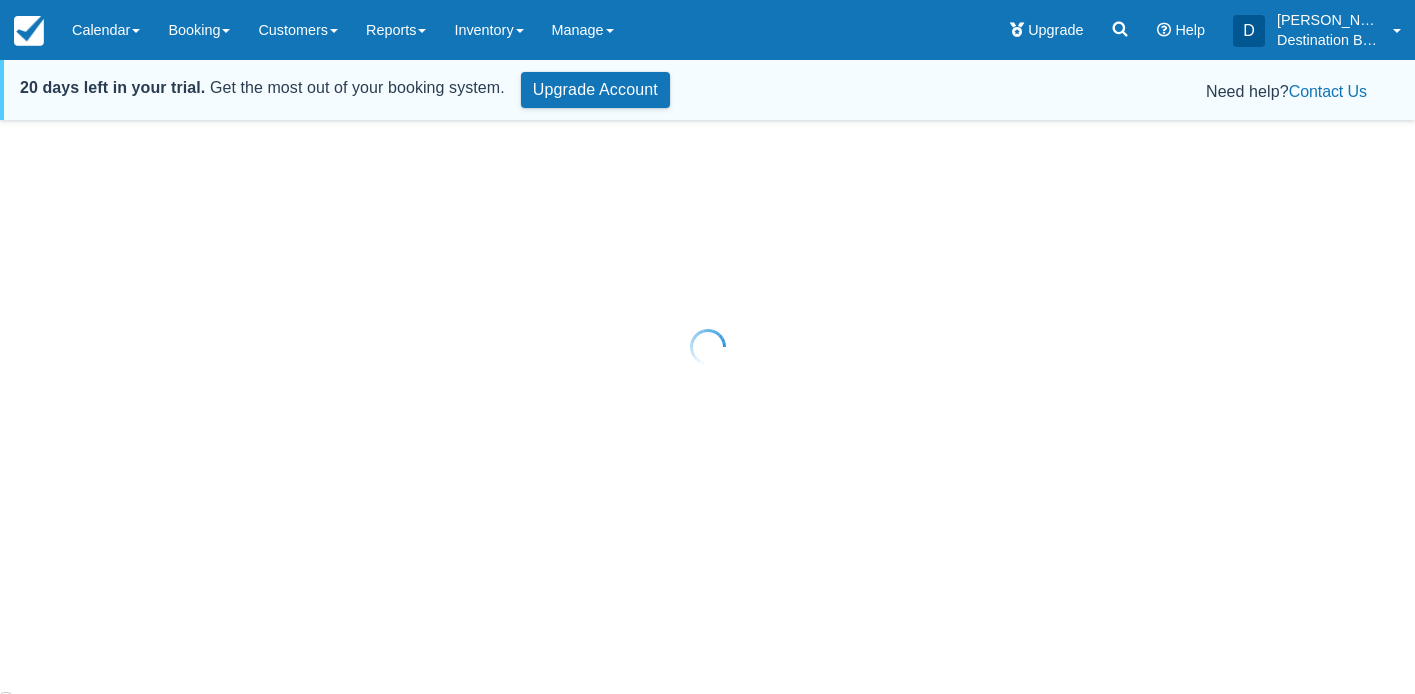 scroll, scrollTop: 0, scrollLeft: 0, axis: both 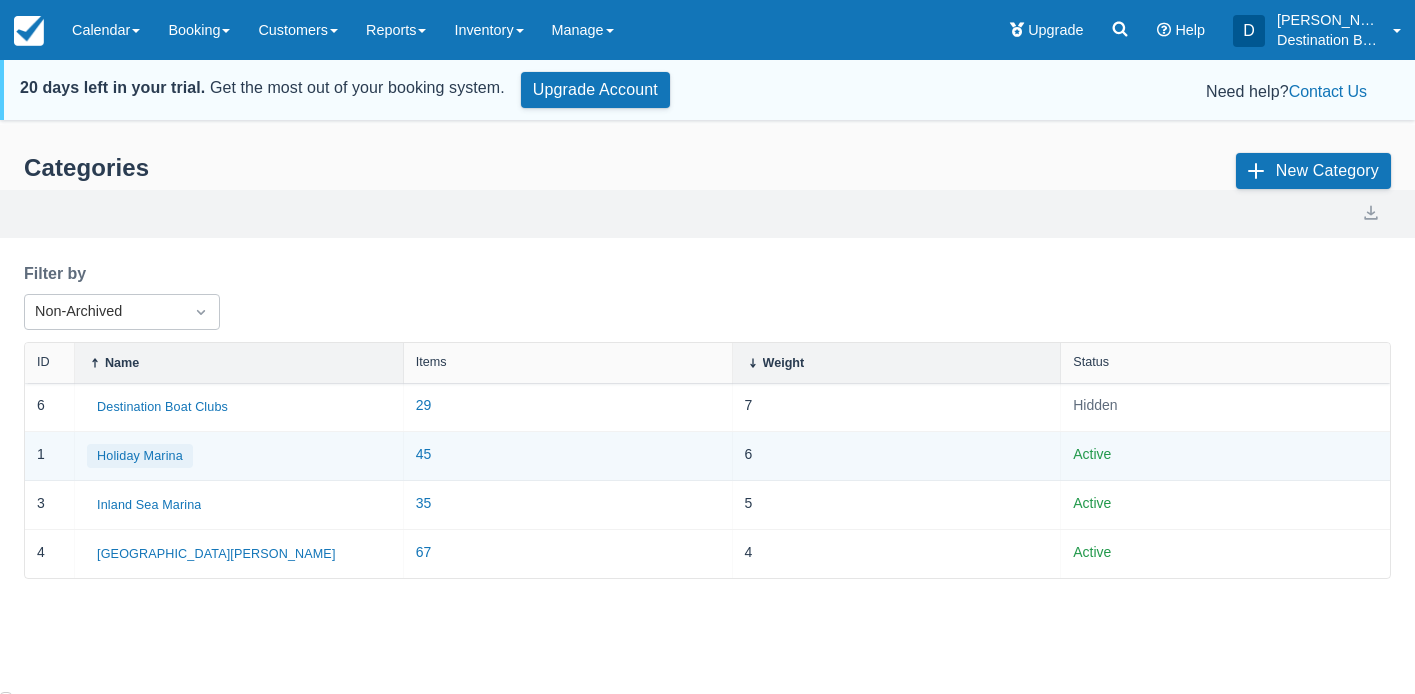 click on "Holiday Marina" at bounding box center (140, 456) 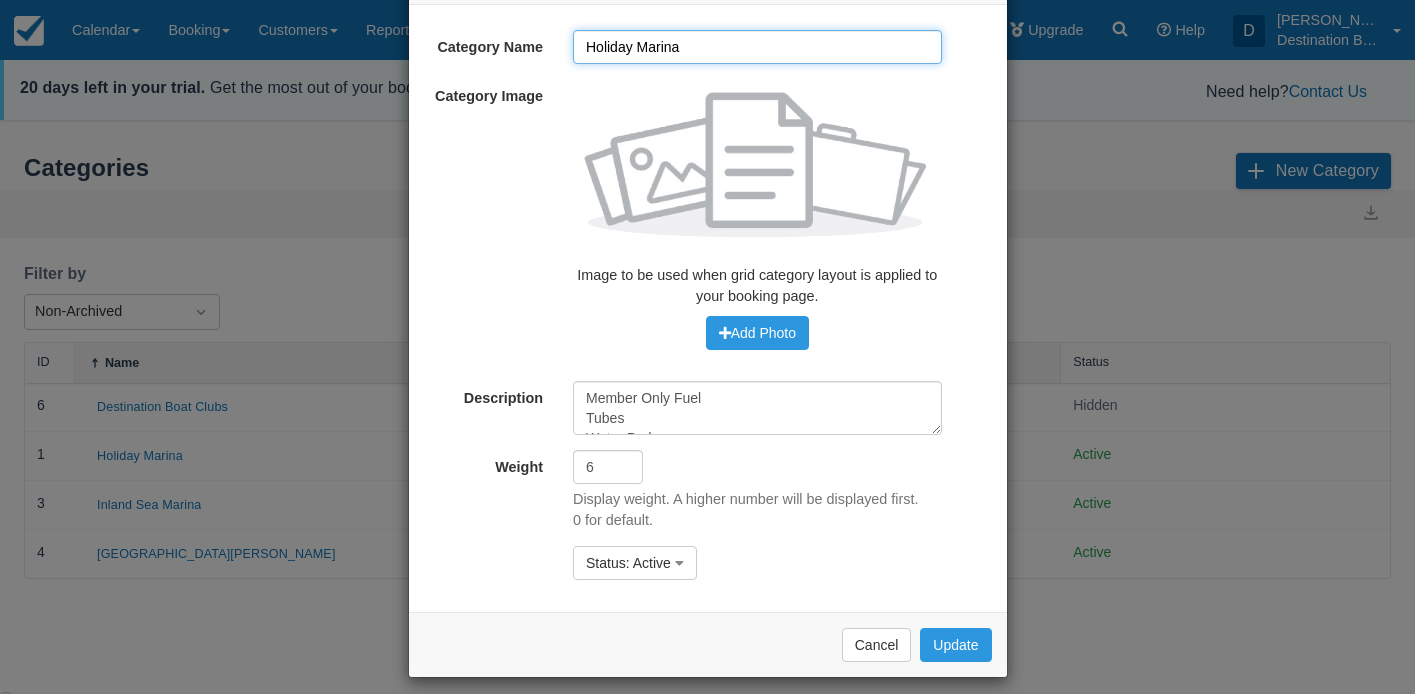 scroll, scrollTop: 139, scrollLeft: 0, axis: vertical 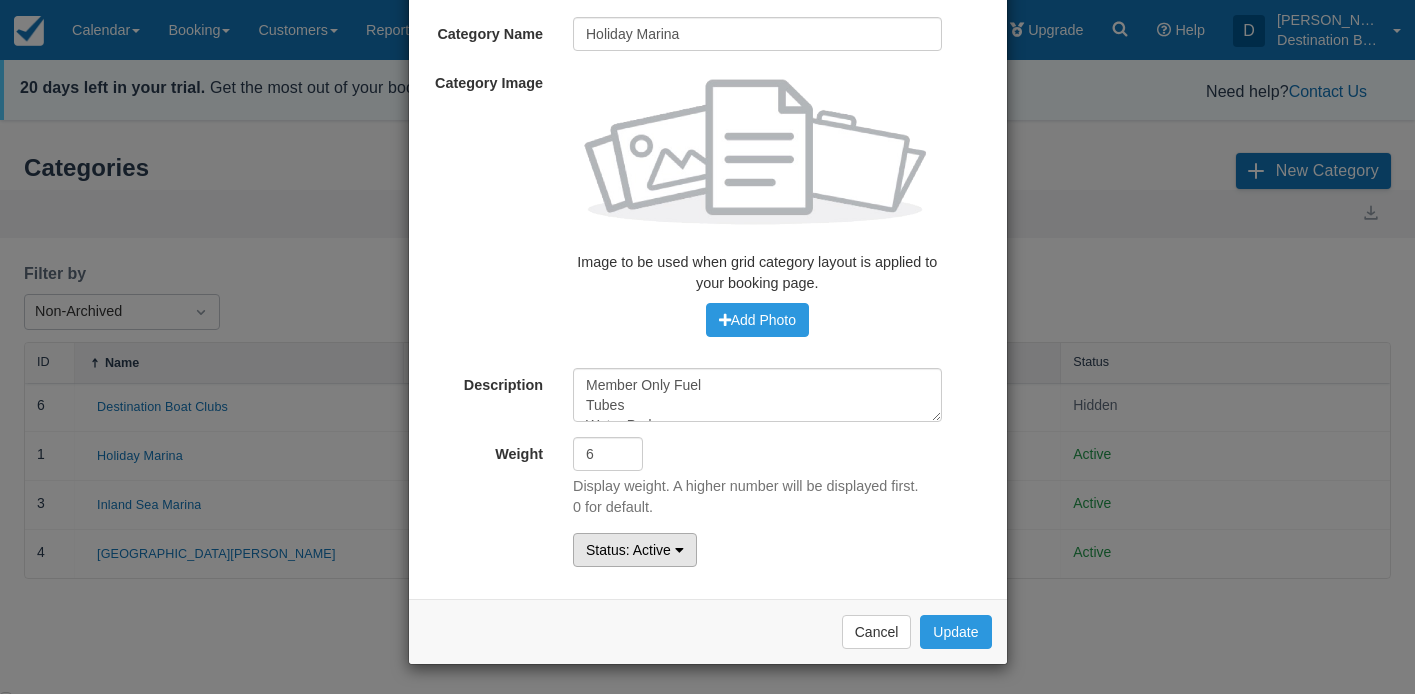 click on "Status : Active" at bounding box center (635, 550) 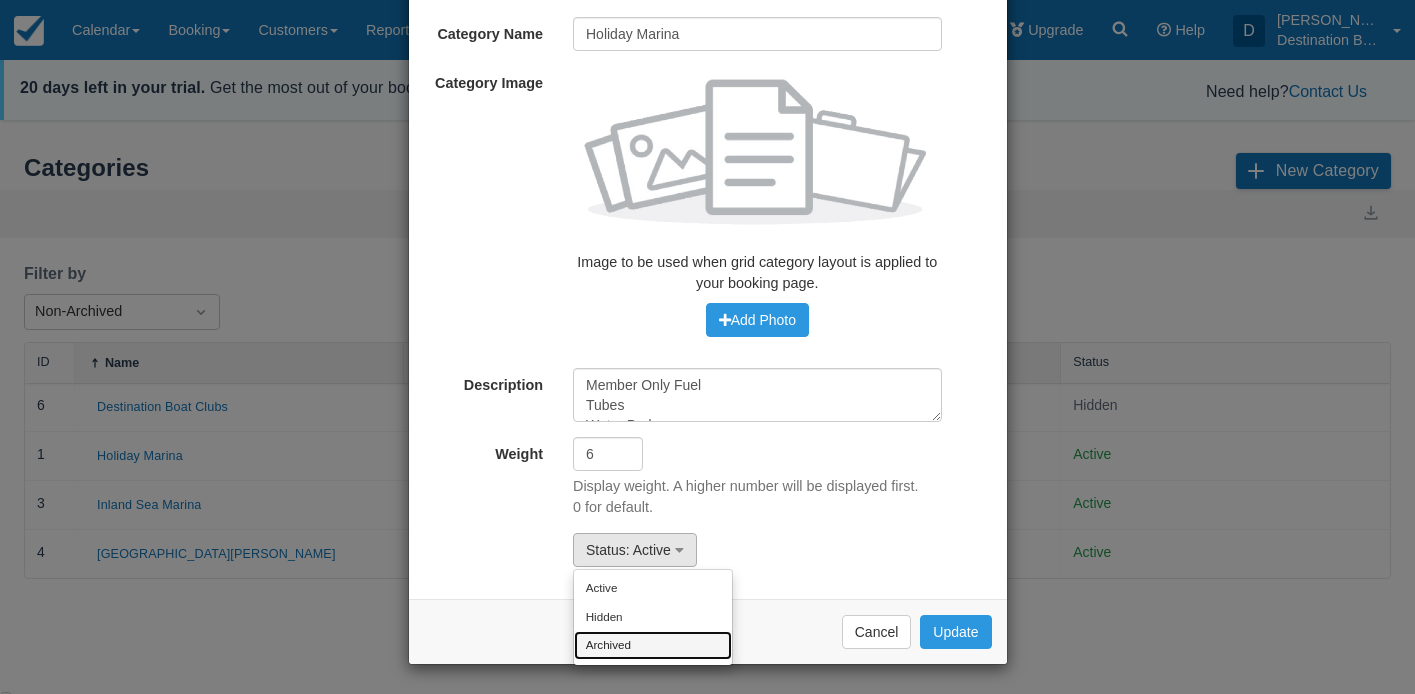 drag, startPoint x: 645, startPoint y: 640, endPoint x: 688, endPoint y: 636, distance: 43.185646 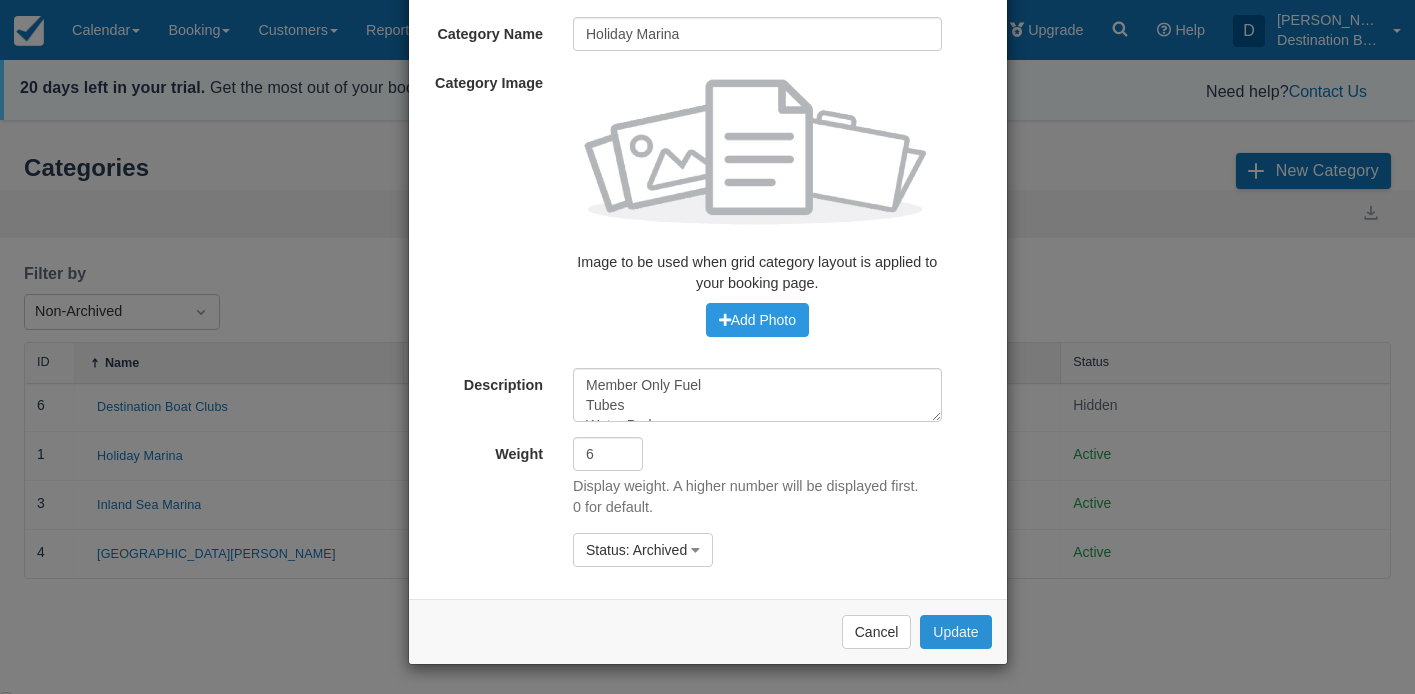 click on "Update" at bounding box center (955, 632) 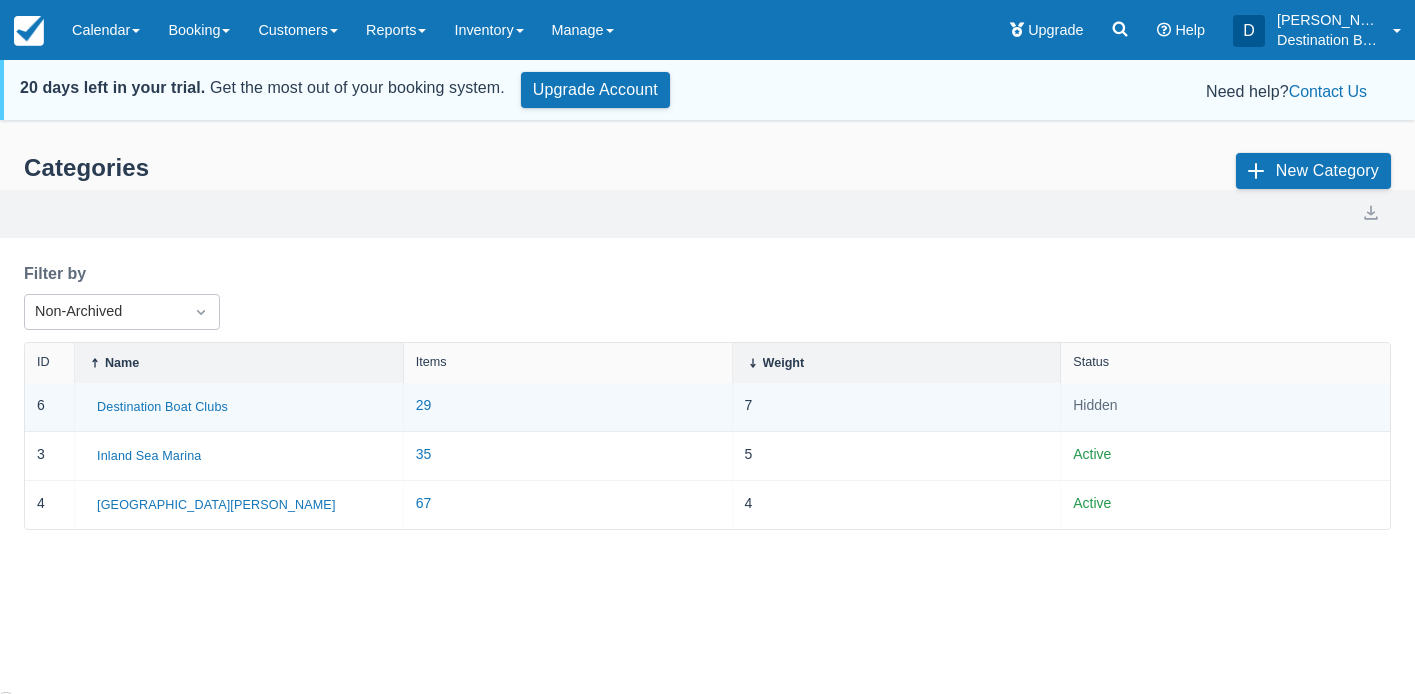 scroll, scrollTop: 0, scrollLeft: 0, axis: both 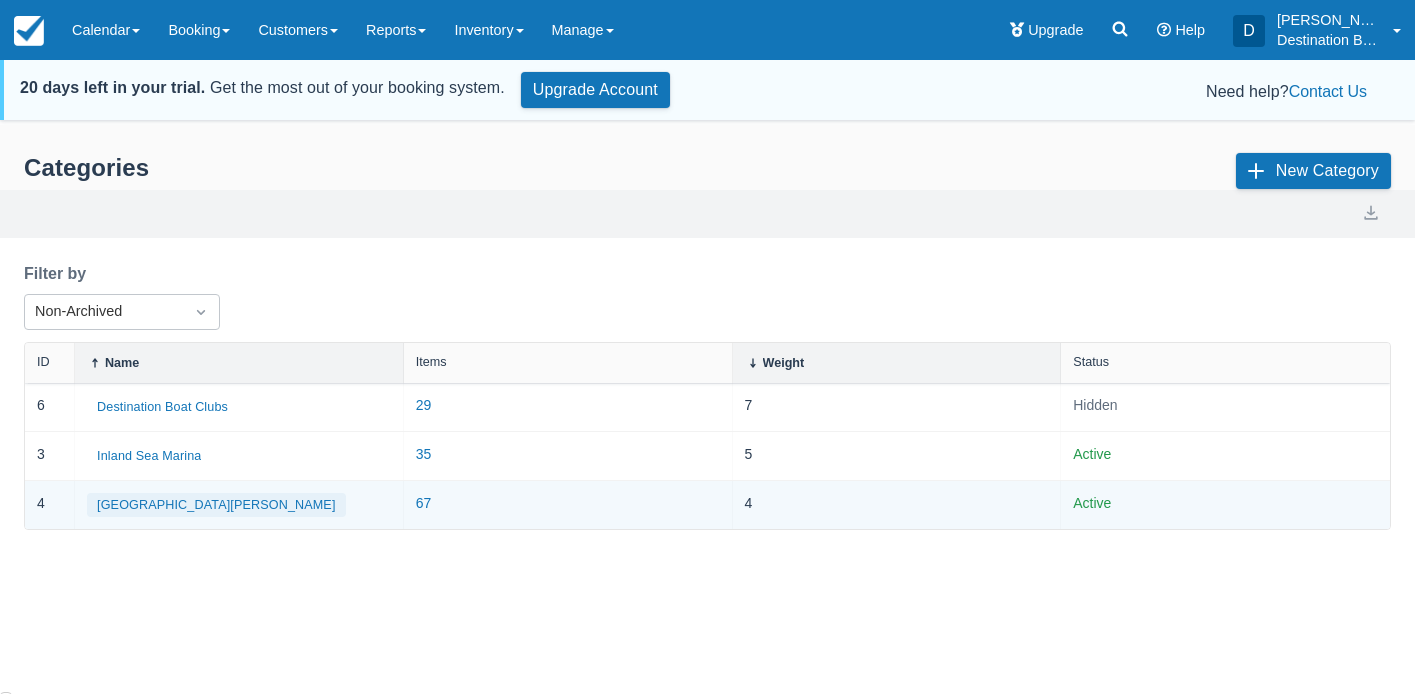 drag, startPoint x: 123, startPoint y: 500, endPoint x: 139, endPoint y: 503, distance: 16.27882 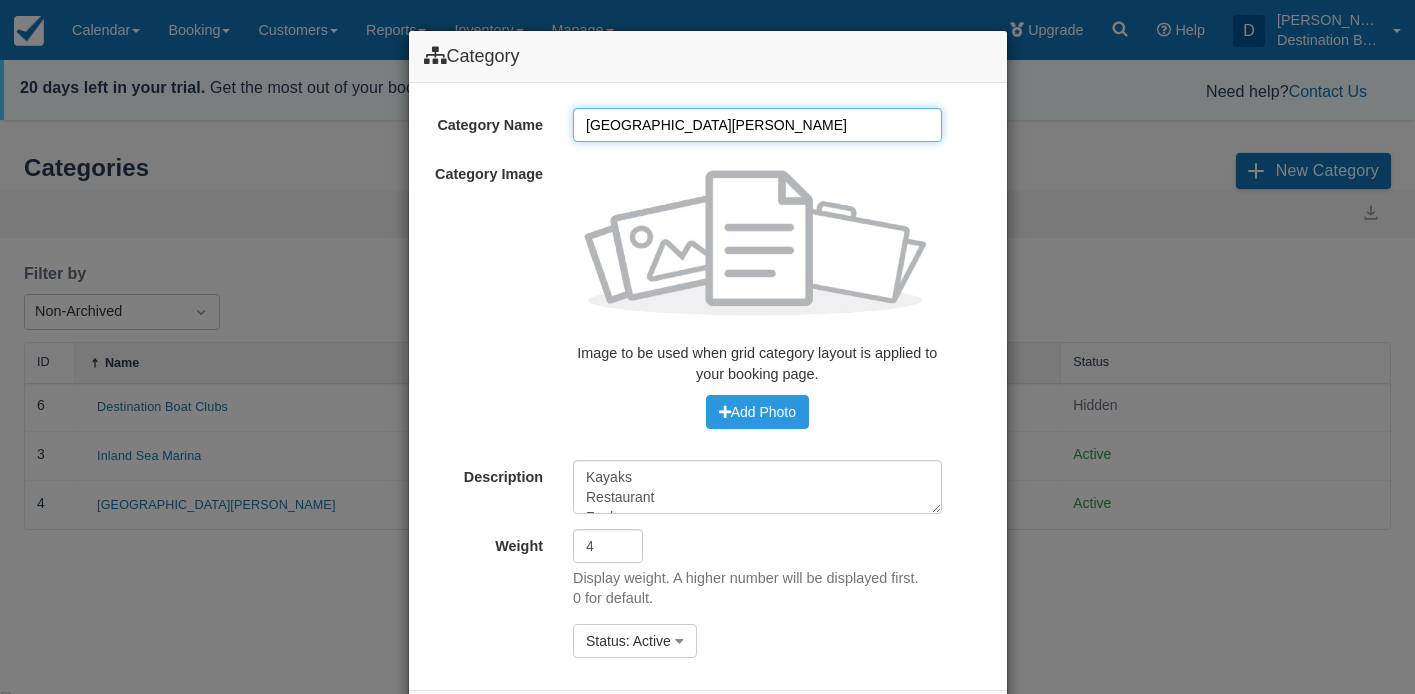scroll, scrollTop: 91, scrollLeft: 0, axis: vertical 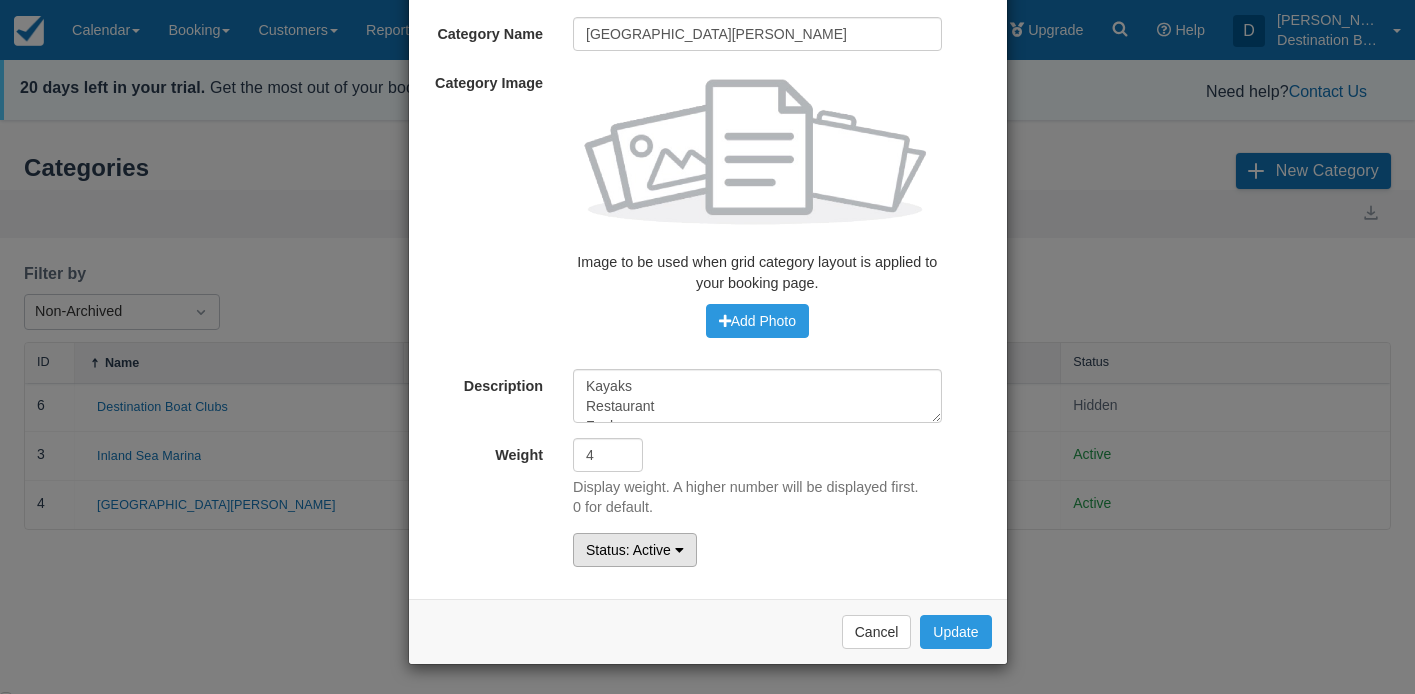 click on ": Active" at bounding box center [648, 550] 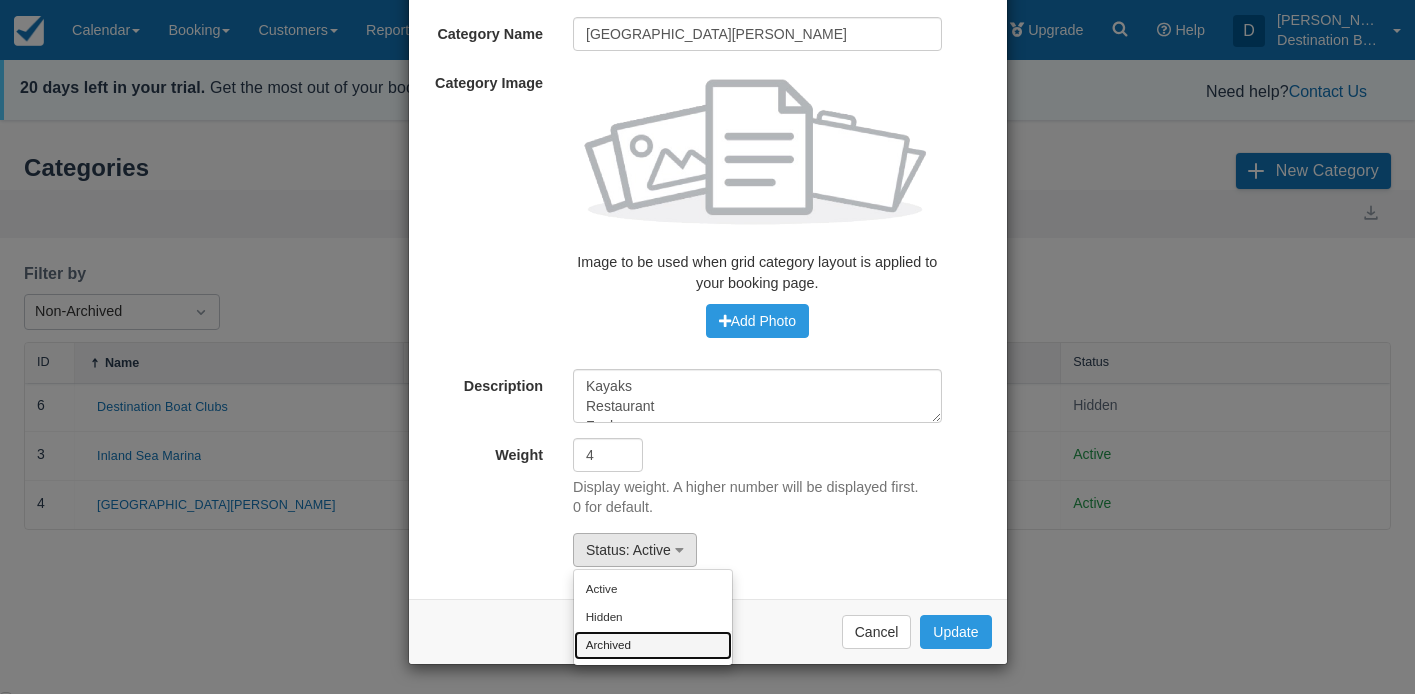 drag, startPoint x: 646, startPoint y: 652, endPoint x: 720, endPoint y: 643, distance: 74.54529 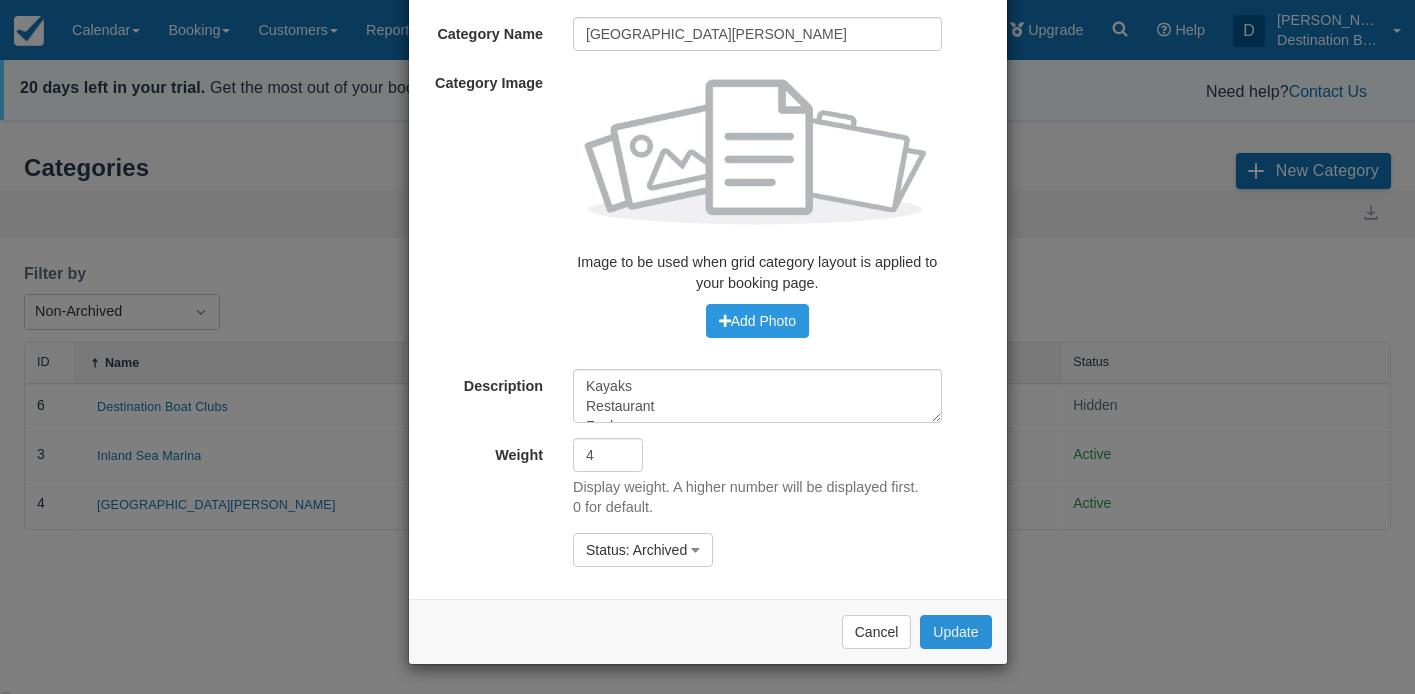 click on "Update" at bounding box center (955, 632) 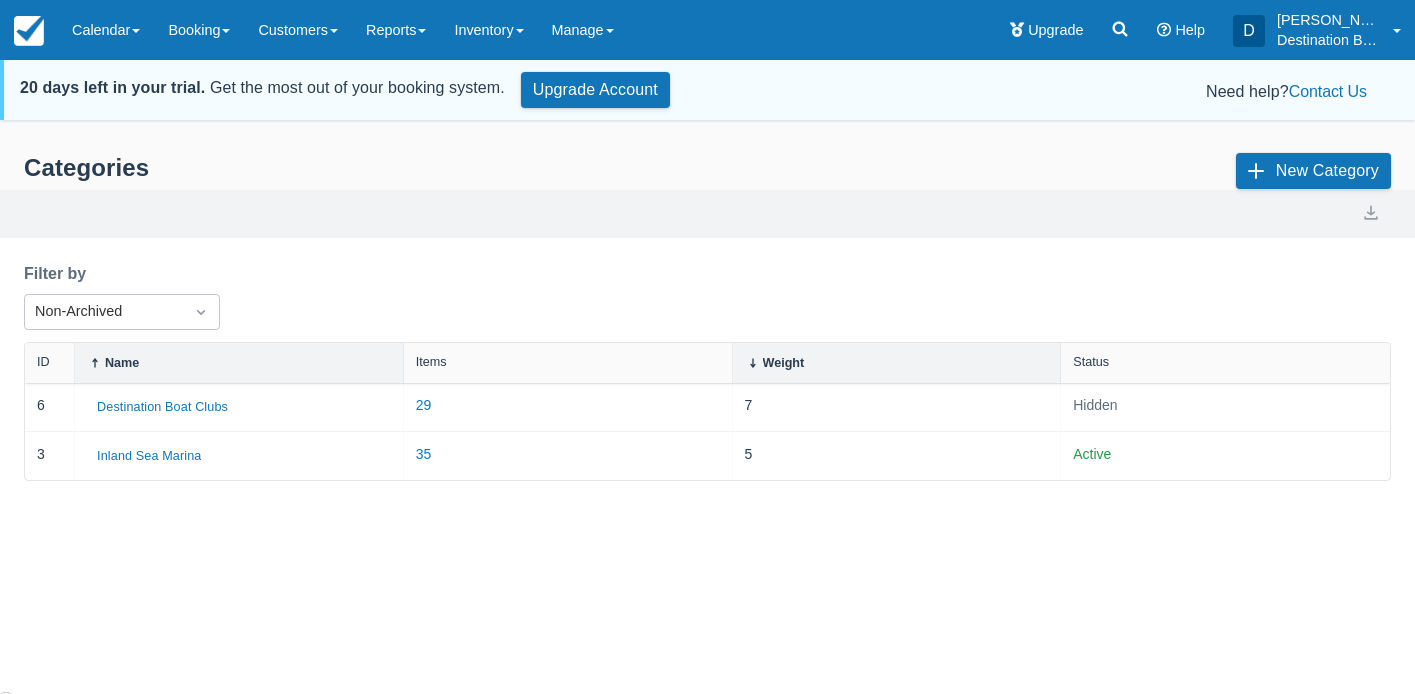scroll, scrollTop: 0, scrollLeft: 0, axis: both 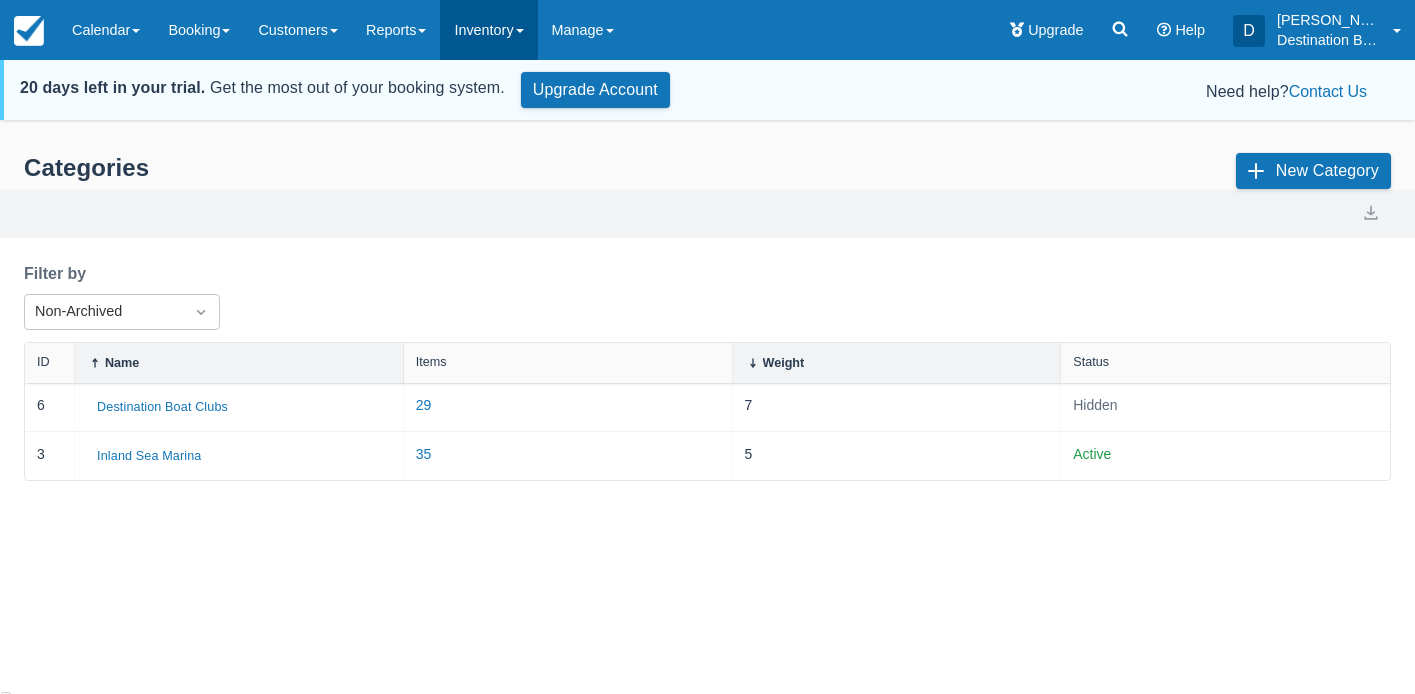 click on "Inventory" at bounding box center [488, 30] 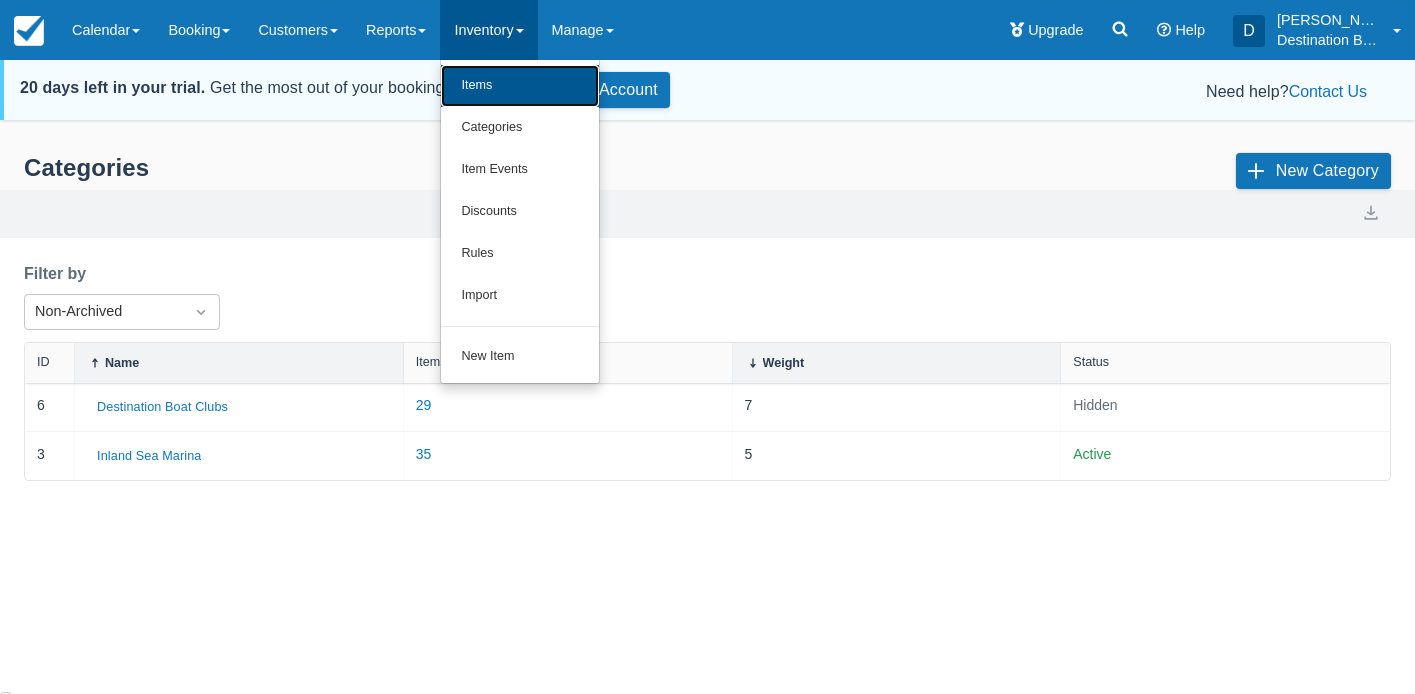 click on "Items" at bounding box center [520, 86] 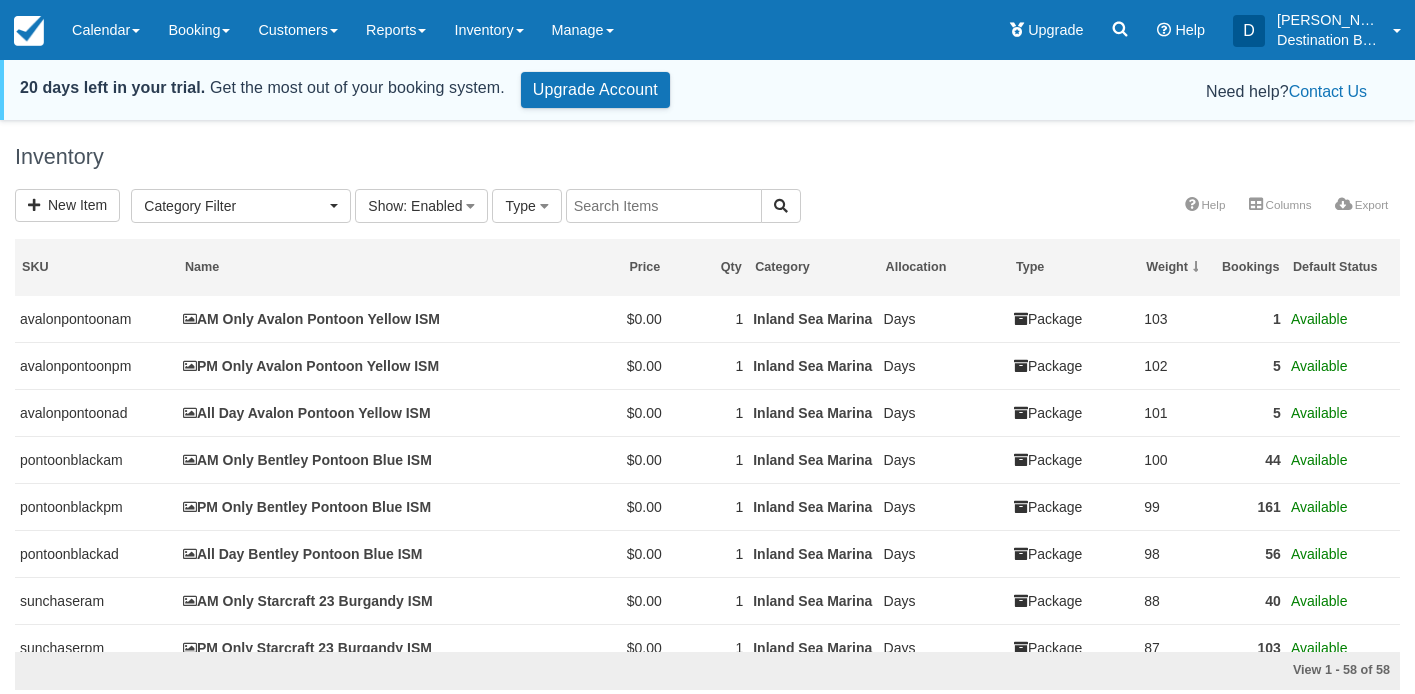 select 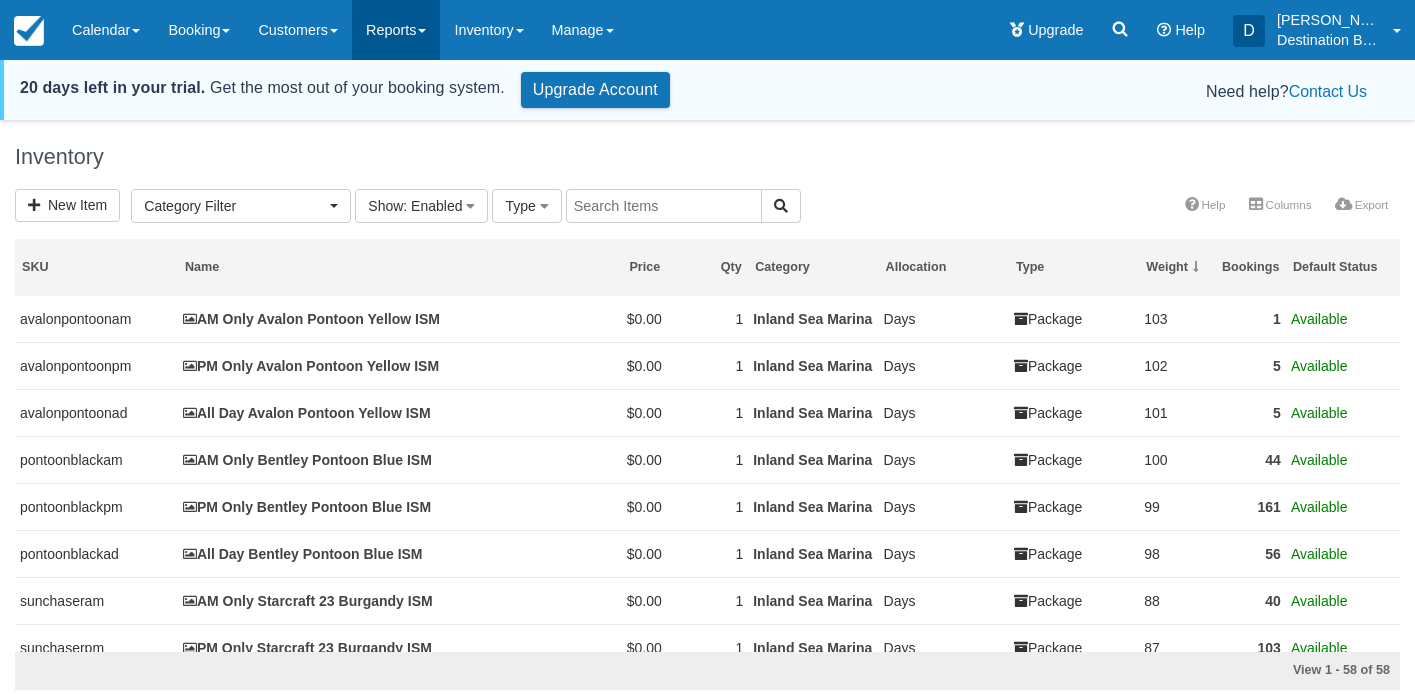 click on "Reports" at bounding box center (396, 30) 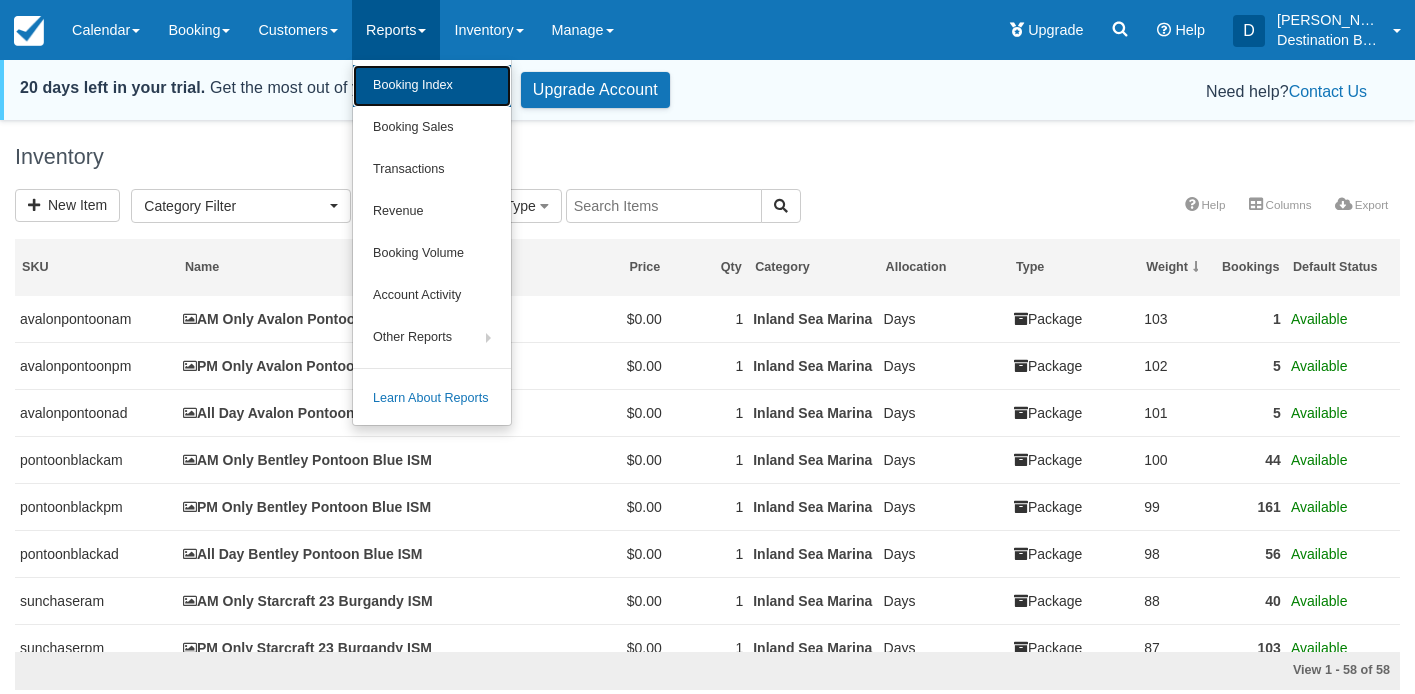 click on "Booking Index" at bounding box center [432, 86] 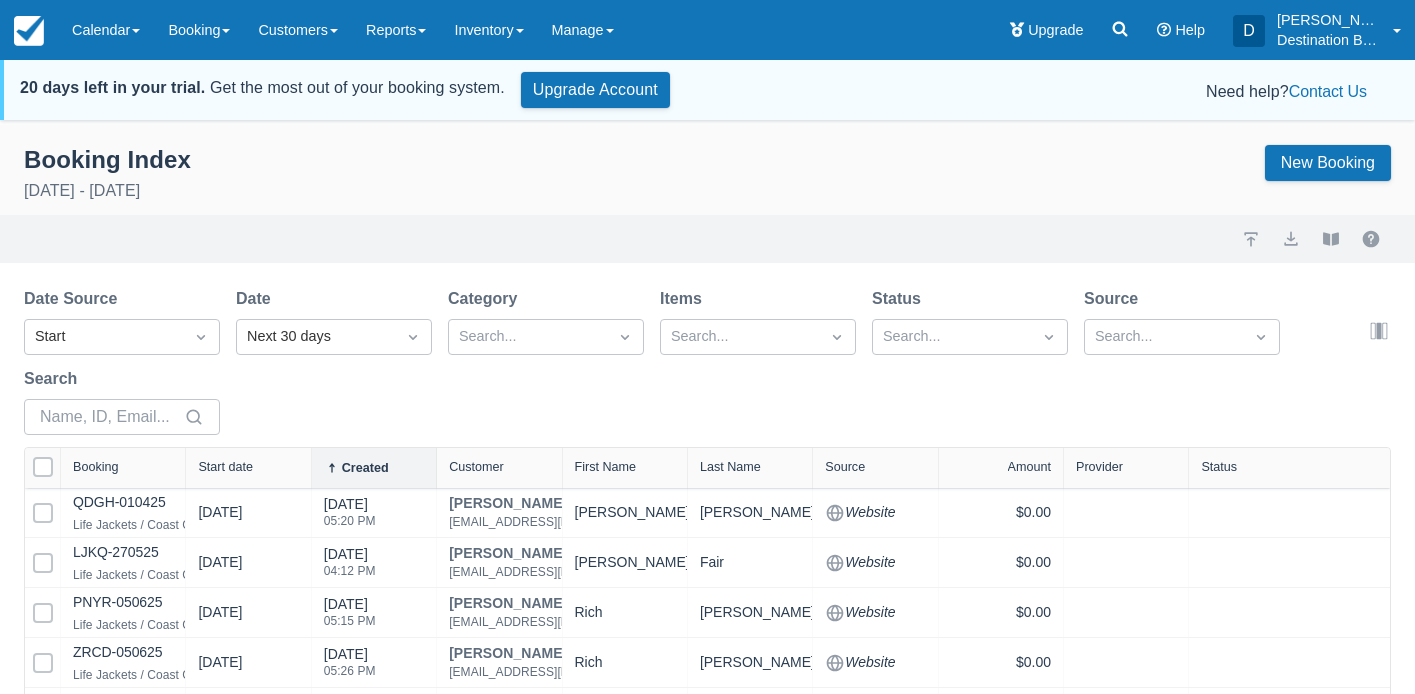 select on "25" 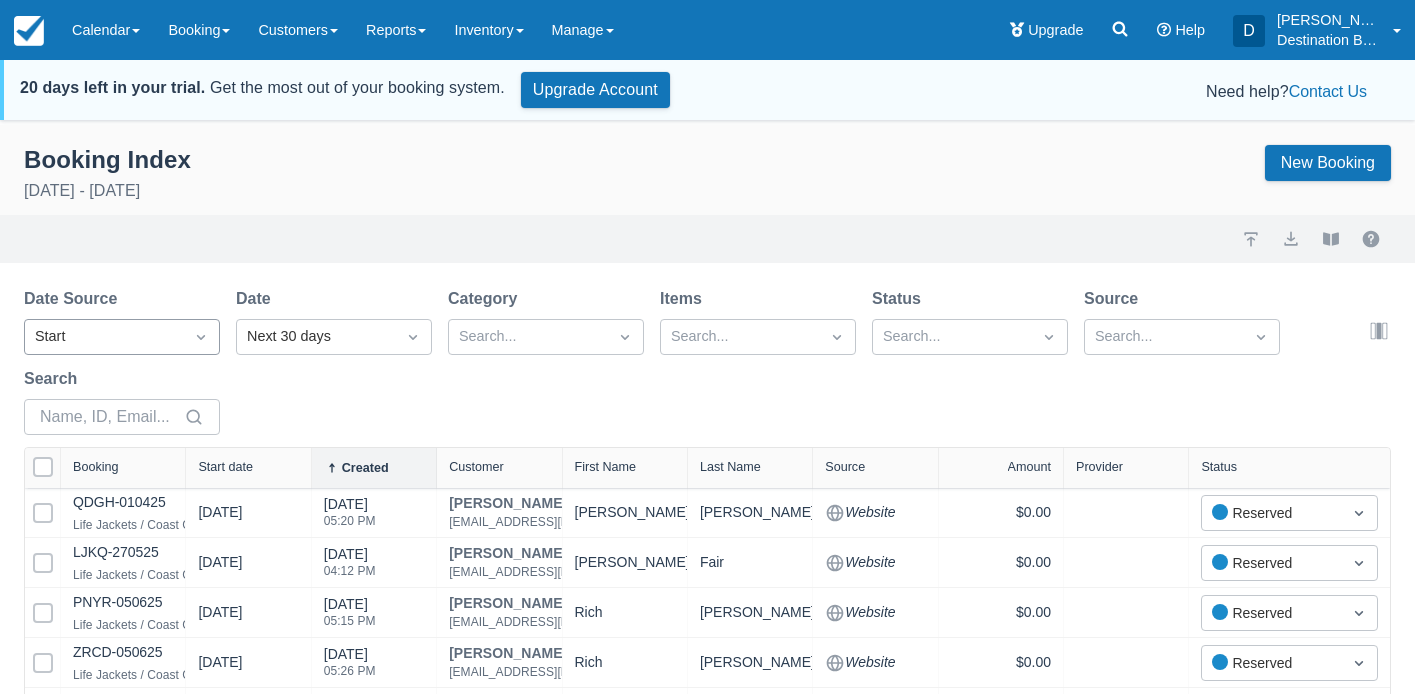 click on "Start" at bounding box center (104, 337) 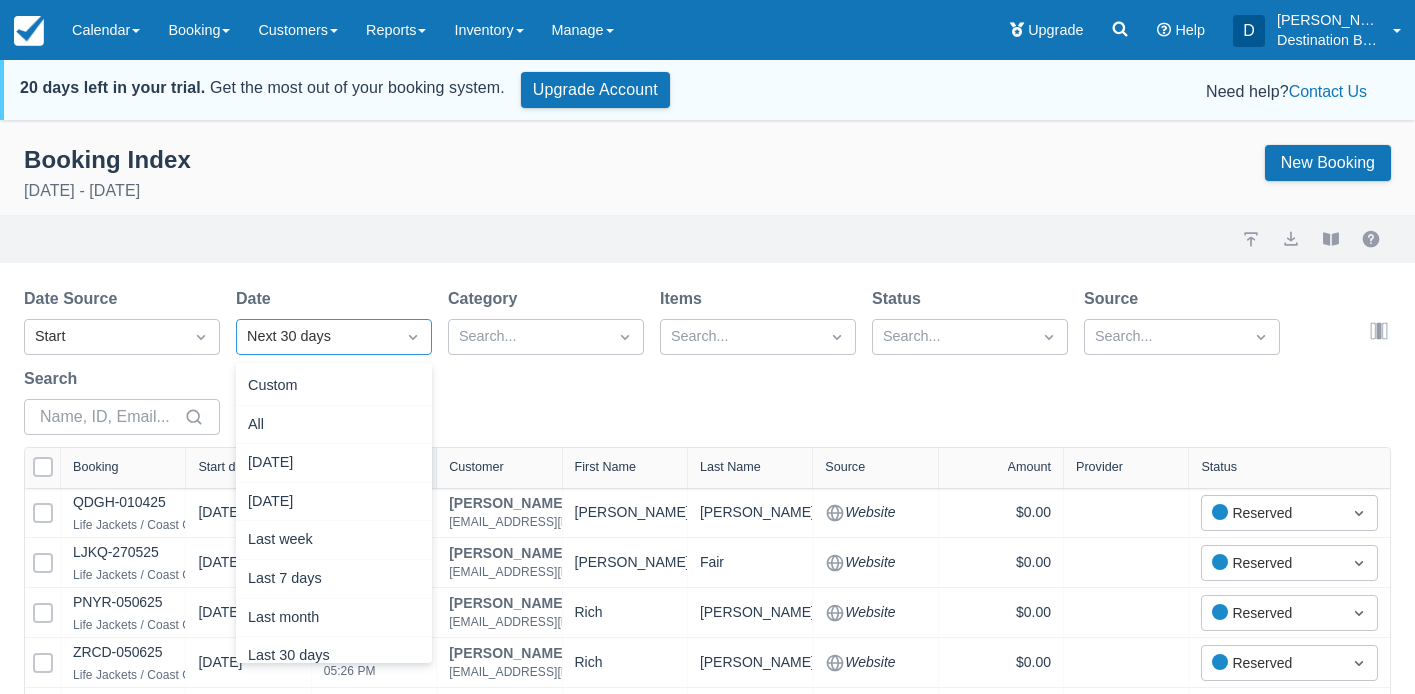drag, startPoint x: 350, startPoint y: 340, endPoint x: 326, endPoint y: 458, distance: 120.41595 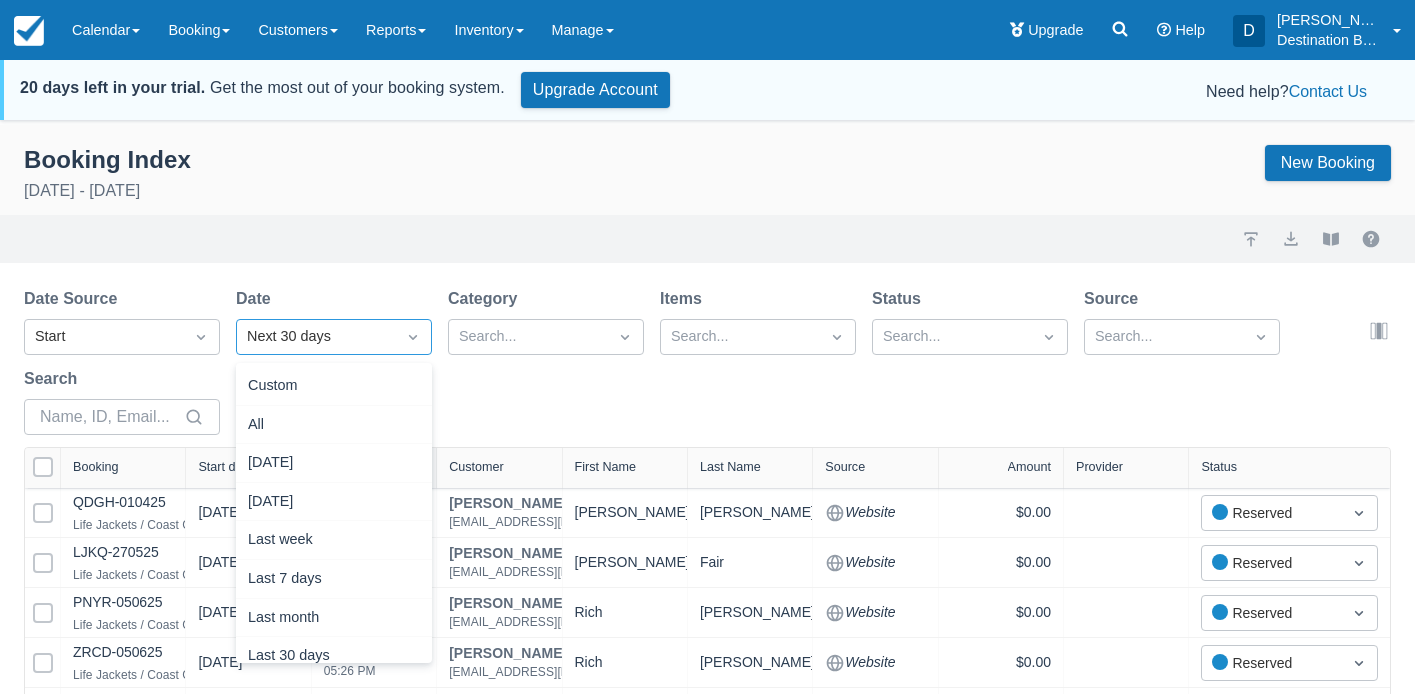 click on "Next 30 days" at bounding box center (316, 337) 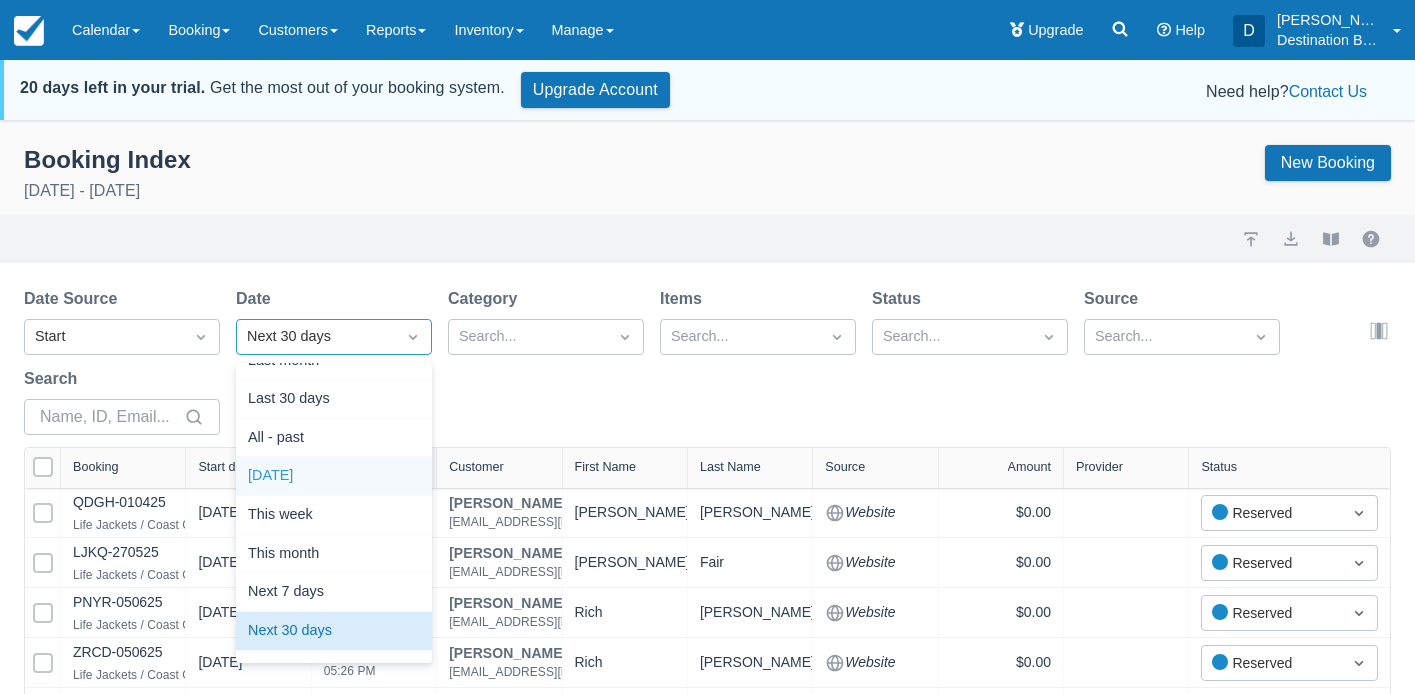 scroll, scrollTop: 287, scrollLeft: 0, axis: vertical 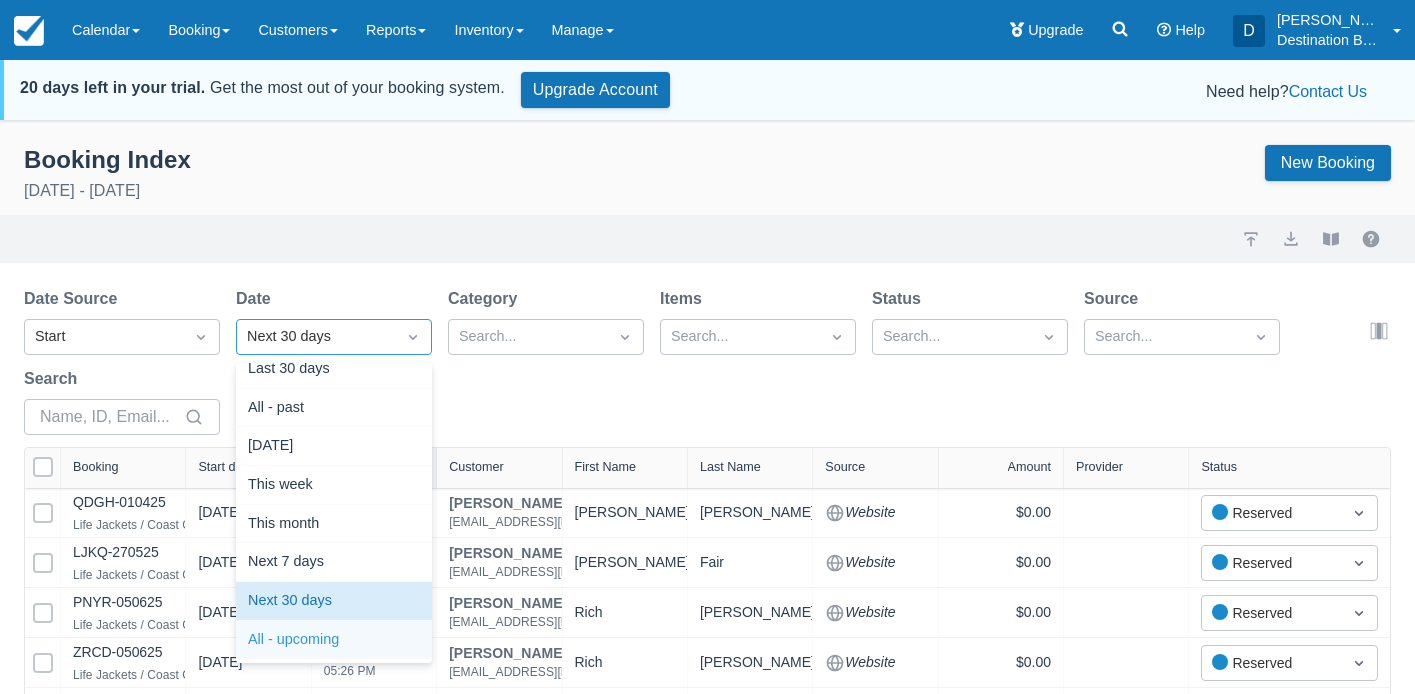 click on "All - upcoming" at bounding box center (334, 640) 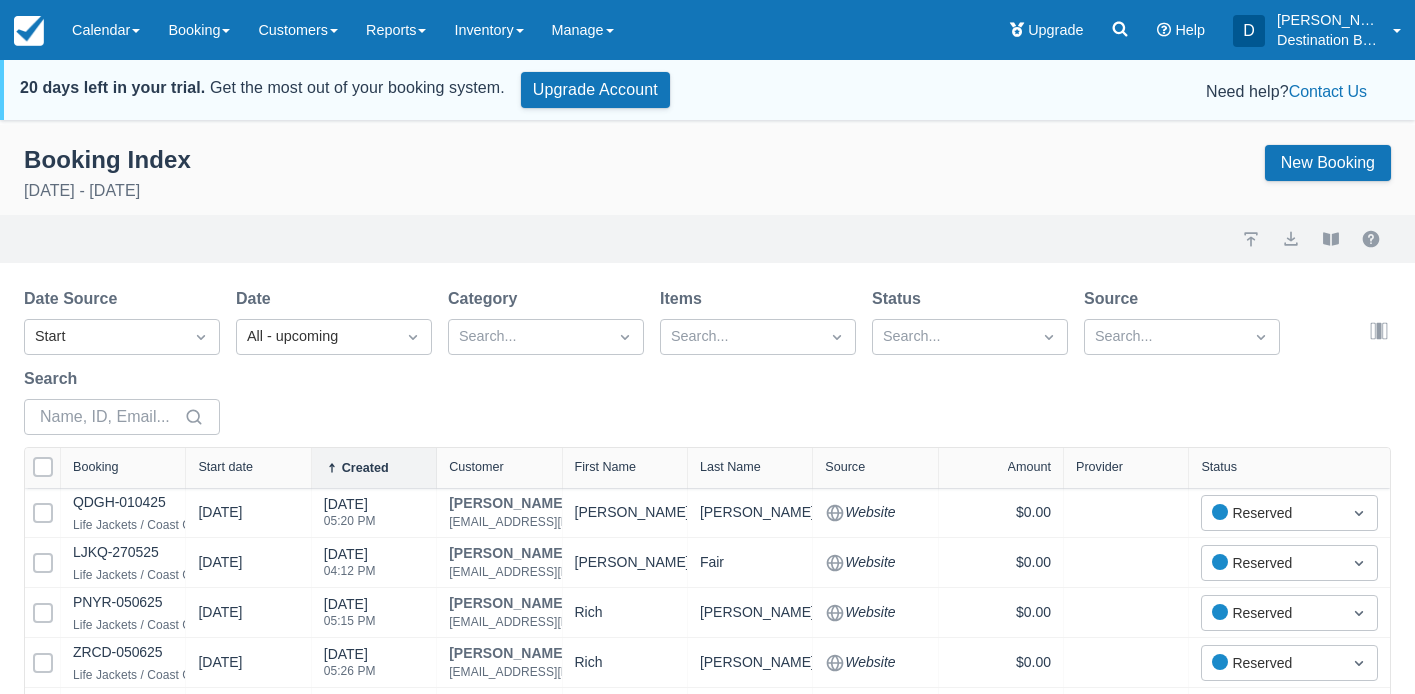 select on "25" 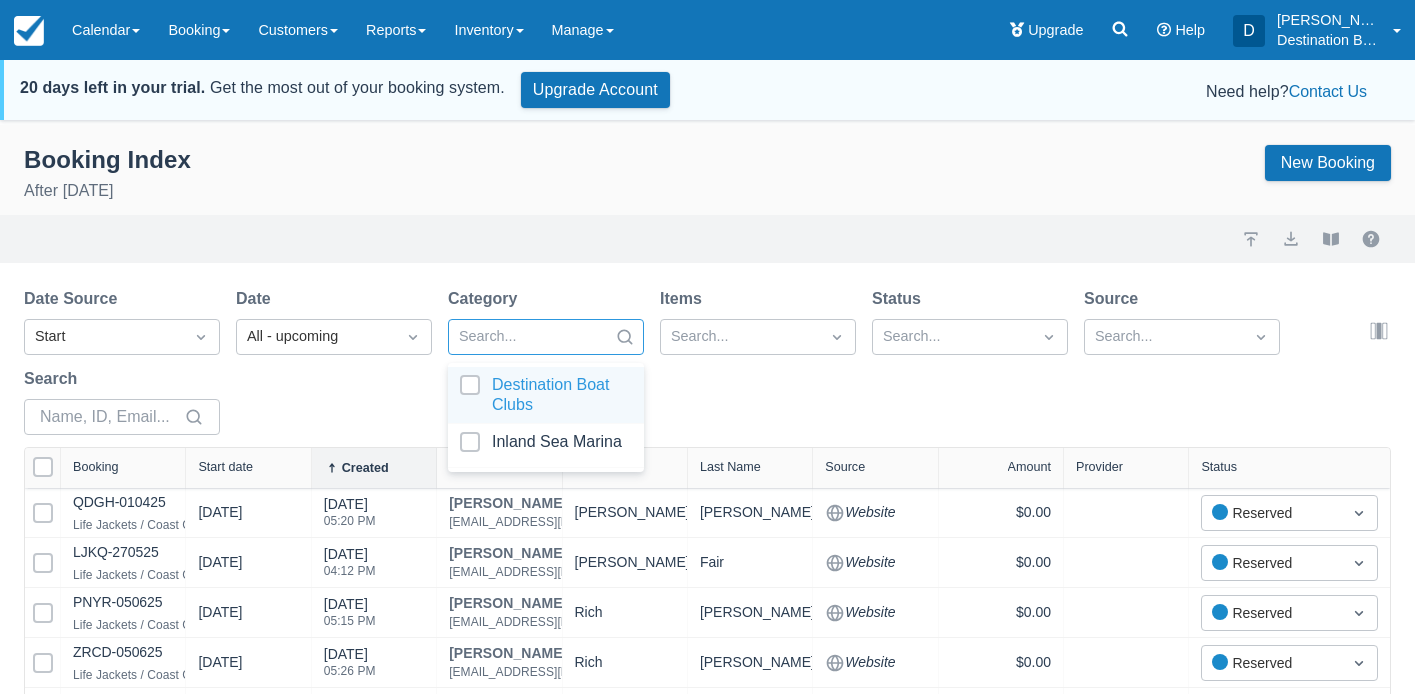 click at bounding box center (528, 337) 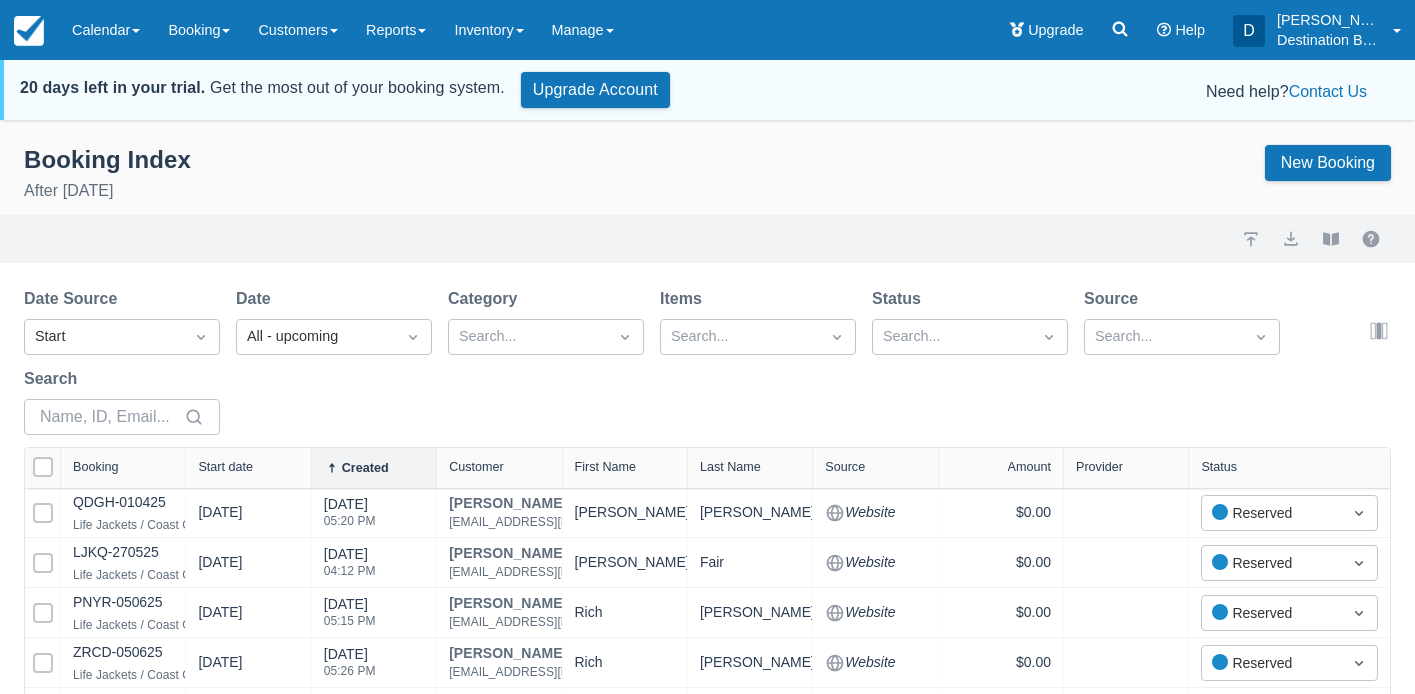 click on "Booking Index After July 29th 2025 New Booking Import Export View booklet Date Source Start Date All - upcoming Category Search... Items Search... Status Search... Source Search... Search Edit columns Columns selected Booking selected Start date selected Created selected Customer selected First Name selected Last Name selected Source selected Amount selected Provider selected Status selected SKU selected Payment Type selected Date Modified selected Email selected Customer ID selected Amount Paid selected Amount Due selected Sub-total selected Taxes selected Qty selected Discount Code selected TID selected Customer Language selected Check In / Out selected Note selected Phone selected Number of persons on vessel selected Number of  minor children selected PPL on Vessel selected customer_crown selected customer_crownregal2200 selected customer_crownbennington selected customer_tarponkeywest211 selected customer_lakewylieharris selected customer_lakewyliesearay selected customer_inlandstarcraftmx3 selected City" at bounding box center [707, 981] 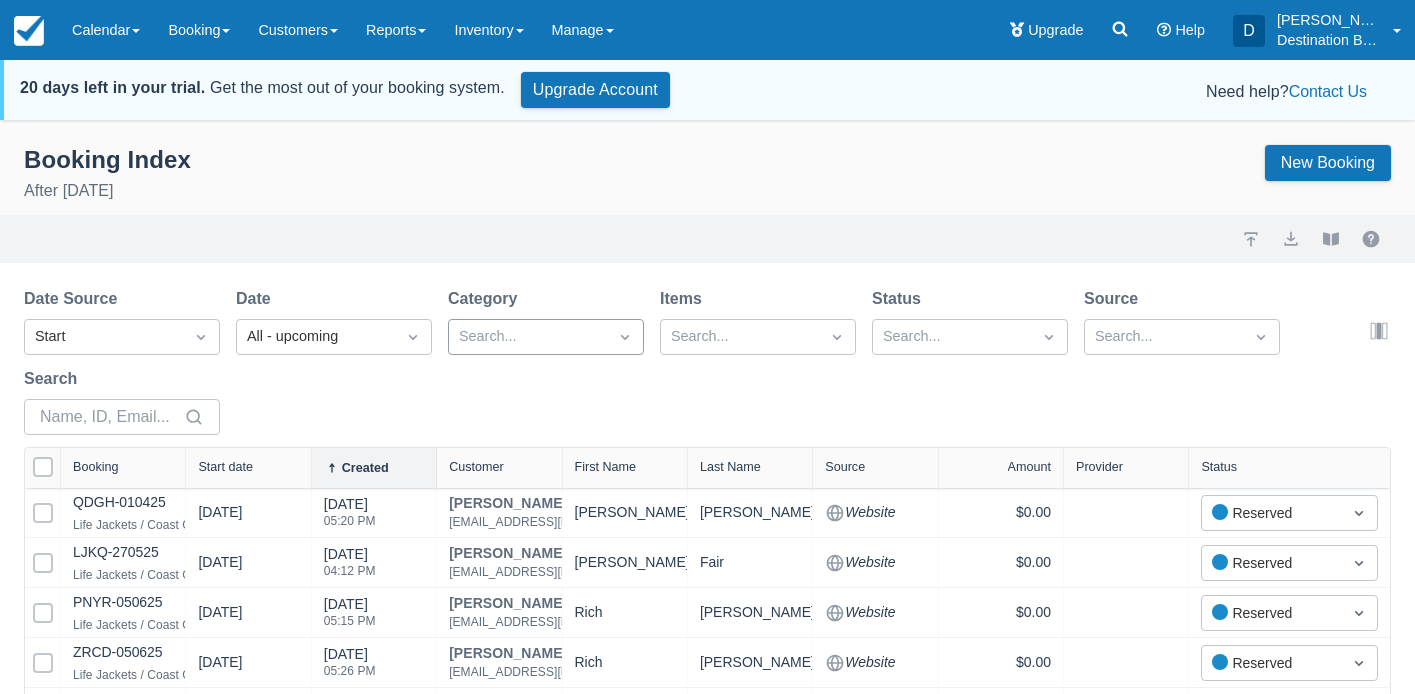 click at bounding box center [528, 337] 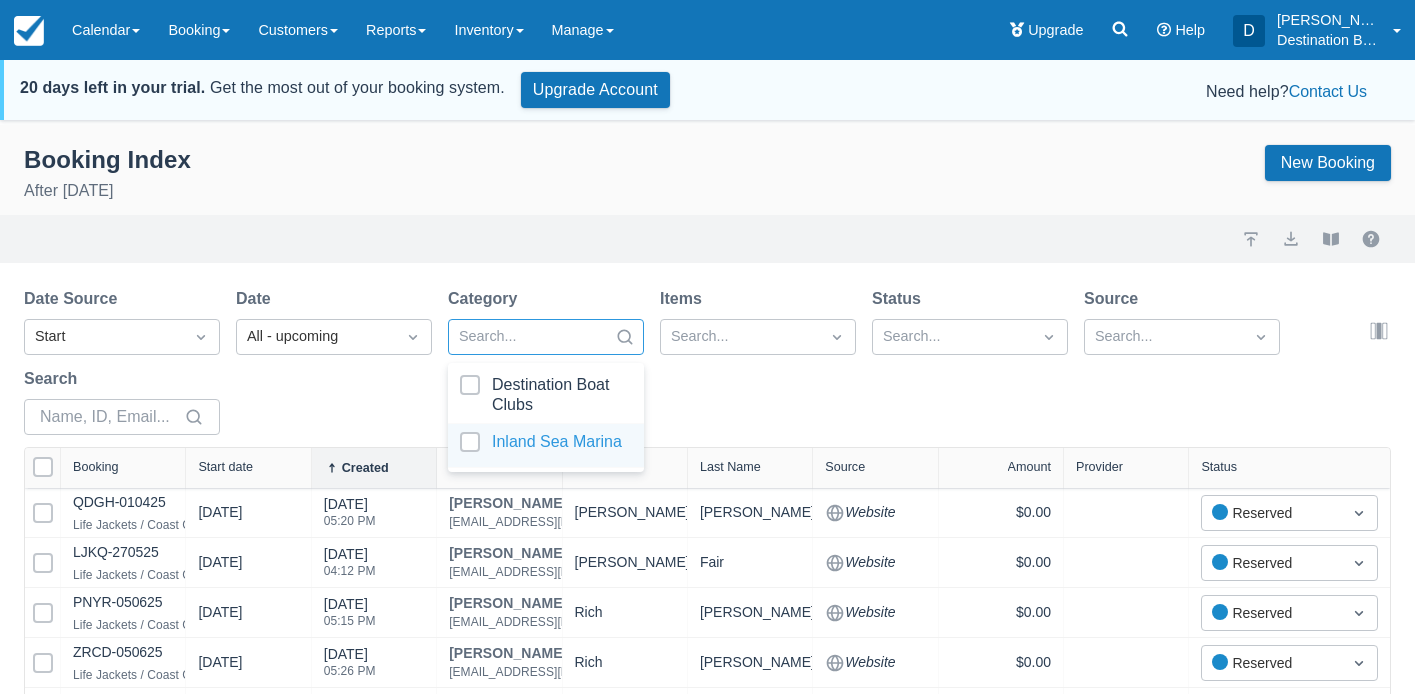 click at bounding box center (546, 445) 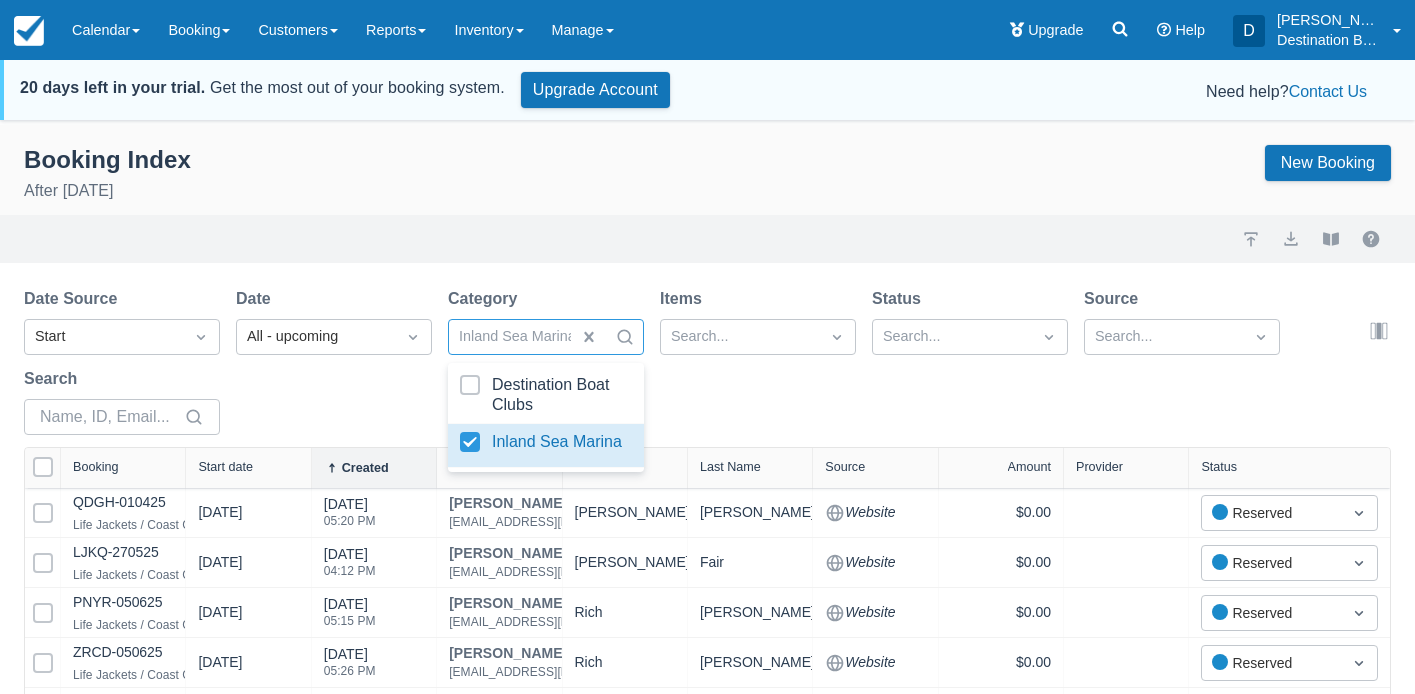 select on "25" 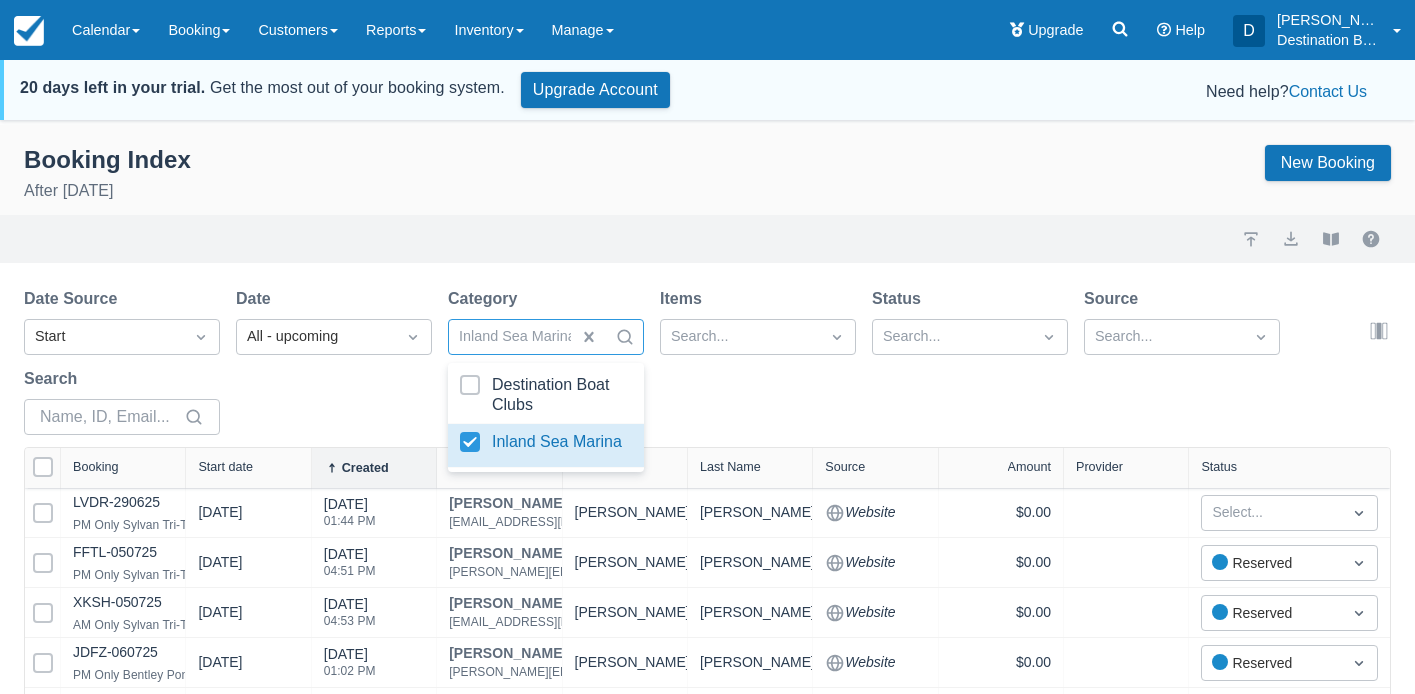 click at bounding box center (546, 445) 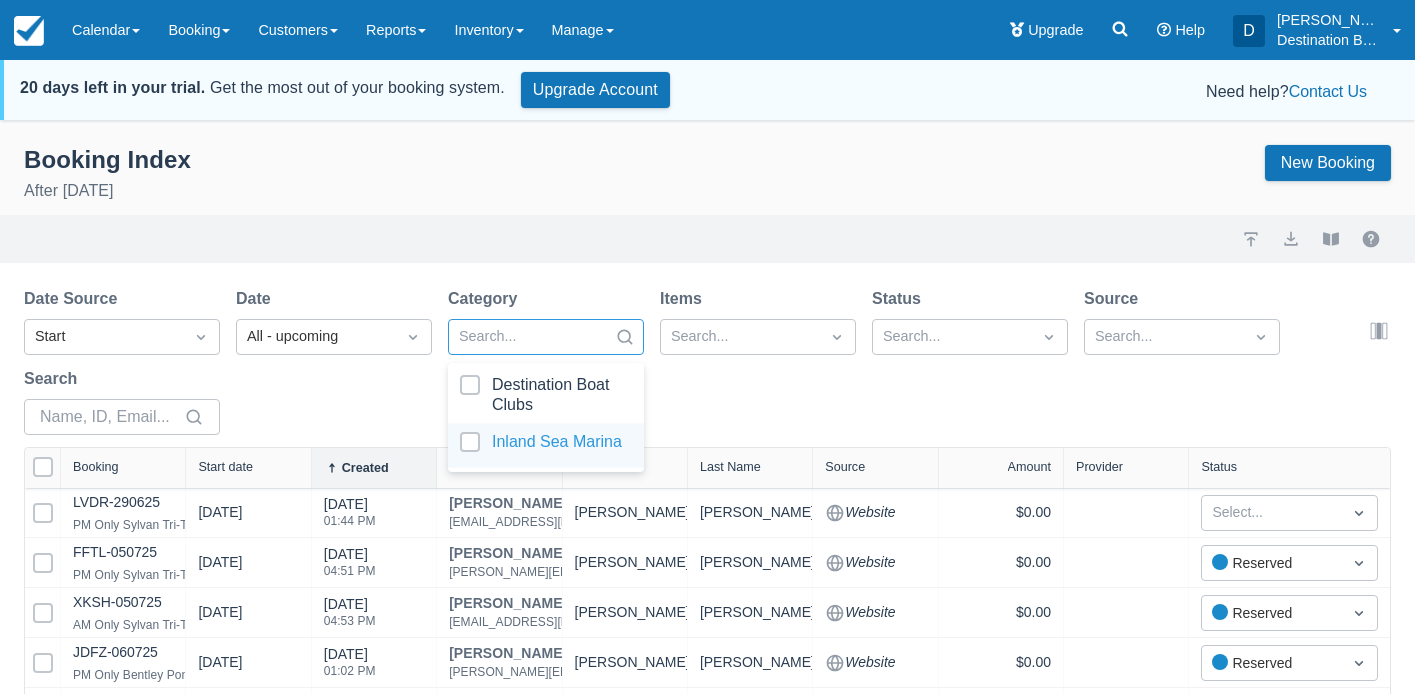 select on "25" 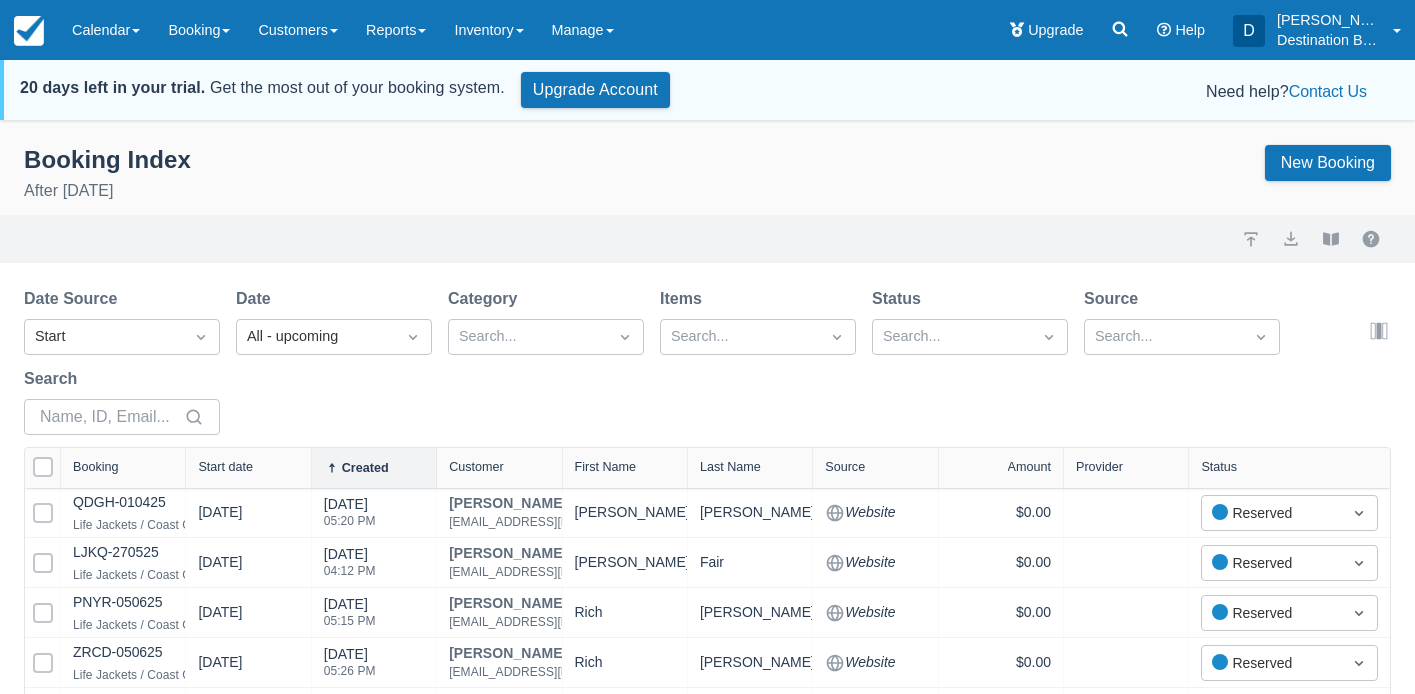 click on "Booking Index After July 29th 2025 New Booking Import Export View booklet Date Source Start Date All - upcoming Category Search... Items Search... Status Search... Source Search... Search Edit columns Columns selected Booking selected Start date selected Created selected Customer selected First Name selected Last Name selected Source selected Amount selected Provider selected Status selected SKU selected Payment Type selected Date Modified selected Email selected Customer ID selected Amount Paid selected Amount Due selected Sub-total selected Taxes selected Qty selected Discount Code selected TID selected Customer Language selected Check In / Out selected Note selected Phone selected Number of persons on vessel selected Number of  minor children selected PPL on Vessel selected customer_crown selected customer_crownregal2200 selected customer_crownbennington selected customer_tarponkeywest211 selected customer_lakewylieharris selected customer_lakewyliesearay selected customer_inlandstarcraftmx3 selected City" at bounding box center [707, 981] 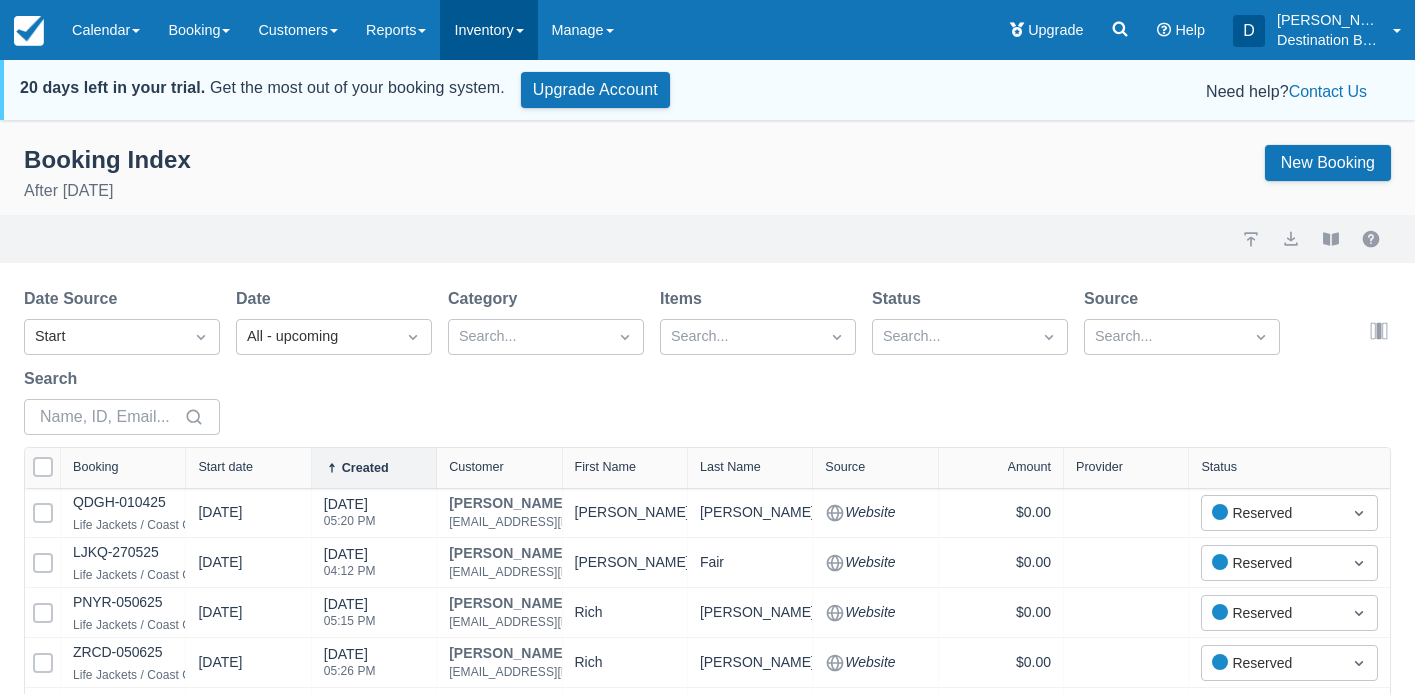 click on "Inventory" at bounding box center [488, 30] 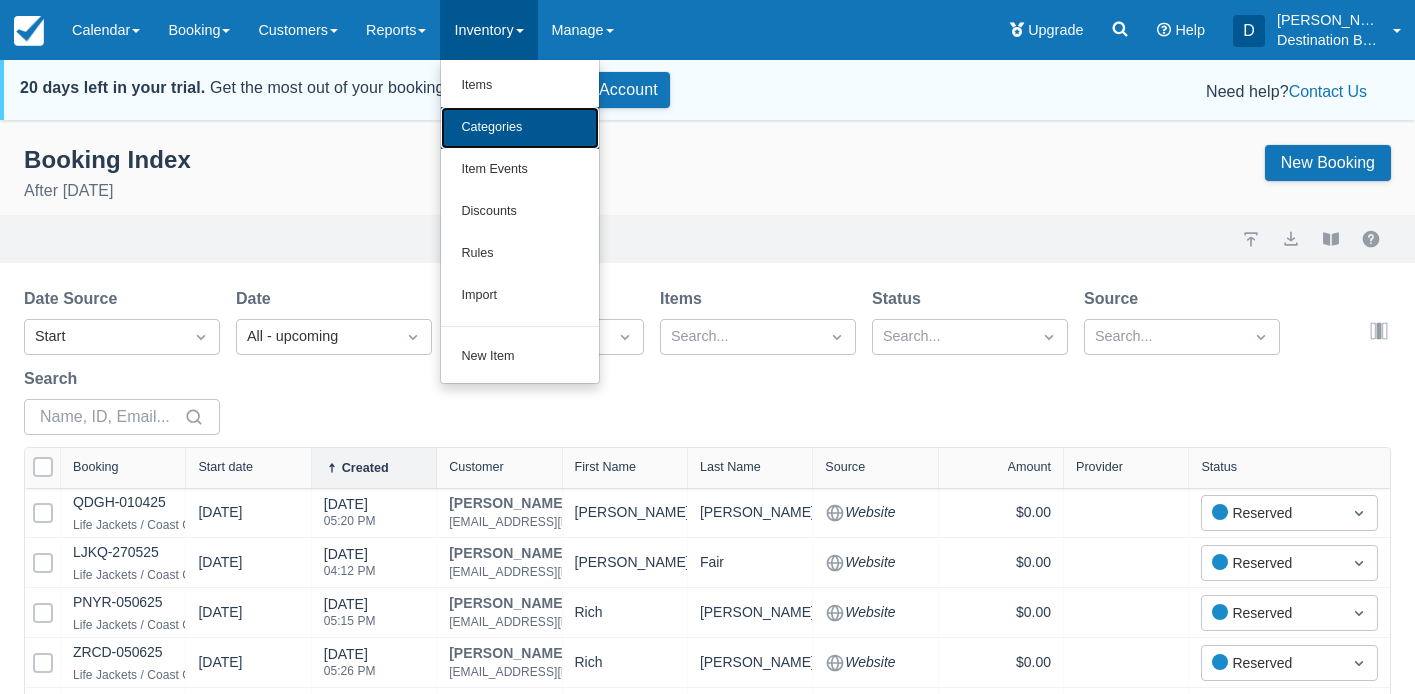 click on "Categories" at bounding box center (520, 128) 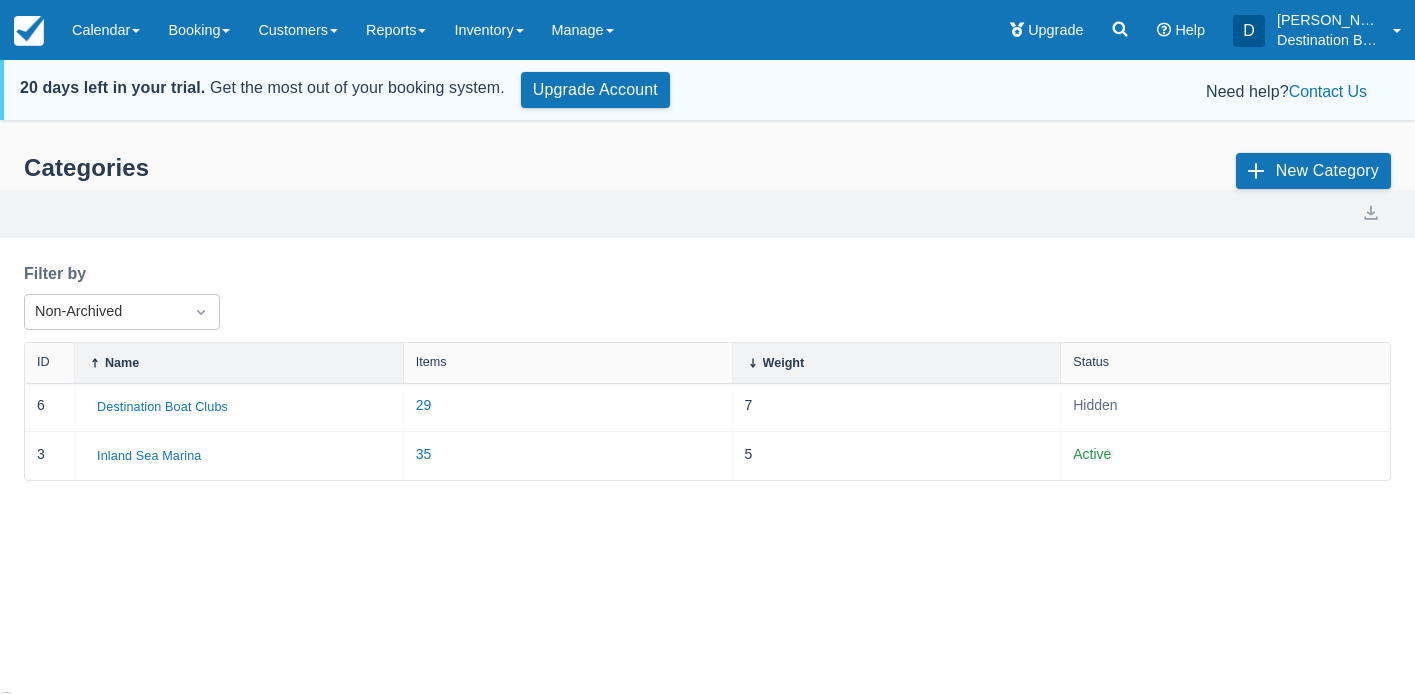 scroll, scrollTop: 0, scrollLeft: 0, axis: both 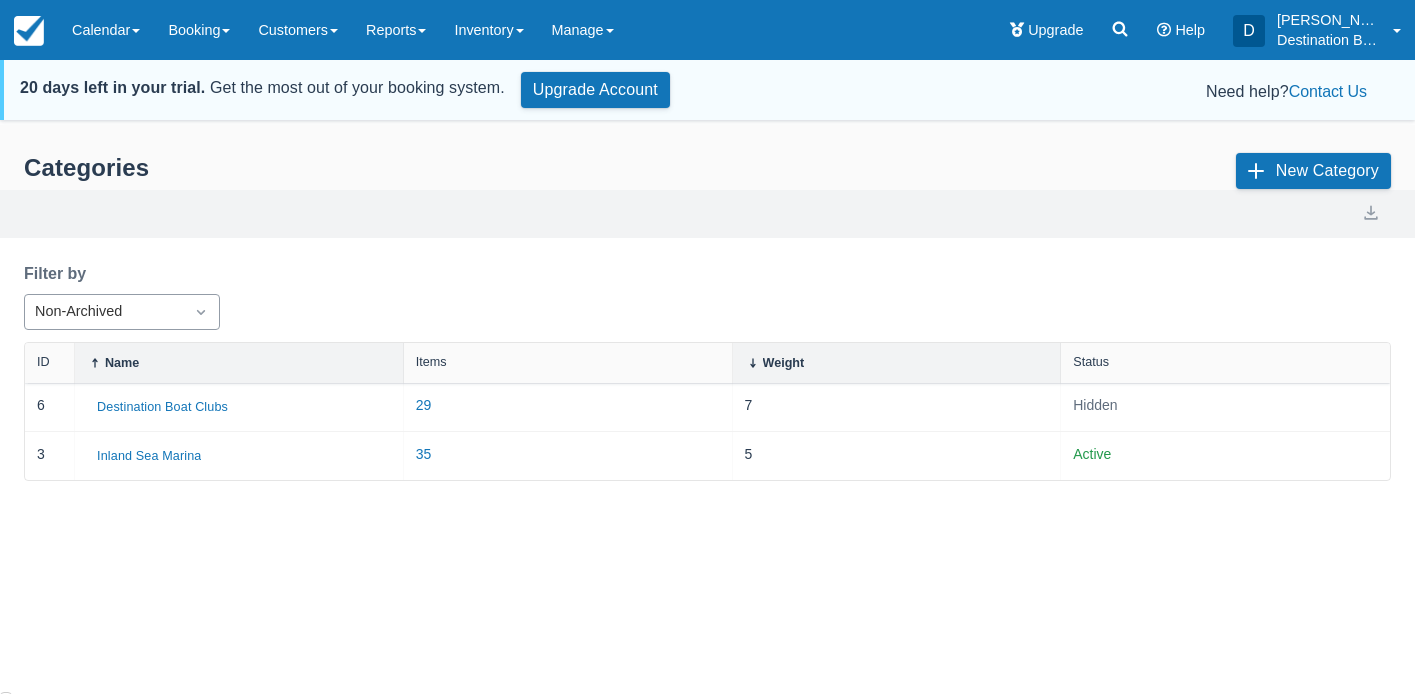 click on "Non-Archived" at bounding box center (104, 312) 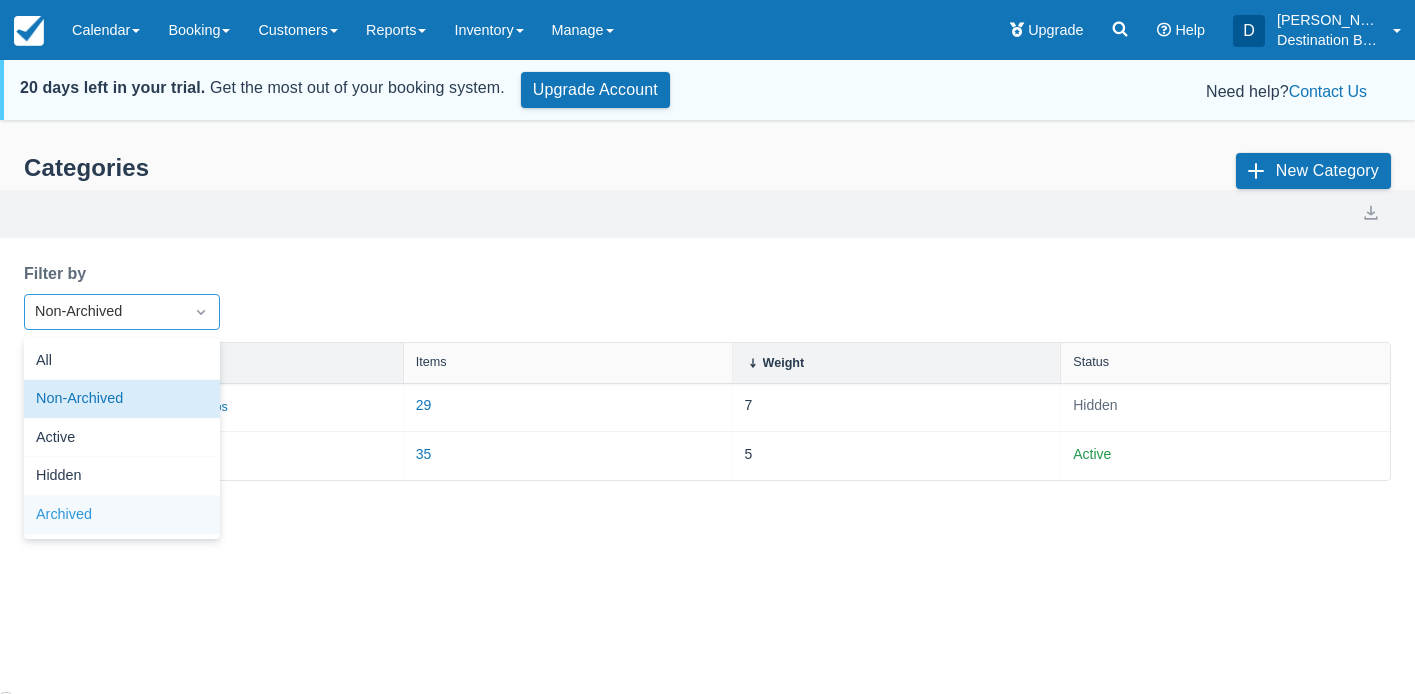 click on "Archived" at bounding box center (122, 515) 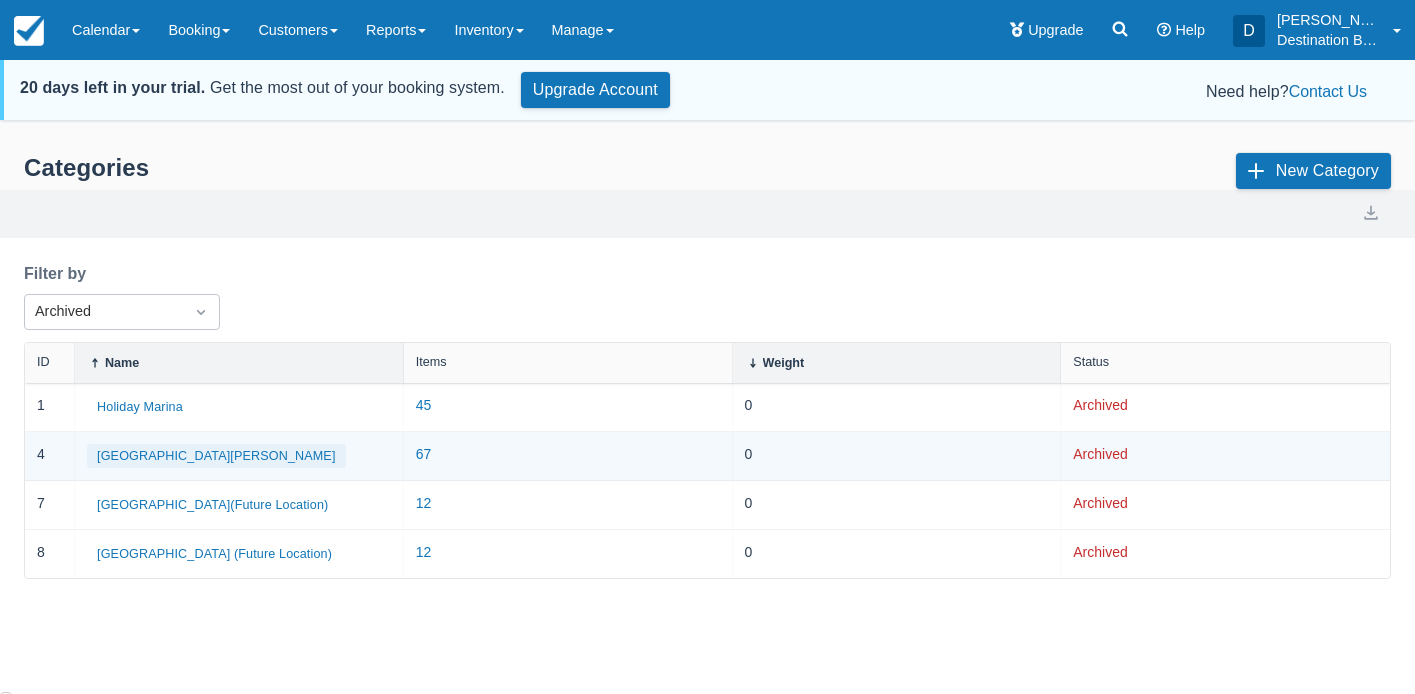 click on "Lake Wylie Marina" at bounding box center [216, 456] 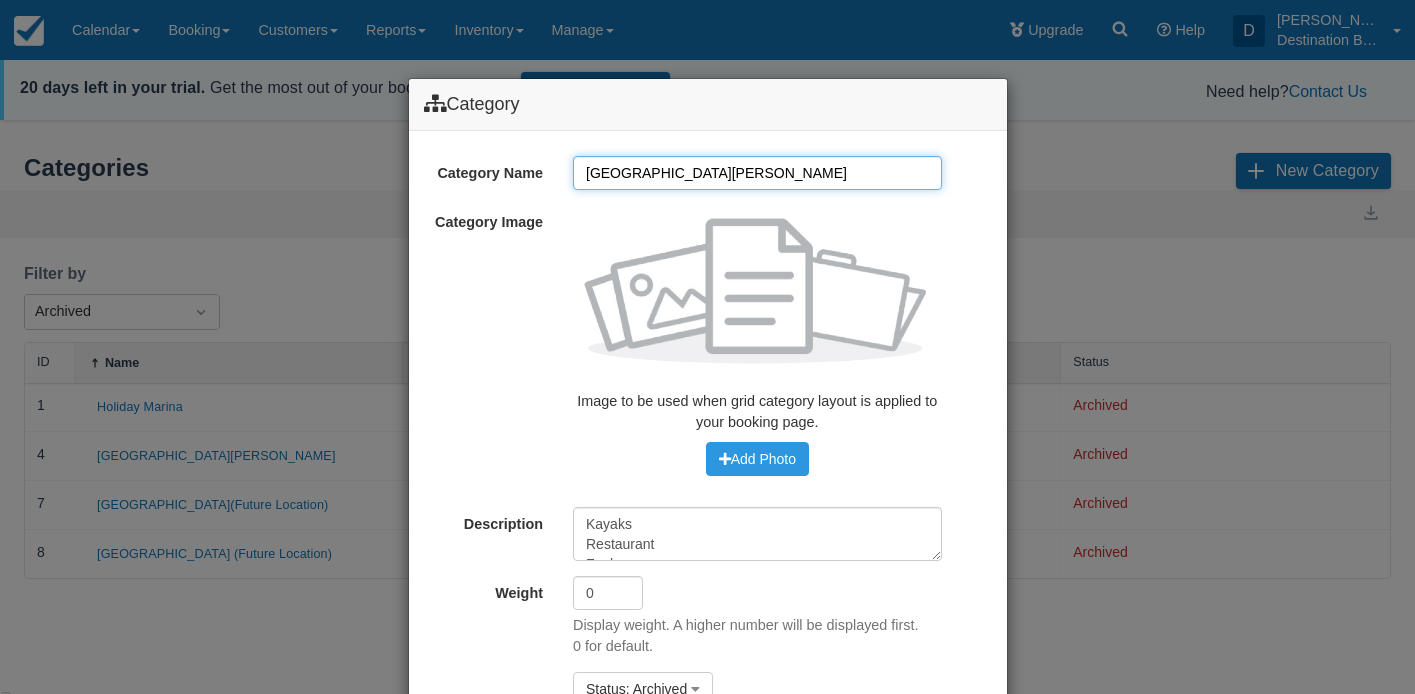 scroll, scrollTop: 60, scrollLeft: 0, axis: vertical 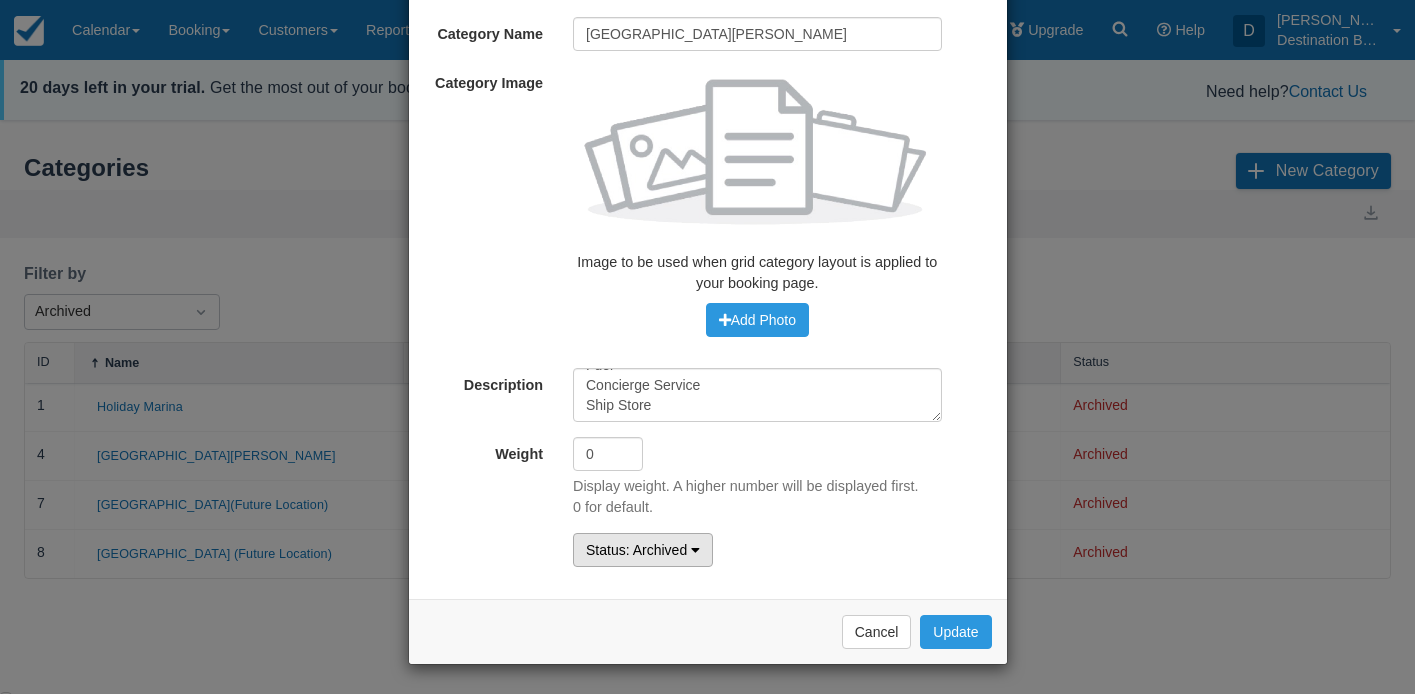 click on ": Archived" at bounding box center [656, 550] 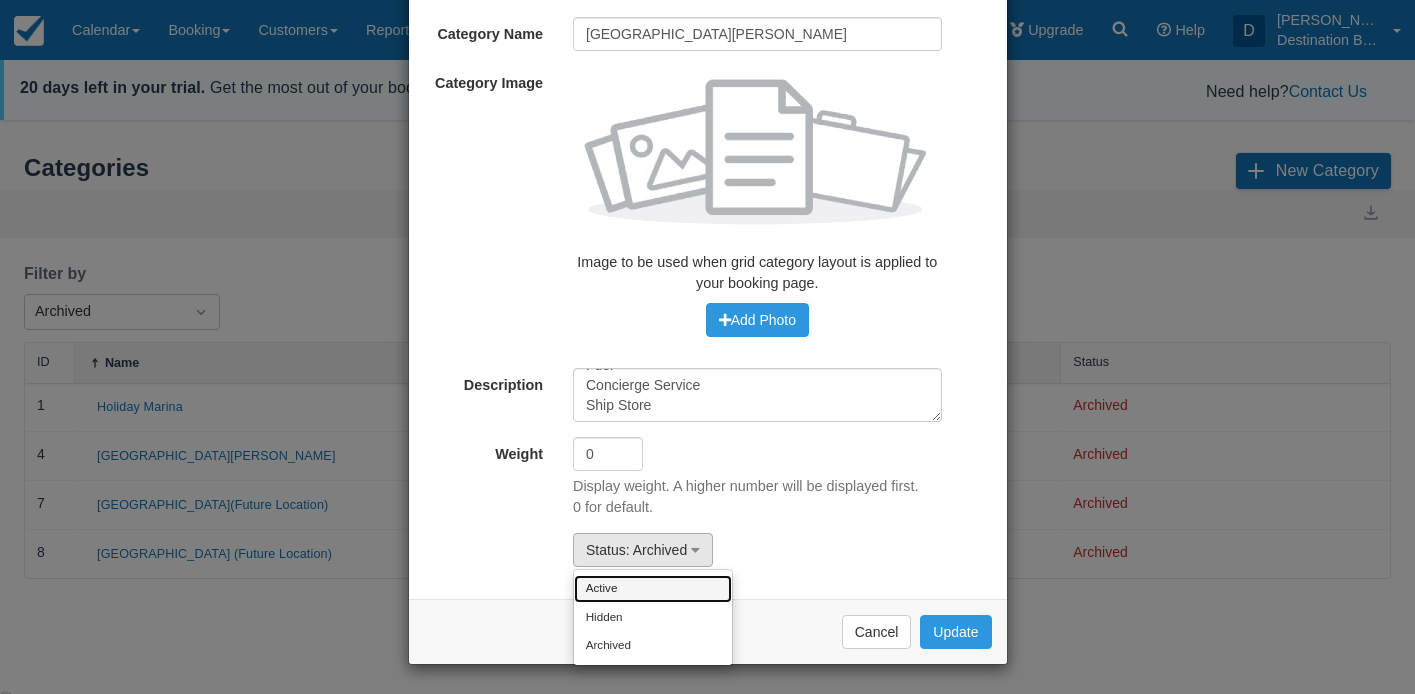 click on "Active" at bounding box center (653, 589) 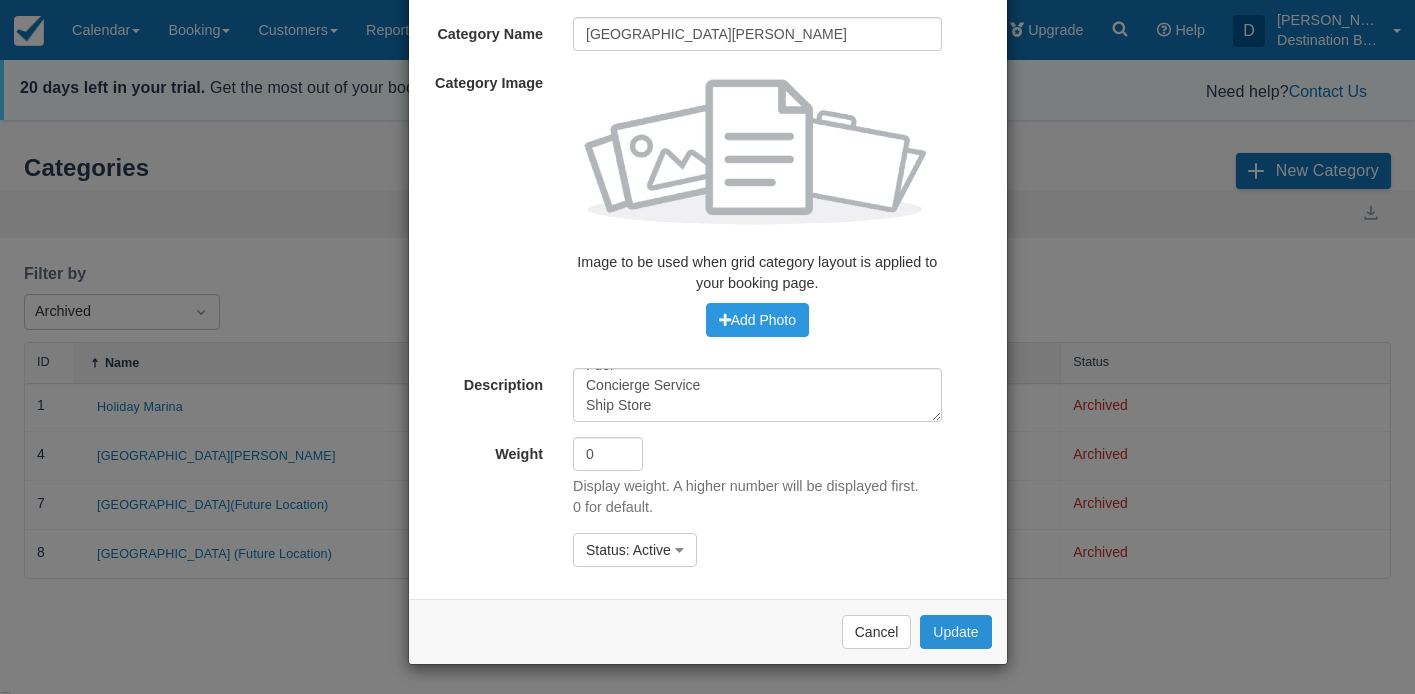 drag, startPoint x: 973, startPoint y: 632, endPoint x: 790, endPoint y: 618, distance: 183.53474 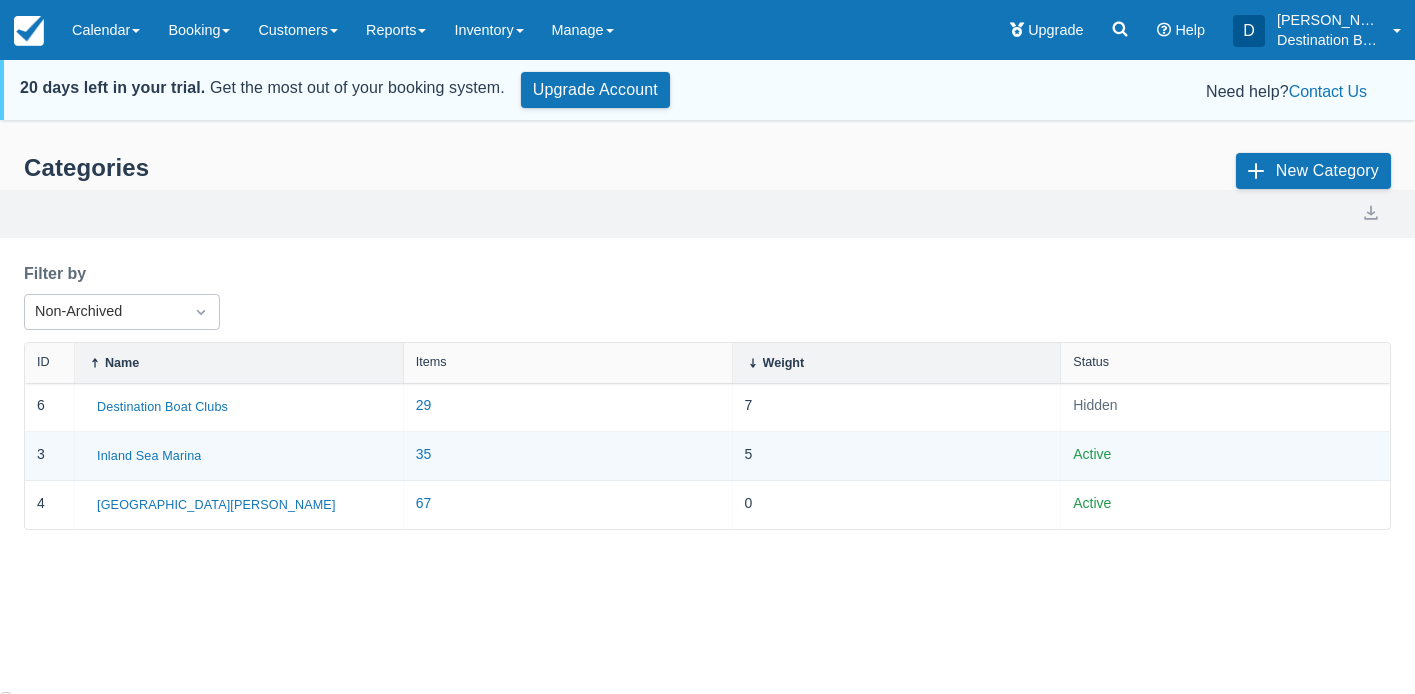 scroll, scrollTop: 0, scrollLeft: 0, axis: both 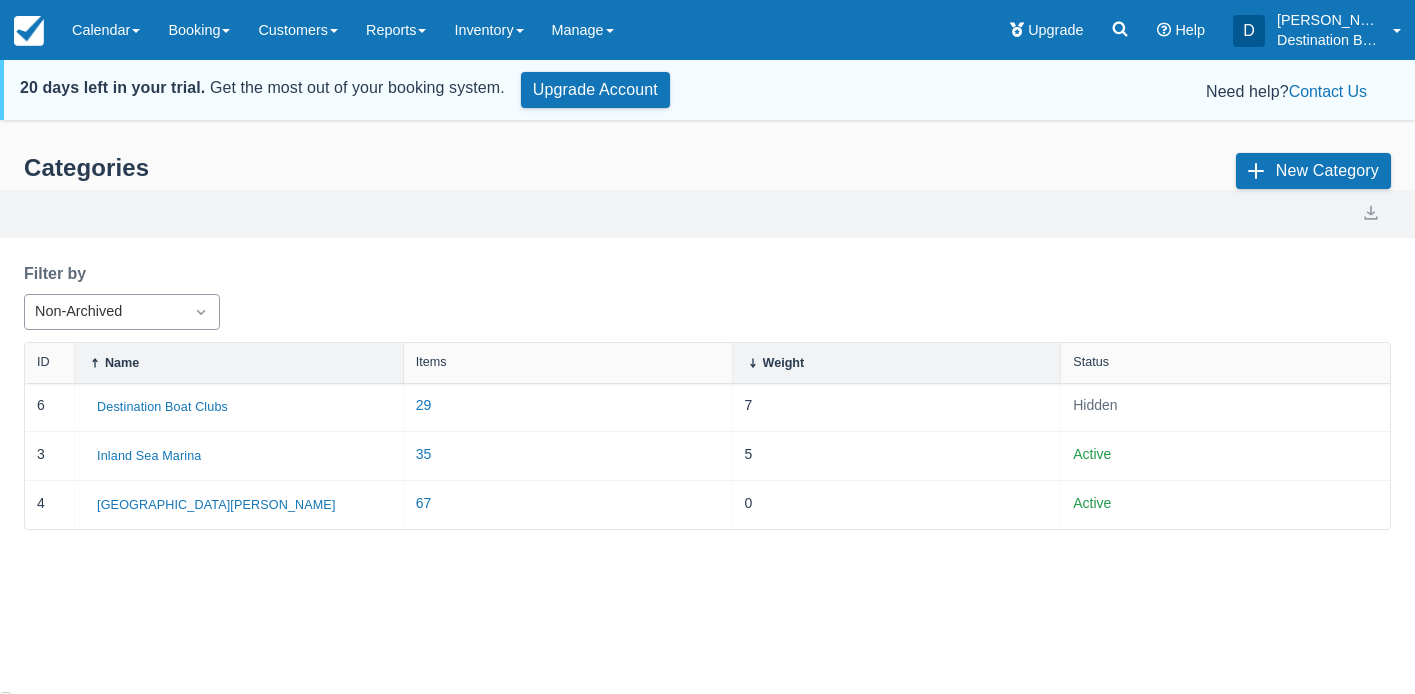 click on "Non-Archived" at bounding box center [104, 312] 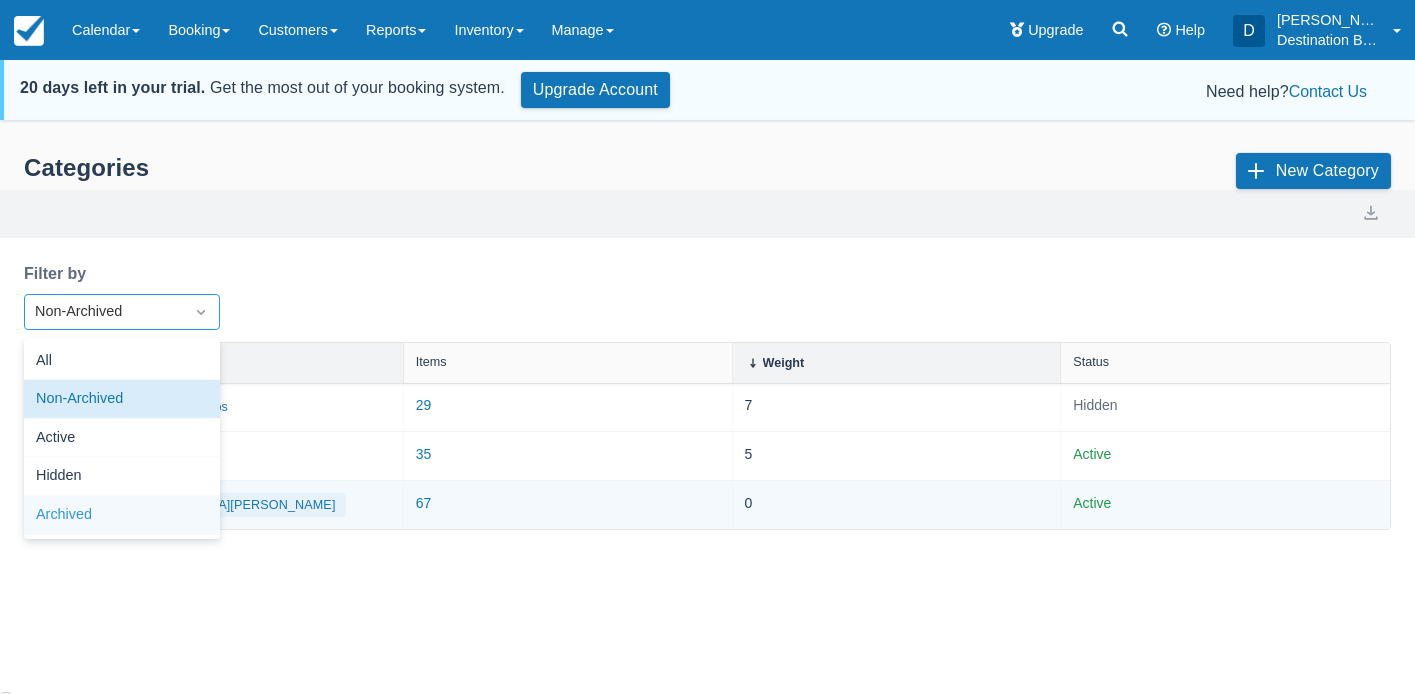 click on "Archived" at bounding box center [122, 515] 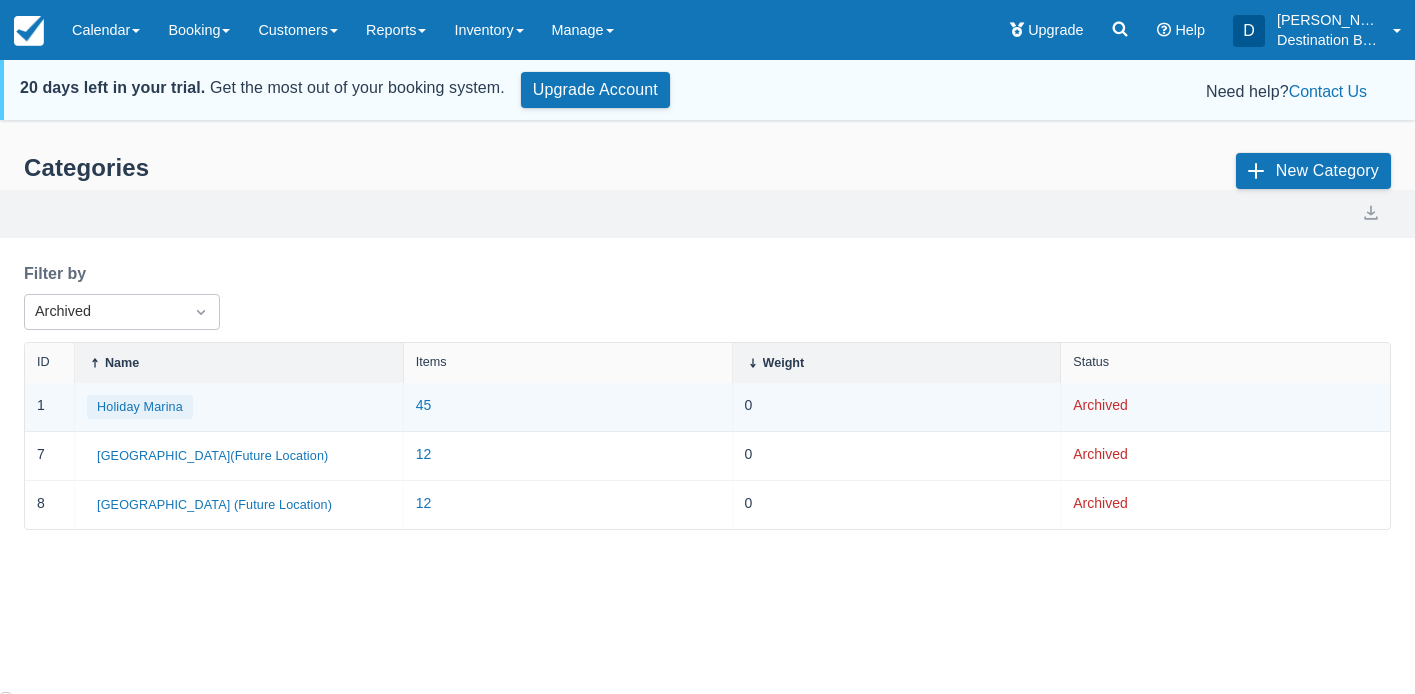 drag, startPoint x: 145, startPoint y: 409, endPoint x: 165, endPoint y: 415, distance: 20.880613 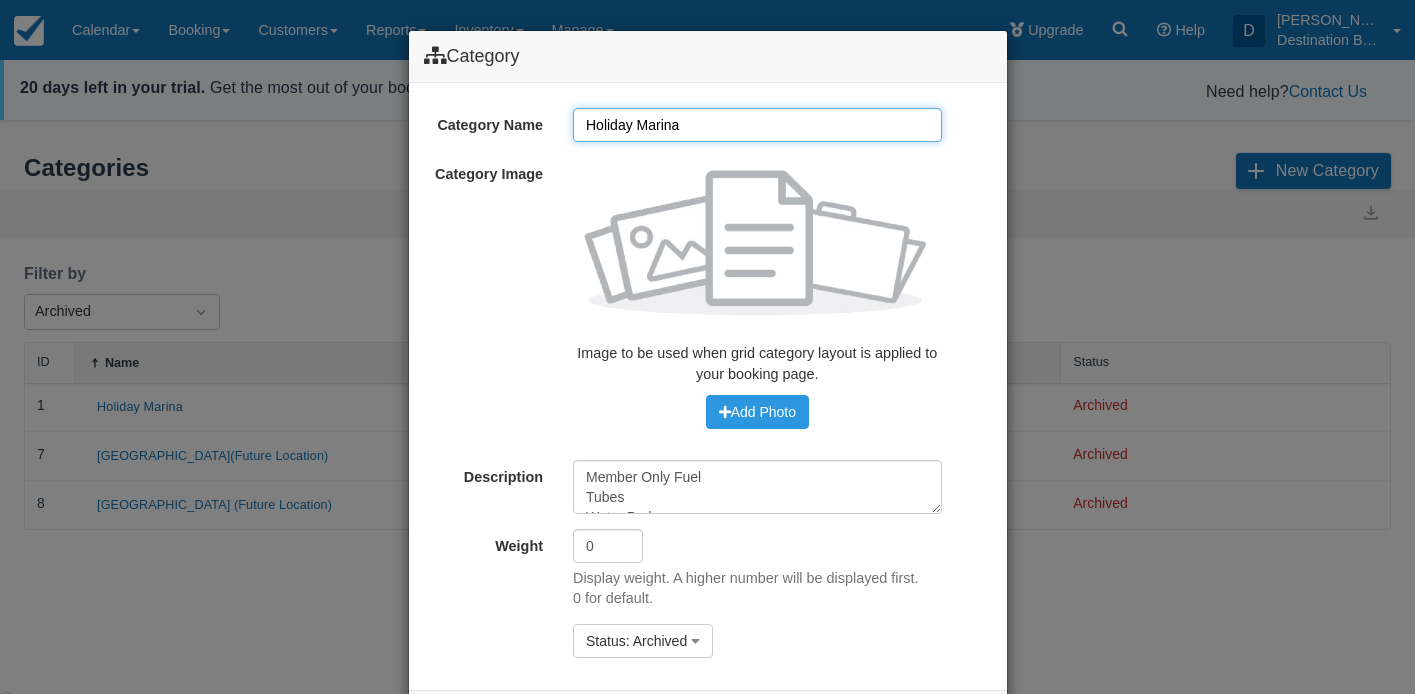 scroll, scrollTop: 91, scrollLeft: 0, axis: vertical 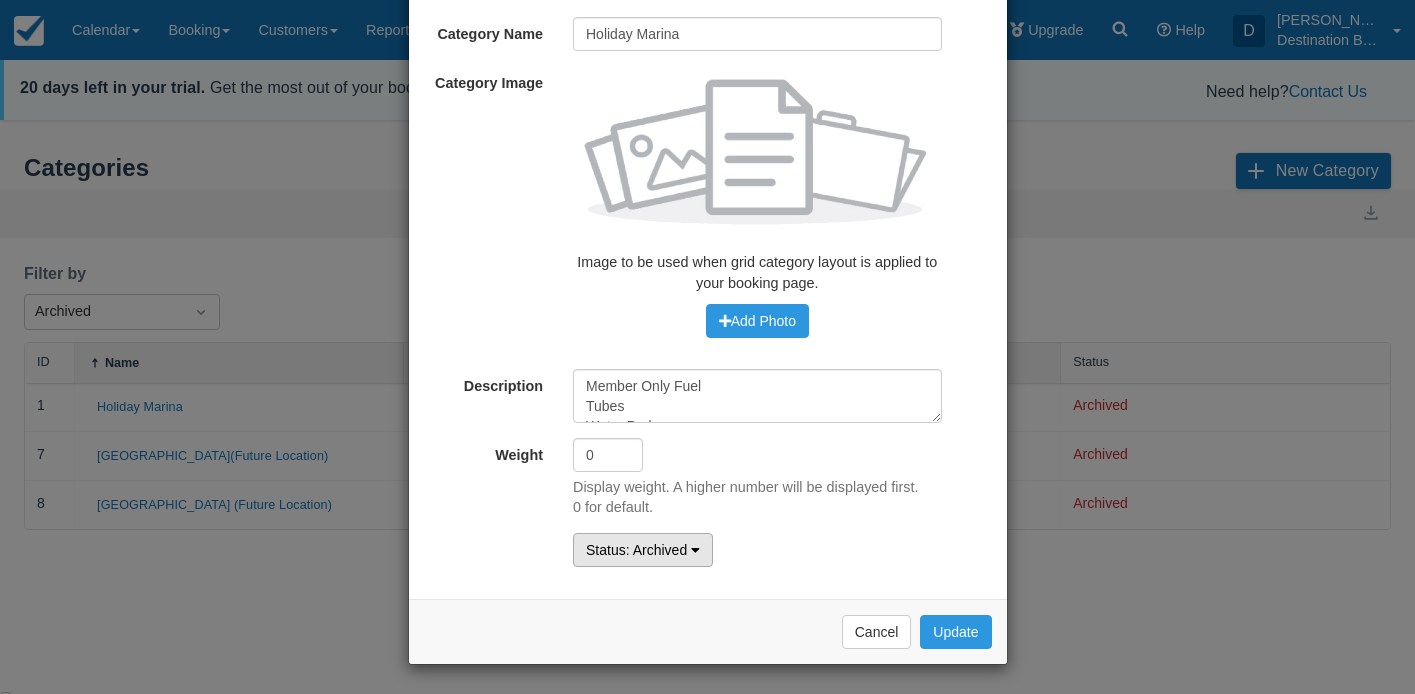 click on "Status : Archived" at bounding box center (643, 550) 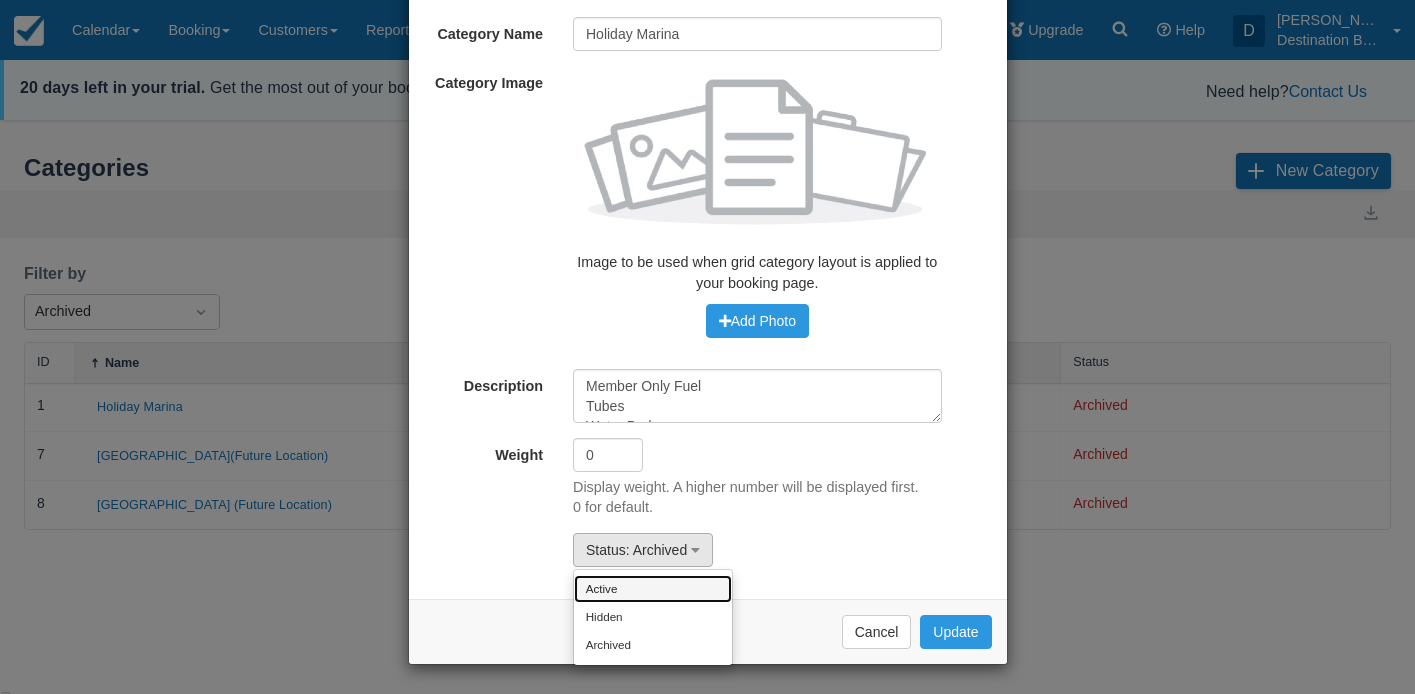click on "Active" at bounding box center (653, 589) 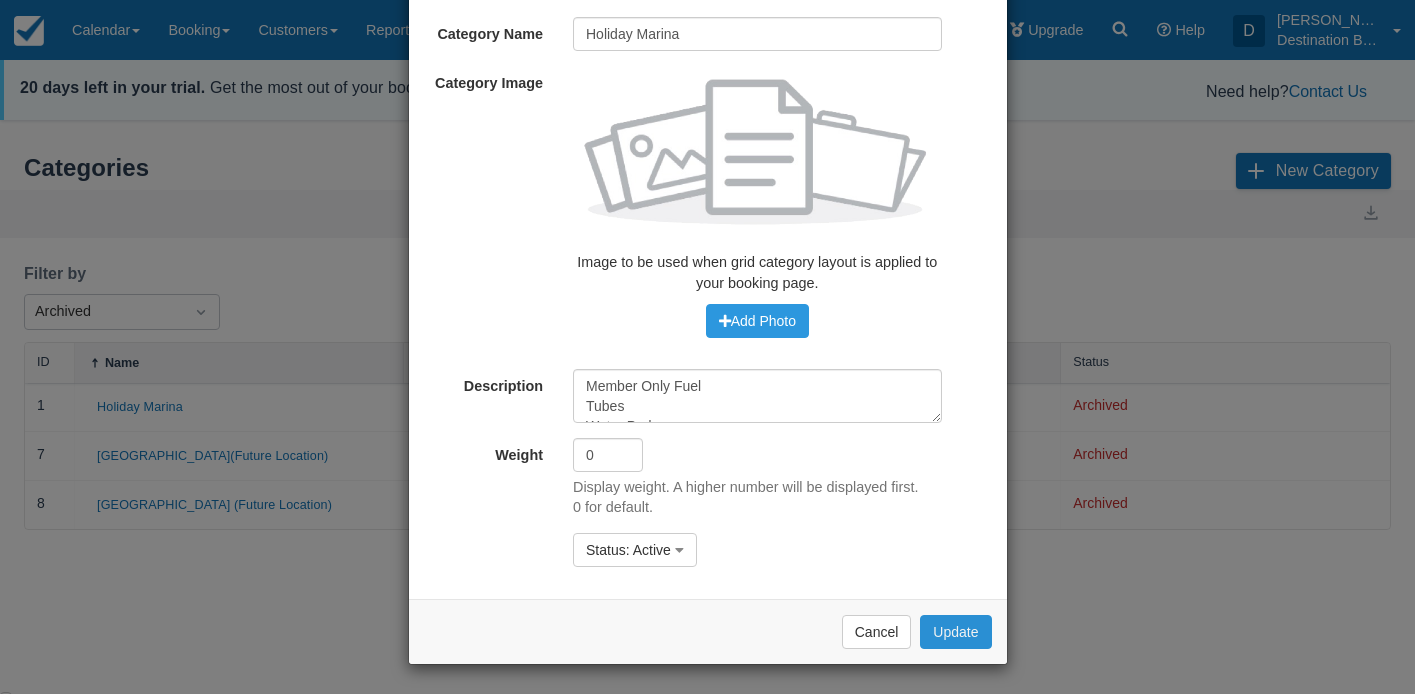 drag, startPoint x: 942, startPoint y: 630, endPoint x: 941, endPoint y: 640, distance: 10.049875 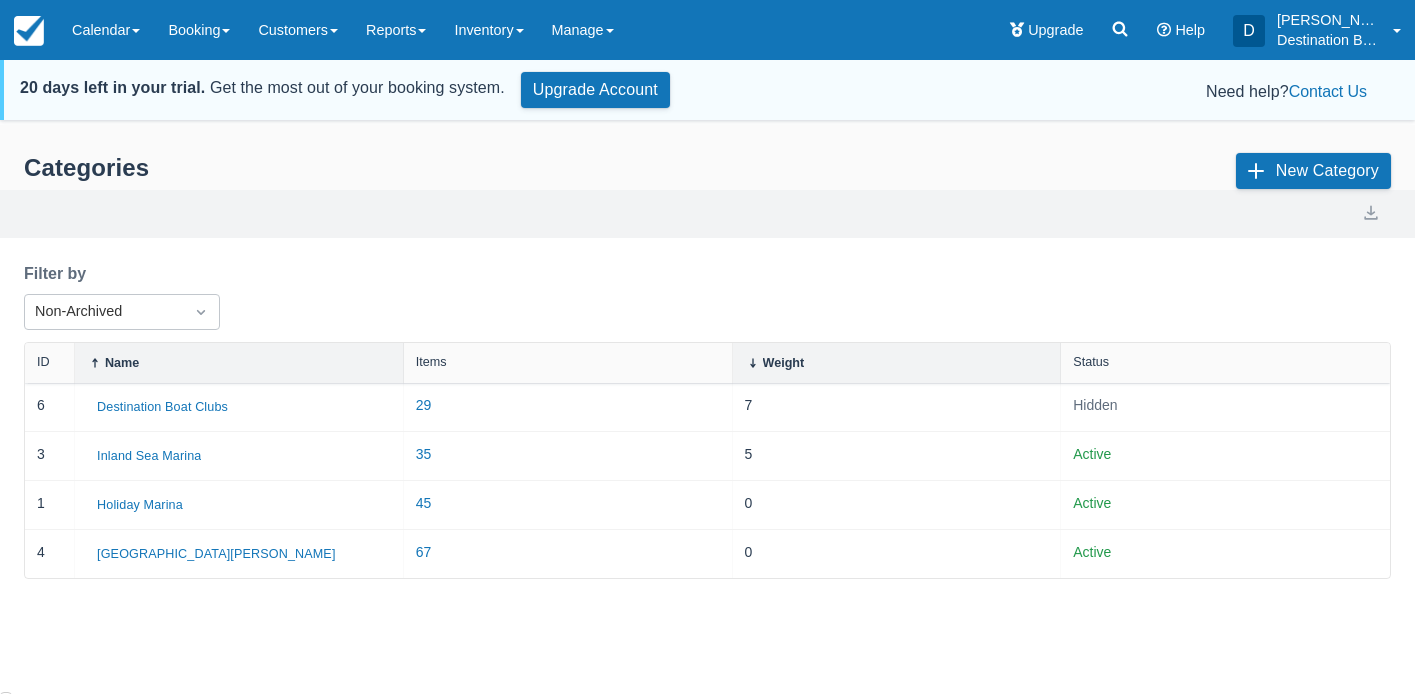 scroll, scrollTop: 0, scrollLeft: 0, axis: both 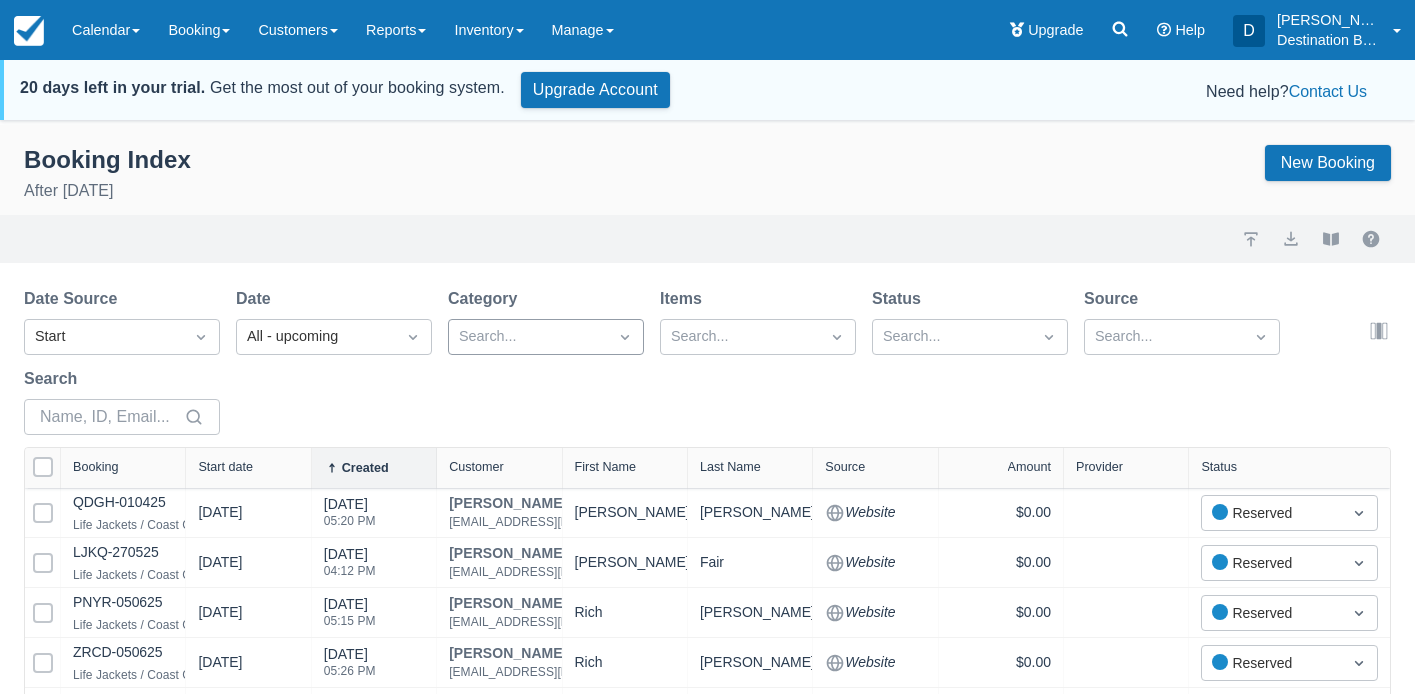 click at bounding box center [528, 337] 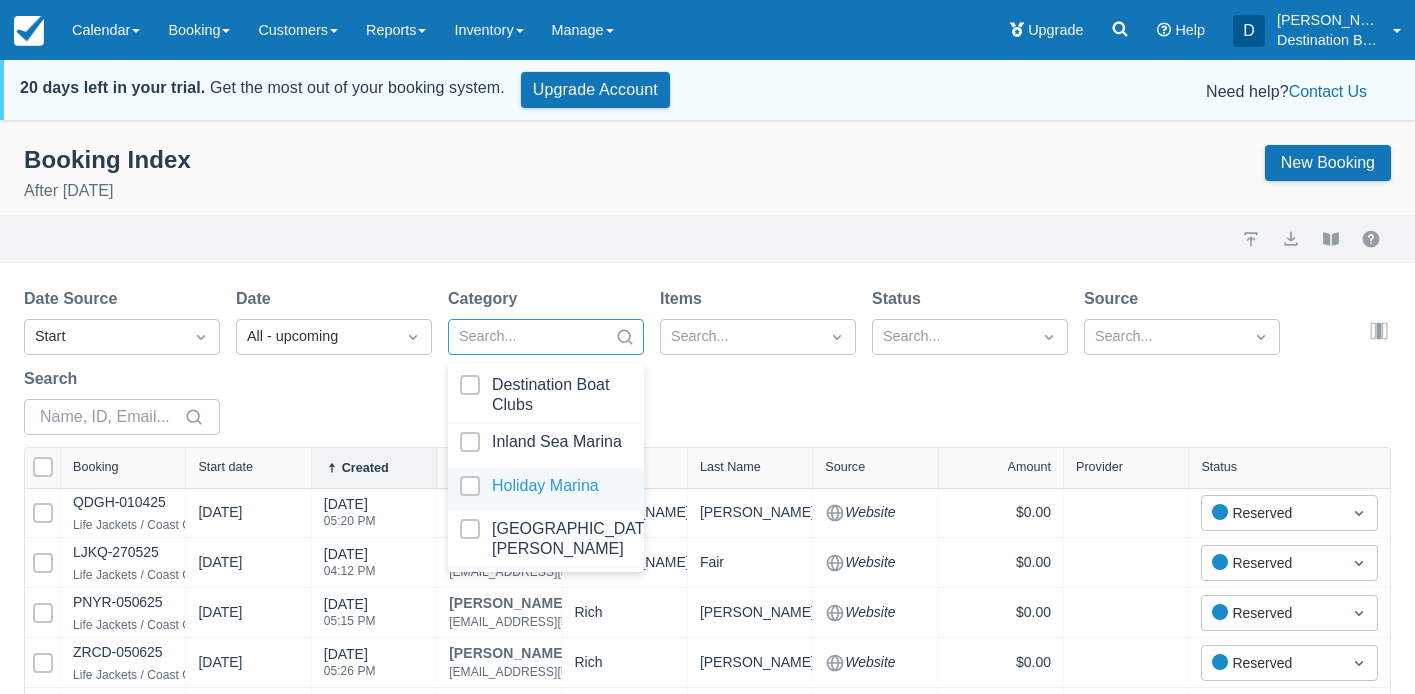 click at bounding box center [546, 489] 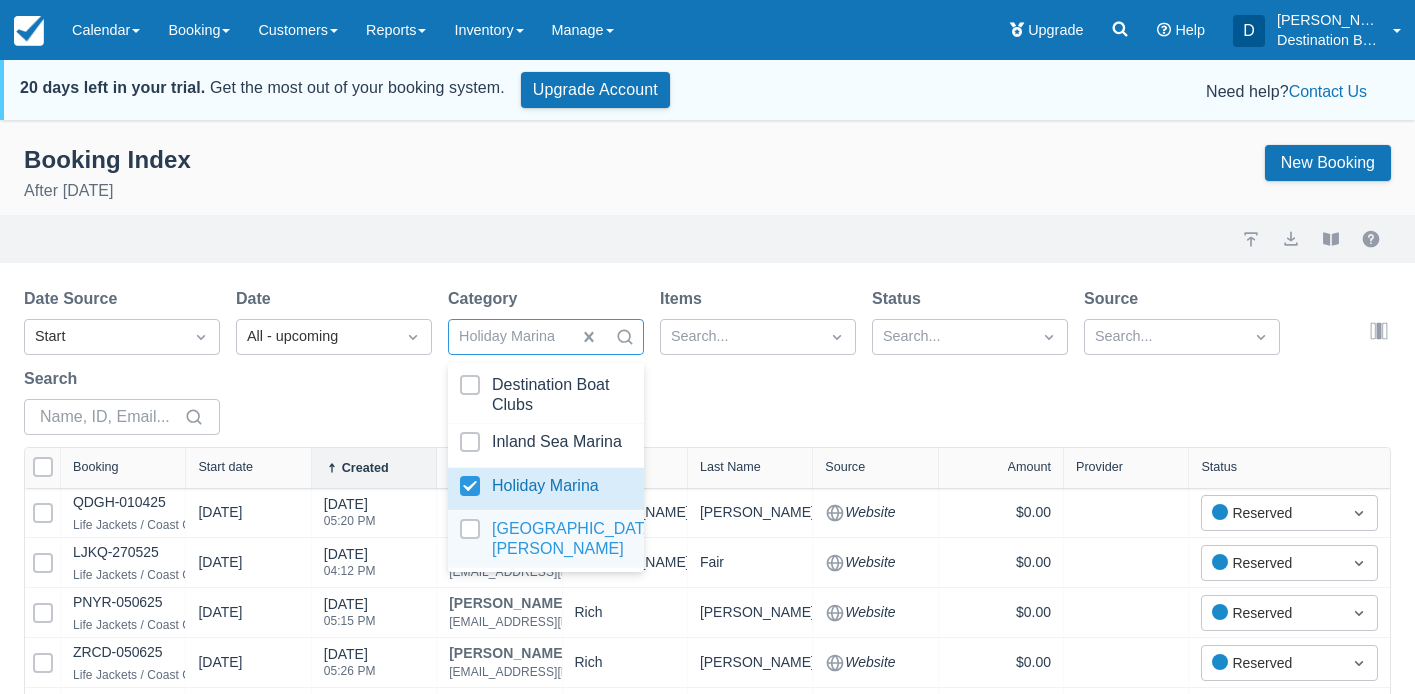 click at bounding box center (546, 539) 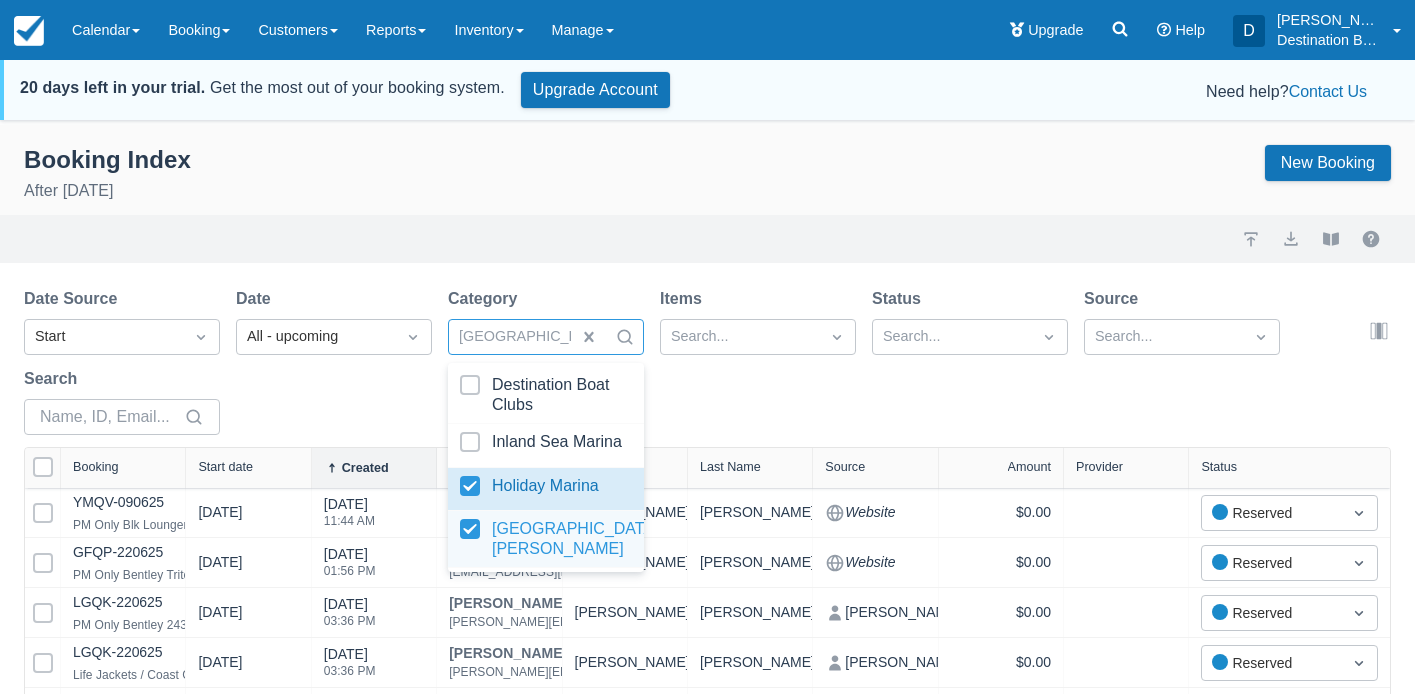 select on "25" 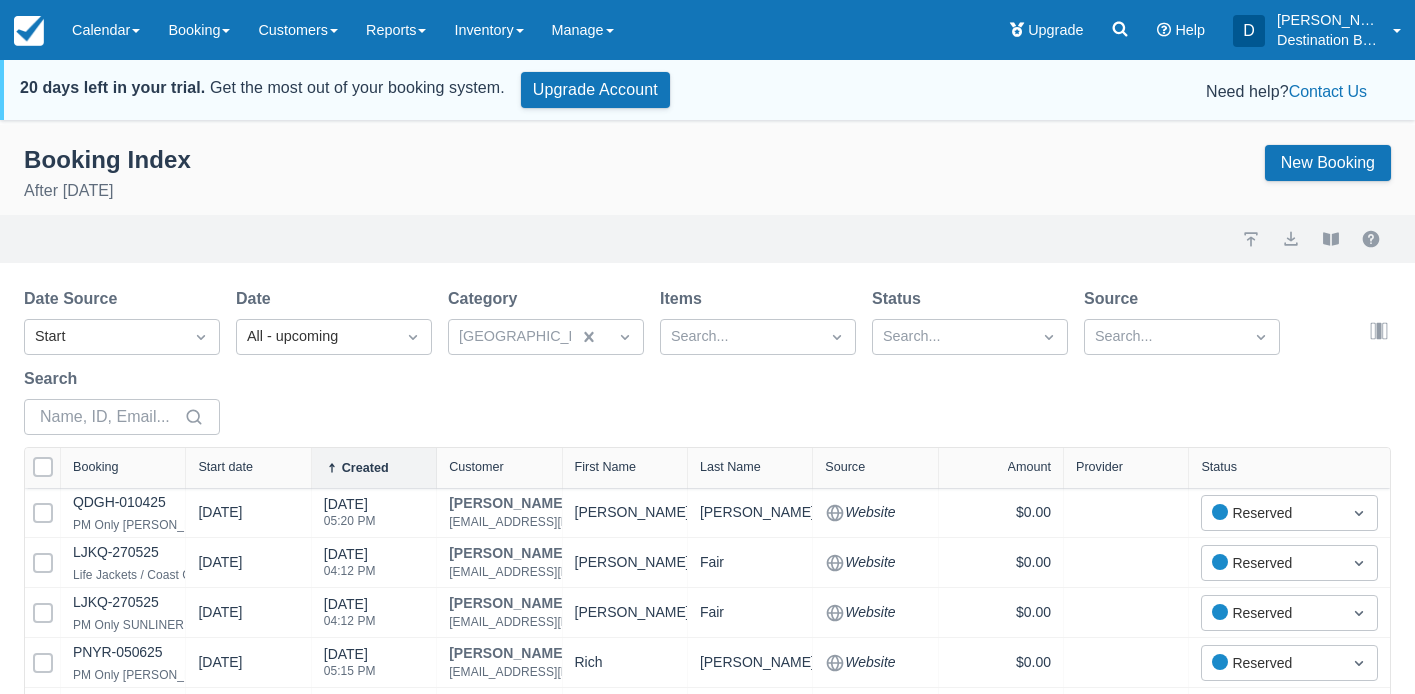 drag, startPoint x: 400, startPoint y: 169, endPoint x: 404, endPoint y: 189, distance: 20.396078 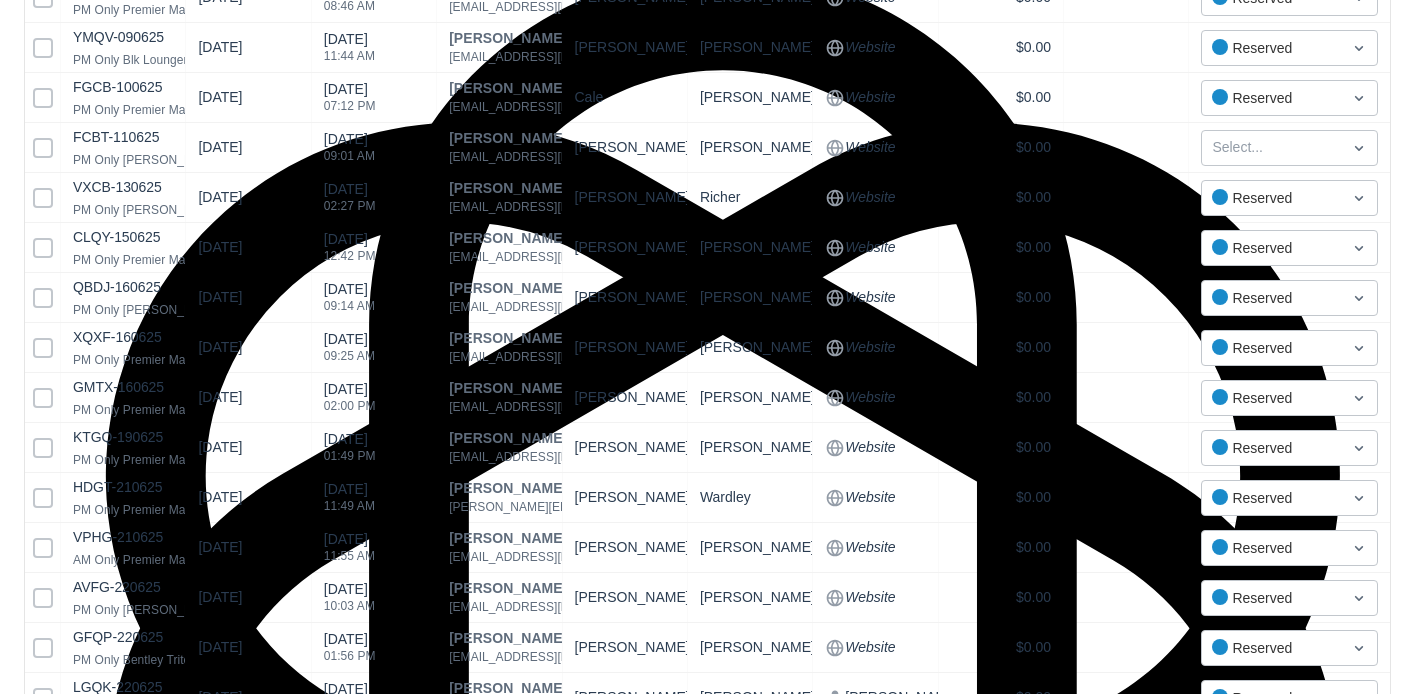 scroll, scrollTop: 1144, scrollLeft: 0, axis: vertical 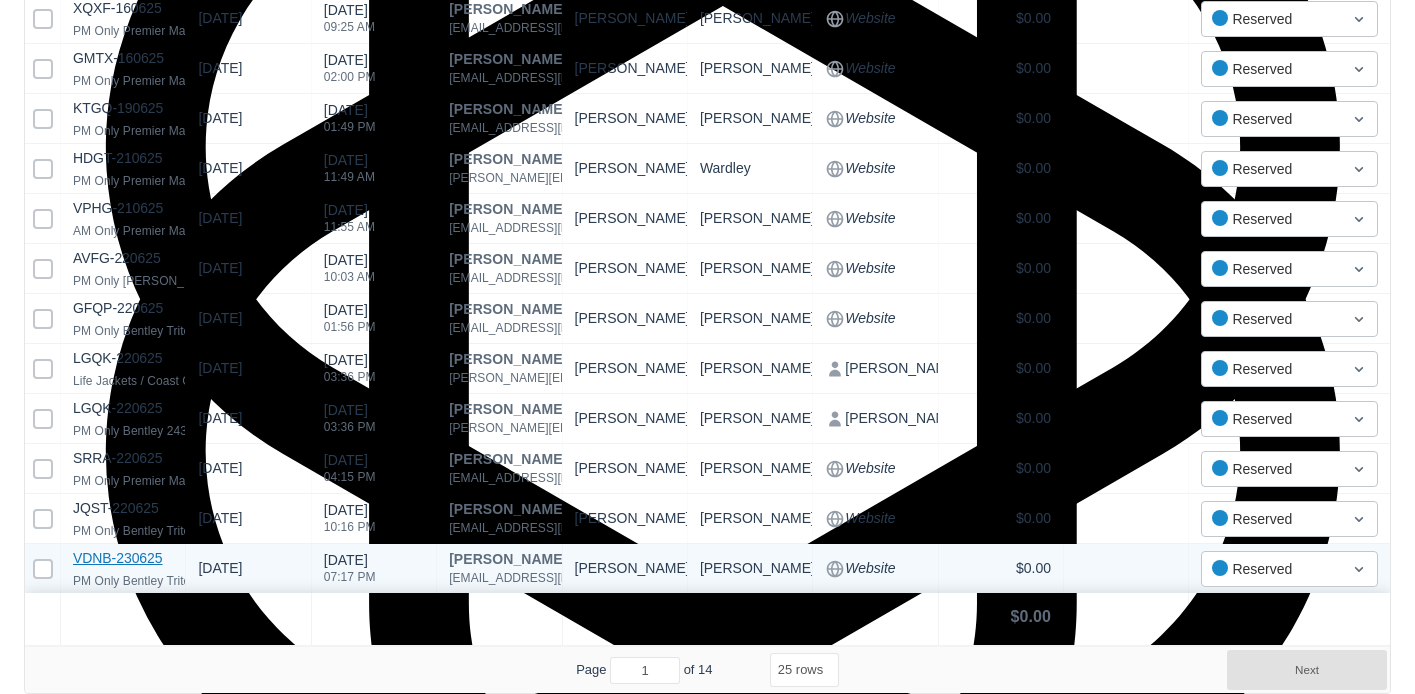 click on "VDNB-230625" at bounding box center (118, 558) 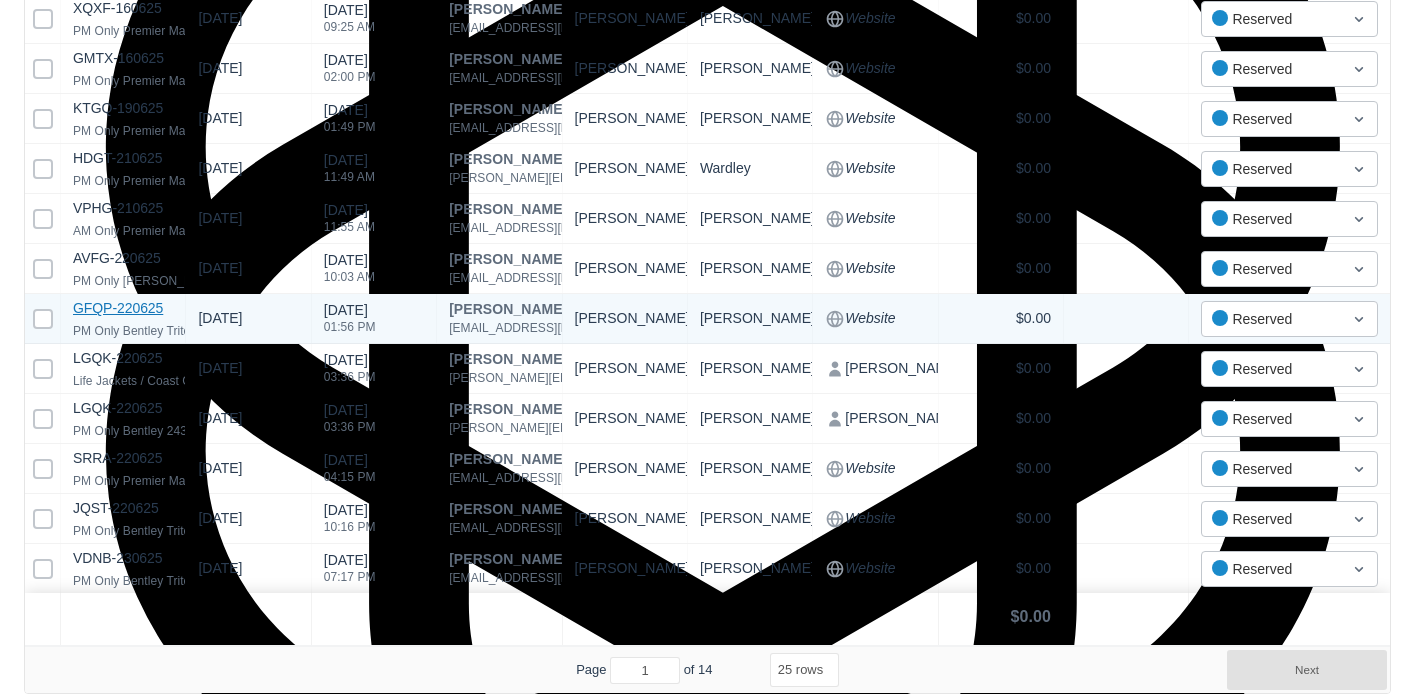 click on "GFQP-220625" at bounding box center (118, 308) 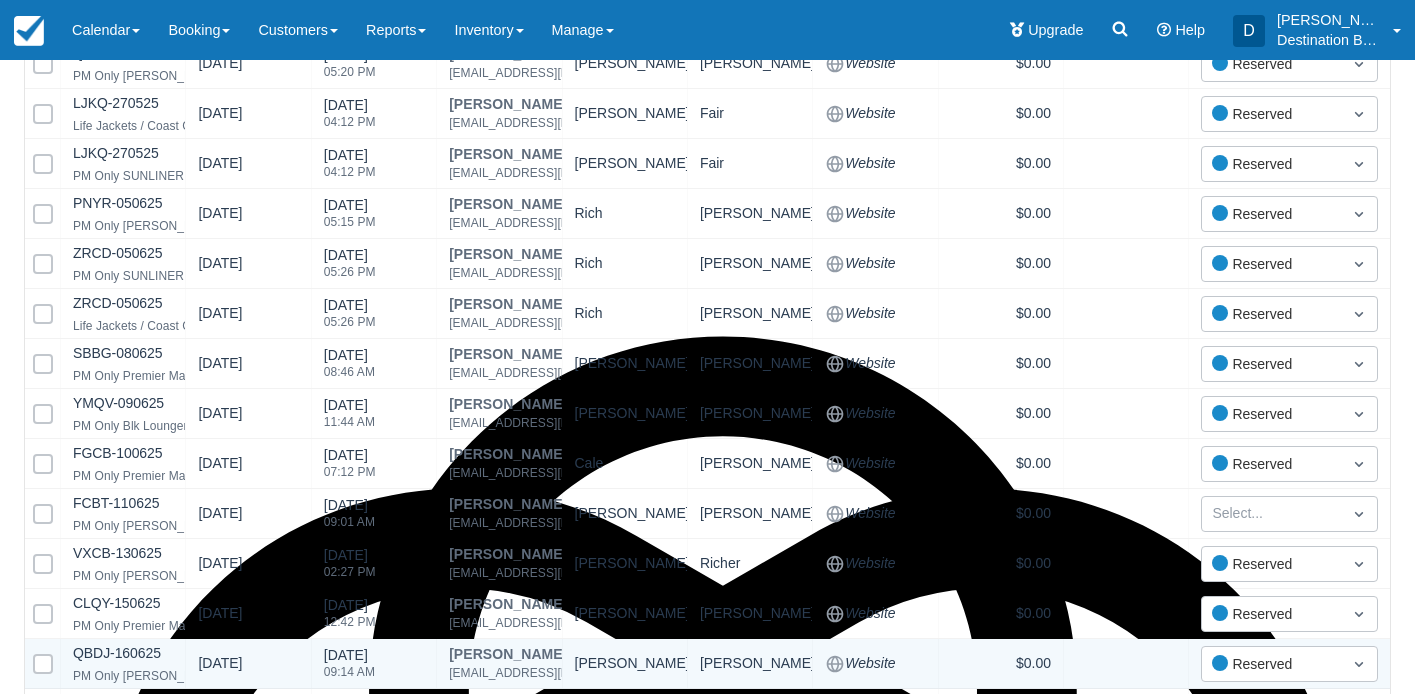 scroll, scrollTop: 0, scrollLeft: 0, axis: both 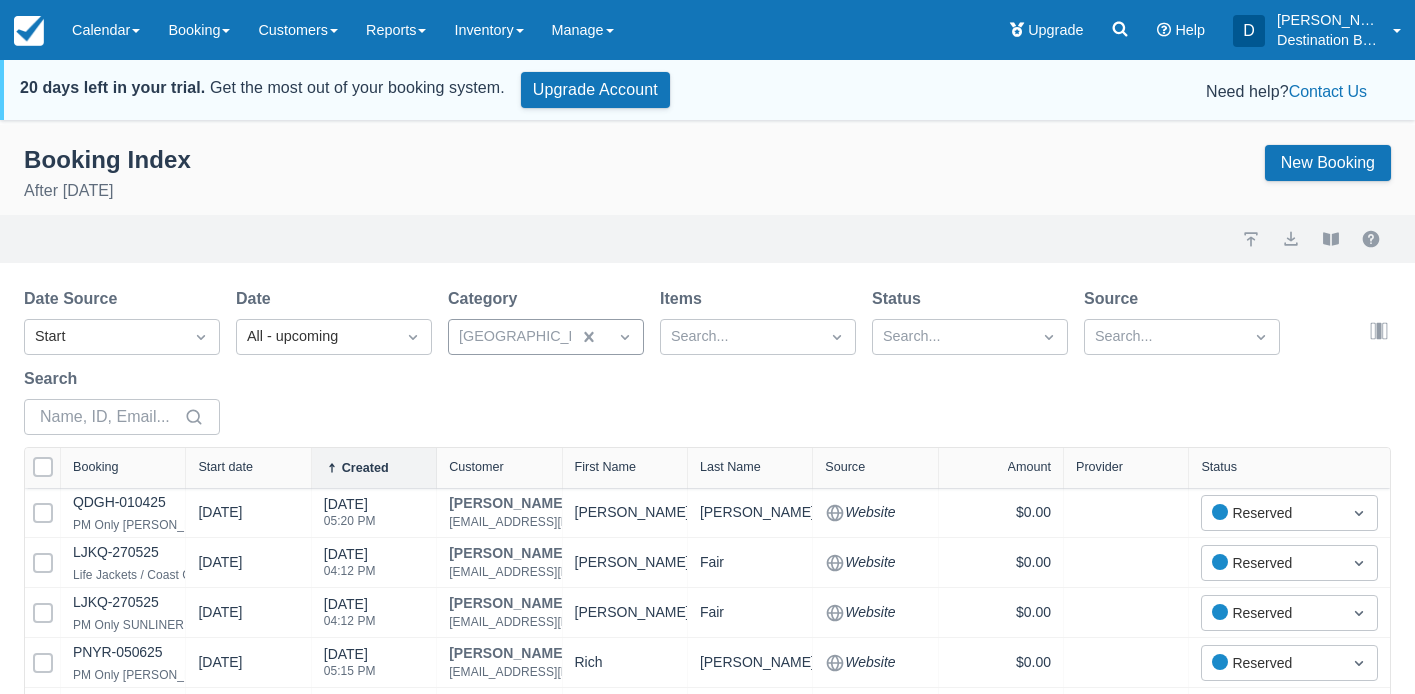 click on "Holiday Marina, Lake Wylie Marina" at bounding box center [510, 337] 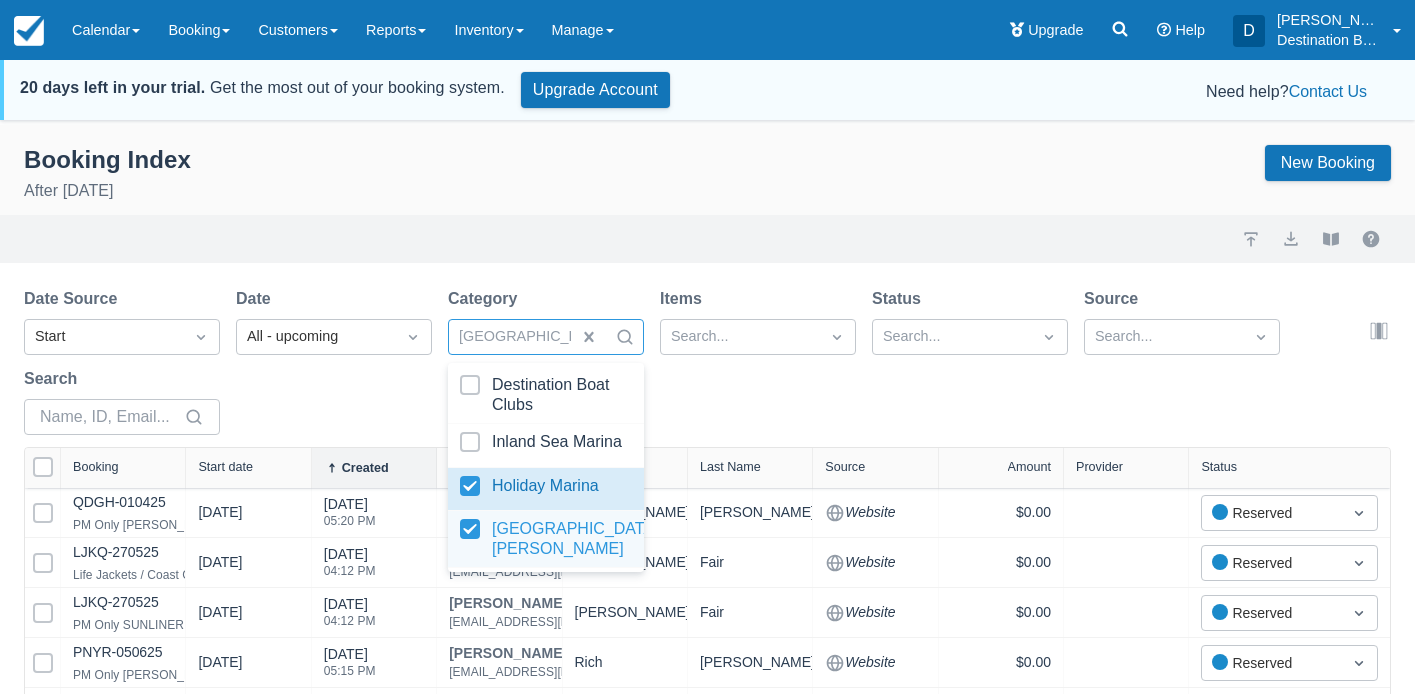 click at bounding box center (546, 539) 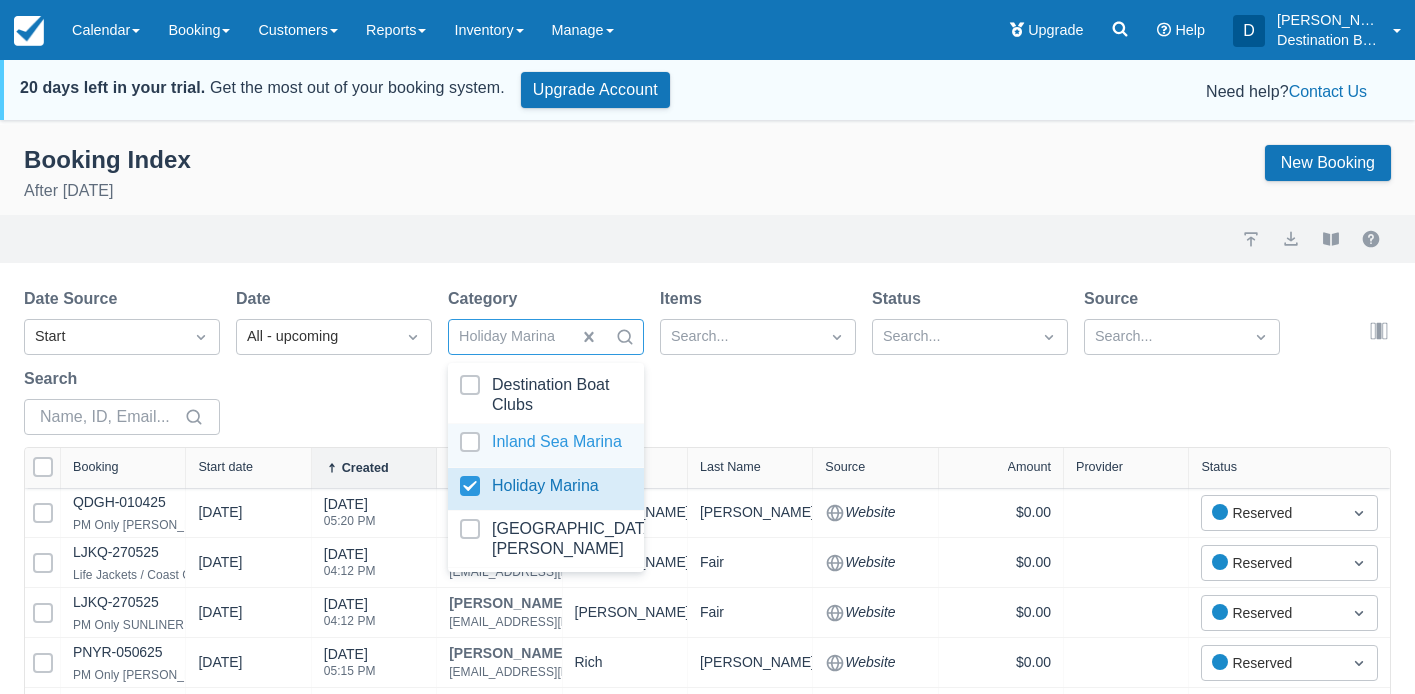 select on "25" 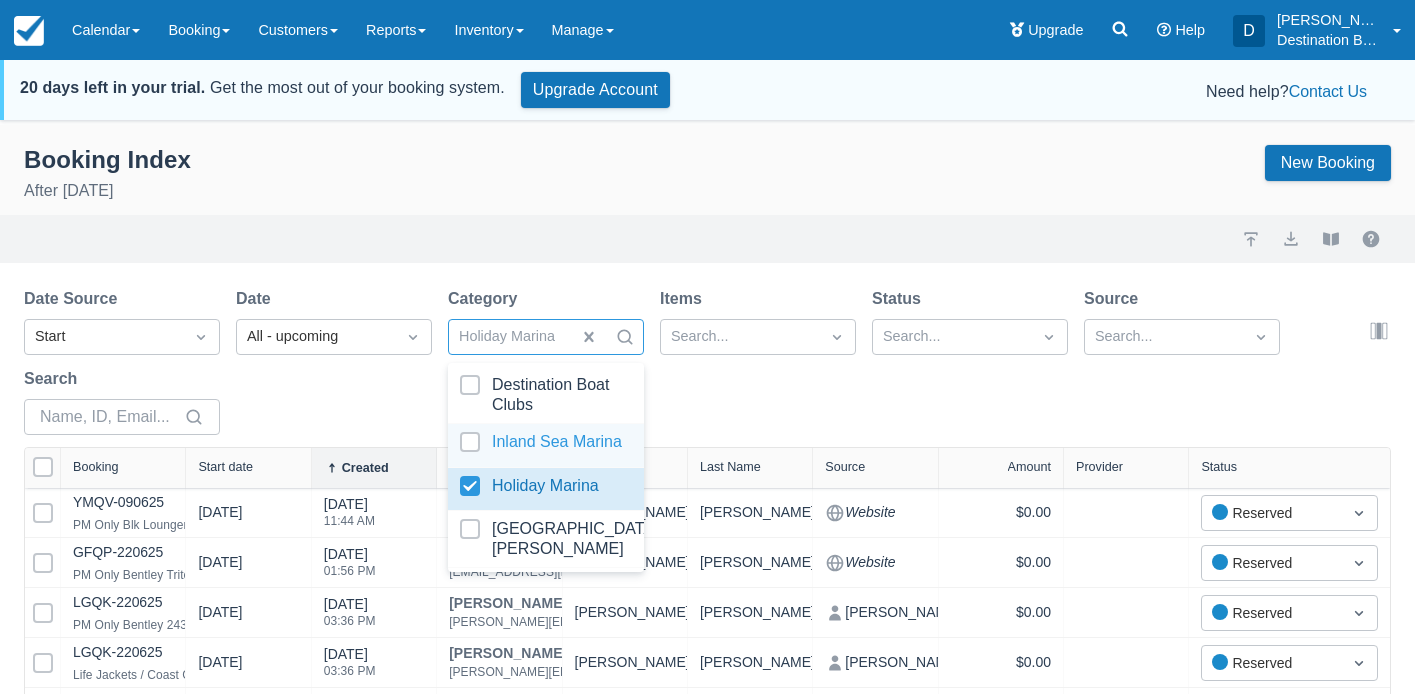 click on "Import Export View booklet" at bounding box center [707, 239] 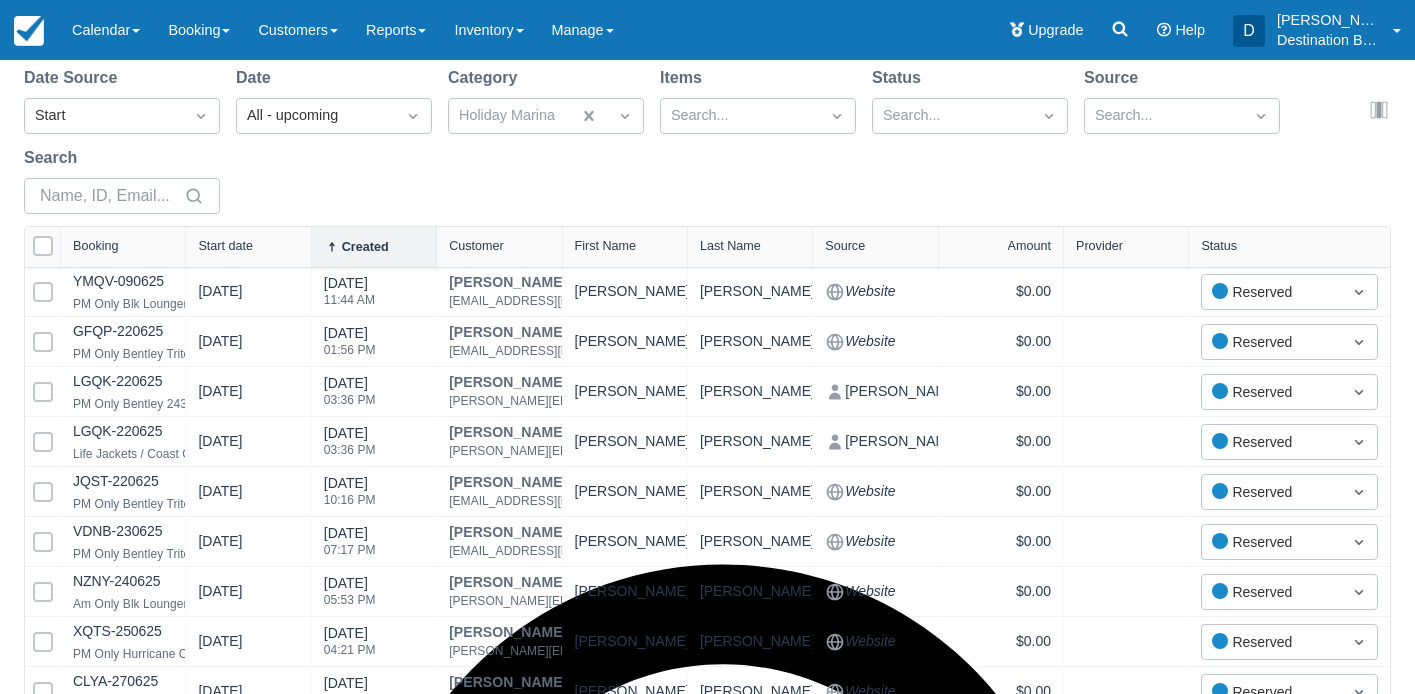 scroll, scrollTop: 125, scrollLeft: 0, axis: vertical 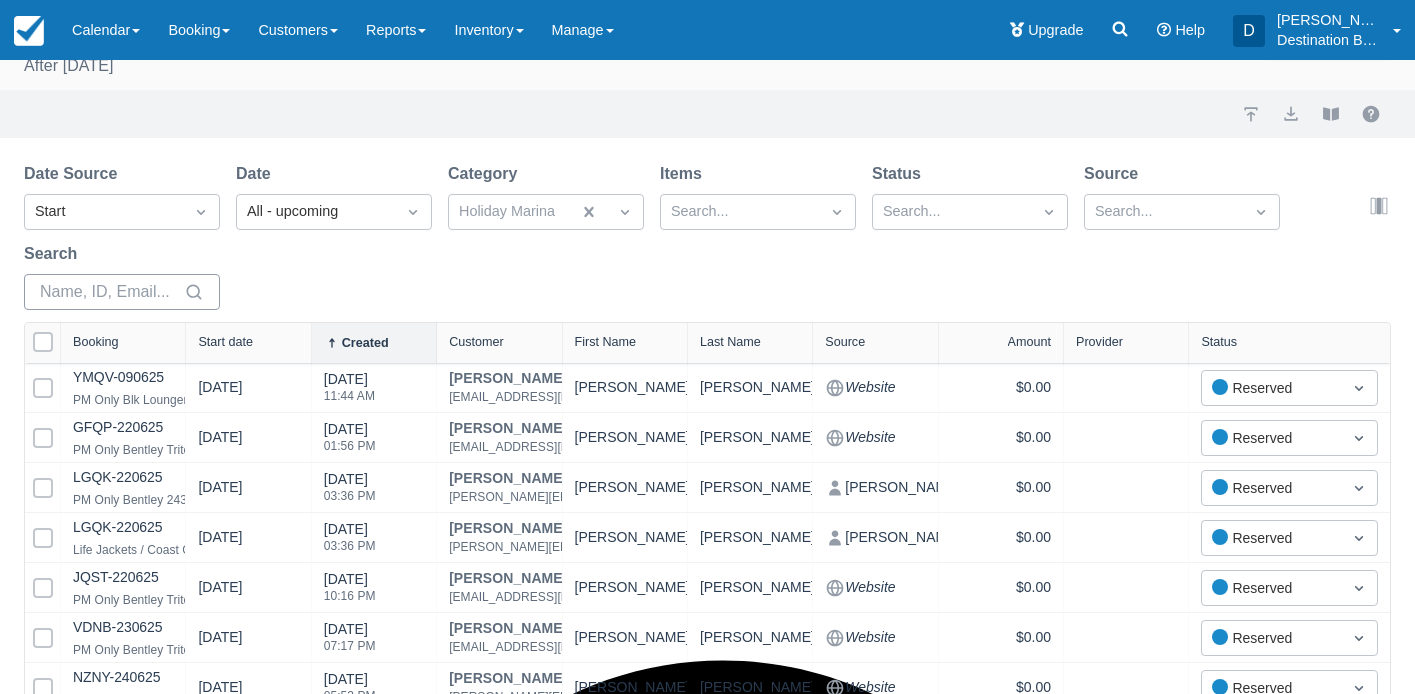 drag, startPoint x: 40, startPoint y: 346, endPoint x: 86, endPoint y: 348, distance: 46.043457 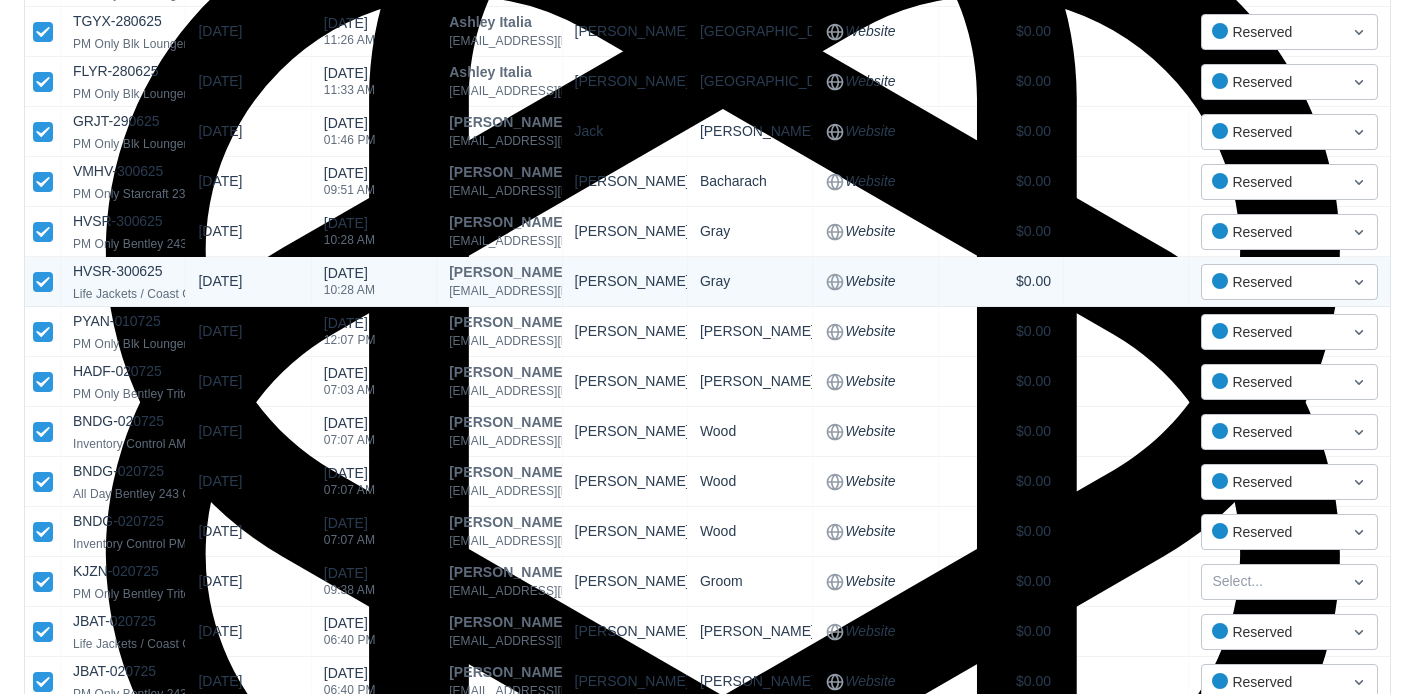 scroll, scrollTop: 1204, scrollLeft: 0, axis: vertical 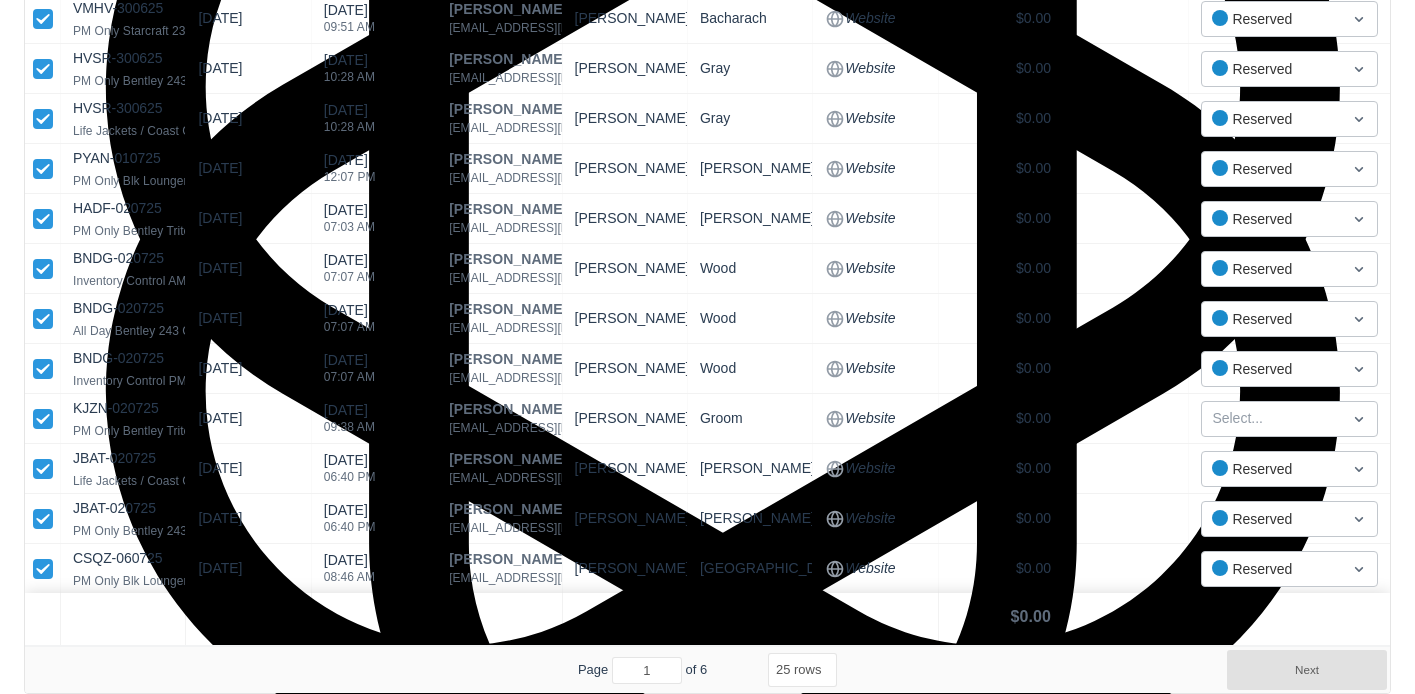 click on "5 rows 10 rows 20 rows 25 rows 50 rows 100 rows" at bounding box center [802, 670] 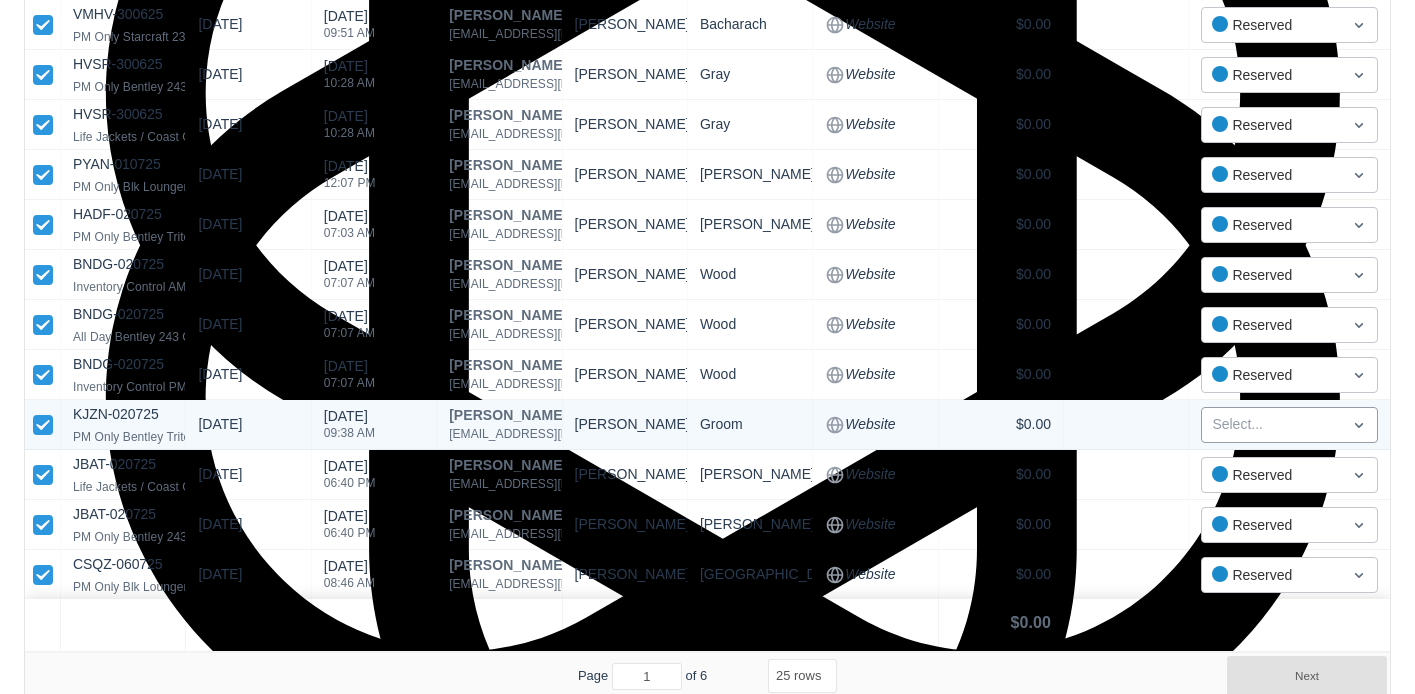 click on "Select..." at bounding box center [1271, 424] 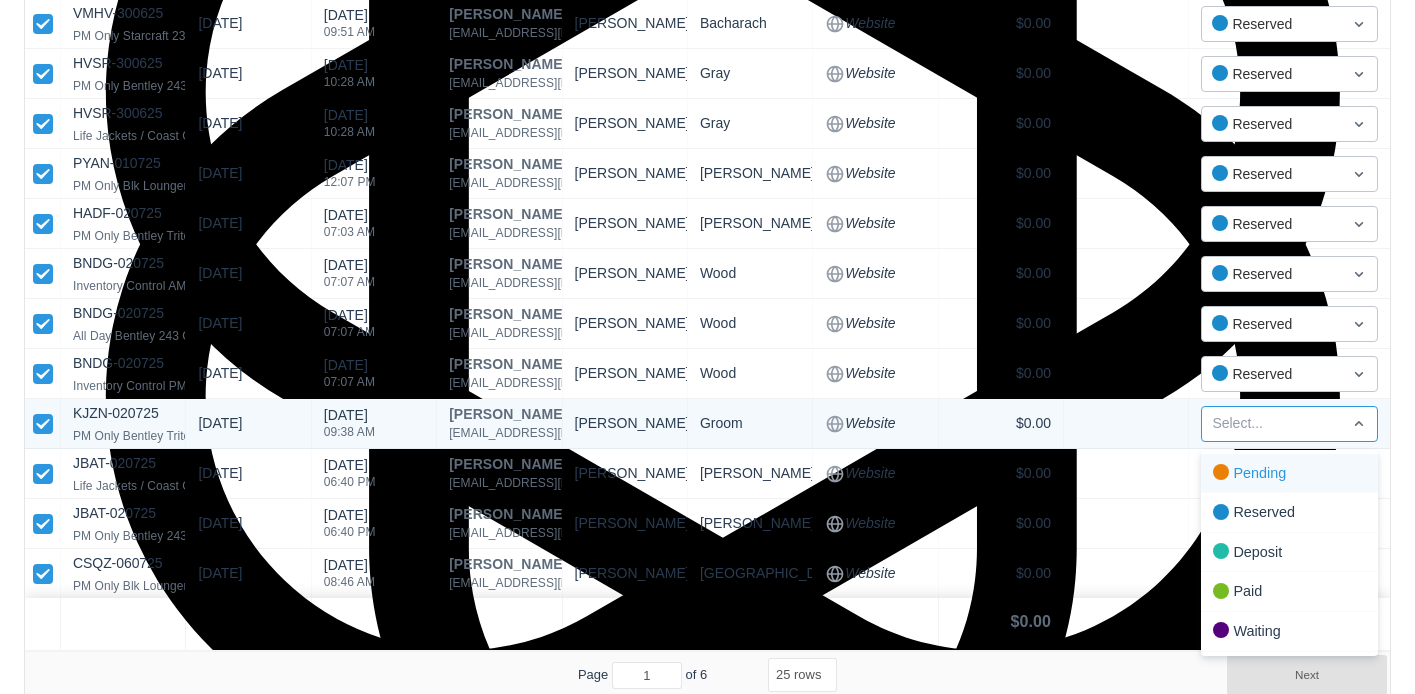 scroll, scrollTop: 1203, scrollLeft: 0, axis: vertical 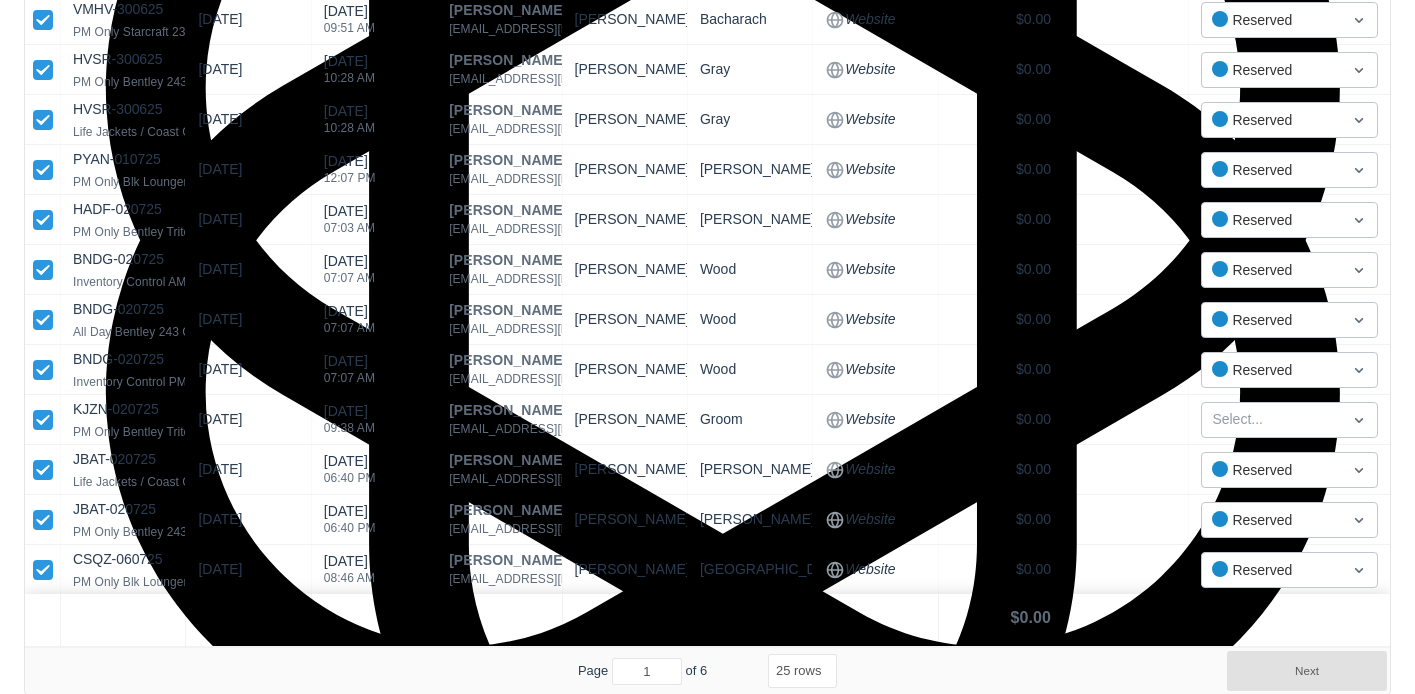 drag, startPoint x: 1073, startPoint y: 667, endPoint x: 1070, endPoint y: 643, distance: 24.186773 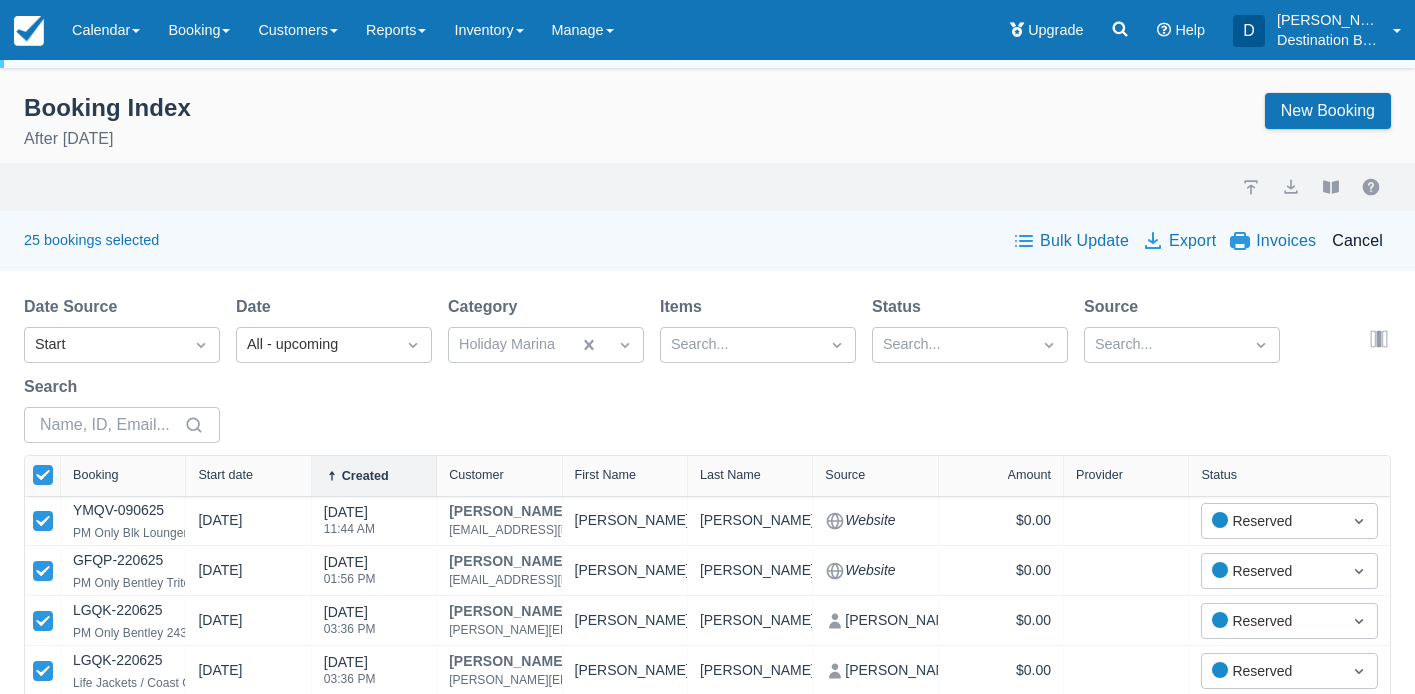 scroll, scrollTop: 60, scrollLeft: 0, axis: vertical 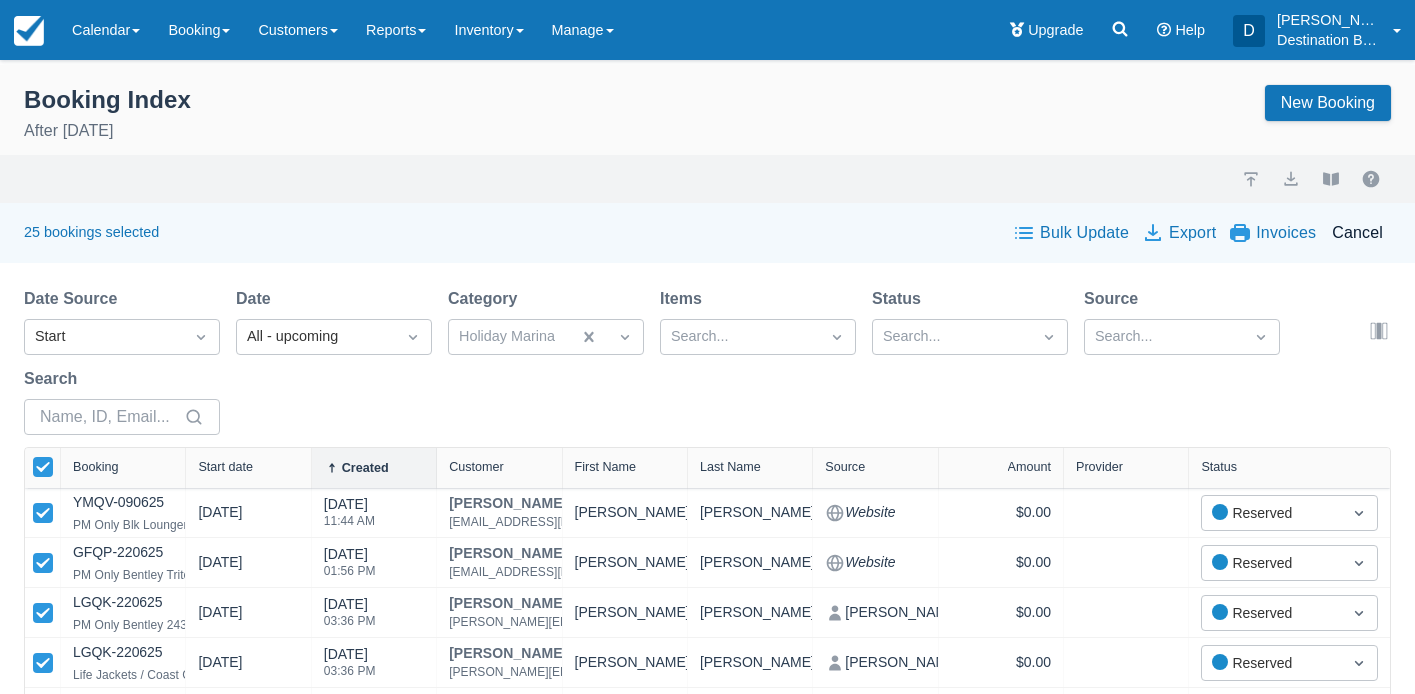 click on "Bulk Update" at bounding box center [1072, 233] 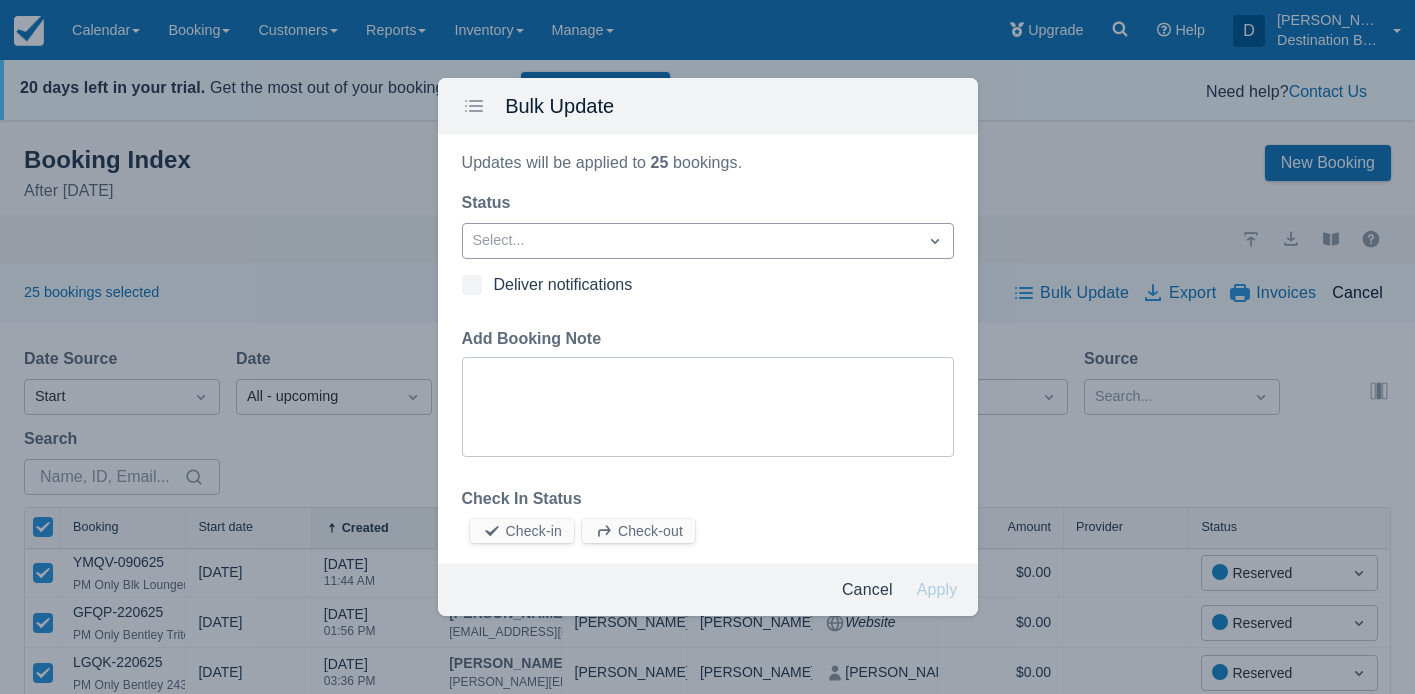 click on "Updates will be applied to   25   bookings . Status Select... Deliver notifications Add Booking Note Check In Status Check-in Check-out" at bounding box center (708, 349) 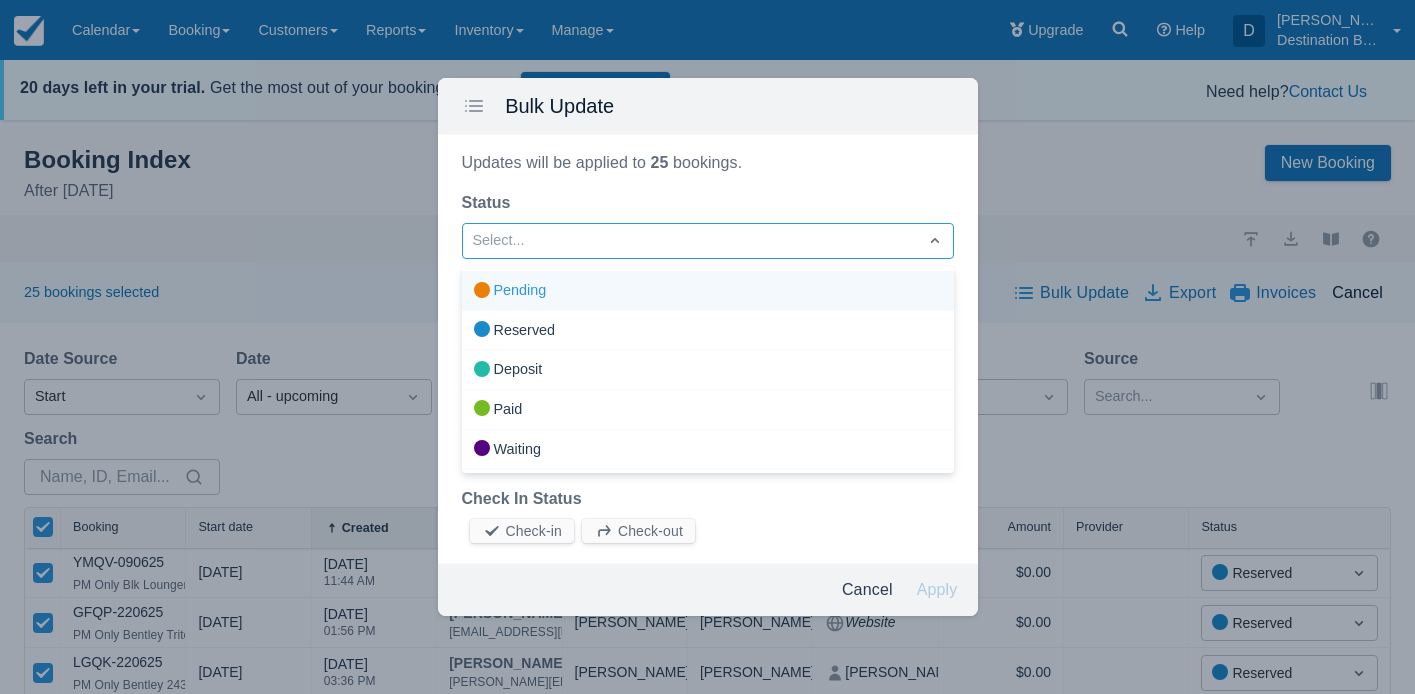 click on "Status" at bounding box center (708, 203) 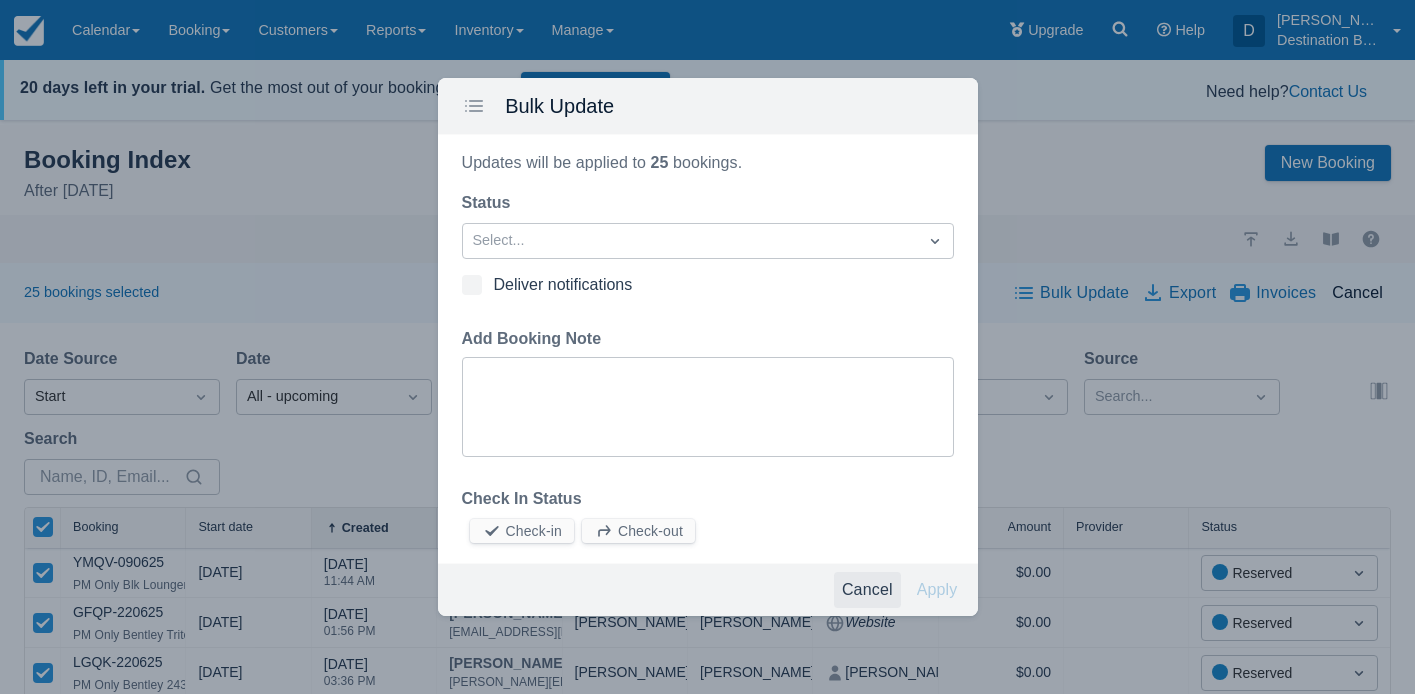 click on "Cancel" at bounding box center (867, 590) 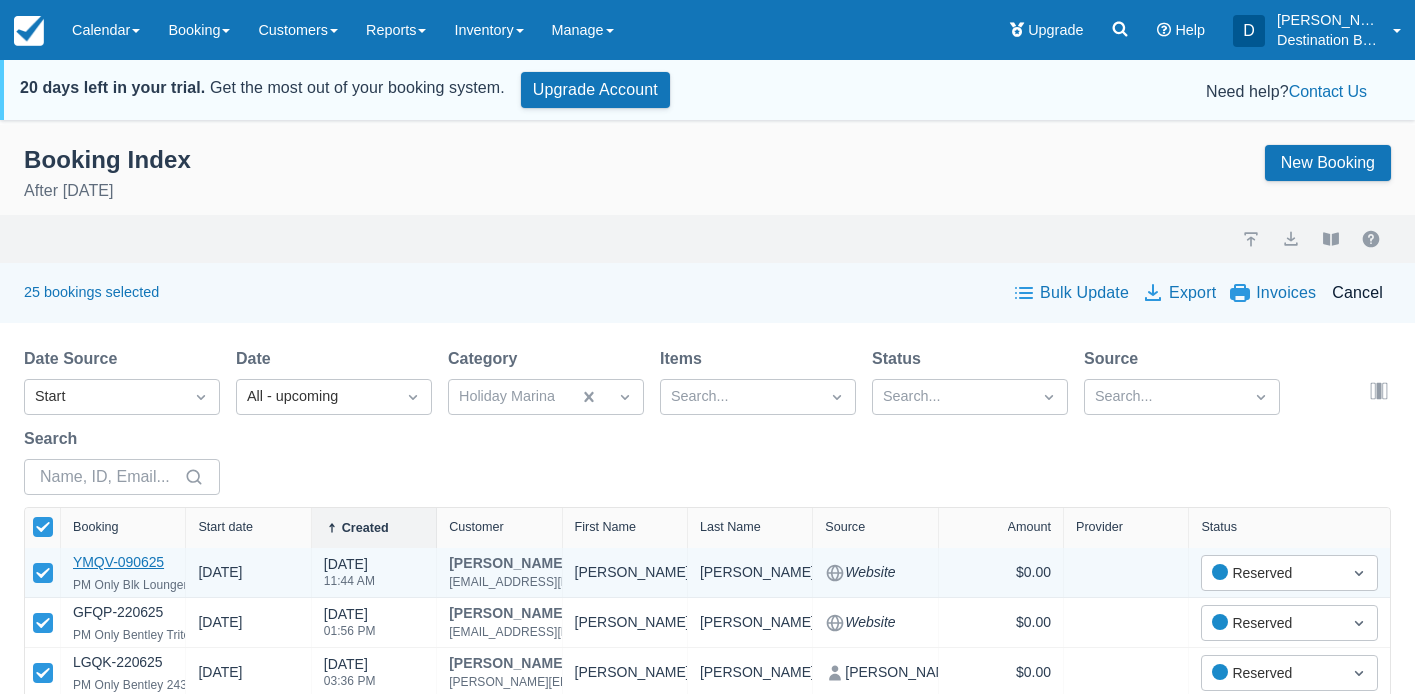 click on "YMQV-090625" at bounding box center [118, 562] 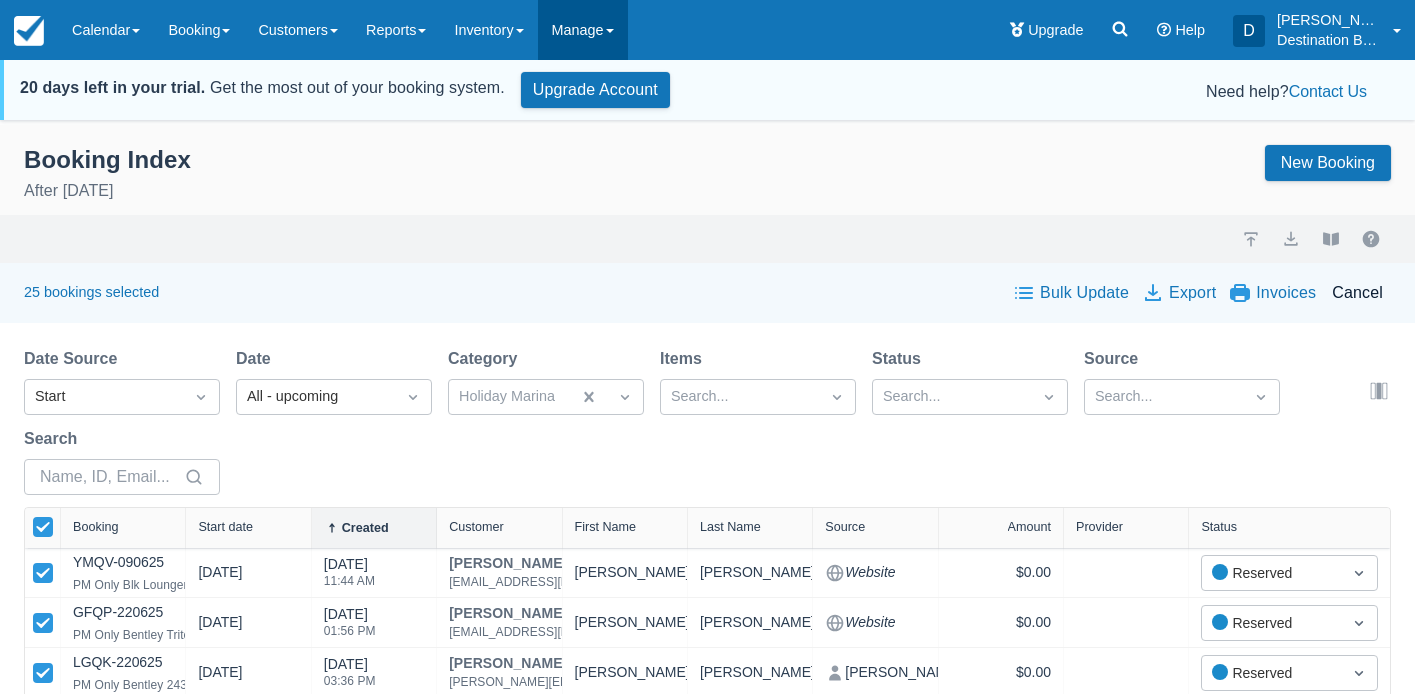 click on "Manage" at bounding box center (583, 30) 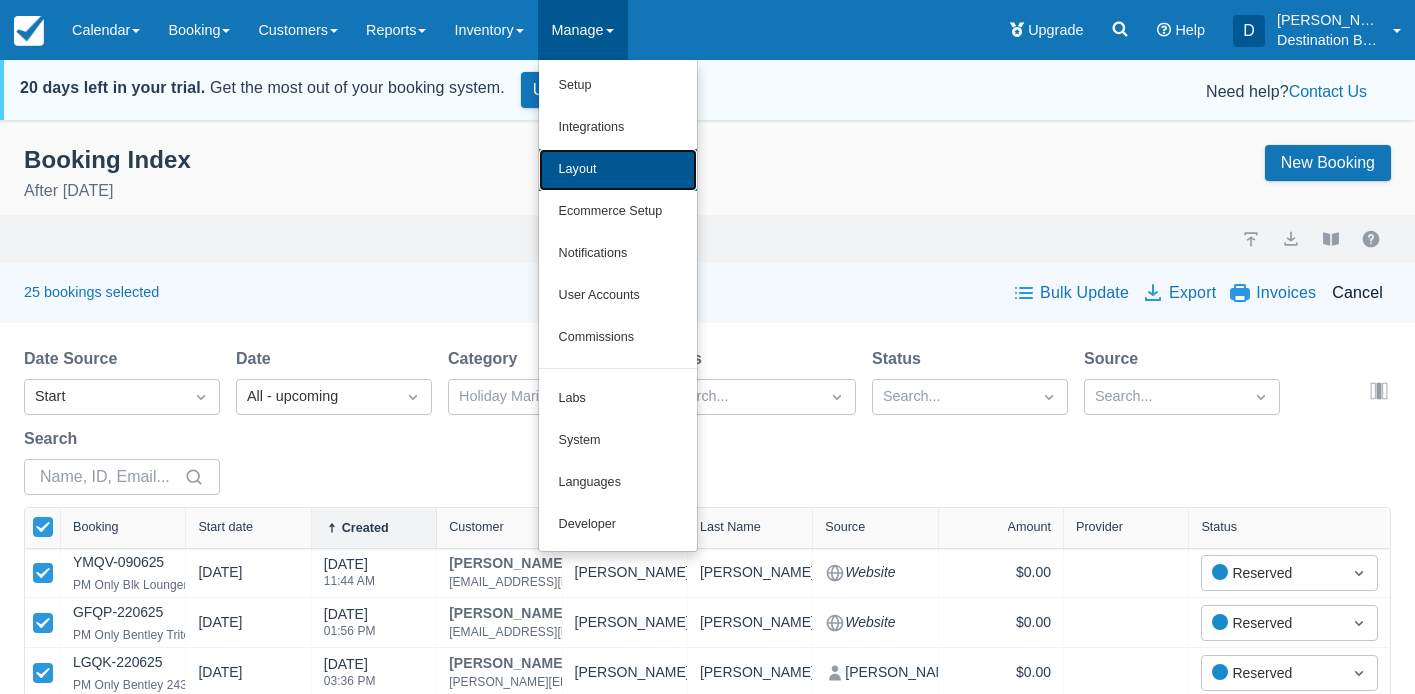 click on "Layout" at bounding box center (618, 170) 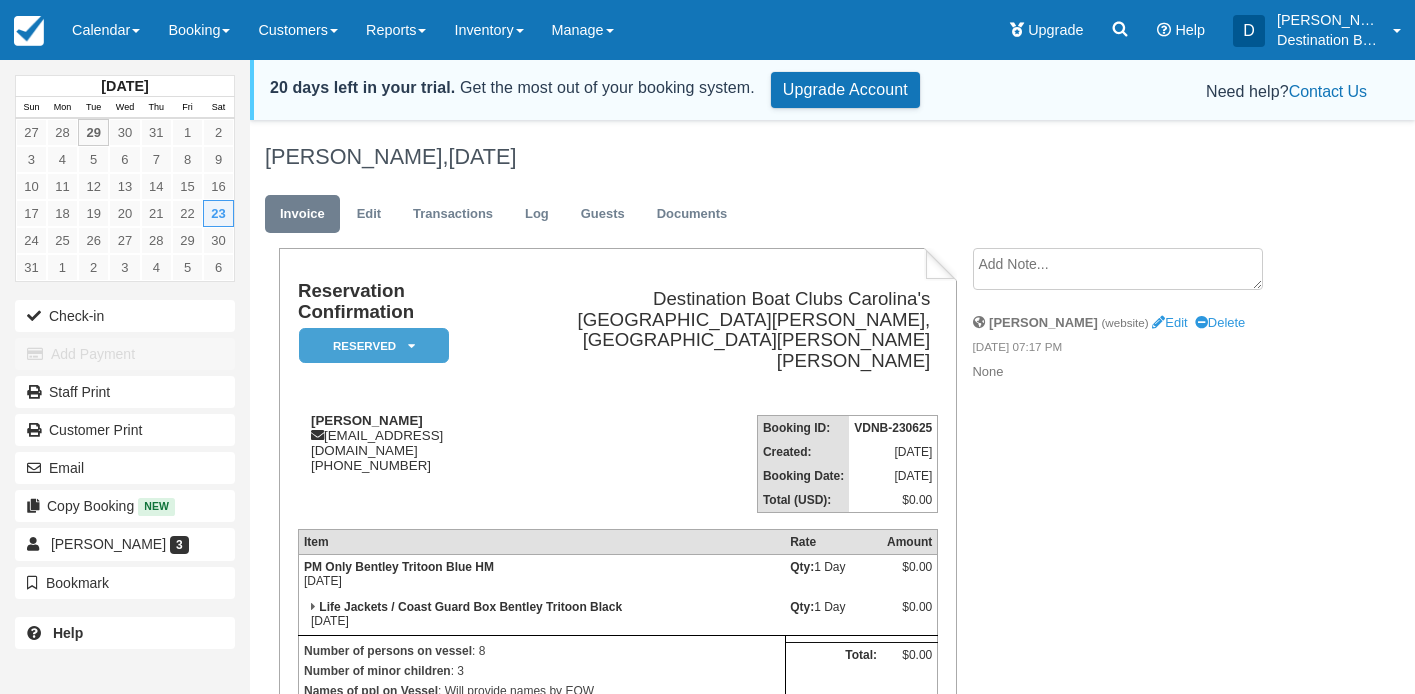 scroll, scrollTop: 0, scrollLeft: 0, axis: both 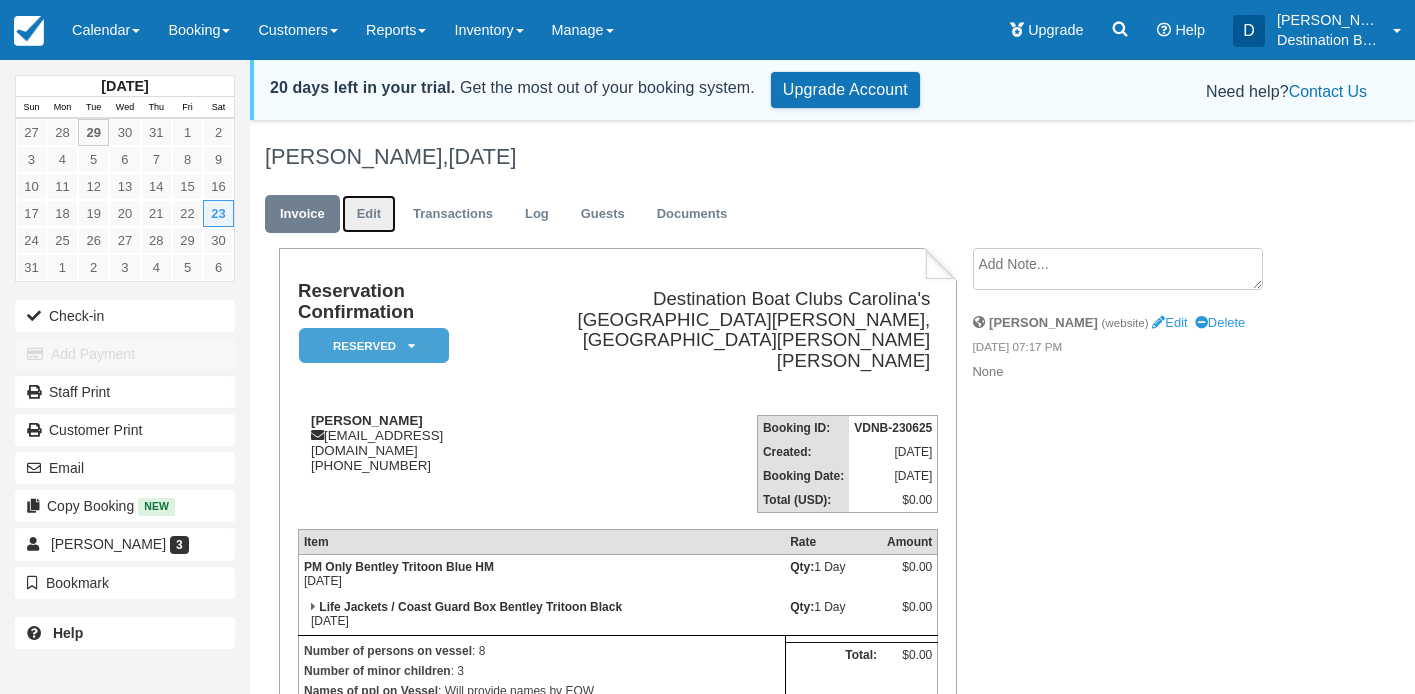 click on "Edit" at bounding box center (369, 214) 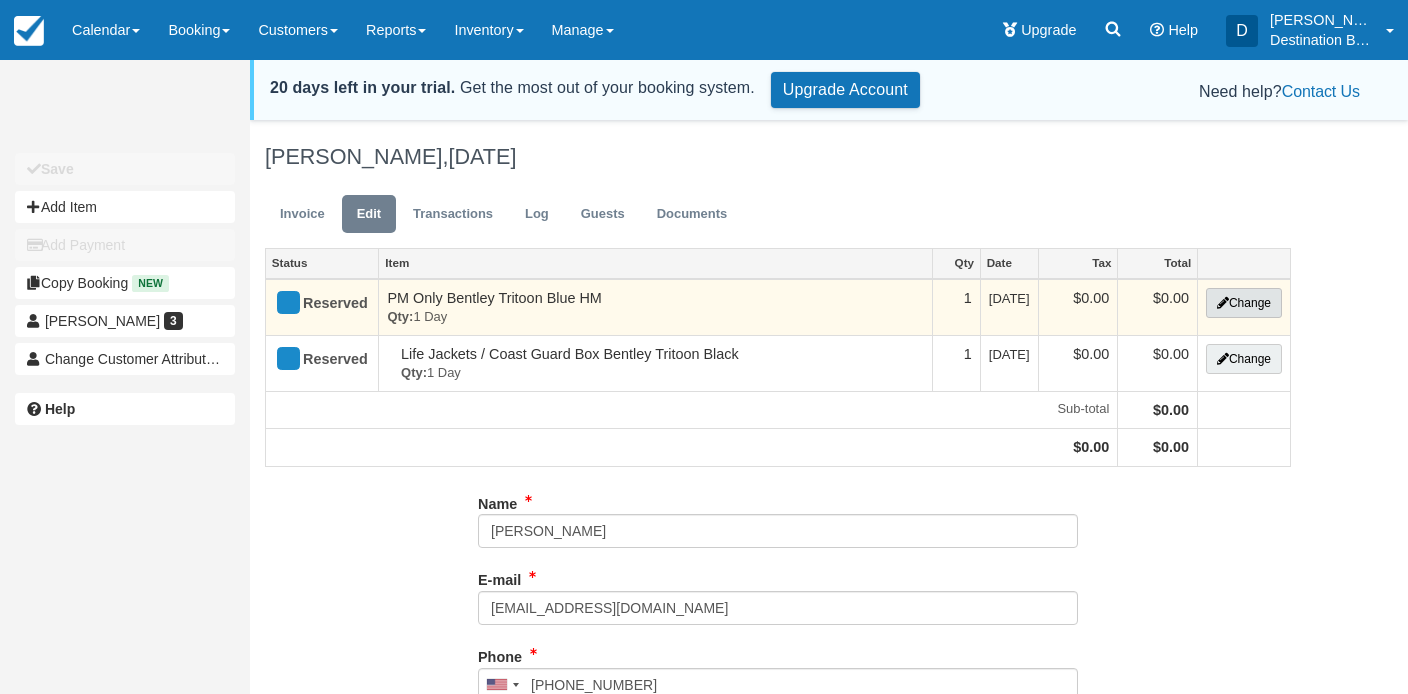 type on "[PHONE_NUMBER]" 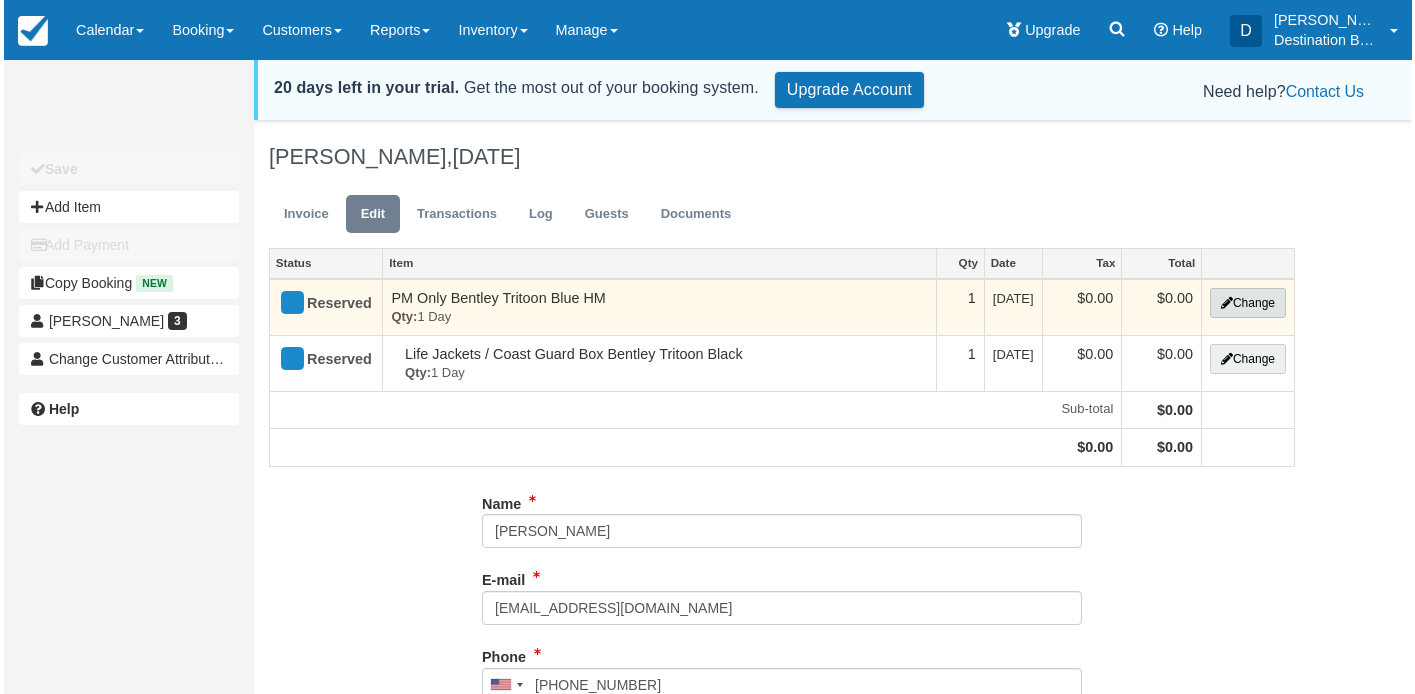 scroll, scrollTop: 0, scrollLeft: 0, axis: both 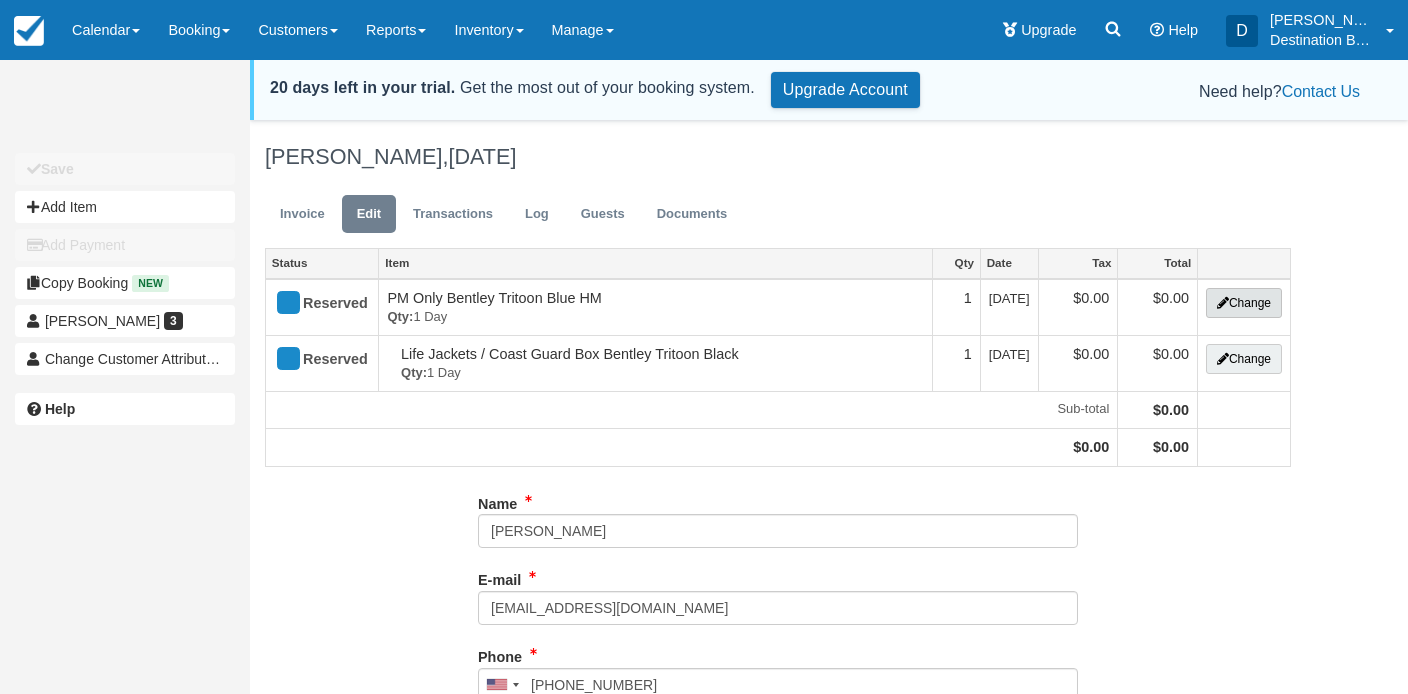 click on "Change" at bounding box center (1244, 303) 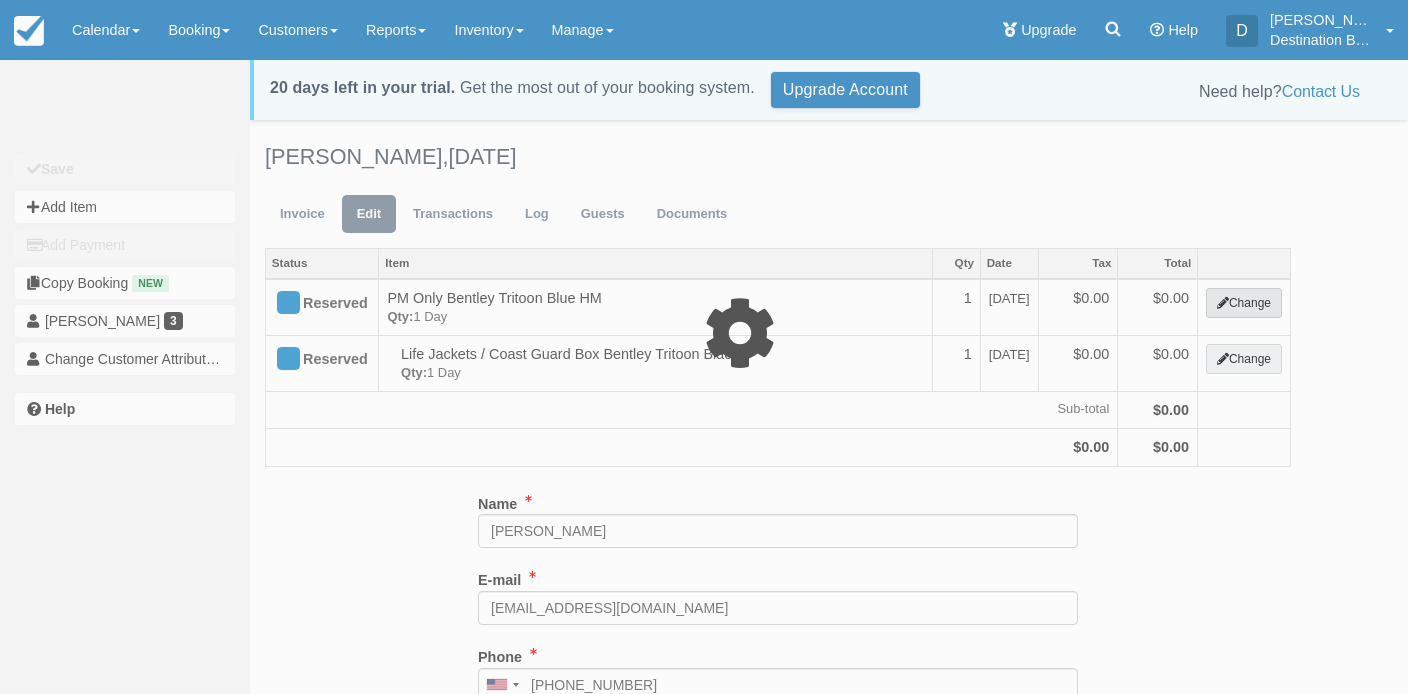 type on "0.00" 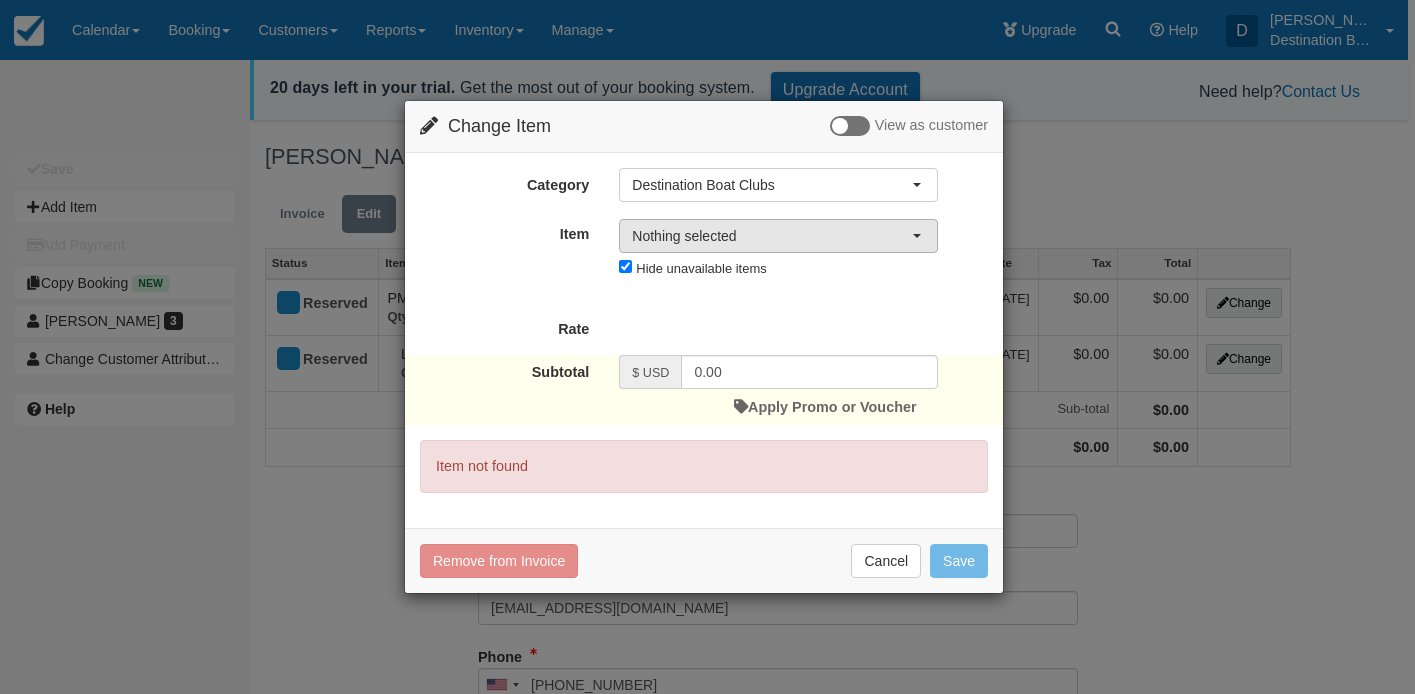 click on "Nothing selected" at bounding box center [778, 236] 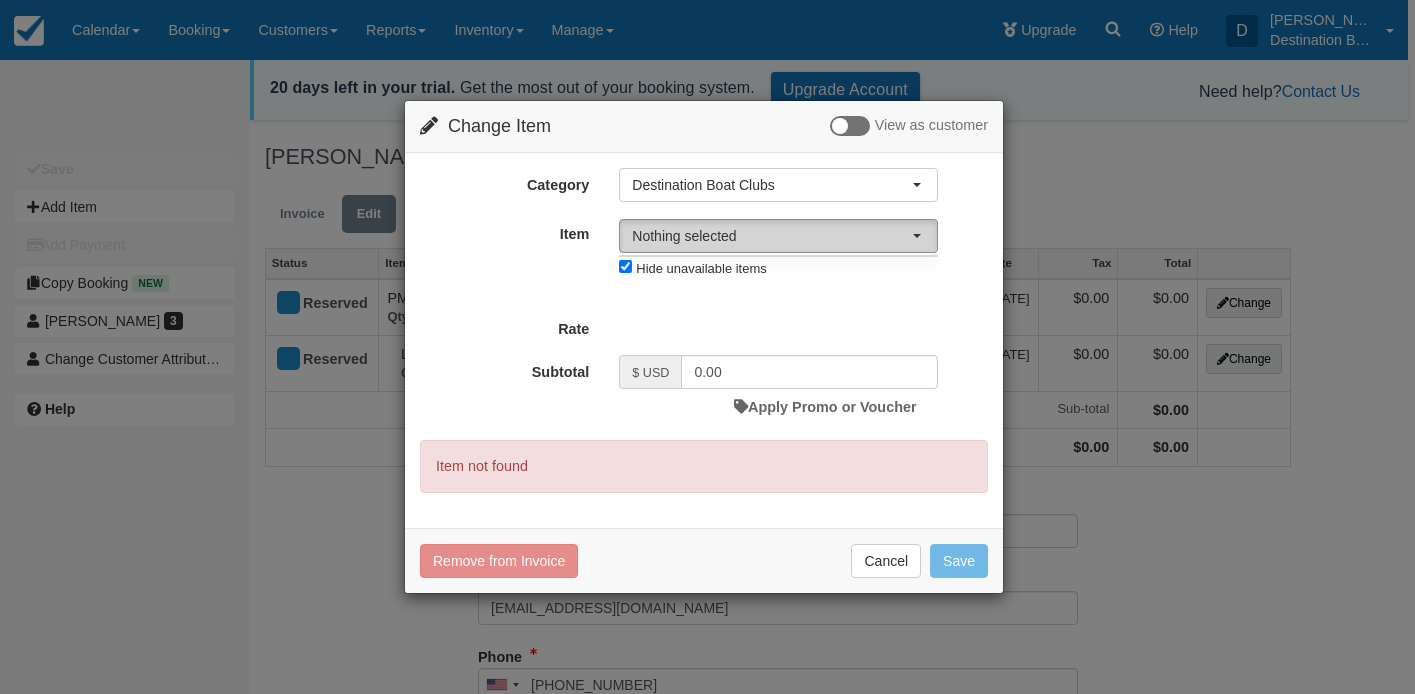 click on "Nothing selected" at bounding box center (778, 236) 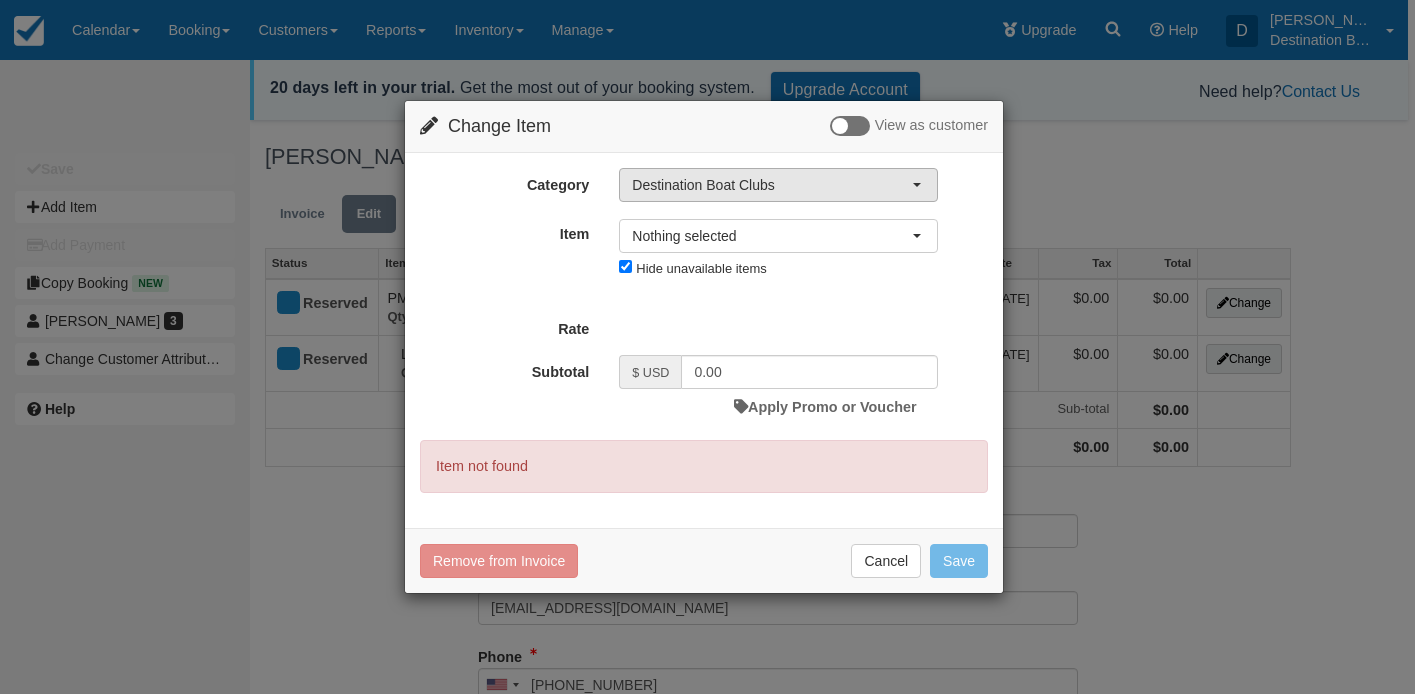click on "Destination Boat Clubs" at bounding box center [772, 185] 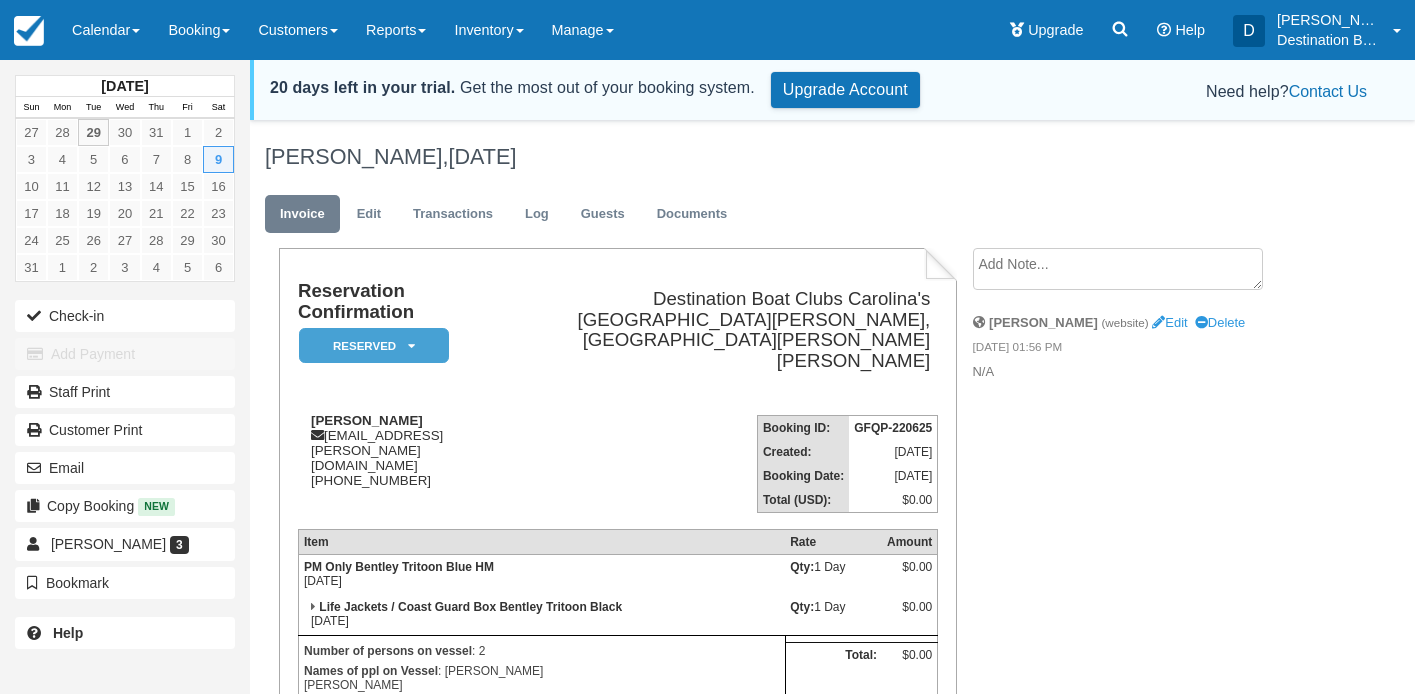 scroll, scrollTop: 0, scrollLeft: 0, axis: both 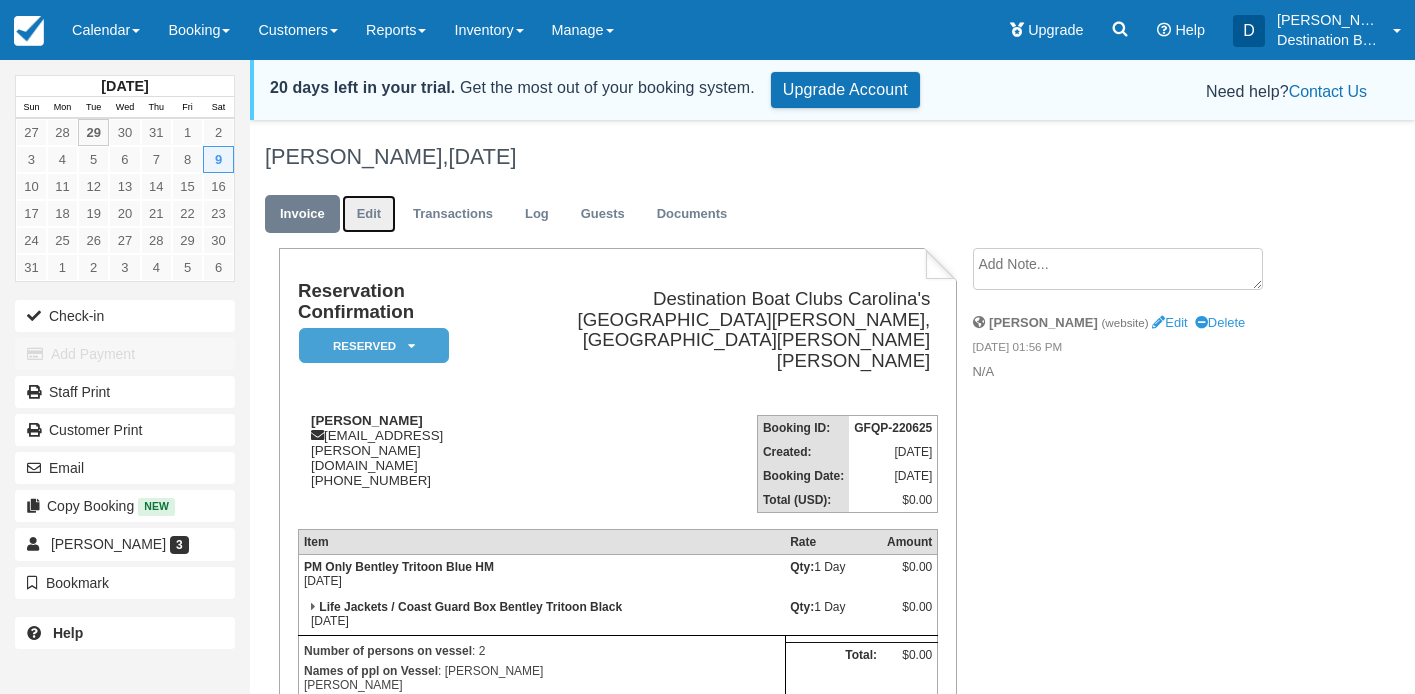 click on "Edit" at bounding box center (369, 214) 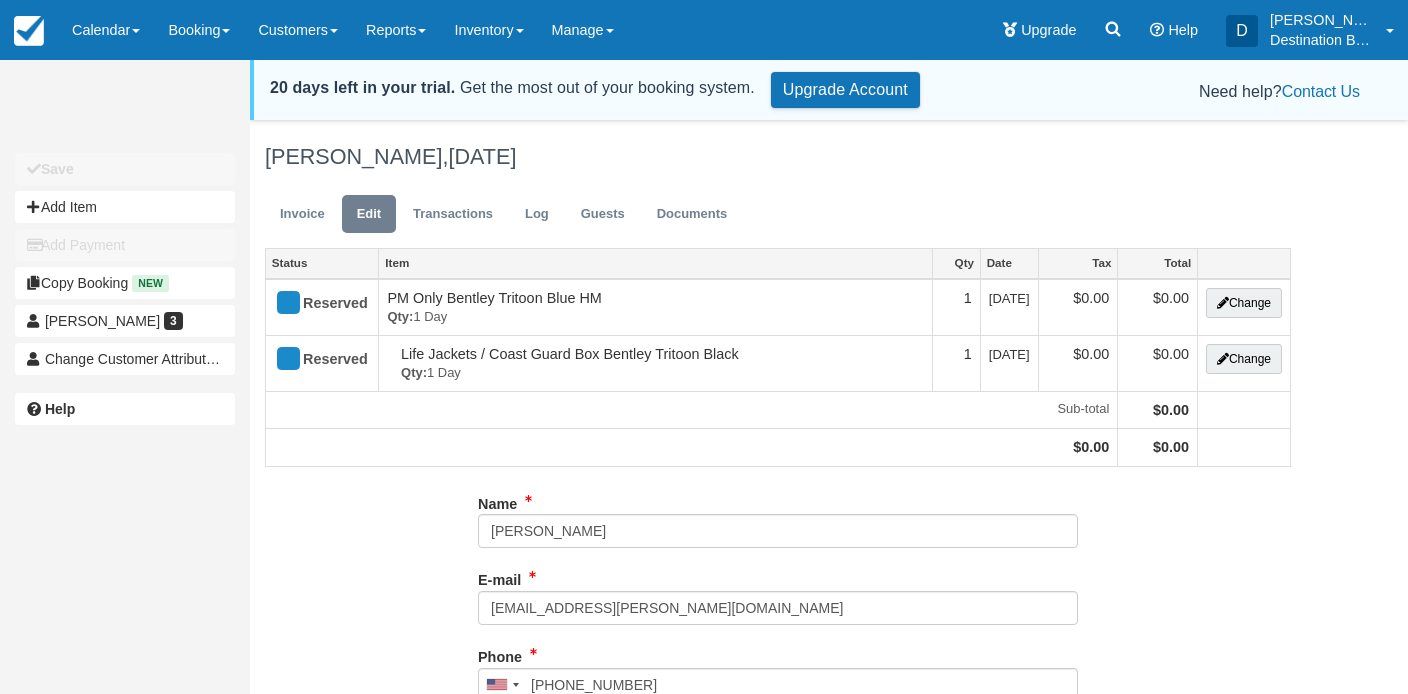 select on "0" 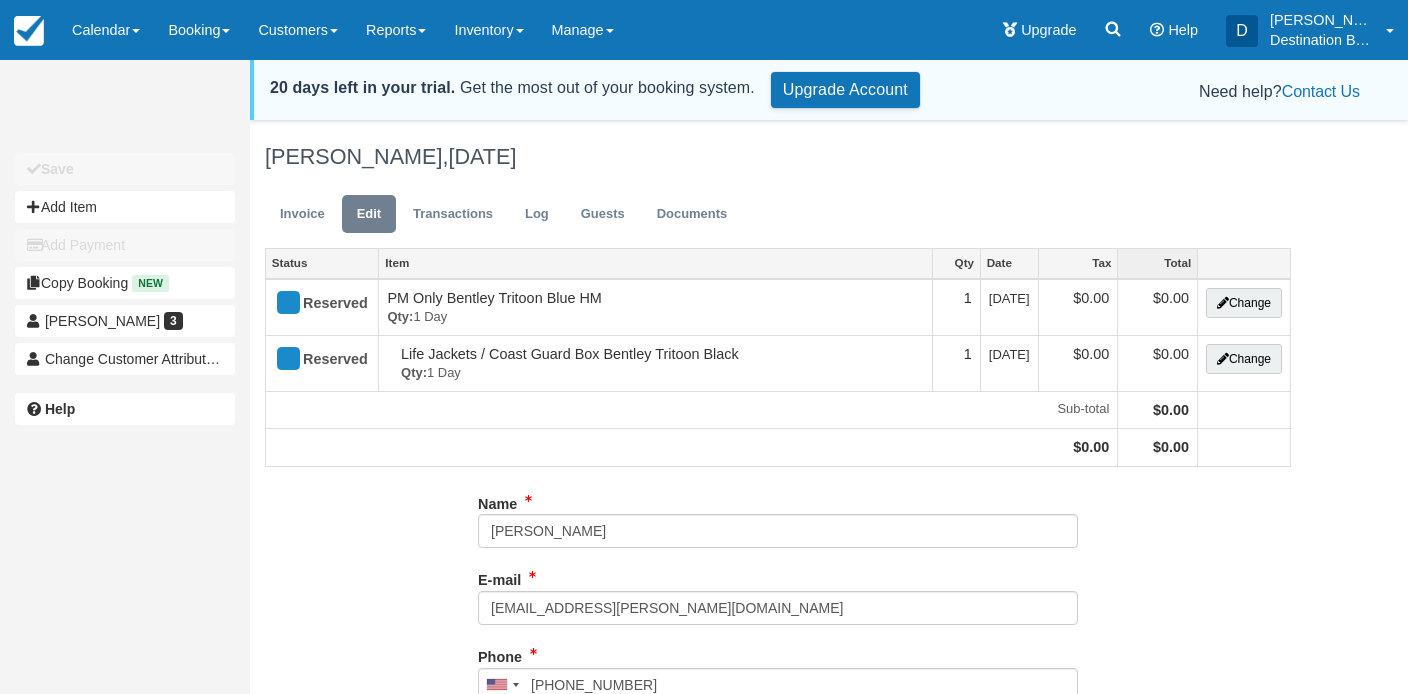 scroll, scrollTop: 0, scrollLeft: 0, axis: both 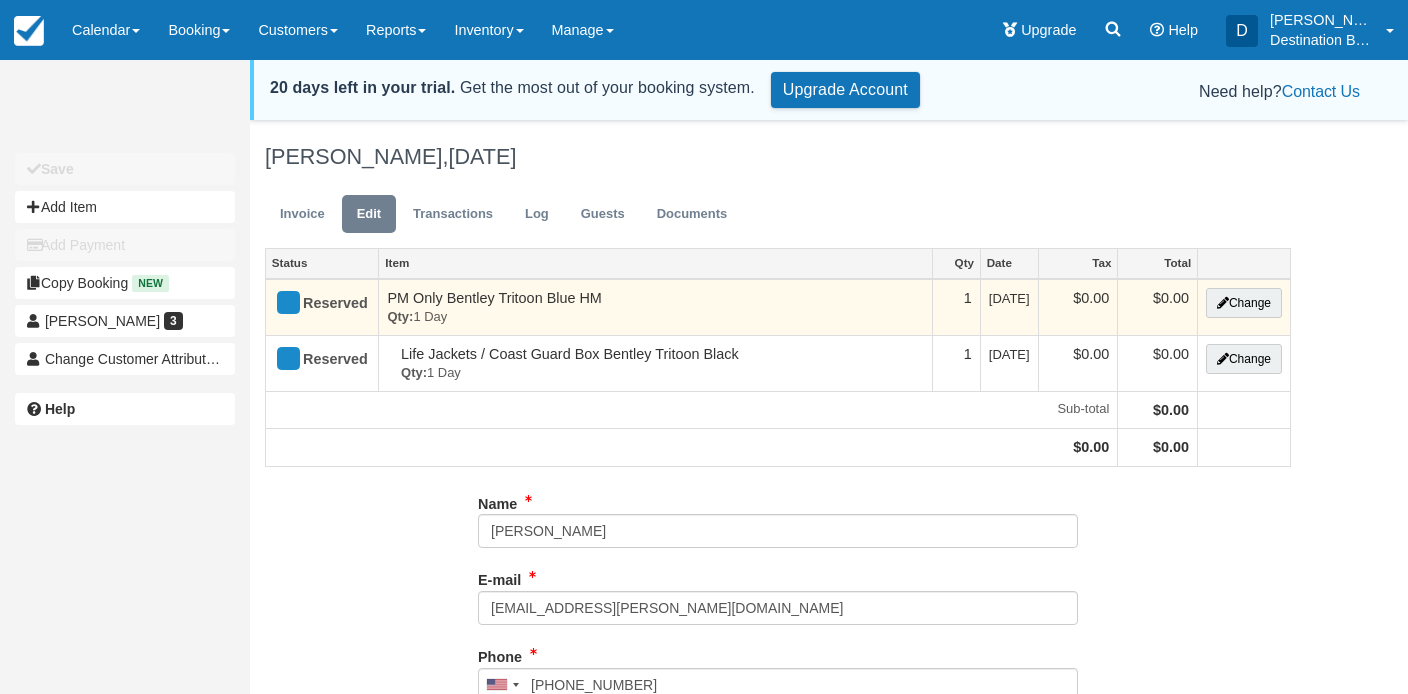 click on "Change" at bounding box center (1243, 307) 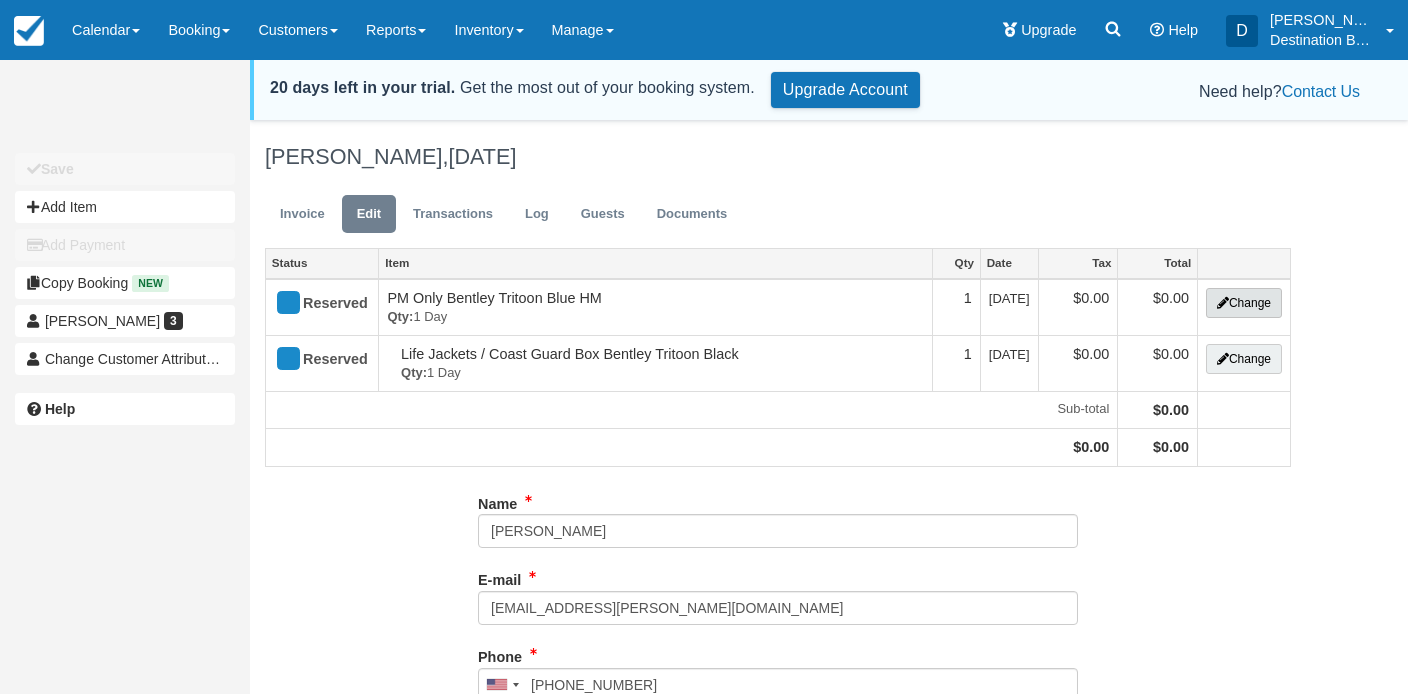 click on "Change" at bounding box center (1244, 303) 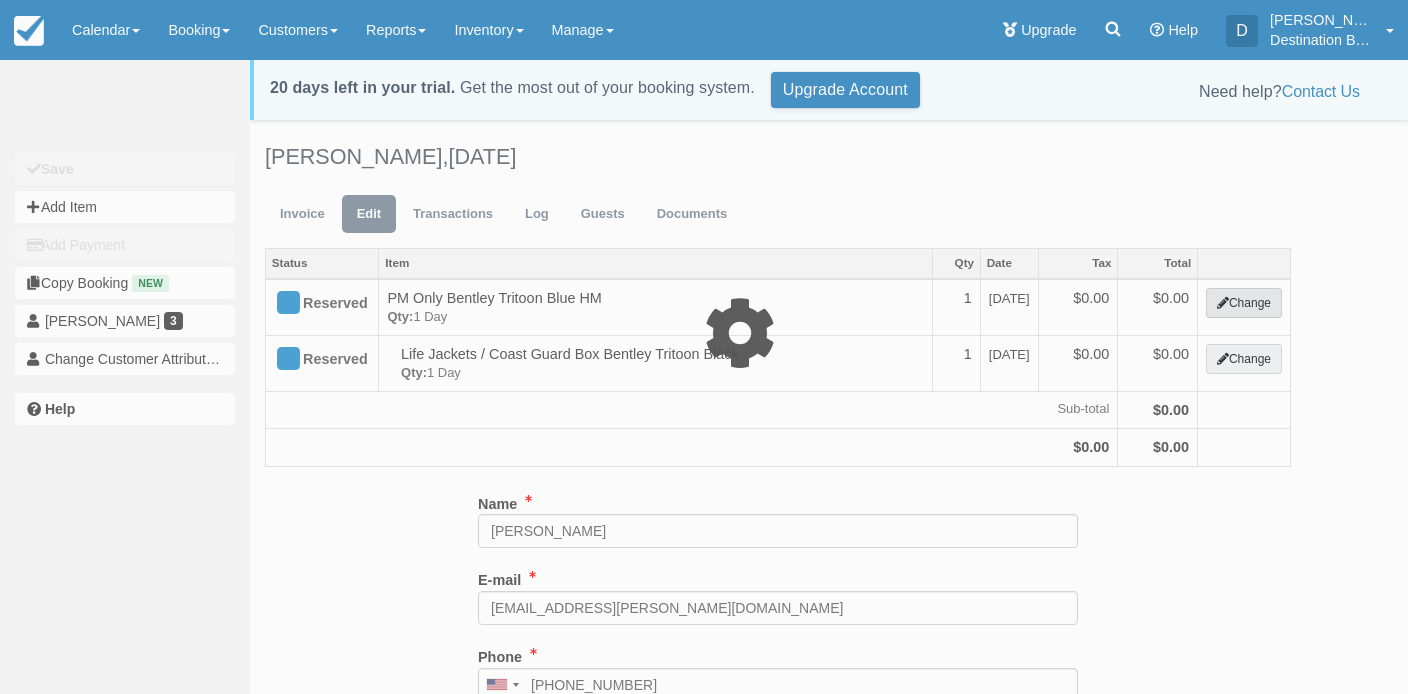 type on "0.00" 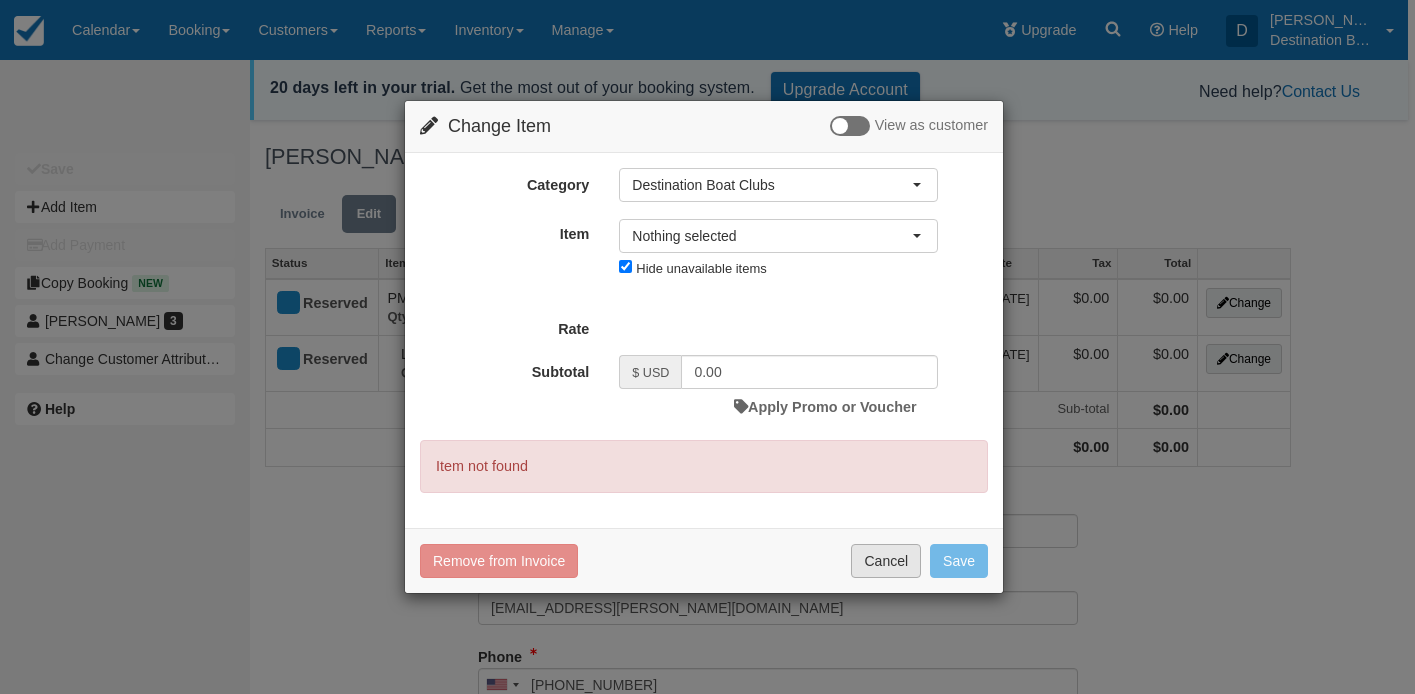 click on "Cancel" at bounding box center [886, 561] 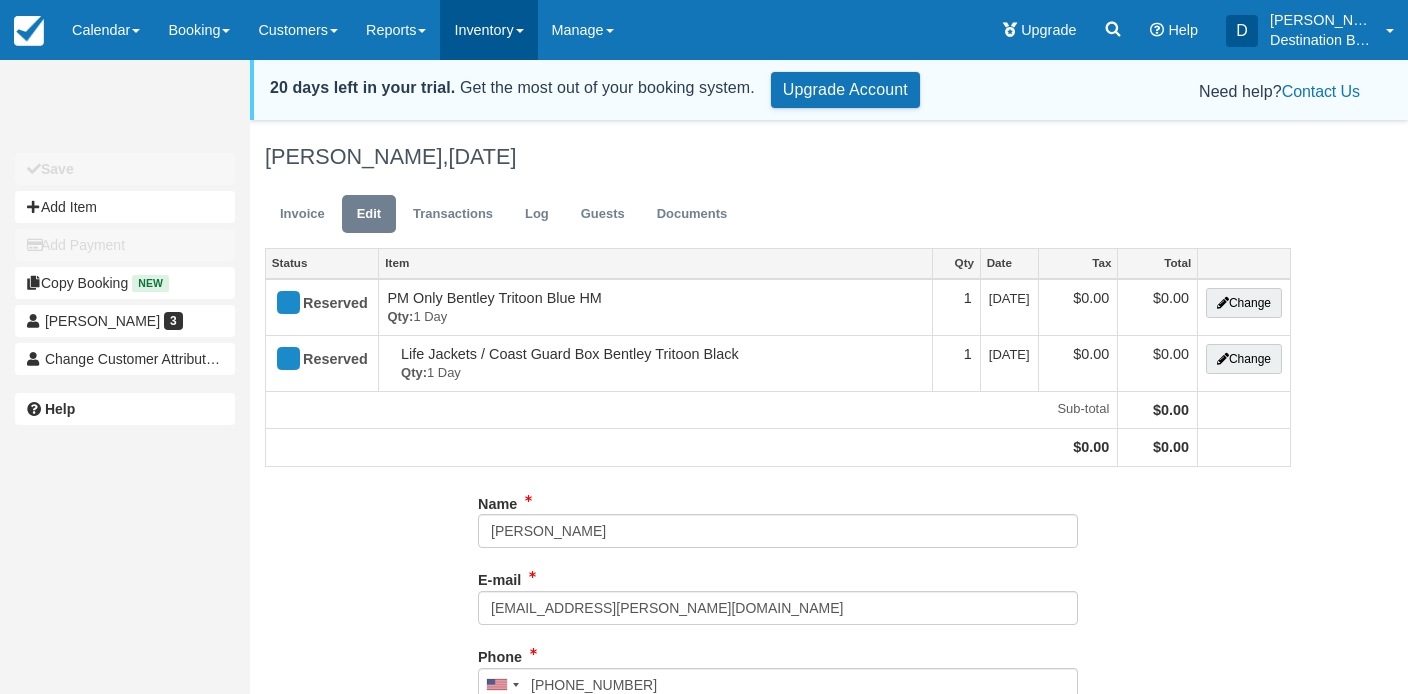 drag, startPoint x: 526, startPoint y: 14, endPoint x: 523, endPoint y: 72, distance: 58.077534 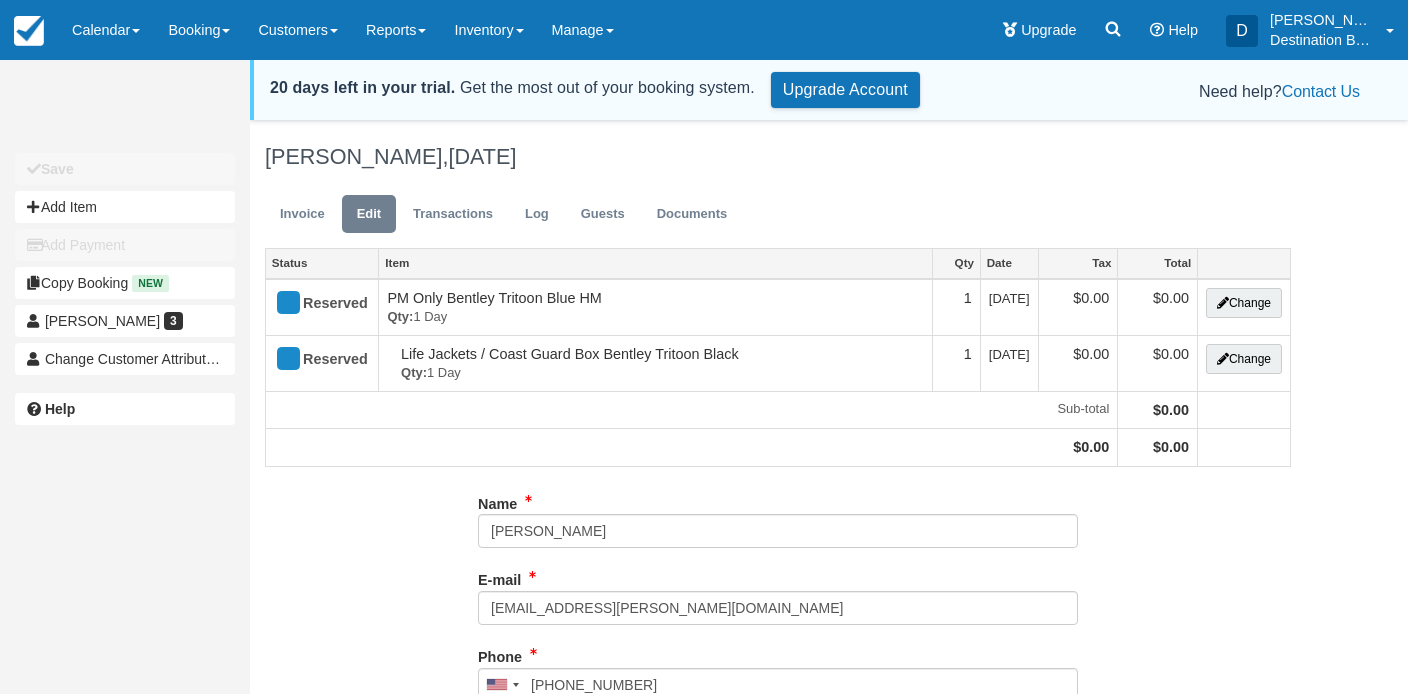 click on "Inventory" at bounding box center (488, 30) 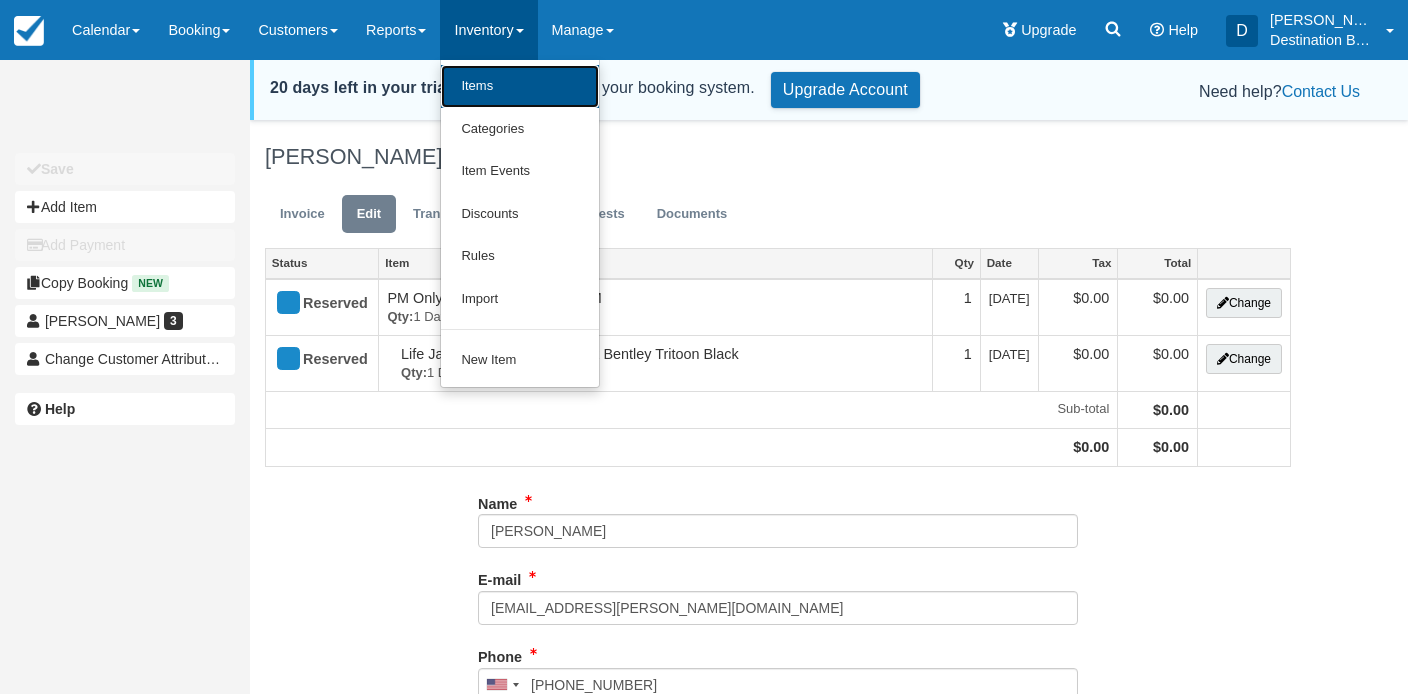 click on "Items" at bounding box center [520, 86] 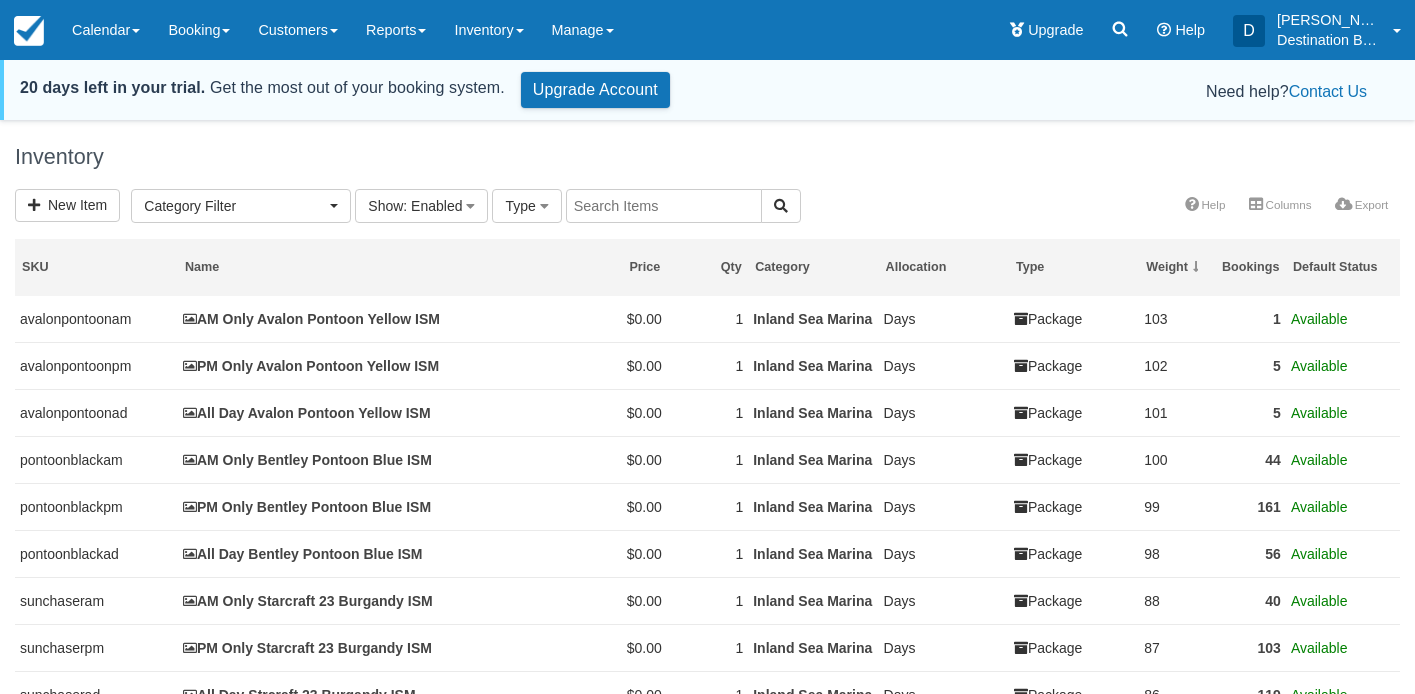 select 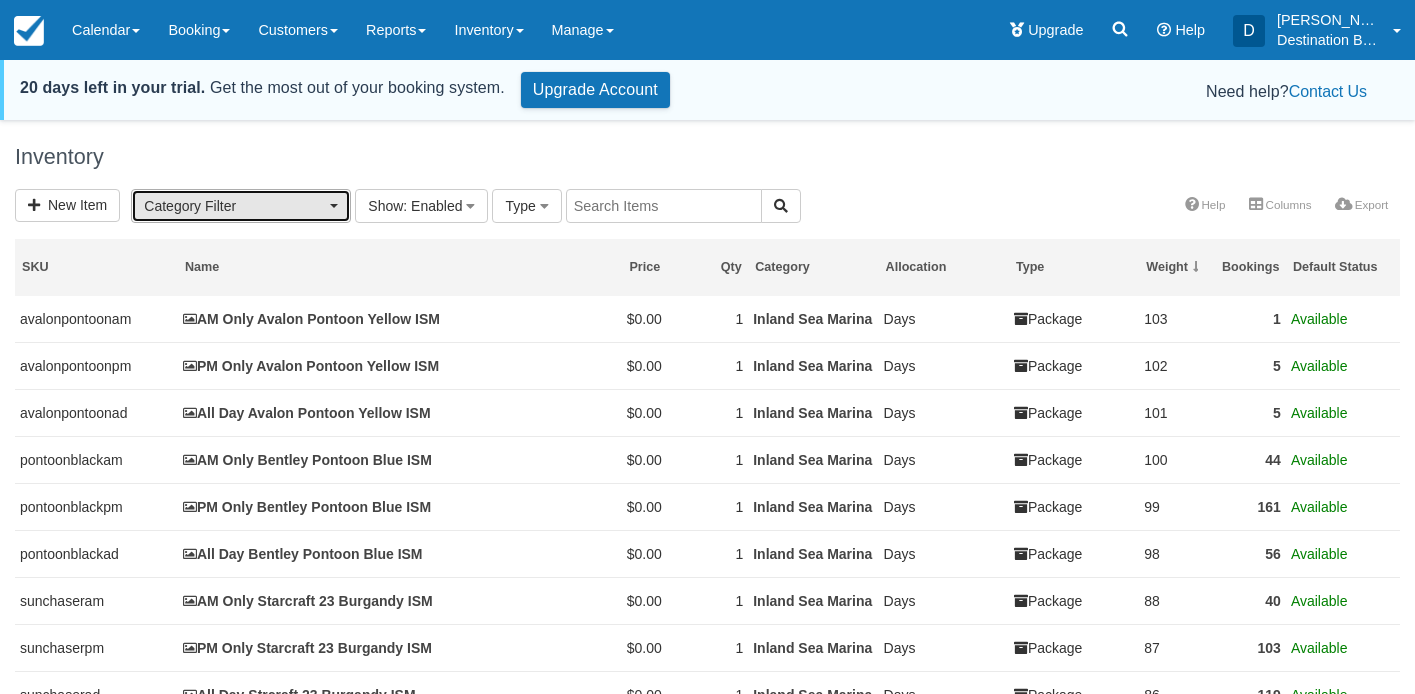 drag, startPoint x: 293, startPoint y: 210, endPoint x: 304, endPoint y: 206, distance: 11.7046995 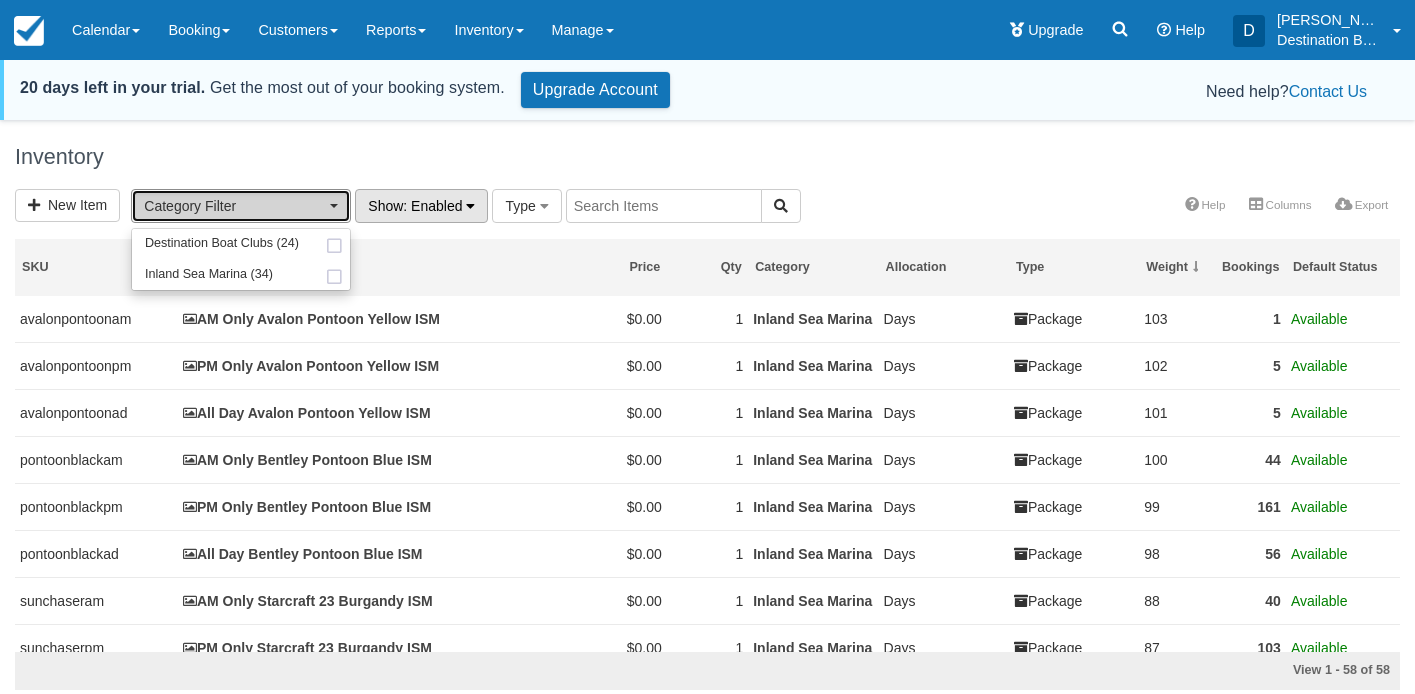 type 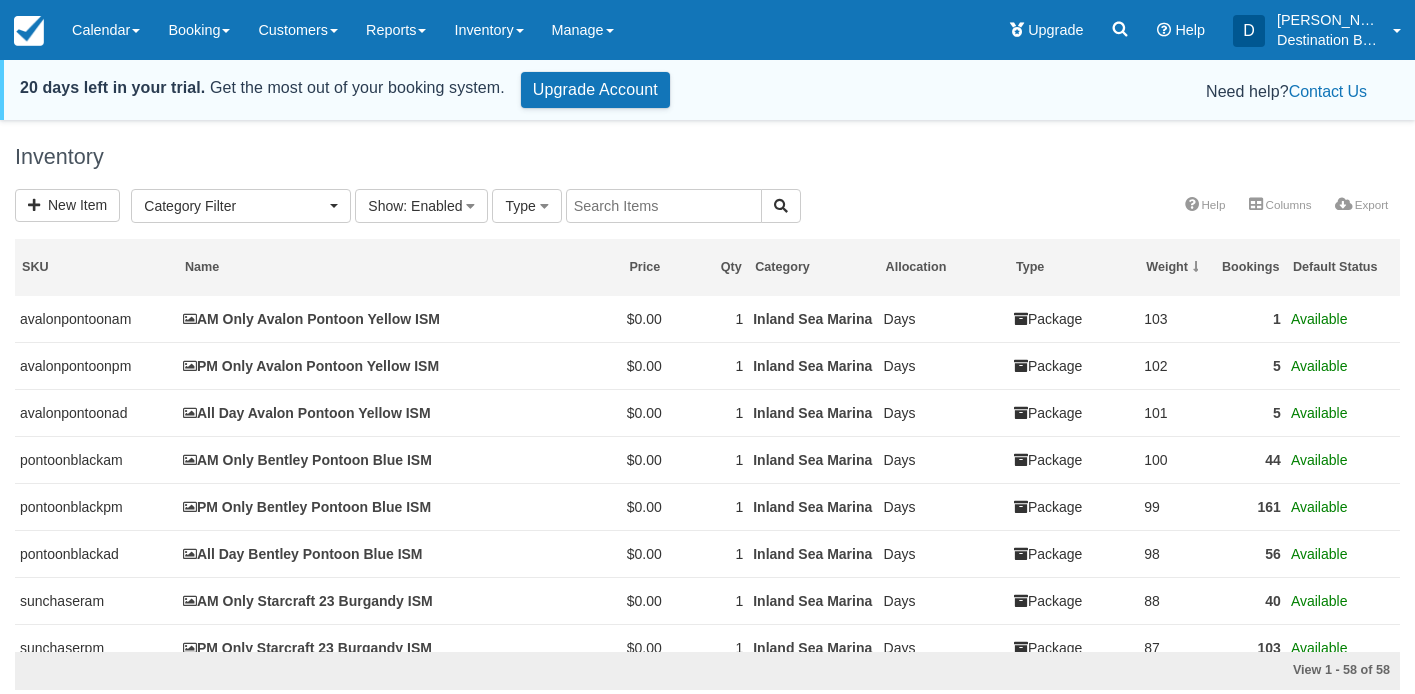 select 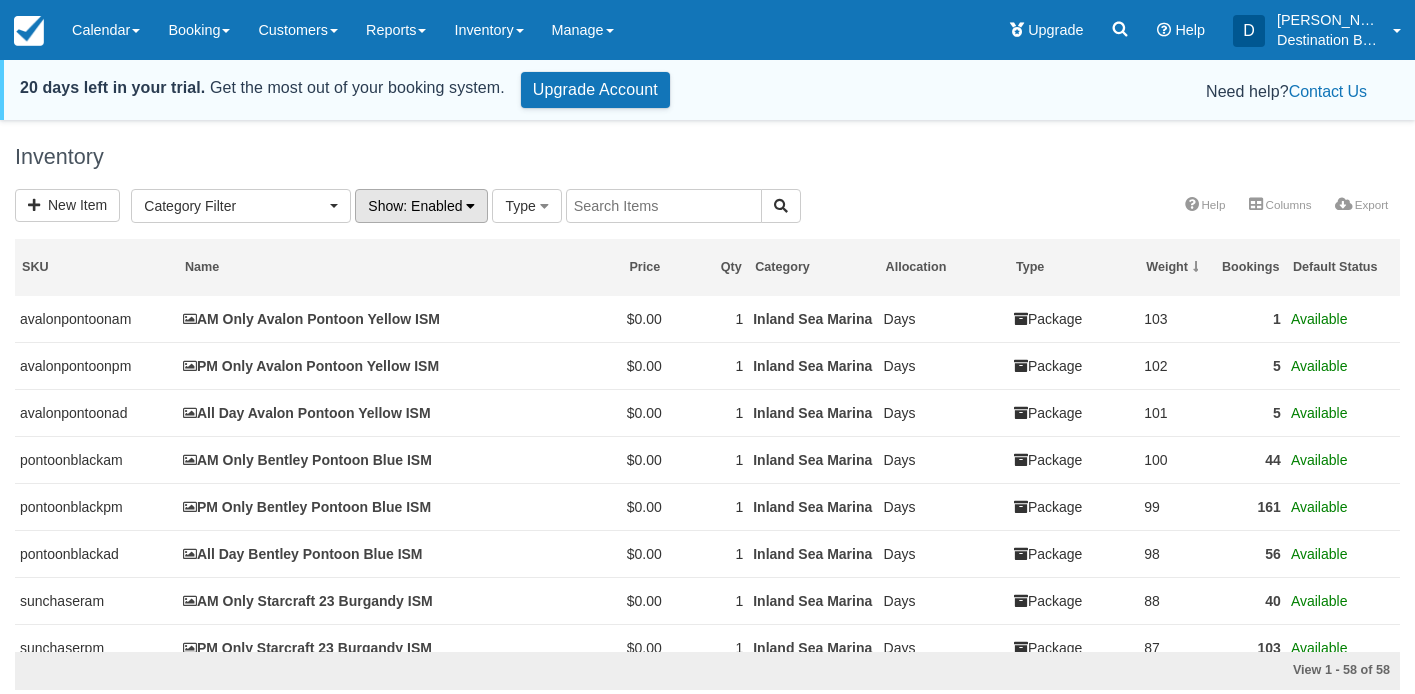 scroll, scrollTop: 0, scrollLeft: 0, axis: both 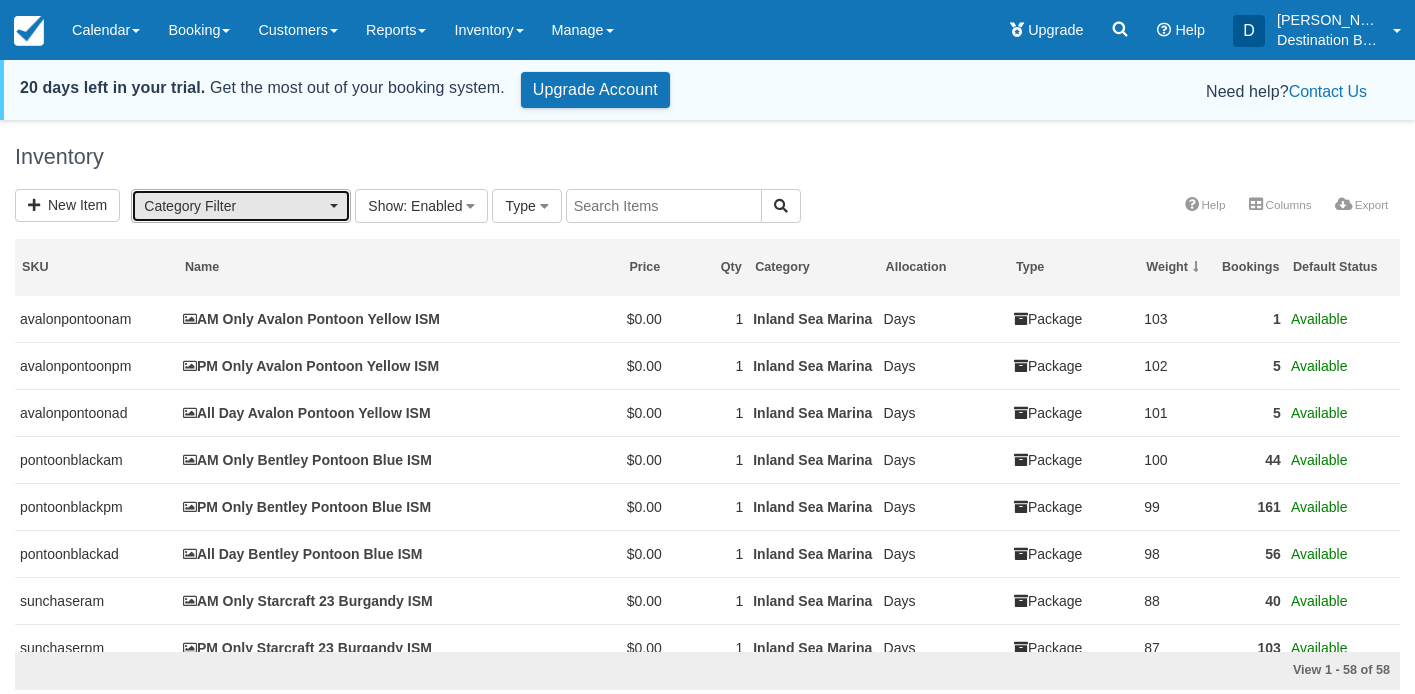 click on "Category Filter" at bounding box center (234, 206) 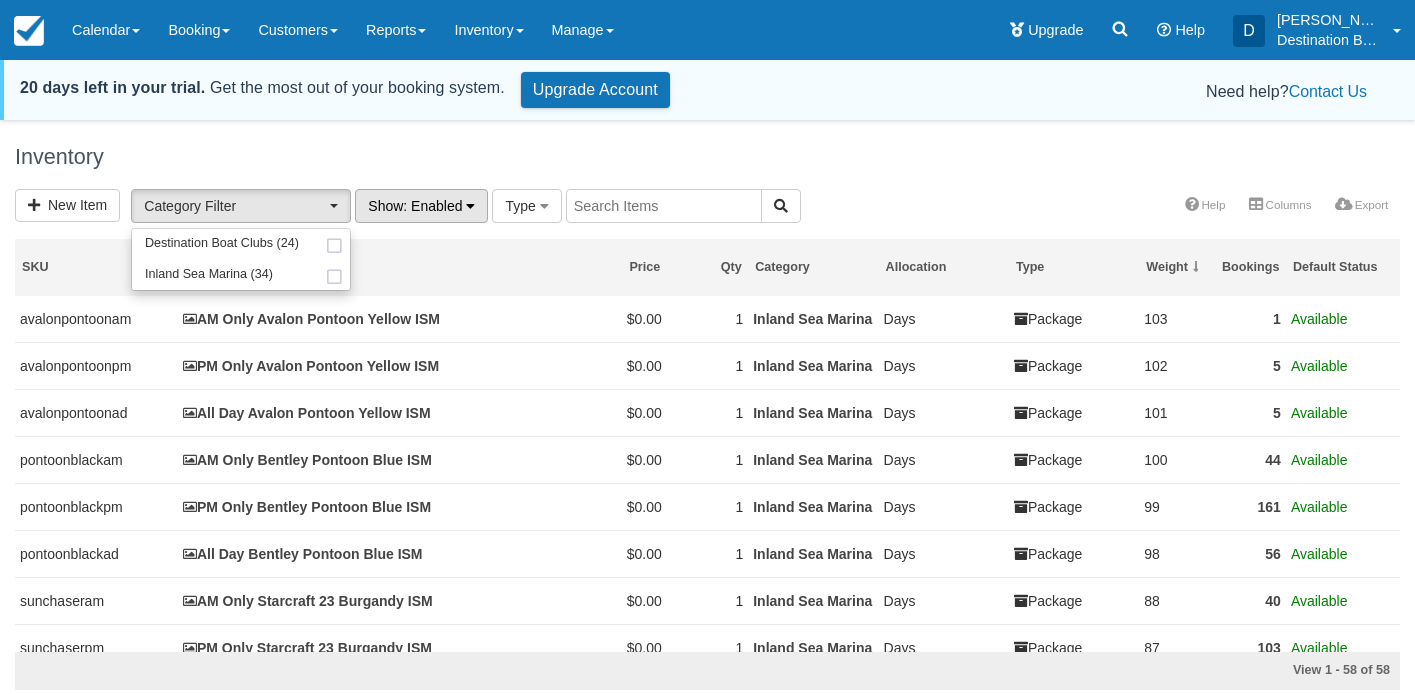 click on "Show : Enabled" at bounding box center [421, 206] 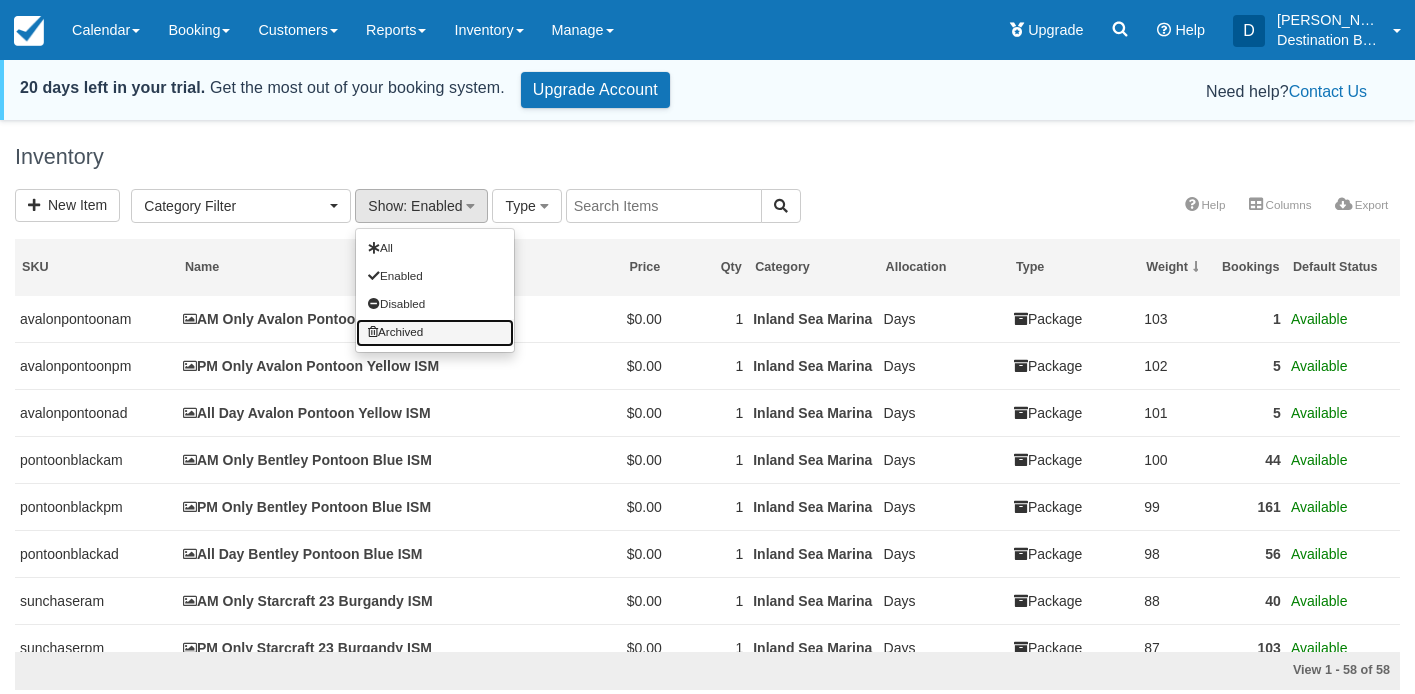 click on "Archived" at bounding box center [435, 333] 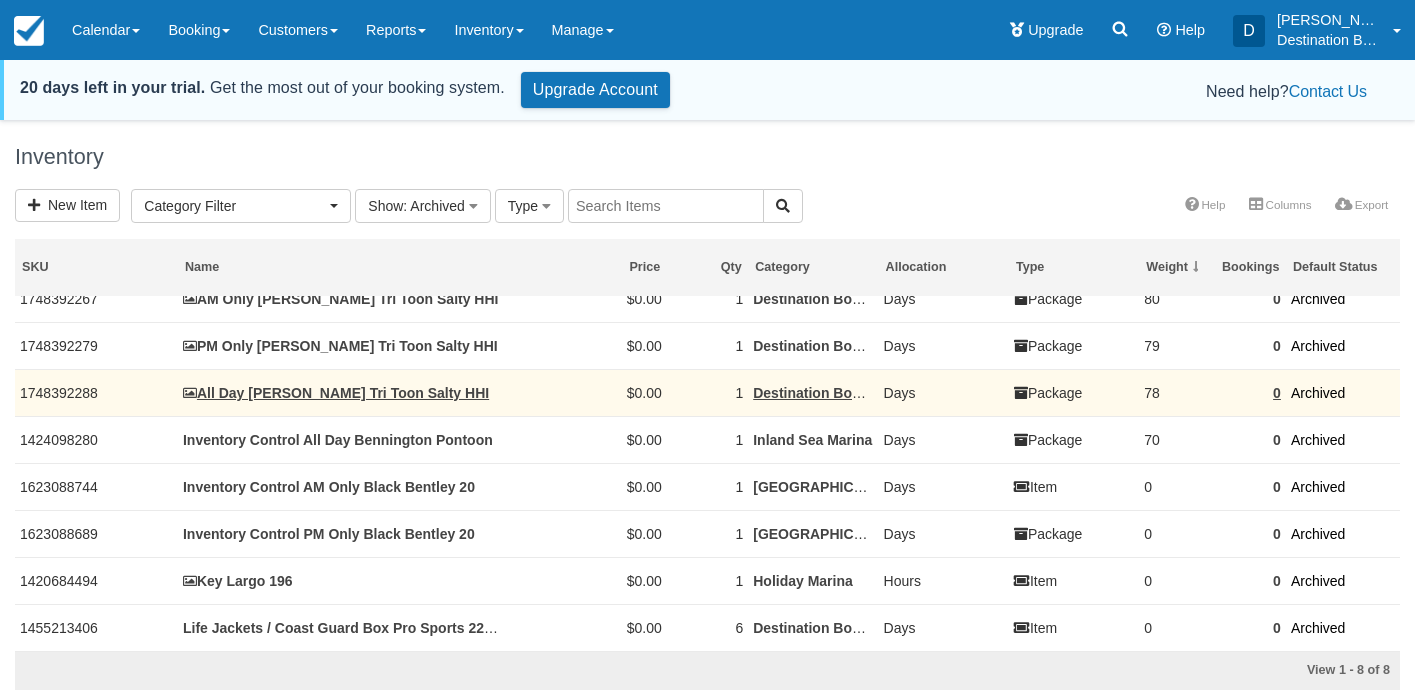 scroll, scrollTop: 0, scrollLeft: 0, axis: both 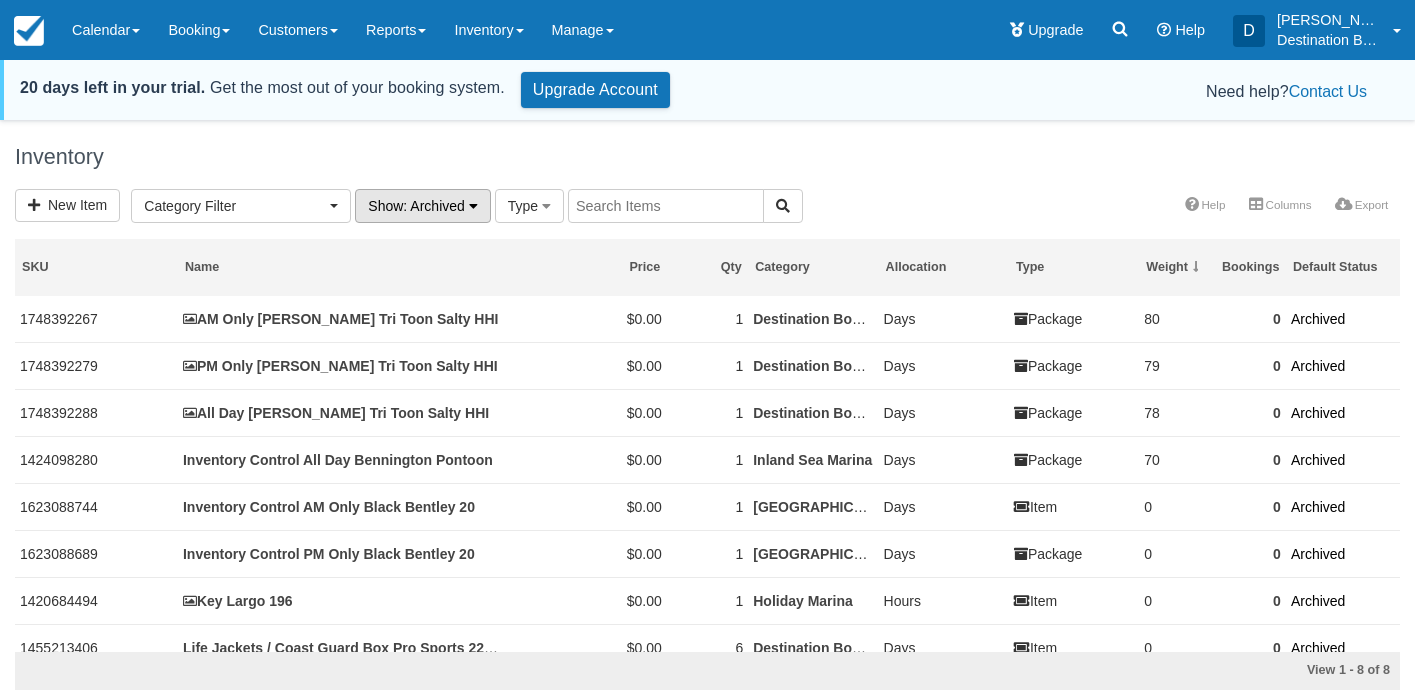 click on ": Archived" at bounding box center (433, 206) 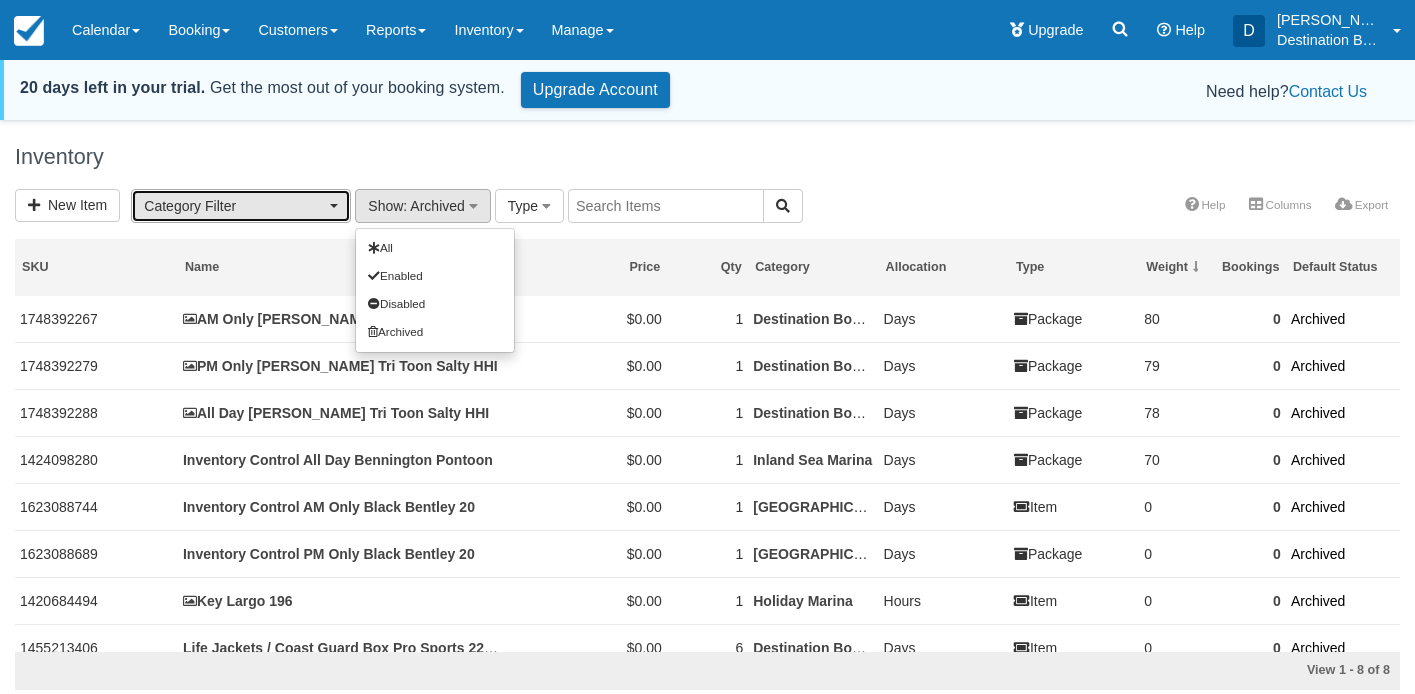 click on "Category Filter" at bounding box center [241, 206] 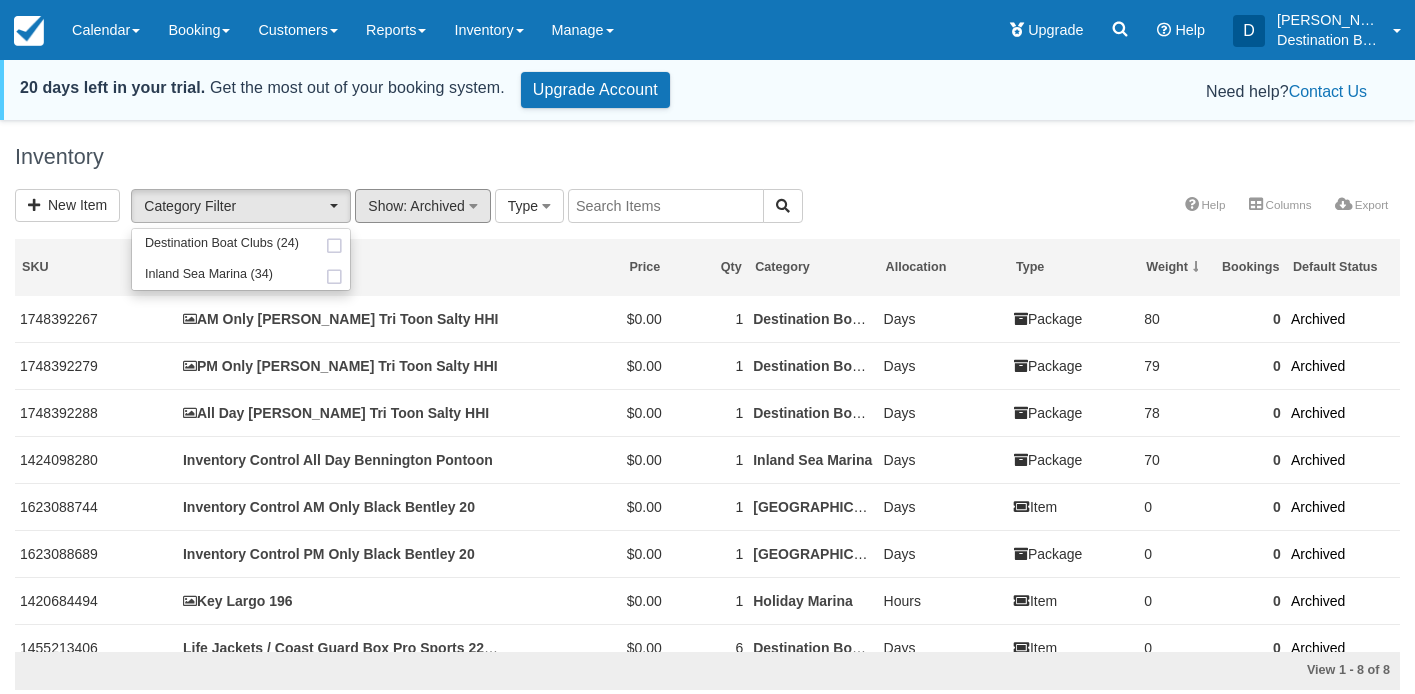 click on "Show : Archived" at bounding box center [422, 206] 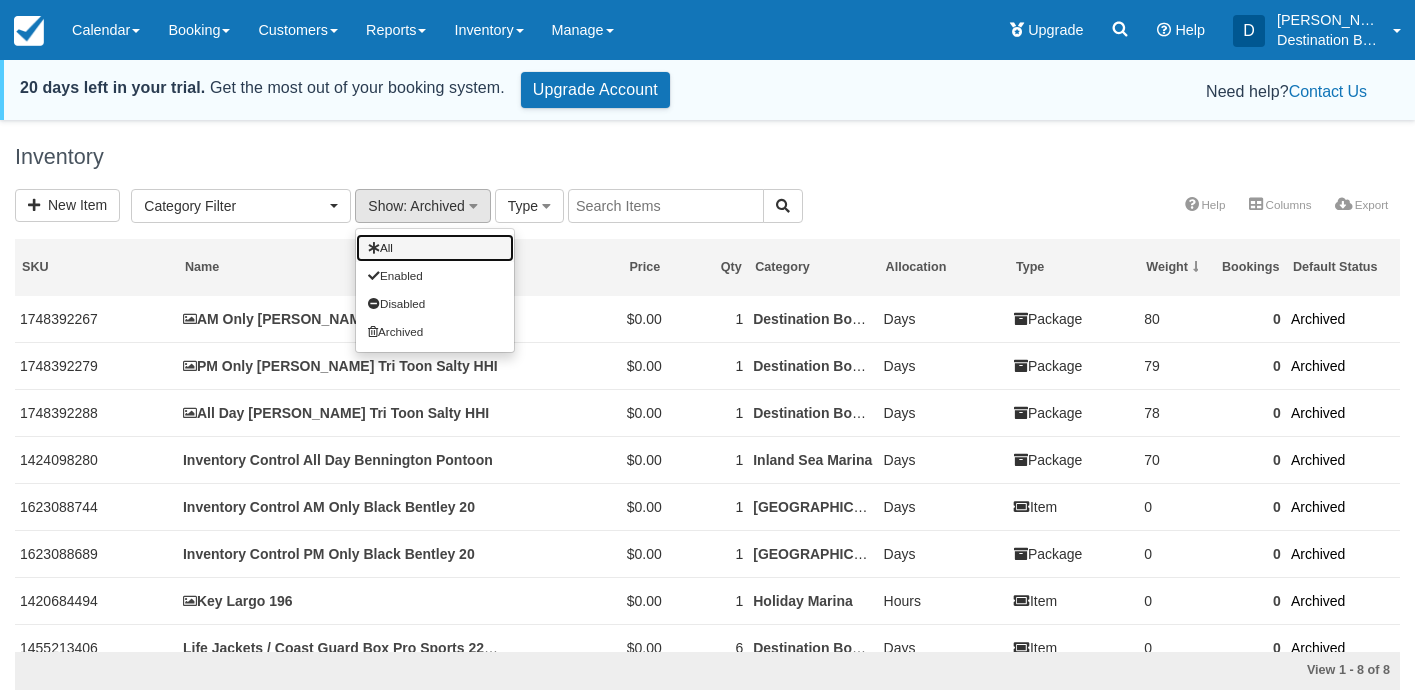 click on "All" at bounding box center [435, 248] 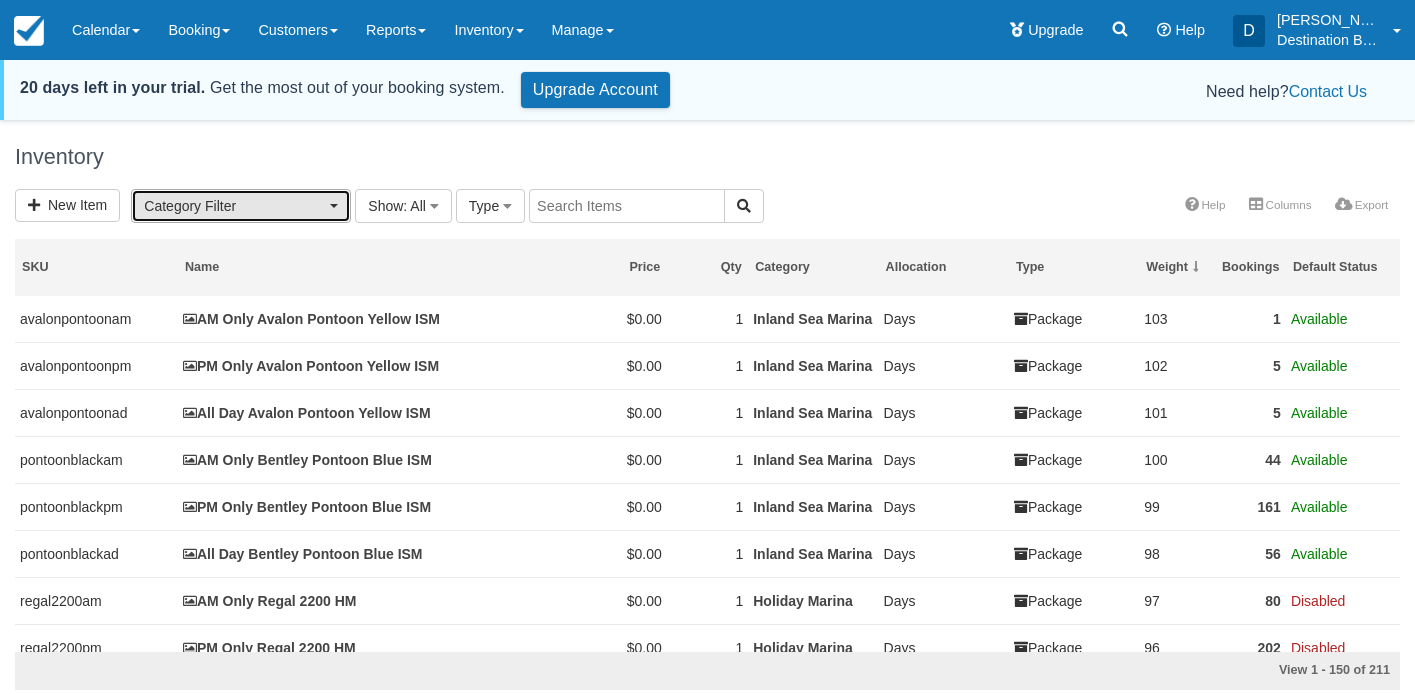click on "Category Filter" at bounding box center [234, 206] 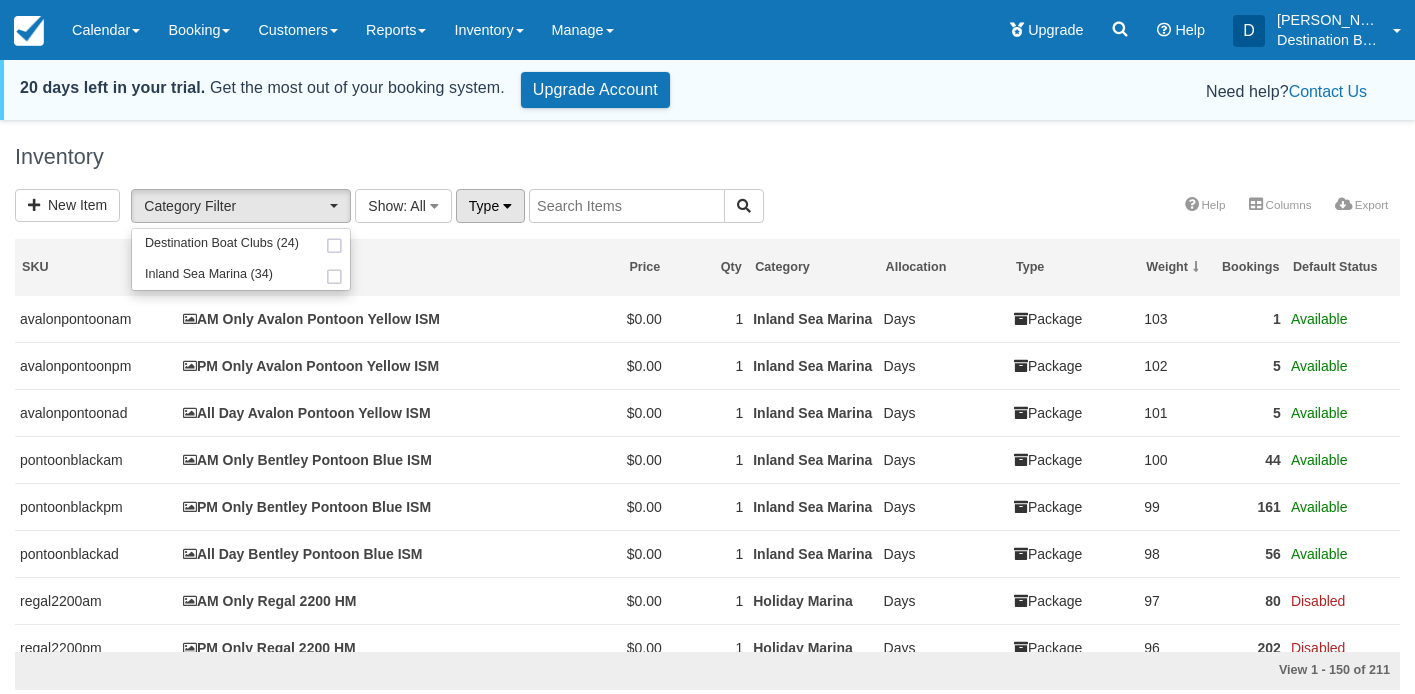 drag, startPoint x: 442, startPoint y: 160, endPoint x: 473, endPoint y: 206, distance: 55.470715 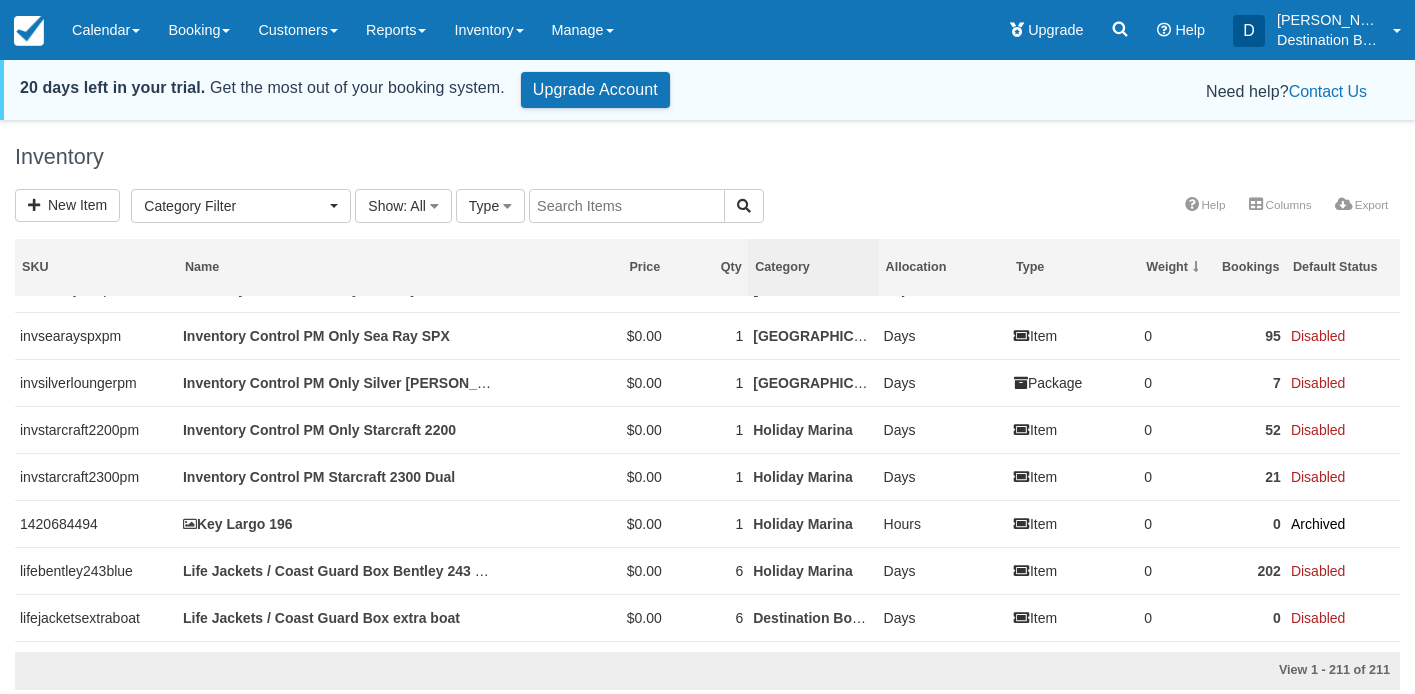 scroll, scrollTop: 9435, scrollLeft: 0, axis: vertical 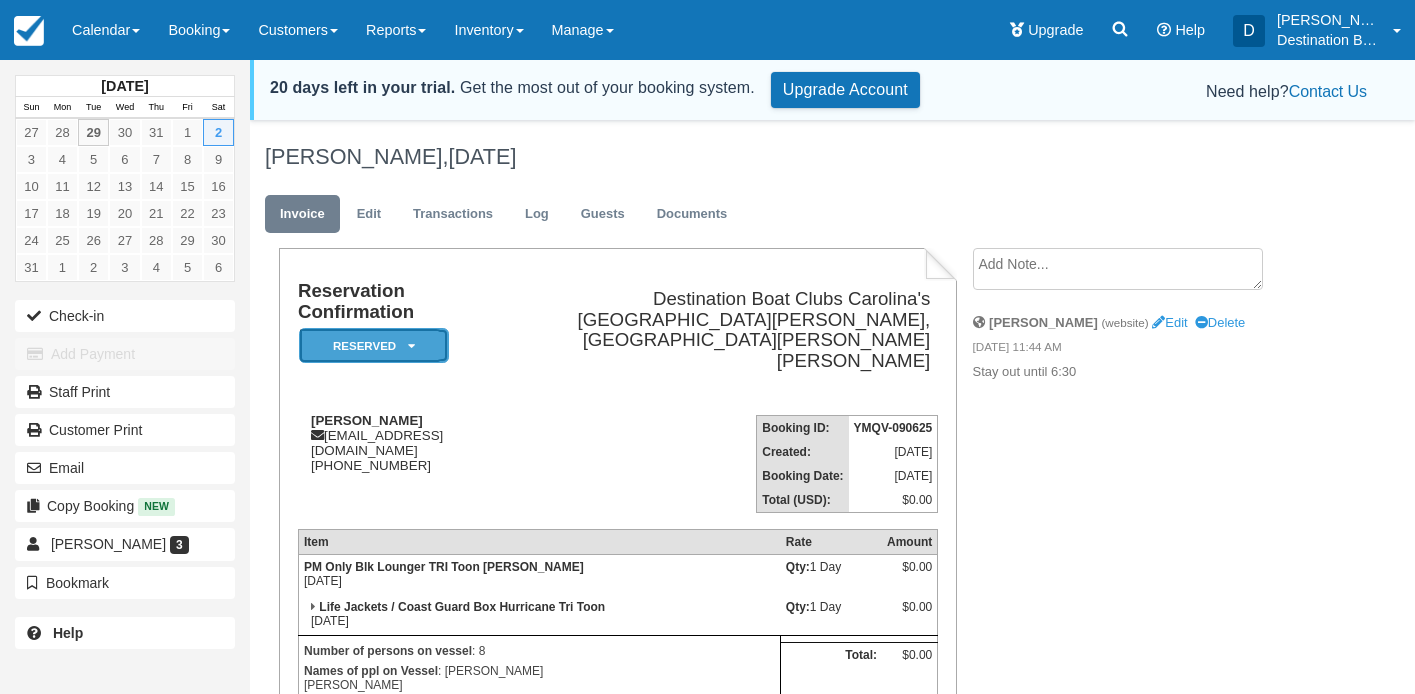 click on "Reserved" at bounding box center [374, 345] 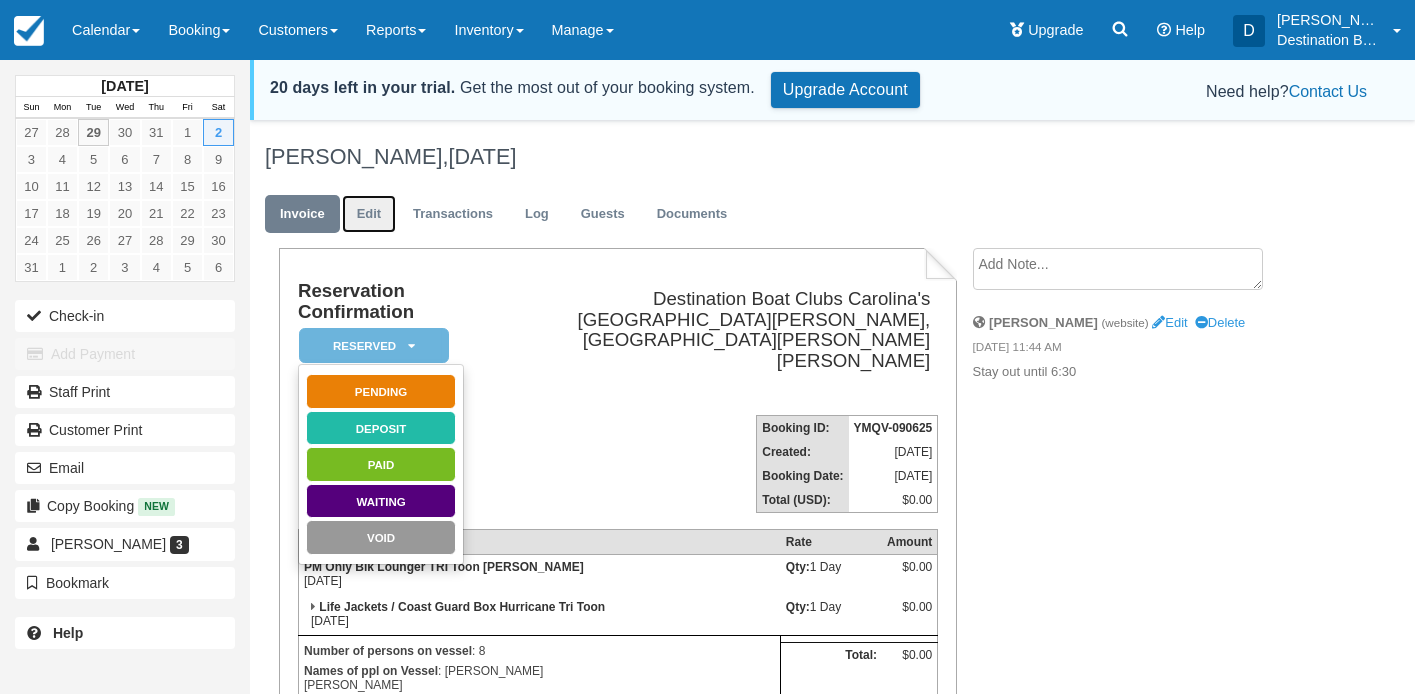 click on "Edit" at bounding box center [369, 214] 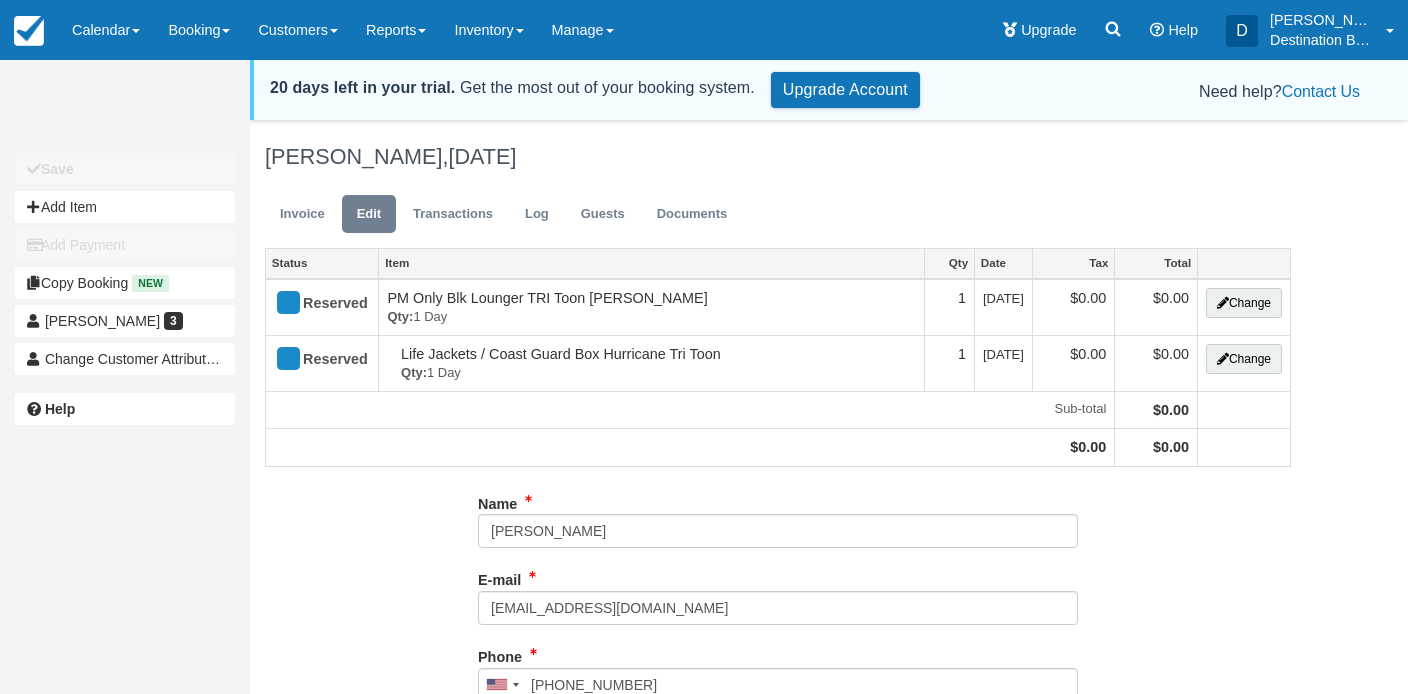 select on "0" 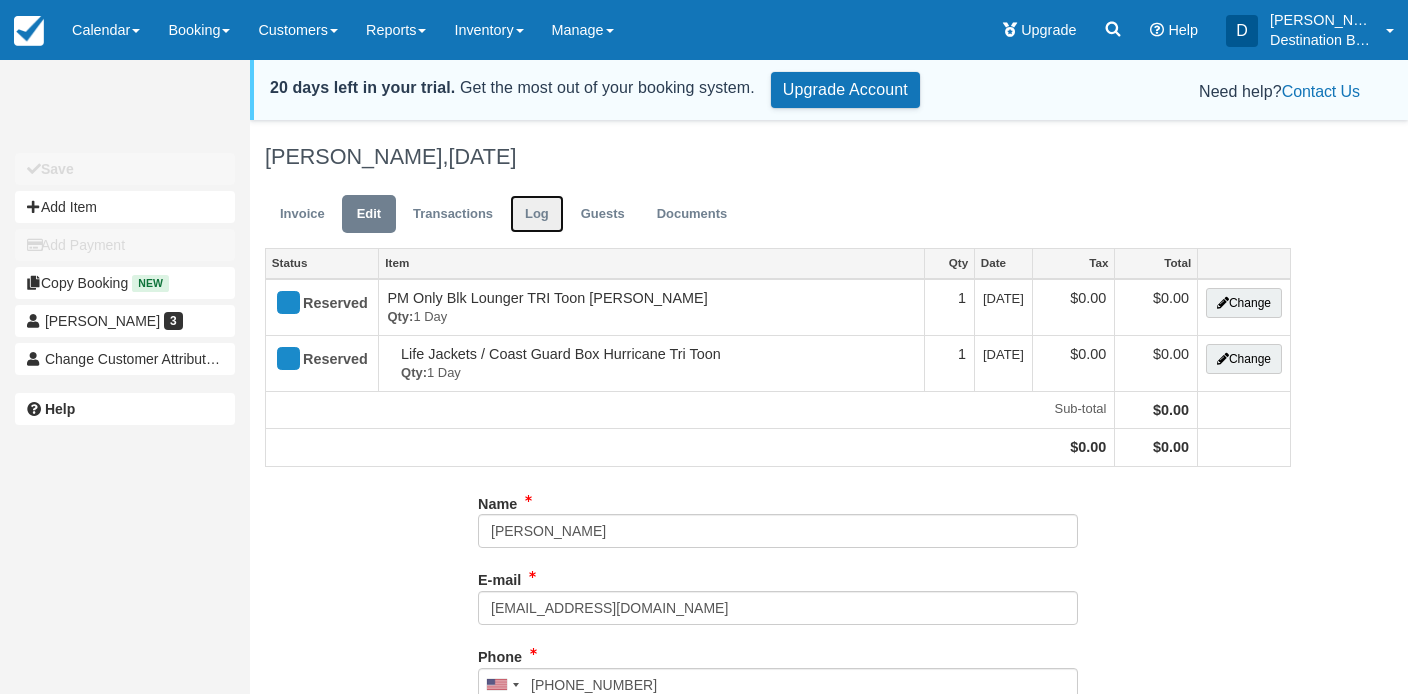 drag, startPoint x: 530, startPoint y: 216, endPoint x: 554, endPoint y: 222, distance: 24.738634 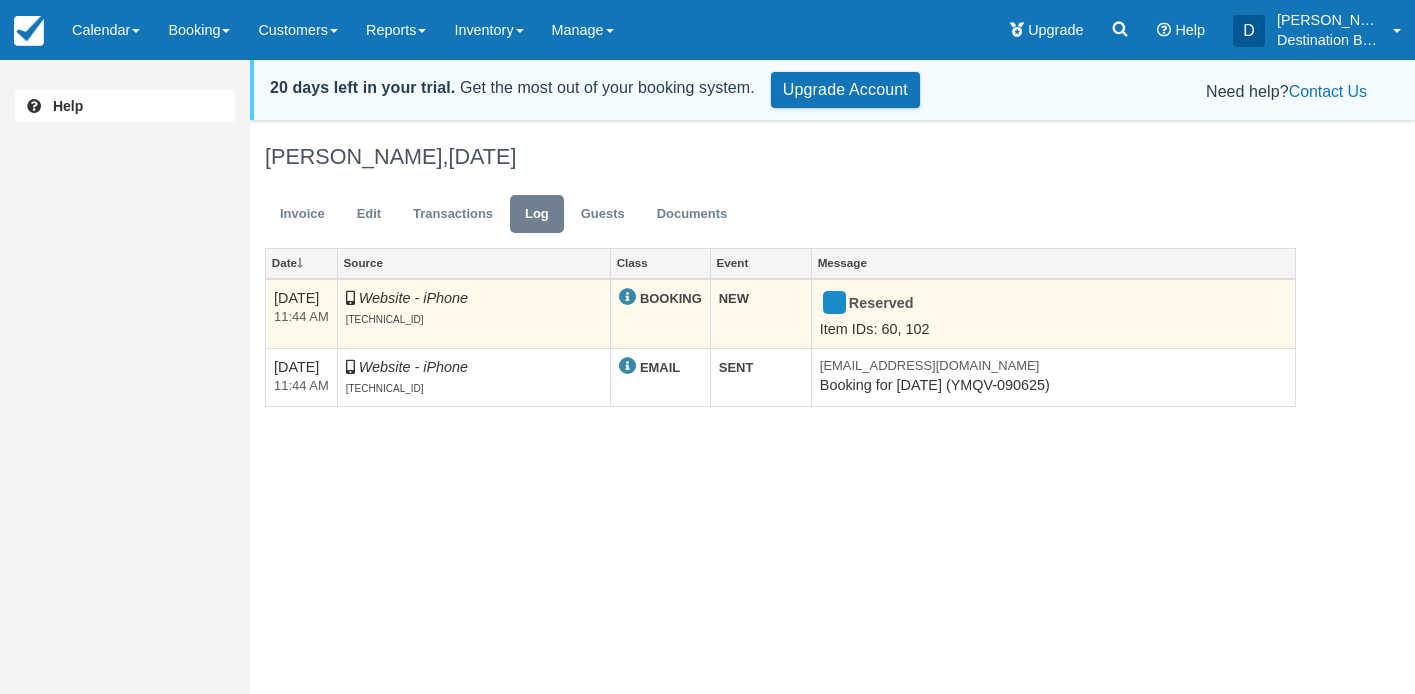 scroll, scrollTop: 18, scrollLeft: 0, axis: vertical 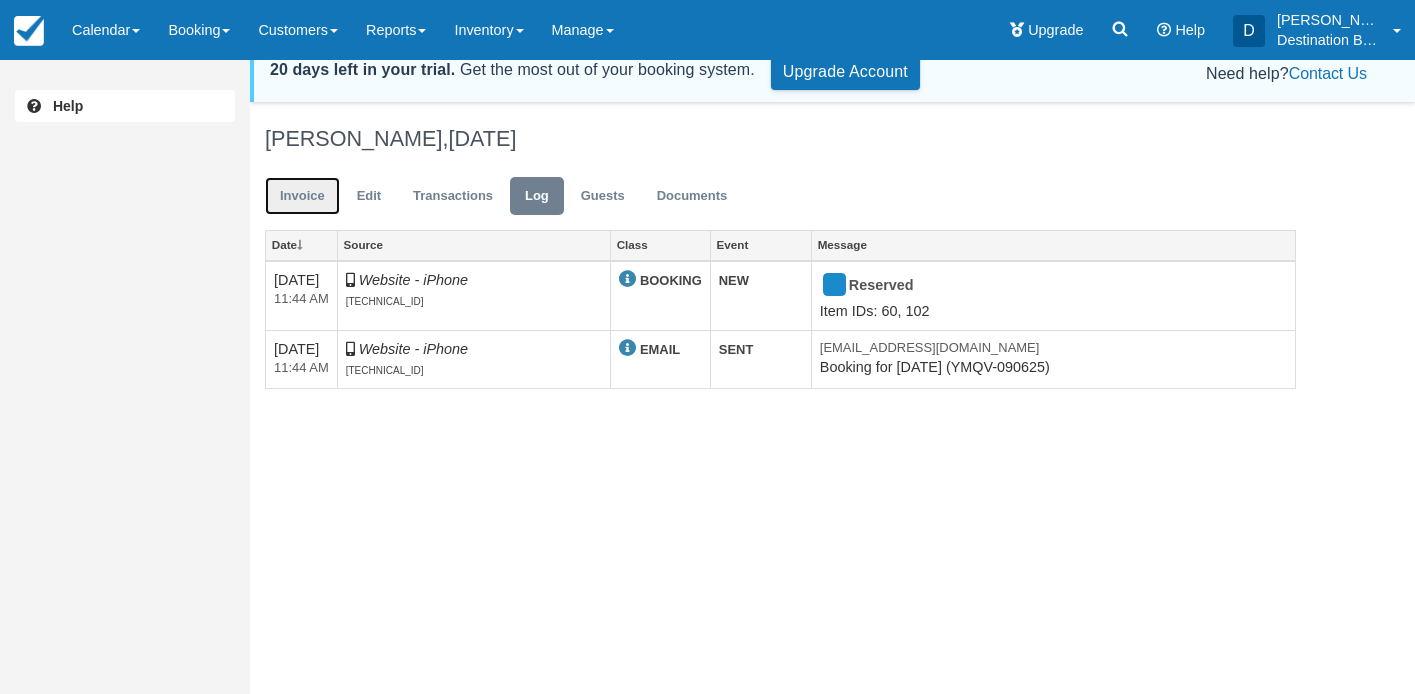 click on "Invoice" at bounding box center (302, 196) 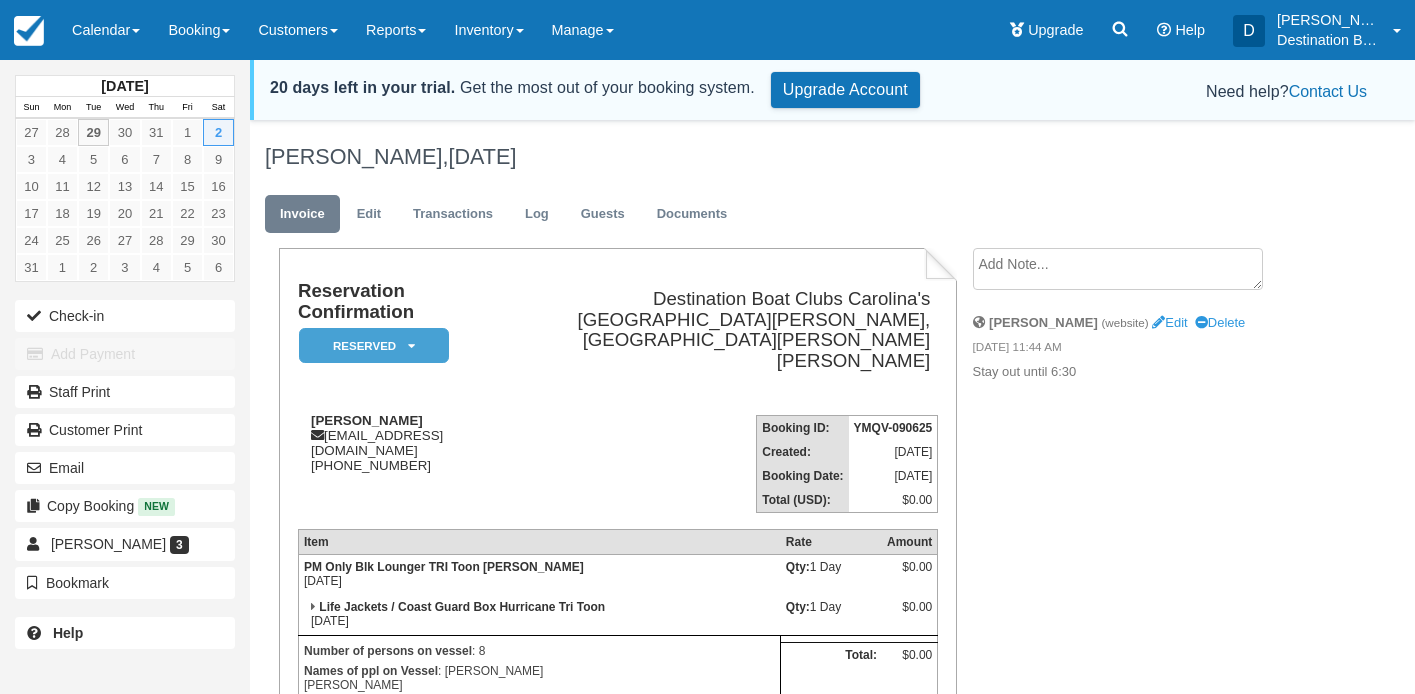 scroll, scrollTop: 0, scrollLeft: 0, axis: both 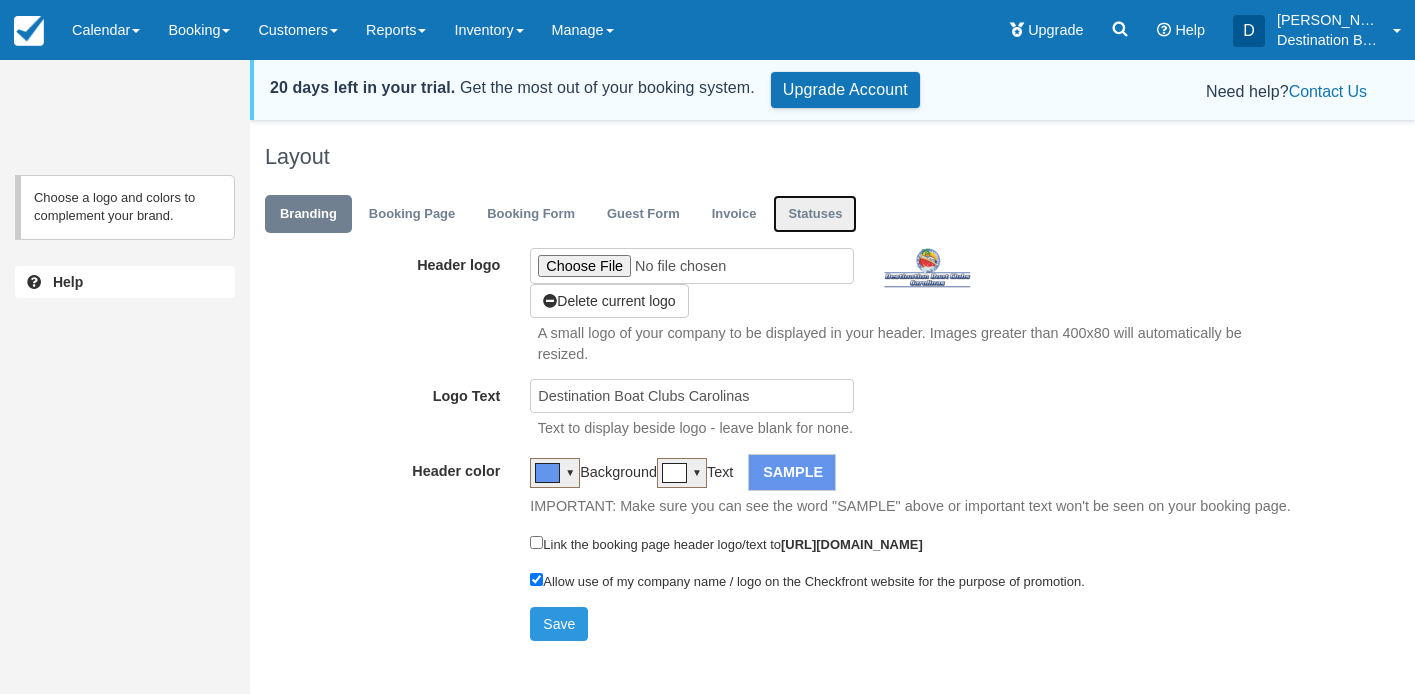click on "Statuses" at bounding box center [815, 214] 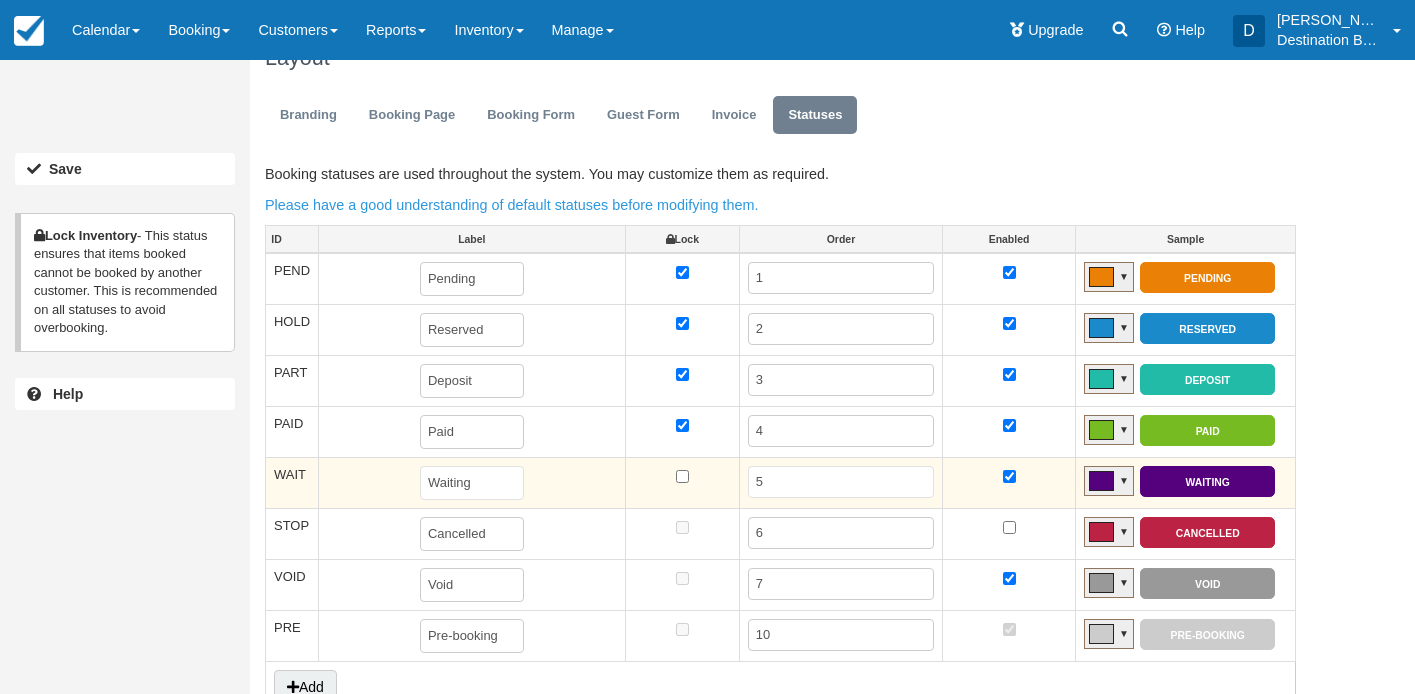 scroll, scrollTop: 172, scrollLeft: 0, axis: vertical 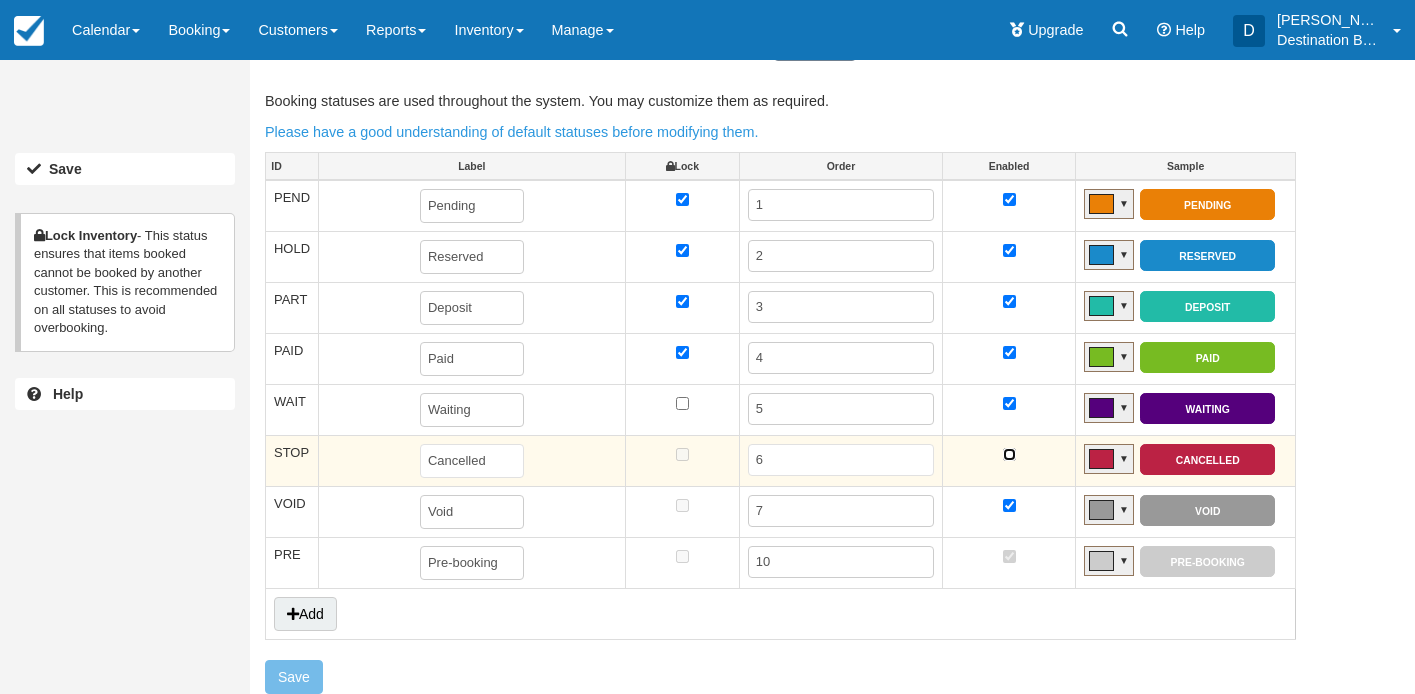 click at bounding box center (1009, 454) 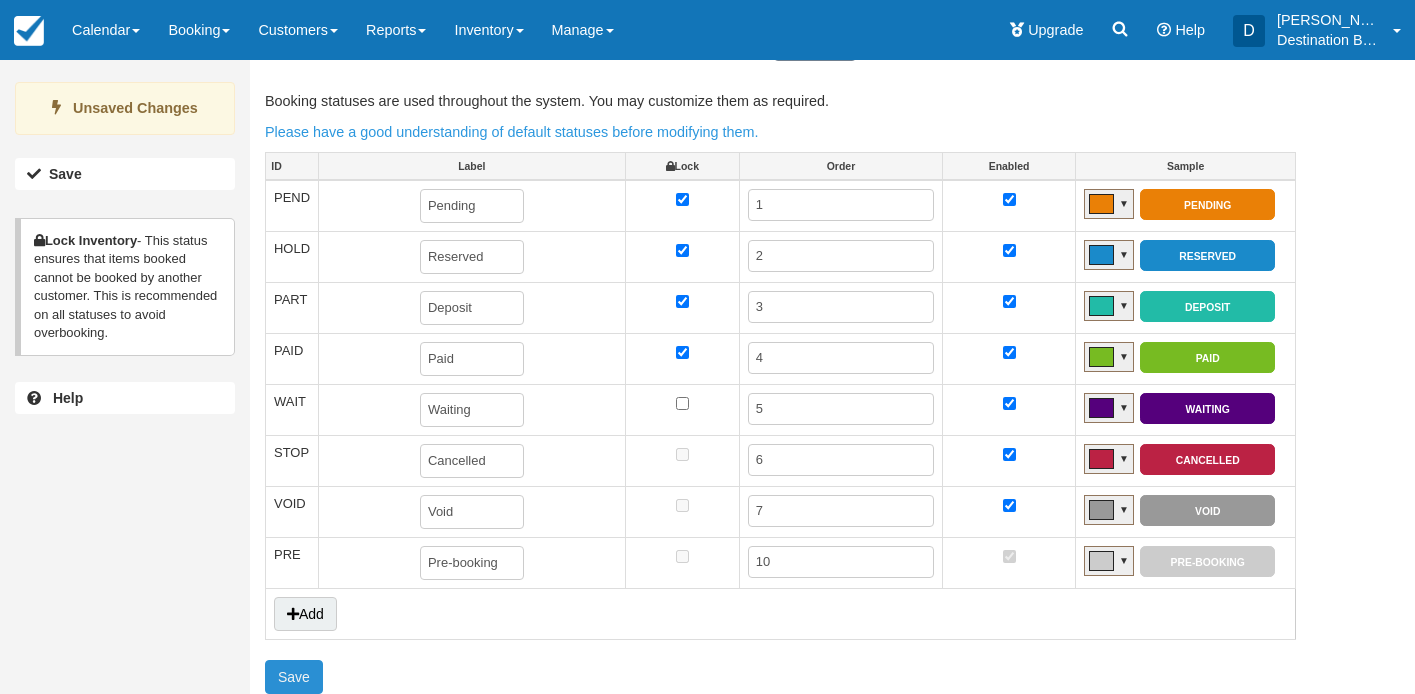 click on "Save" at bounding box center (294, 677) 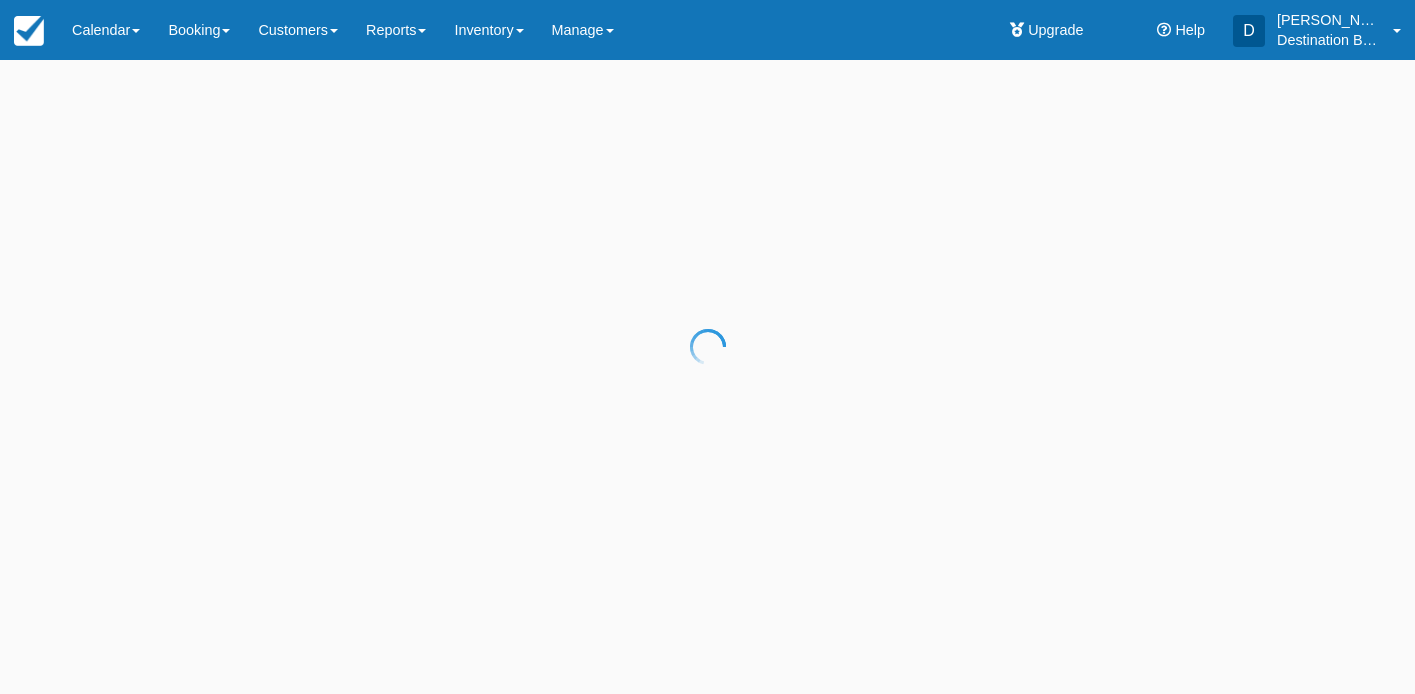 scroll, scrollTop: 0, scrollLeft: 0, axis: both 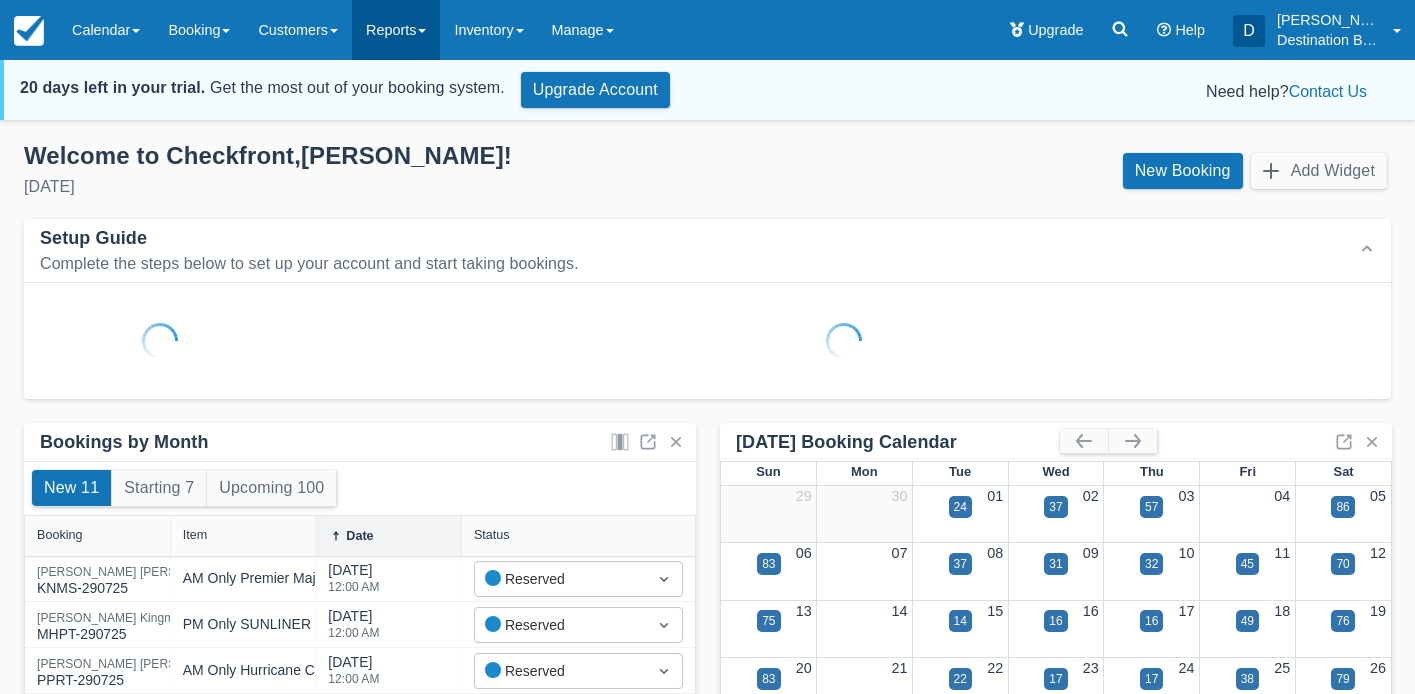 click on "Reports" at bounding box center (396, 30) 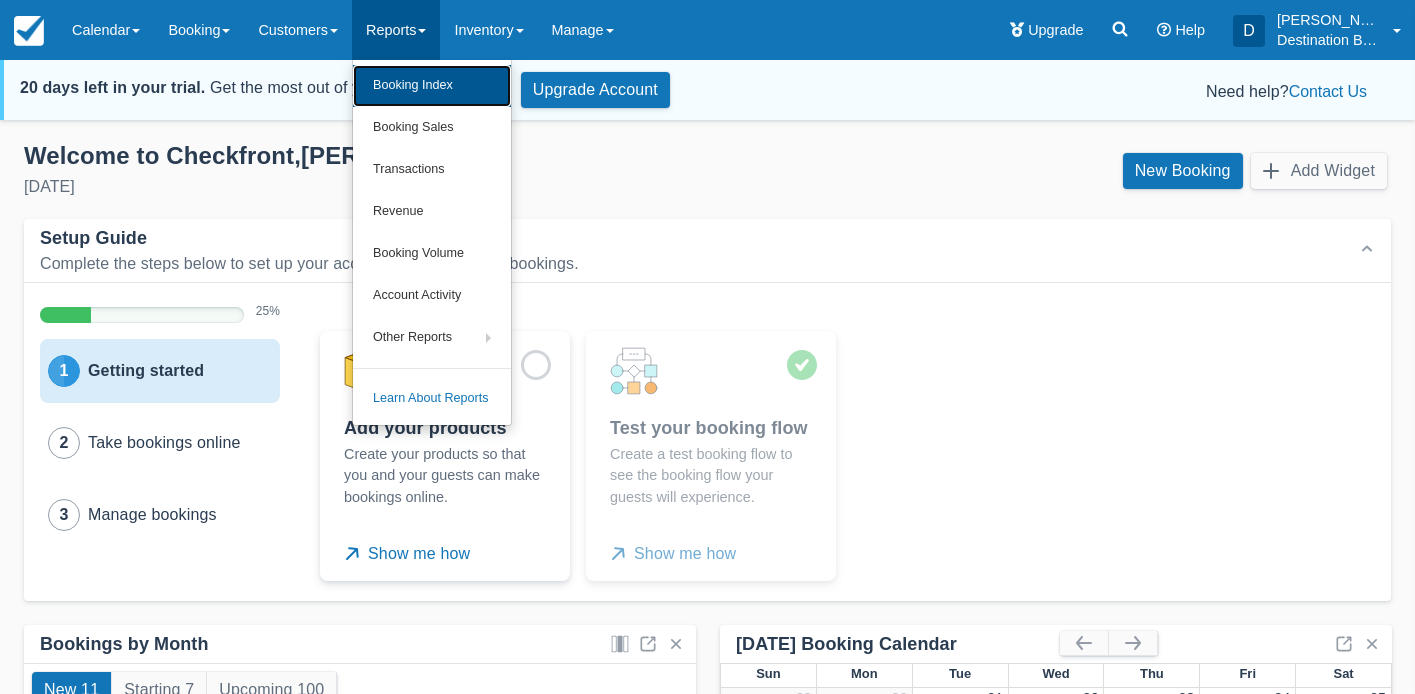 click on "Booking Index" at bounding box center (432, 86) 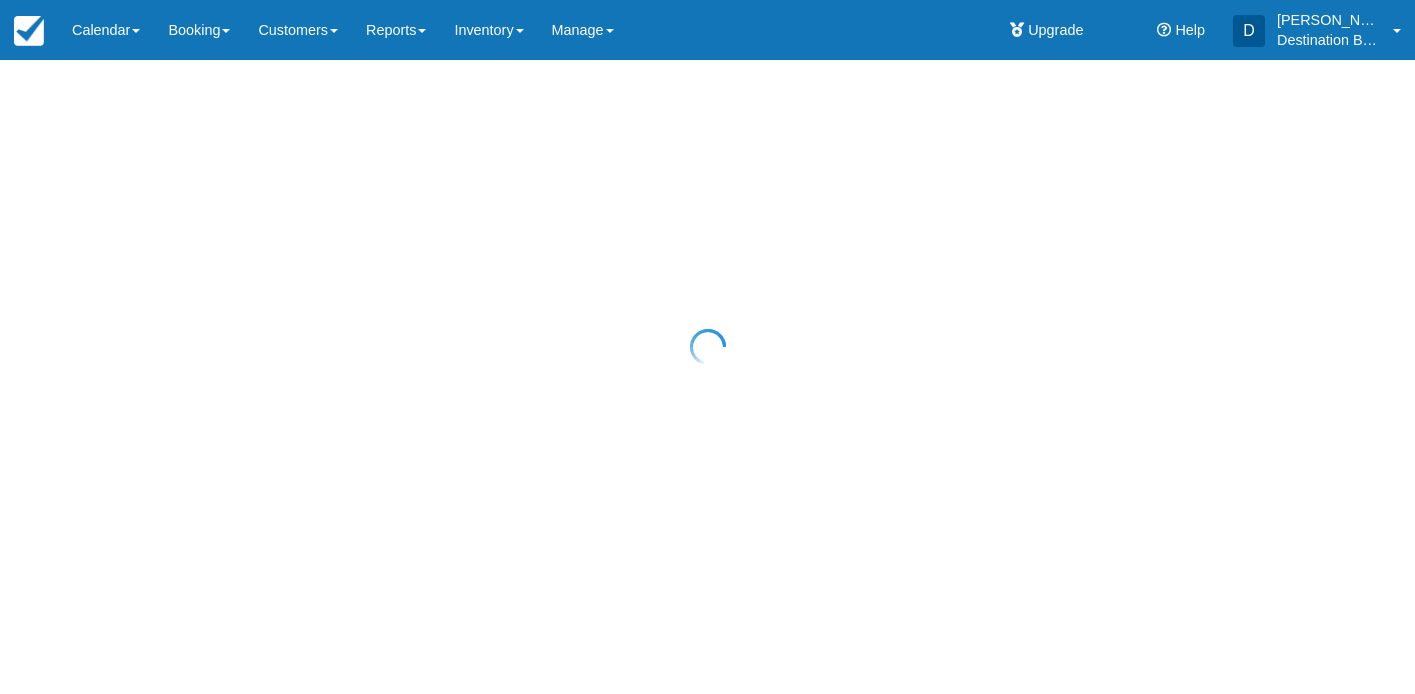 scroll, scrollTop: 0, scrollLeft: 0, axis: both 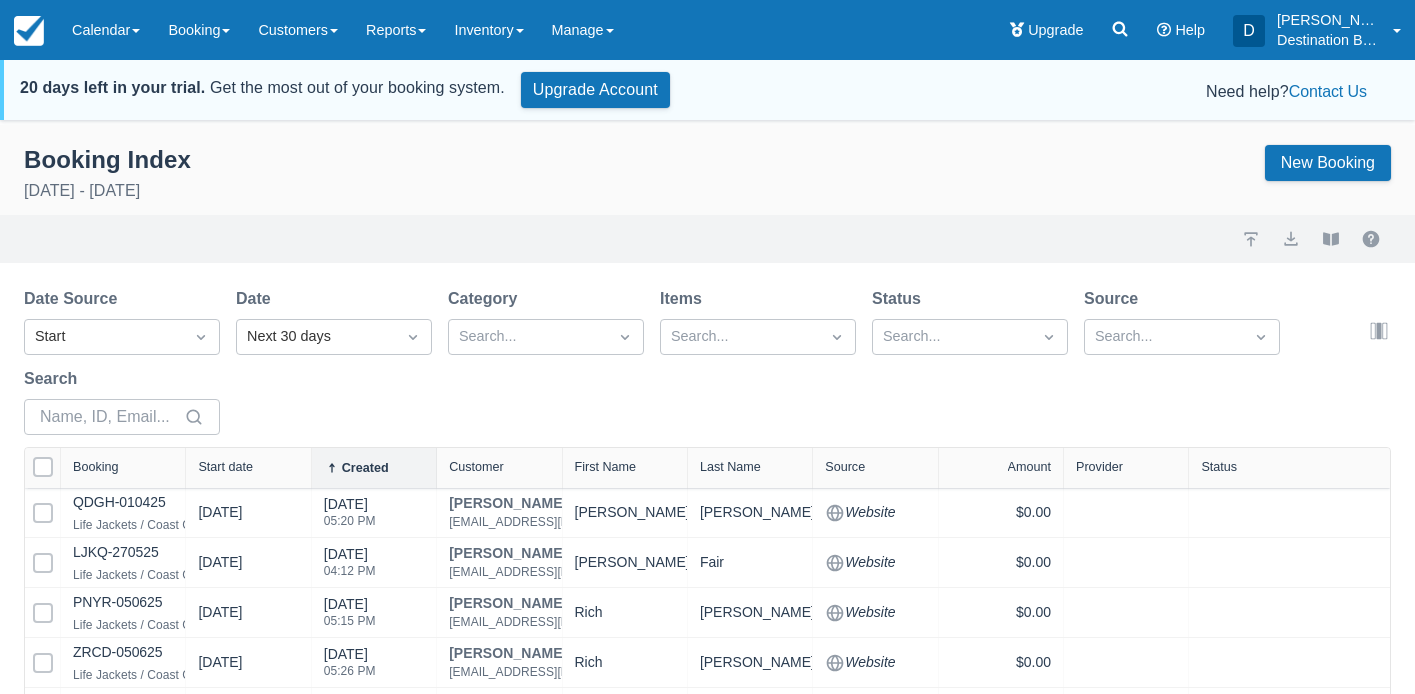 select on "25" 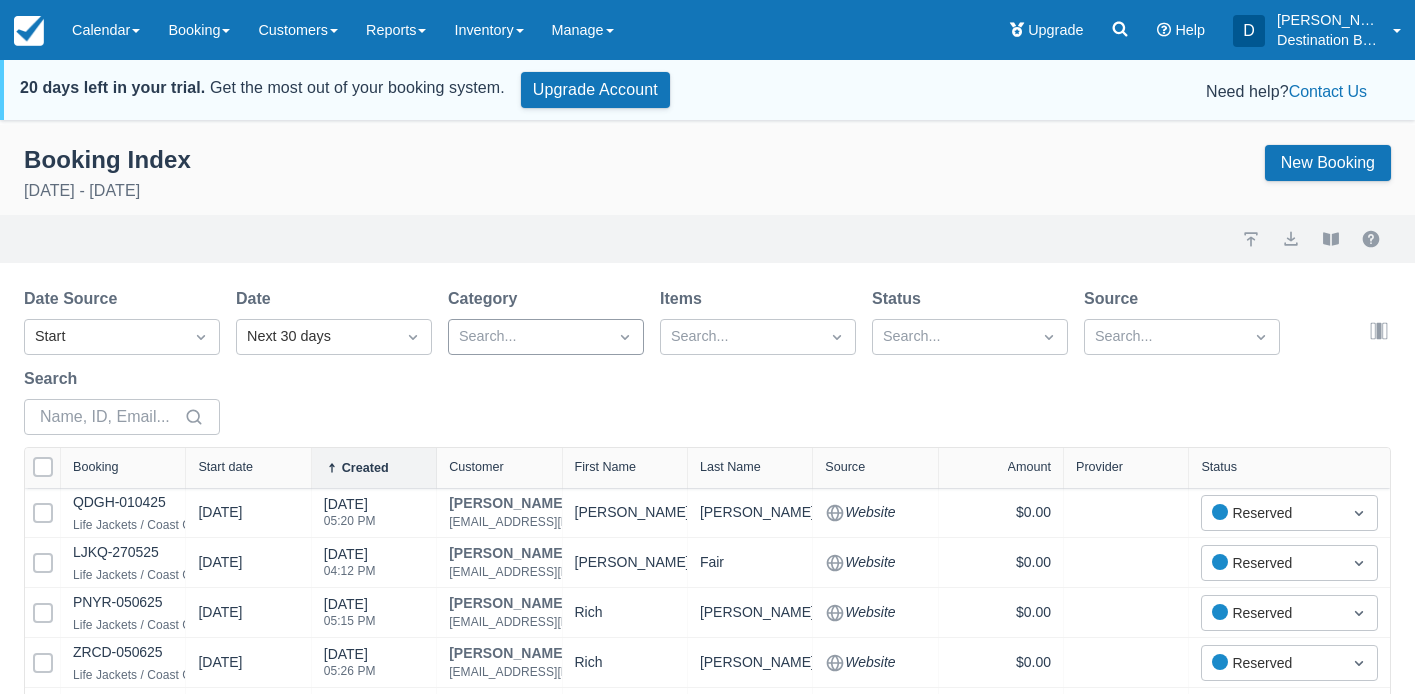 click at bounding box center [528, 337] 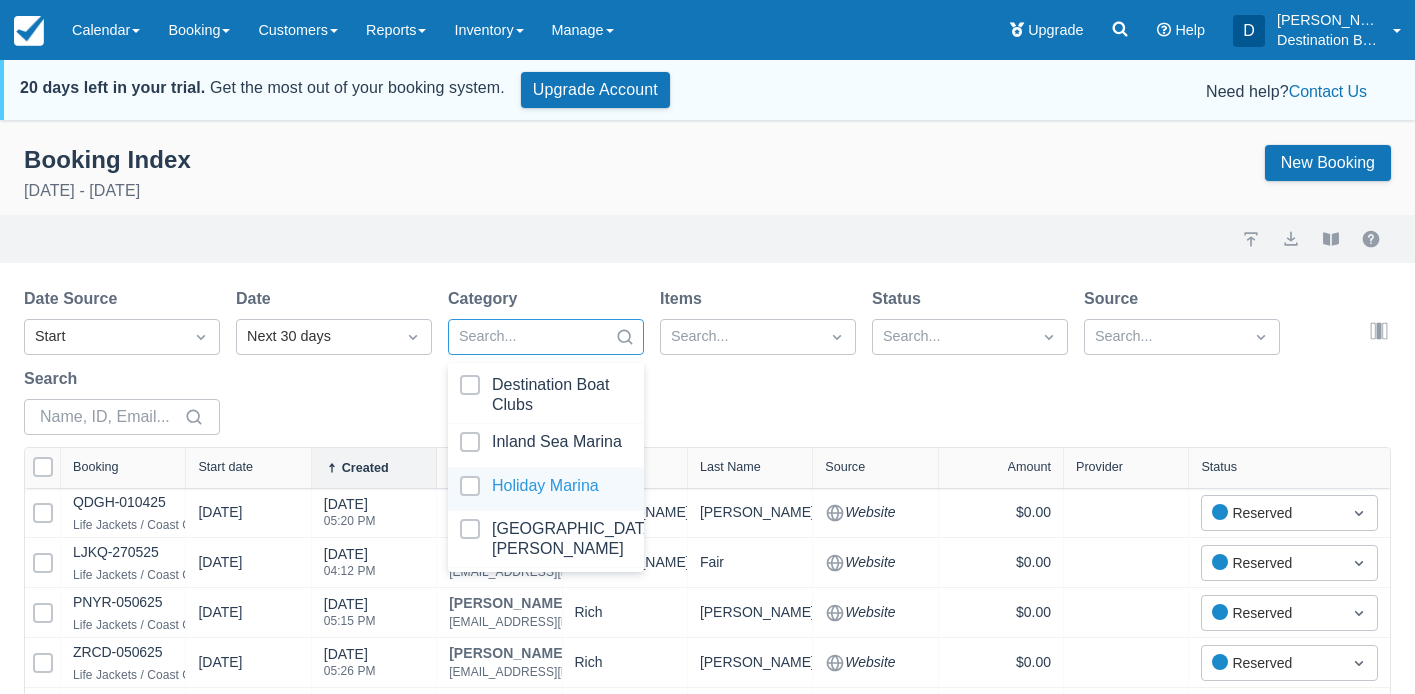 click at bounding box center (546, 489) 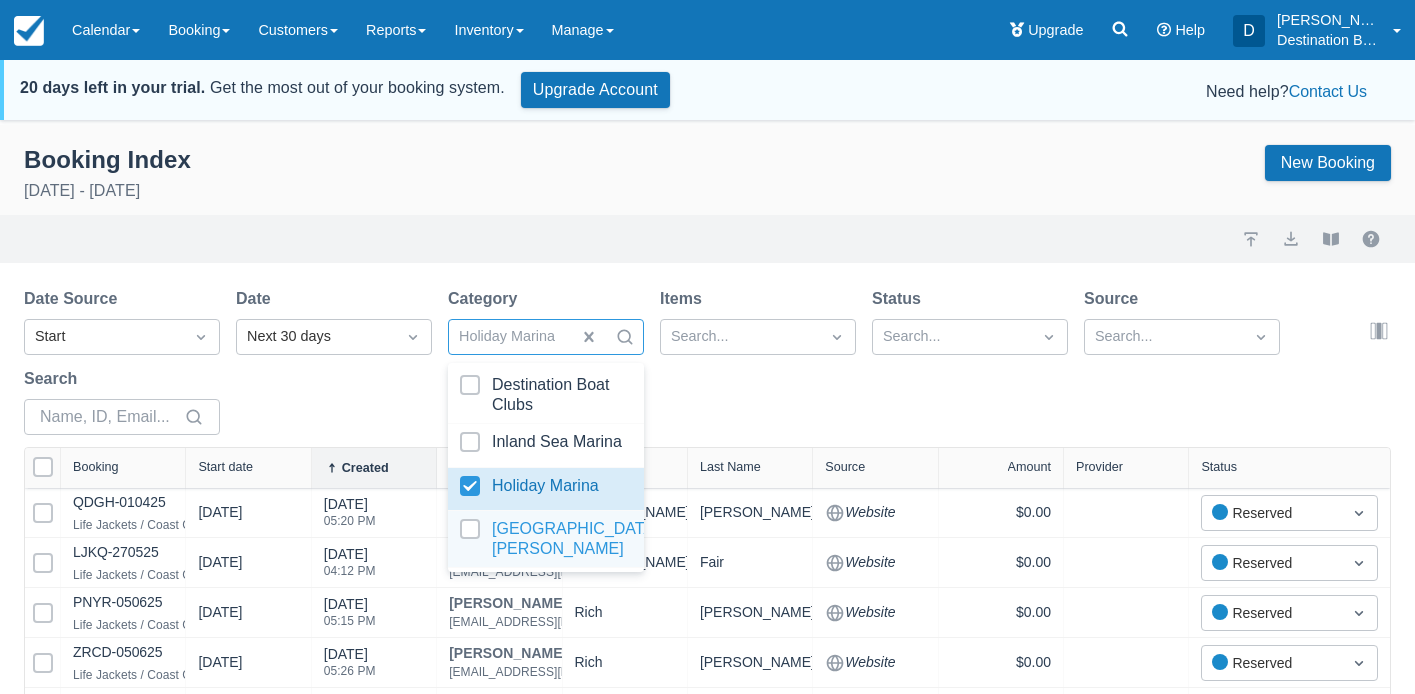 select on "25" 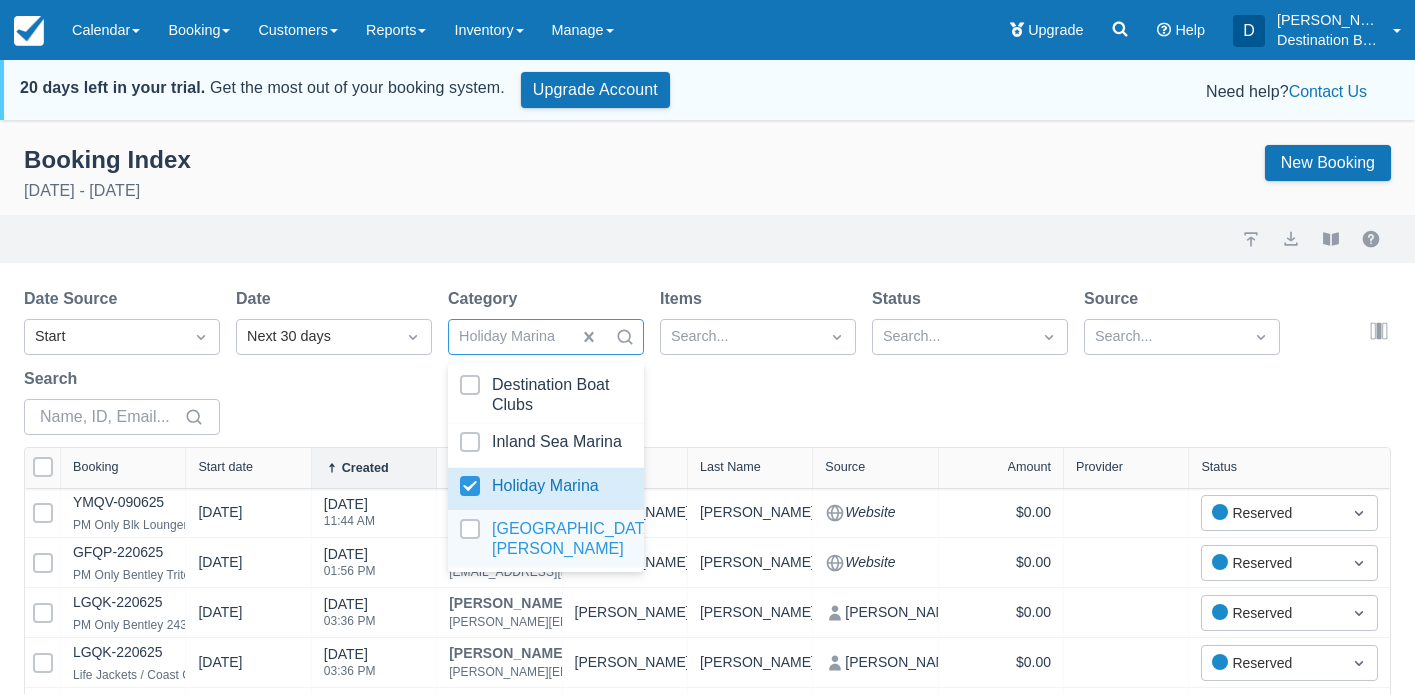 click at bounding box center (546, 539) 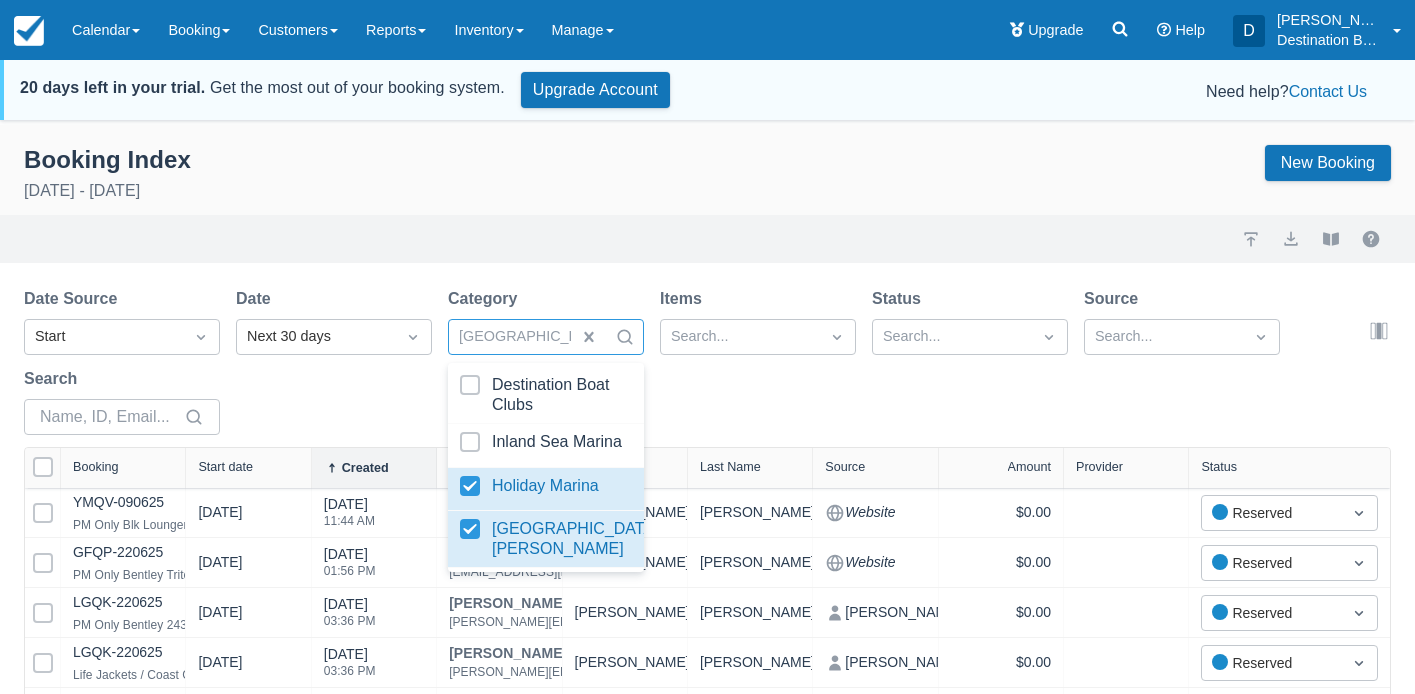 select on "25" 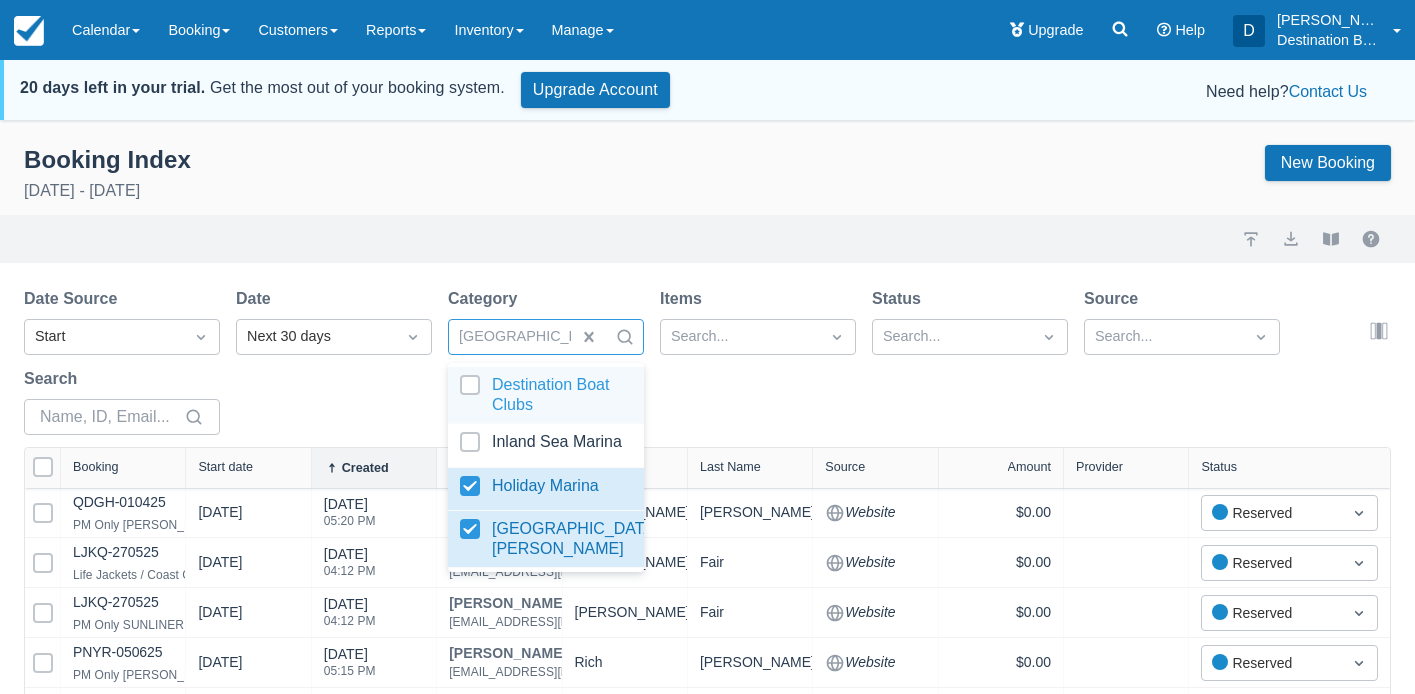 click on "Booking Index July 29th - August 28th 2025 New Booking" at bounding box center [707, 176] 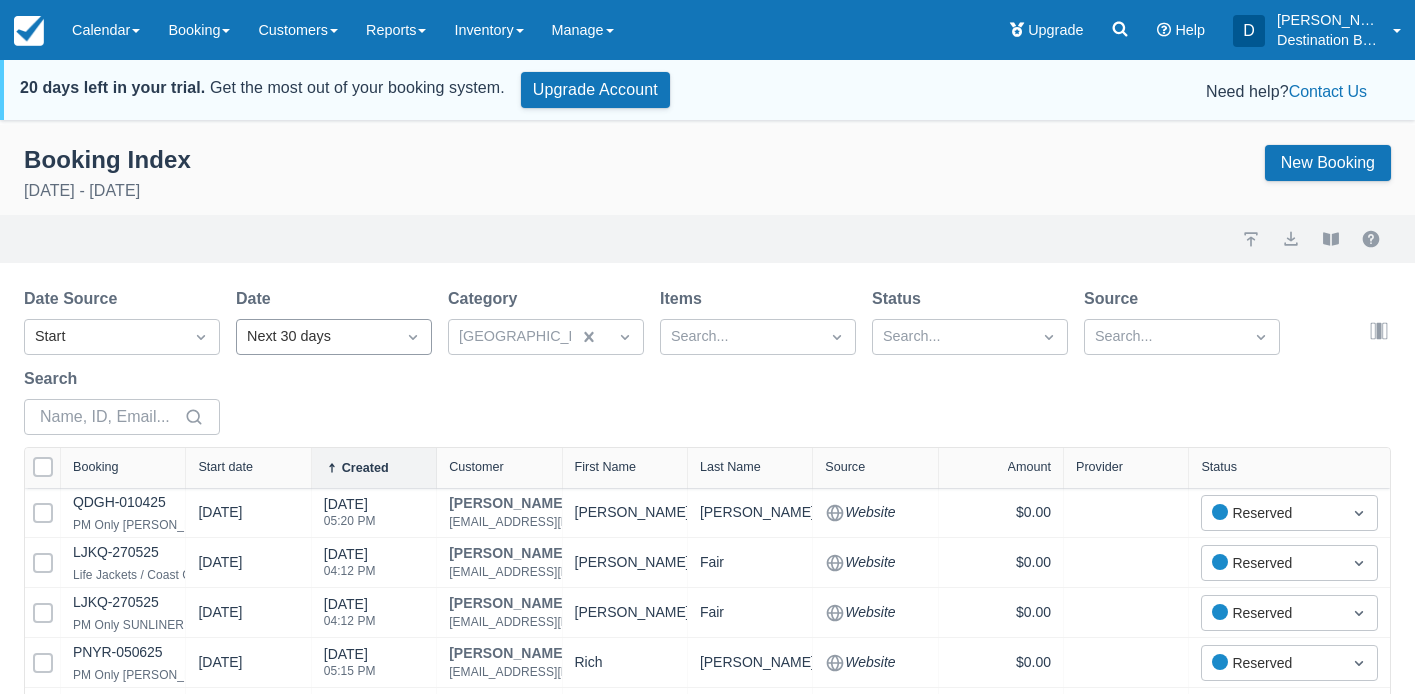 click on "Next 30 days" at bounding box center [316, 337] 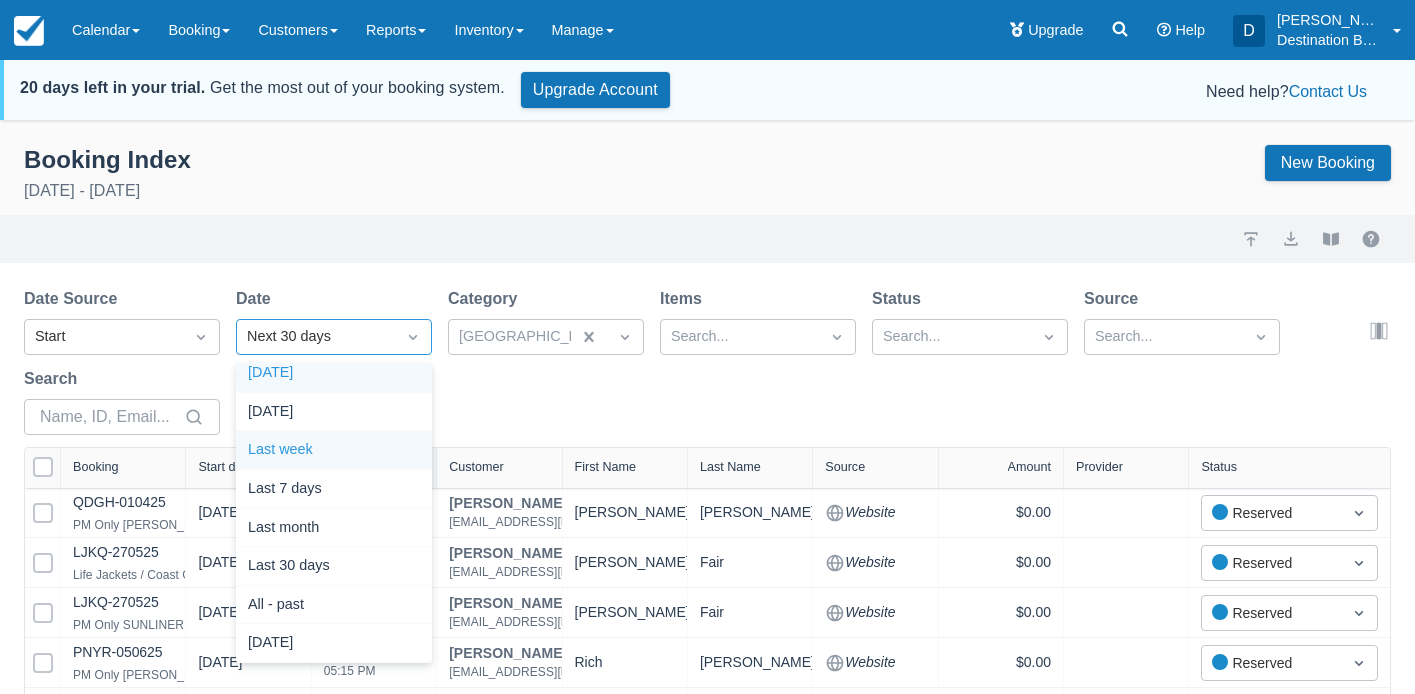 scroll, scrollTop: 0, scrollLeft: 0, axis: both 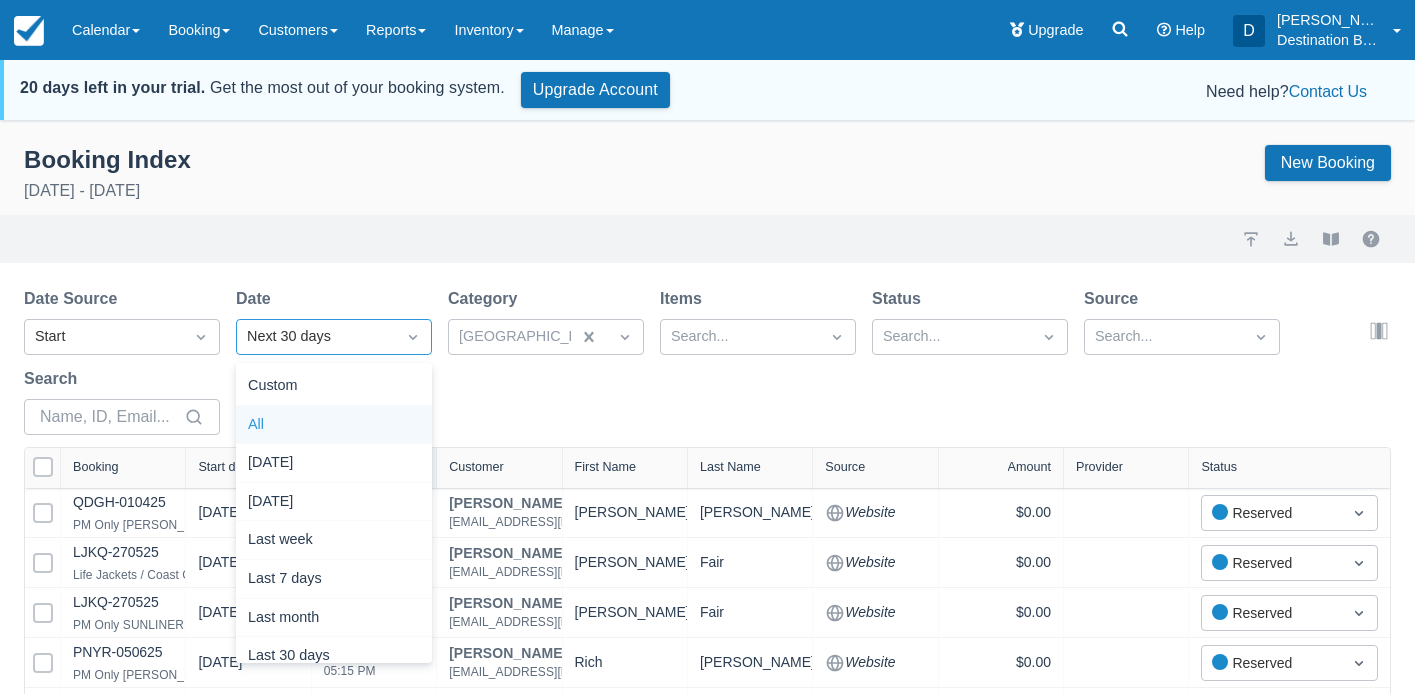 click on "All" at bounding box center (334, 425) 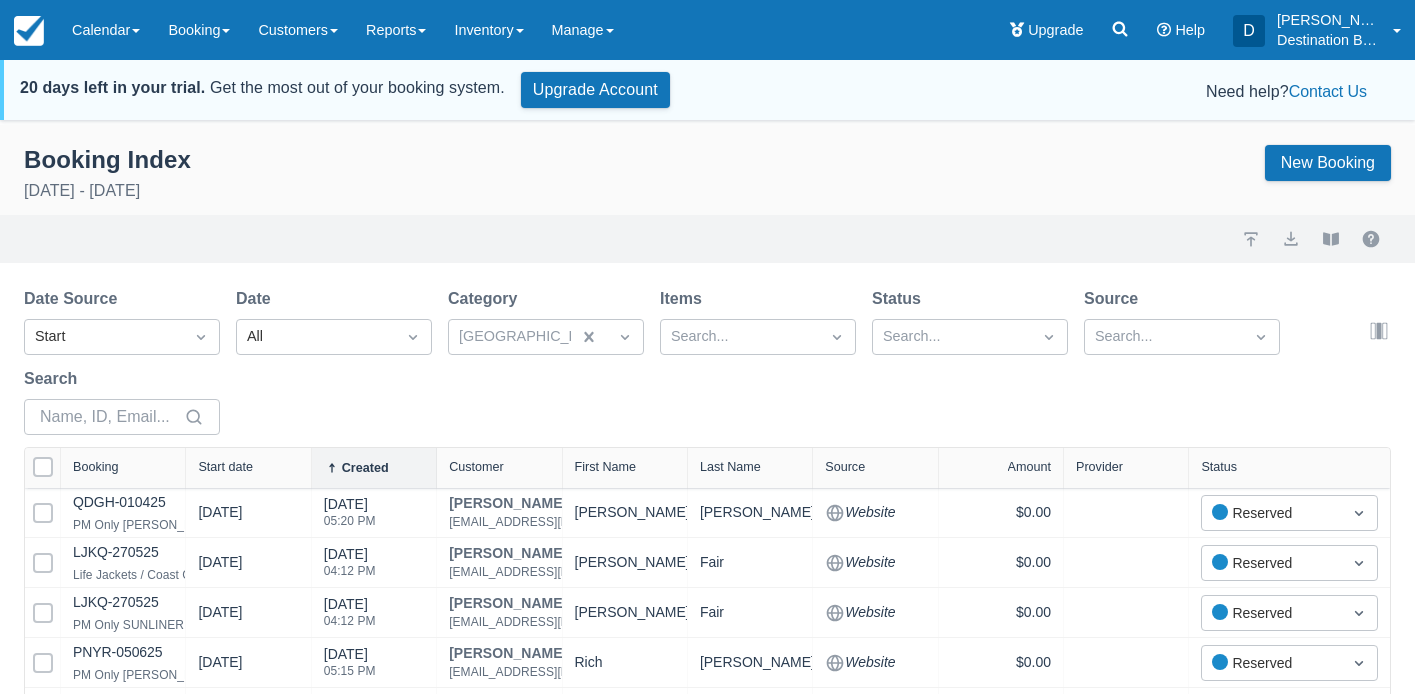 select on "25" 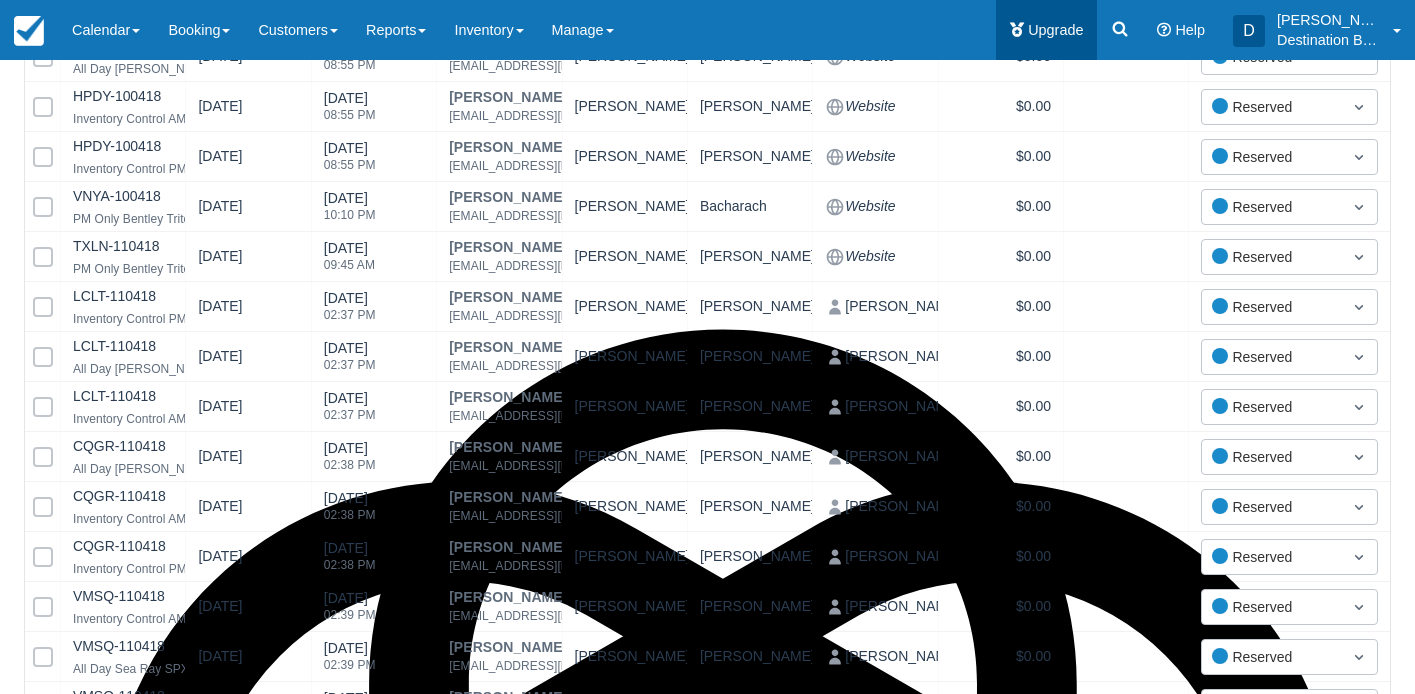 scroll, scrollTop: 447, scrollLeft: 0, axis: vertical 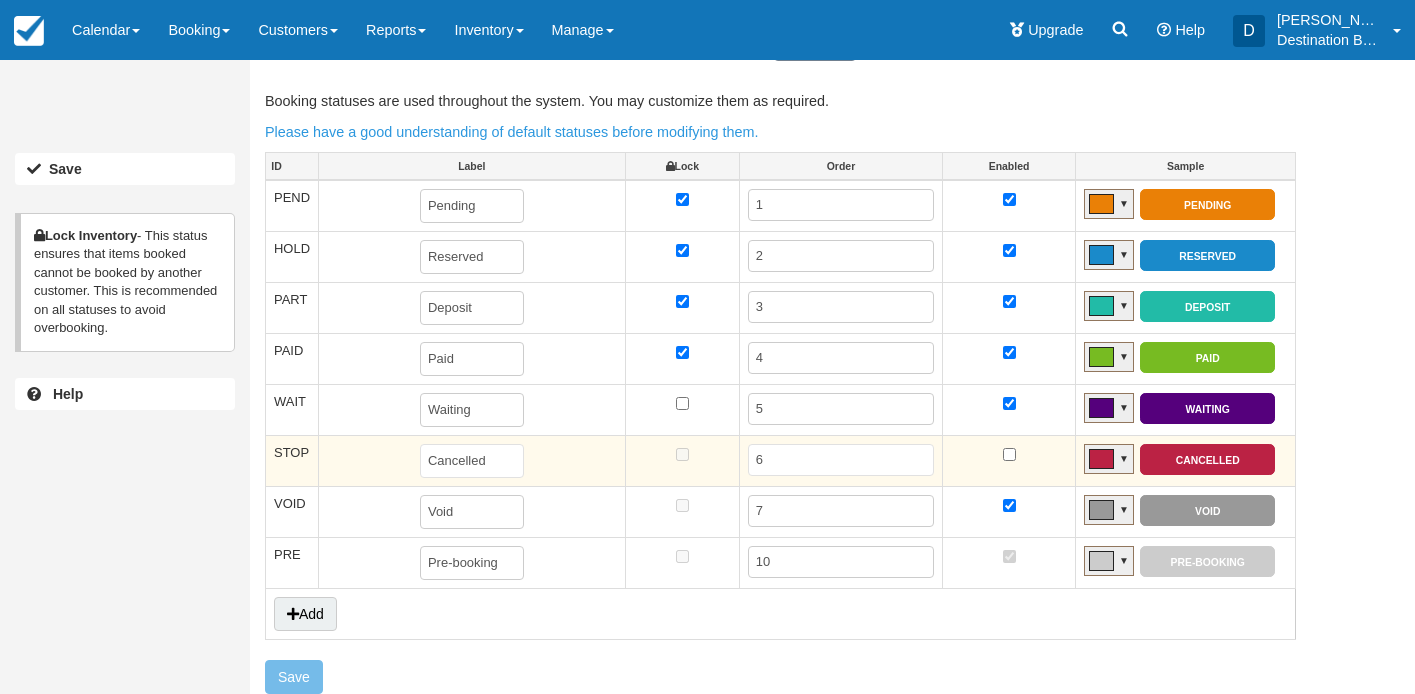 click at bounding box center [682, 460] 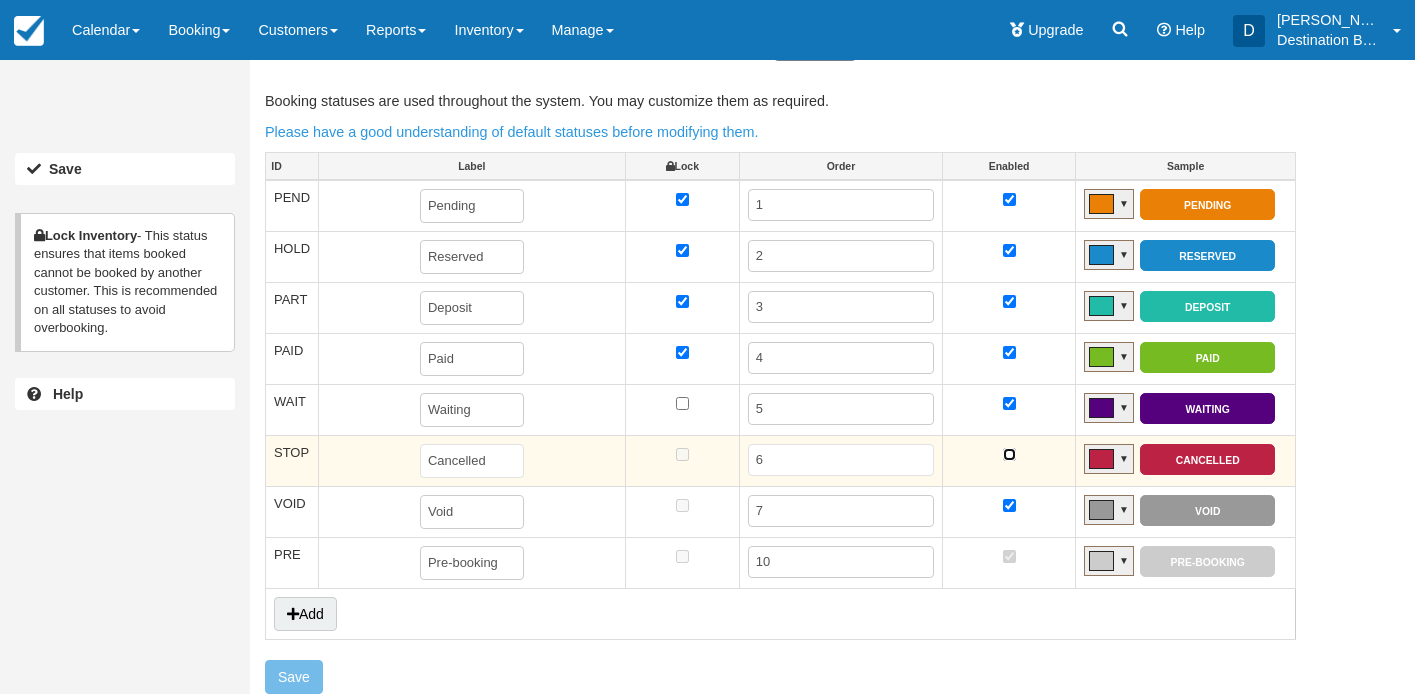 click at bounding box center (1009, 454) 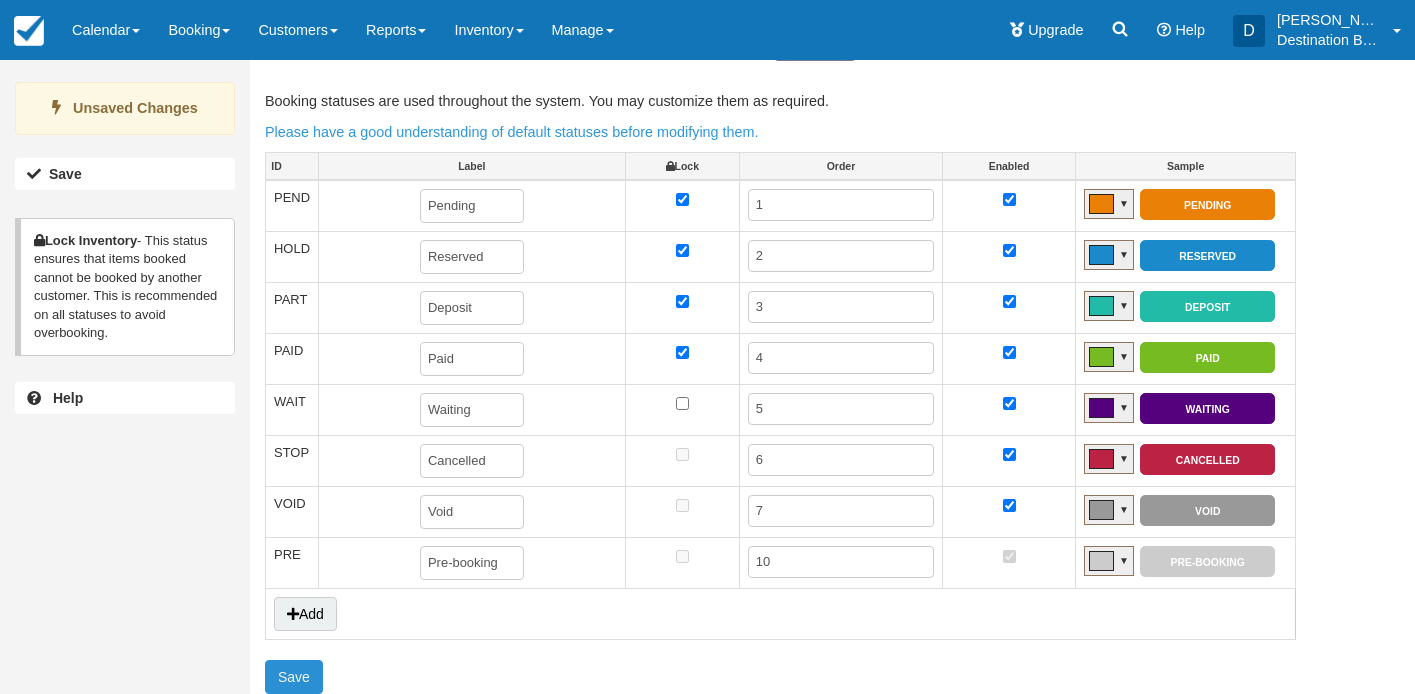 click on "Save" at bounding box center [294, 677] 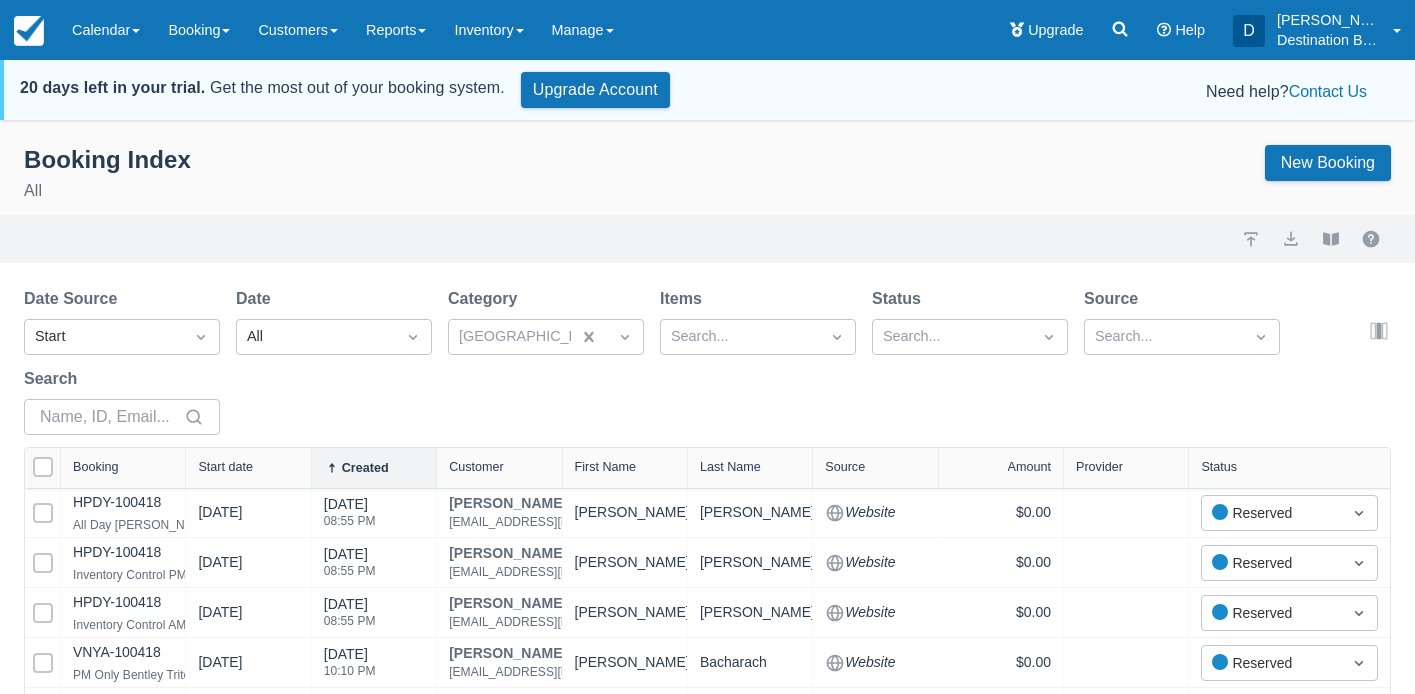 scroll, scrollTop: 447, scrollLeft: 0, axis: vertical 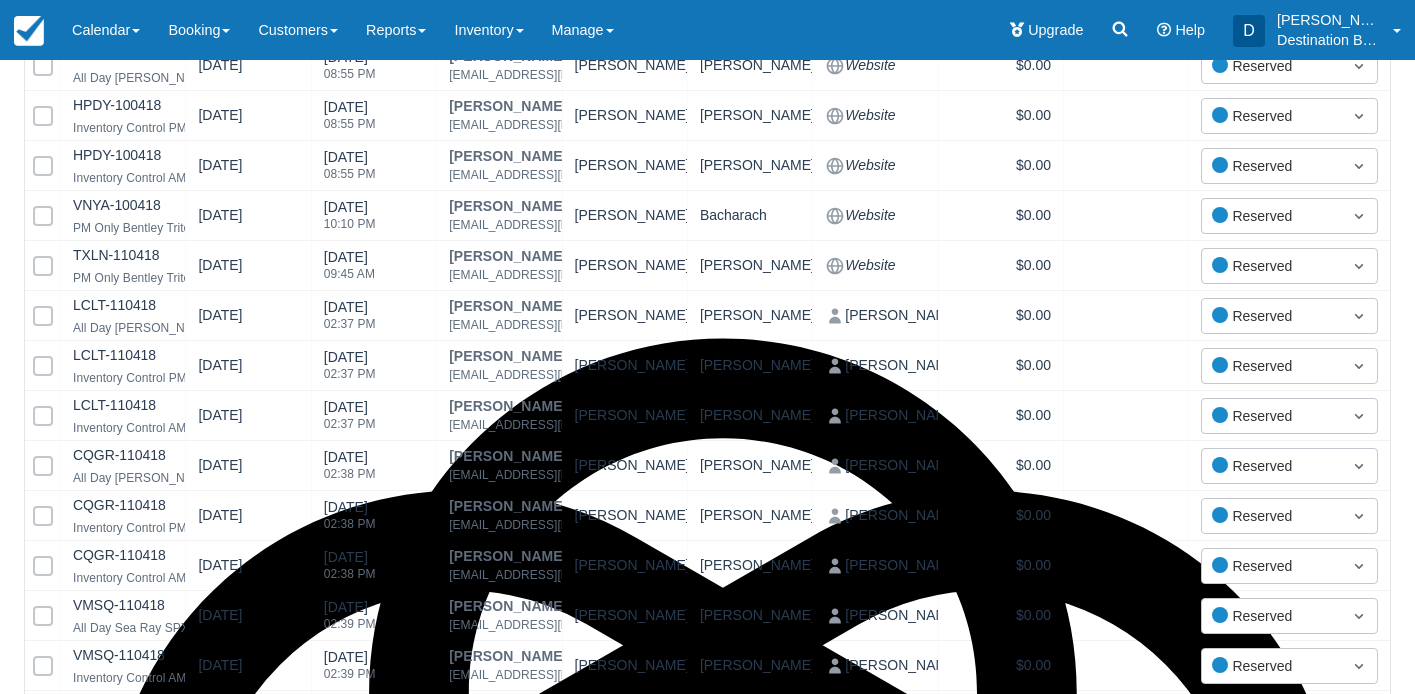 select on "25" 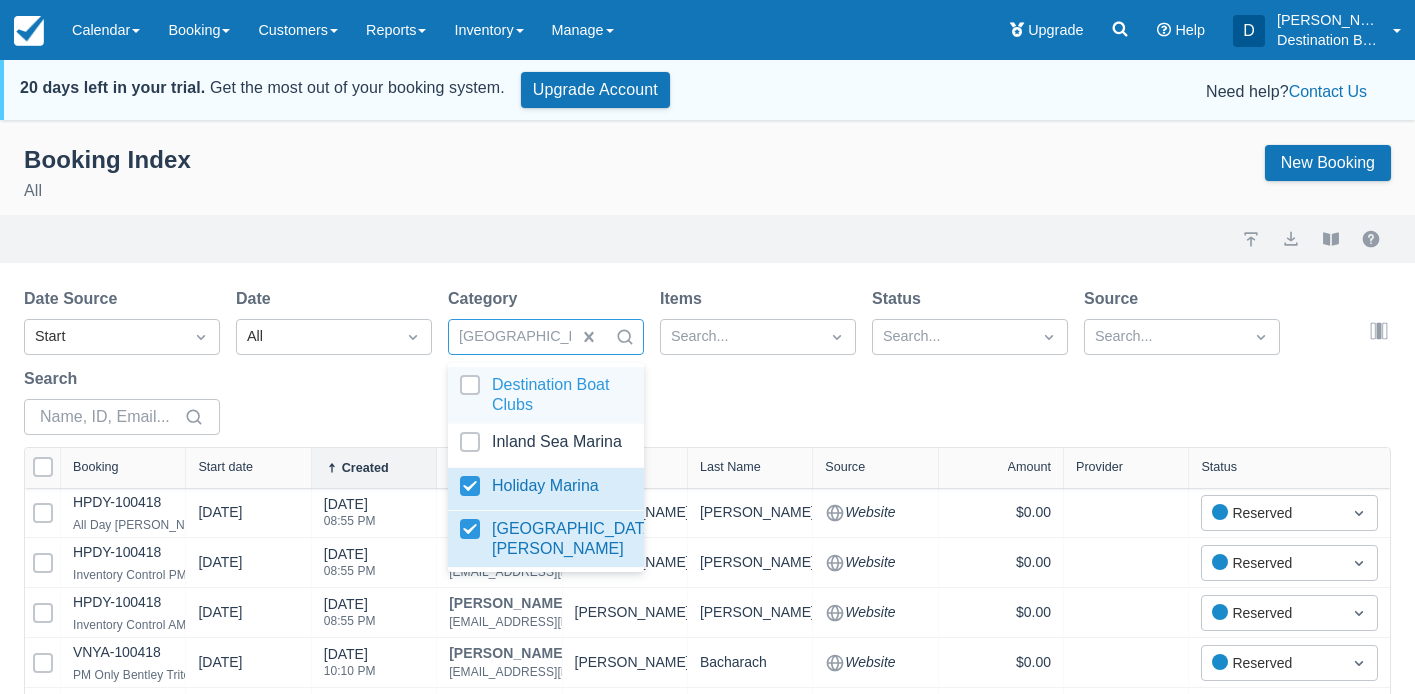 click at bounding box center [672, 337] 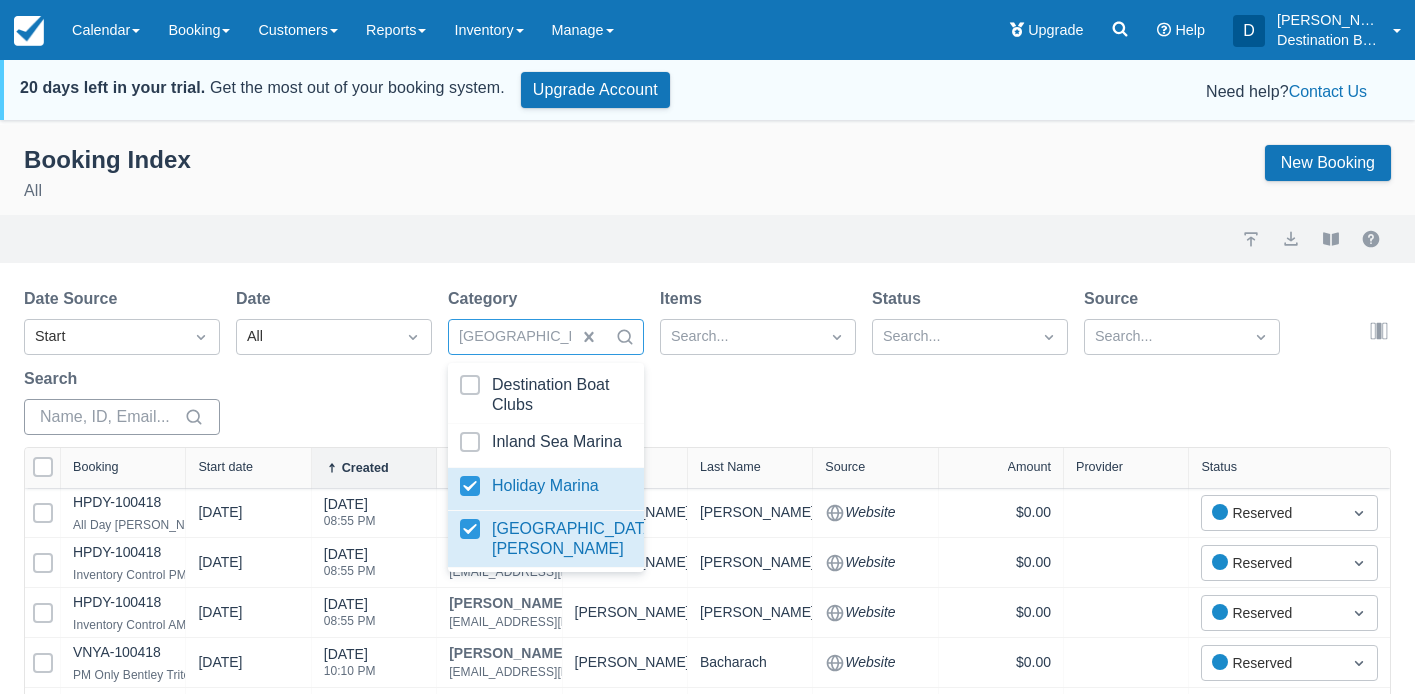 click 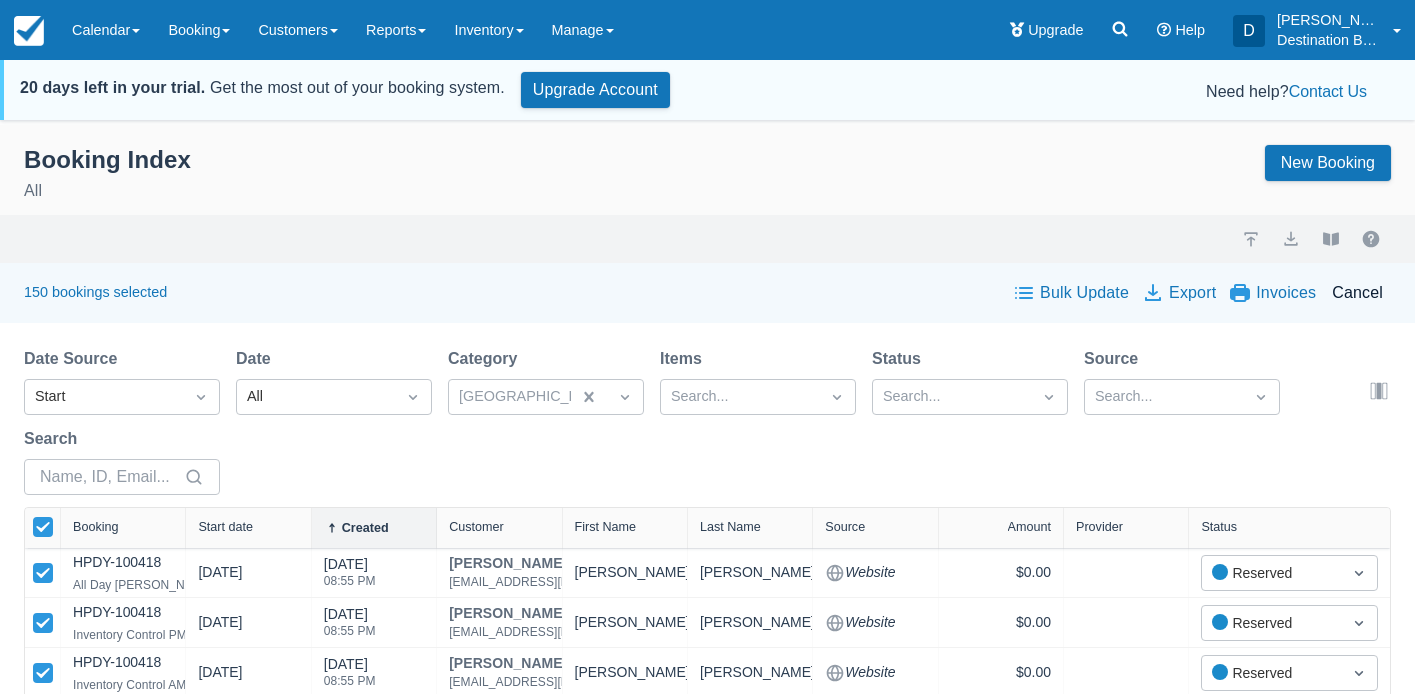 click on "Bulk Update" at bounding box center [1072, 293] 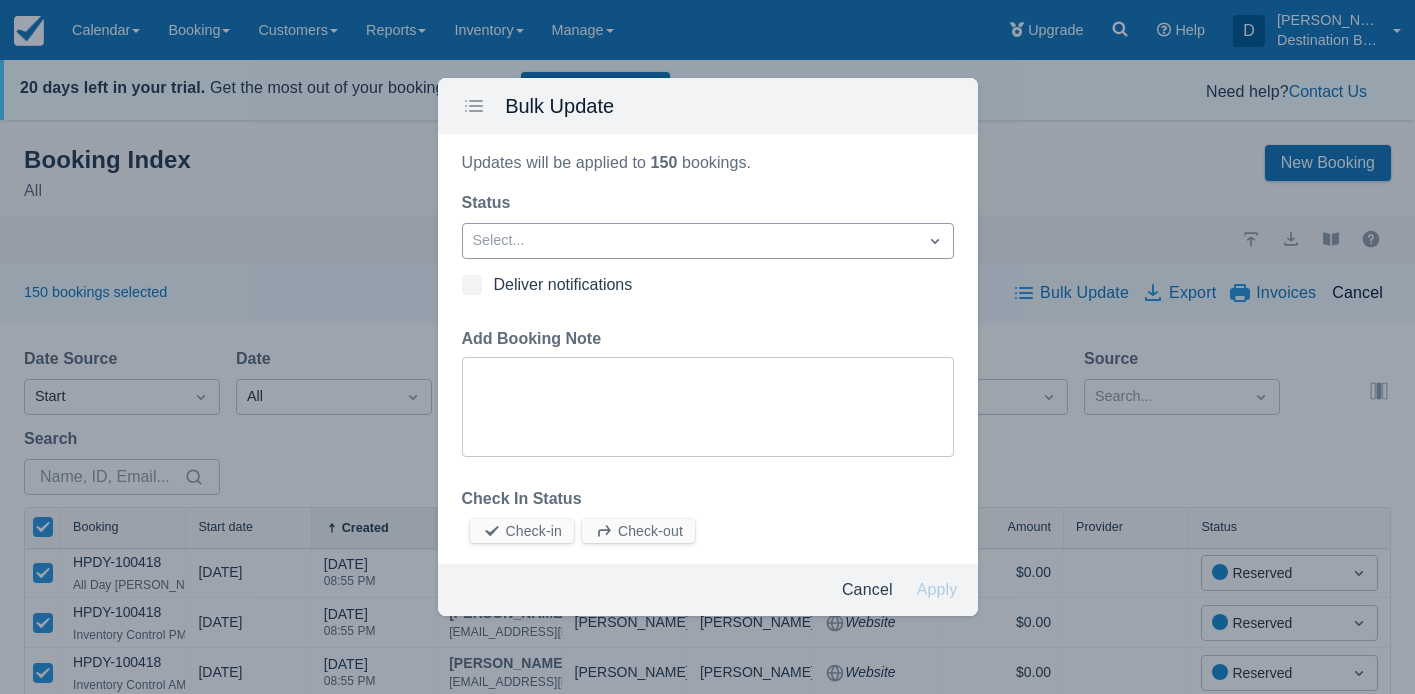click on "Select..." at bounding box center [690, 241] 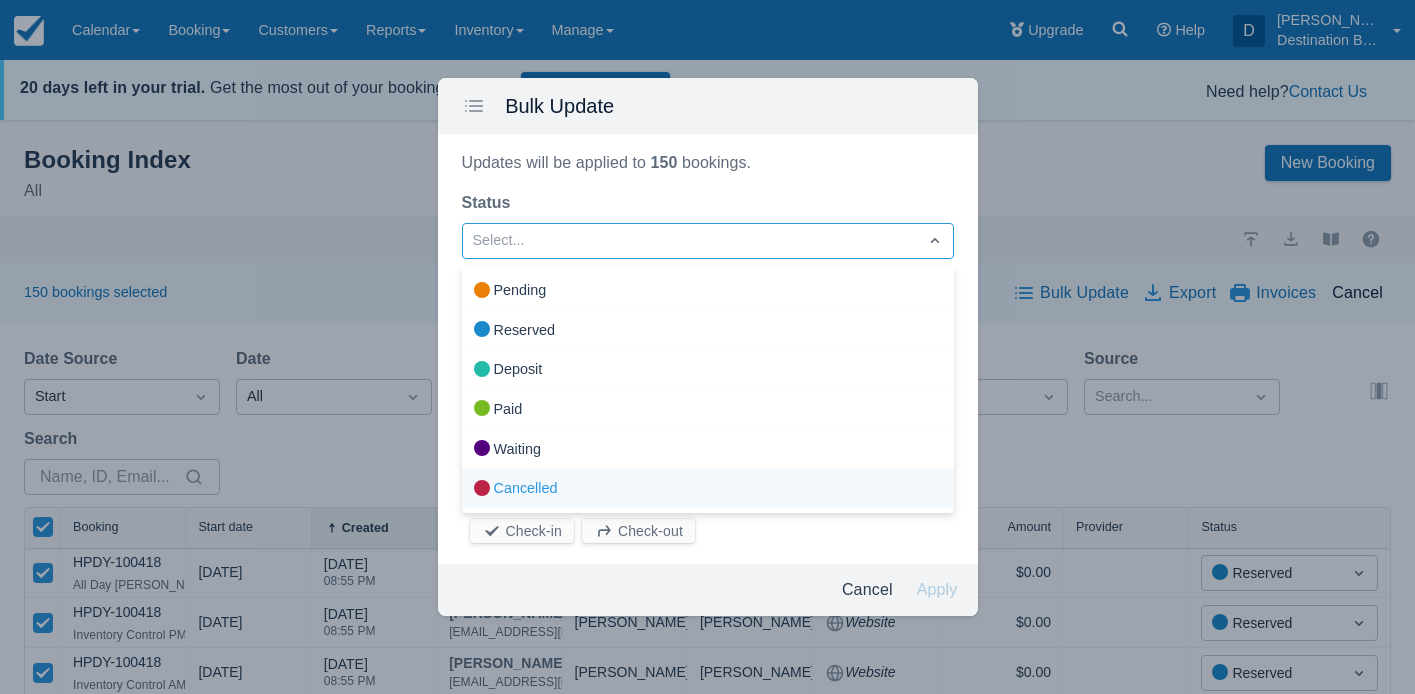 click on "Cancelled" at bounding box center [708, 489] 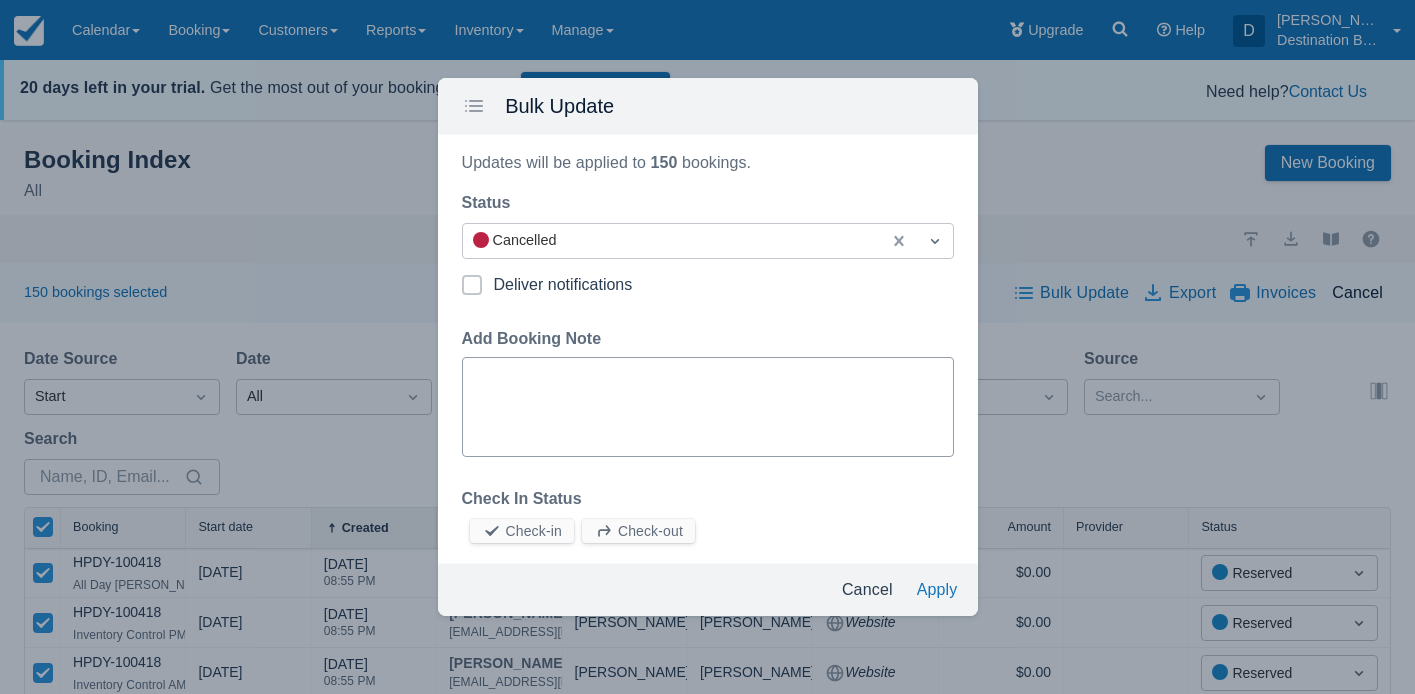 click on "Add Booking Note" at bounding box center (708, 407) 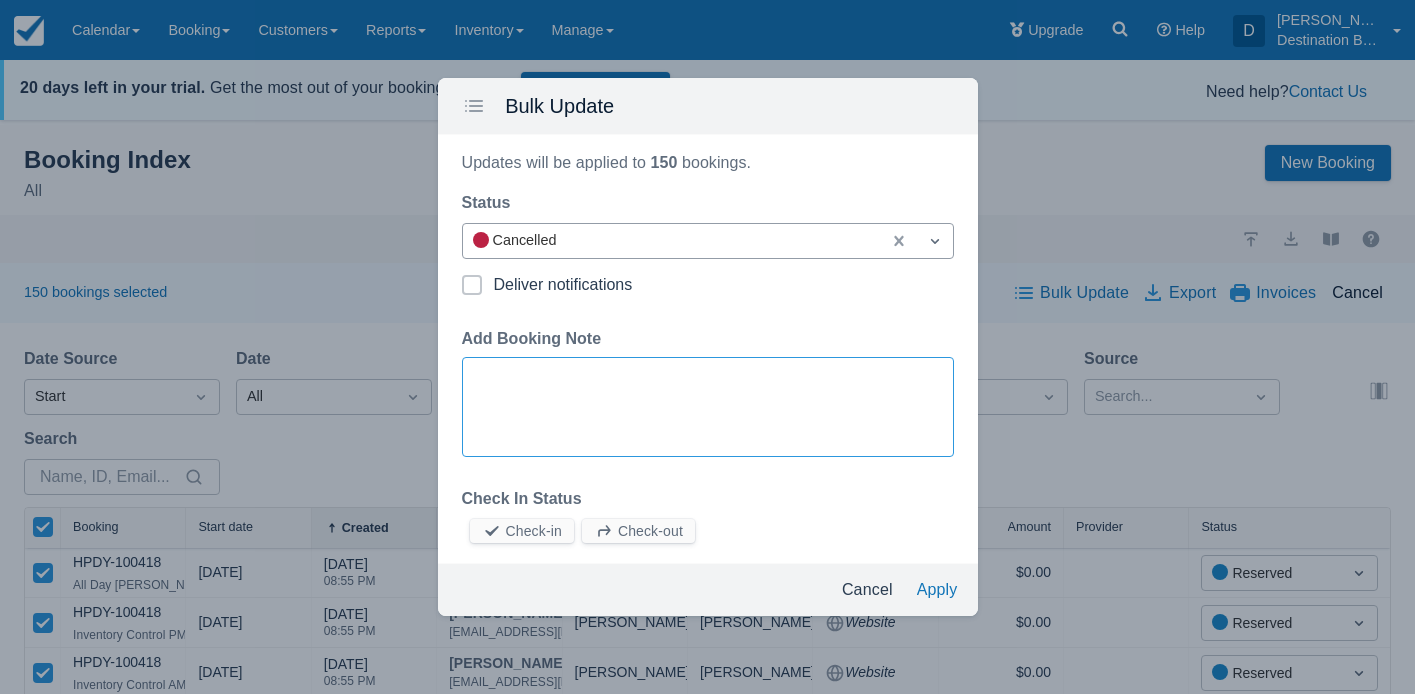 click on "Cancelled" at bounding box center [672, 240] 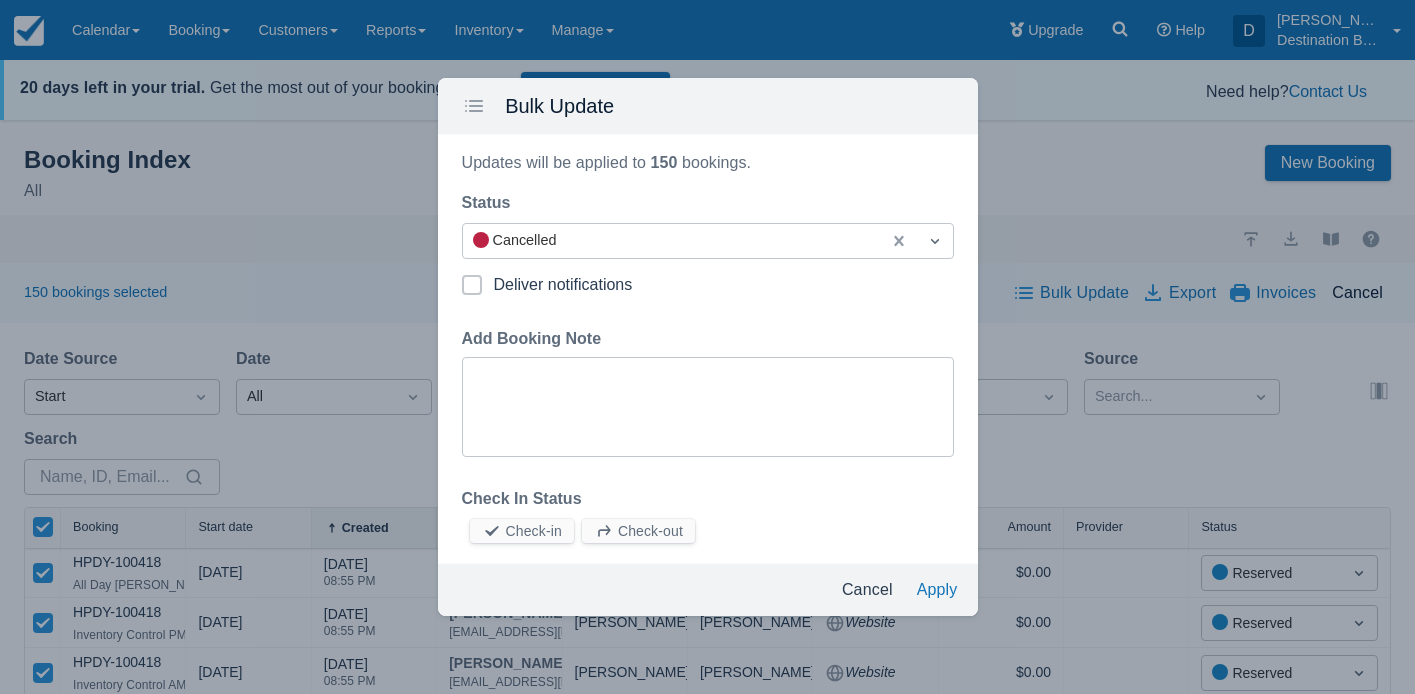 click on "Updates will be applied to   150   bookings ." at bounding box center [708, 163] 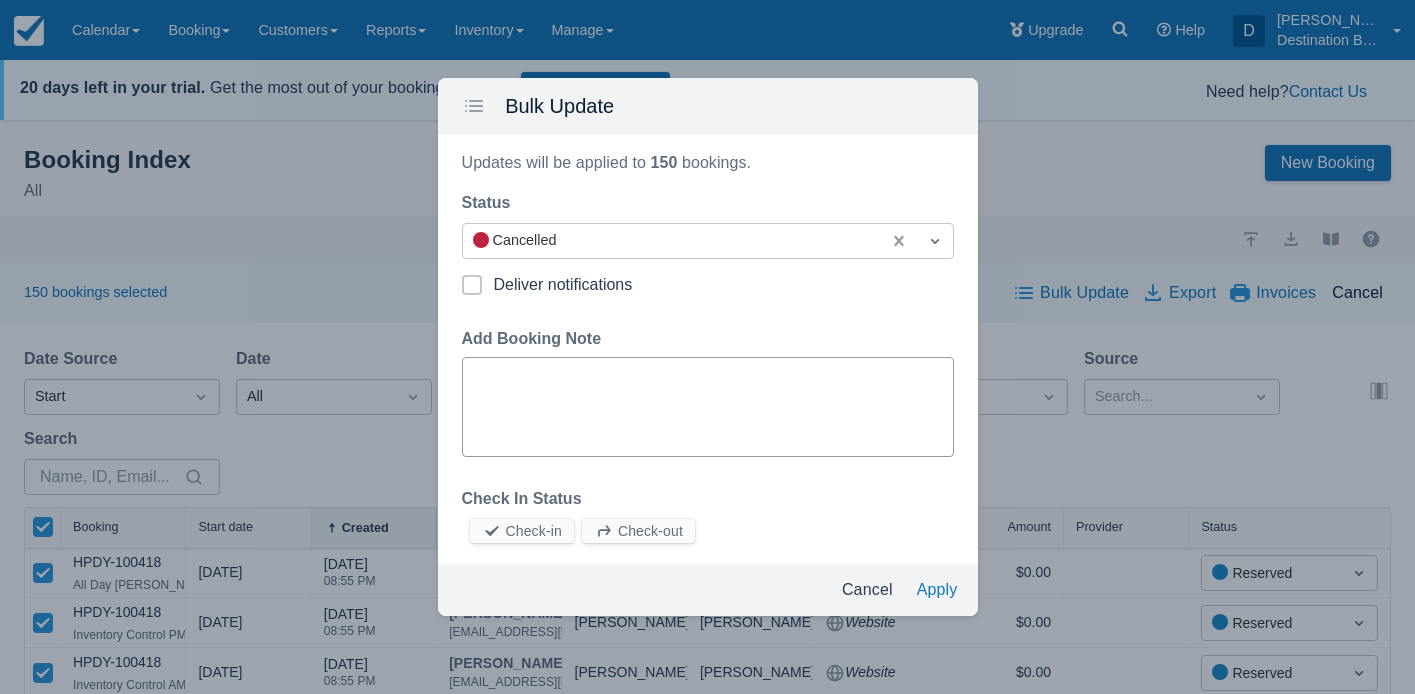 click on "Add Booking Note" at bounding box center [708, 407] 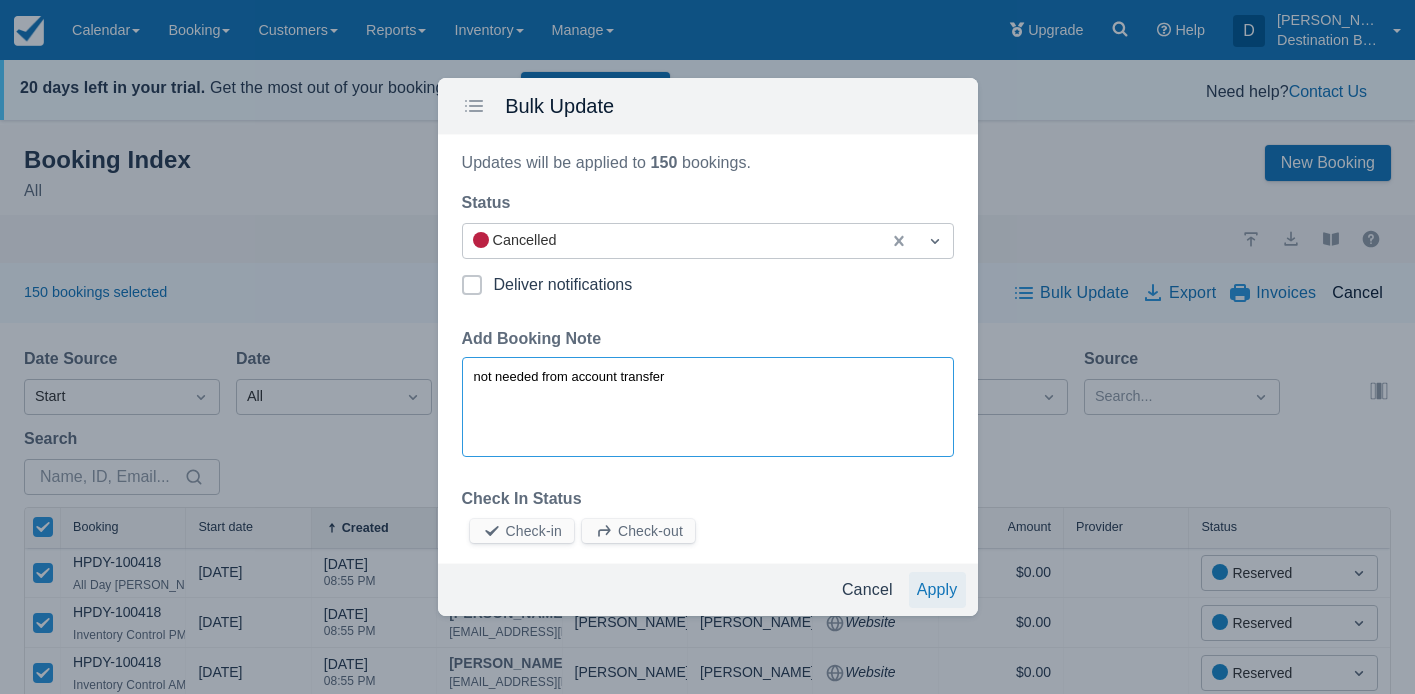 type on "not needed from account transfer" 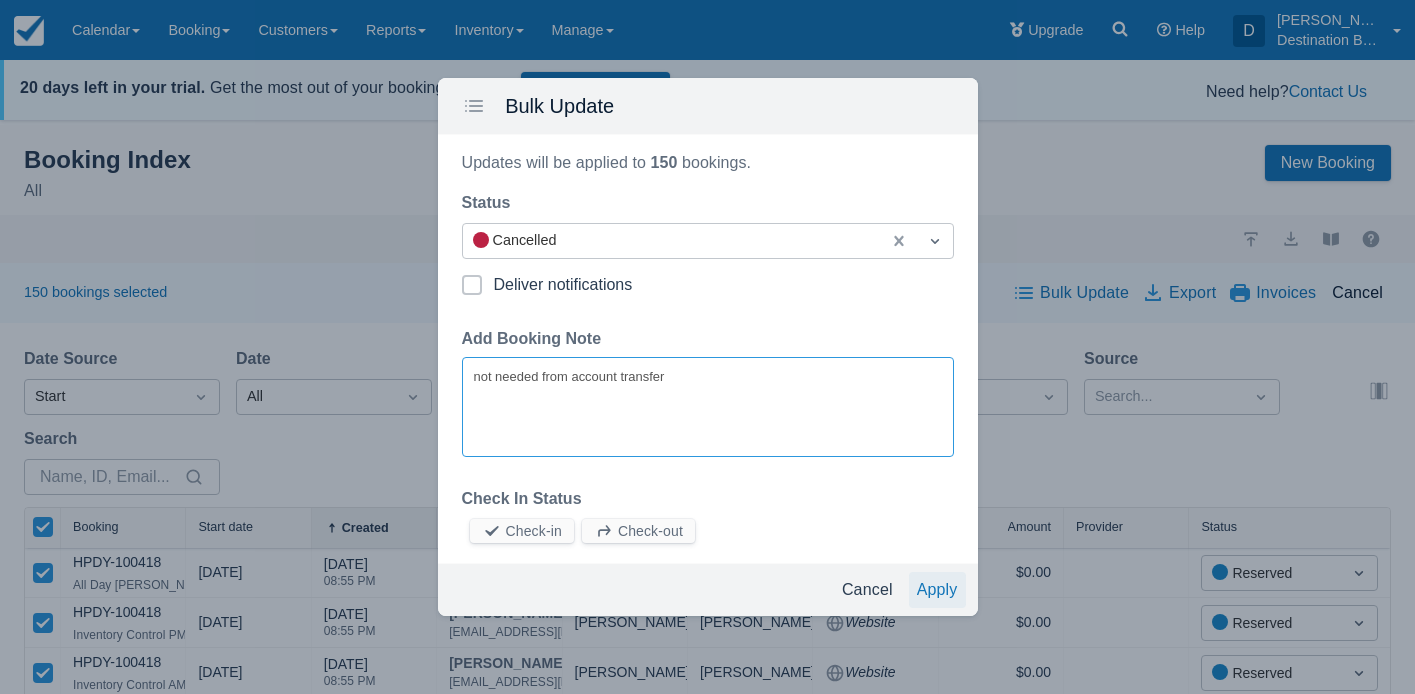 click on "Apply" at bounding box center (937, 590) 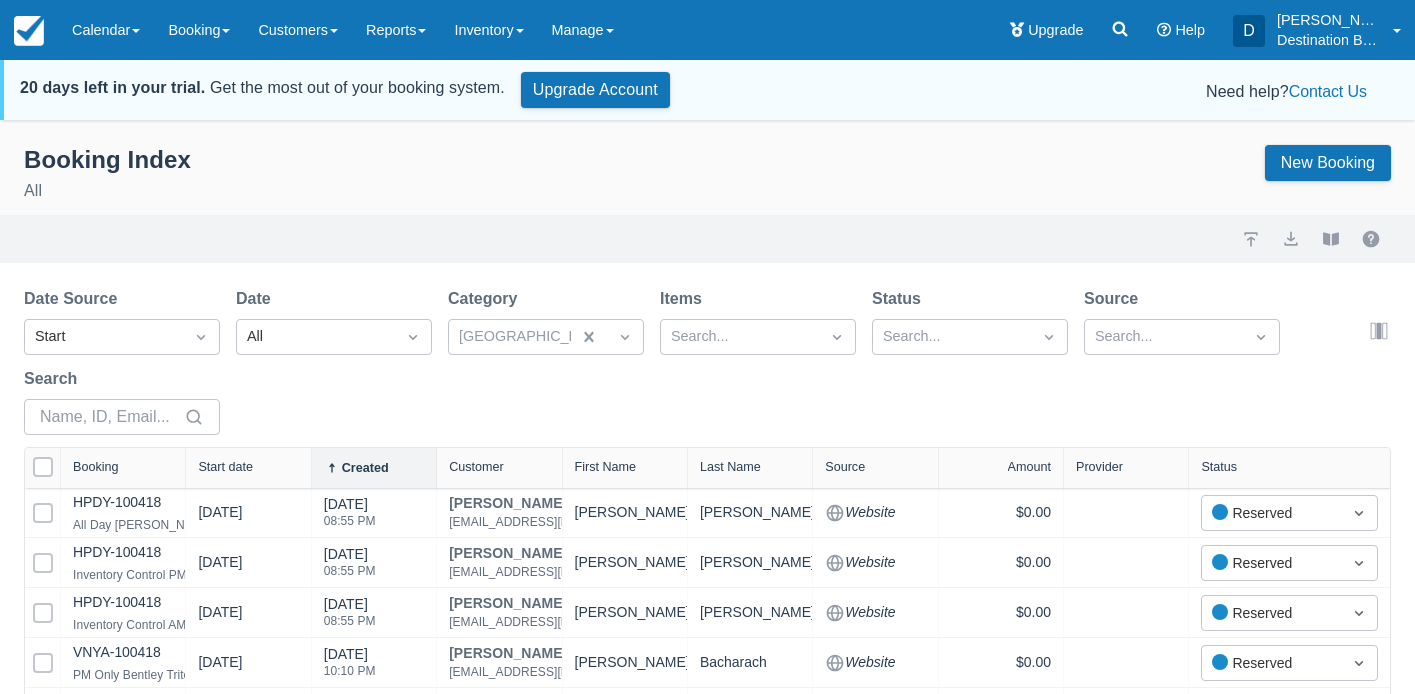 select on "25" 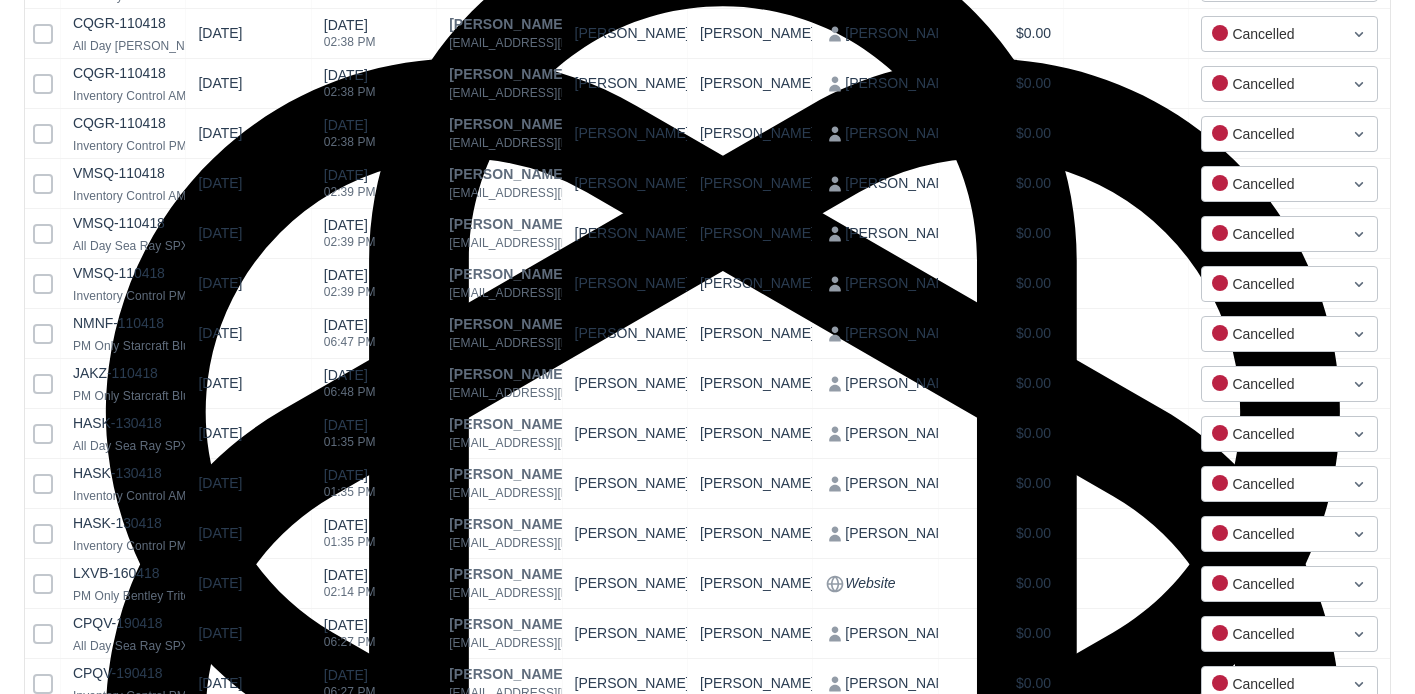scroll, scrollTop: 1144, scrollLeft: 0, axis: vertical 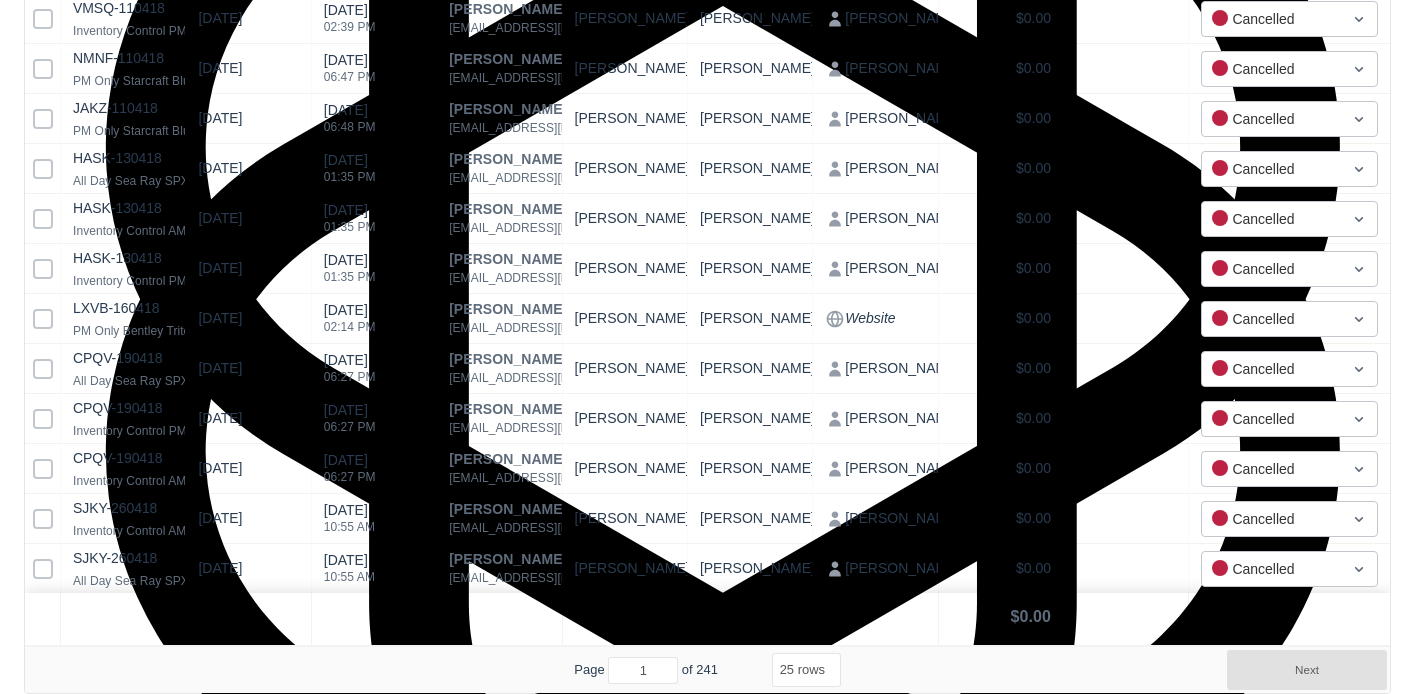 click on "5 rows 10 rows 20 rows 25 rows 50 rows 100 rows" at bounding box center (806, 670) 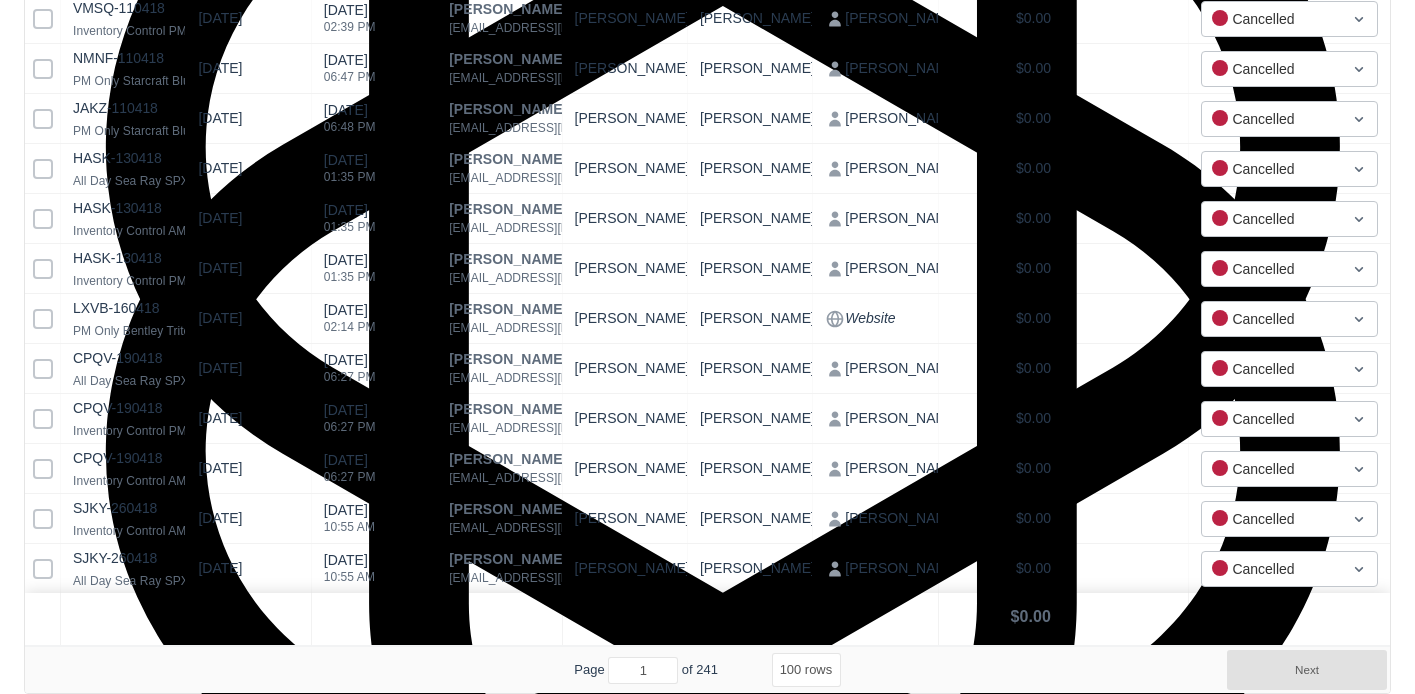 select on "100" 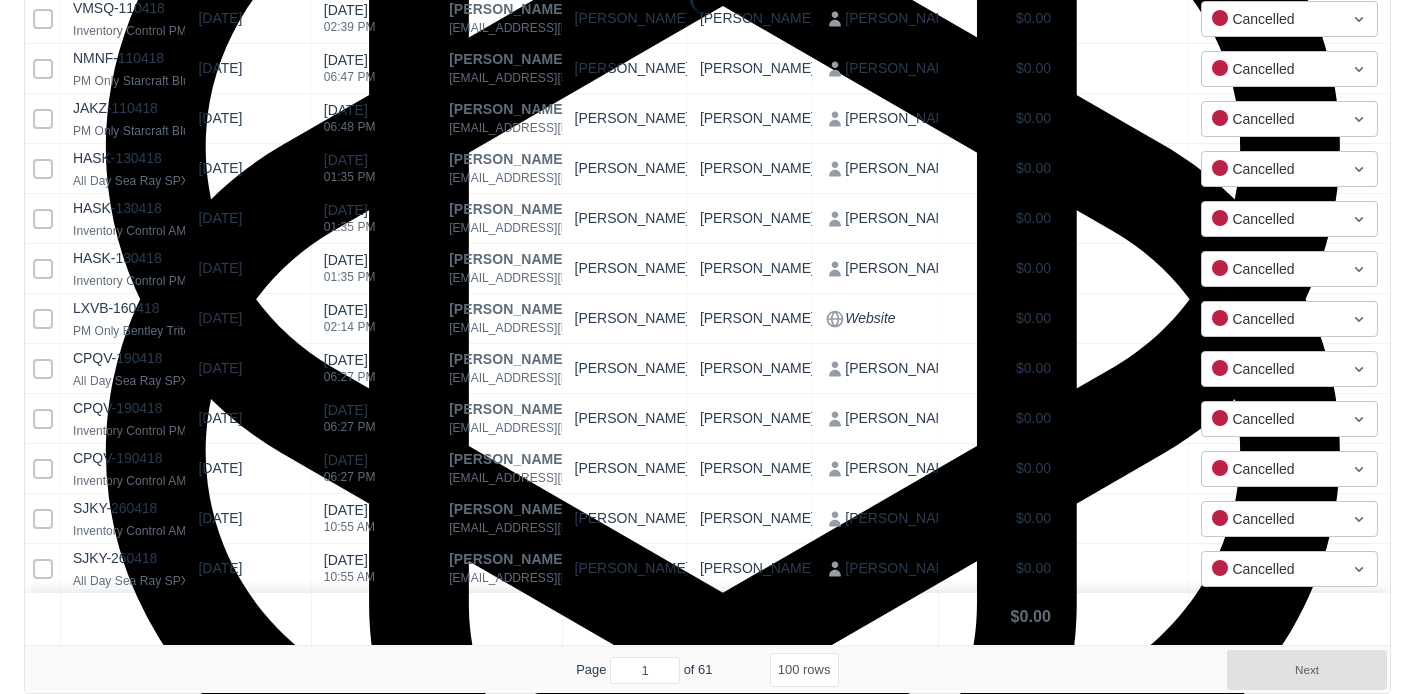select on "100" 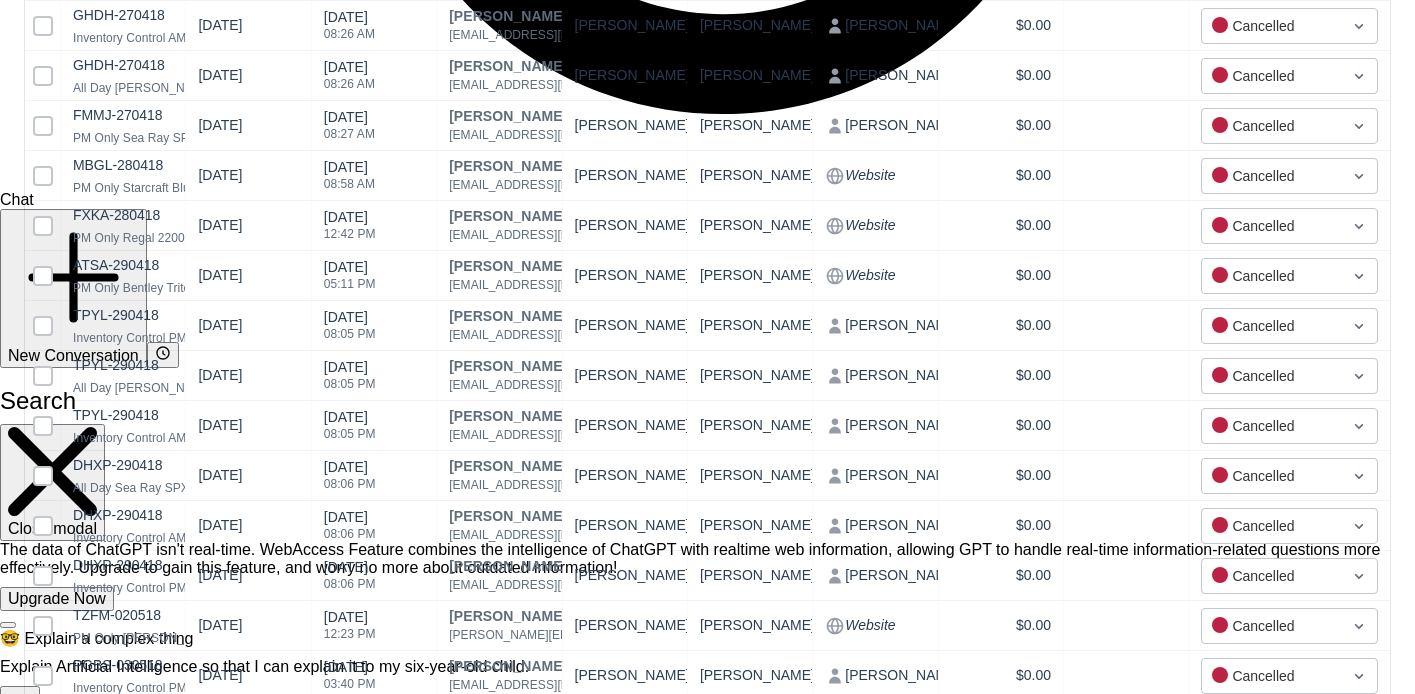 scroll, scrollTop: 0, scrollLeft: 0, axis: both 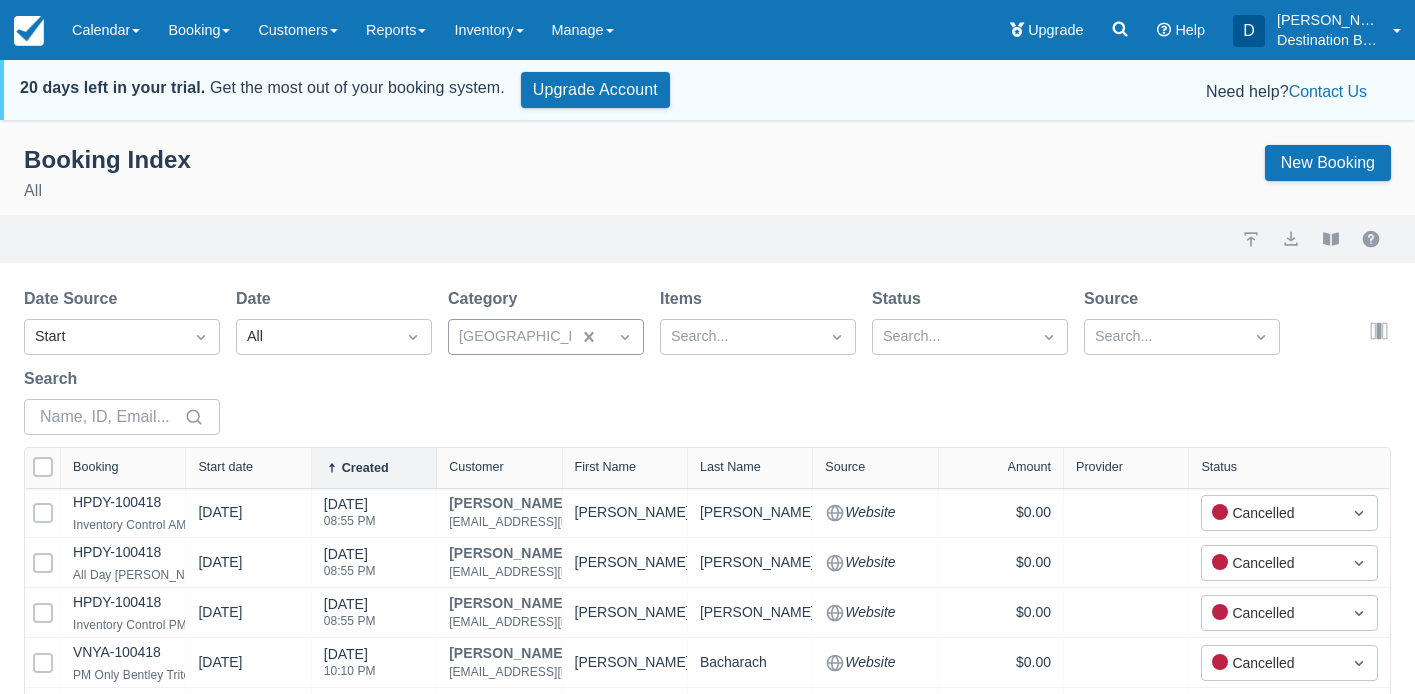 click at bounding box center [672, 337] 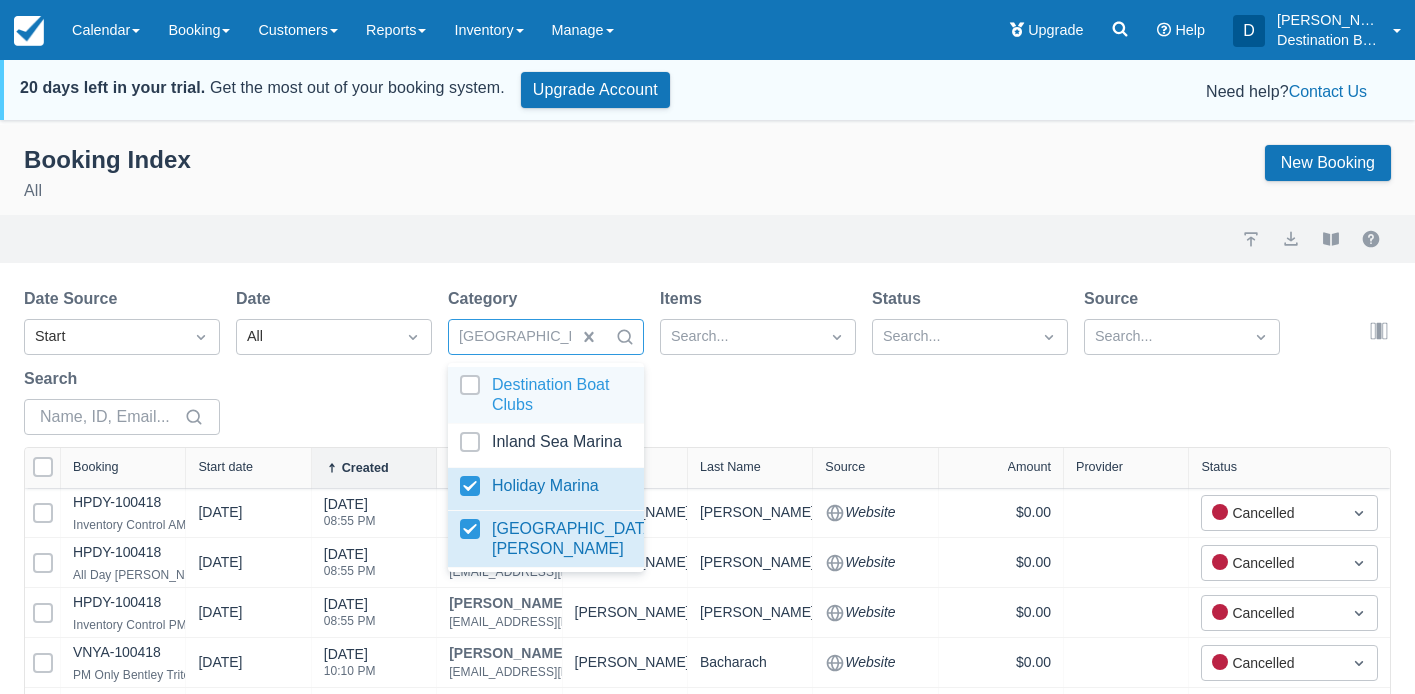 click on "Booking Index All New Booking" at bounding box center [707, 176] 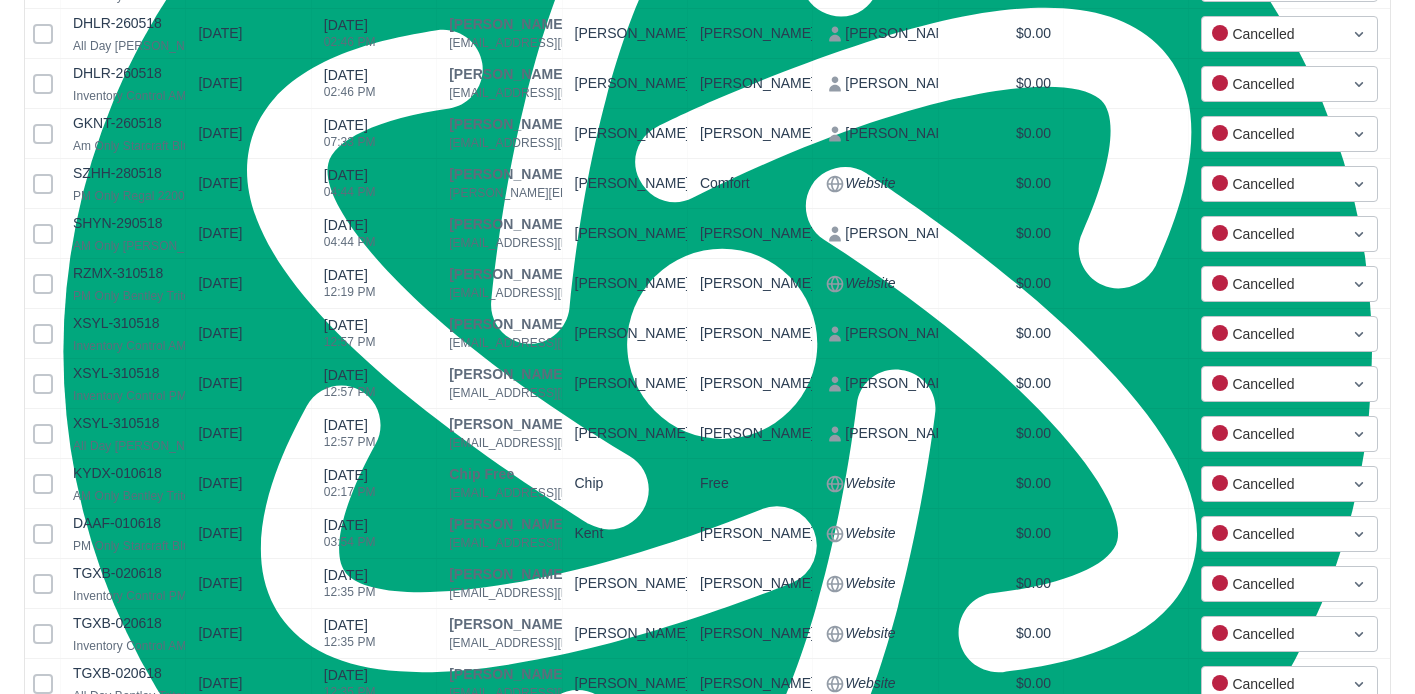 scroll, scrollTop: 4894, scrollLeft: 0, axis: vertical 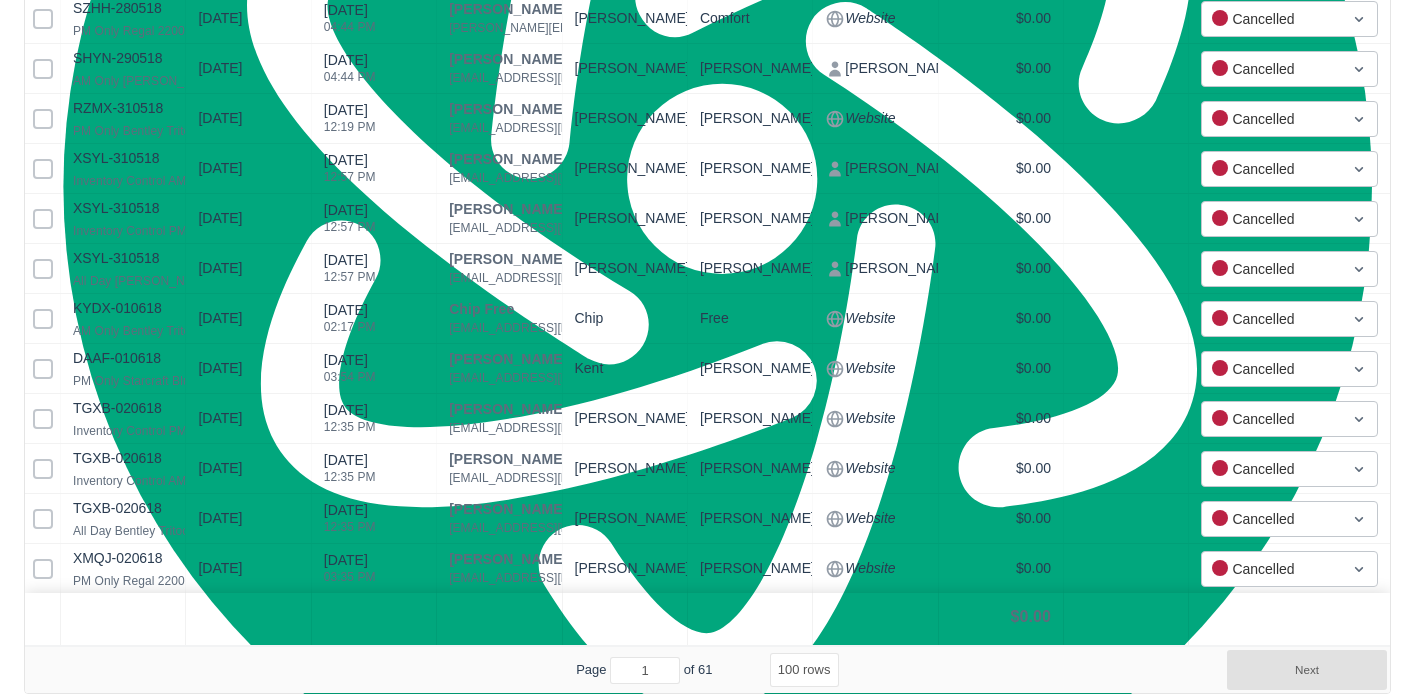 click on "5 rows 10 rows 20 rows 25 rows 50 rows 100 rows" at bounding box center [804, 670] 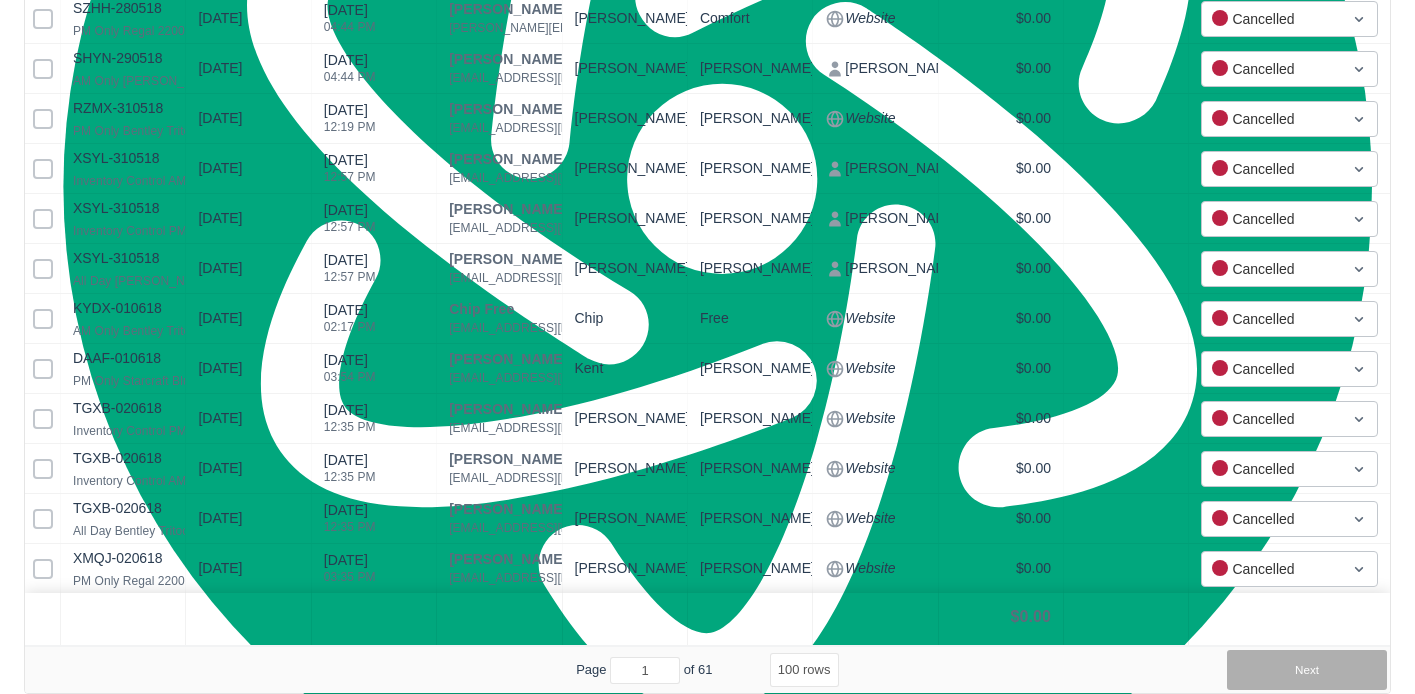 click on "Next" at bounding box center [1307, 670] 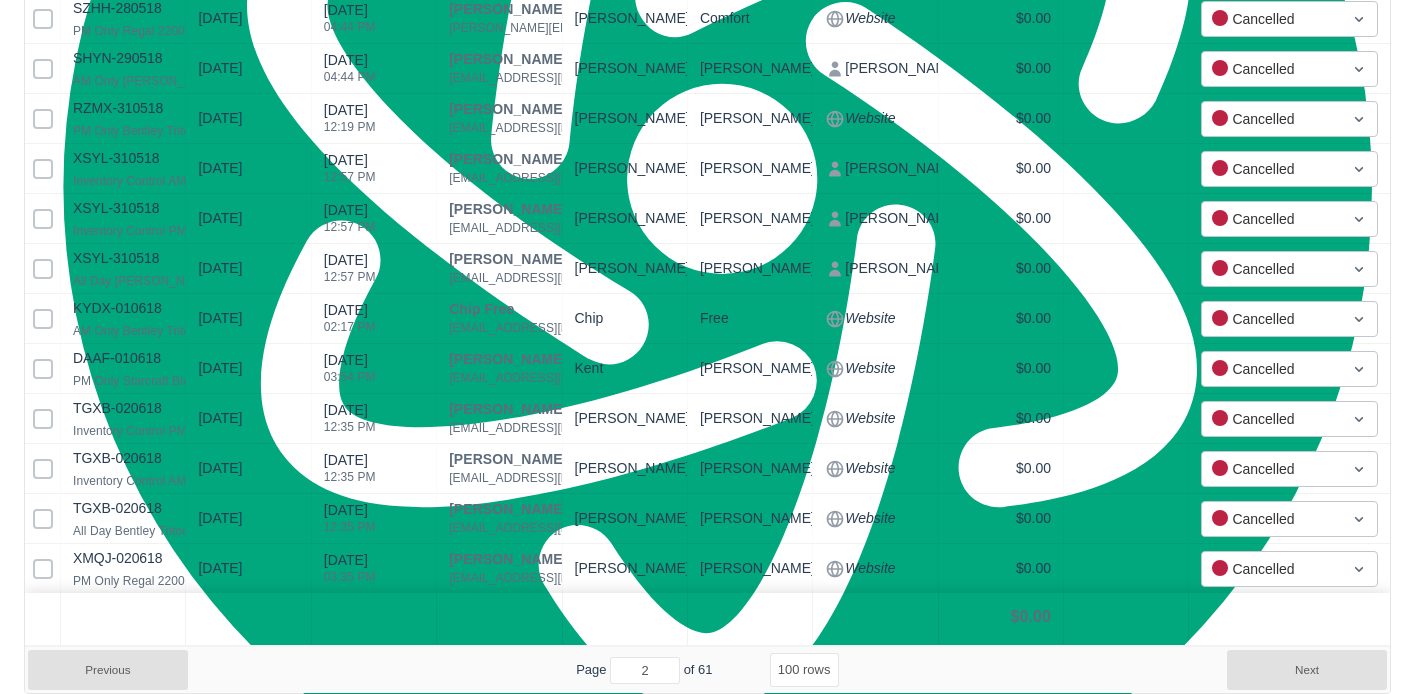 select on "100" 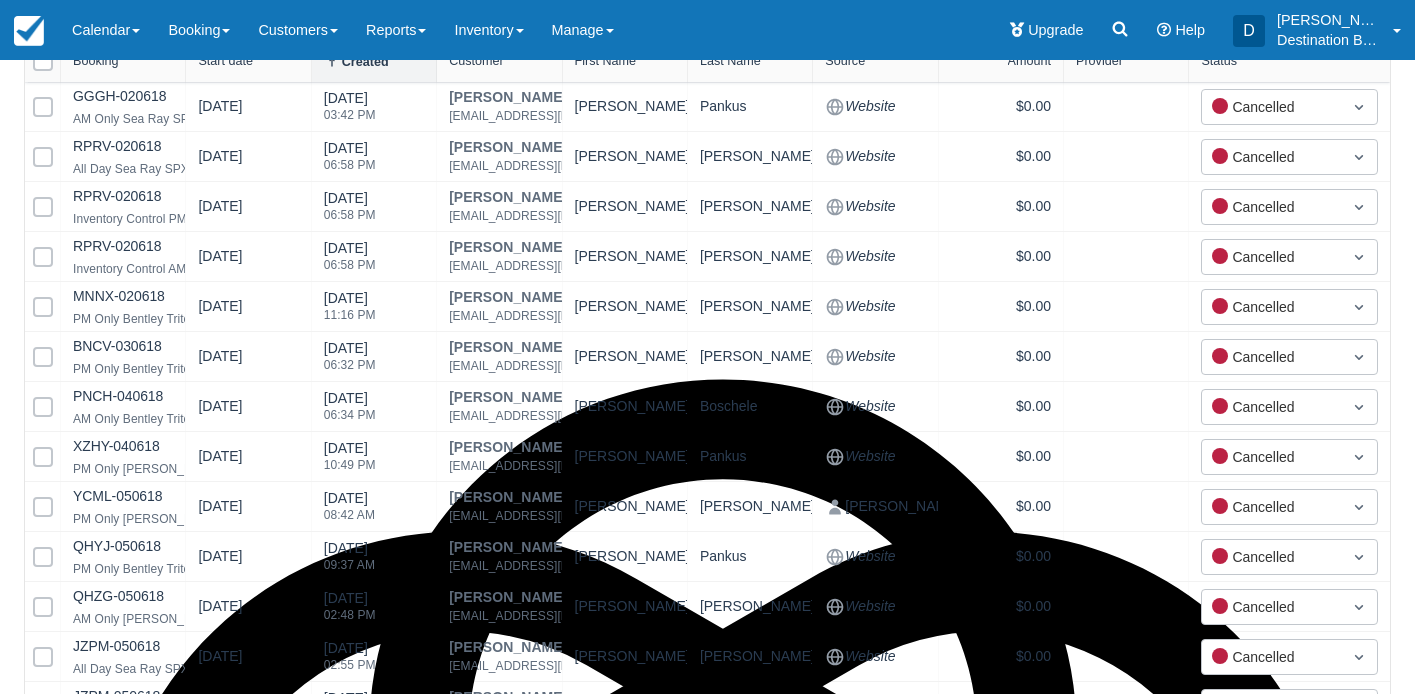 scroll, scrollTop: 0, scrollLeft: 0, axis: both 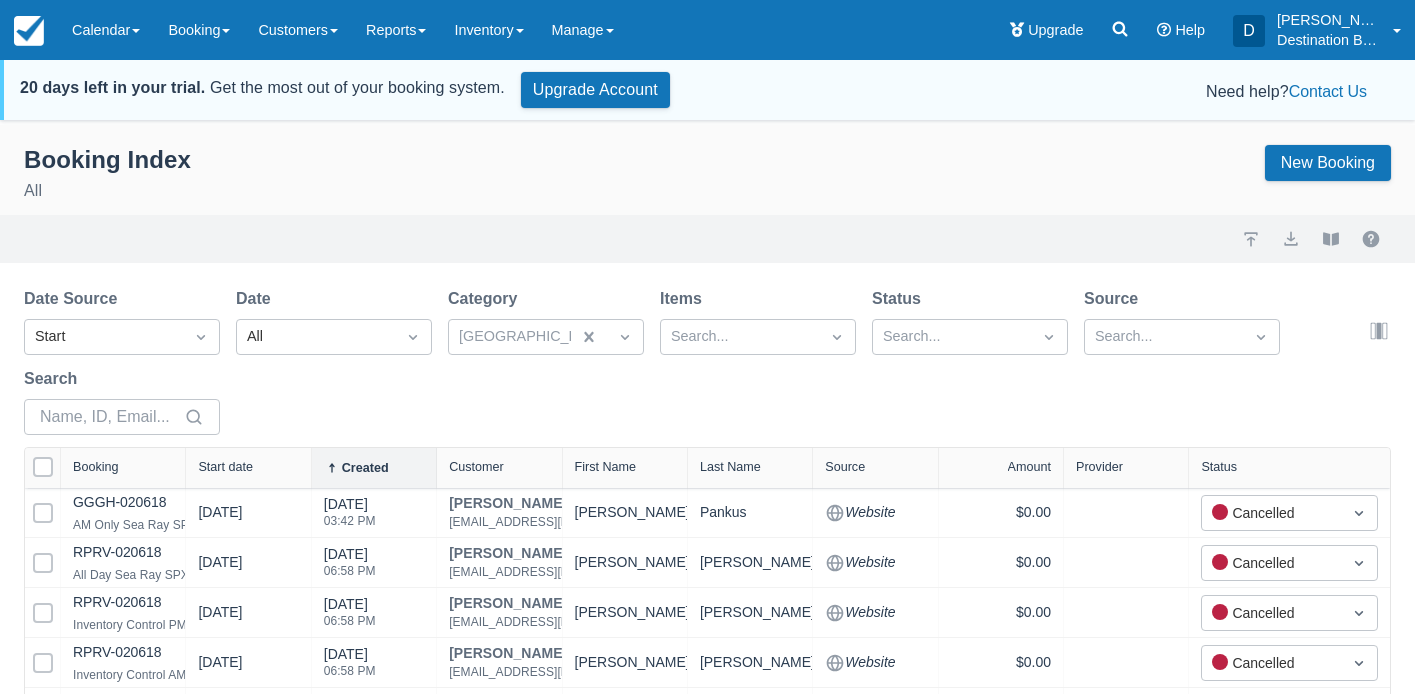 drag, startPoint x: 41, startPoint y: 462, endPoint x: 463, endPoint y: 471, distance: 422.09595 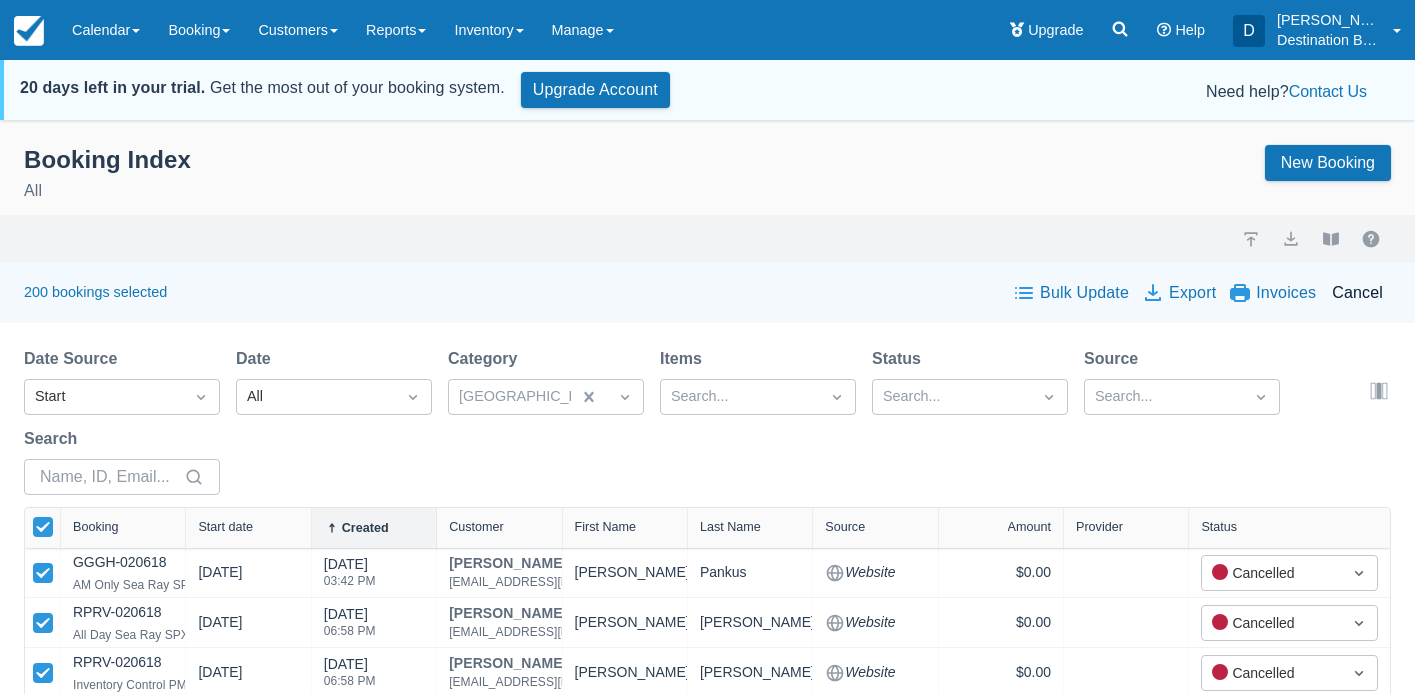 click on "Bulk Update" at bounding box center (1072, 293) 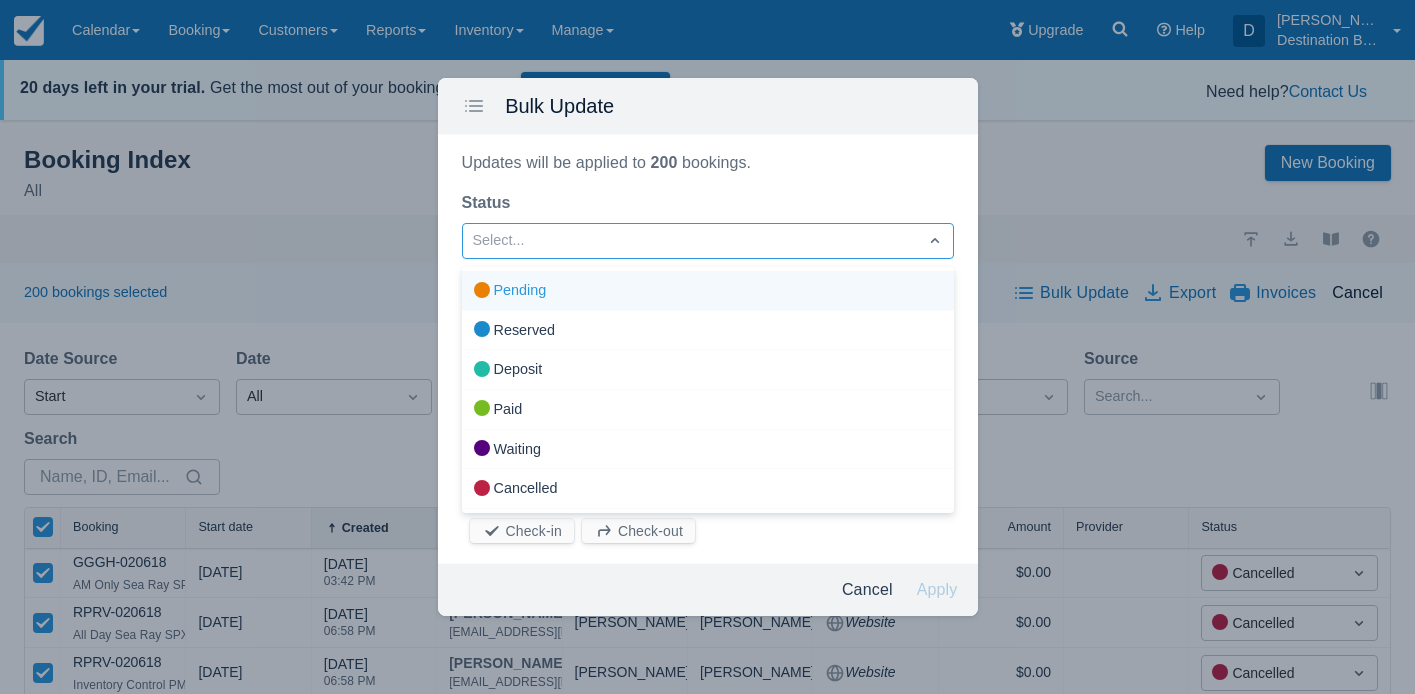click on "Select..." at bounding box center [690, 241] 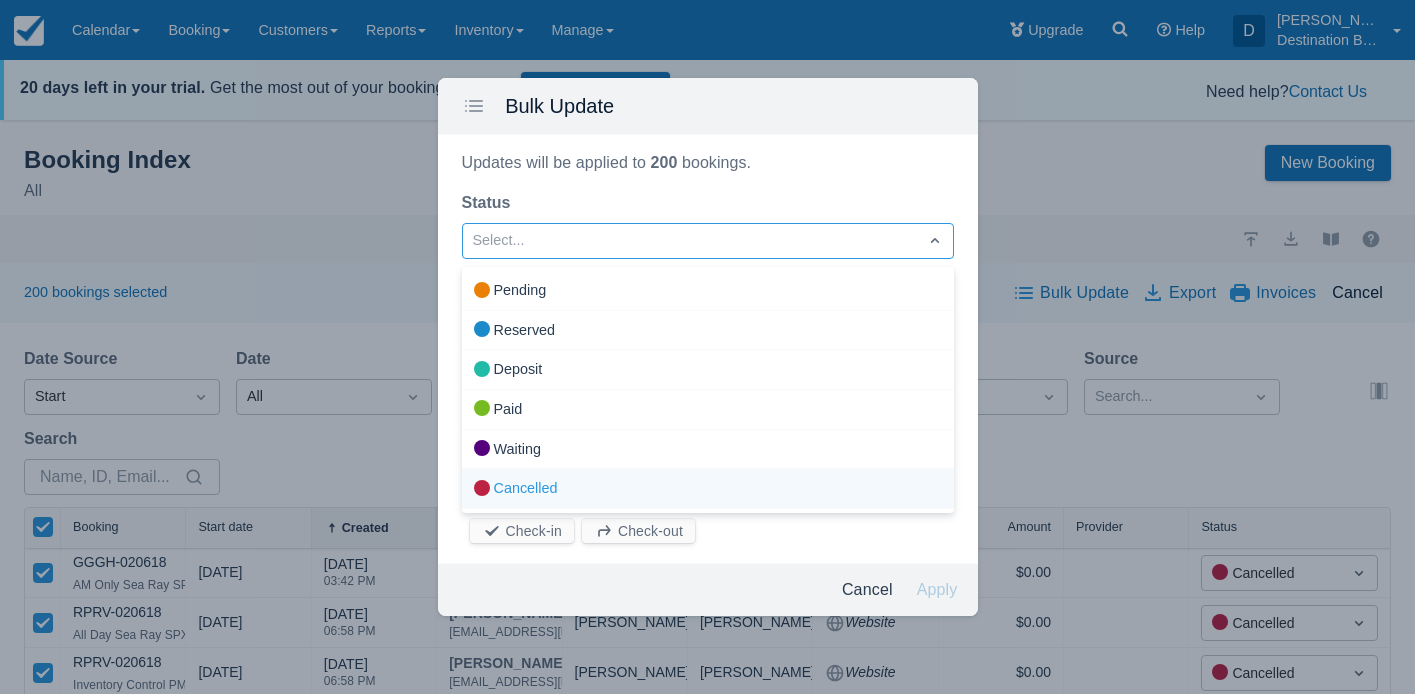 click on "Cancelled" at bounding box center [708, 489] 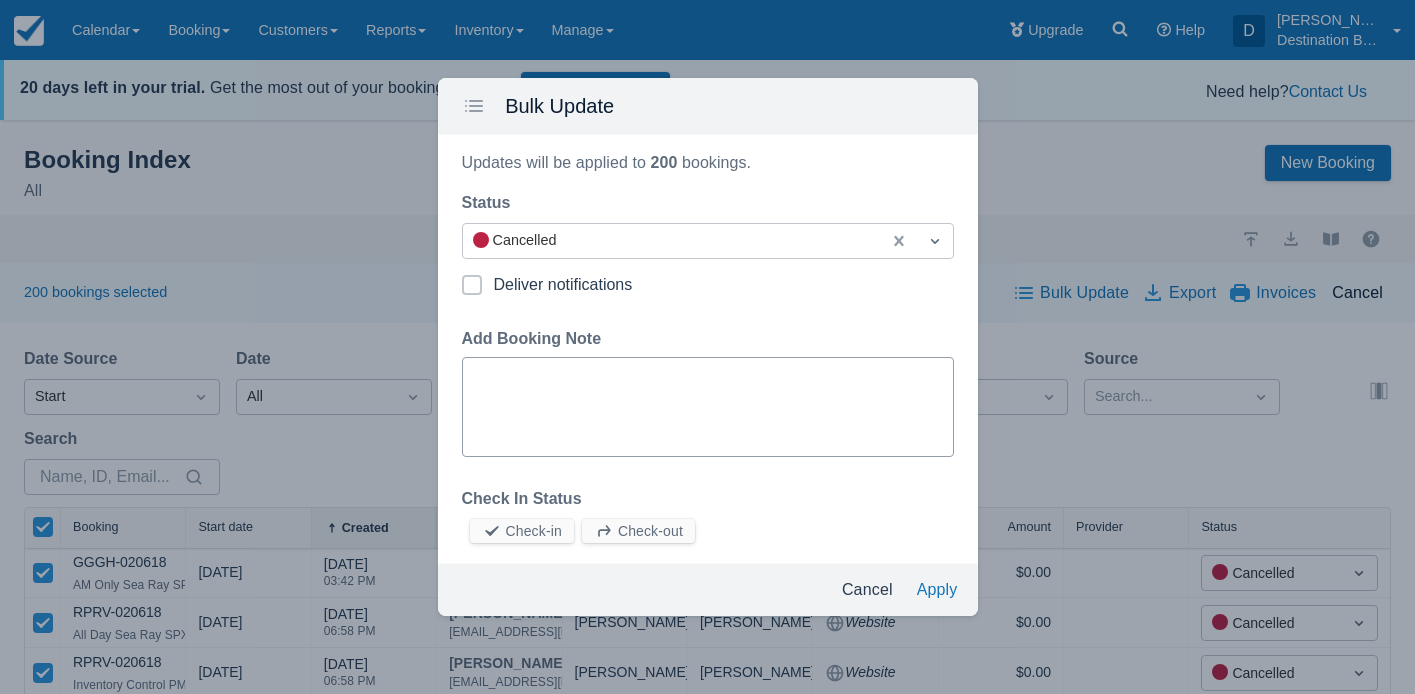 click on "Add Booking Note" at bounding box center [708, 407] 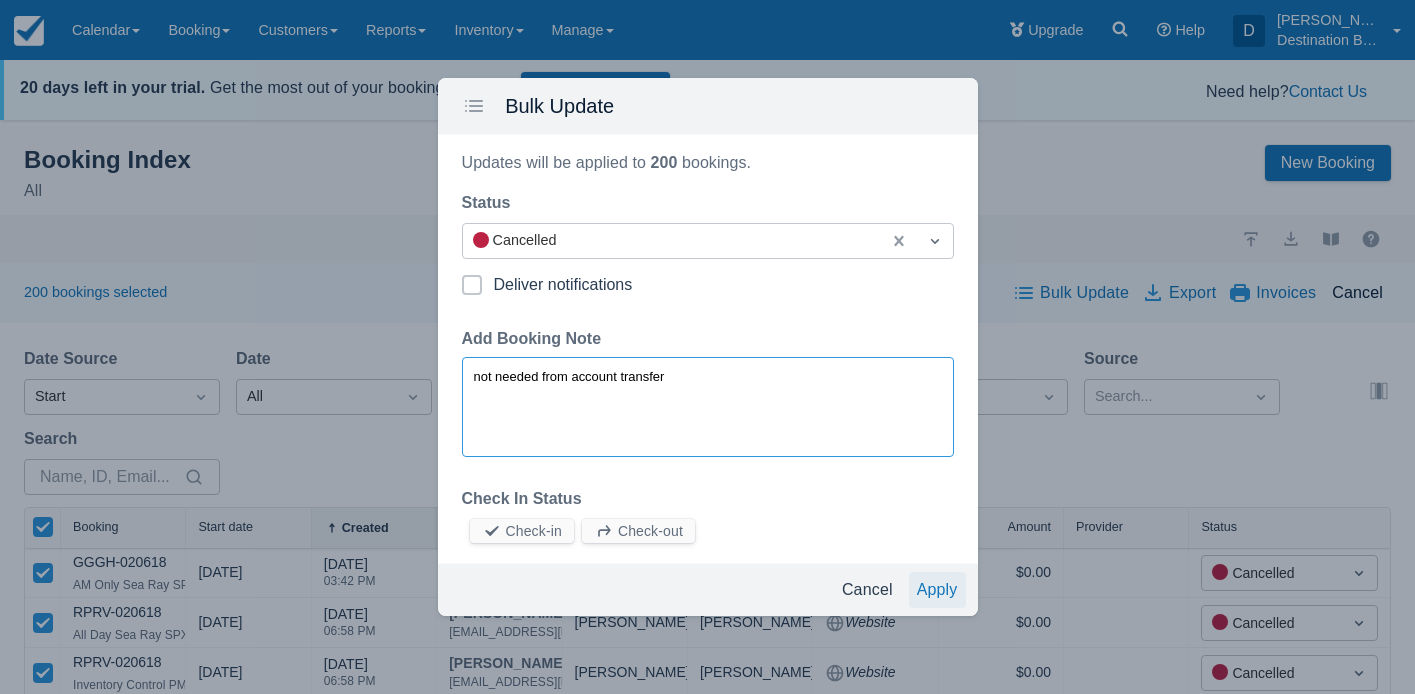 type on "not needed from account transfer" 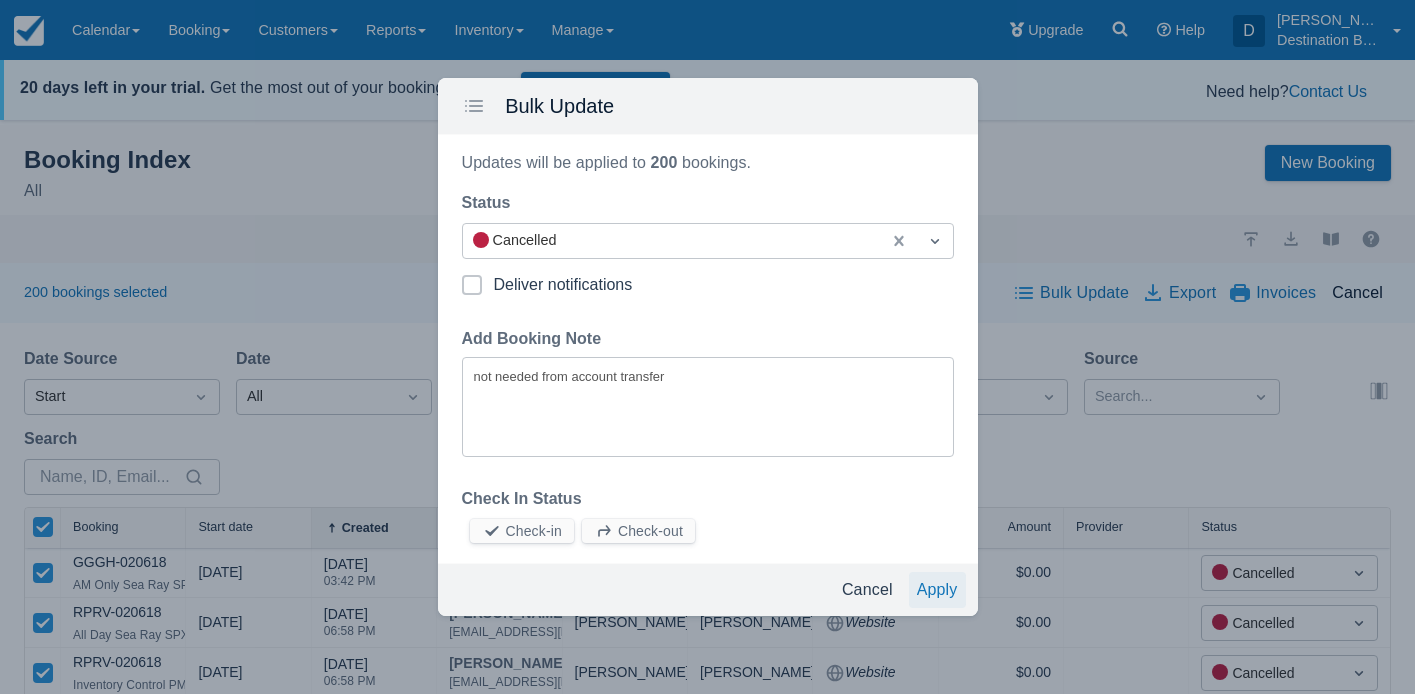 click on "Apply" at bounding box center [937, 590] 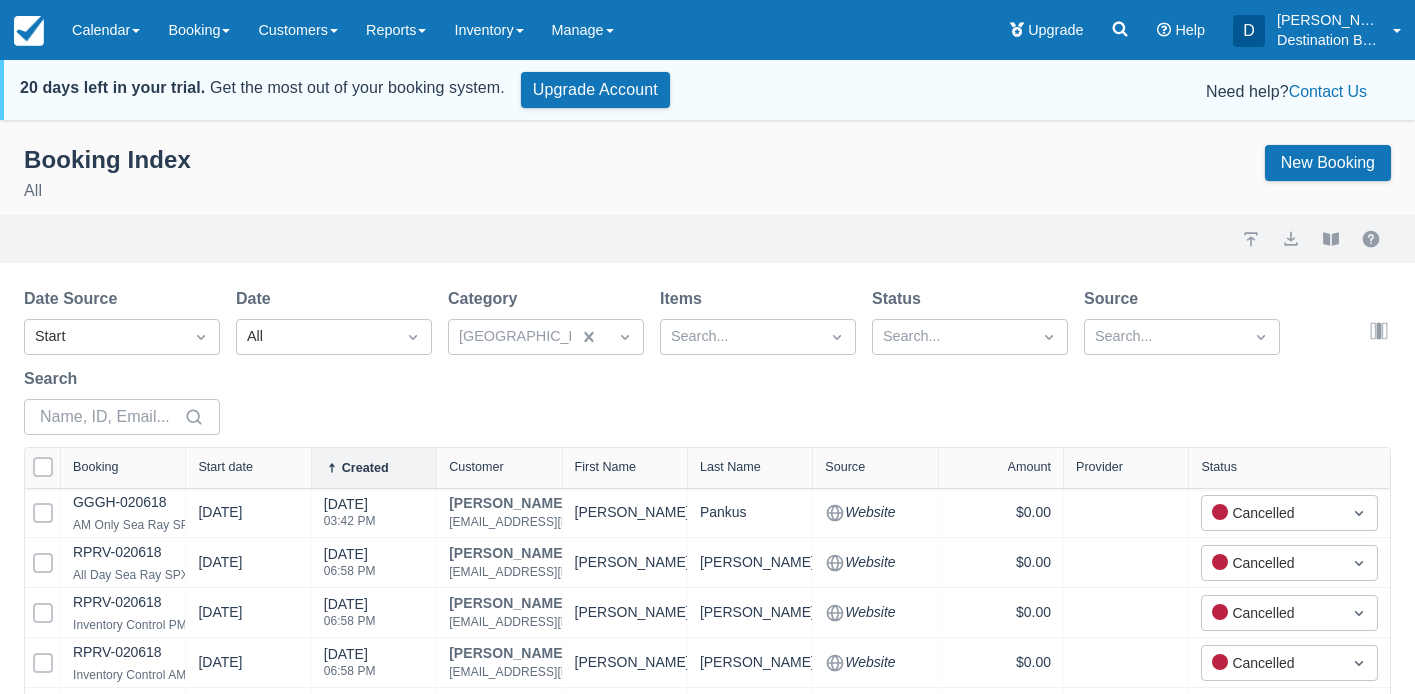 select on "100" 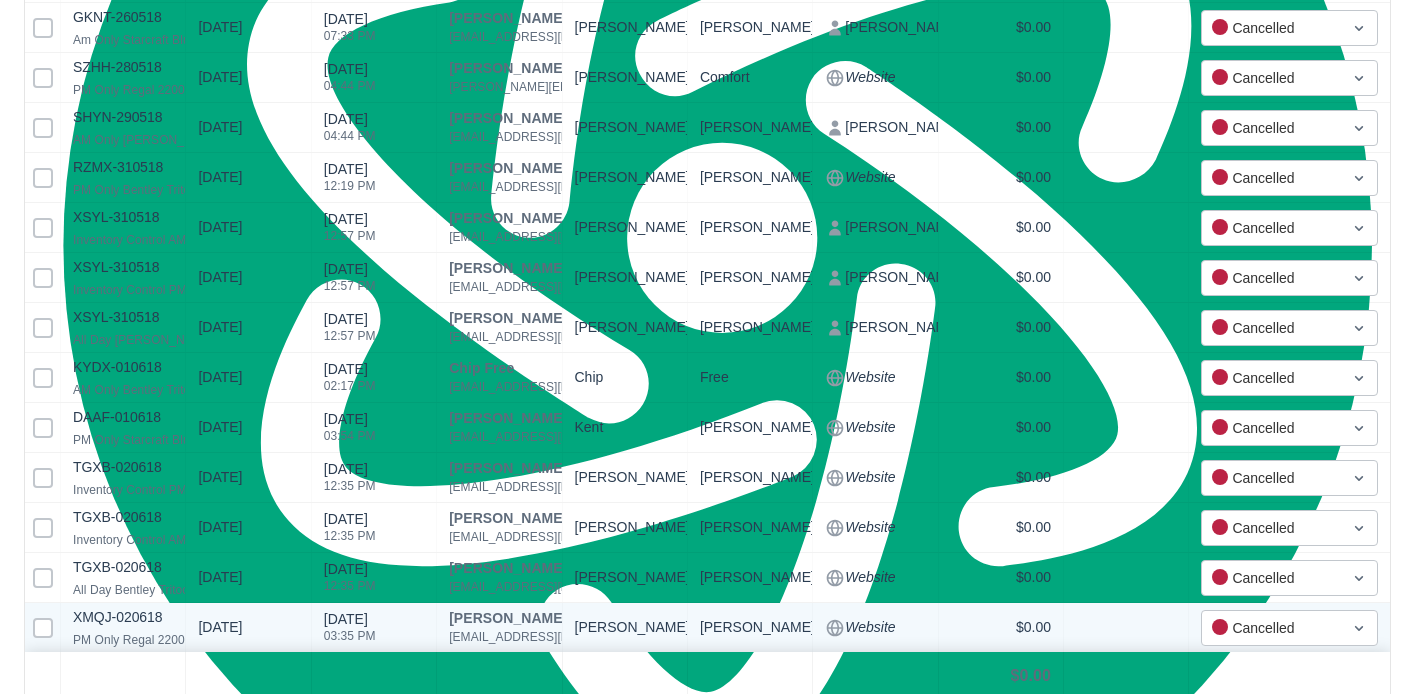 scroll, scrollTop: 4894, scrollLeft: 0, axis: vertical 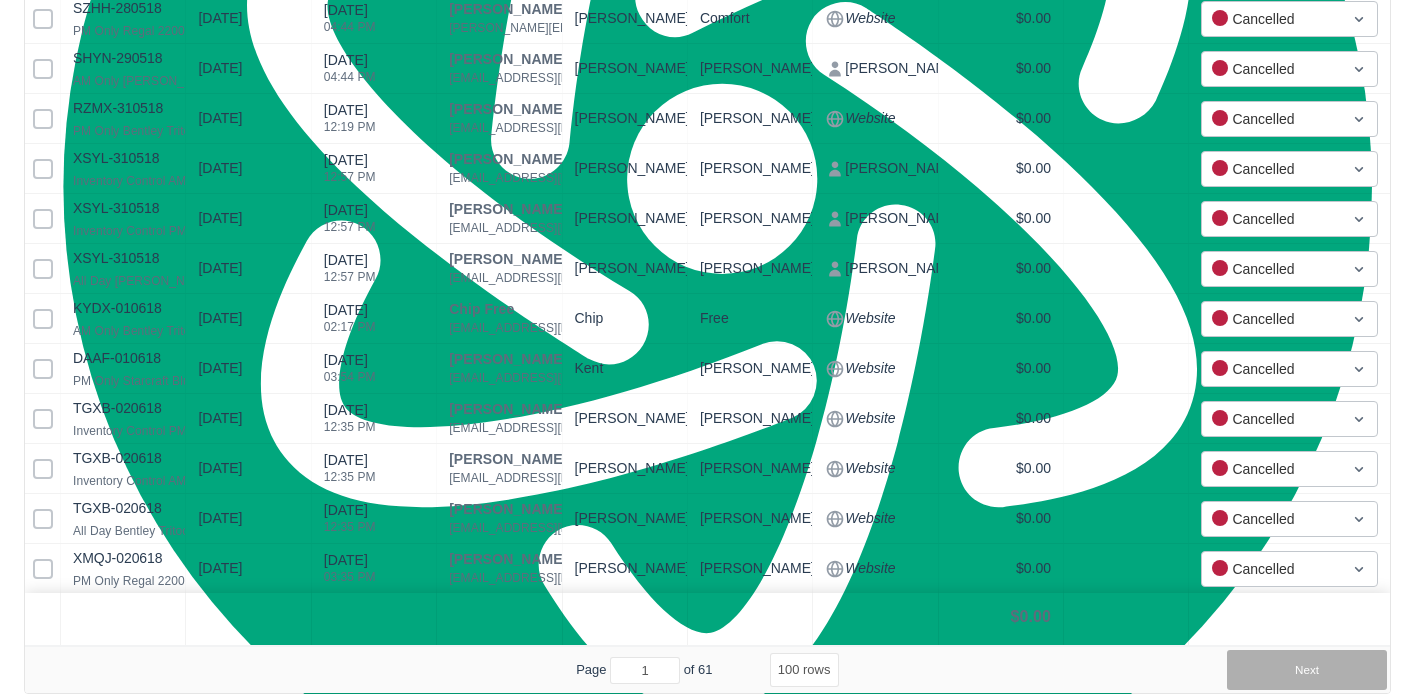 click on "Next" at bounding box center [1307, 670] 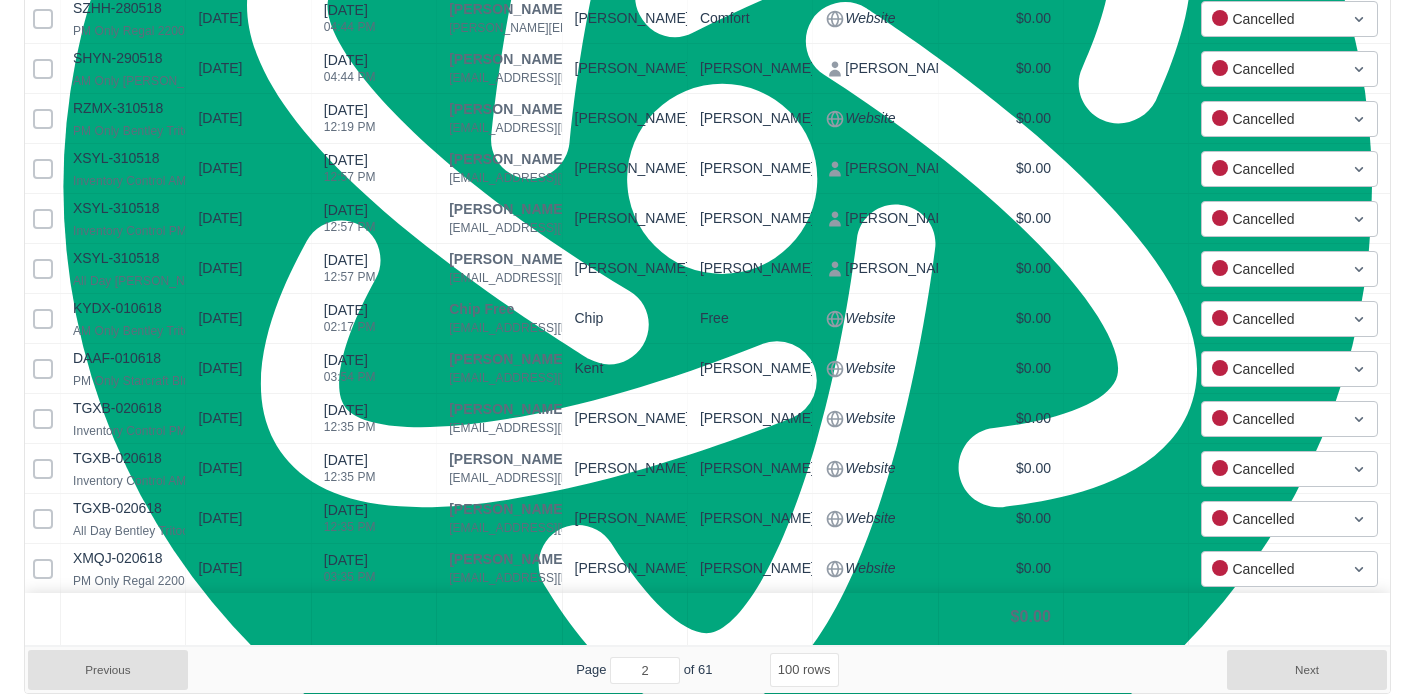 select on "100" 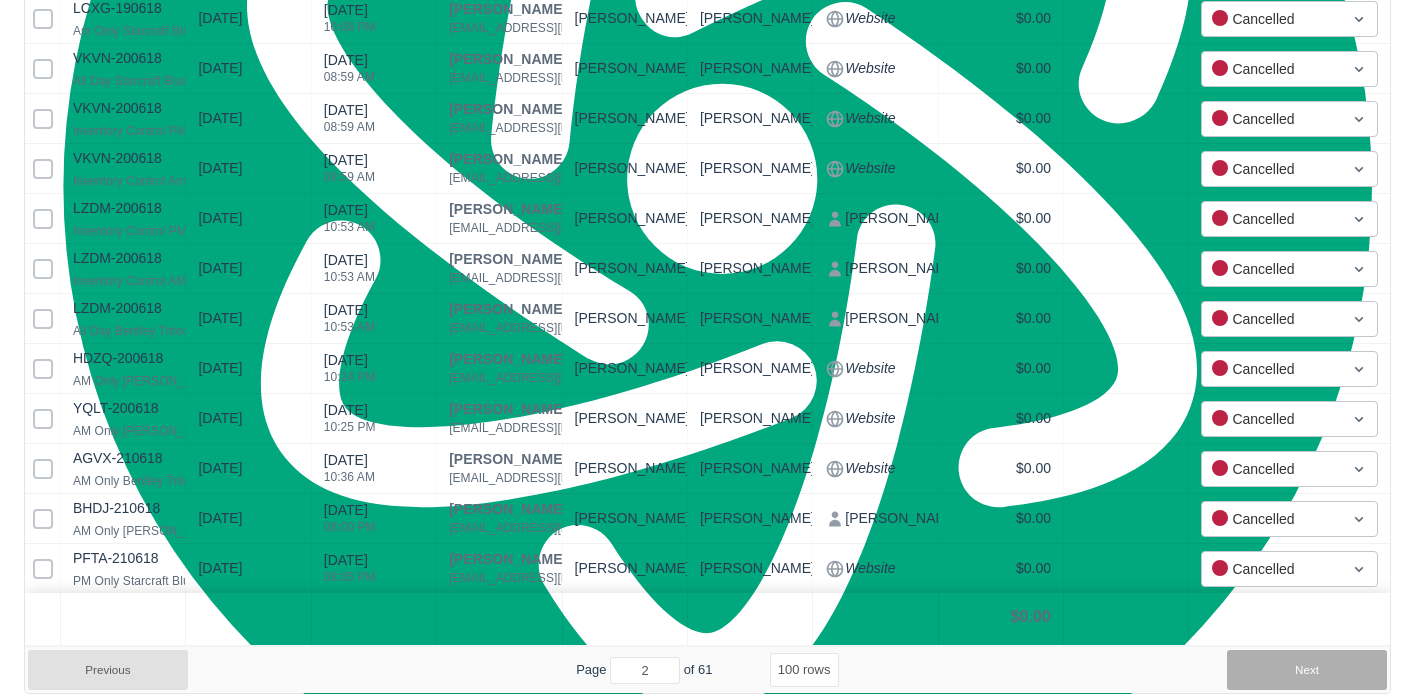 click on "Next" at bounding box center [1307, 670] 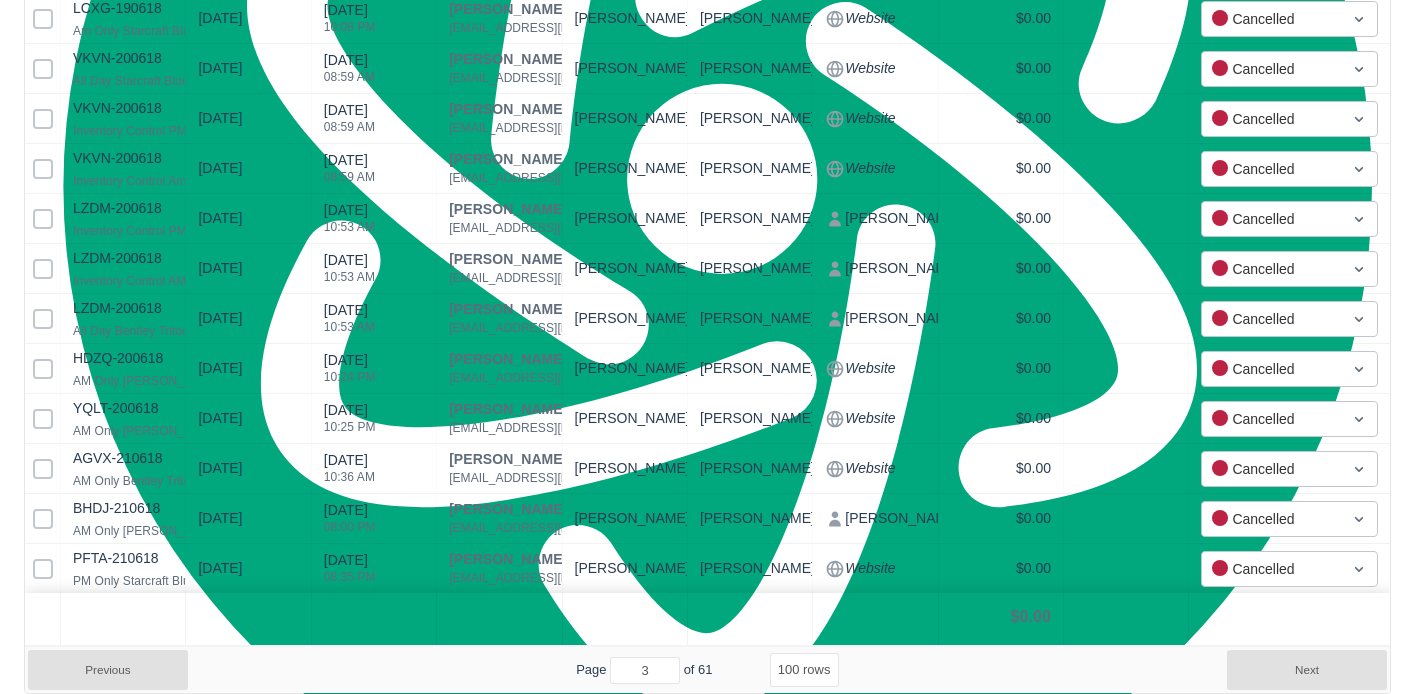 select on "100" 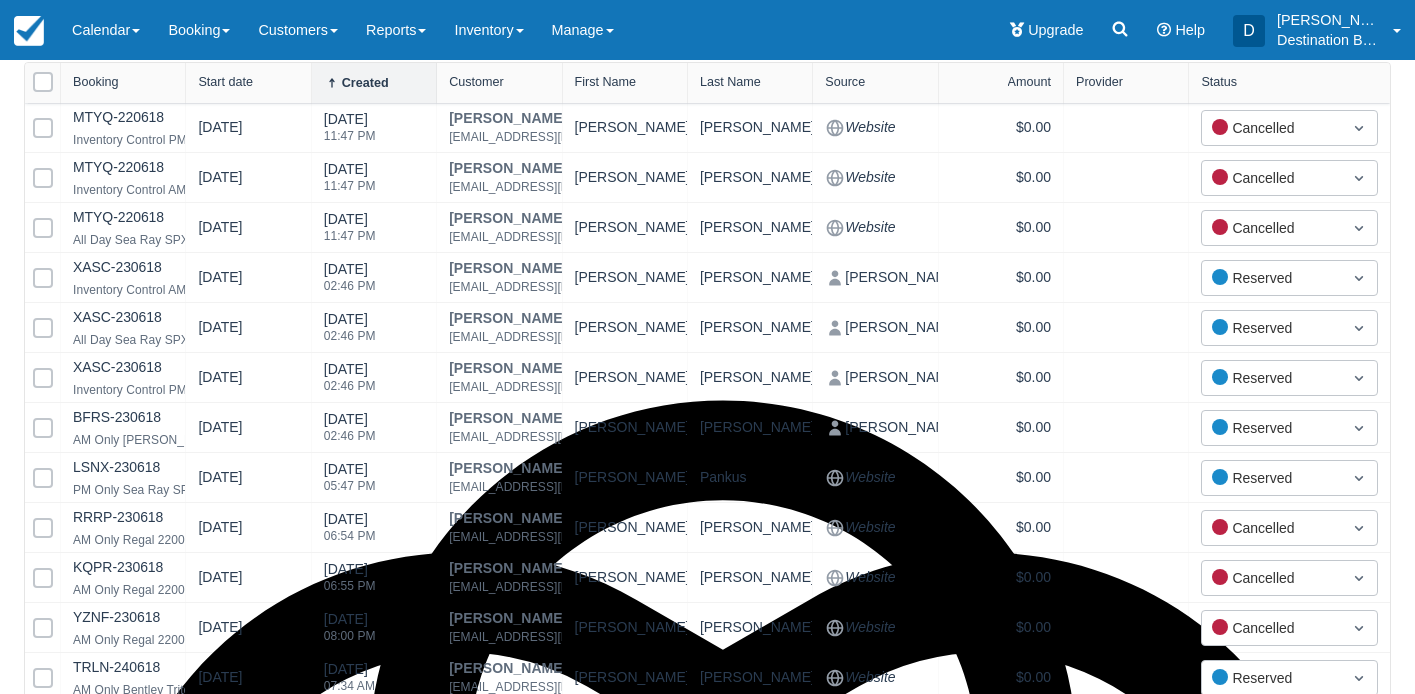 scroll, scrollTop: 0, scrollLeft: 0, axis: both 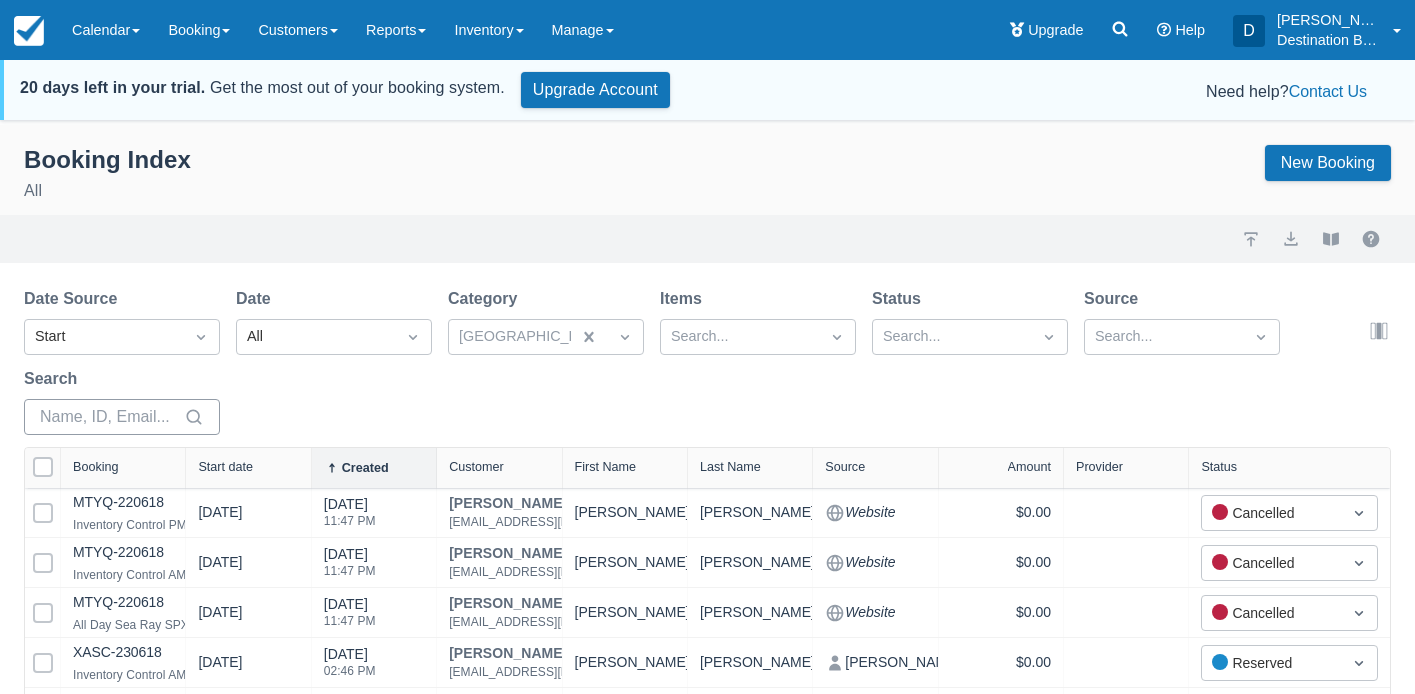 click 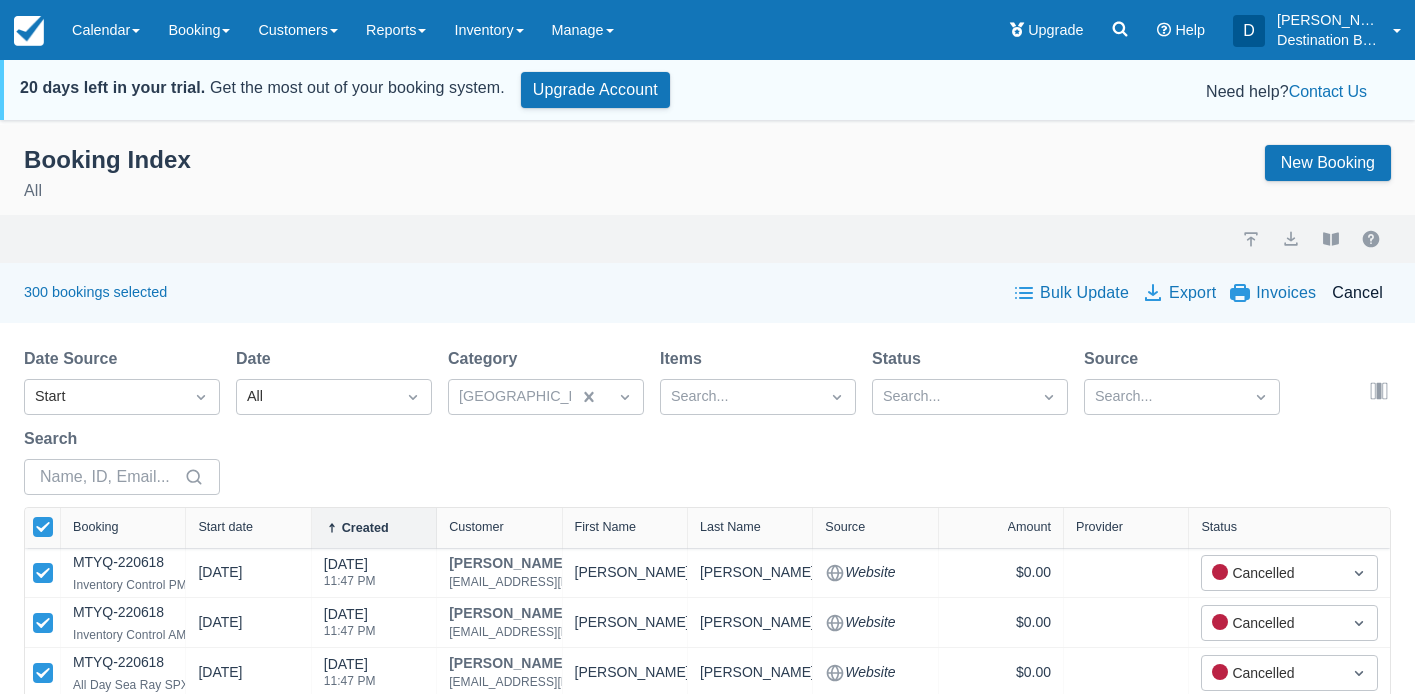 click on "Bulk Update" at bounding box center (1072, 293) 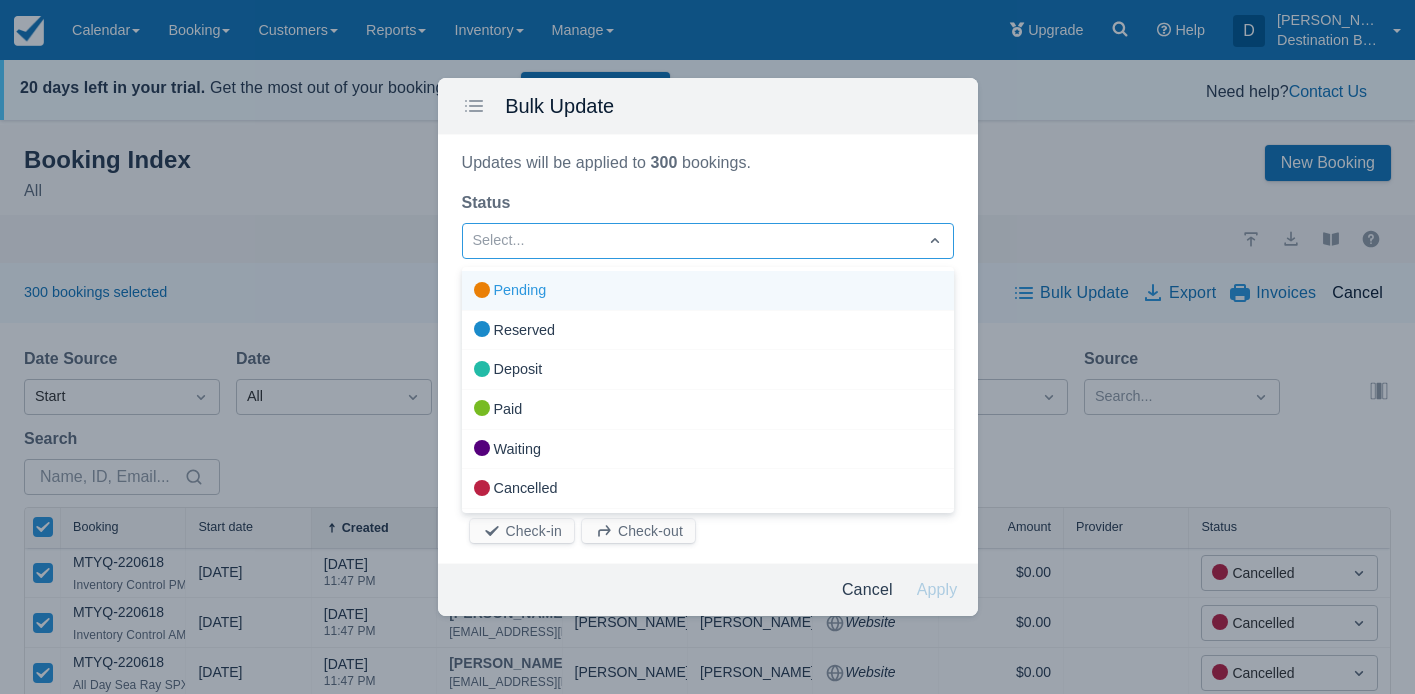 click on "Select..." at bounding box center (690, 241) 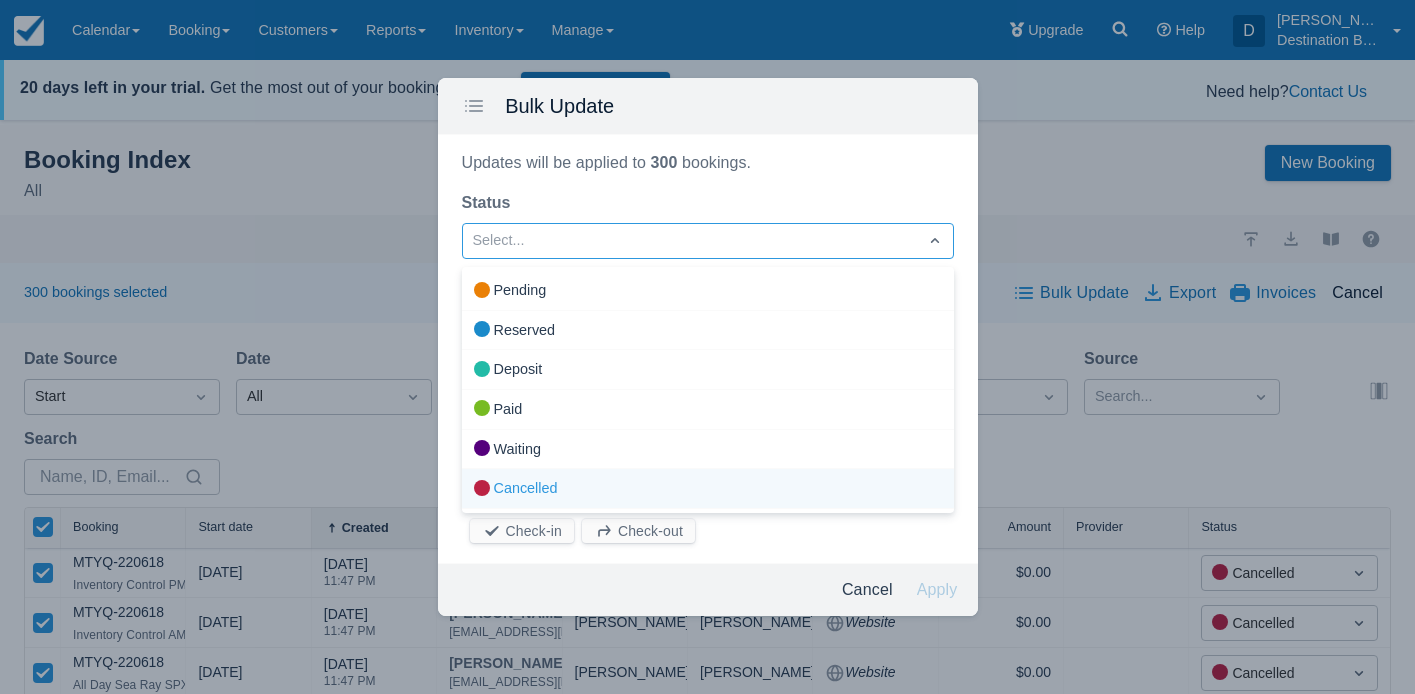 drag, startPoint x: 602, startPoint y: 486, endPoint x: 611, endPoint y: 478, distance: 12.0415945 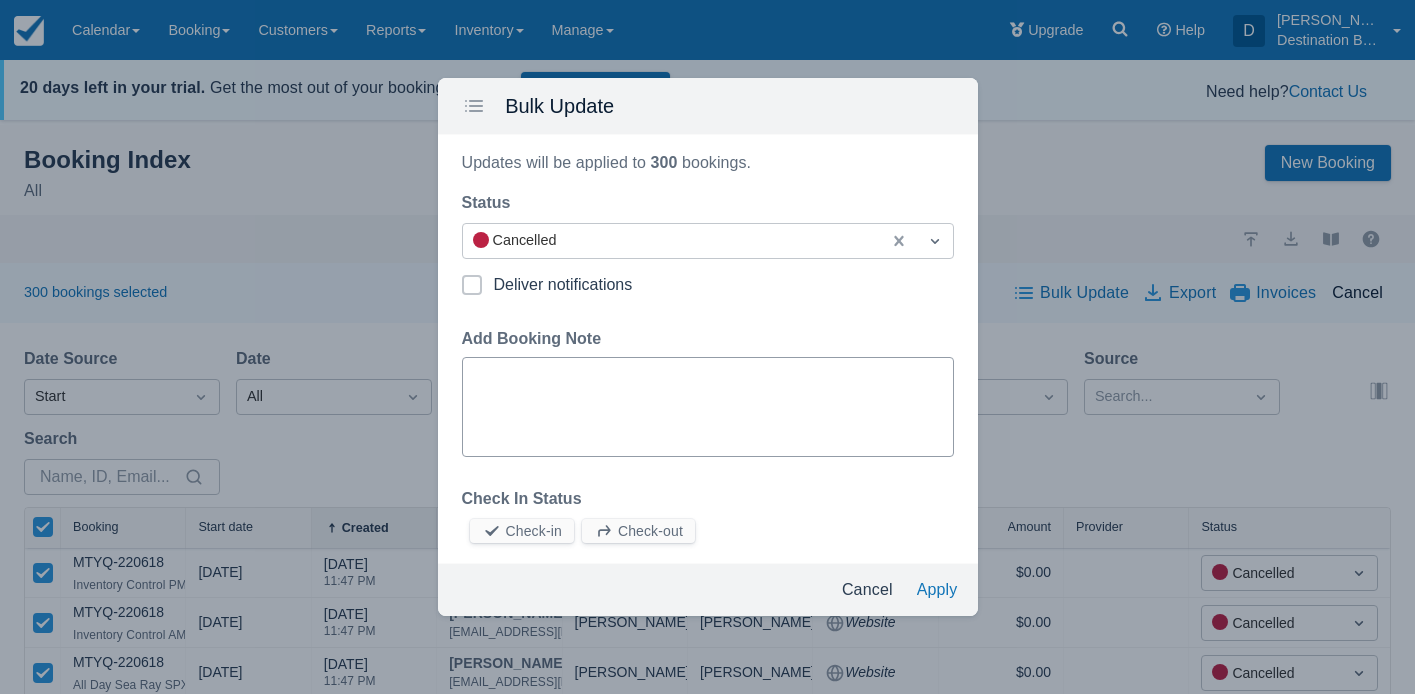 click on "Add Booking Note" at bounding box center [708, 407] 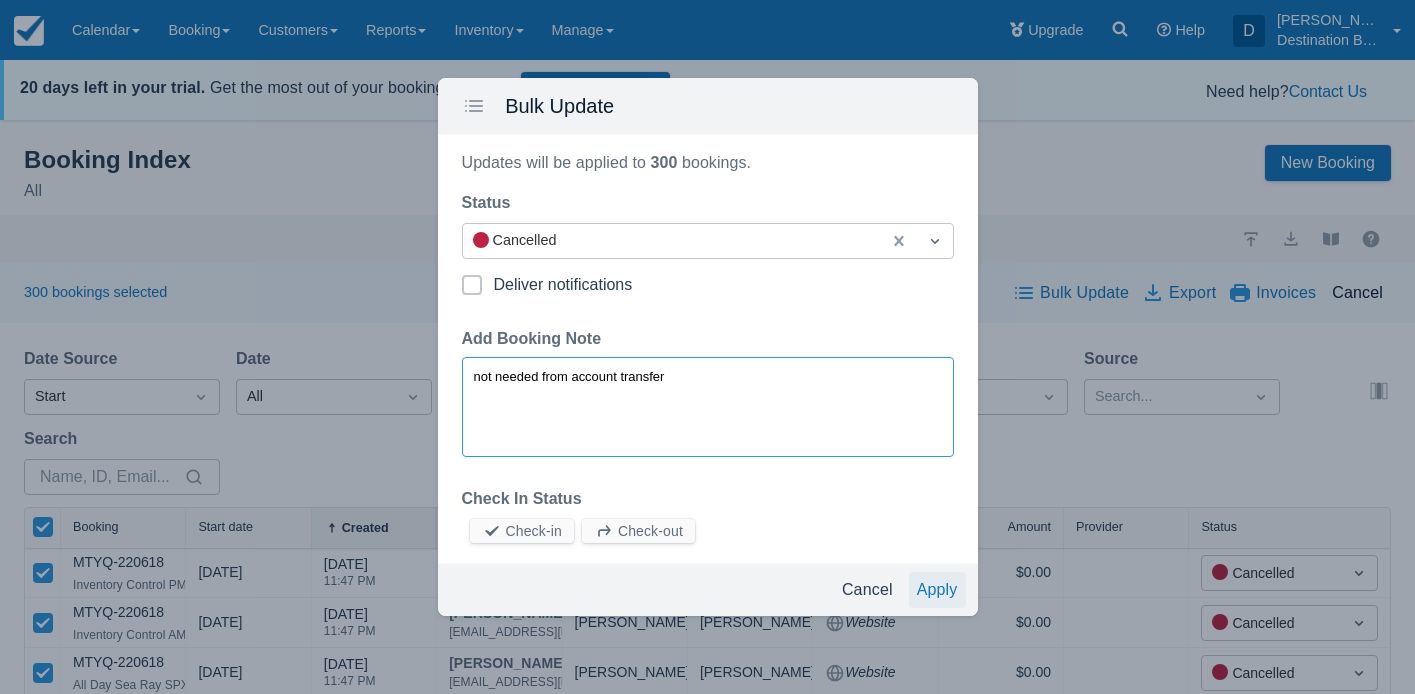 type on "not needed from account transfer" 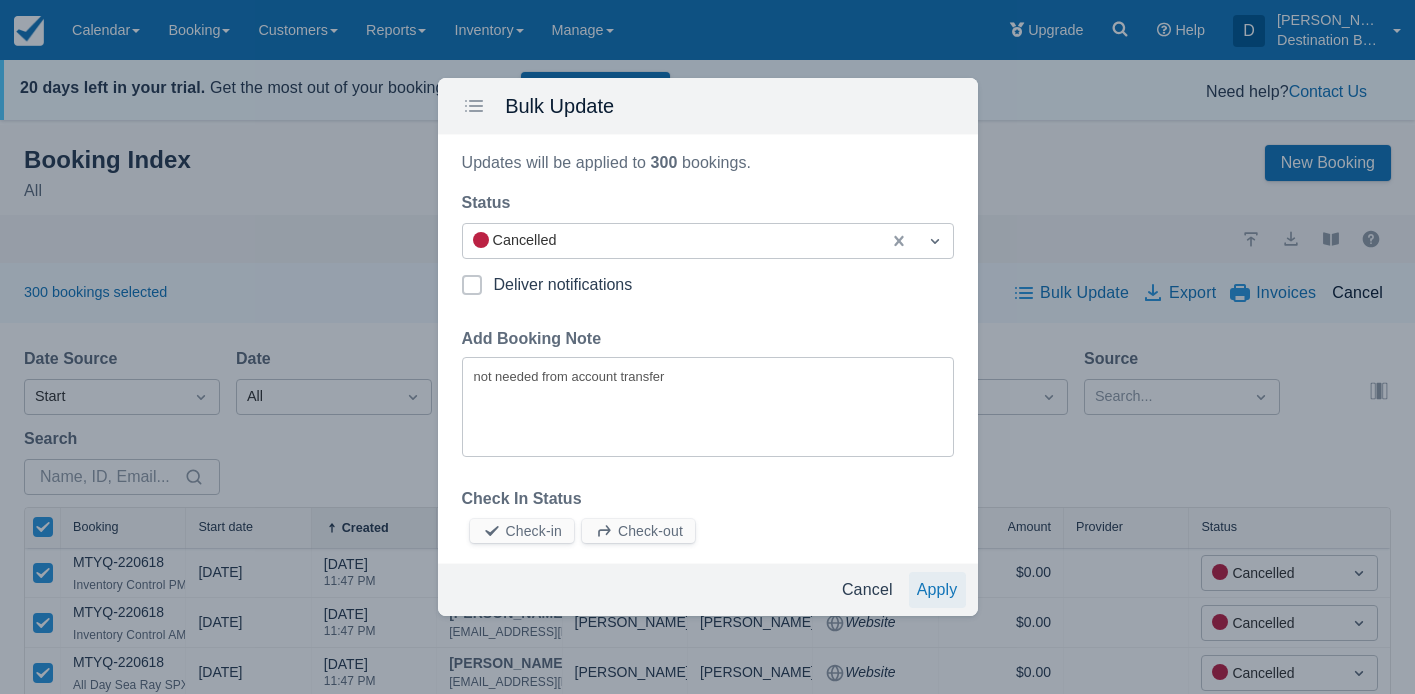click on "Apply" at bounding box center [937, 590] 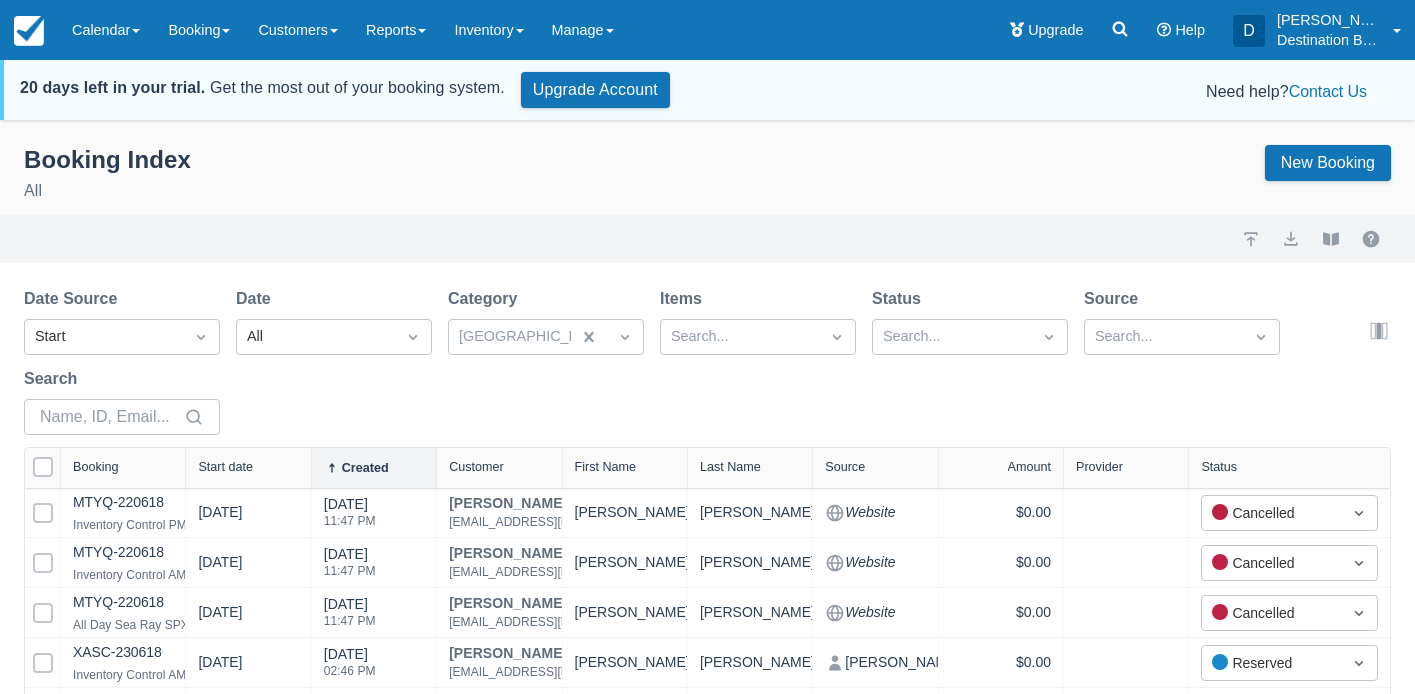 select on "100" 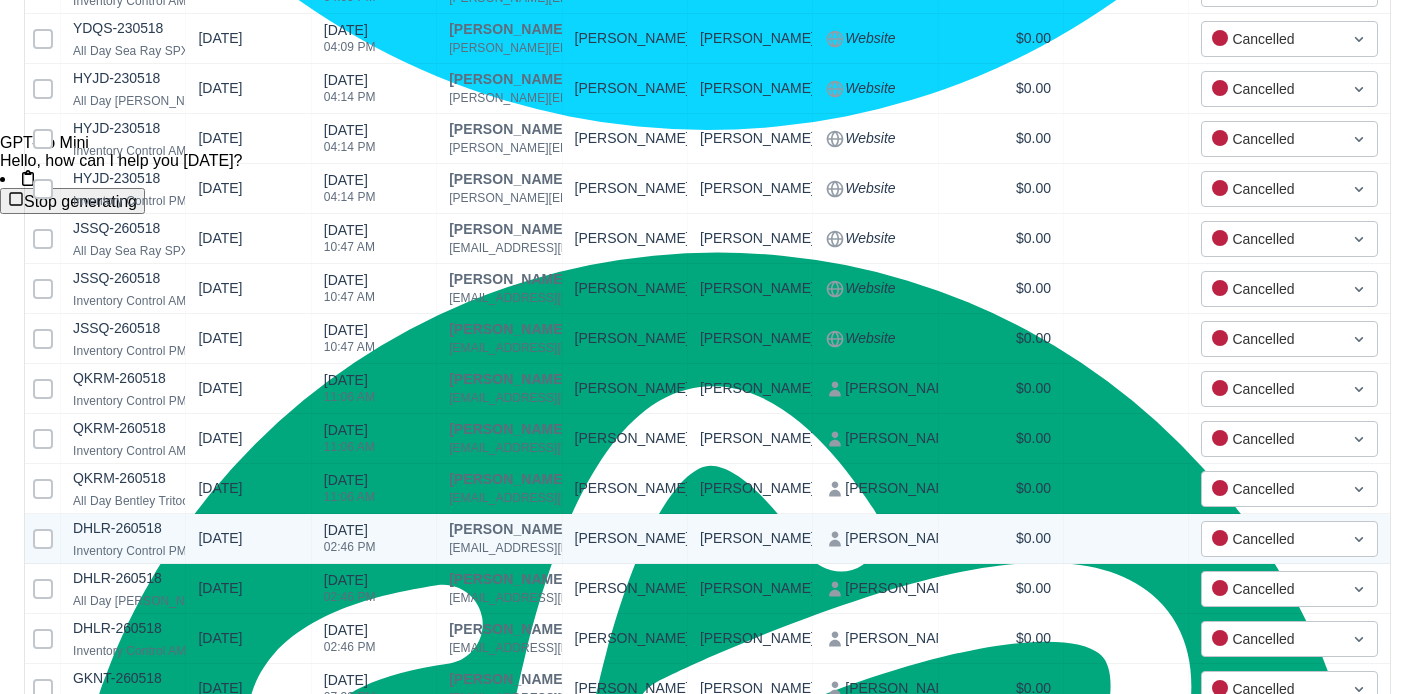 scroll, scrollTop: 4894, scrollLeft: 0, axis: vertical 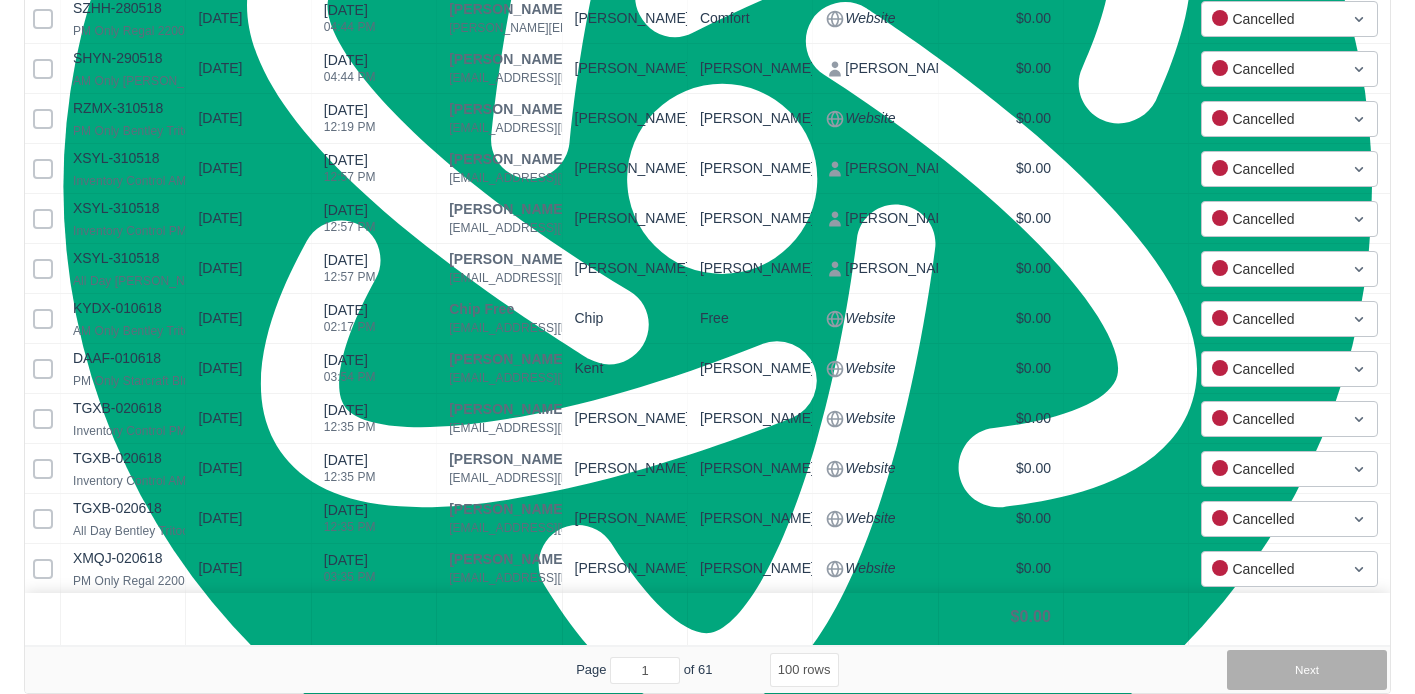 click on "Next" at bounding box center (1307, 670) 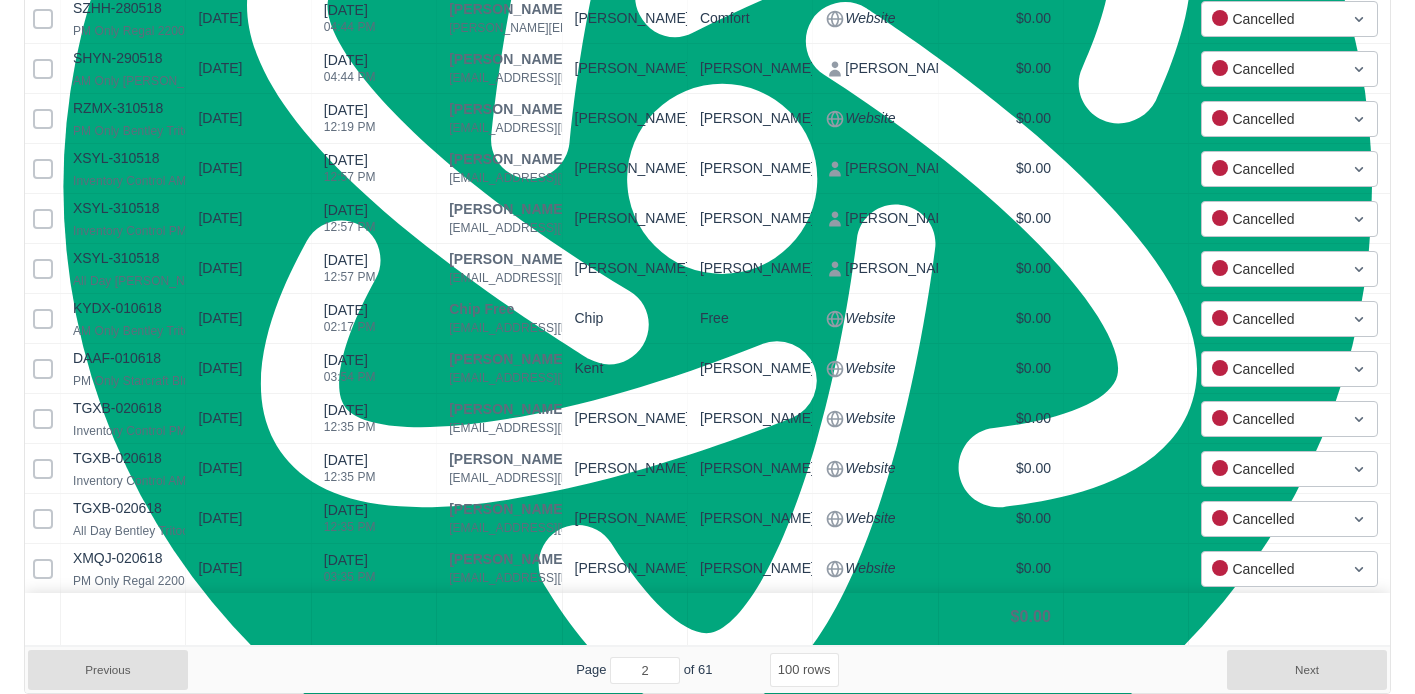 select on "100" 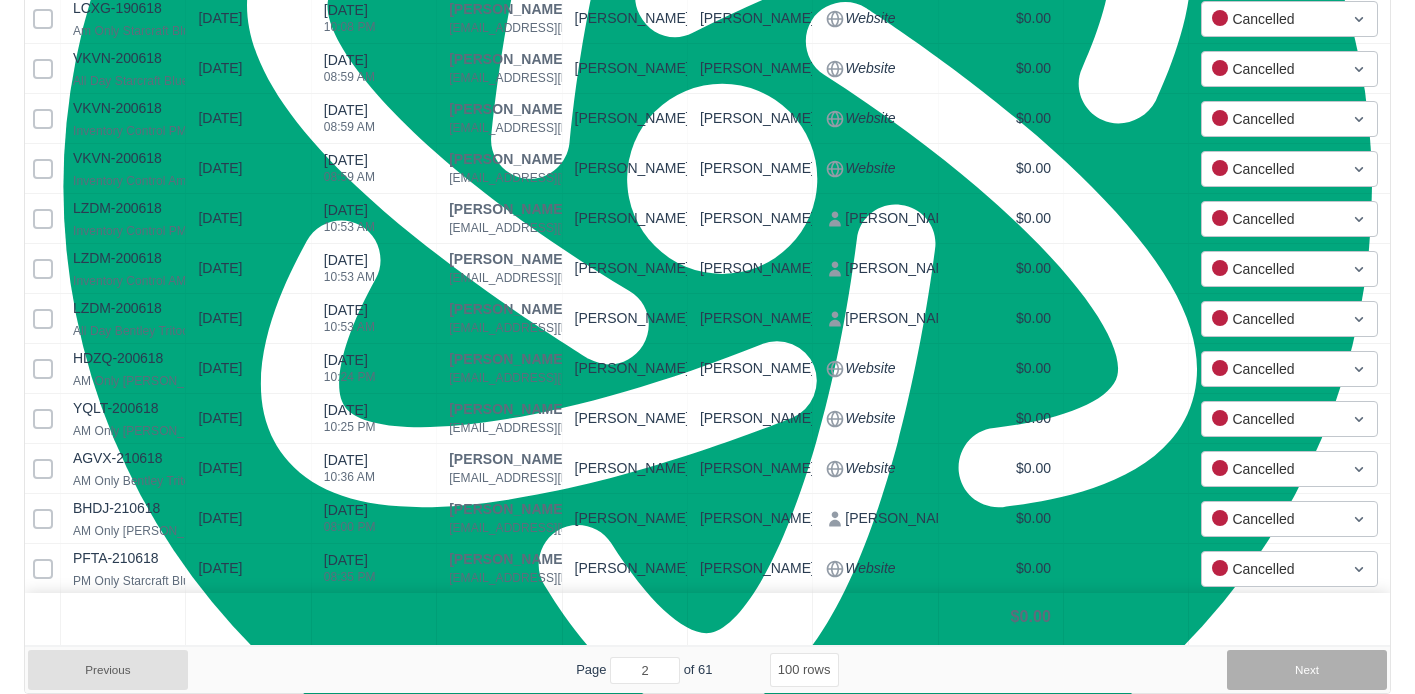 click on "Next" at bounding box center (1307, 670) 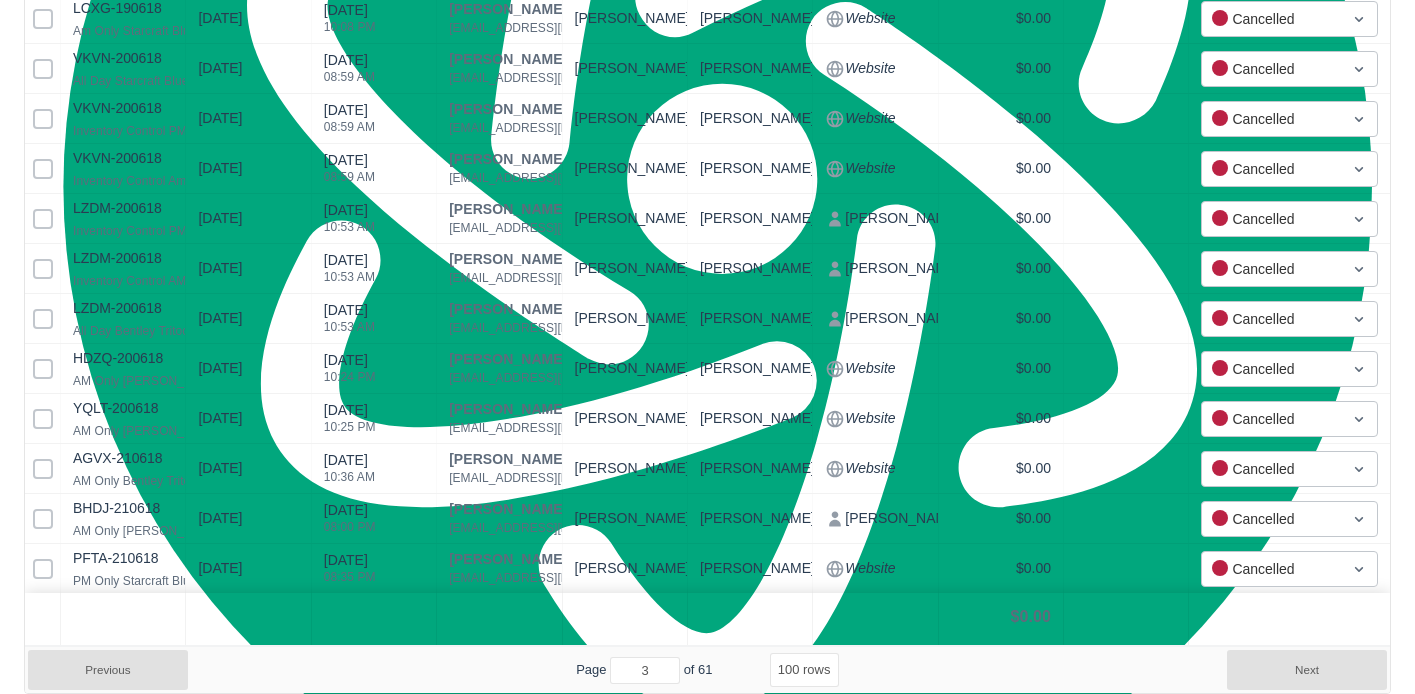 select on "100" 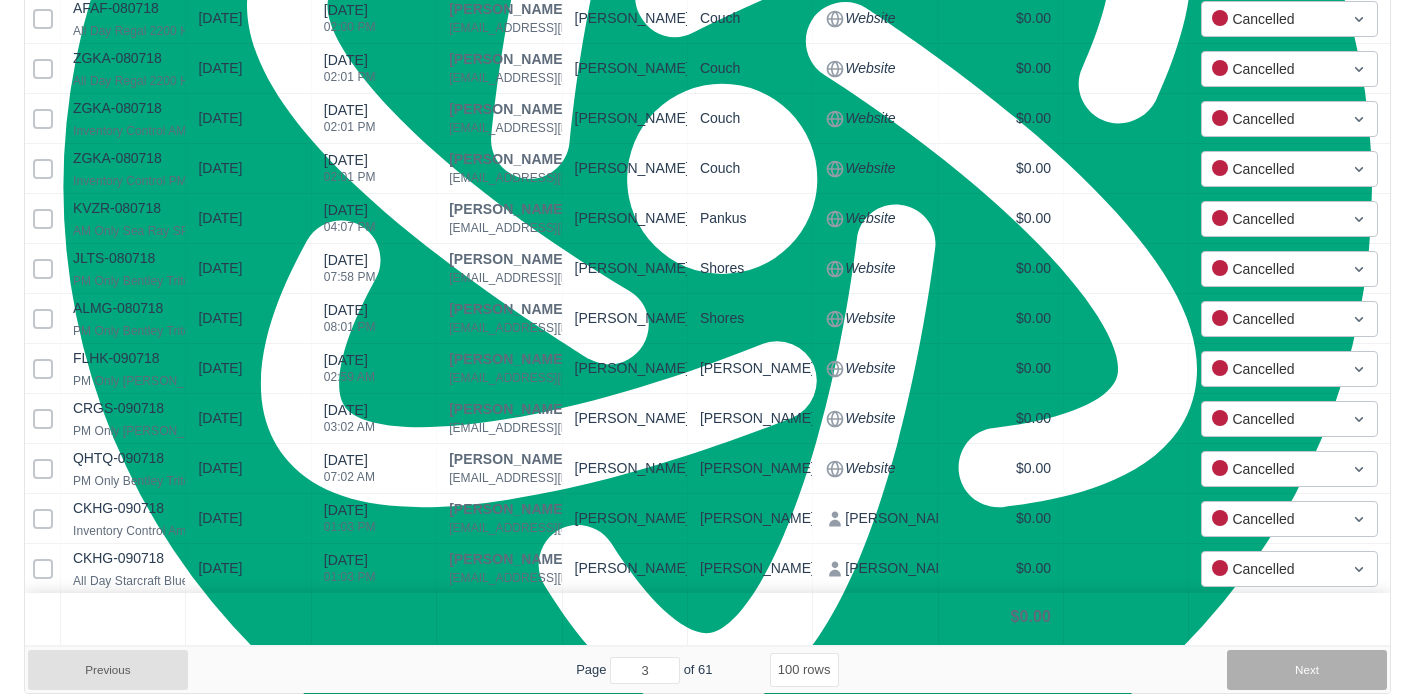 click on "Next" at bounding box center (1307, 670) 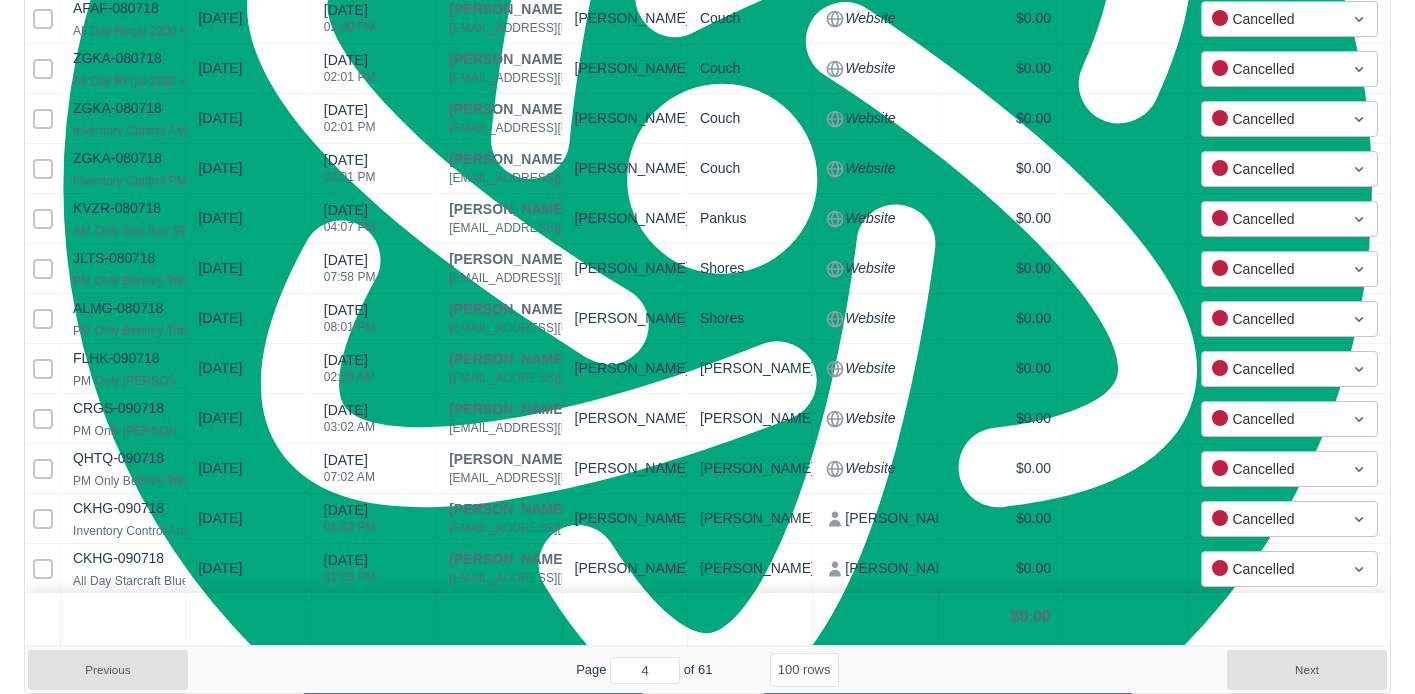 select on "100" 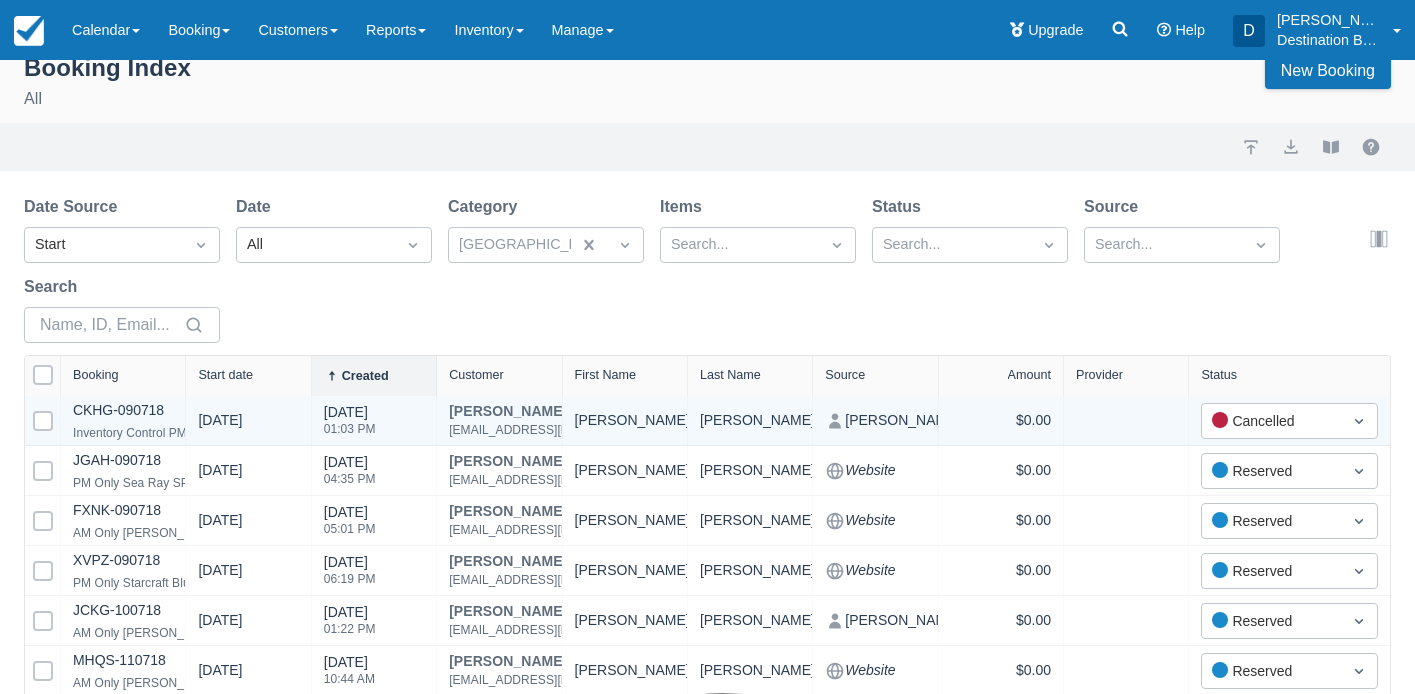 scroll, scrollTop: 91, scrollLeft: 0, axis: vertical 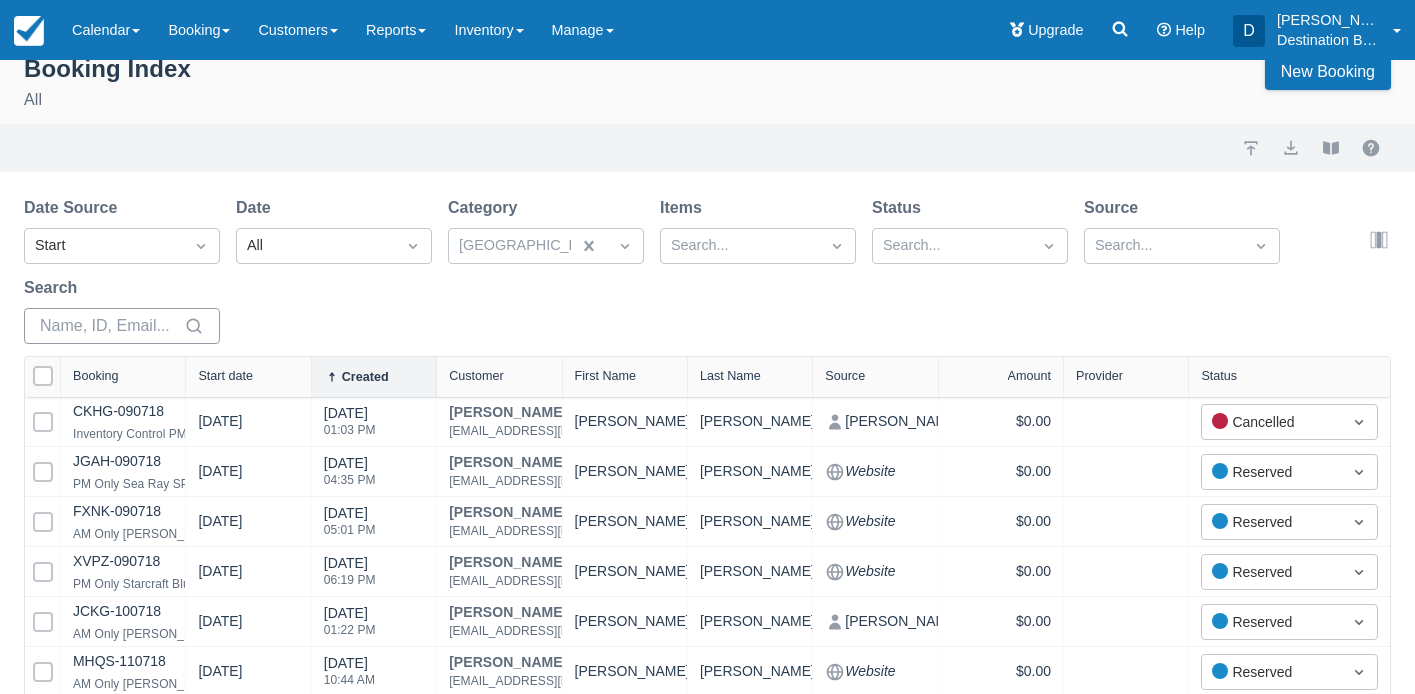 drag, startPoint x: 39, startPoint y: 371, endPoint x: 56, endPoint y: 367, distance: 17.464249 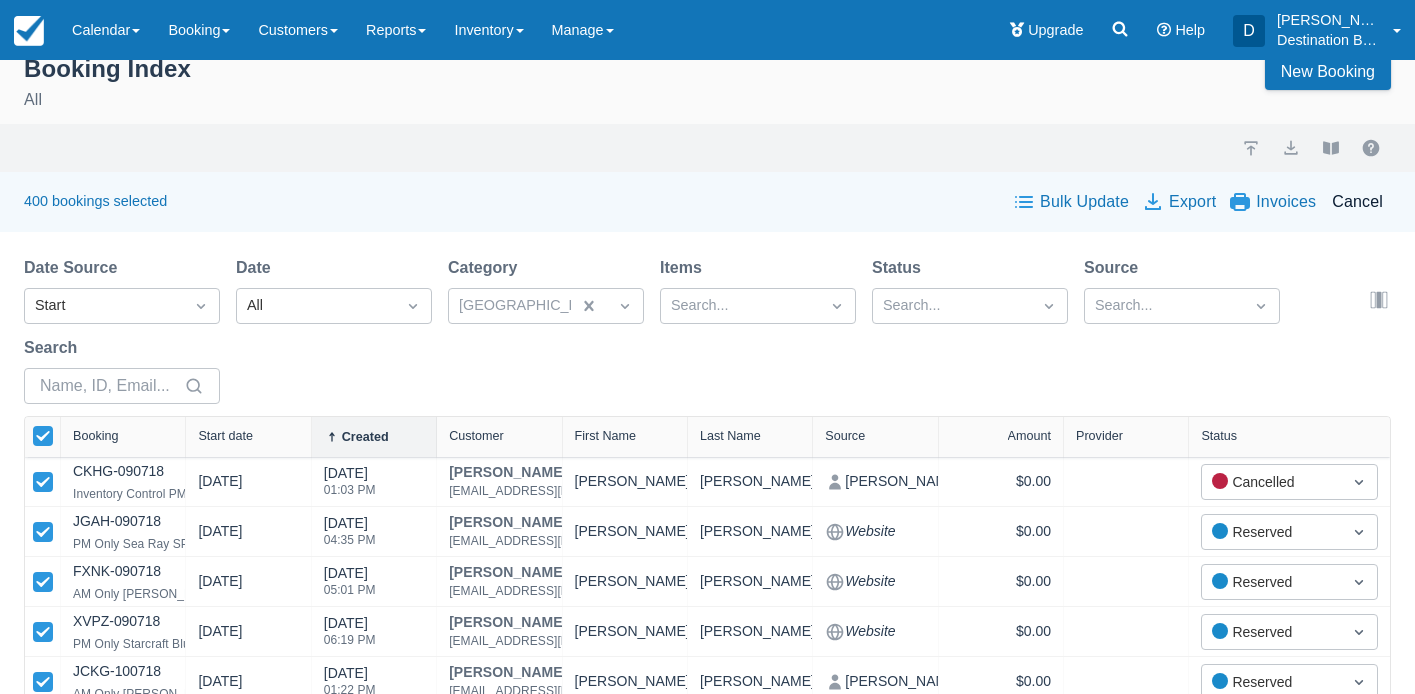 click on "Bulk Update" at bounding box center (1072, 202) 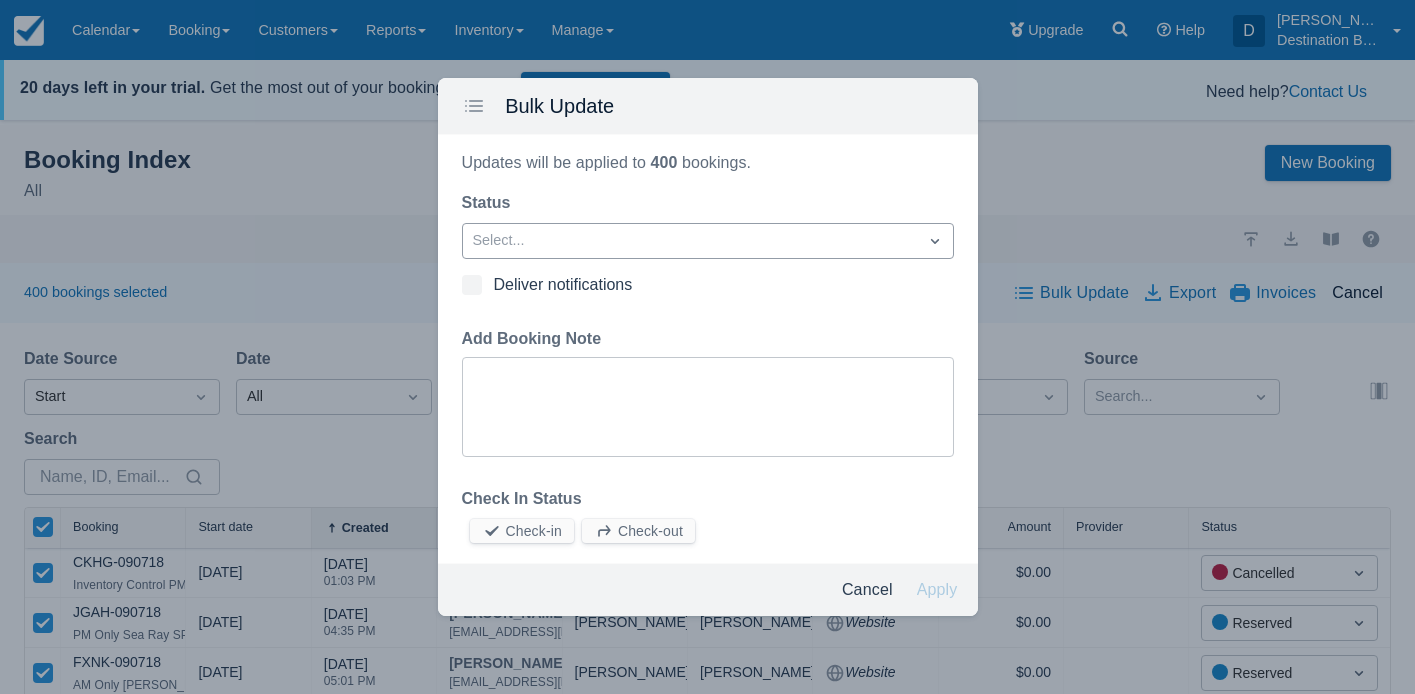 click on "Select..." at bounding box center (690, 241) 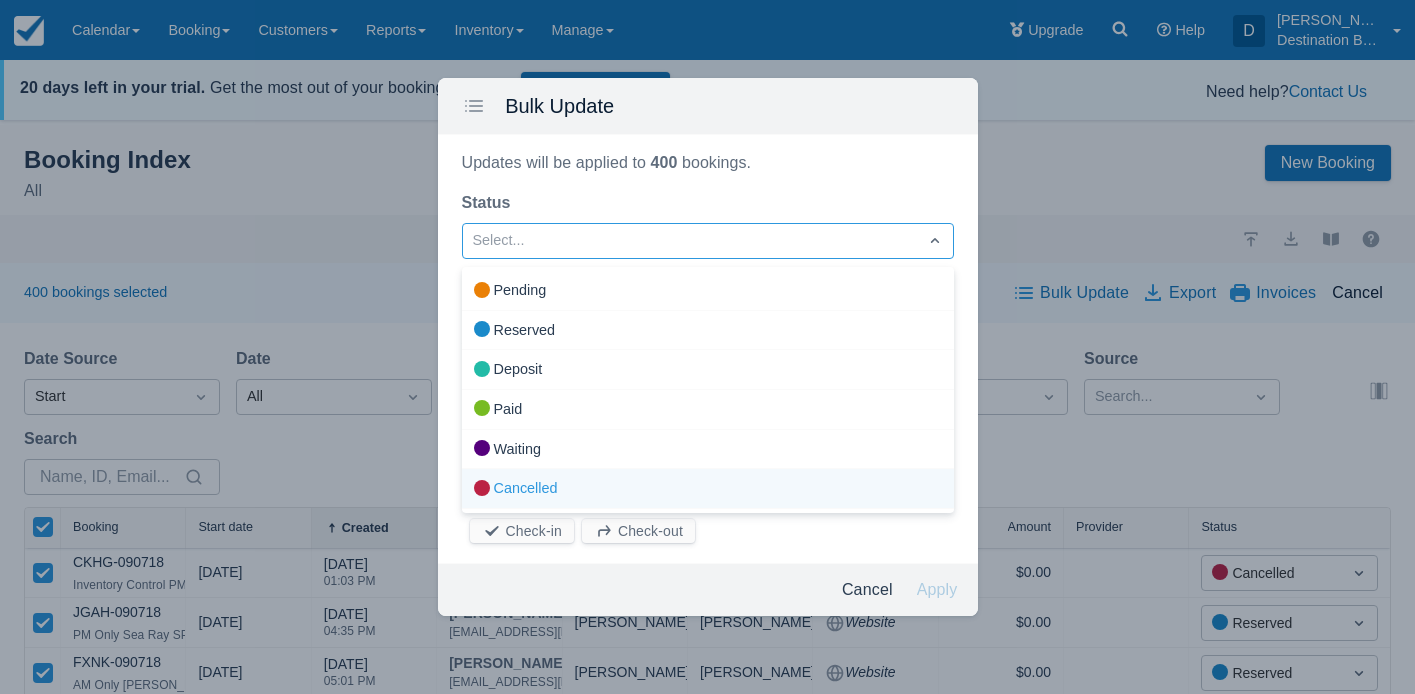 click on "Cancelled" at bounding box center [708, 489] 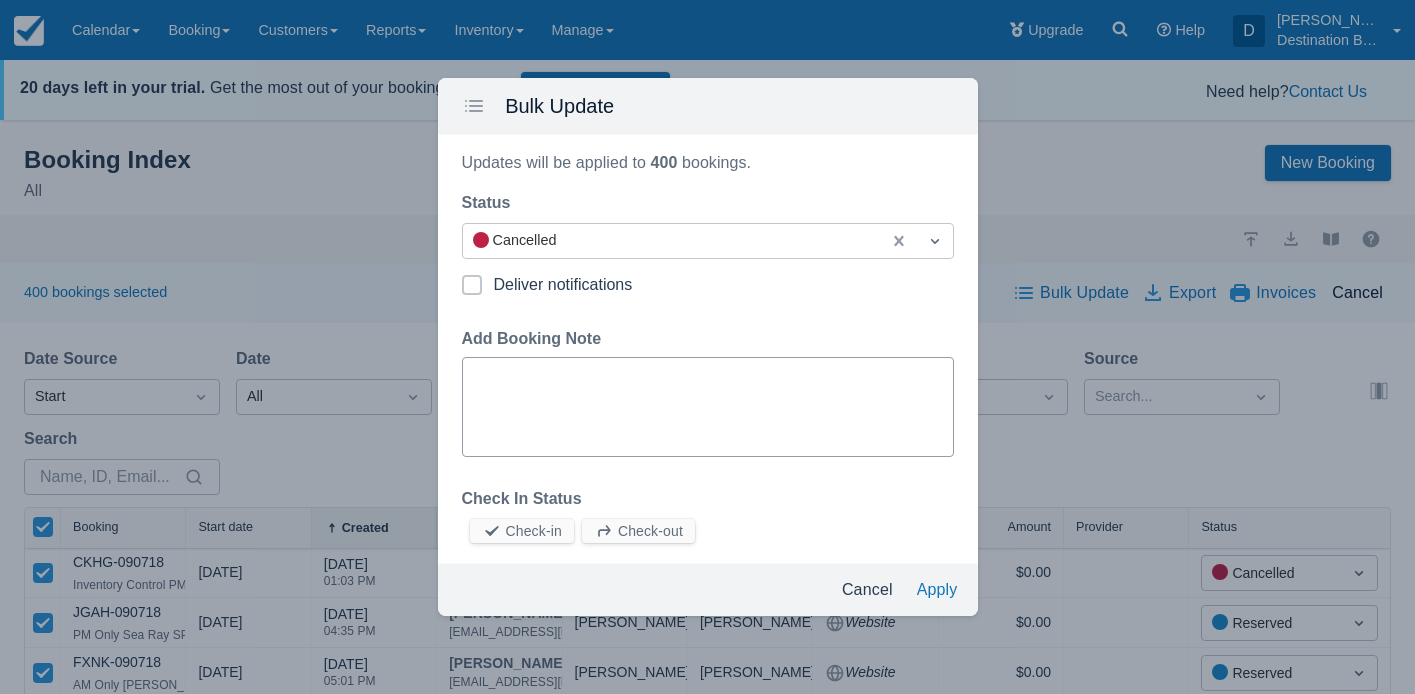 click on "Add Booking Note" at bounding box center (708, 407) 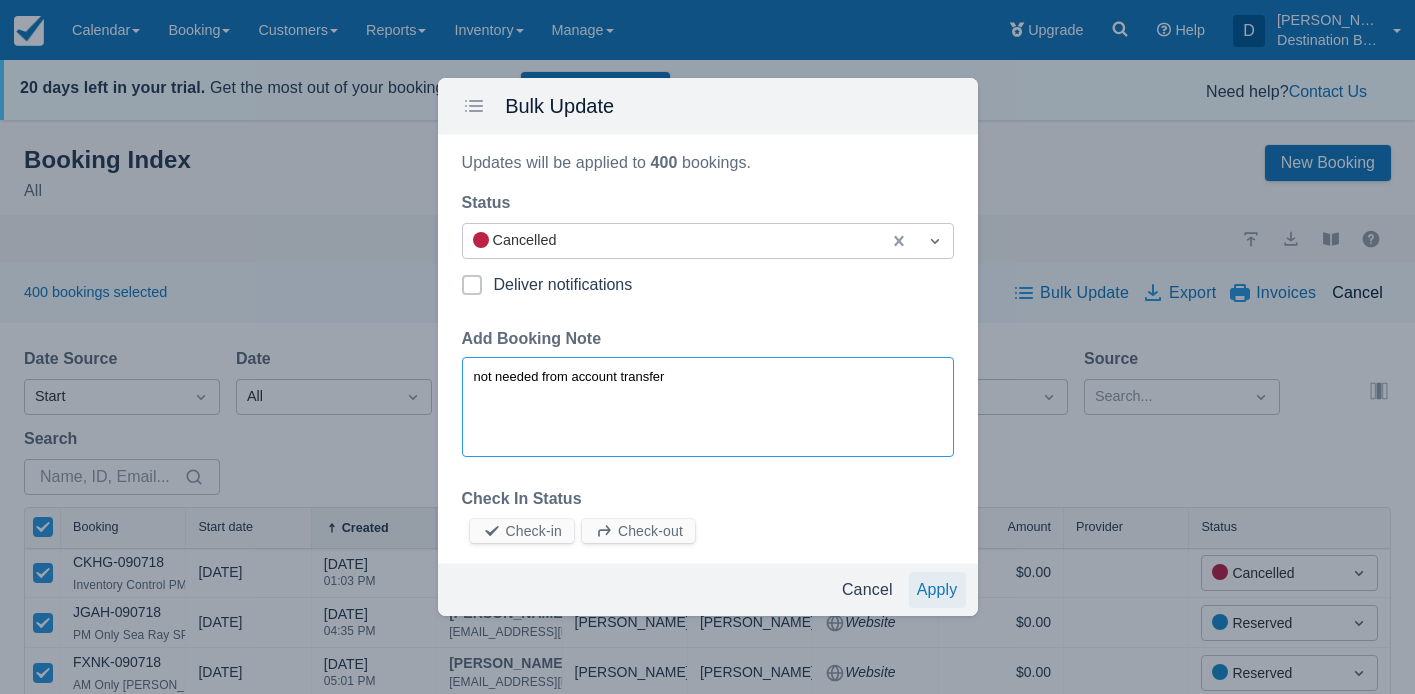 type on "not needed from account transfer" 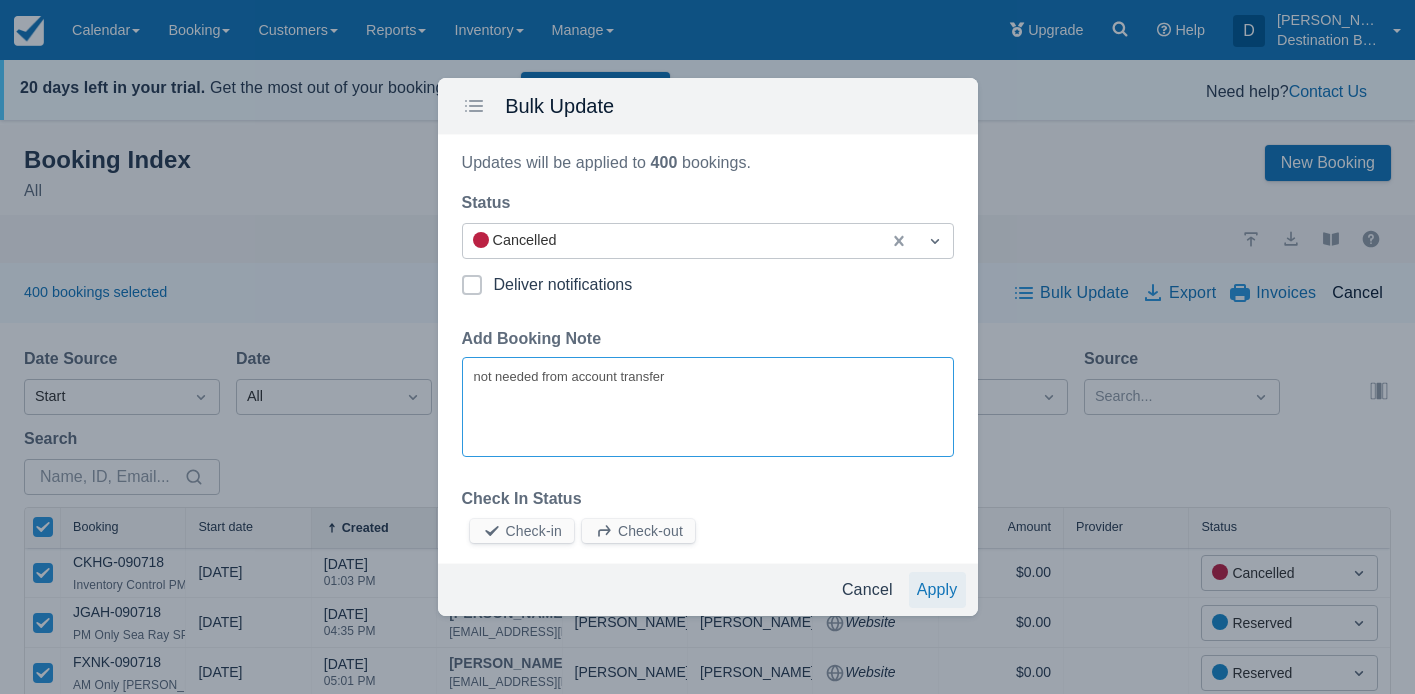 click on "Apply" at bounding box center [937, 590] 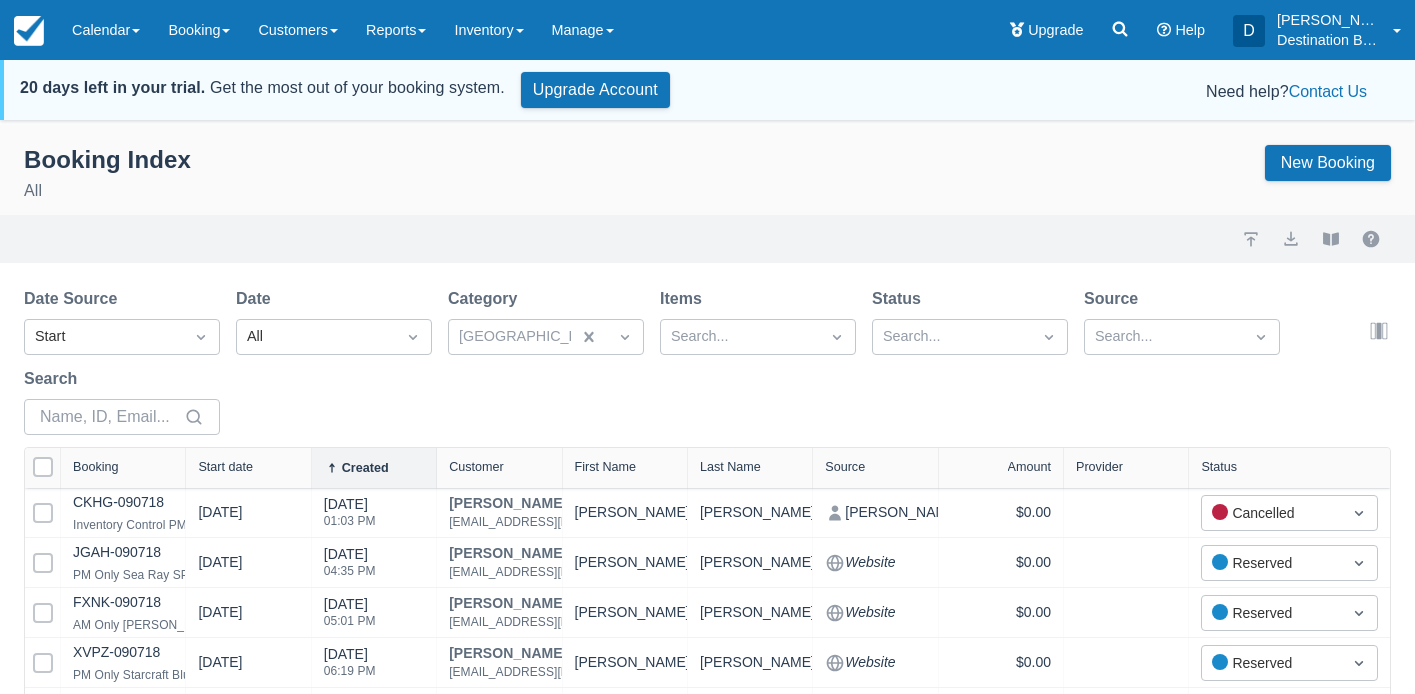 select on "100" 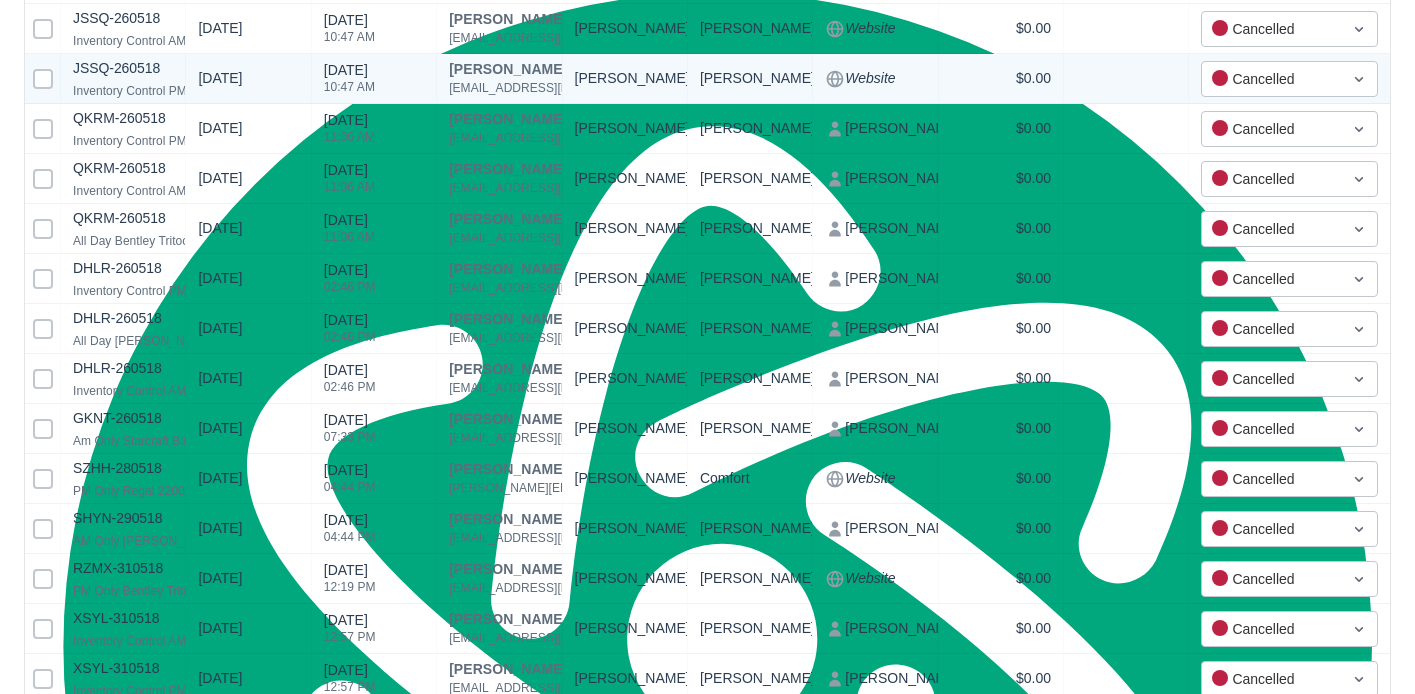 scroll, scrollTop: 4894, scrollLeft: 0, axis: vertical 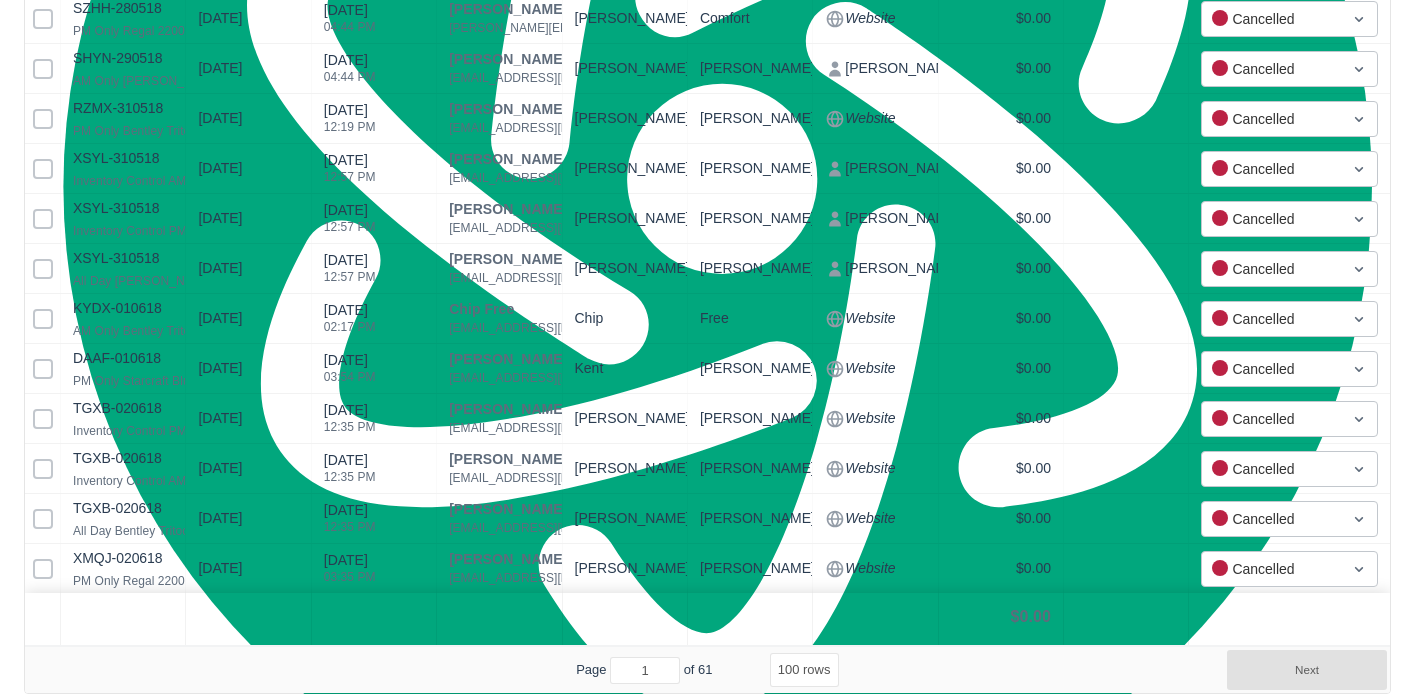 click on "5 rows 10 rows 20 rows 25 rows 50 rows 100 rows" at bounding box center (804, 670) 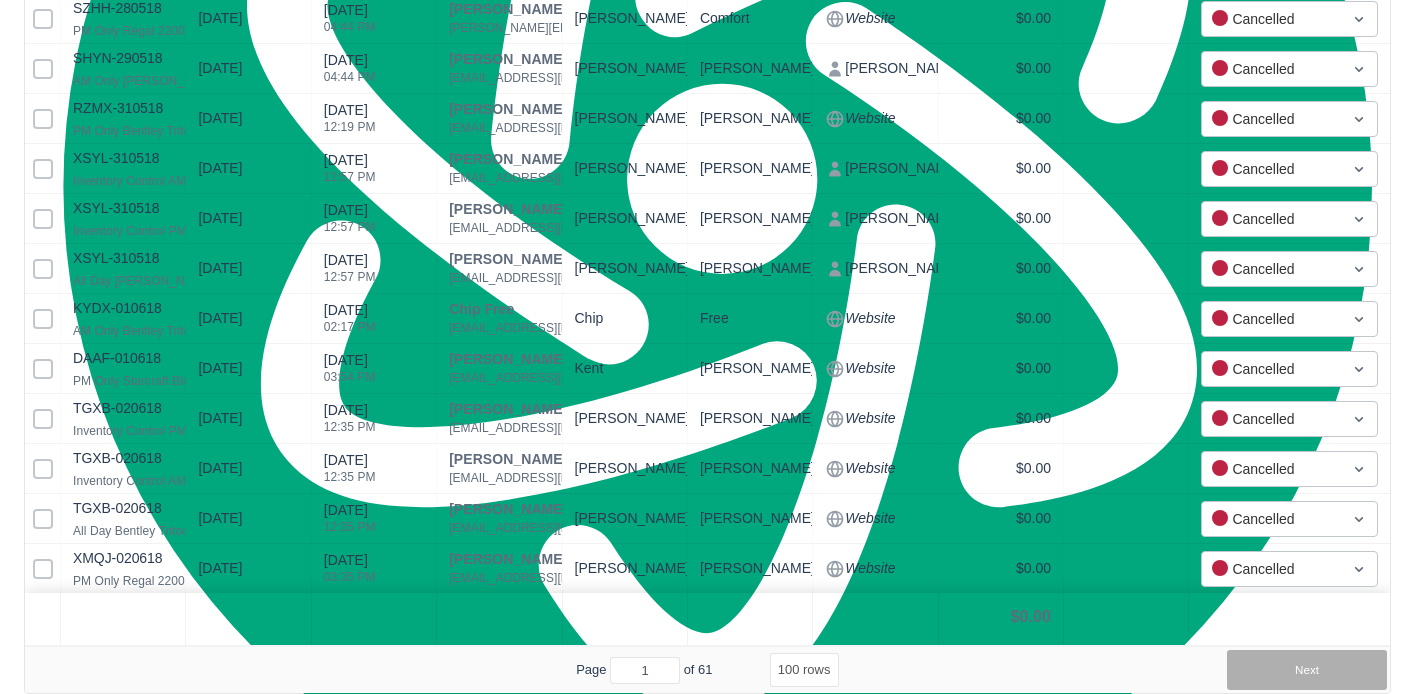 click on "Next" at bounding box center [1307, 670] 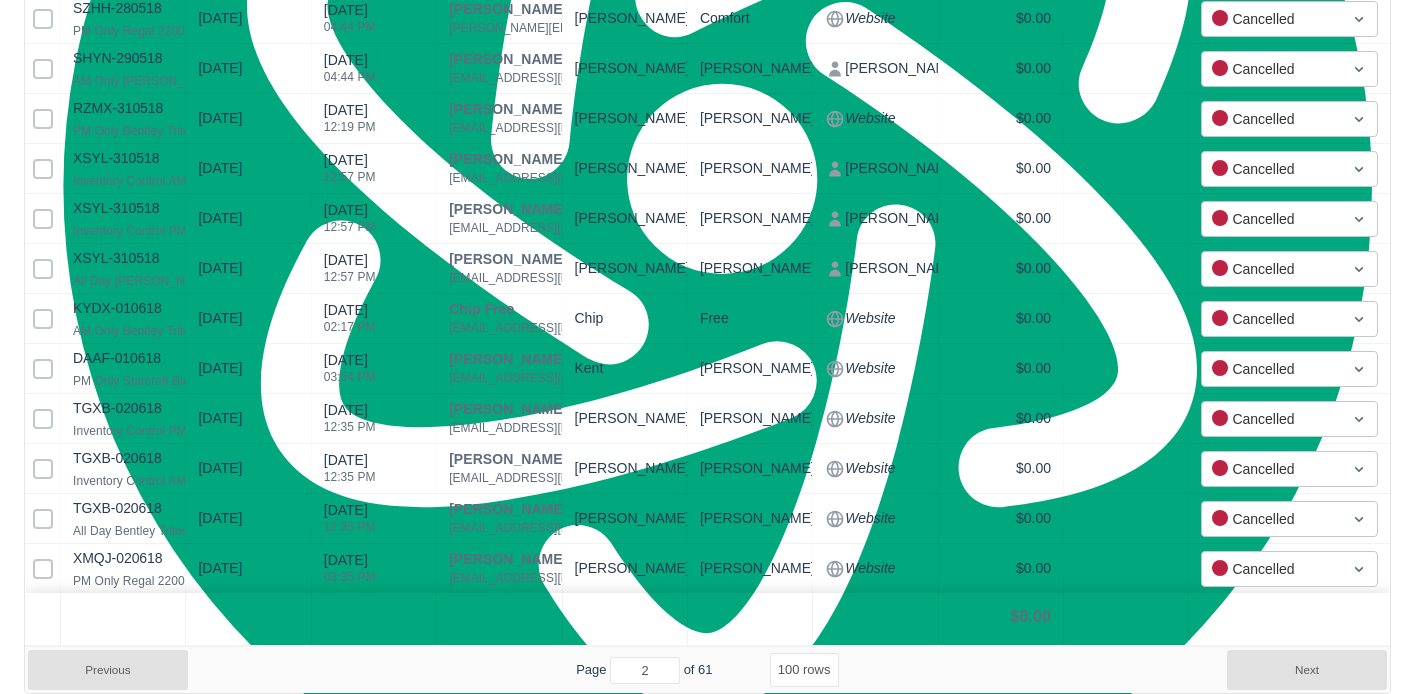 select on "100" 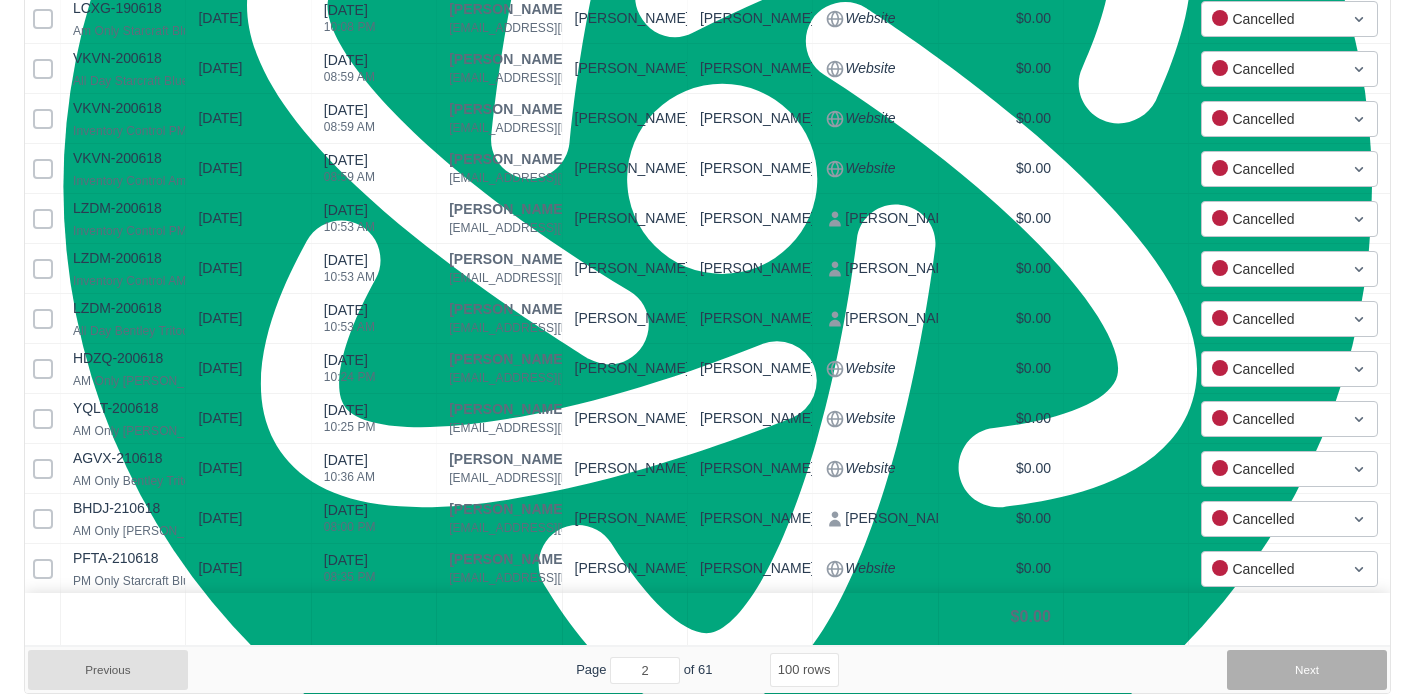 click on "Next" at bounding box center (1307, 670) 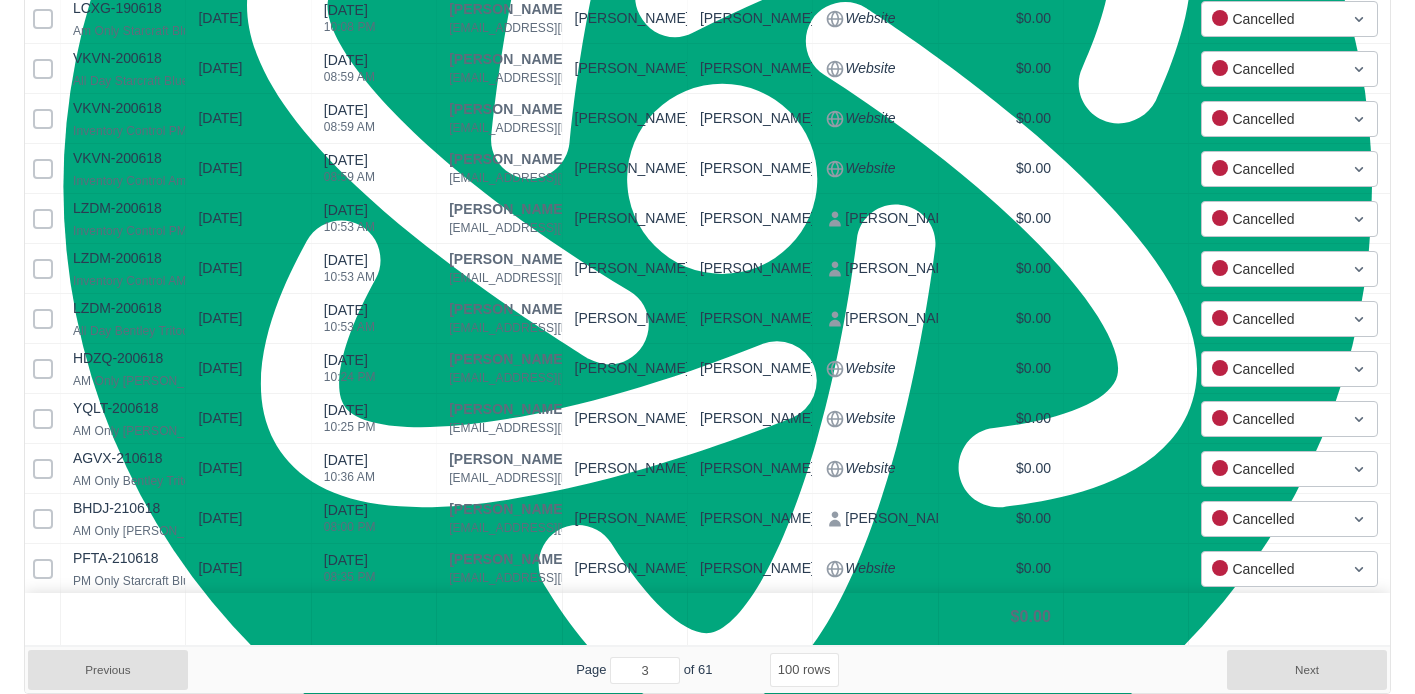 select on "100" 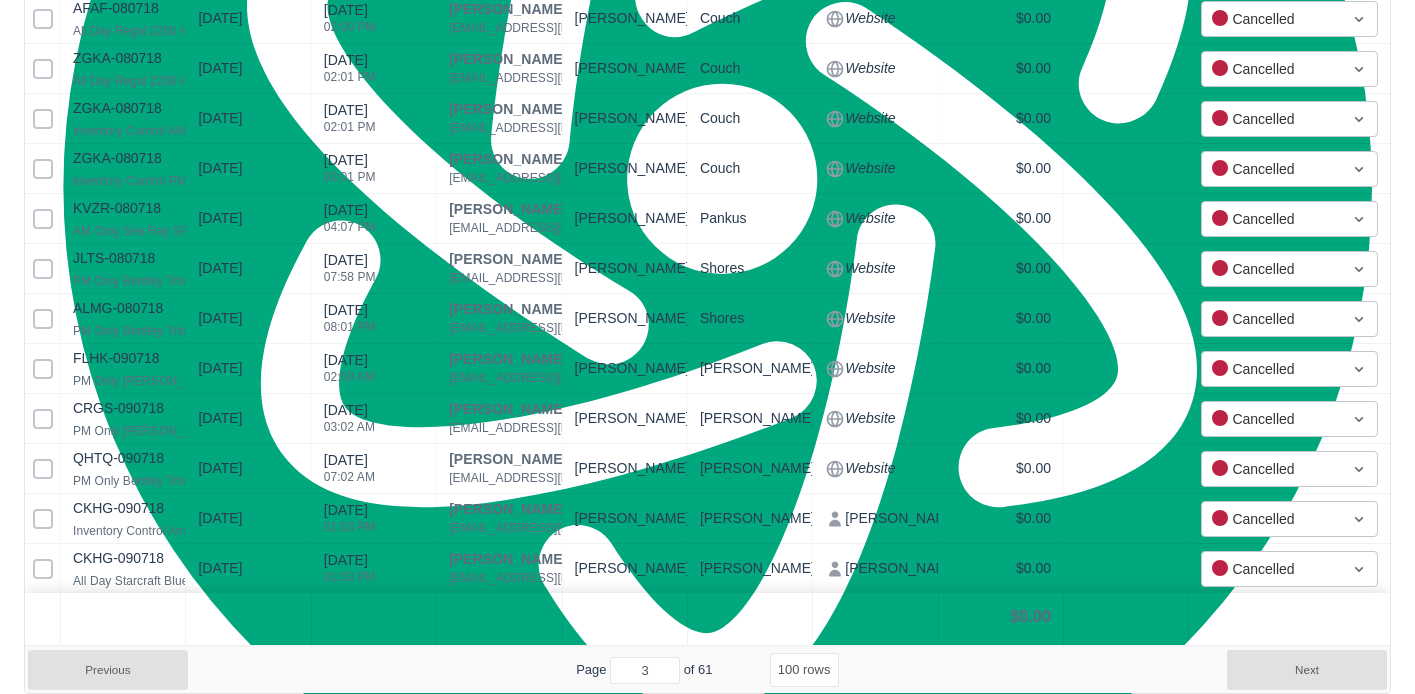 click on "Next" at bounding box center (1307, 670) 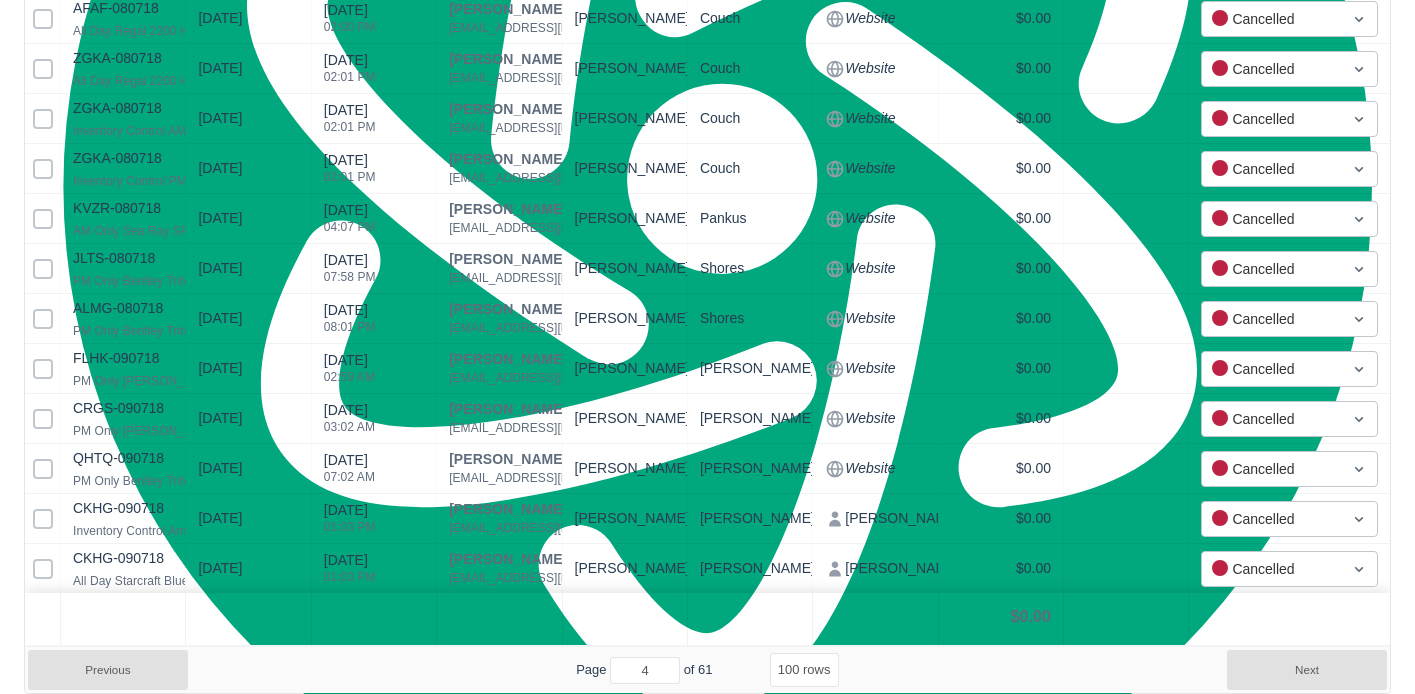 select on "100" 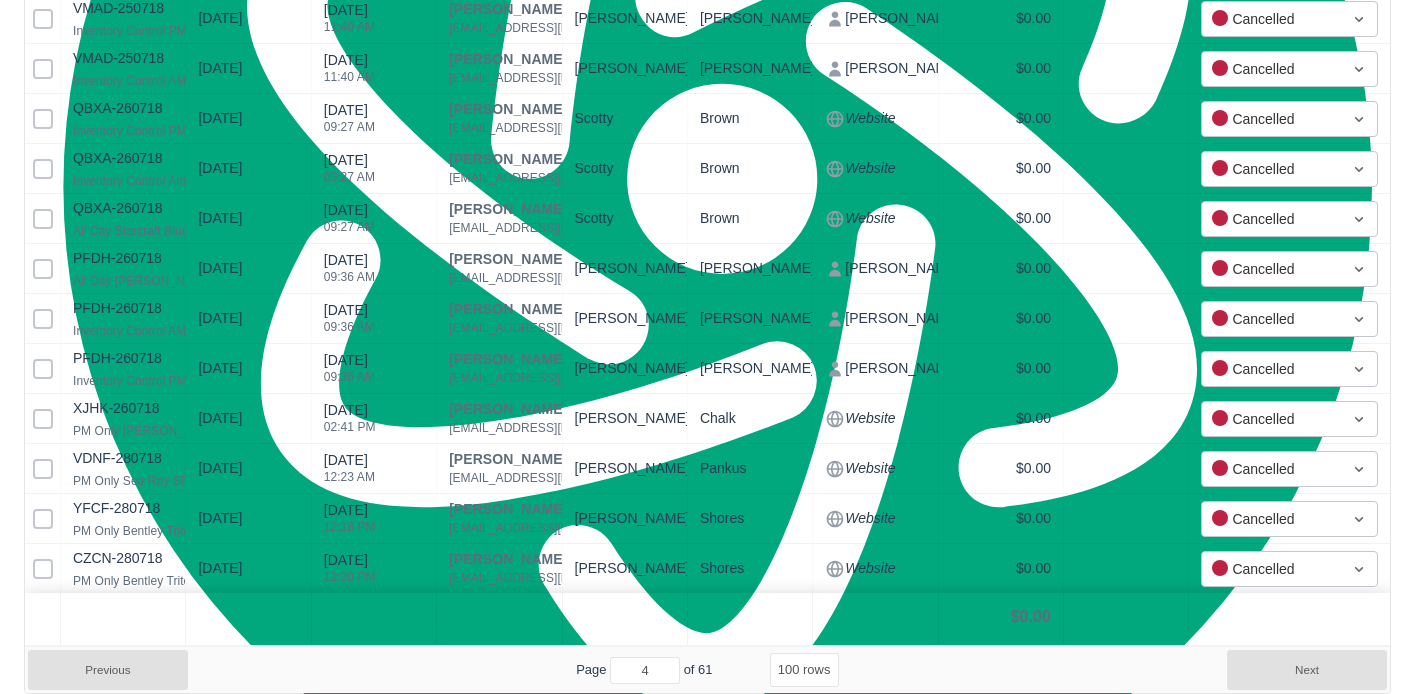 click on "Next" at bounding box center (1307, 670) 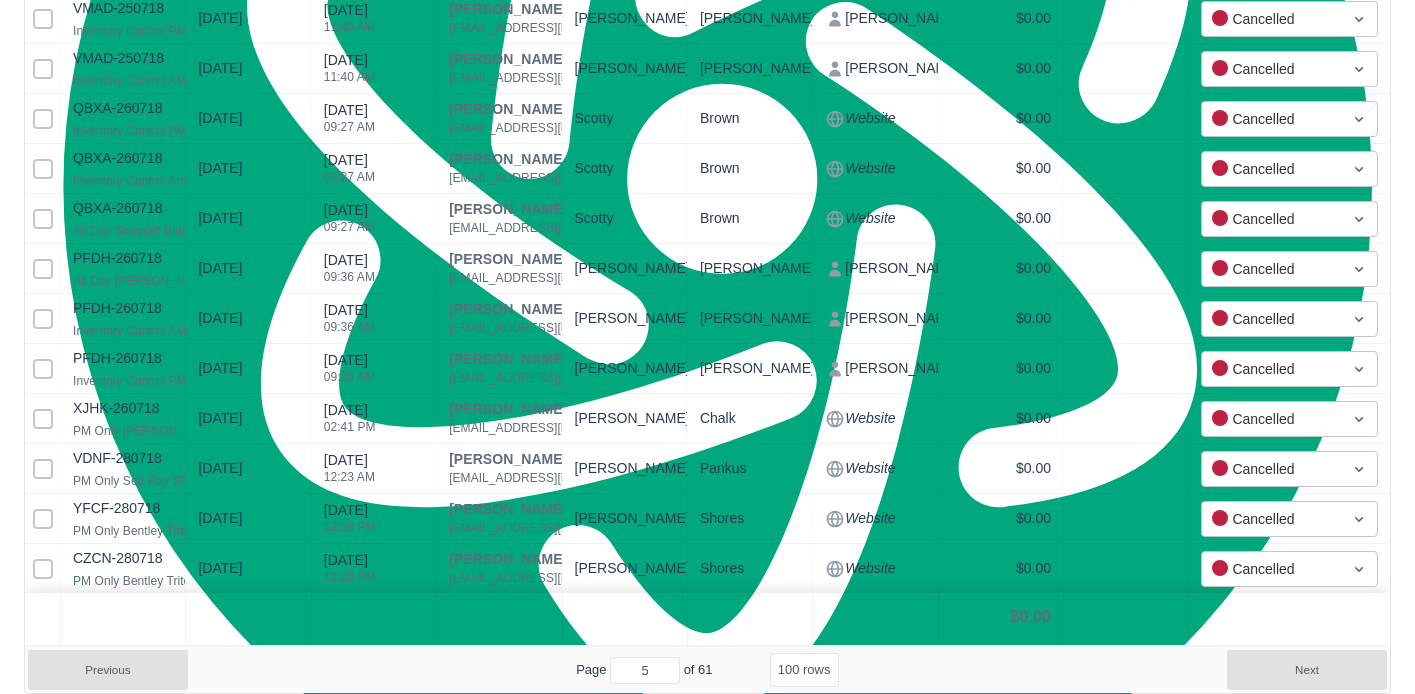 select on "100" 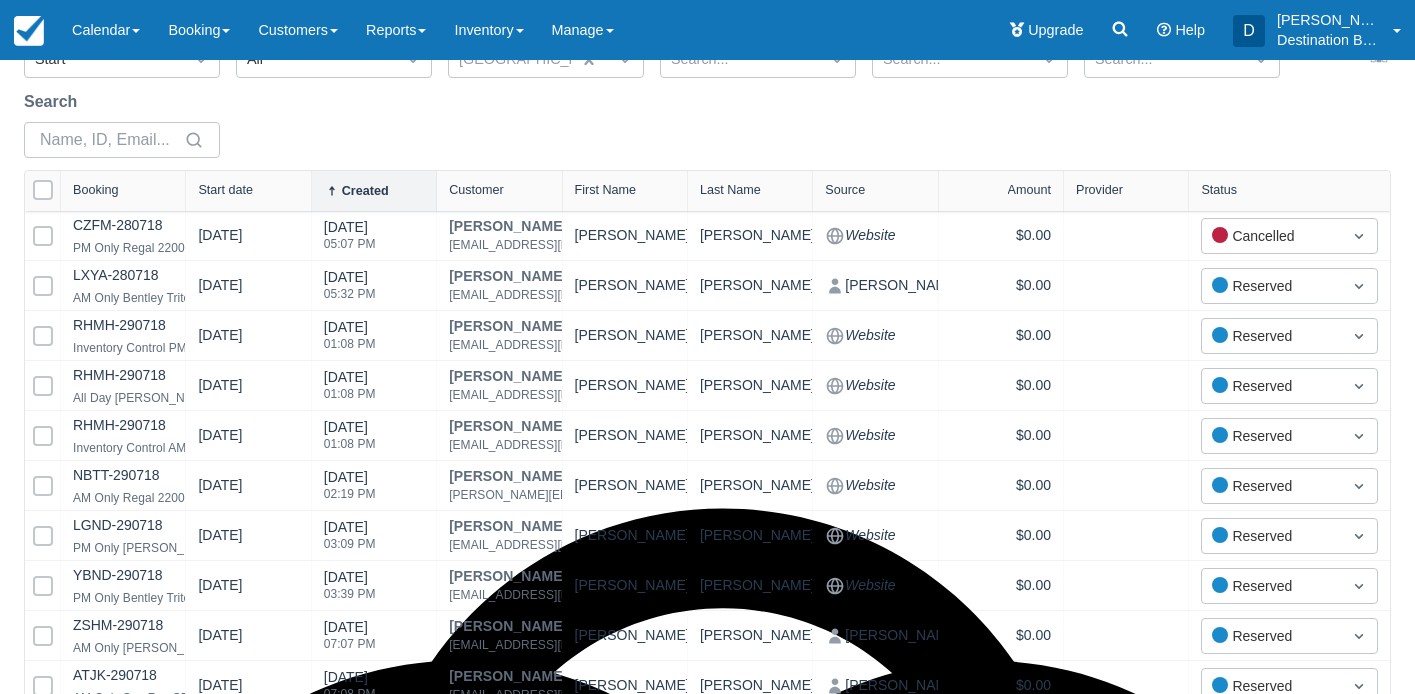 scroll, scrollTop: 0, scrollLeft: 0, axis: both 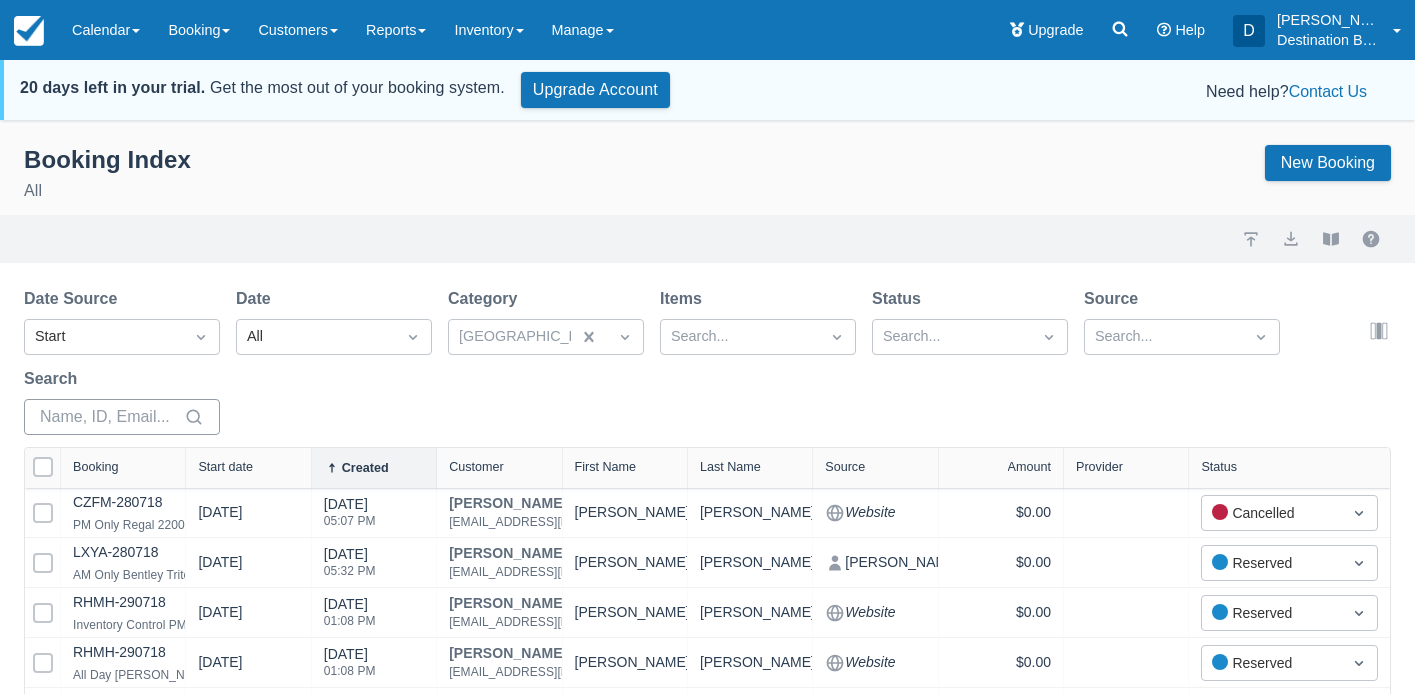 click 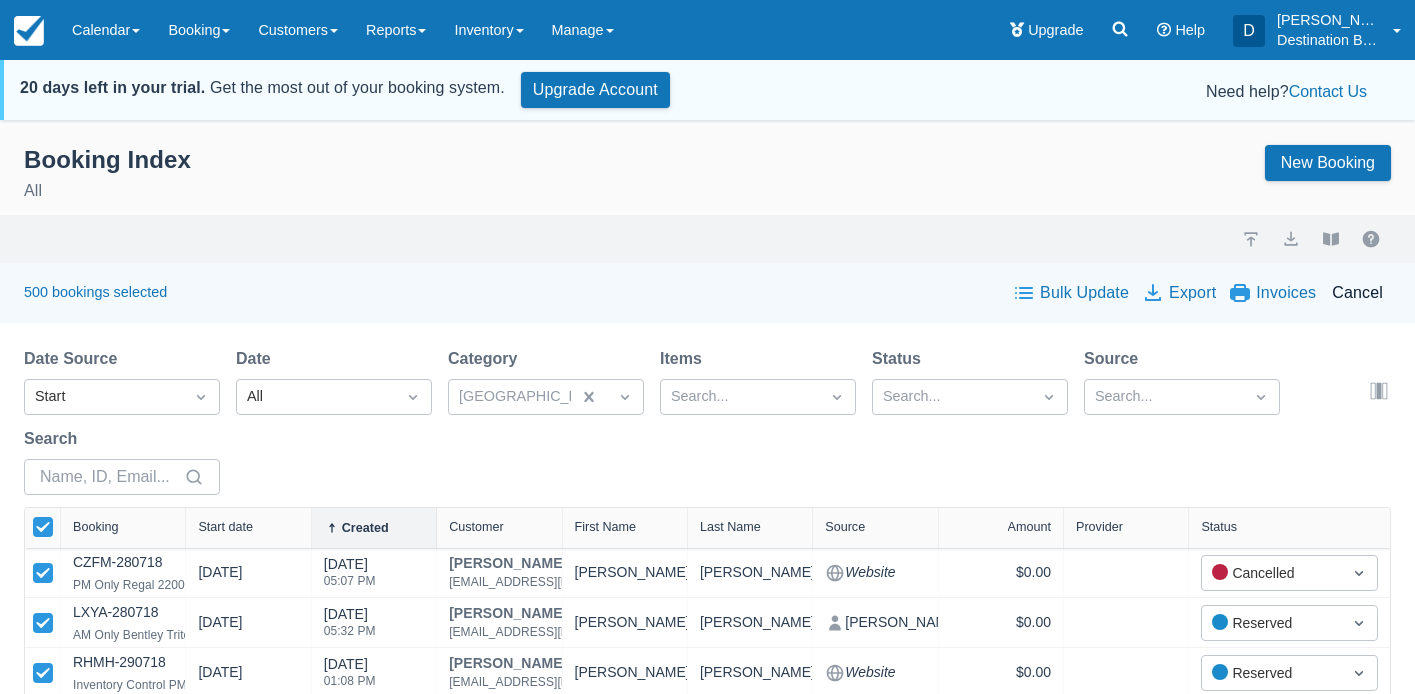 drag, startPoint x: 1049, startPoint y: 295, endPoint x: 1072, endPoint y: 294, distance: 23.021729 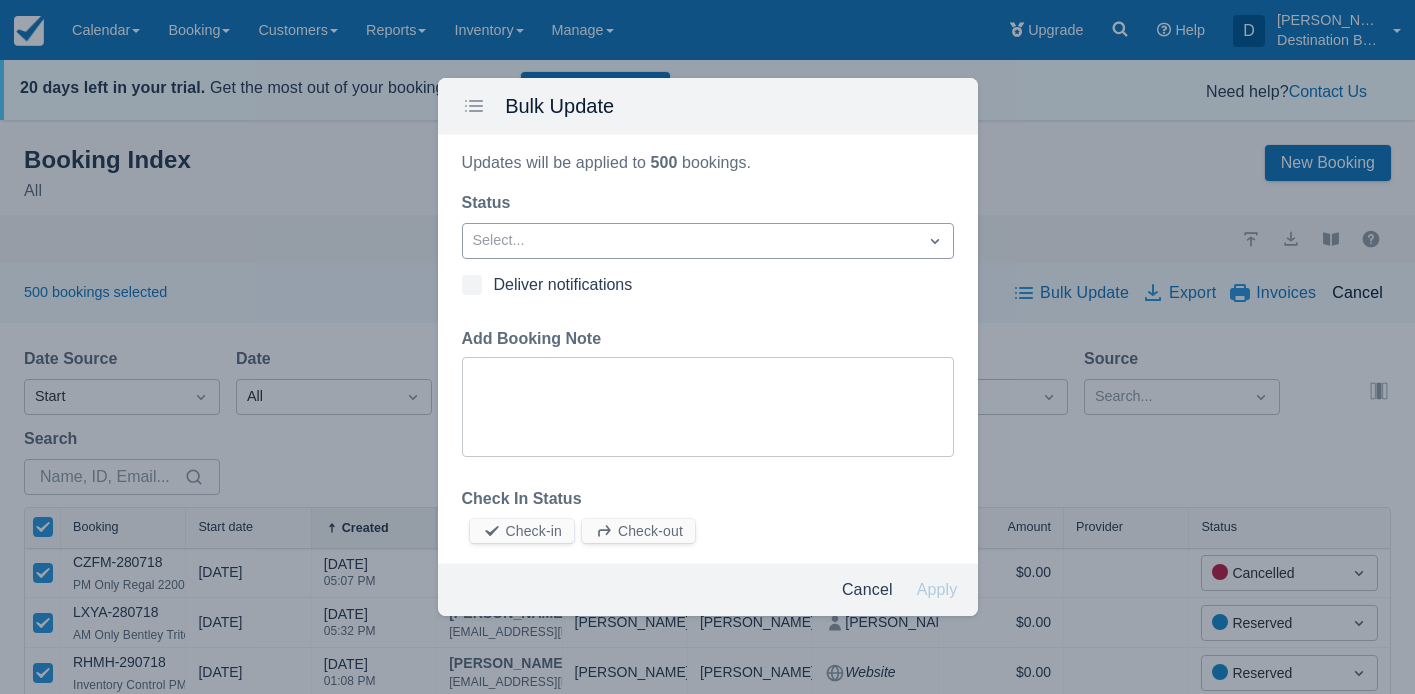 click on "Select..." at bounding box center (690, 241) 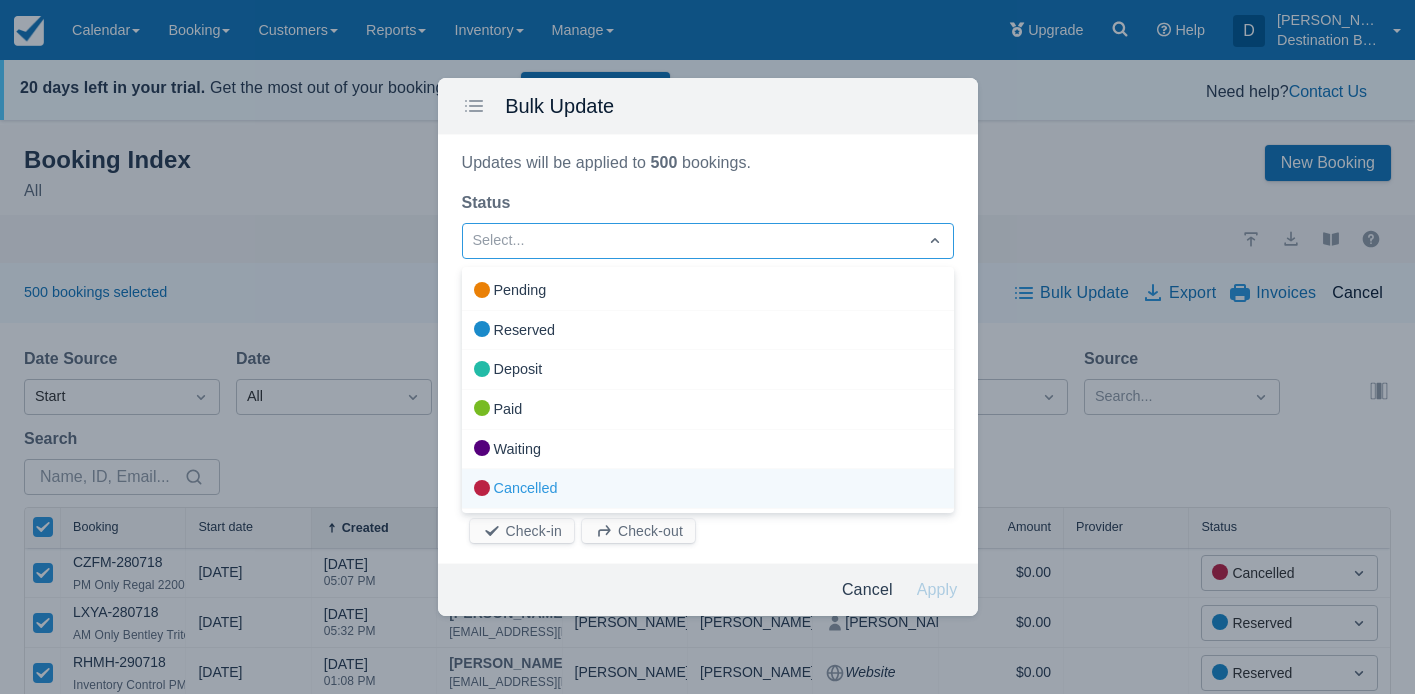 click on "Cancelled" at bounding box center (708, 489) 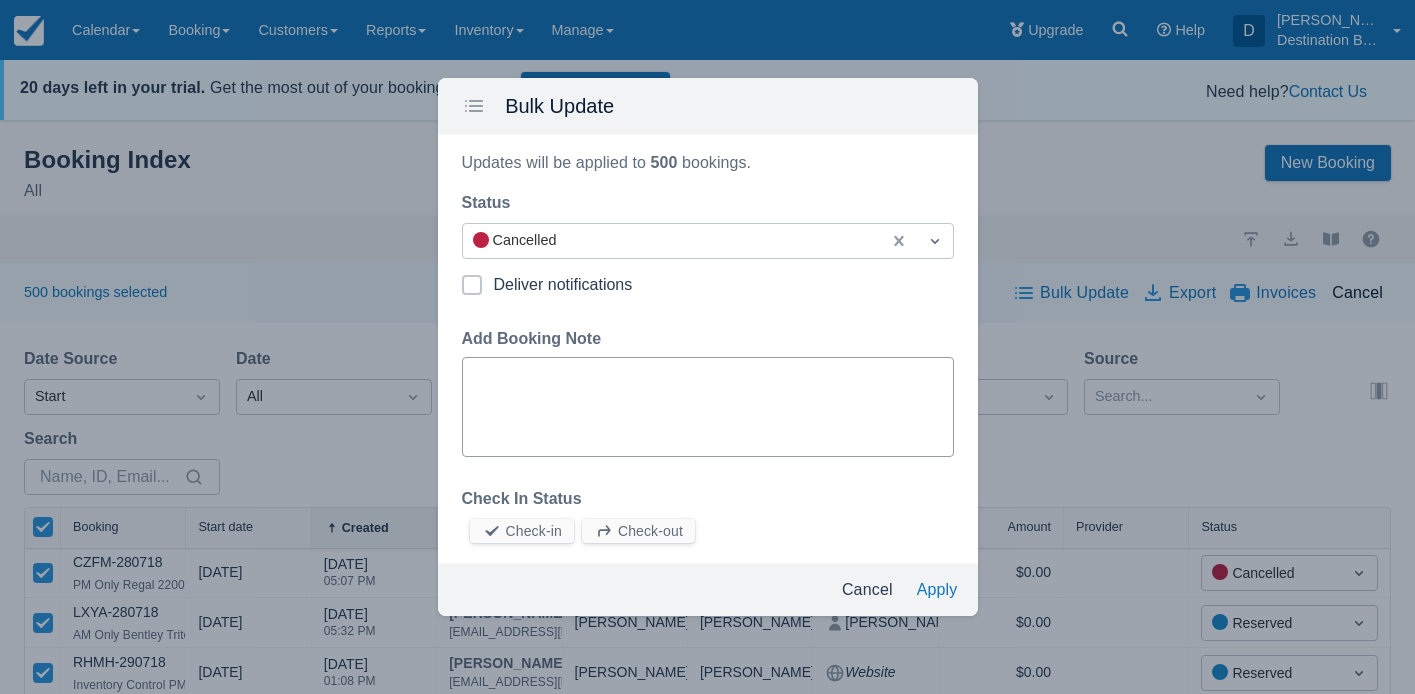 click on "Add Booking Note" at bounding box center [708, 407] 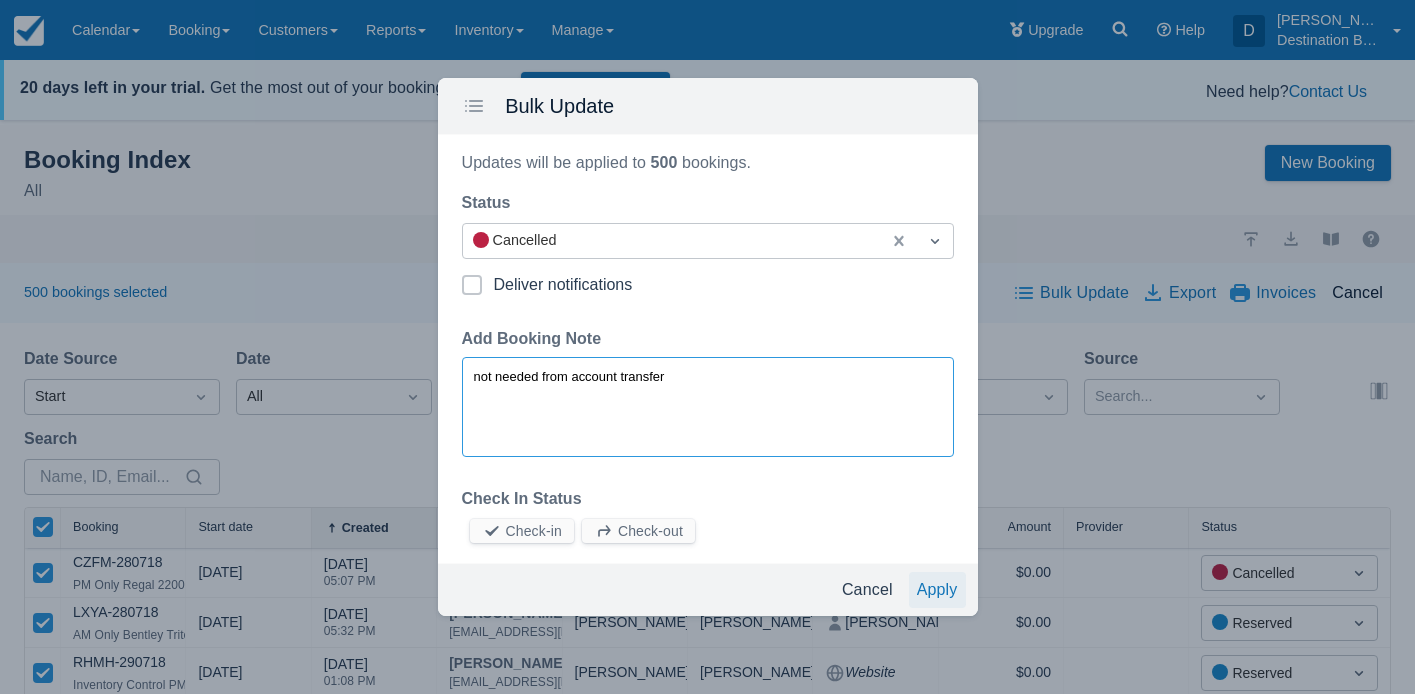 type on "not needed from account transfer" 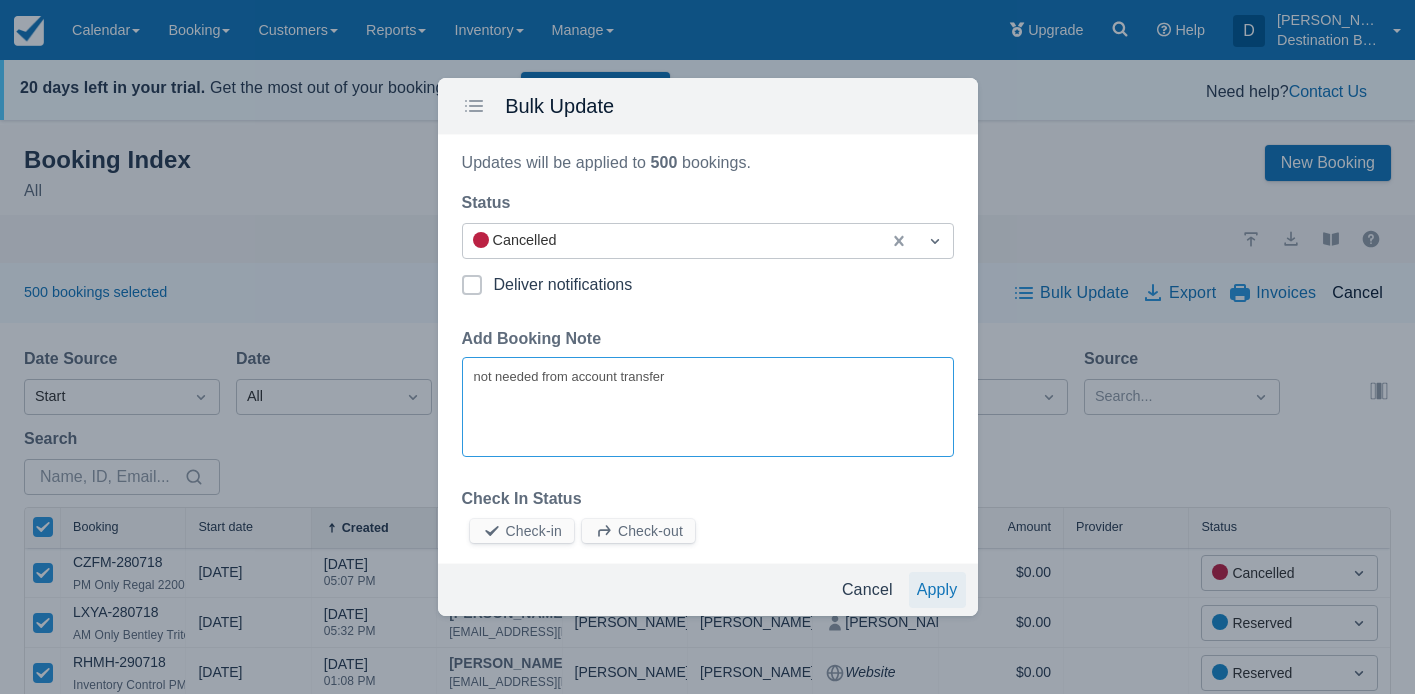 click on "Apply" at bounding box center [937, 590] 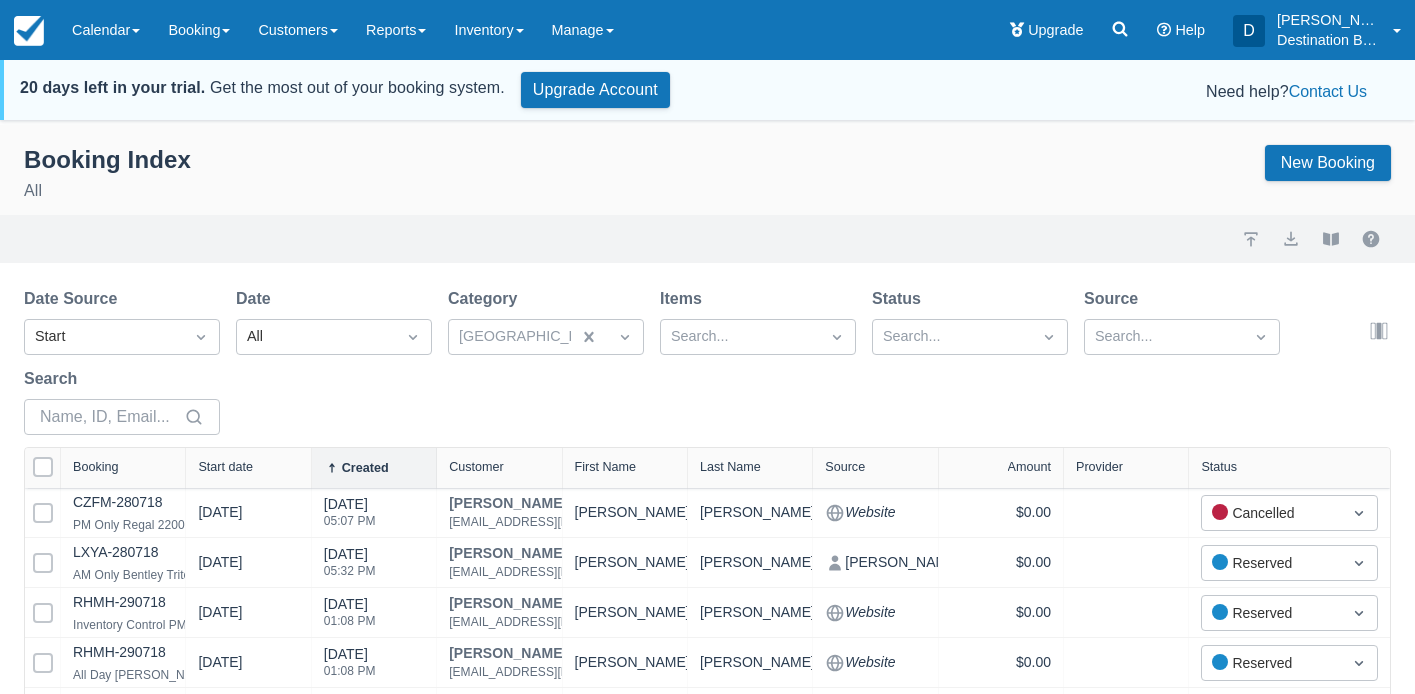 click at bounding box center [707, 2993] 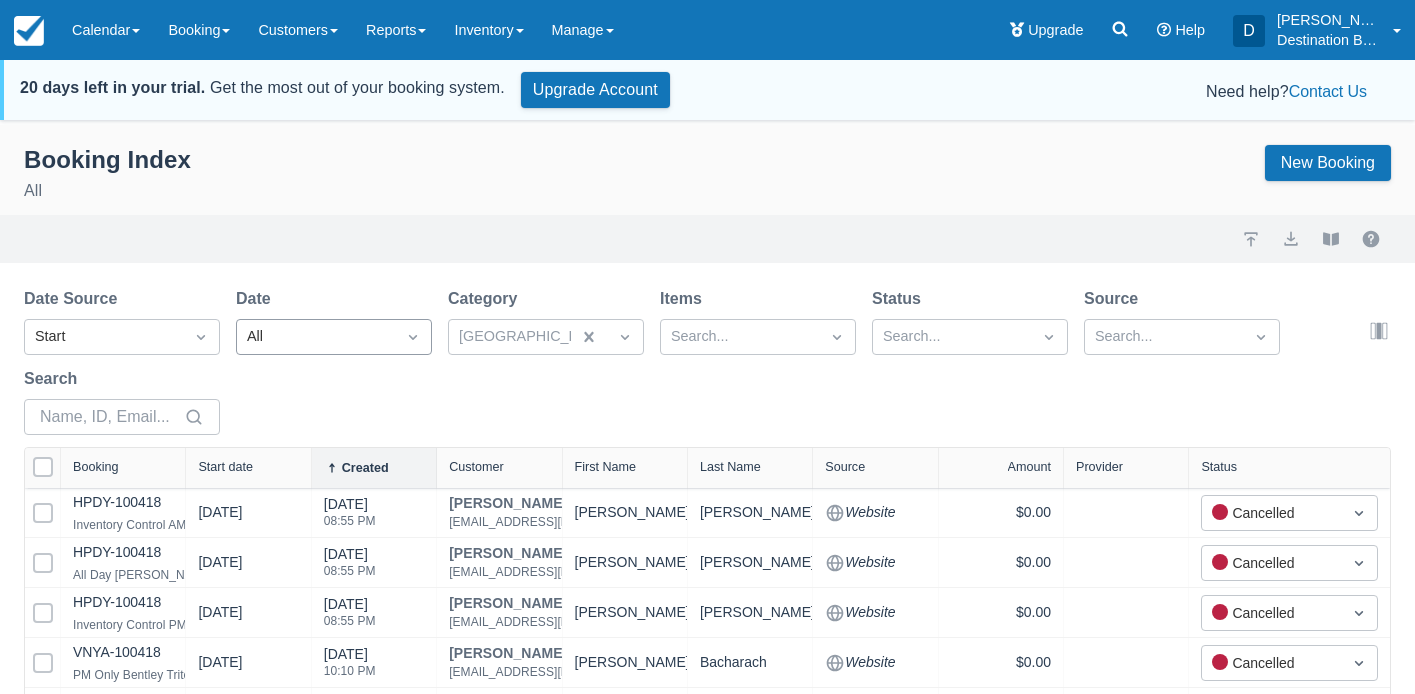 click on "All" at bounding box center [316, 337] 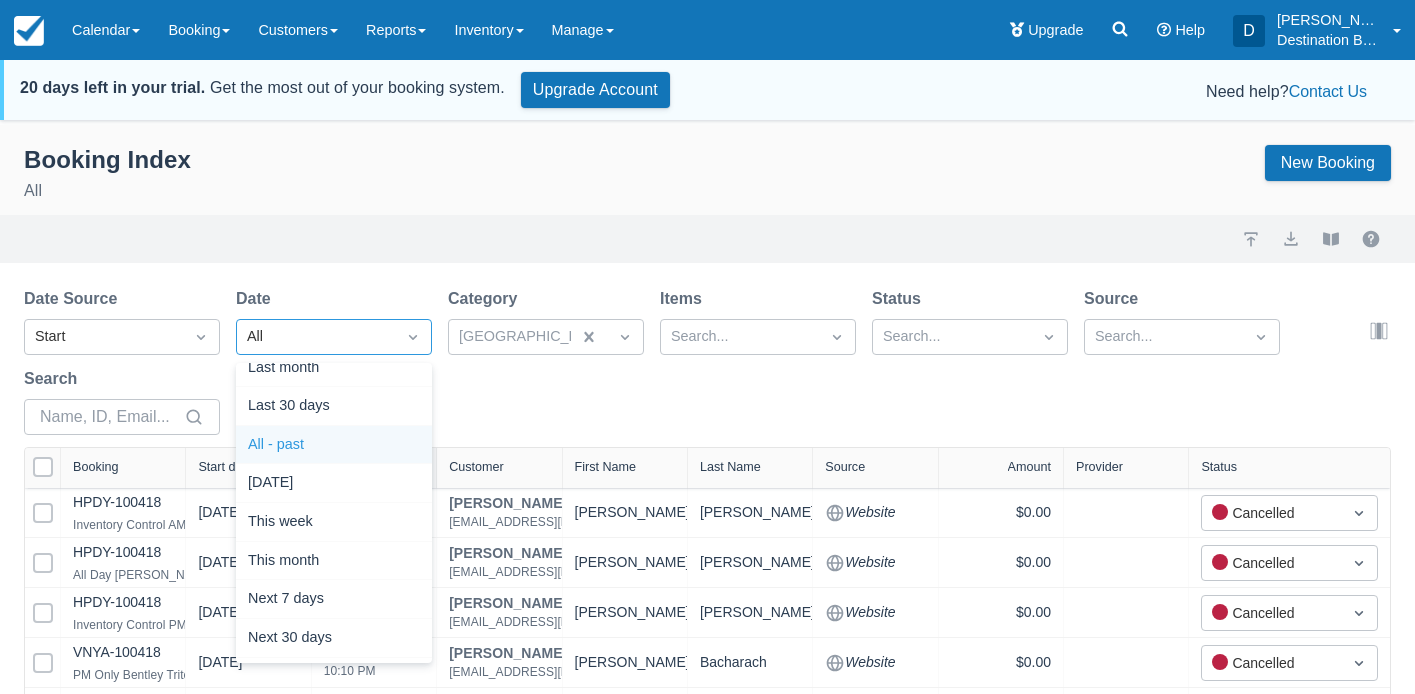 scroll, scrollTop: 287, scrollLeft: 0, axis: vertical 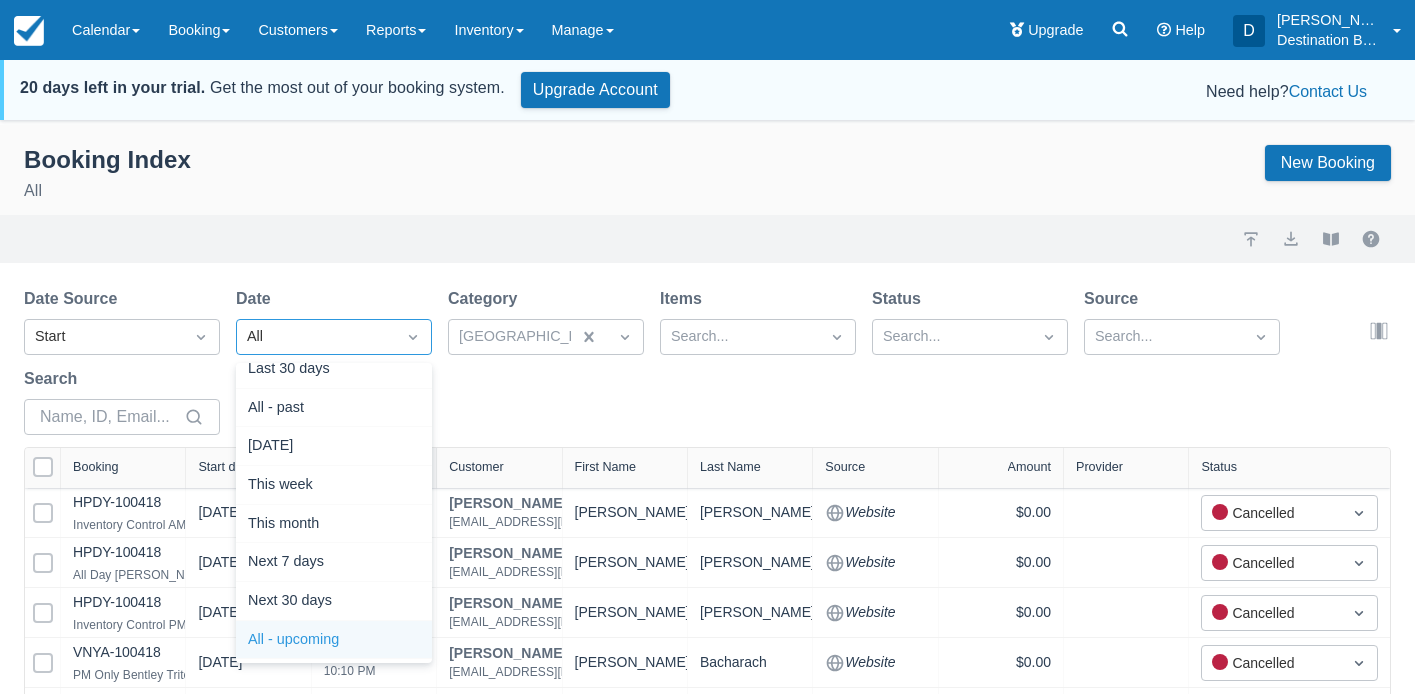 click on "All - upcoming" at bounding box center [334, 640] 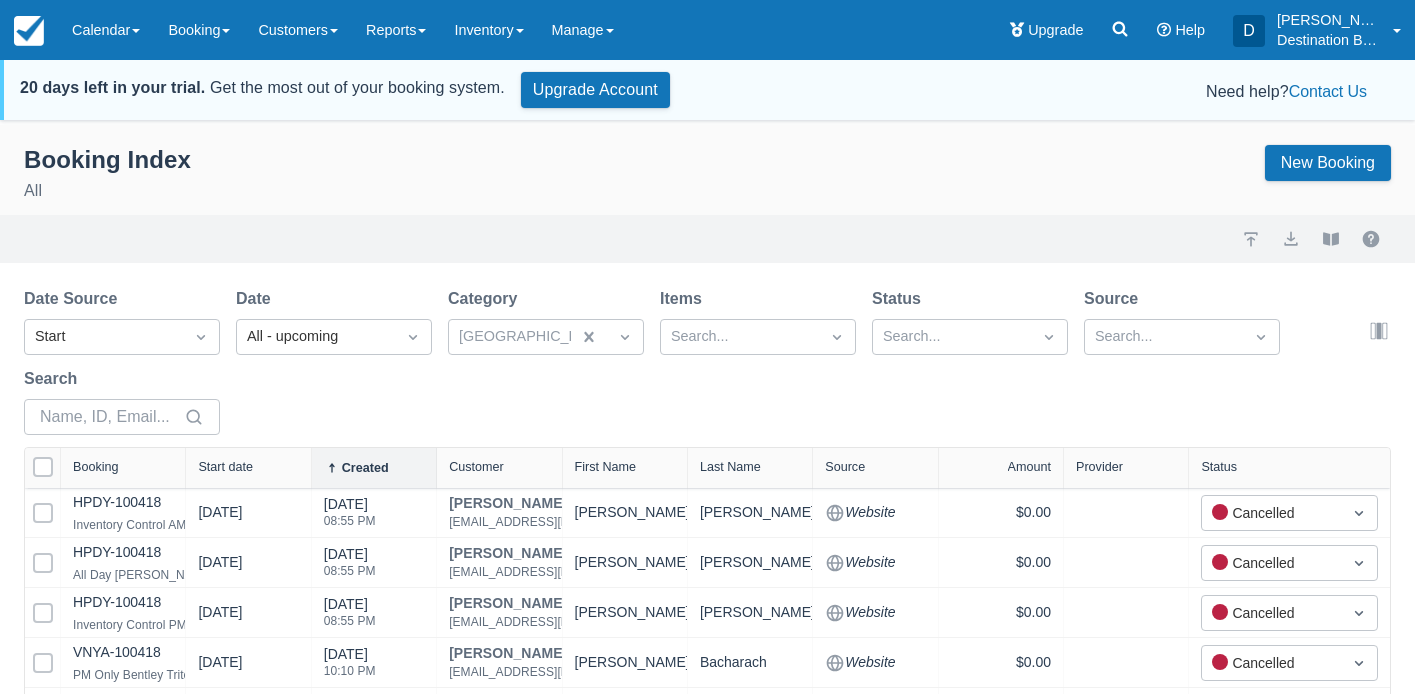 select on "100" 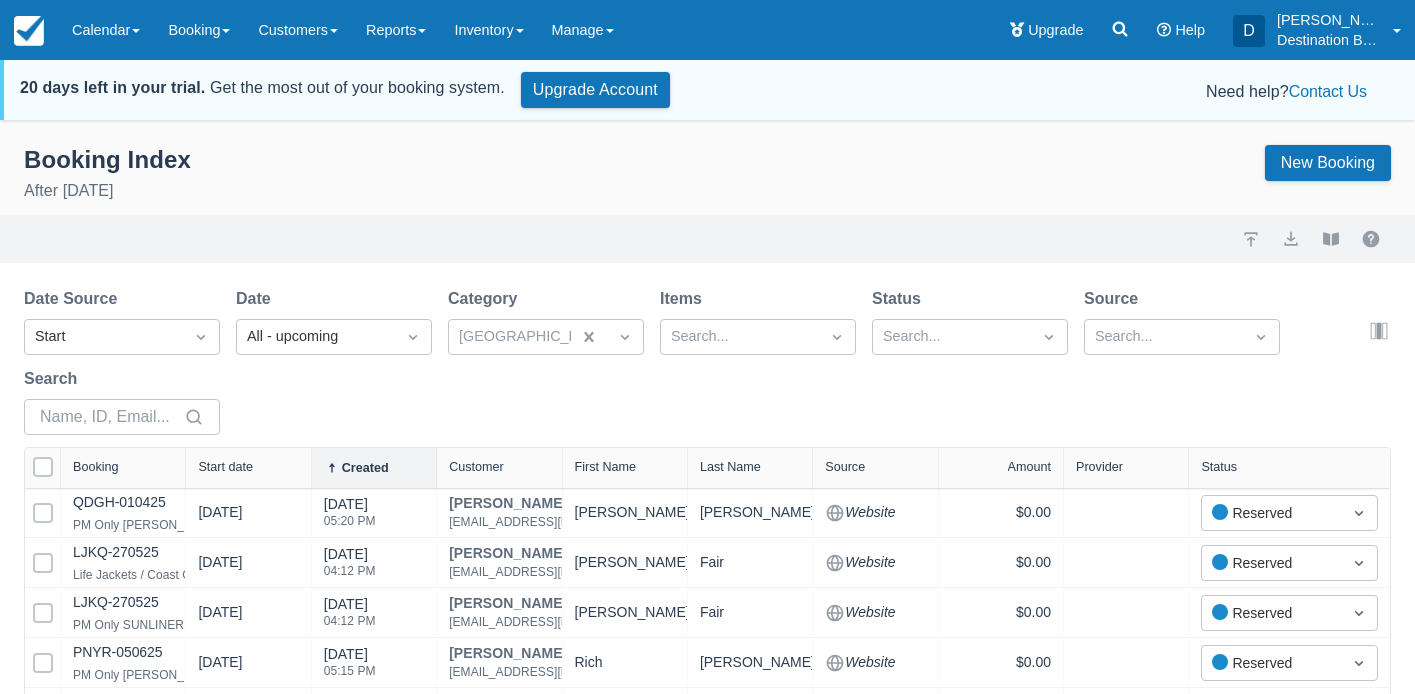 click on "Import Export View booklet" at bounding box center [707, 239] 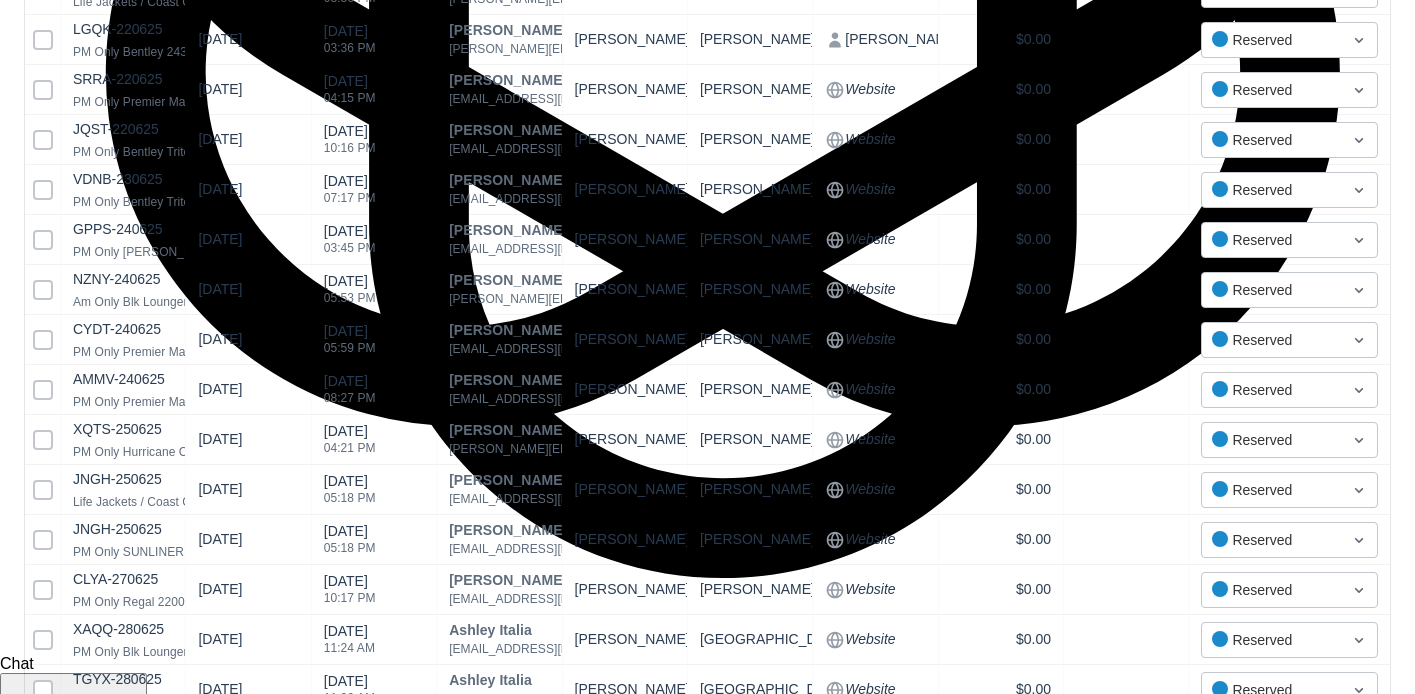 scroll, scrollTop: 0, scrollLeft: 0, axis: both 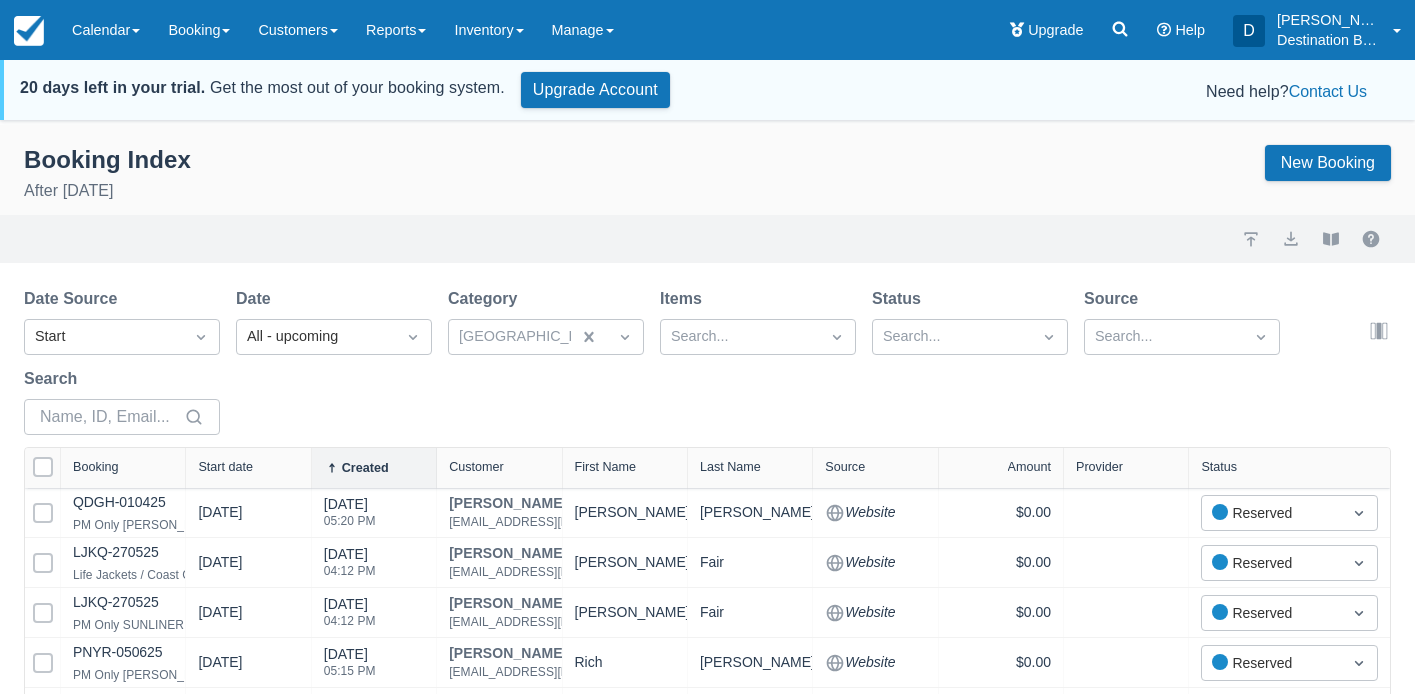 drag, startPoint x: 49, startPoint y: 461, endPoint x: 527, endPoint y: 429, distance: 479.06995 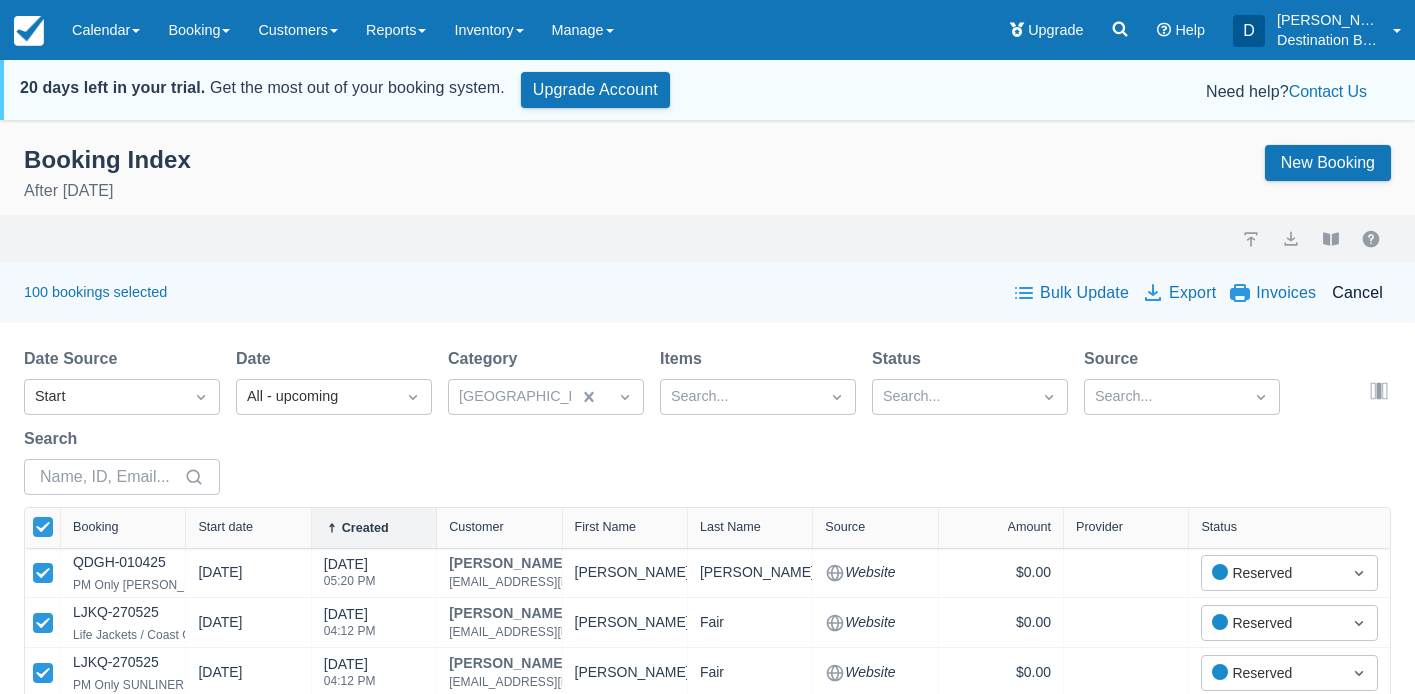 drag, startPoint x: 1099, startPoint y: 294, endPoint x: 1094, endPoint y: 305, distance: 12.083046 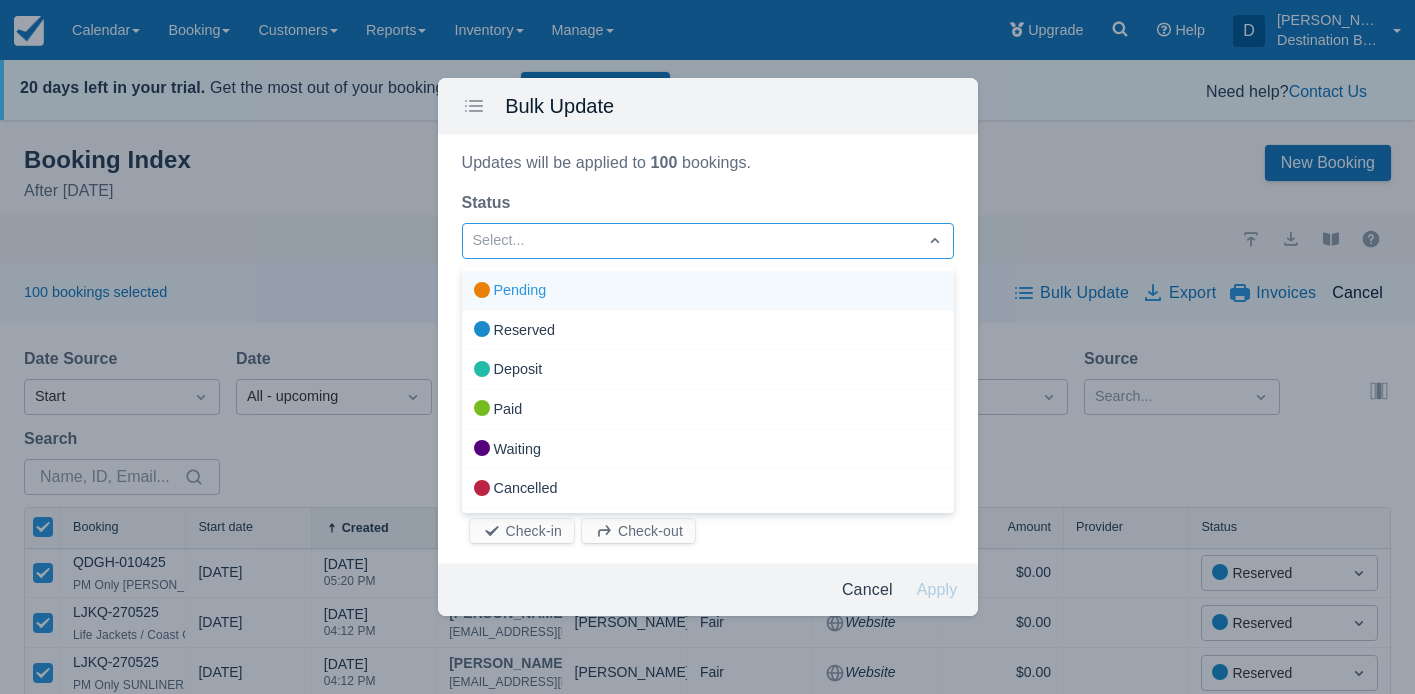 drag, startPoint x: 860, startPoint y: 244, endPoint x: 741, endPoint y: 304, distance: 133.2704 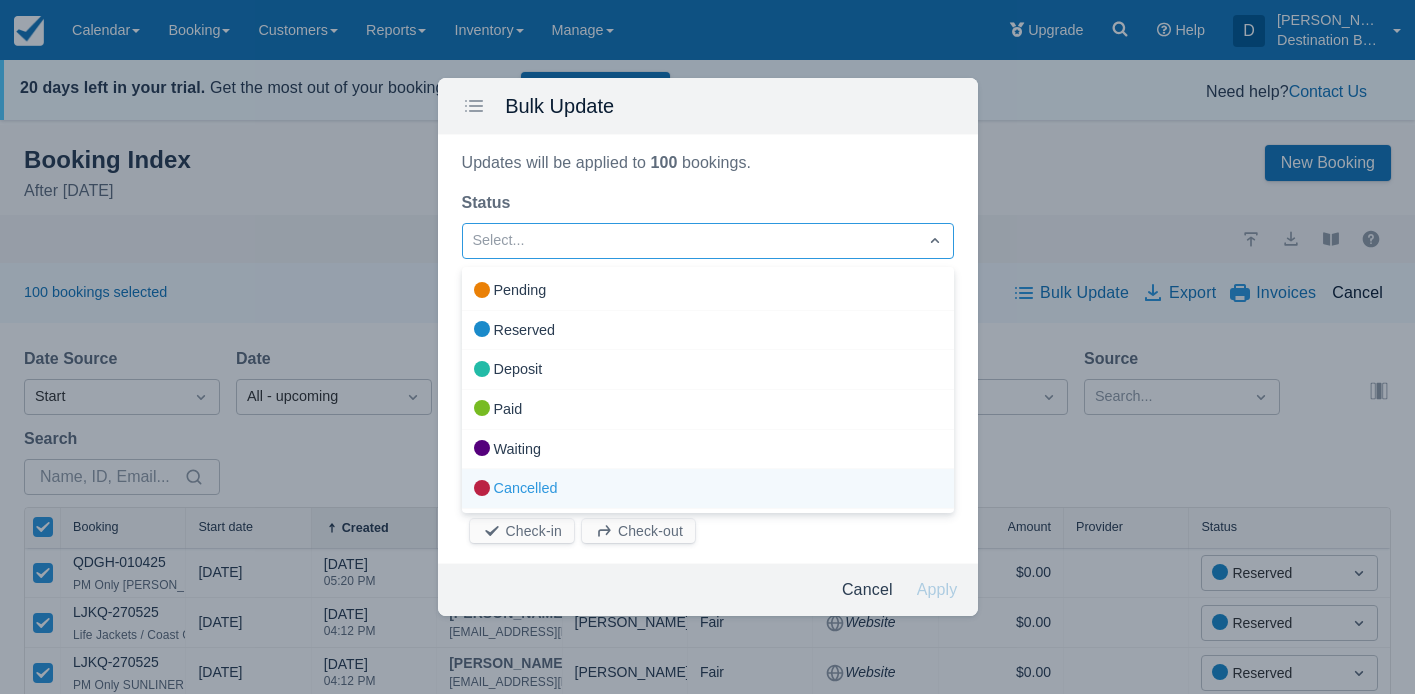 click on "Cancelled" at bounding box center [708, 489] 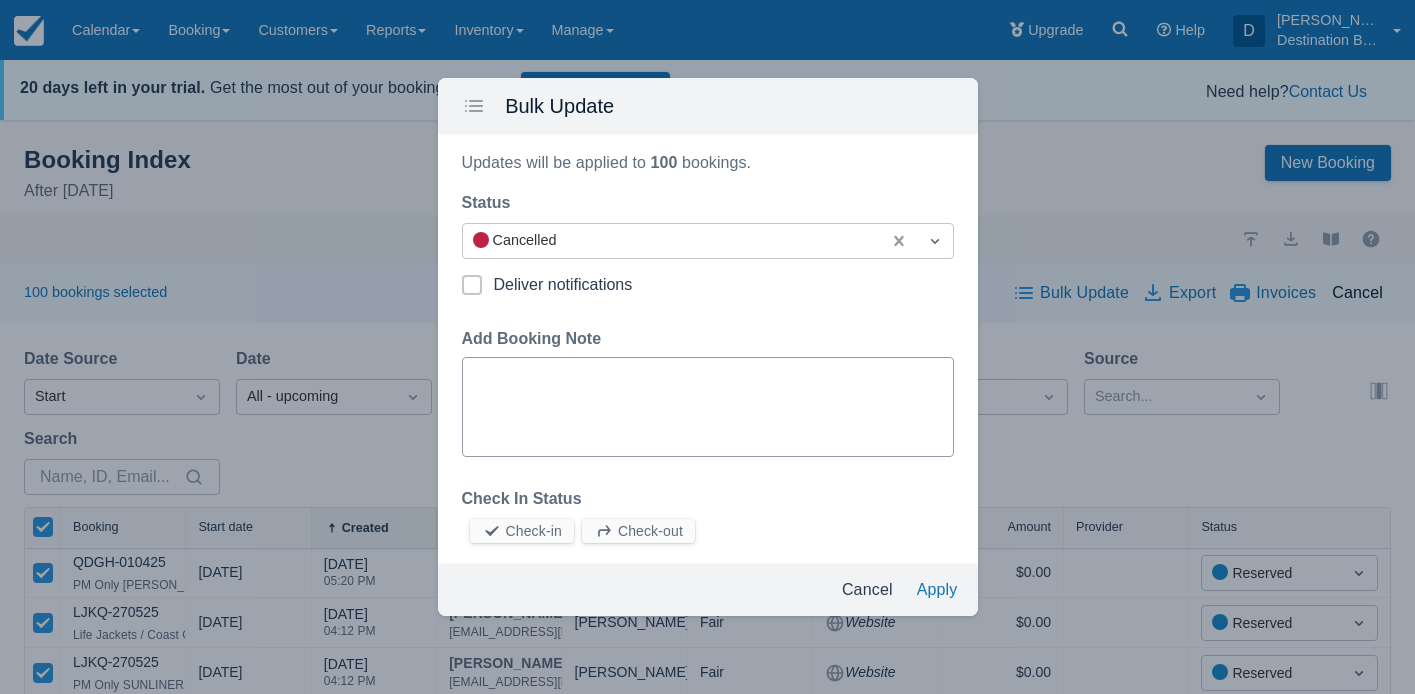 click on "Add Booking Note" at bounding box center [708, 407] 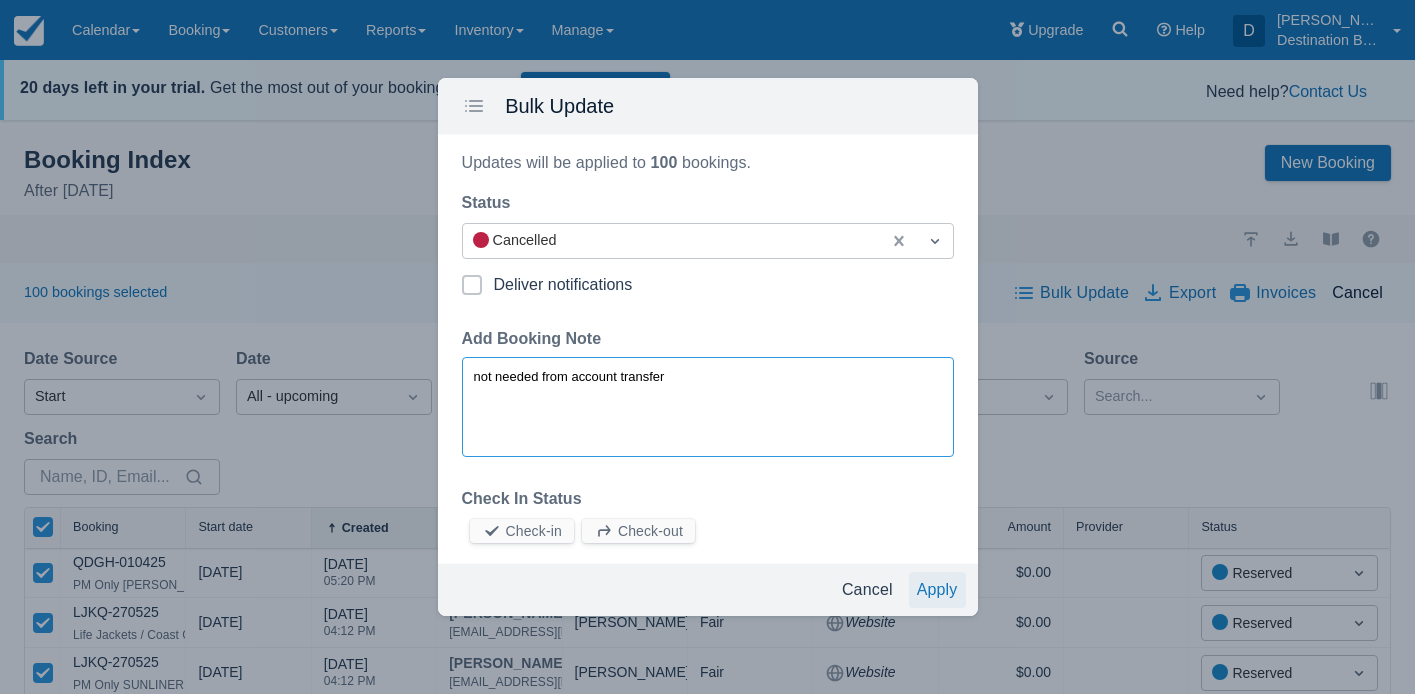 type on "not needed from account transfer" 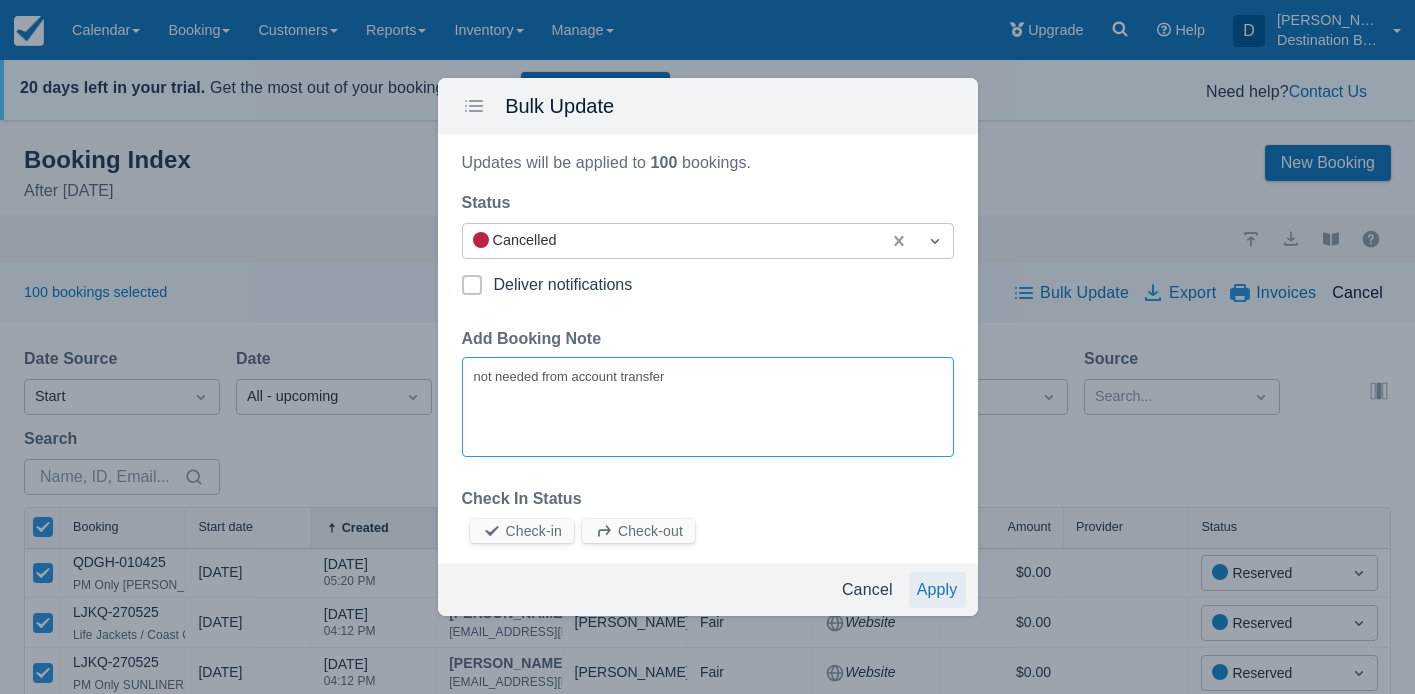click on "Apply" at bounding box center [937, 590] 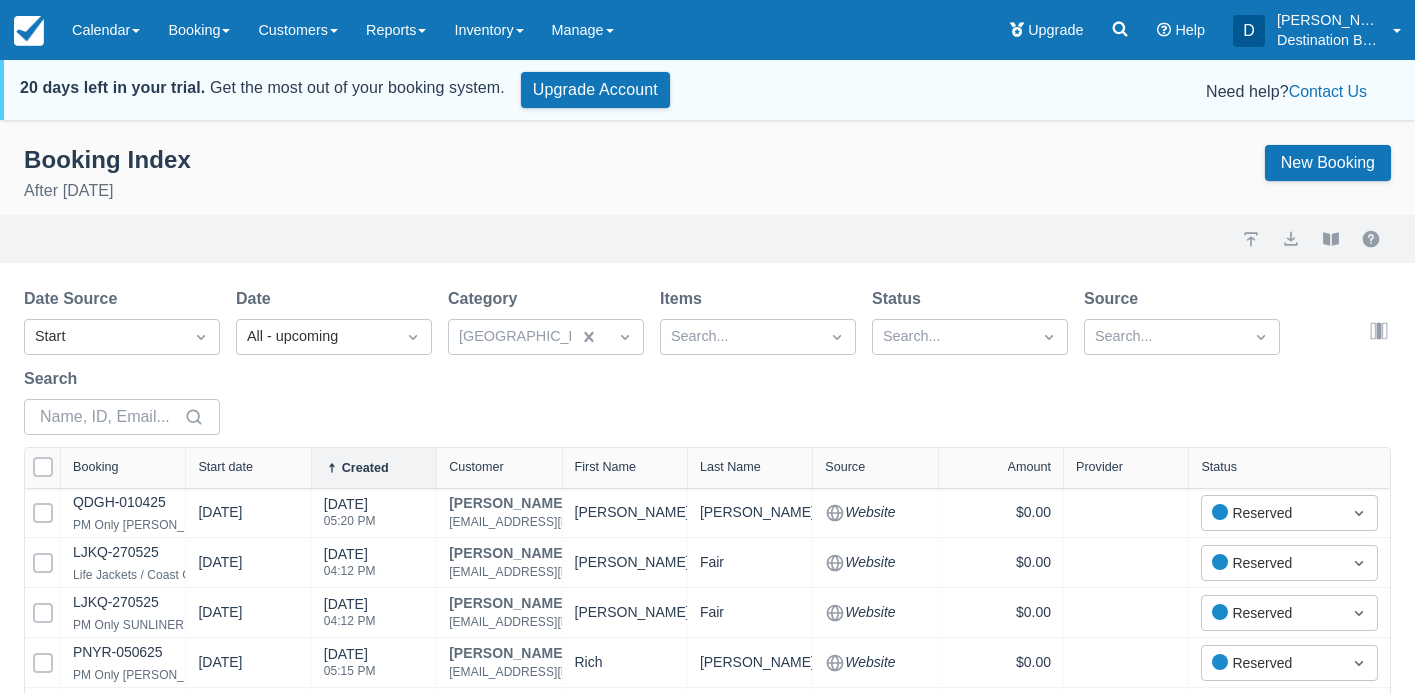 select on "100" 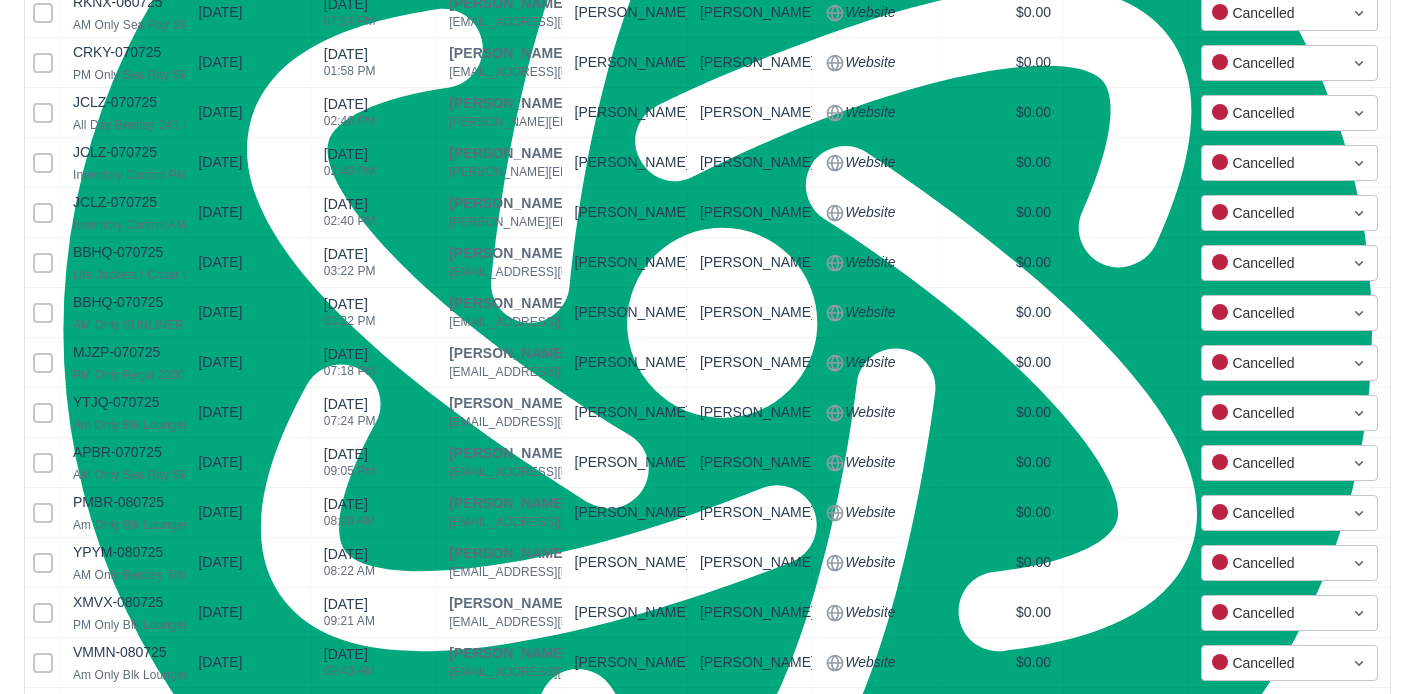 scroll, scrollTop: 4894, scrollLeft: 0, axis: vertical 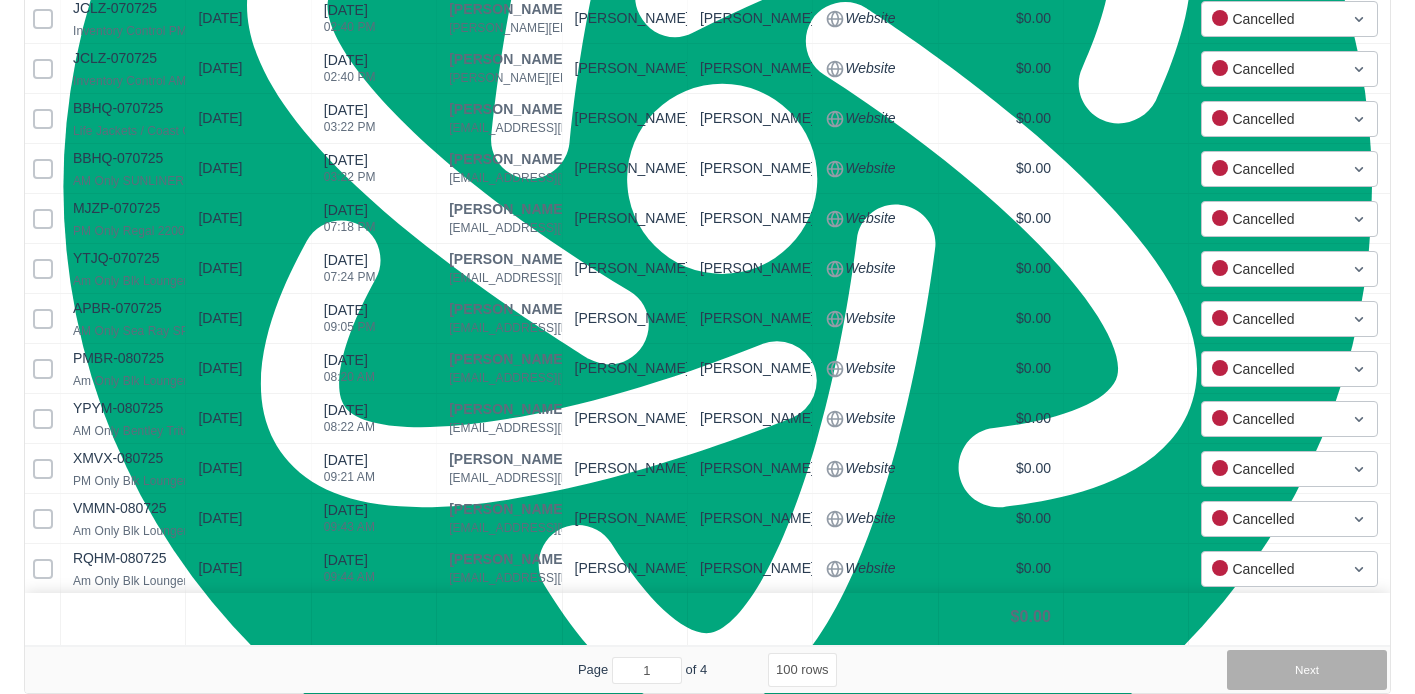 click on "Next" at bounding box center [1307, 670] 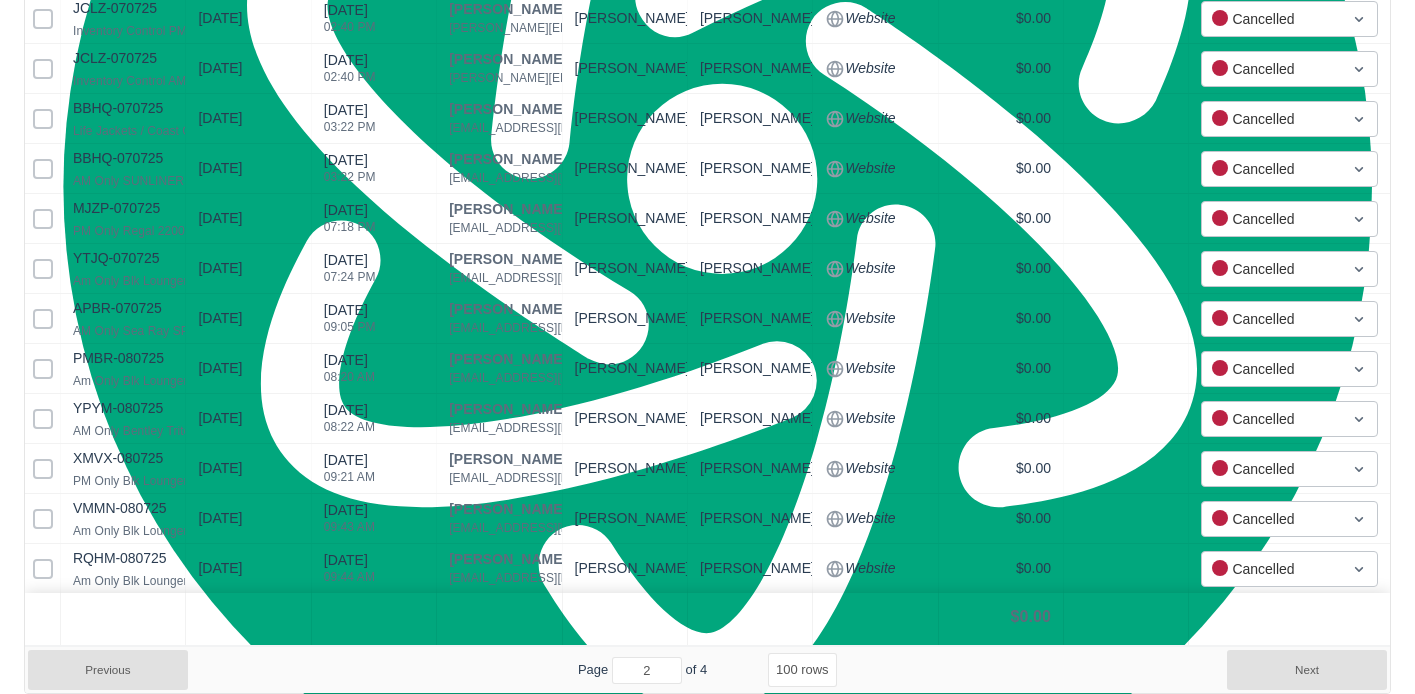 select on "100" 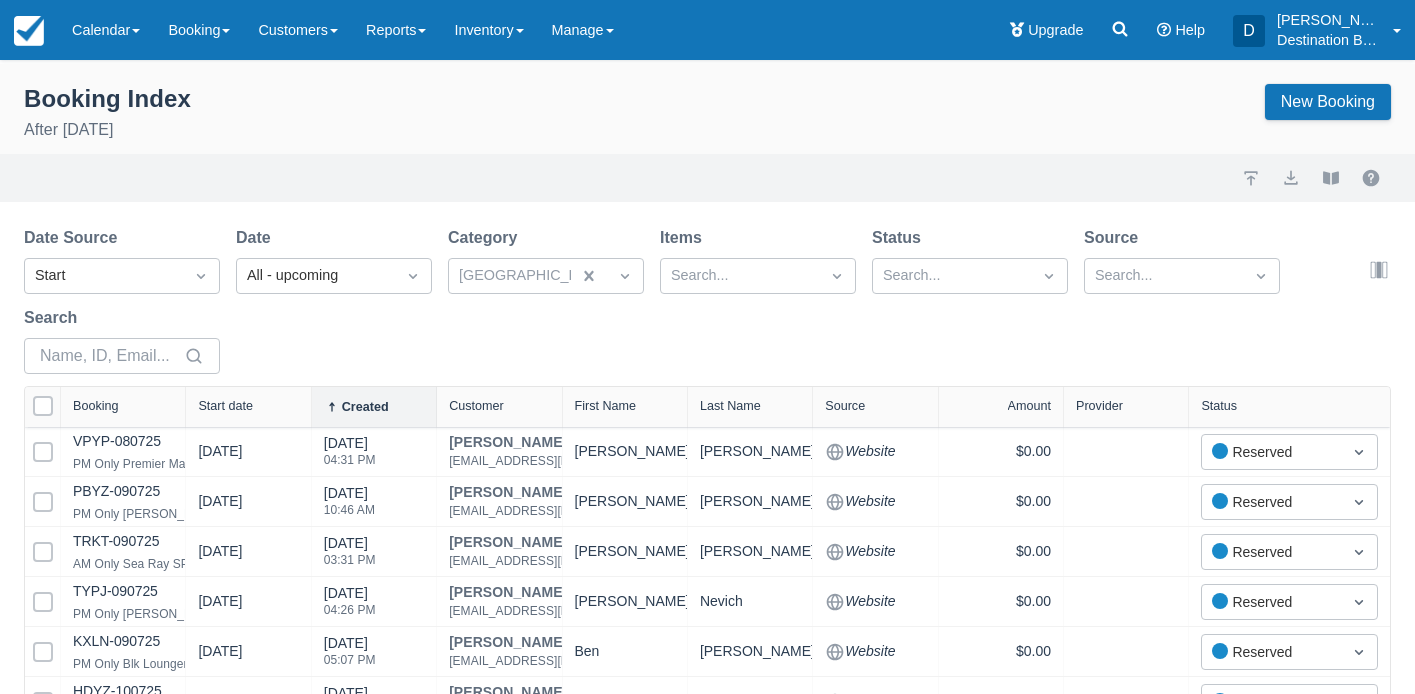 scroll, scrollTop: 0, scrollLeft: 0, axis: both 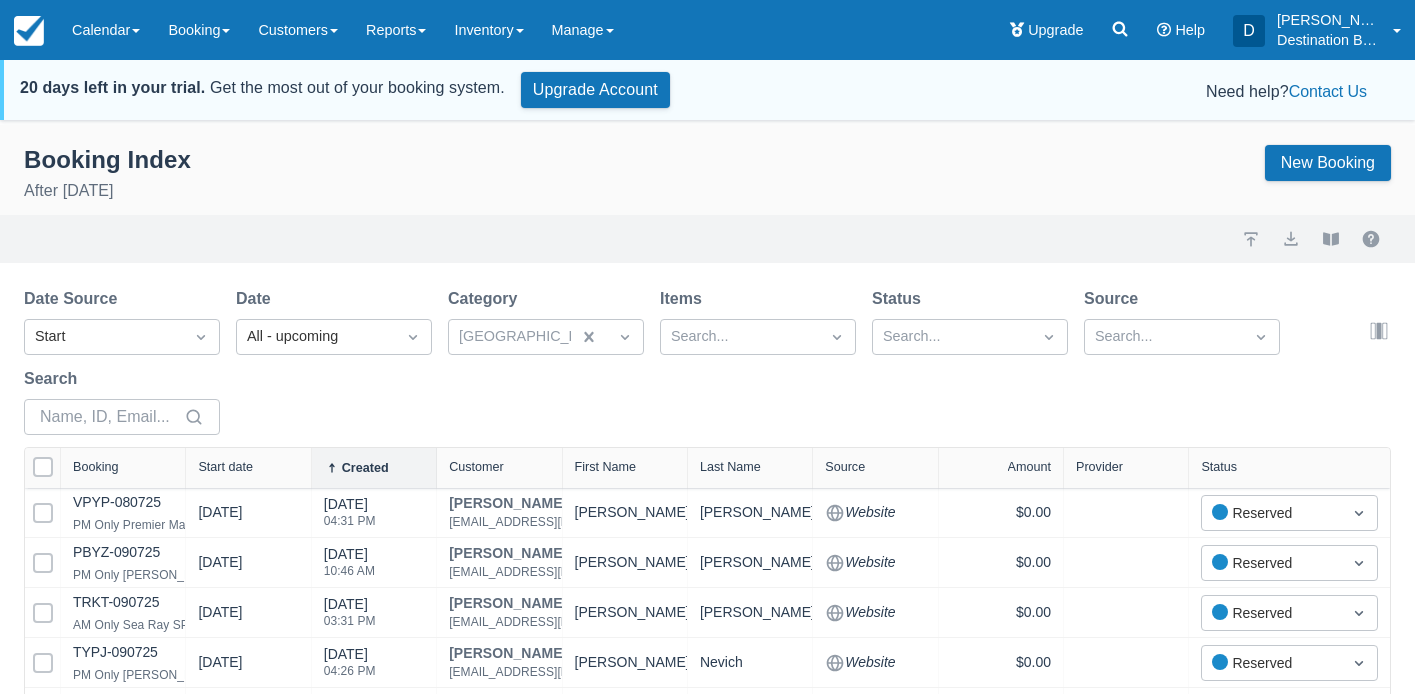 drag, startPoint x: 40, startPoint y: 465, endPoint x: 337, endPoint y: 458, distance: 297.0825 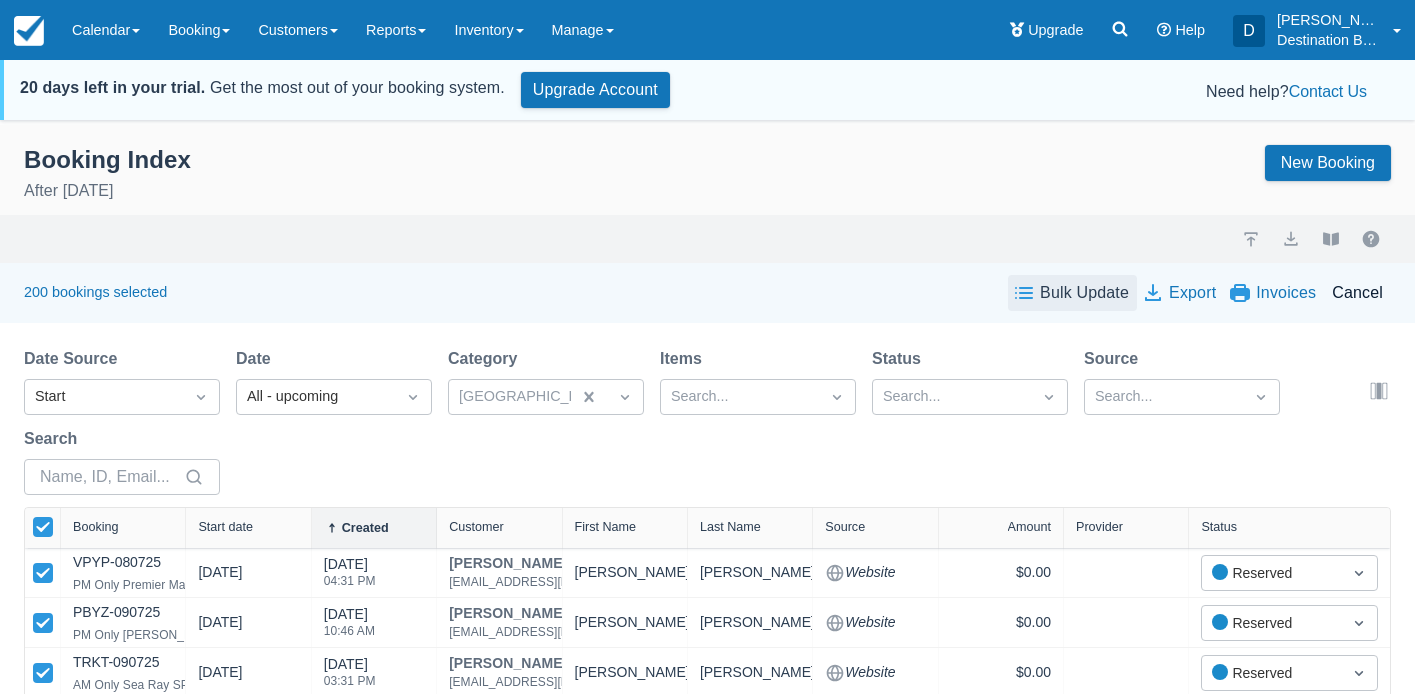 click on "Bulk Update" at bounding box center [1072, 293] 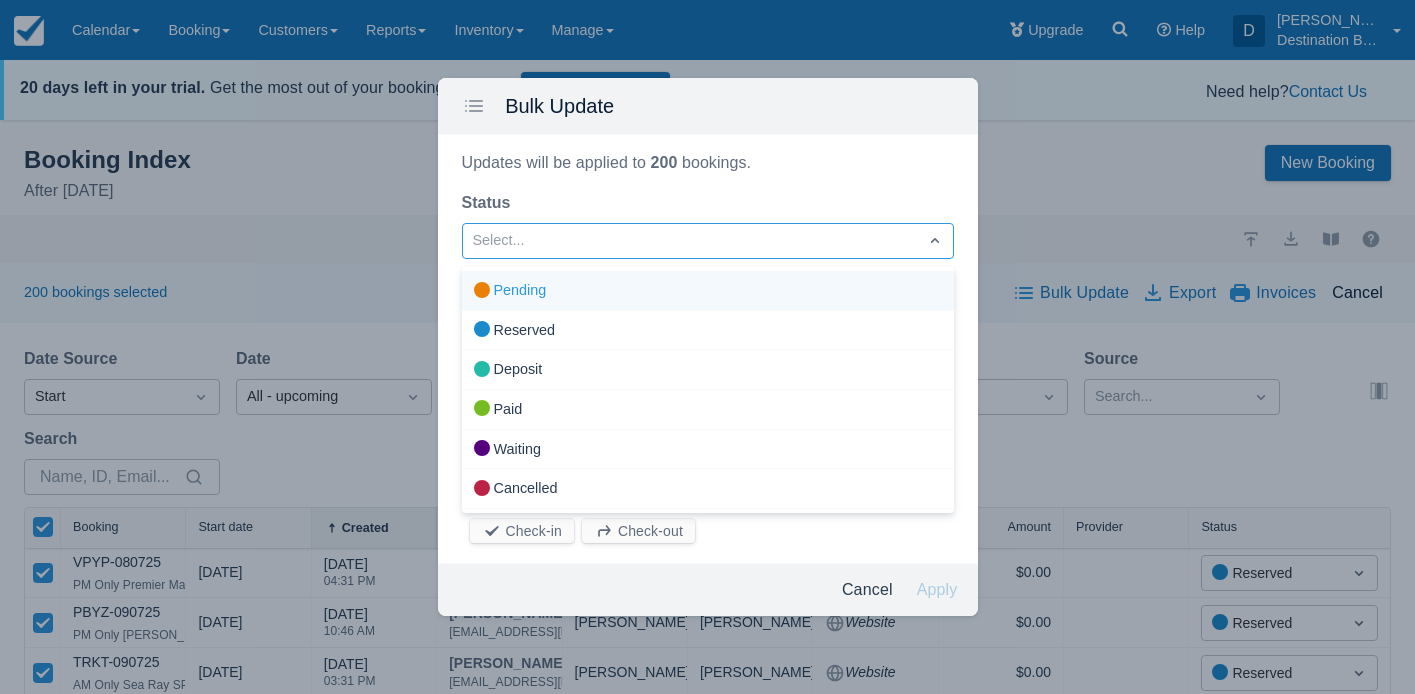 drag, startPoint x: 705, startPoint y: 222, endPoint x: 701, endPoint y: 242, distance: 20.396078 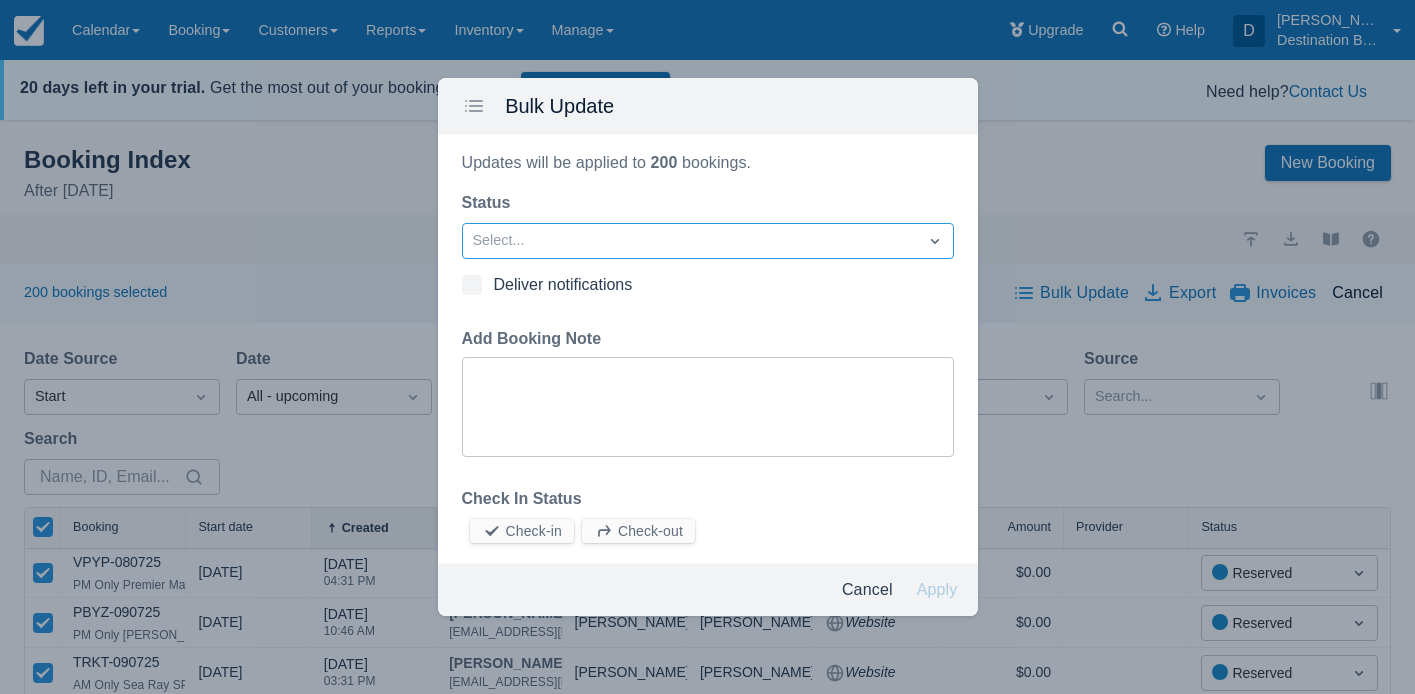 click on "Select..." at bounding box center [690, 241] 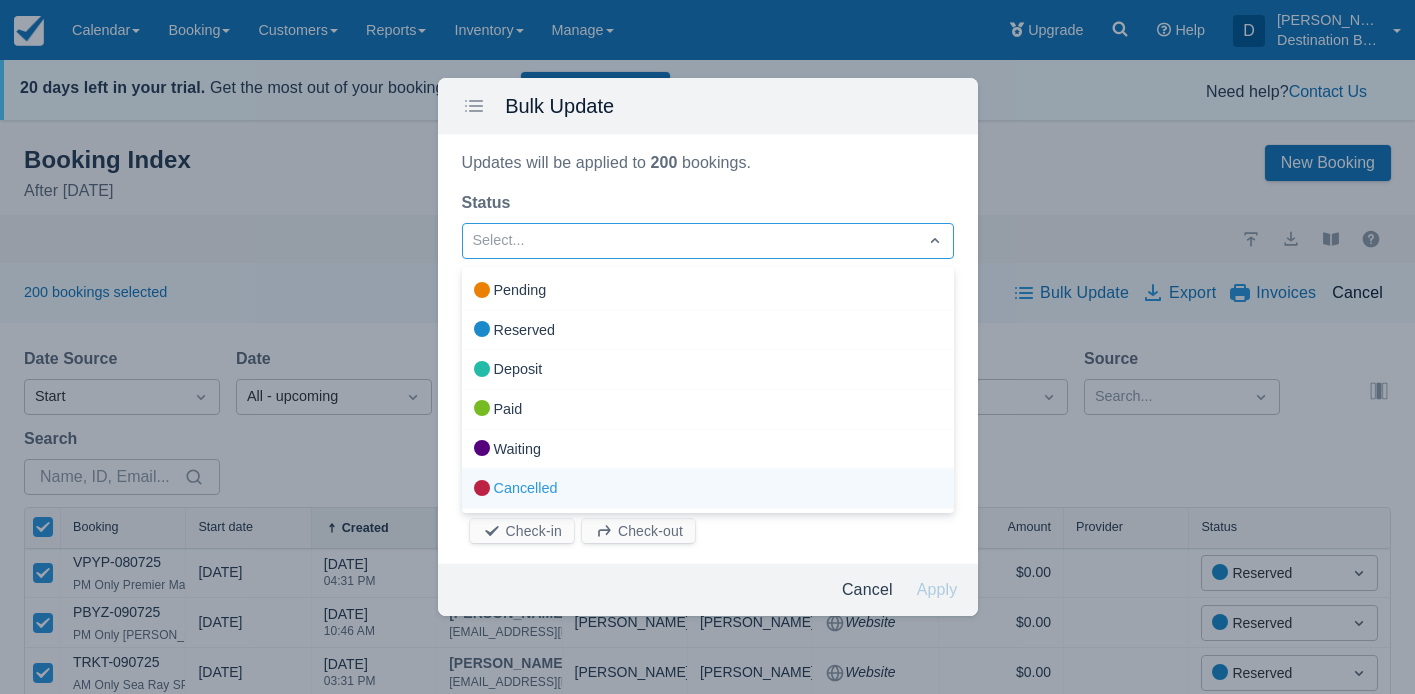drag, startPoint x: 607, startPoint y: 490, endPoint x: 639, endPoint y: 458, distance: 45.254833 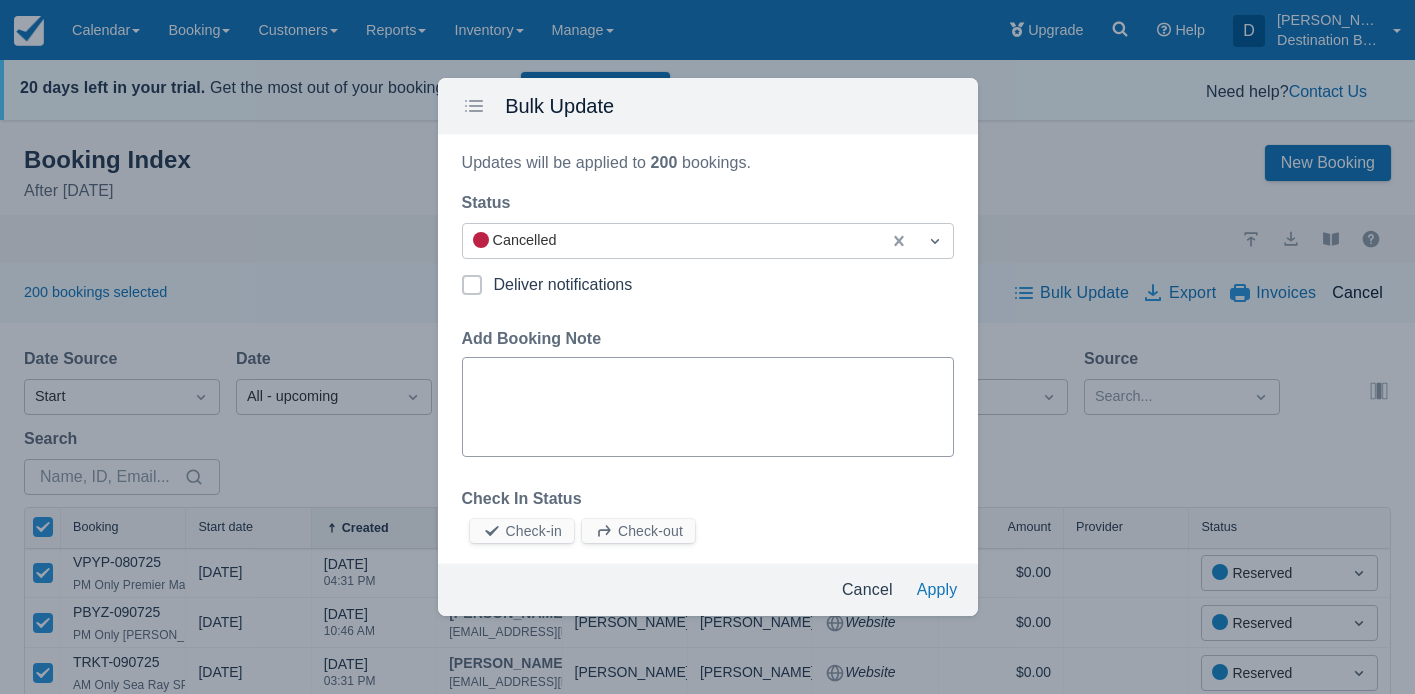 click on "Add Booking Note" at bounding box center [708, 407] 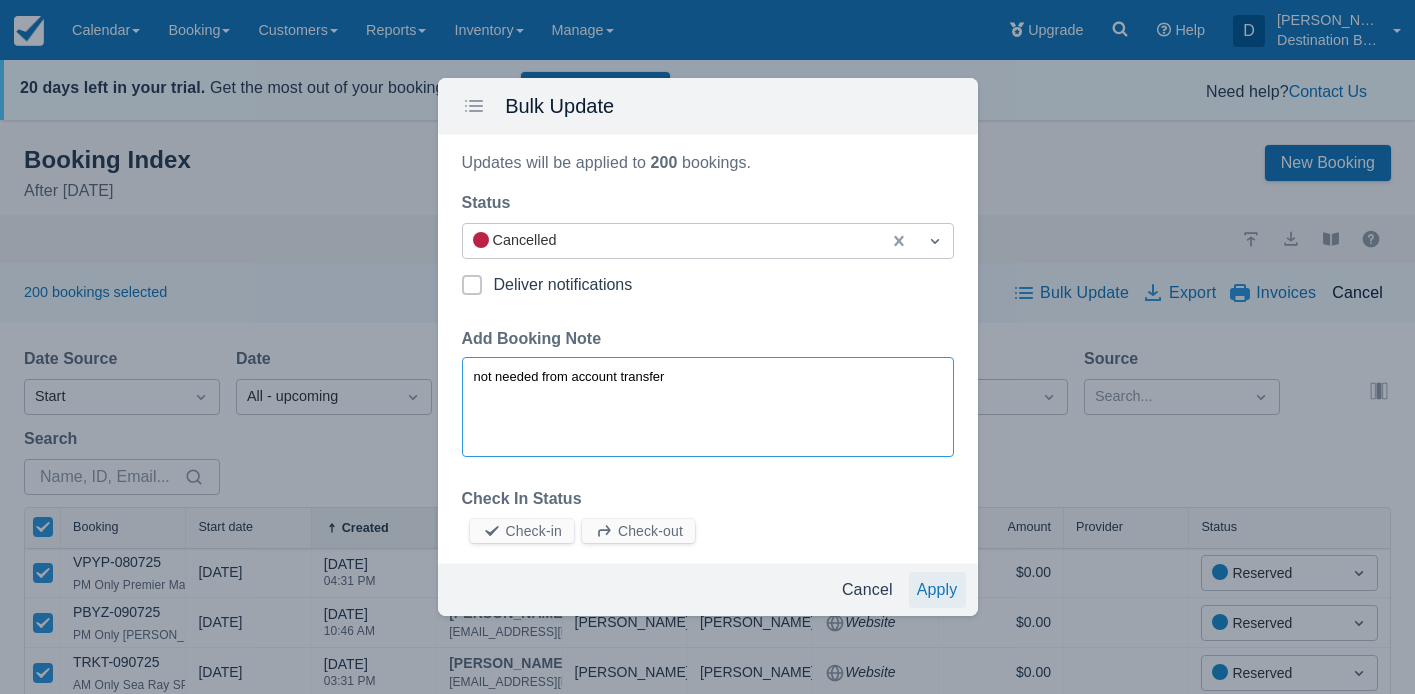 type on "not needed from account transfer" 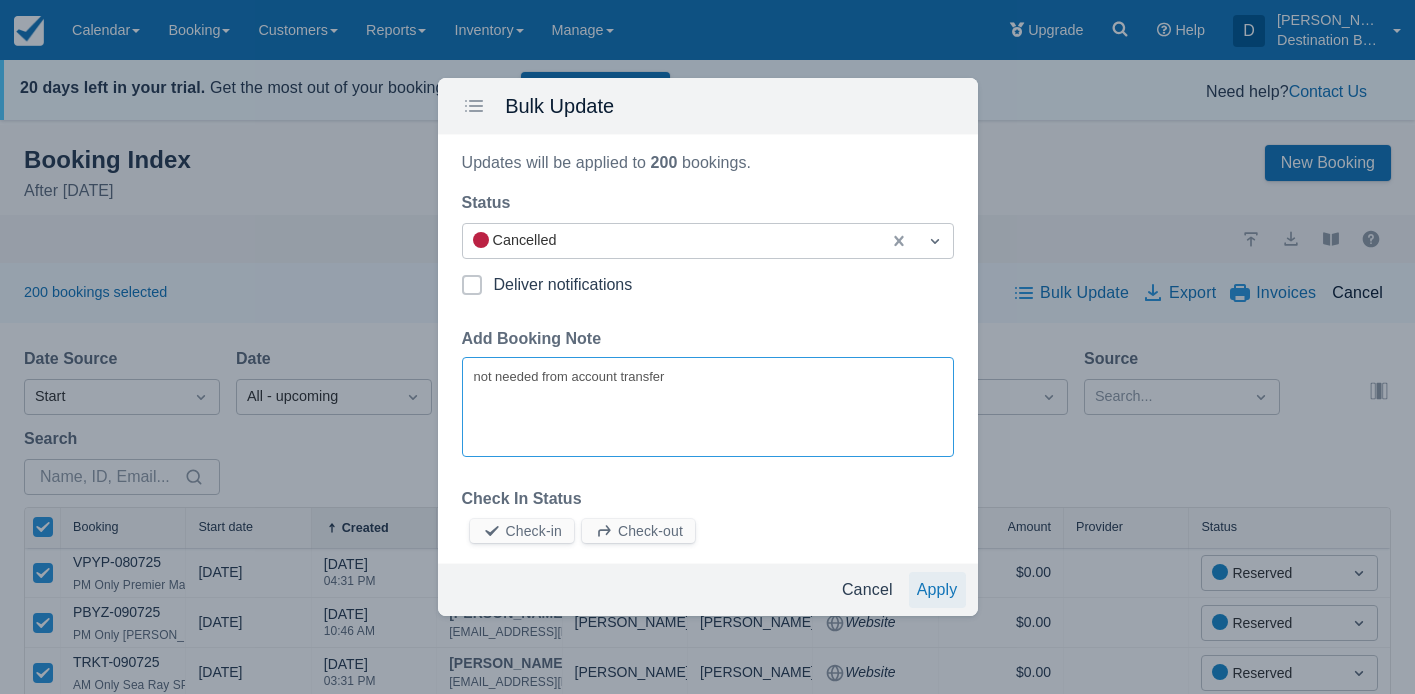 click on "Apply" at bounding box center [937, 590] 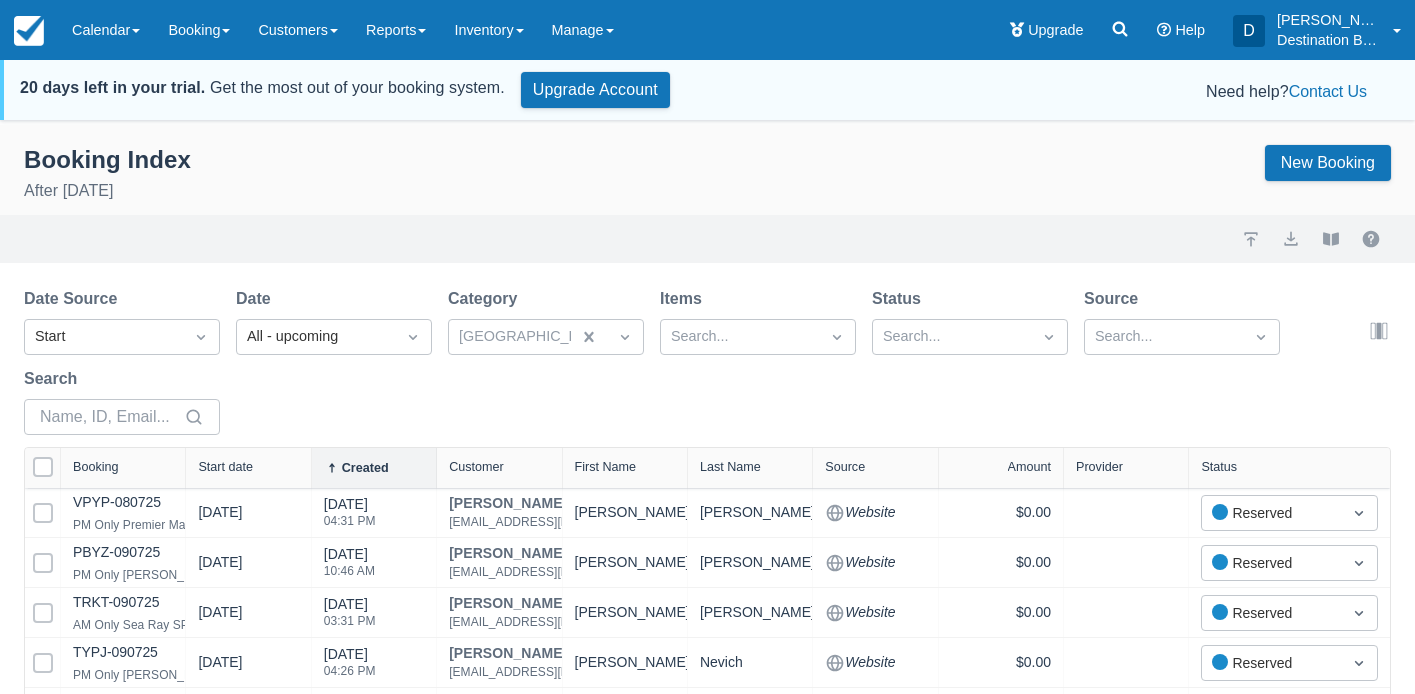 select on "100" 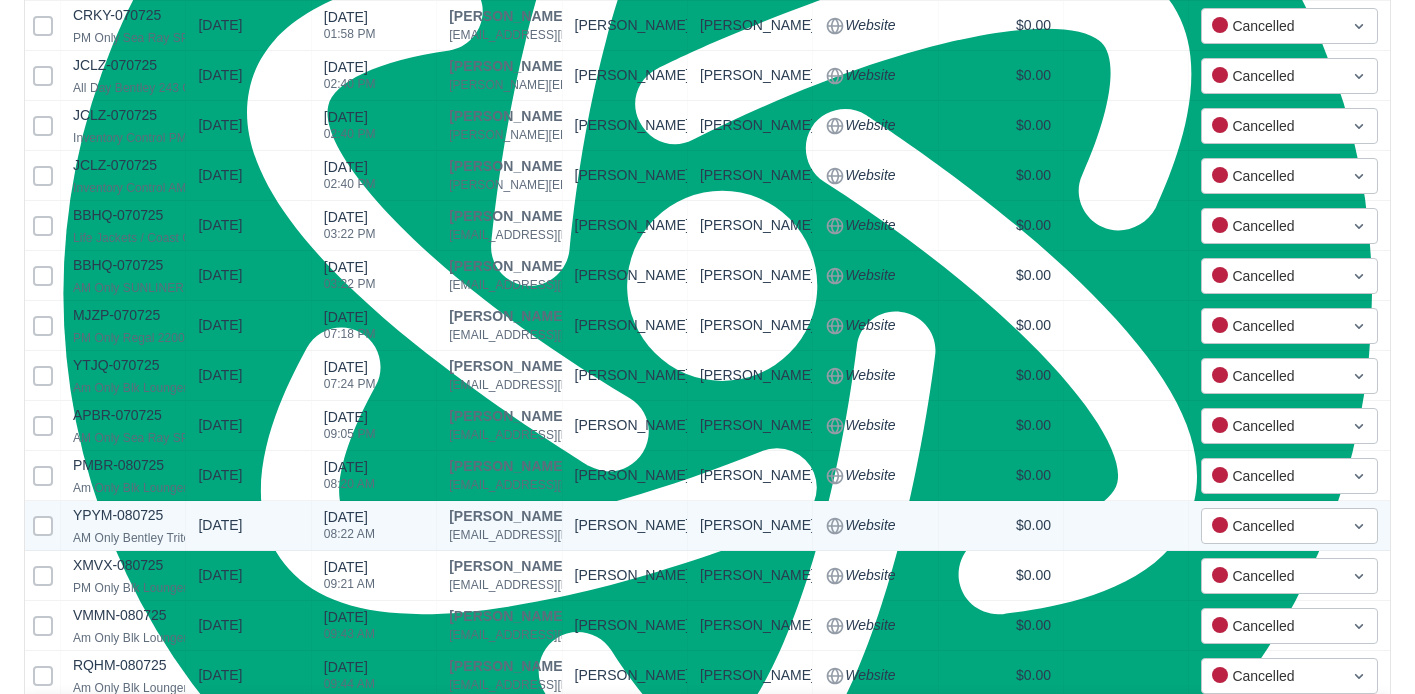 scroll, scrollTop: 4894, scrollLeft: 0, axis: vertical 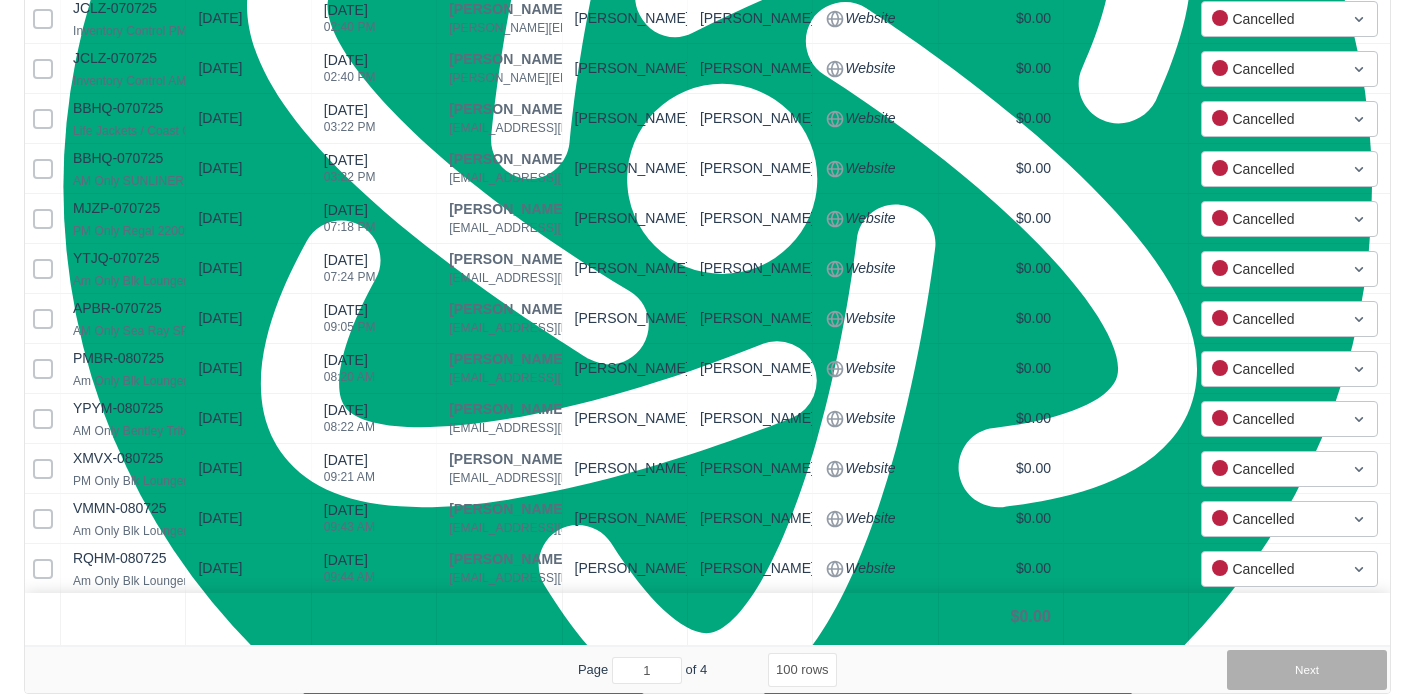 click on "Next" at bounding box center (1307, 670) 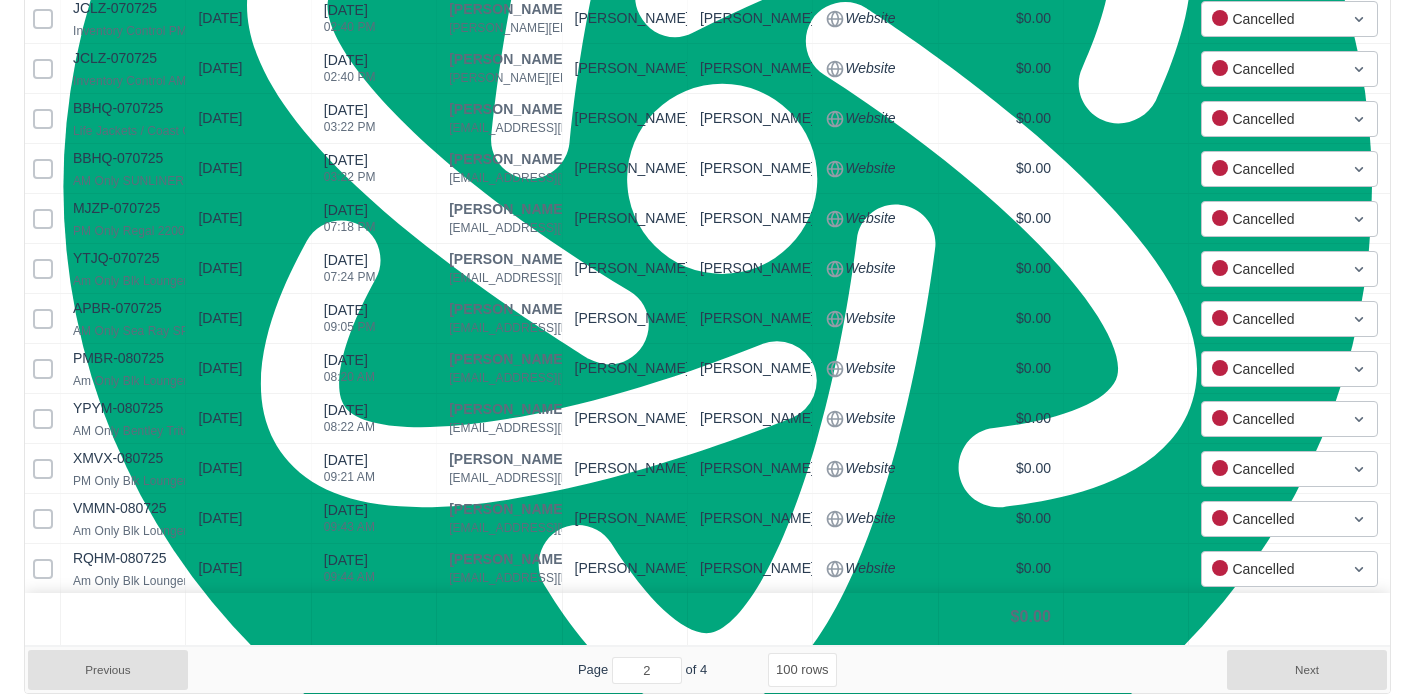 click at bounding box center [707, -1877] 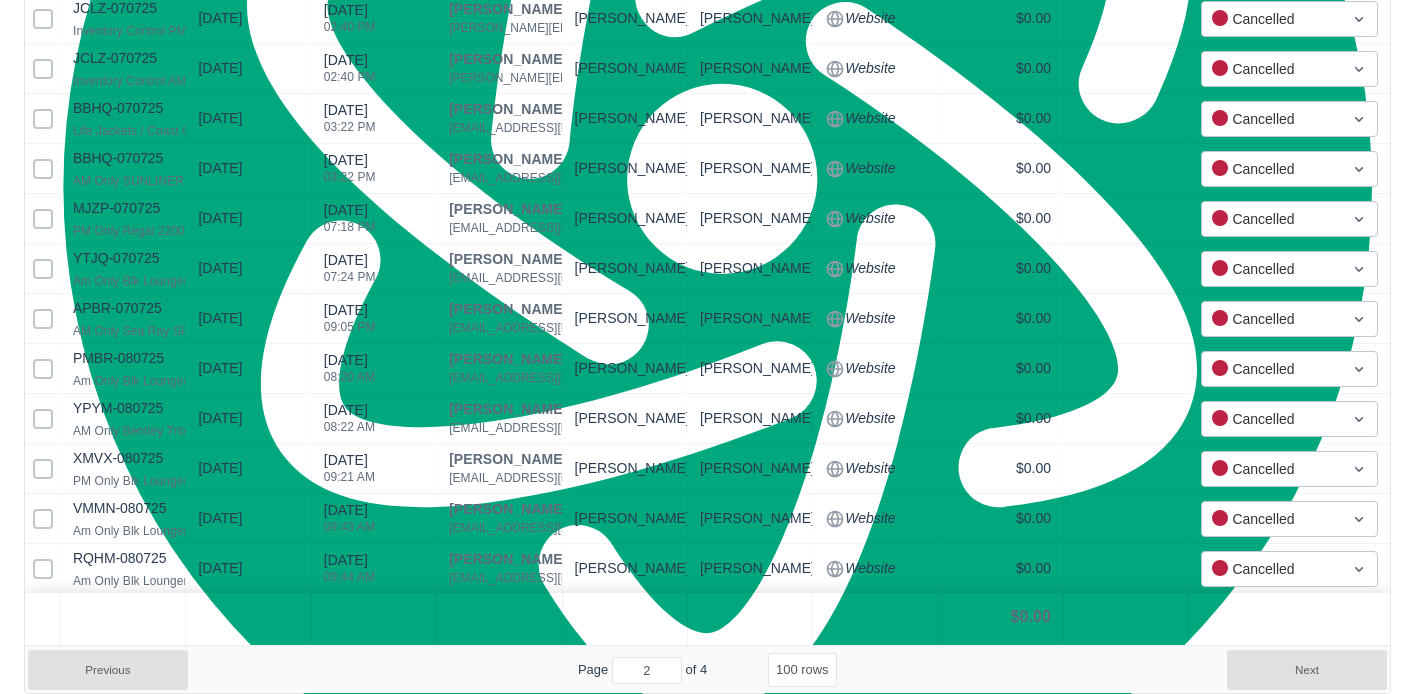select on "100" 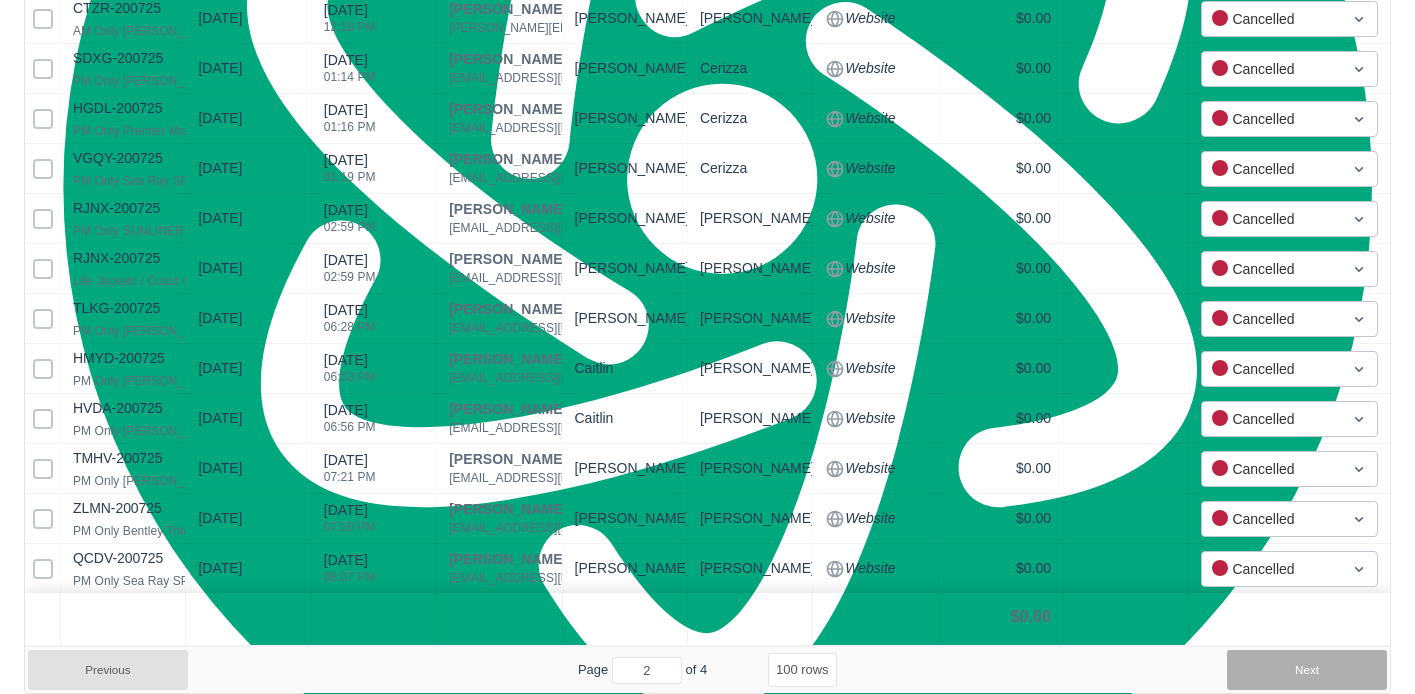 click on "Next" at bounding box center (1307, 670) 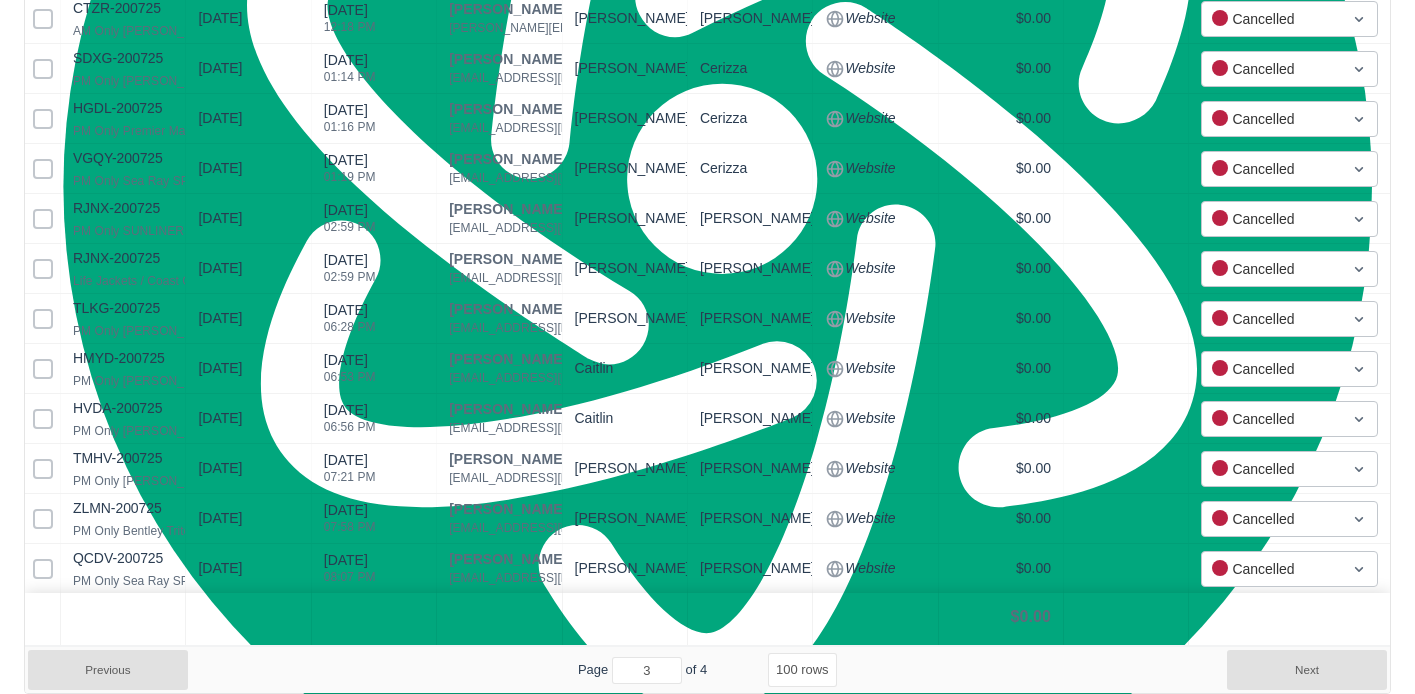 select on "100" 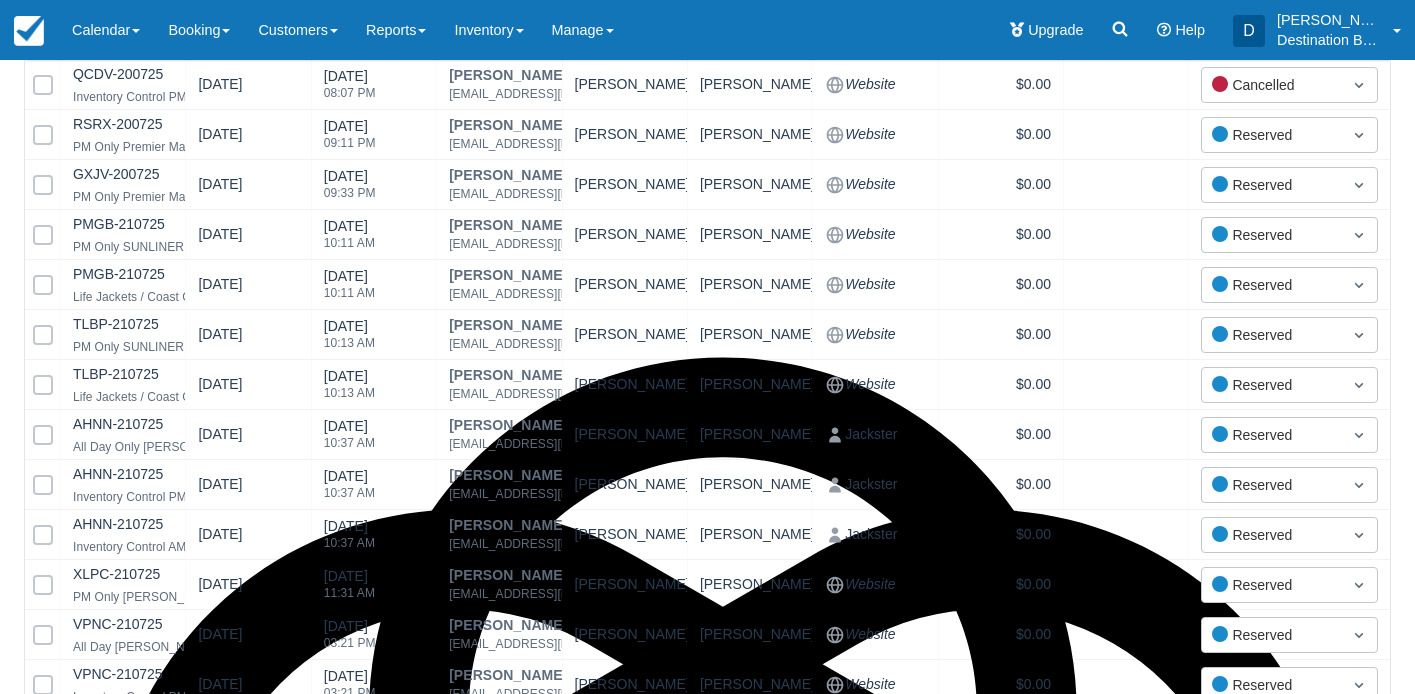 scroll, scrollTop: 0, scrollLeft: 0, axis: both 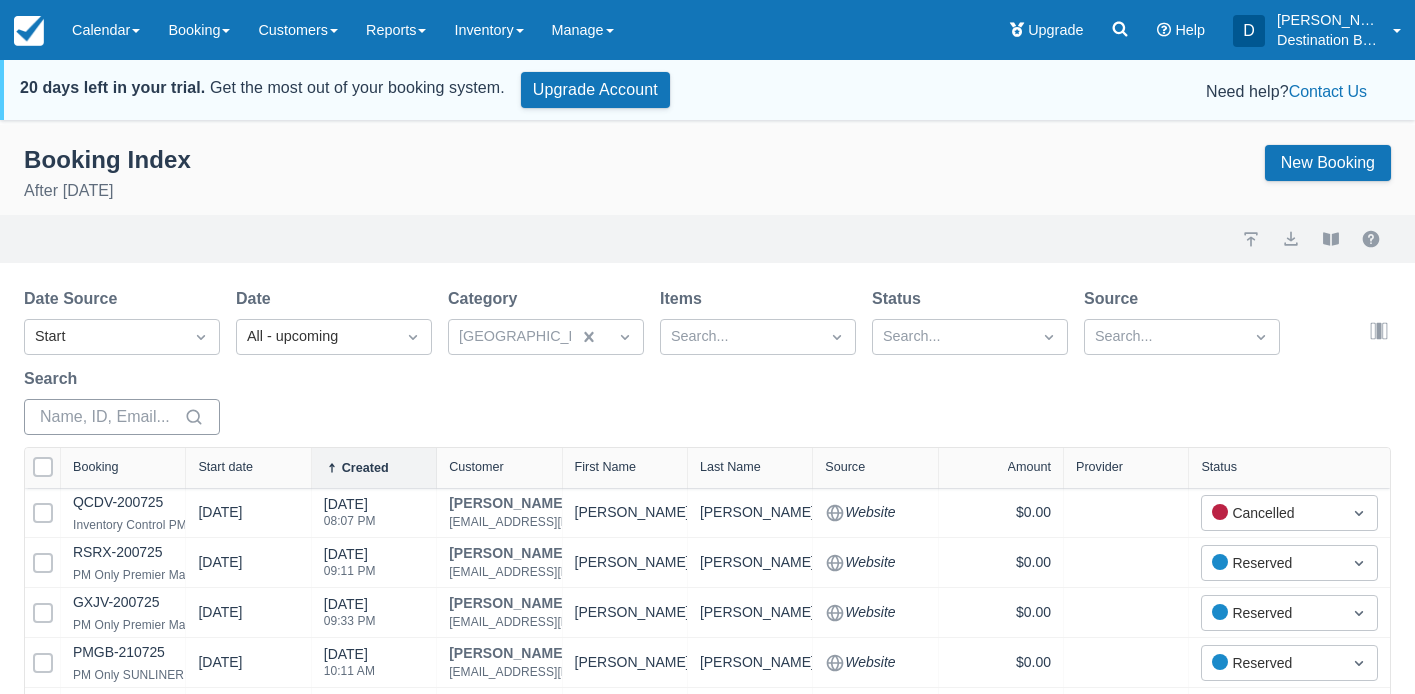 click at bounding box center (43, 467) 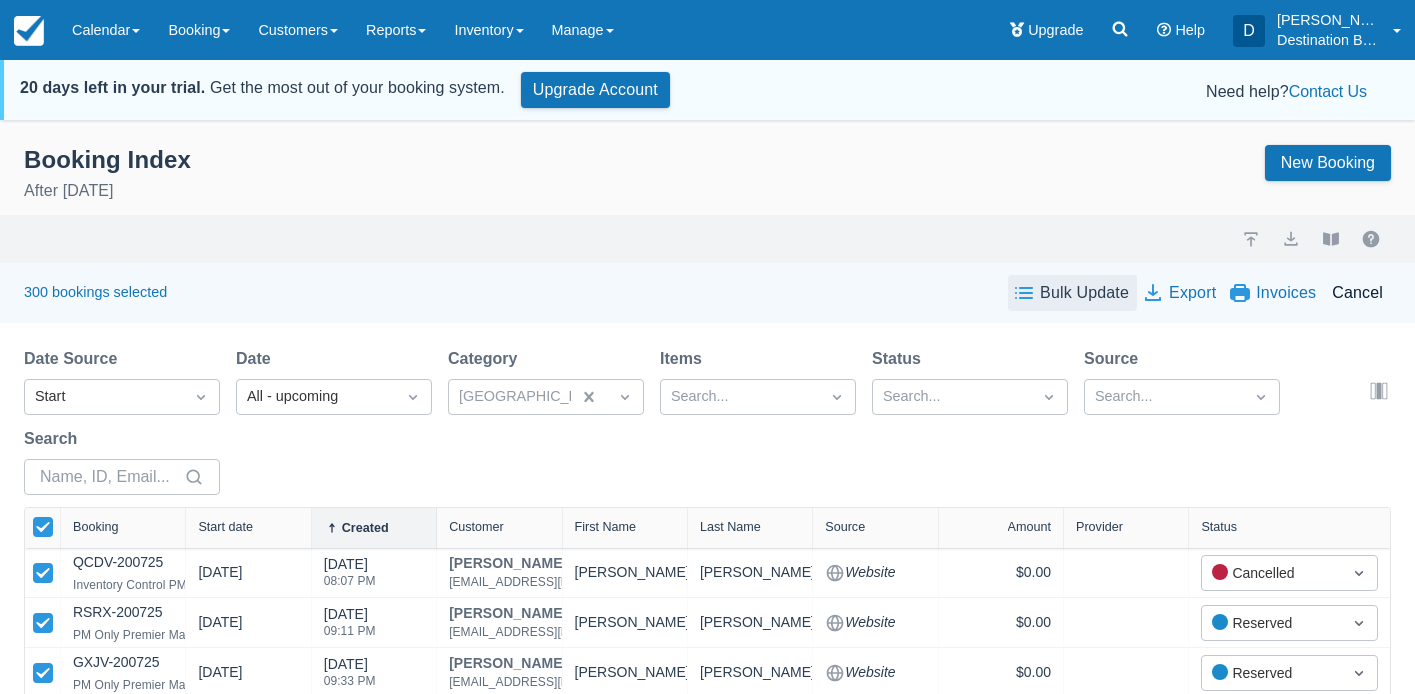 click on "Bulk Update" at bounding box center [1072, 293] 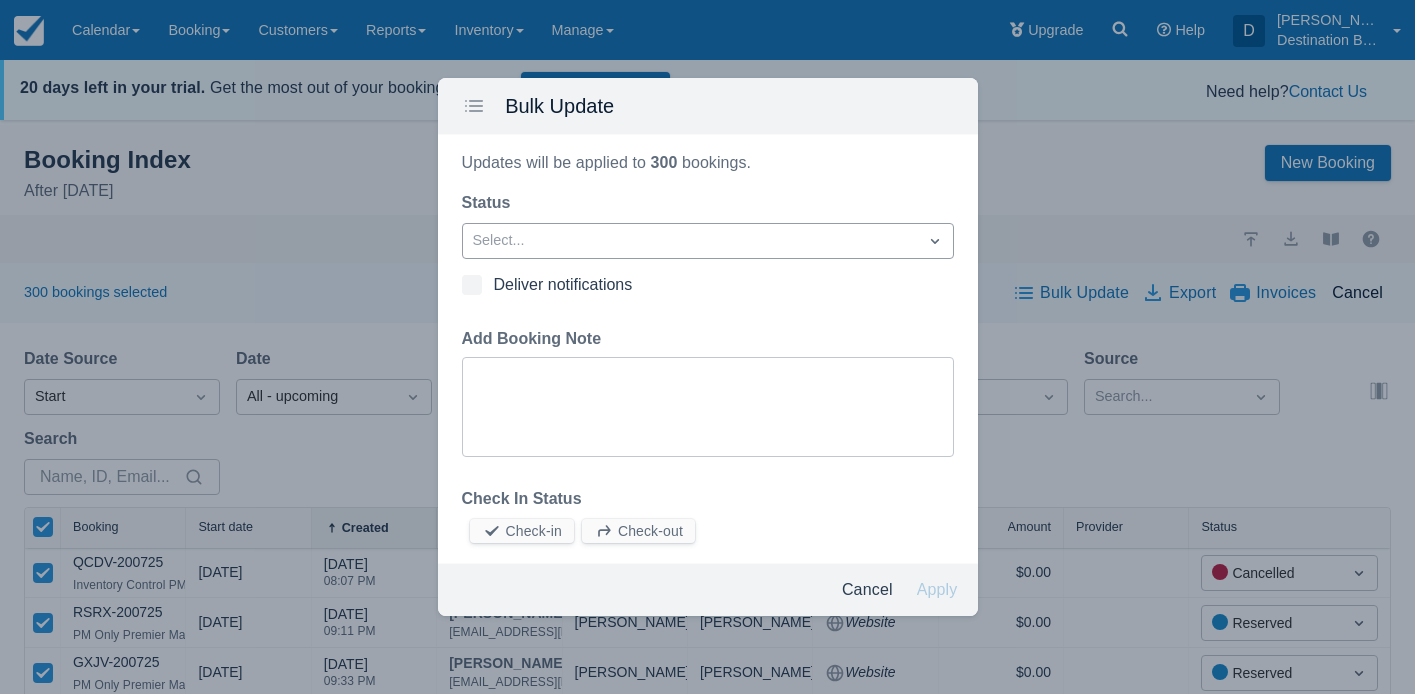 click on "Select..." at bounding box center (690, 240) 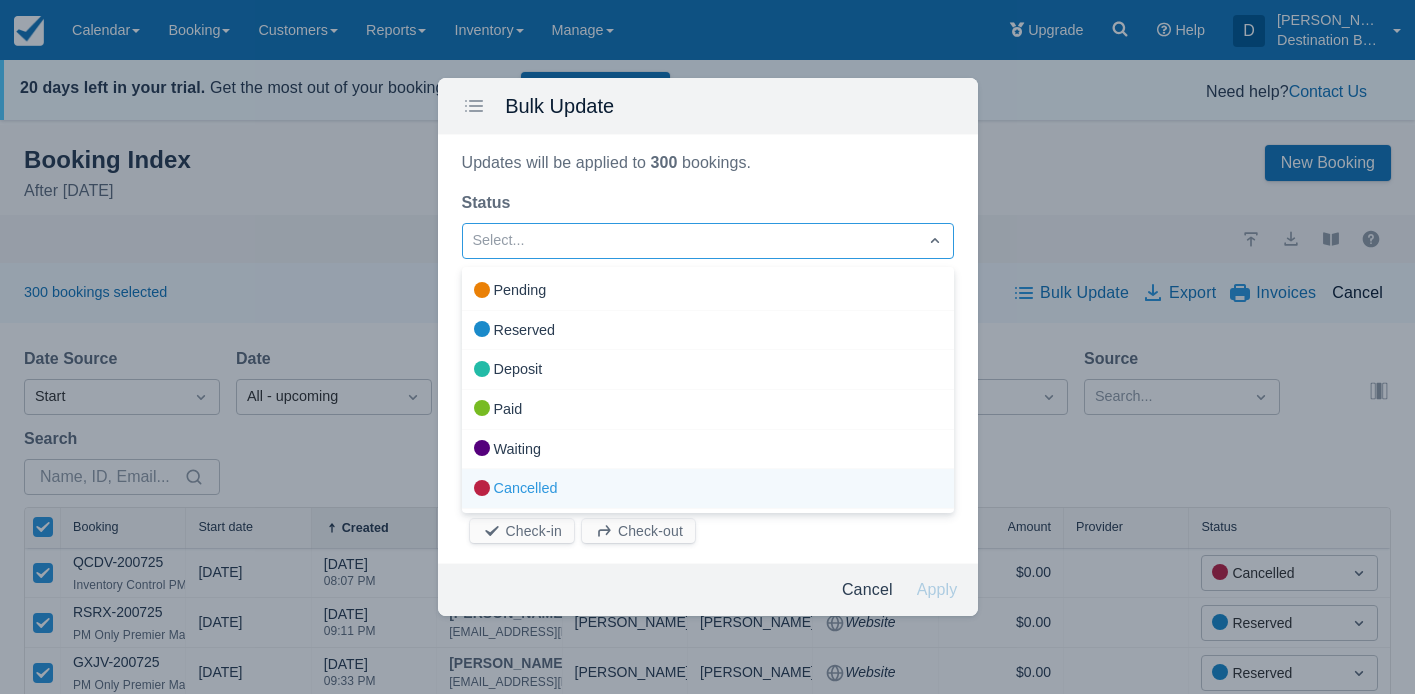 click on "Cancelled" at bounding box center [708, 489] 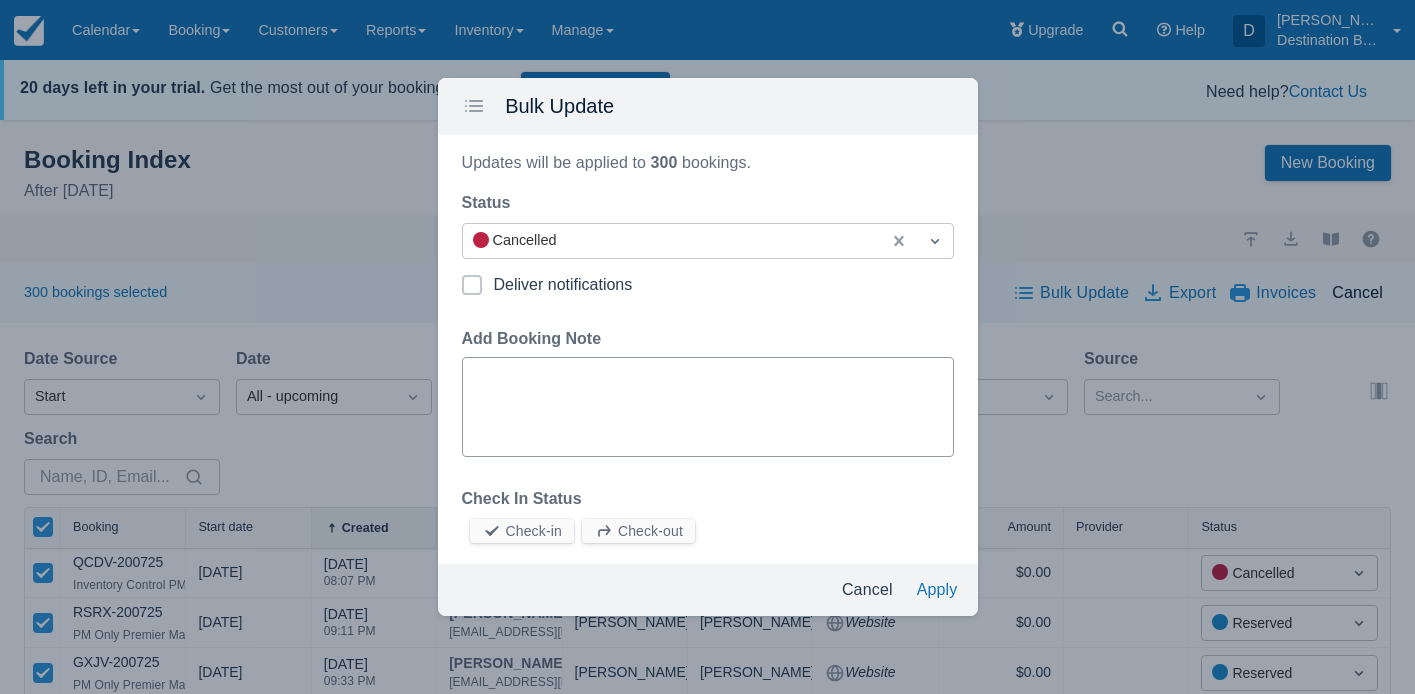 click on "Add Booking Note" at bounding box center (708, 407) 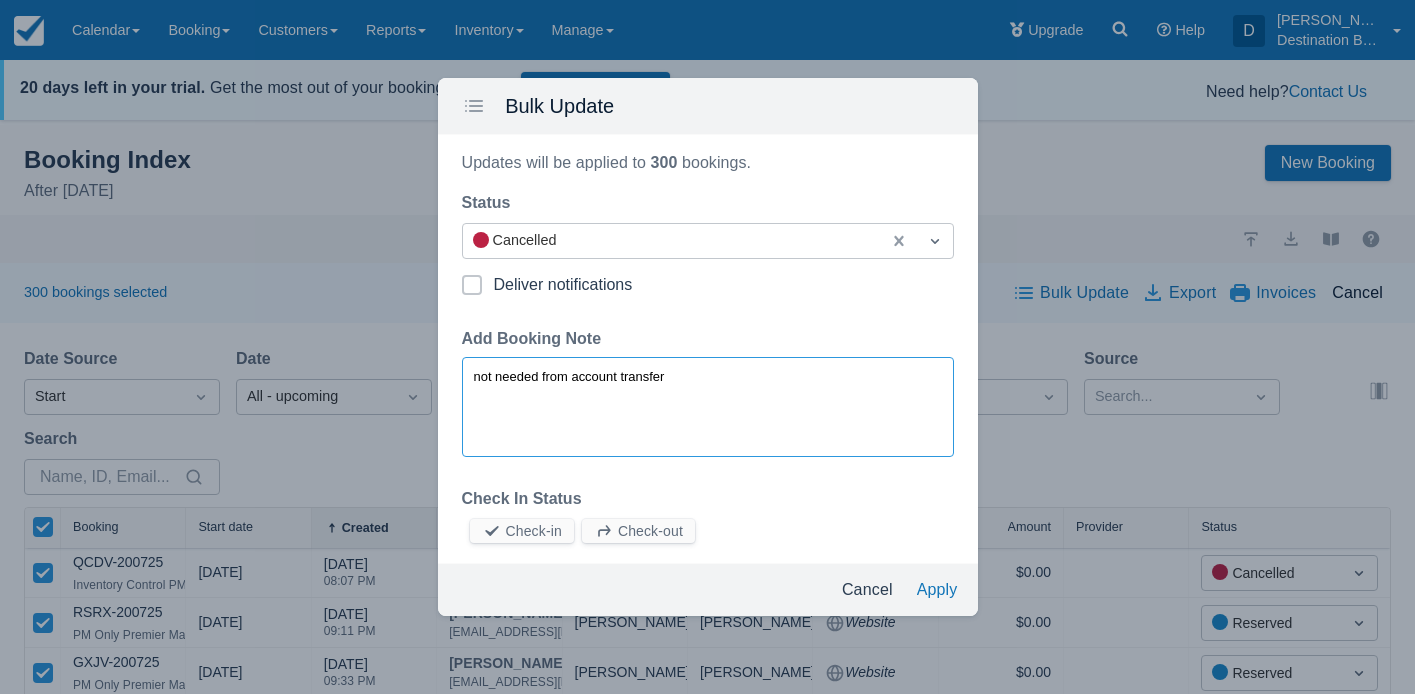 type on "not needed from account transfer" 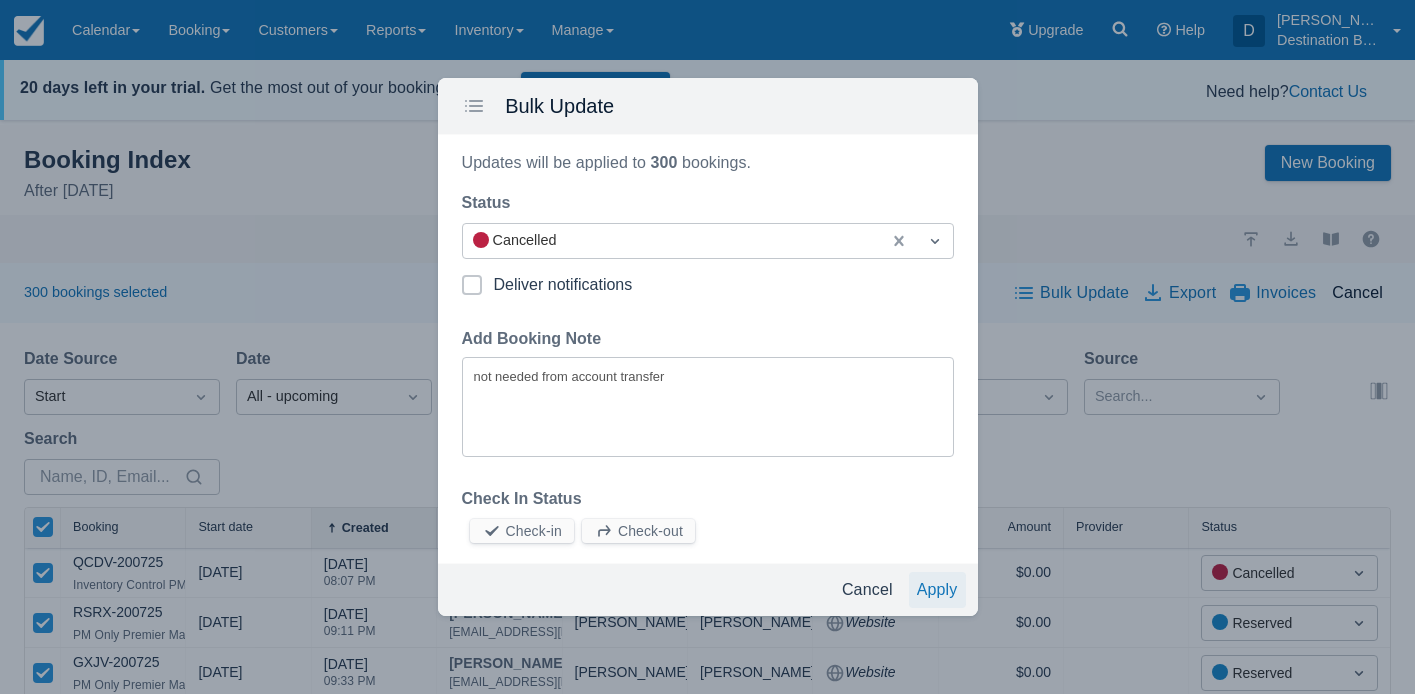 click on "Cancel Apply" at bounding box center (896, 586) 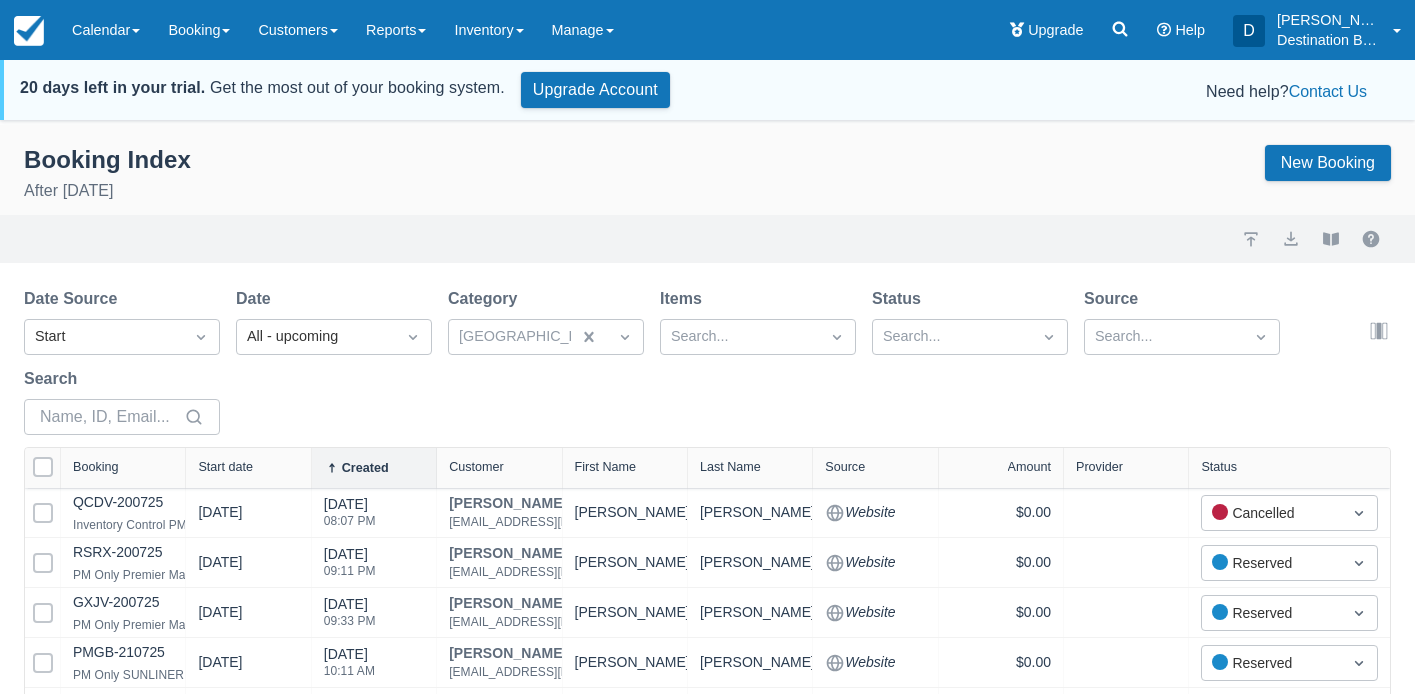 select on "100" 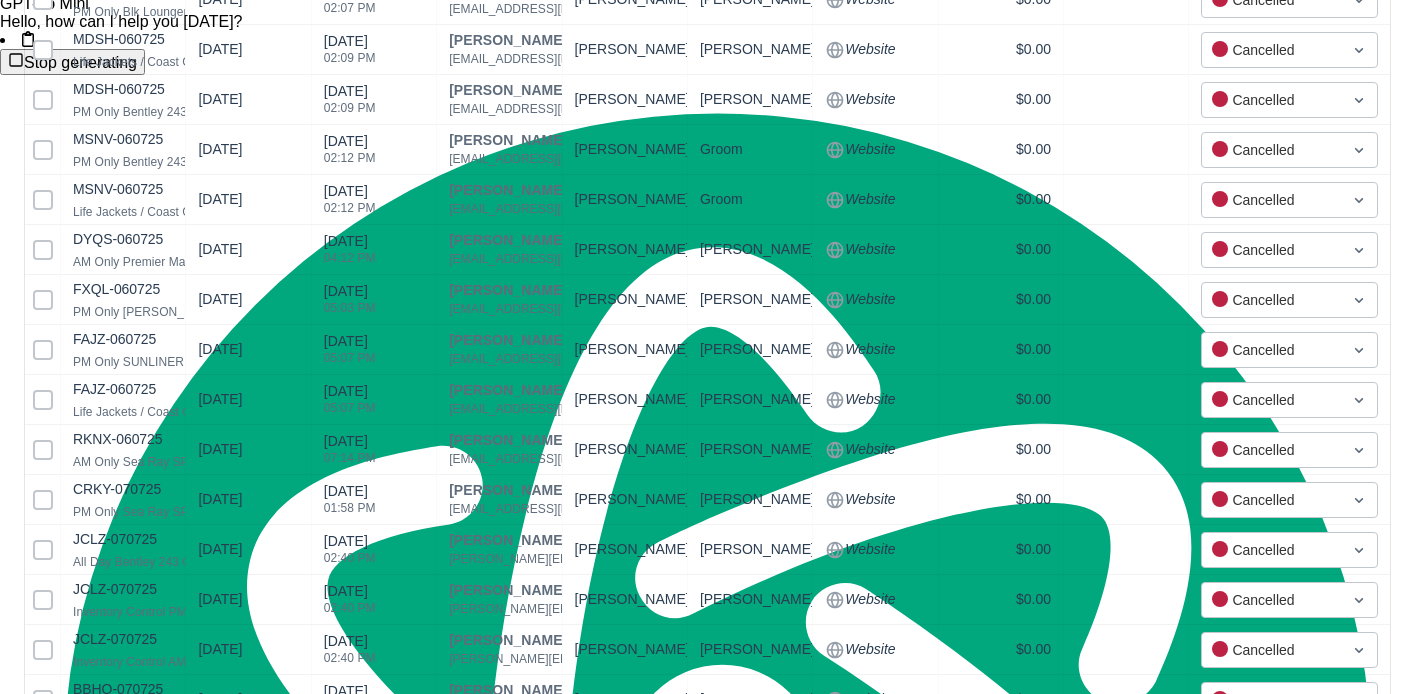 scroll, scrollTop: 4894, scrollLeft: 0, axis: vertical 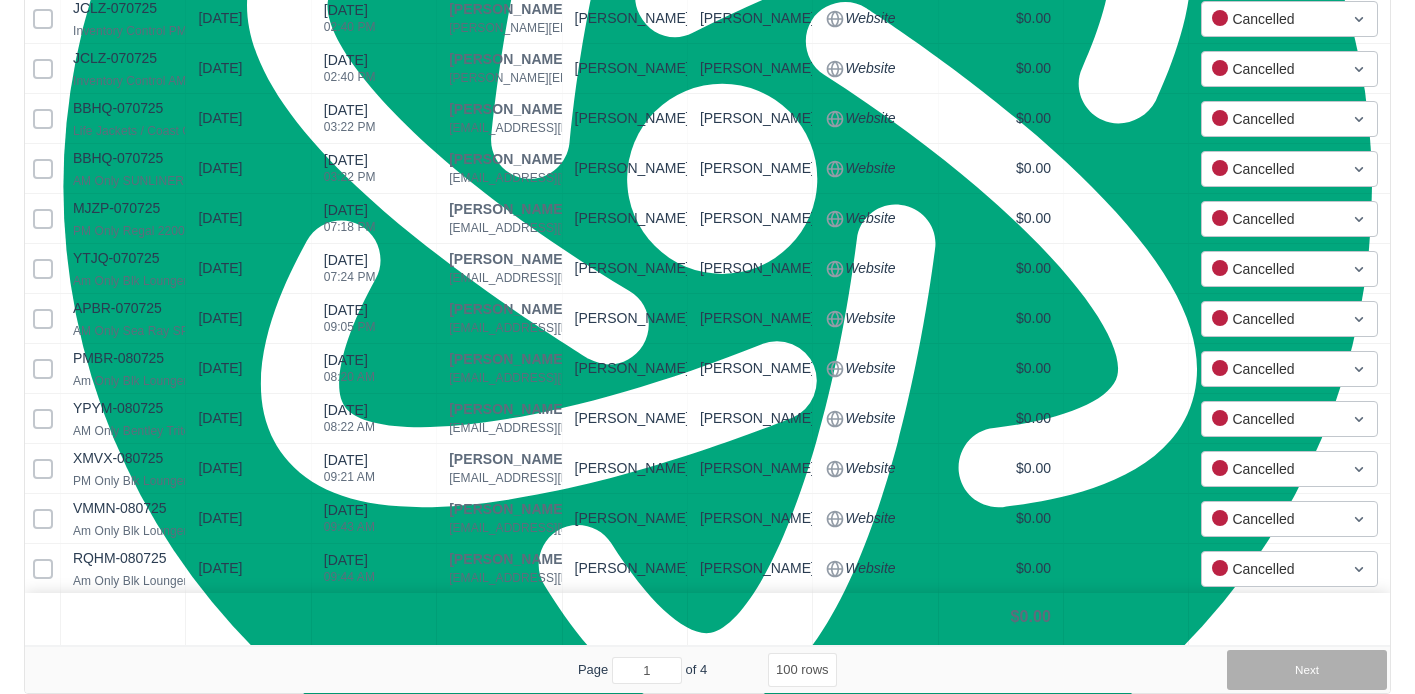 click on "Next" at bounding box center (1307, 670) 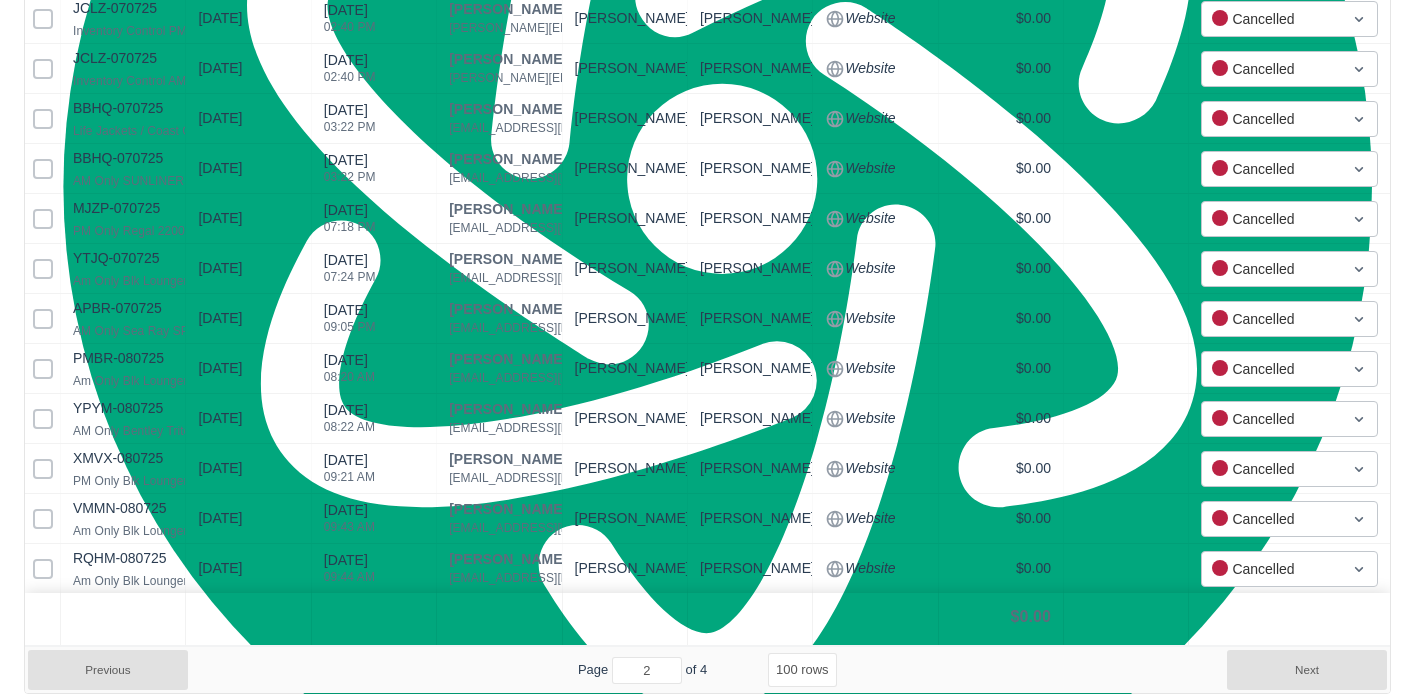 select on "100" 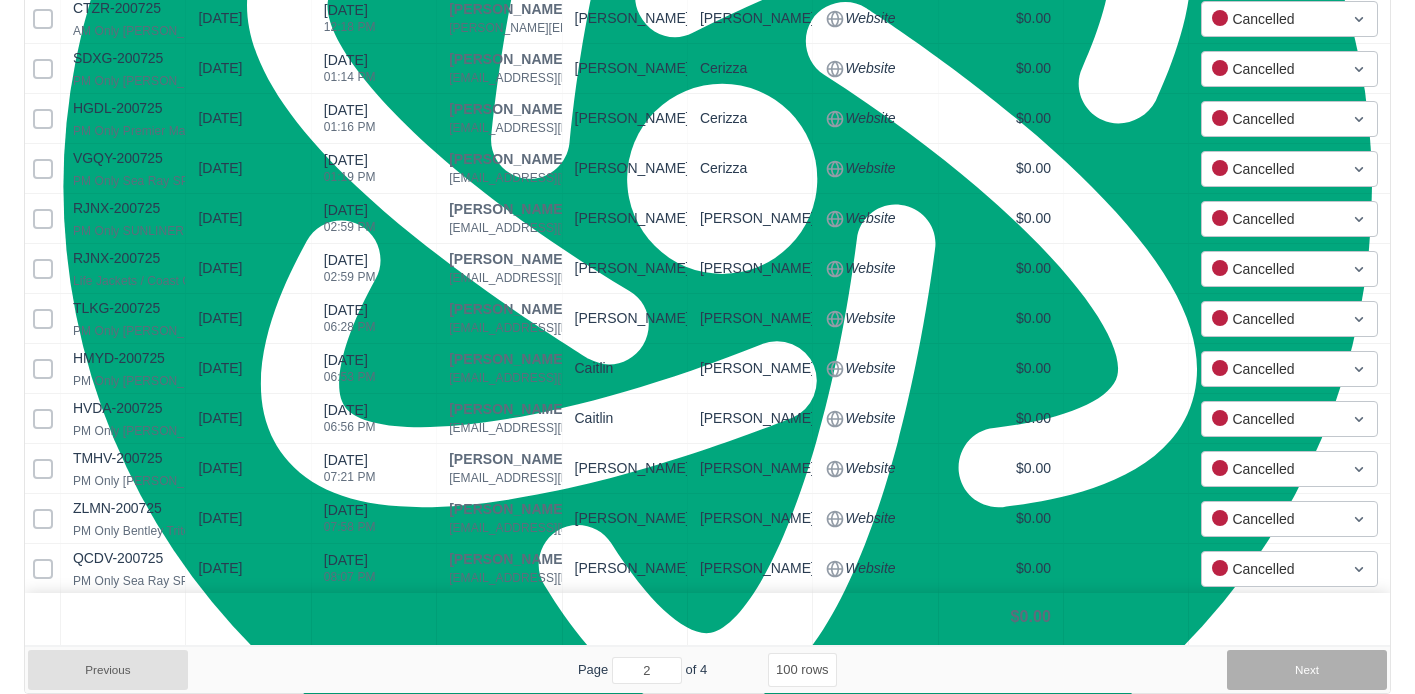 click on "Next" at bounding box center (1307, 670) 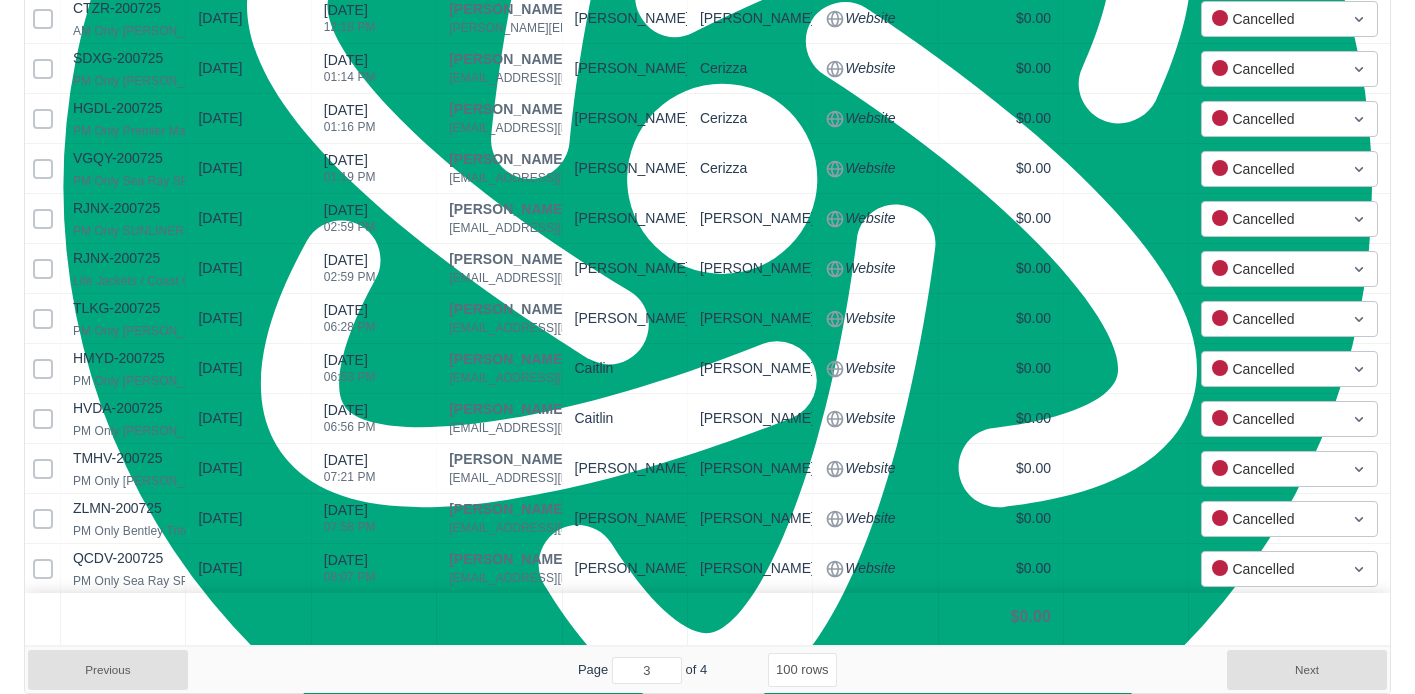 select on "100" 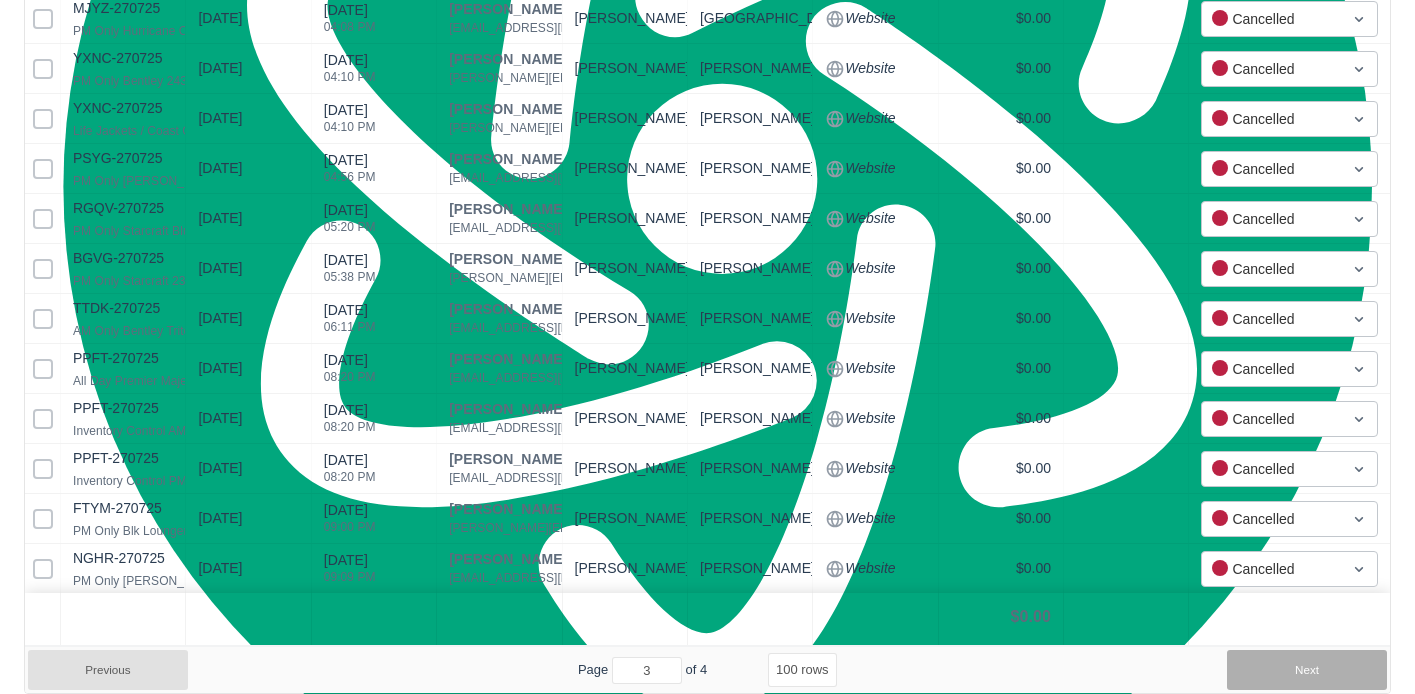 click on "Next" at bounding box center [1307, 670] 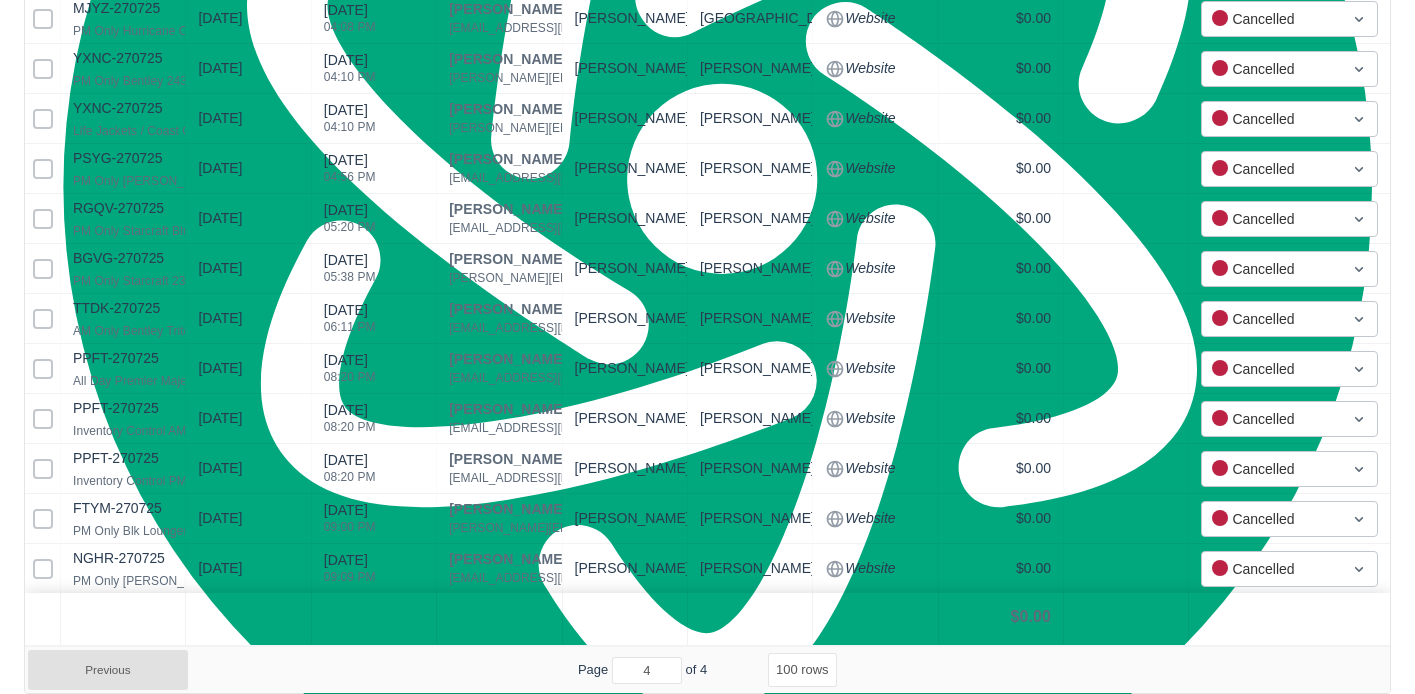 select on "100" 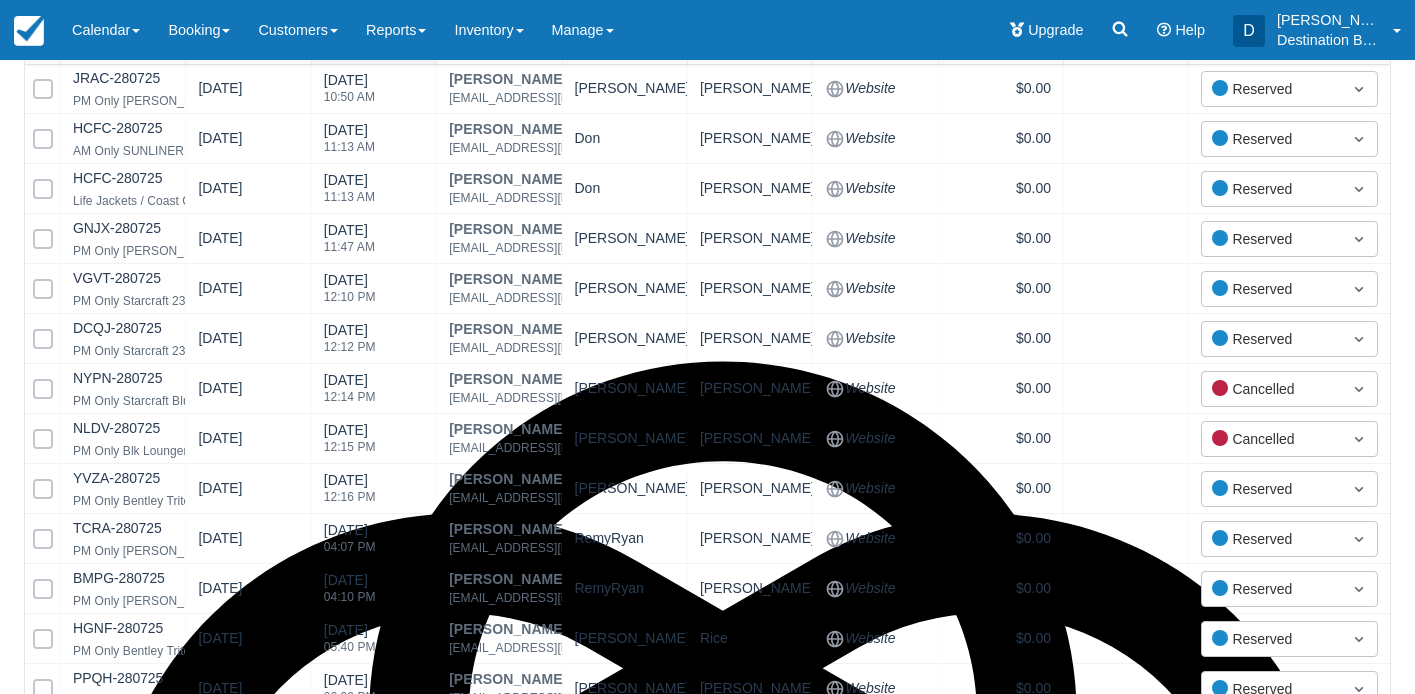 scroll, scrollTop: 0, scrollLeft: 0, axis: both 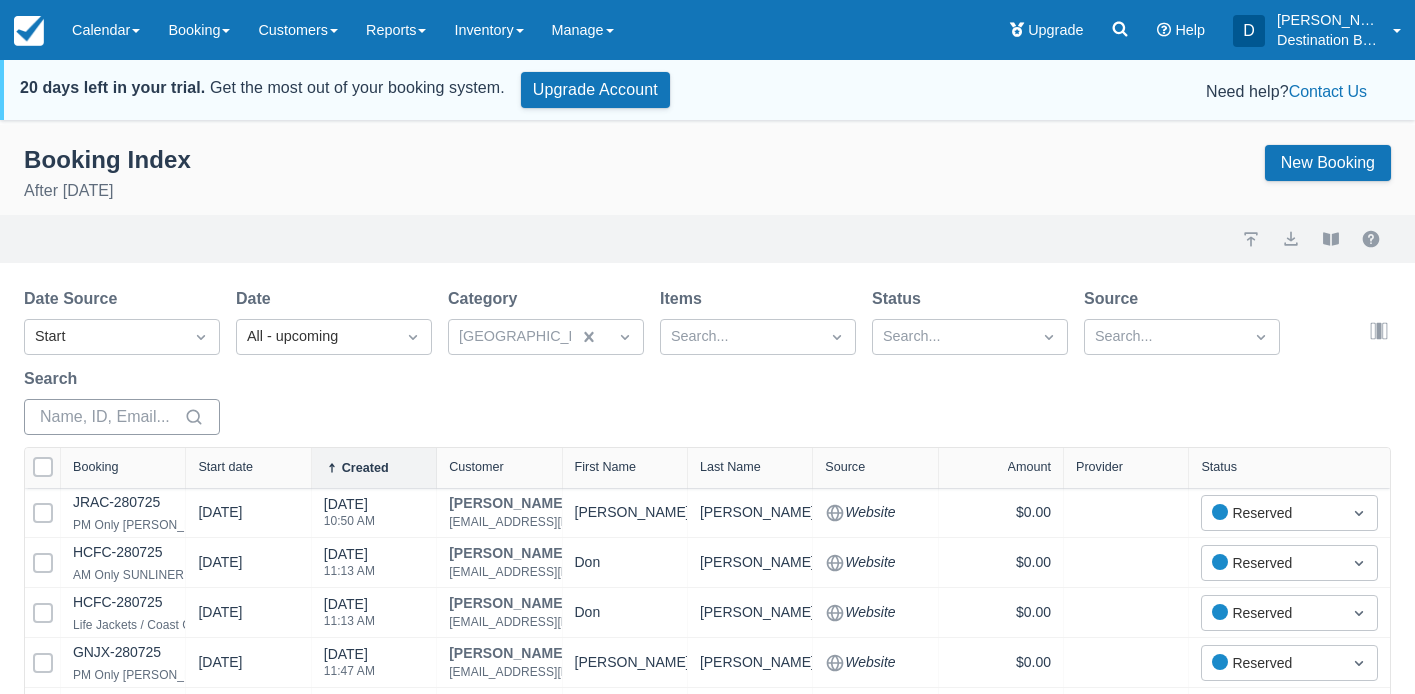 click at bounding box center [43, 467] 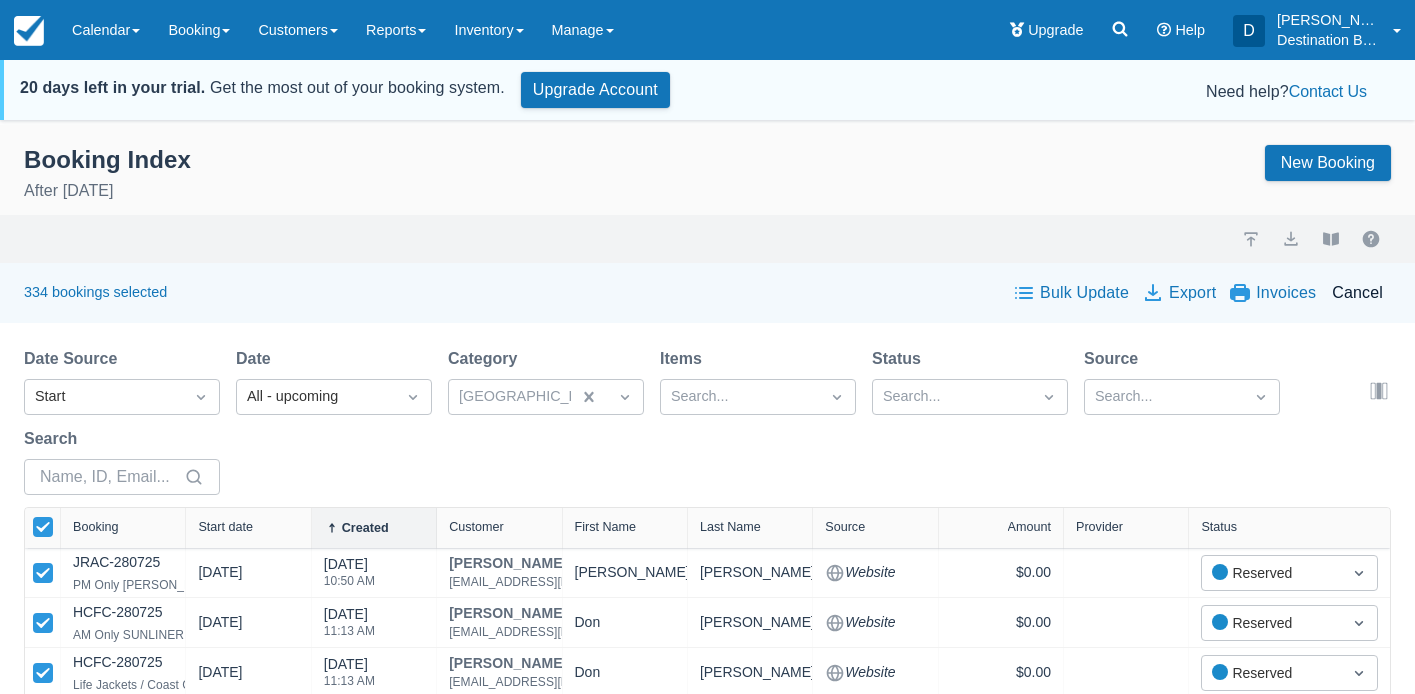 drag, startPoint x: 1088, startPoint y: 294, endPoint x: 1072, endPoint y: 298, distance: 16.492422 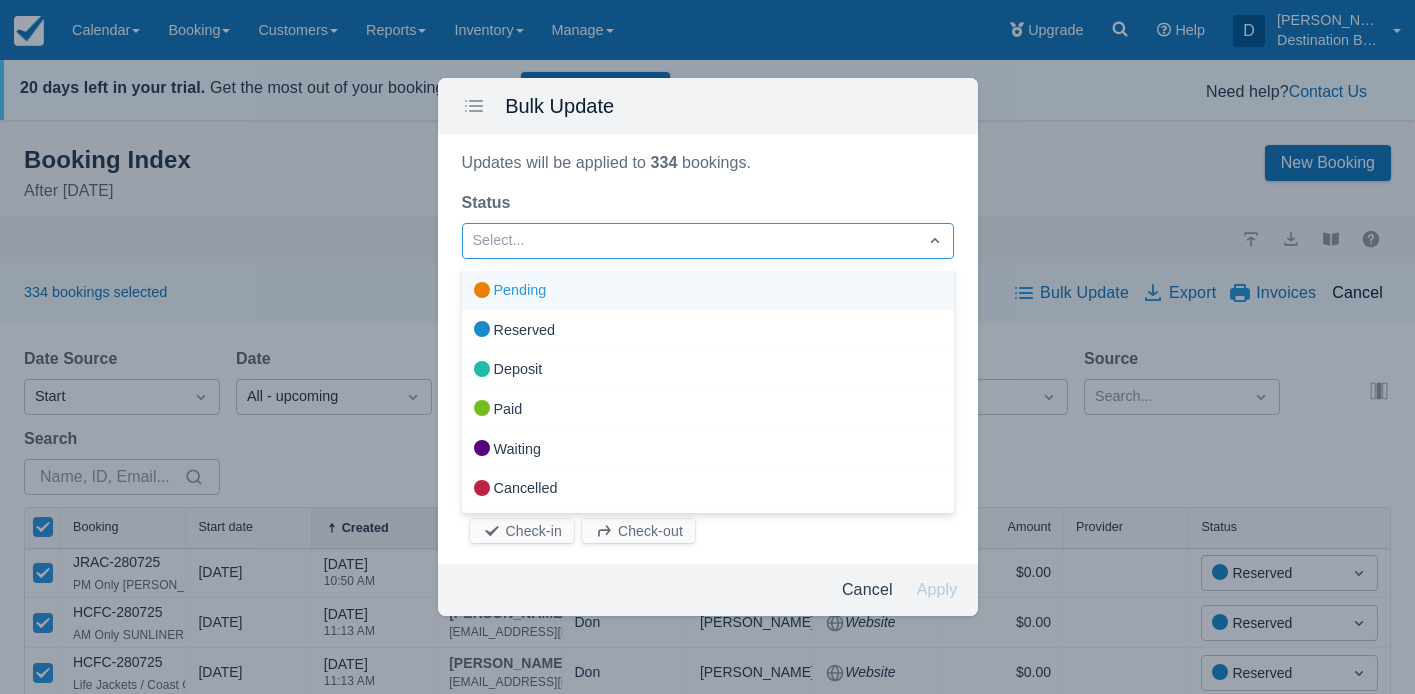 click on "Select..." at bounding box center [690, 240] 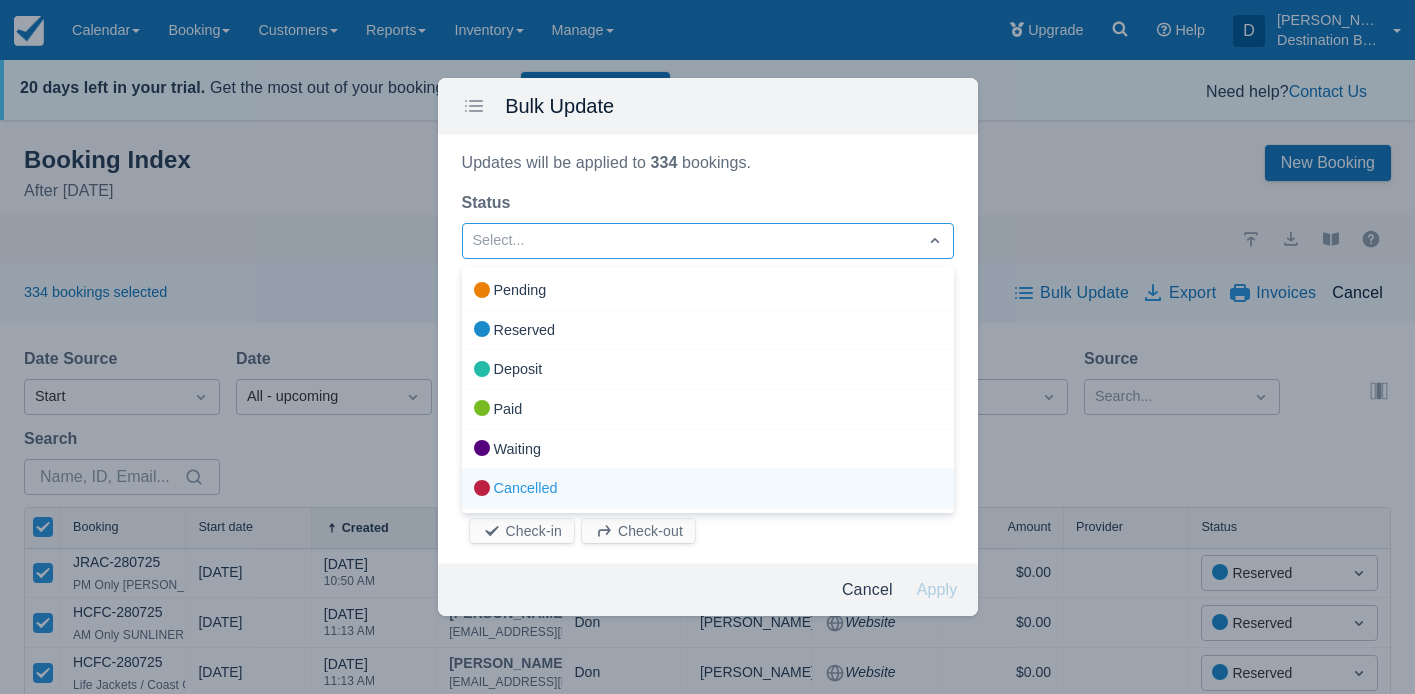 click on "Cancelled" at bounding box center (708, 489) 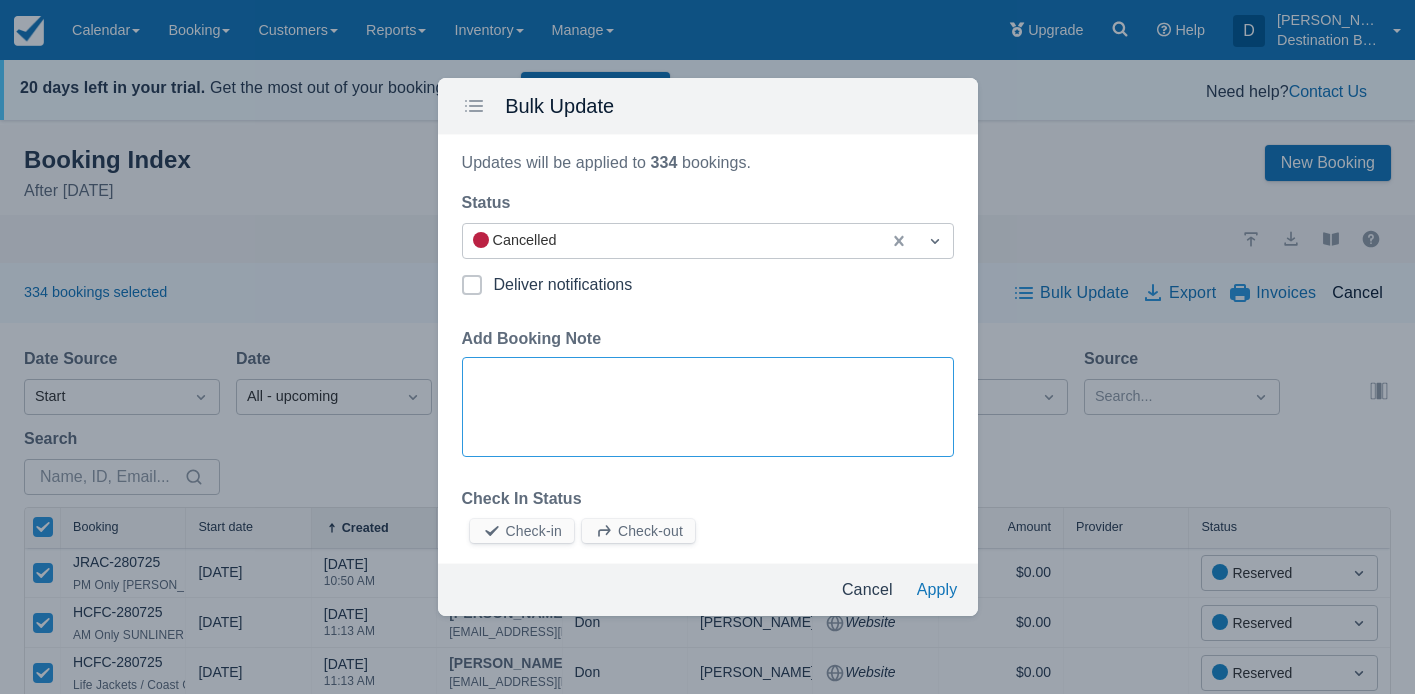 click on "Add Booking Note" at bounding box center [708, 407] 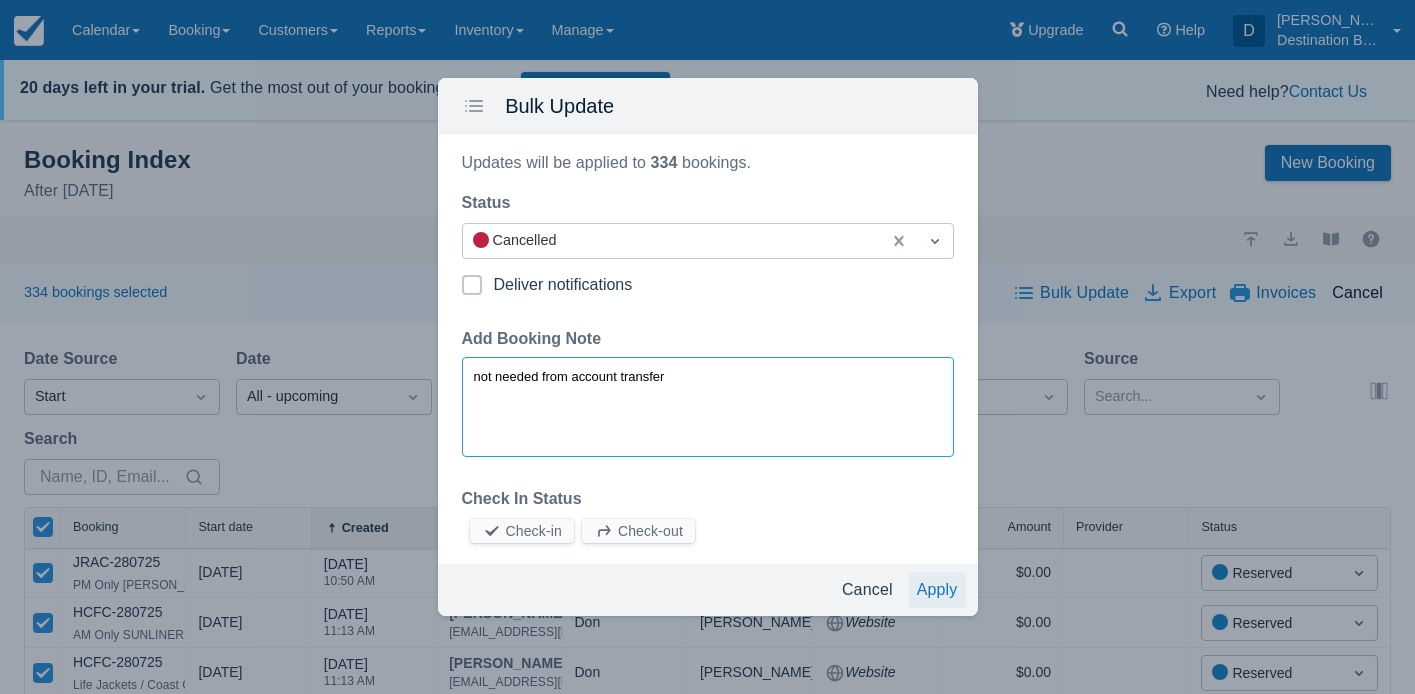 type on "not needed from account transfer" 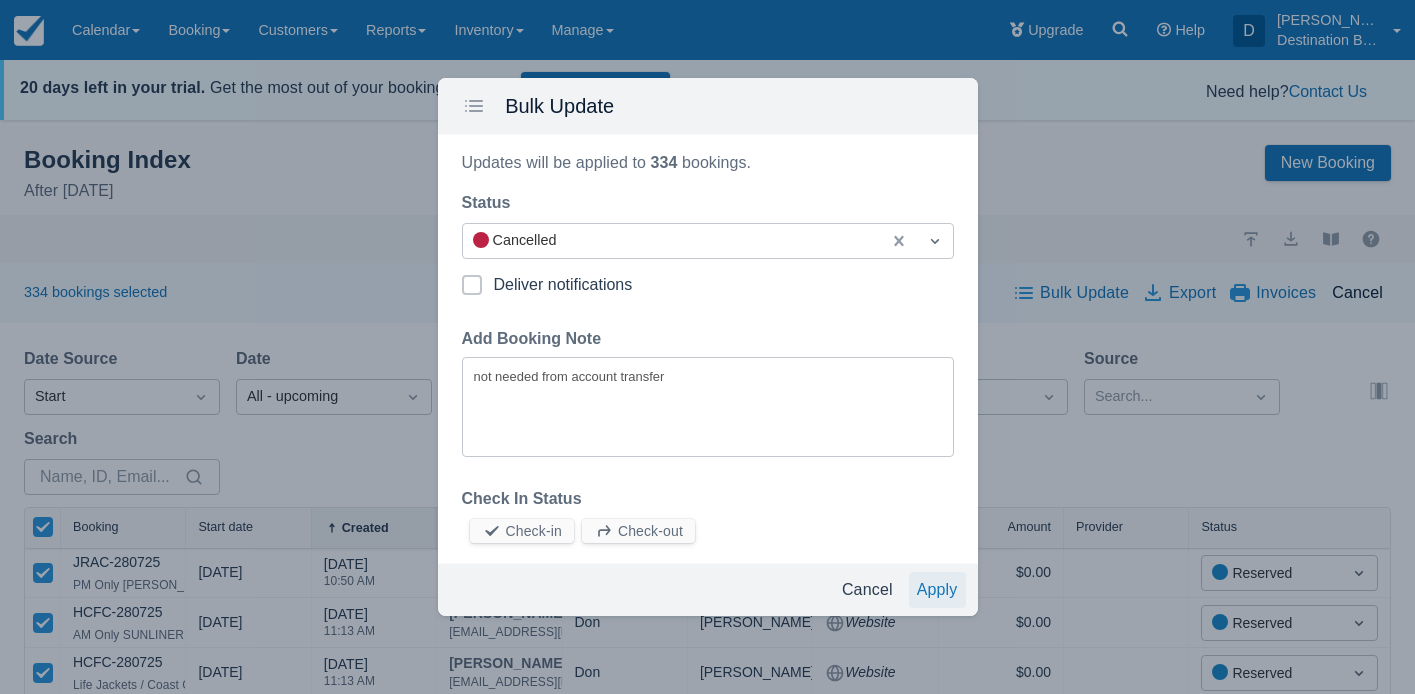 click on "Apply" at bounding box center (937, 590) 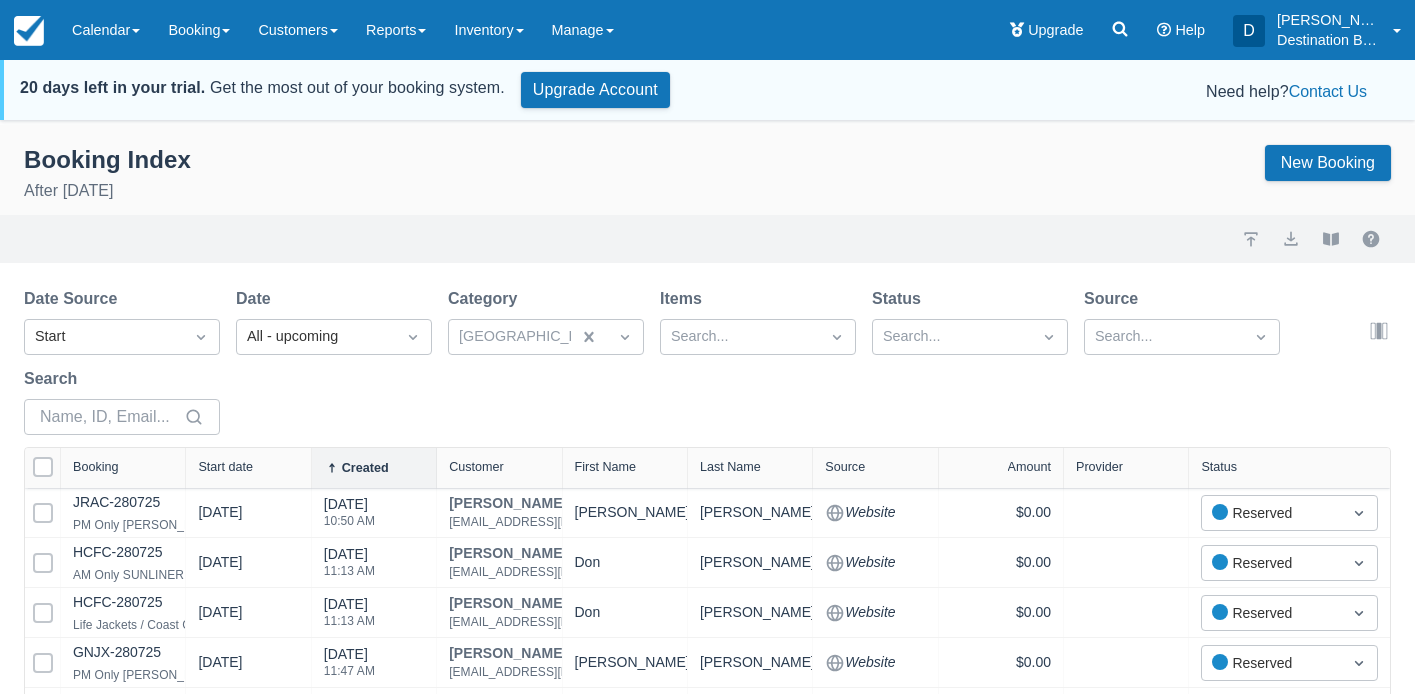select on "100" 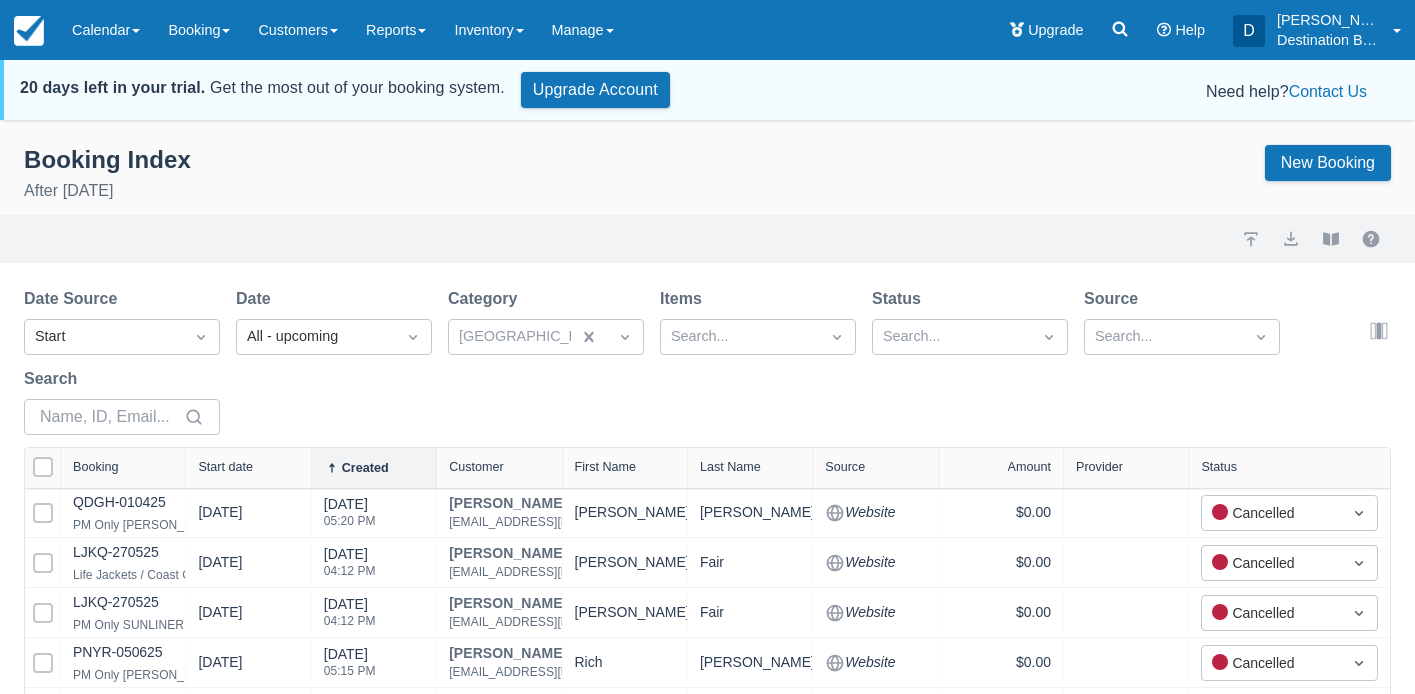 drag, startPoint x: 502, startPoint y: 327, endPoint x: 527, endPoint y: 361, distance: 42.201897 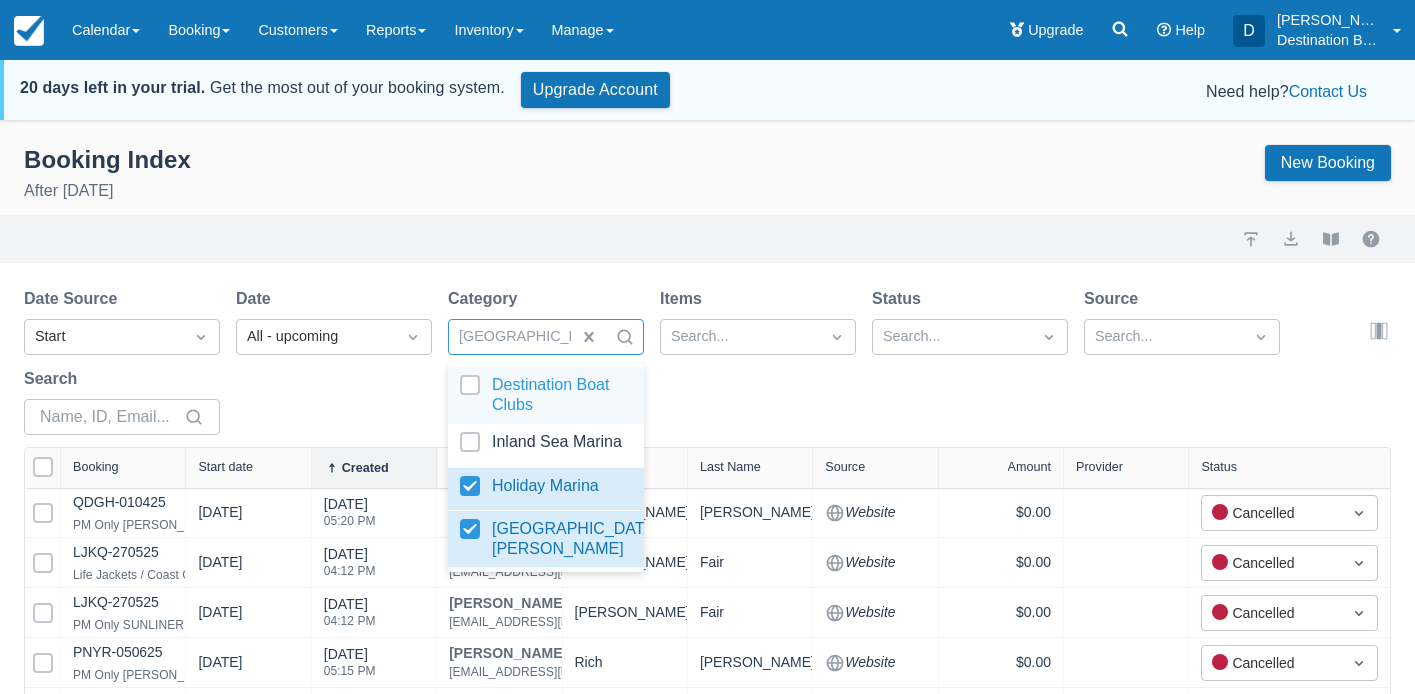 scroll, scrollTop: 3, scrollLeft: 0, axis: vertical 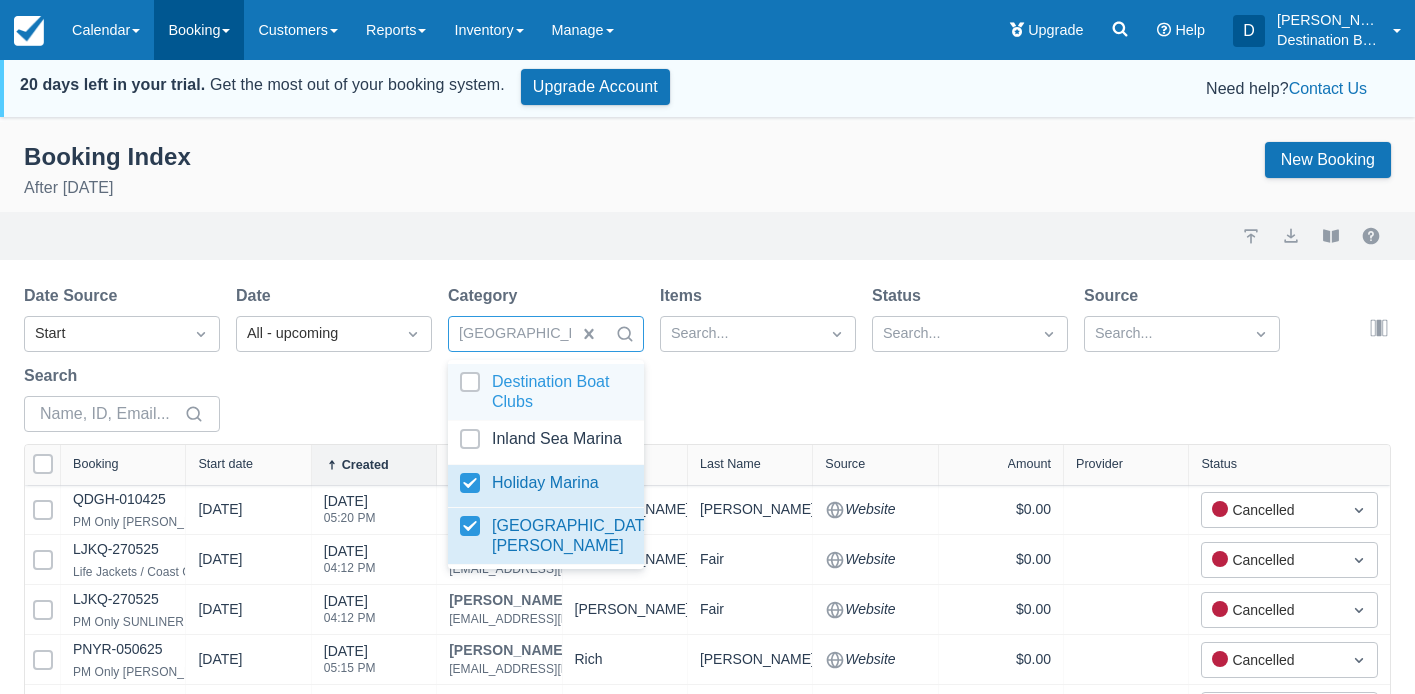click on "Booking" at bounding box center [199, 30] 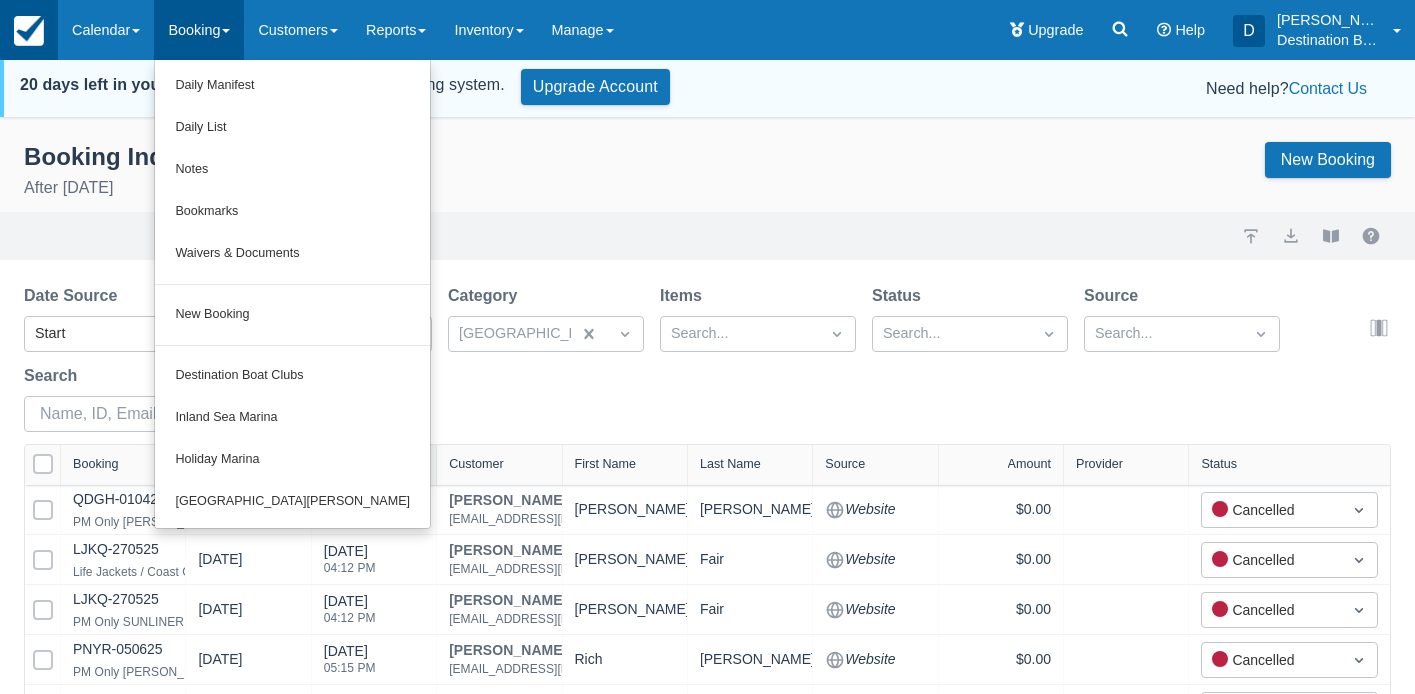 click at bounding box center [29, 31] 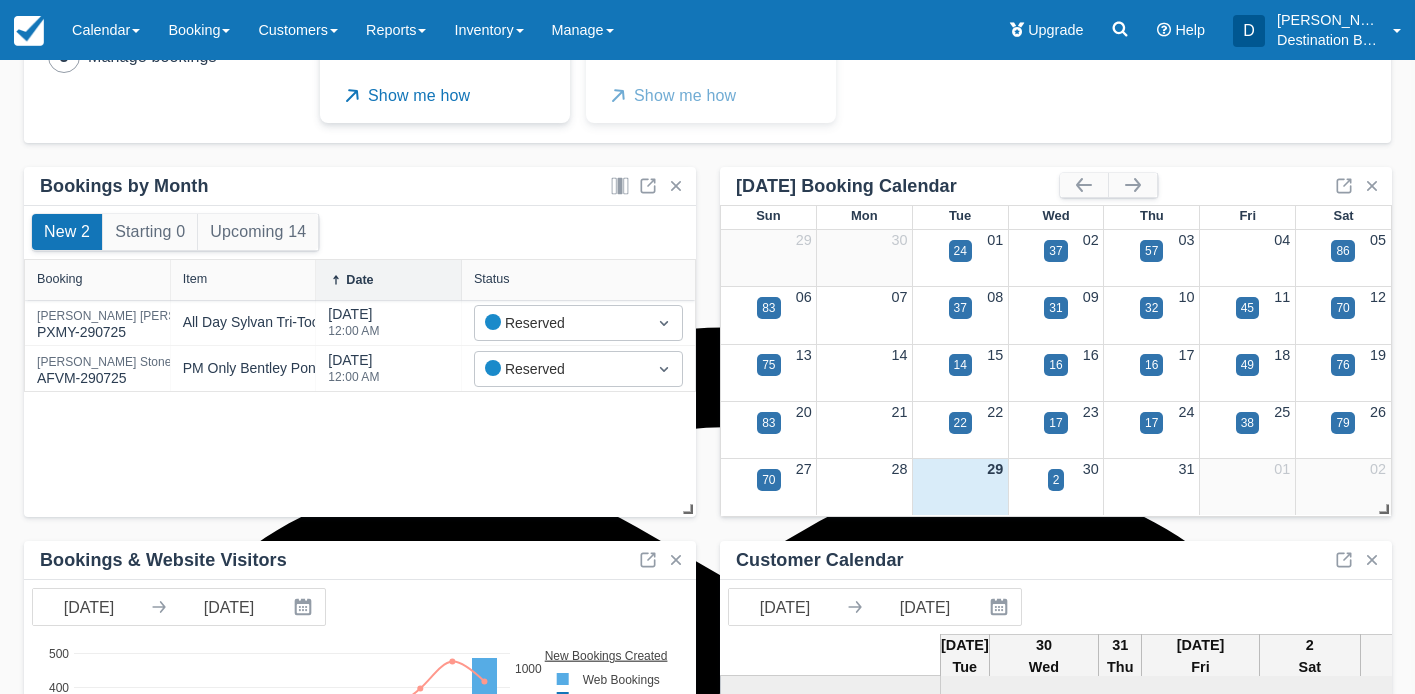 scroll, scrollTop: 532, scrollLeft: 0, axis: vertical 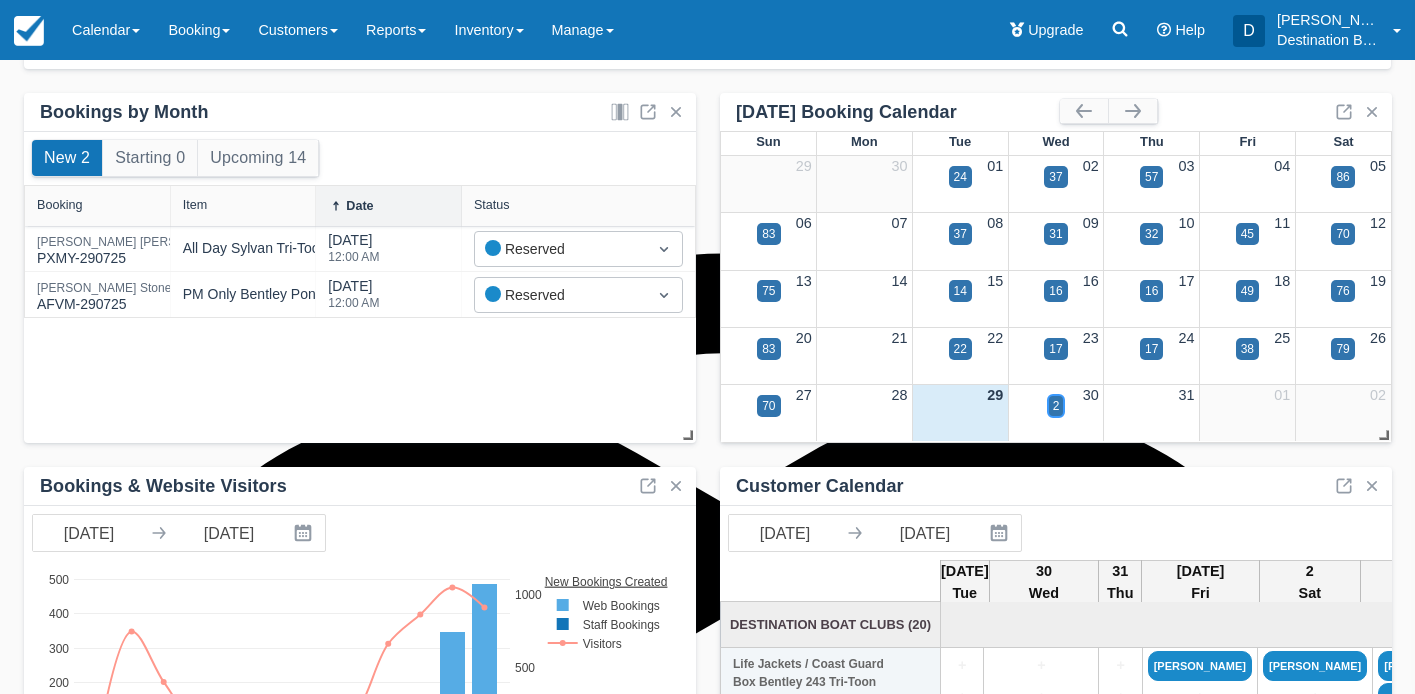 click on "2" at bounding box center (1056, 406) 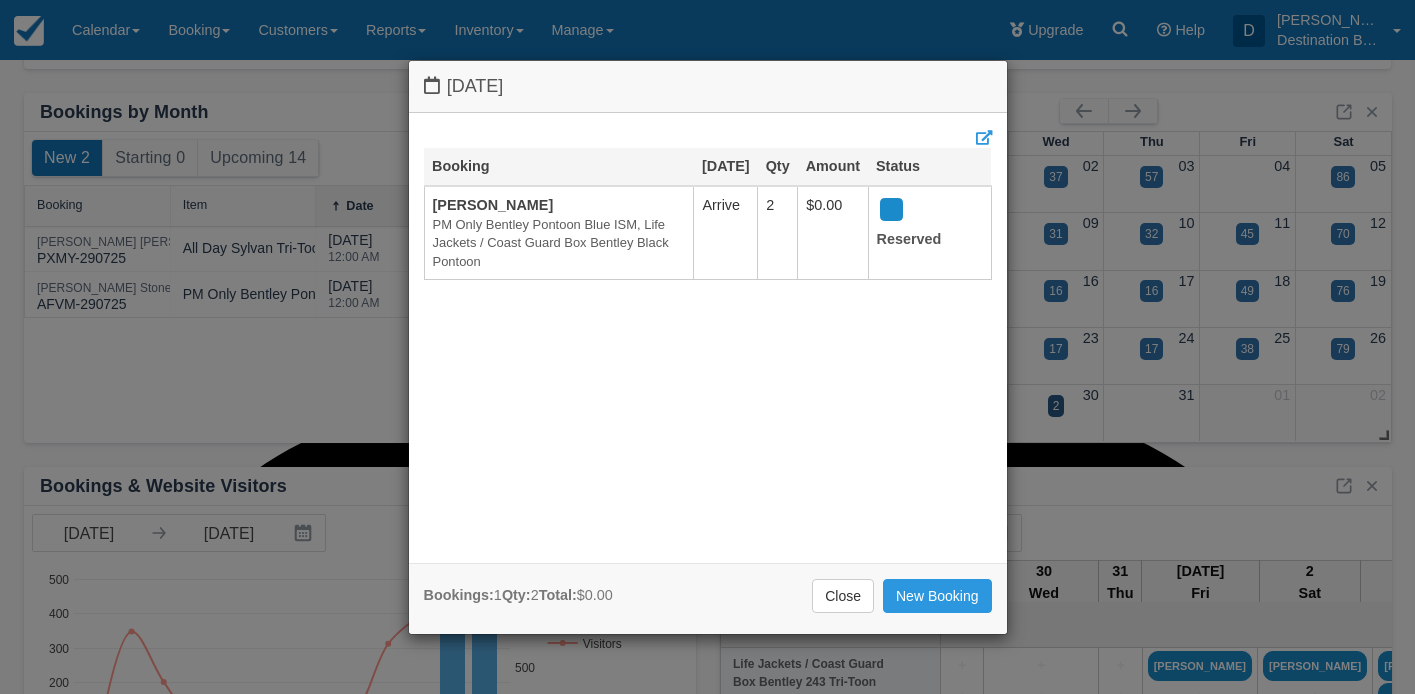 click on "[DATE]
Booking [DATE] Qty Amount Status
[PERSON_NAME] PM Only Bentley Pontoon Blue ISM, Life Jackets / Coast Guard Box Bentley Black Pontoon Arrive 2 $0.00 Reserved
Bookings:  1
Qty:  2
Total:  $0.00
Close
New Booking" at bounding box center [707, 347] 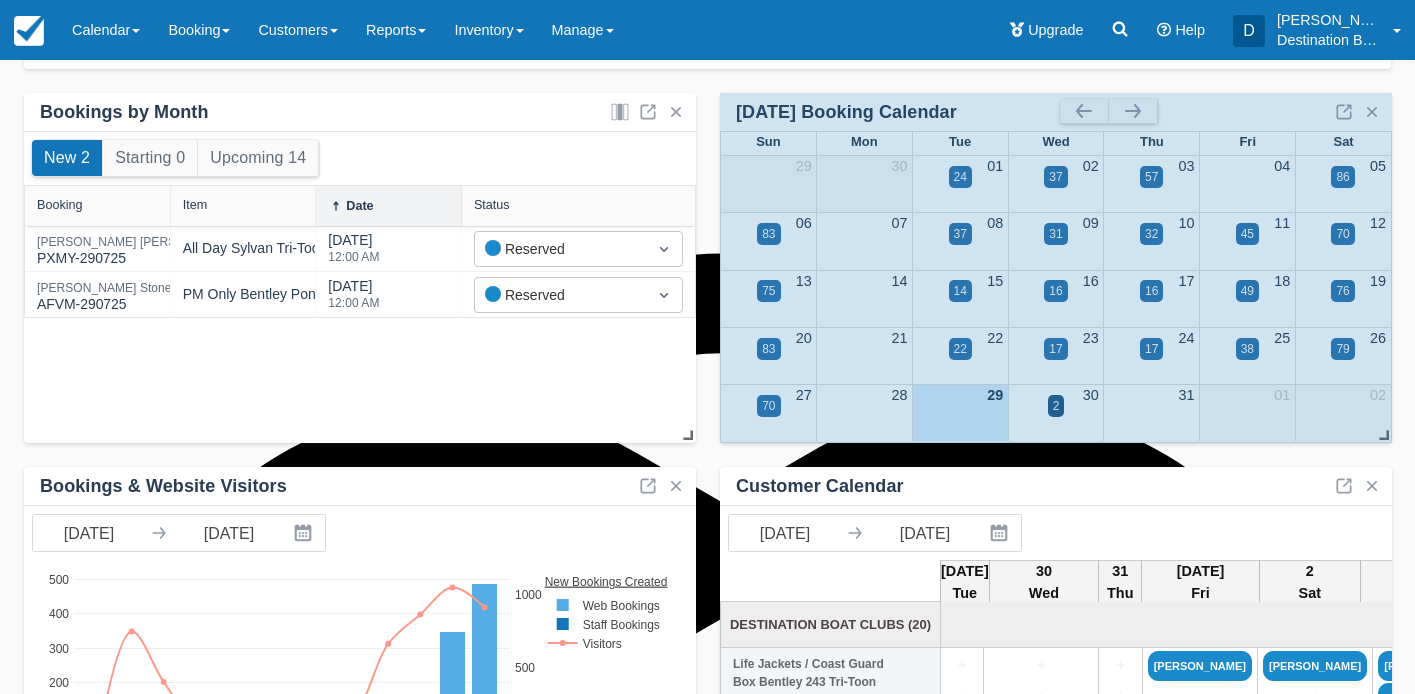 click at bounding box center (1133, 111) 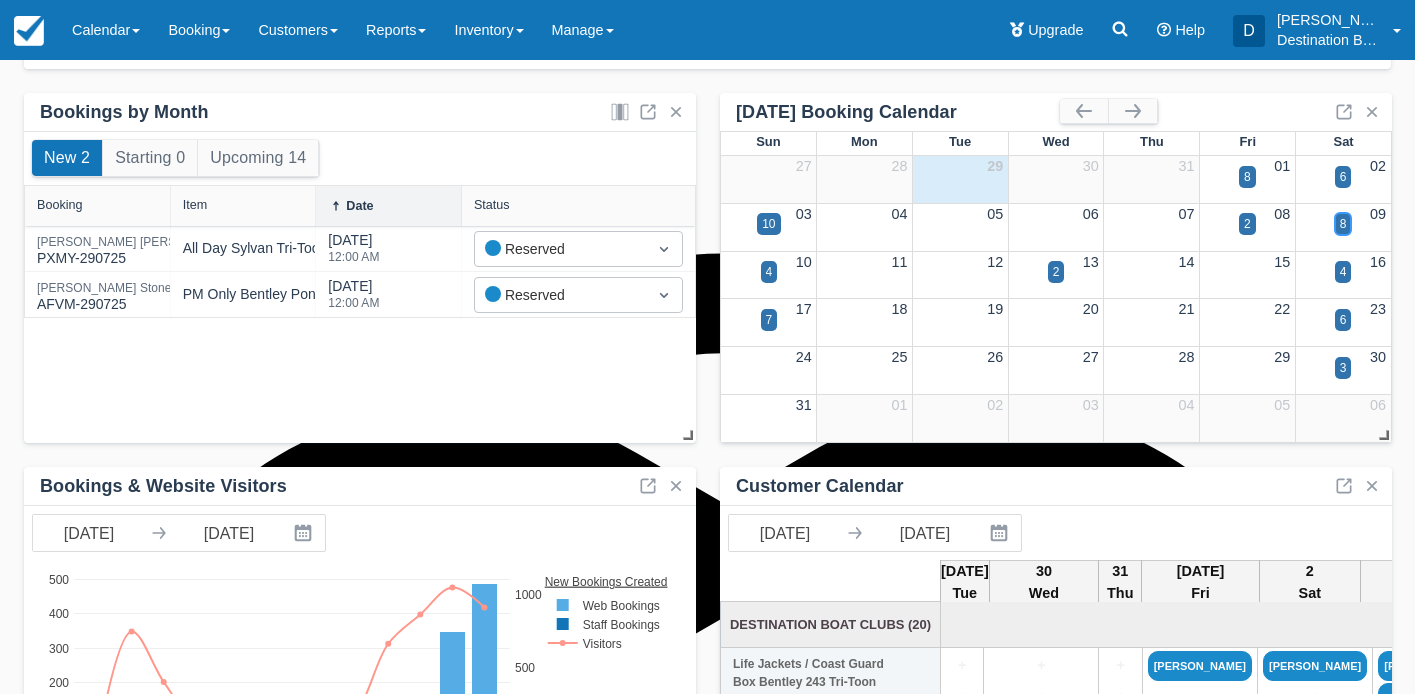 click on "8" at bounding box center [1343, 224] 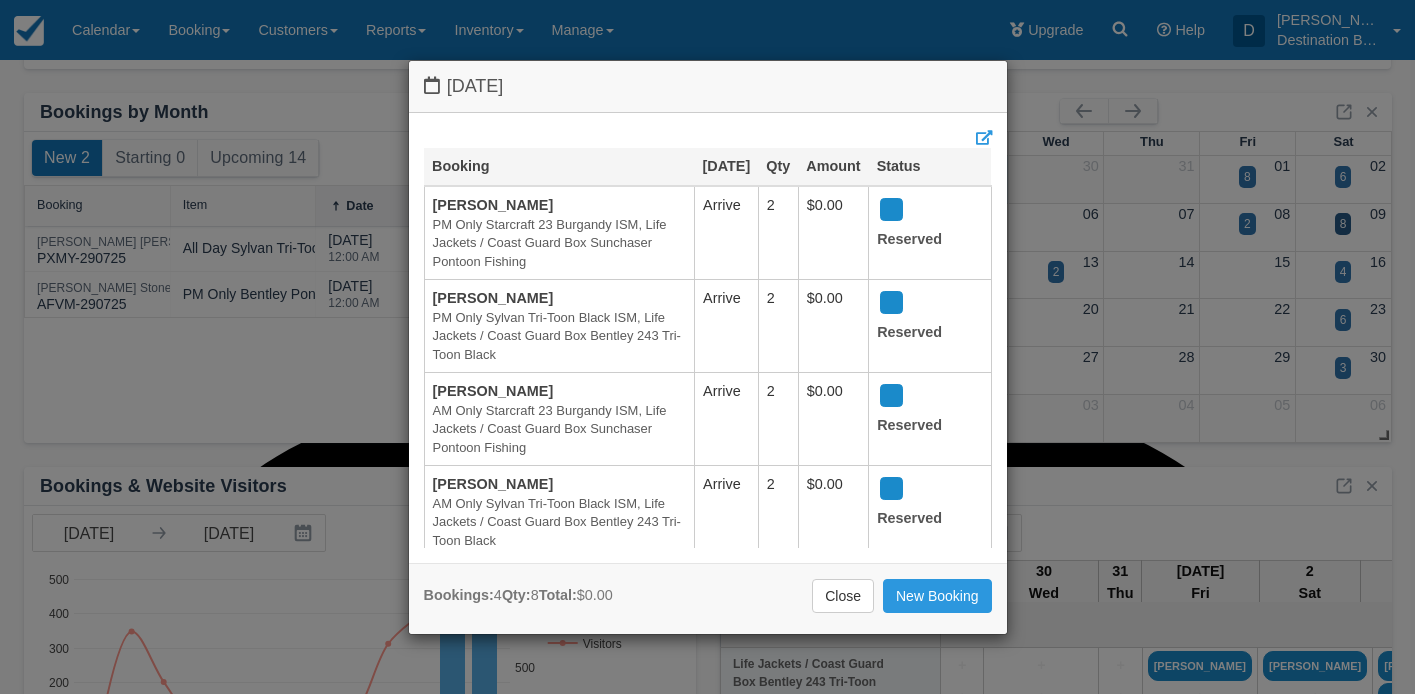 click on "Close" at bounding box center (843, 596) 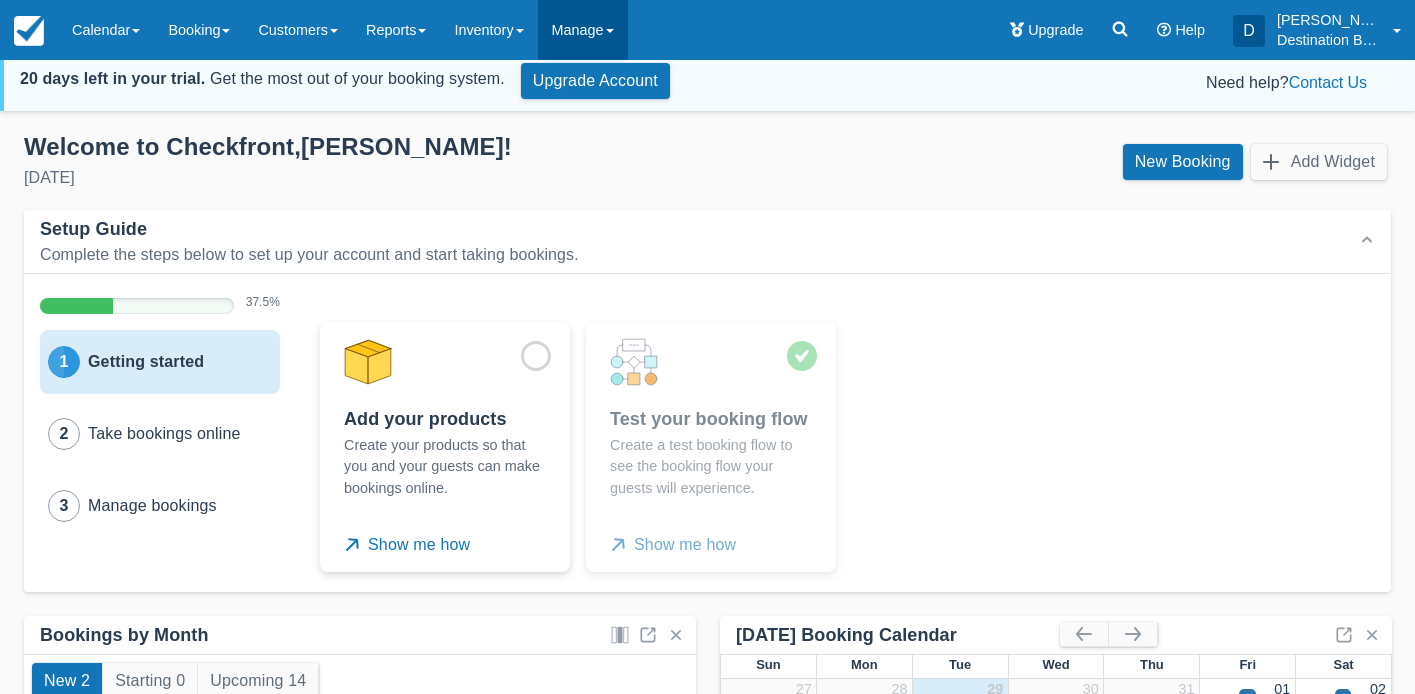 scroll, scrollTop: 0, scrollLeft: 0, axis: both 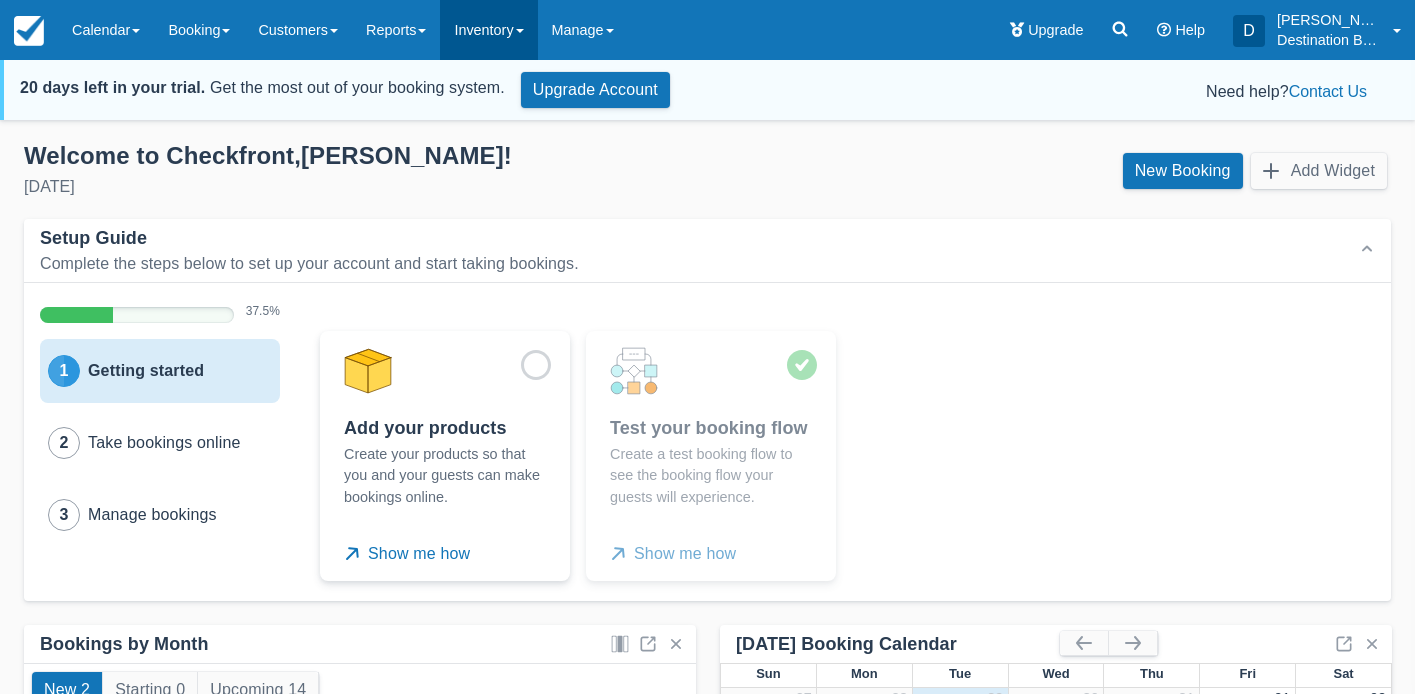 click on "Inventory" at bounding box center [488, 30] 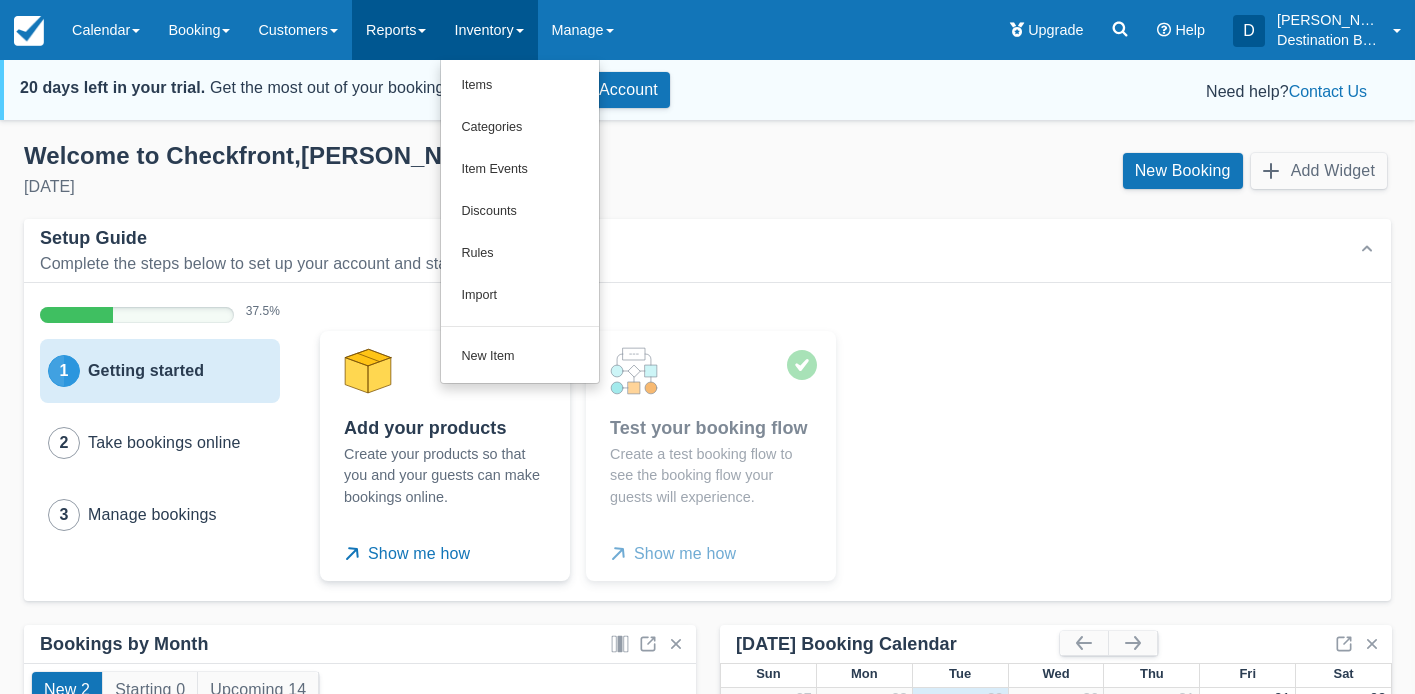drag, startPoint x: 420, startPoint y: 45, endPoint x: 430, endPoint y: 70, distance: 26.925823 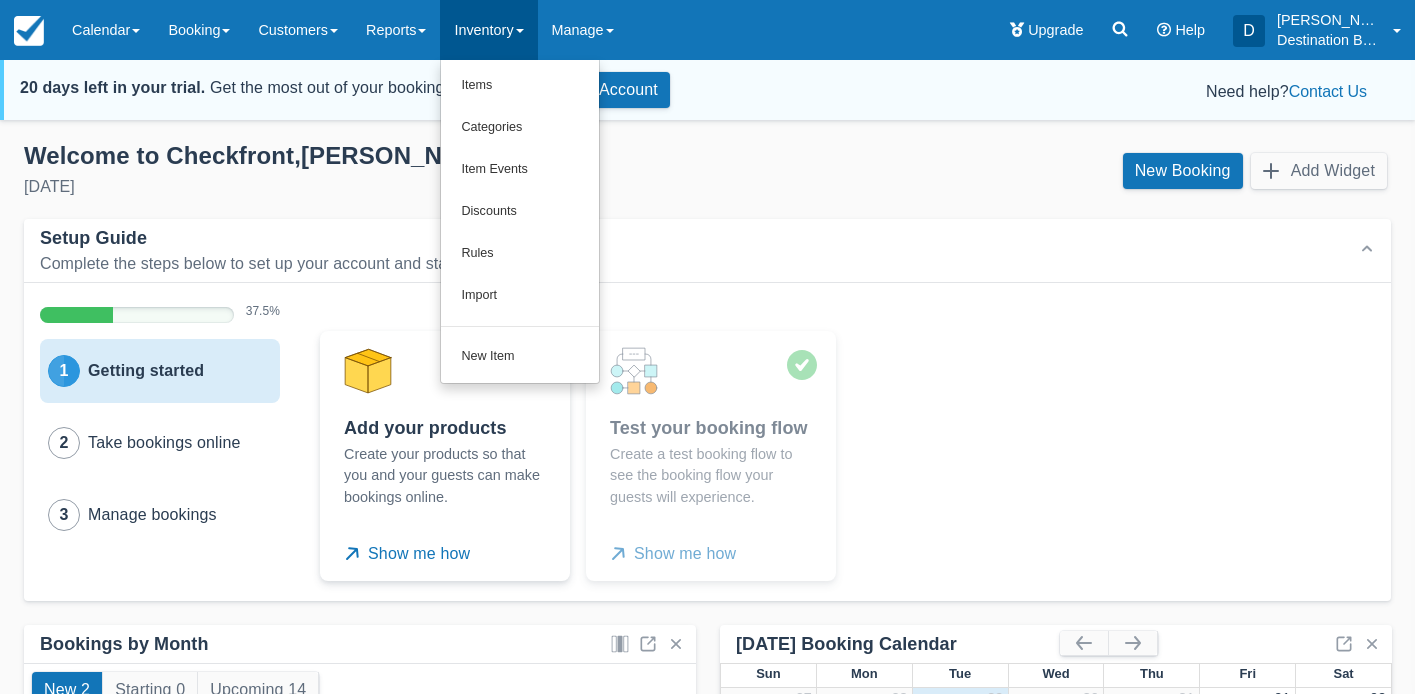 click on "Reports" at bounding box center (396, 30) 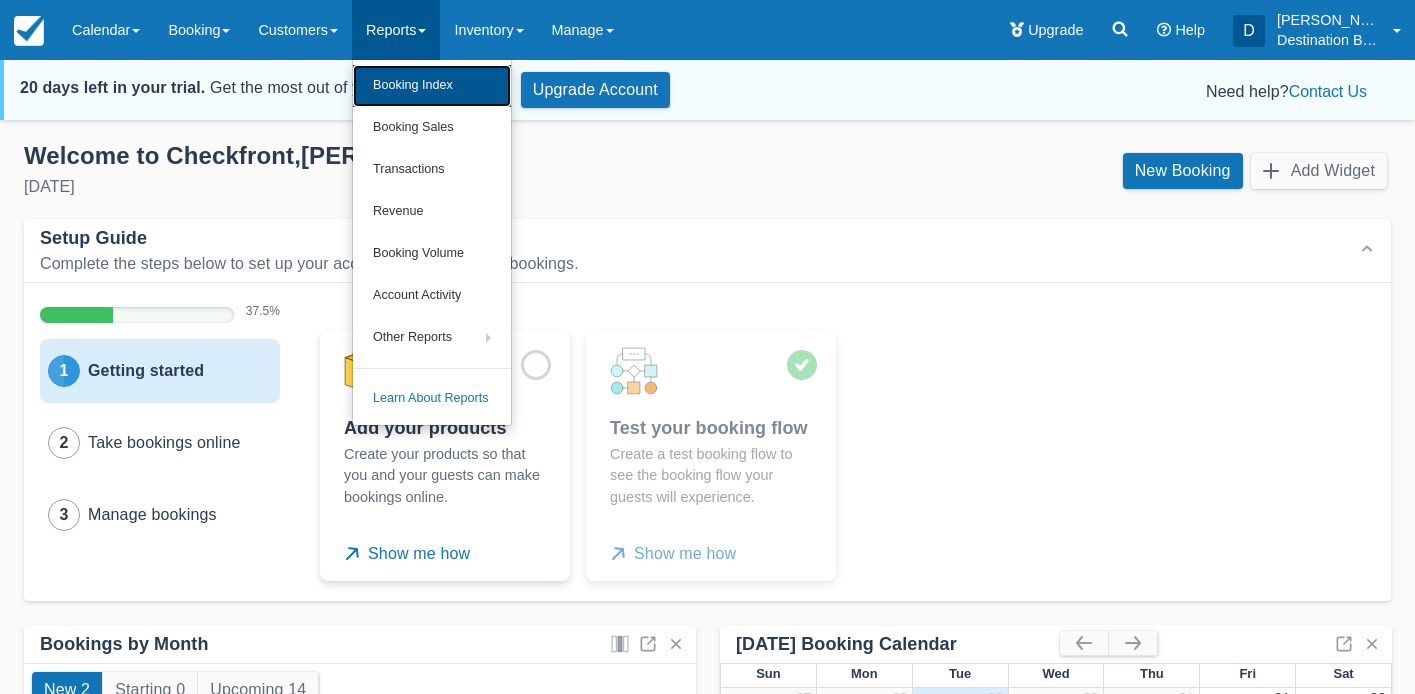 click on "Booking Index" at bounding box center (432, 86) 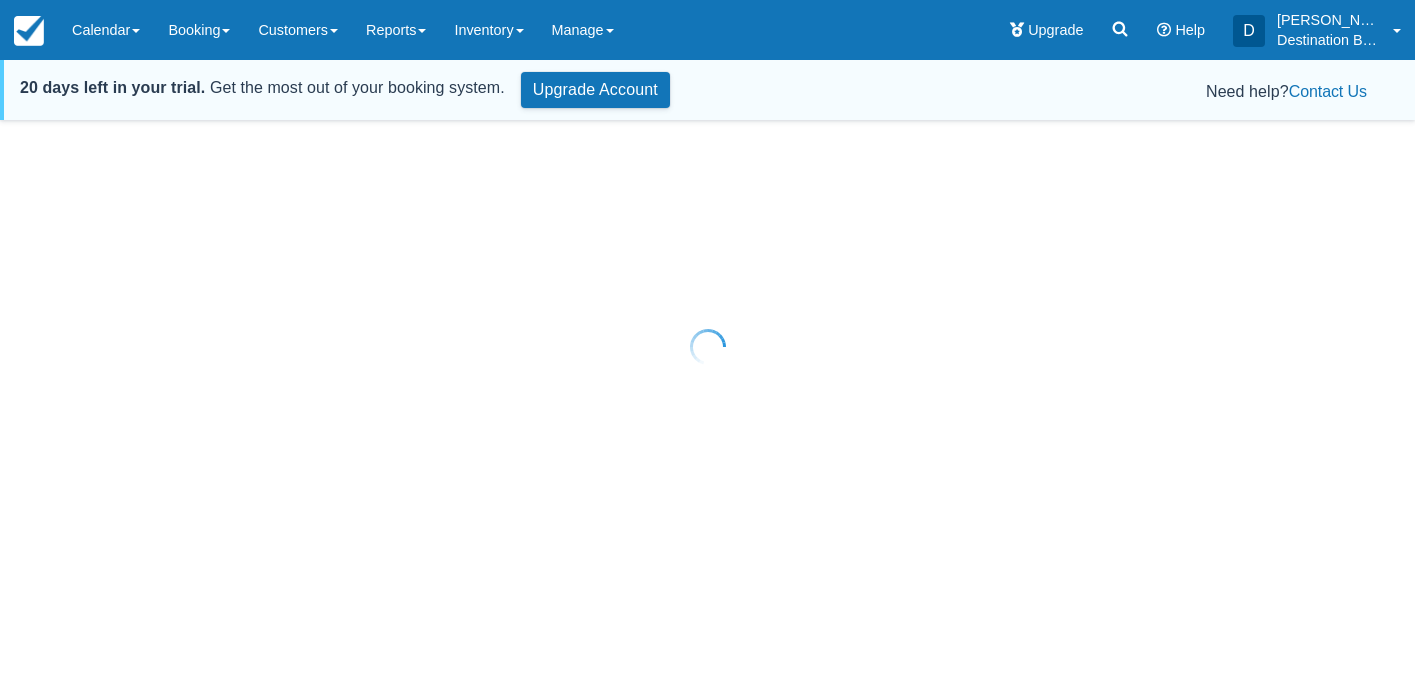 scroll, scrollTop: 0, scrollLeft: 0, axis: both 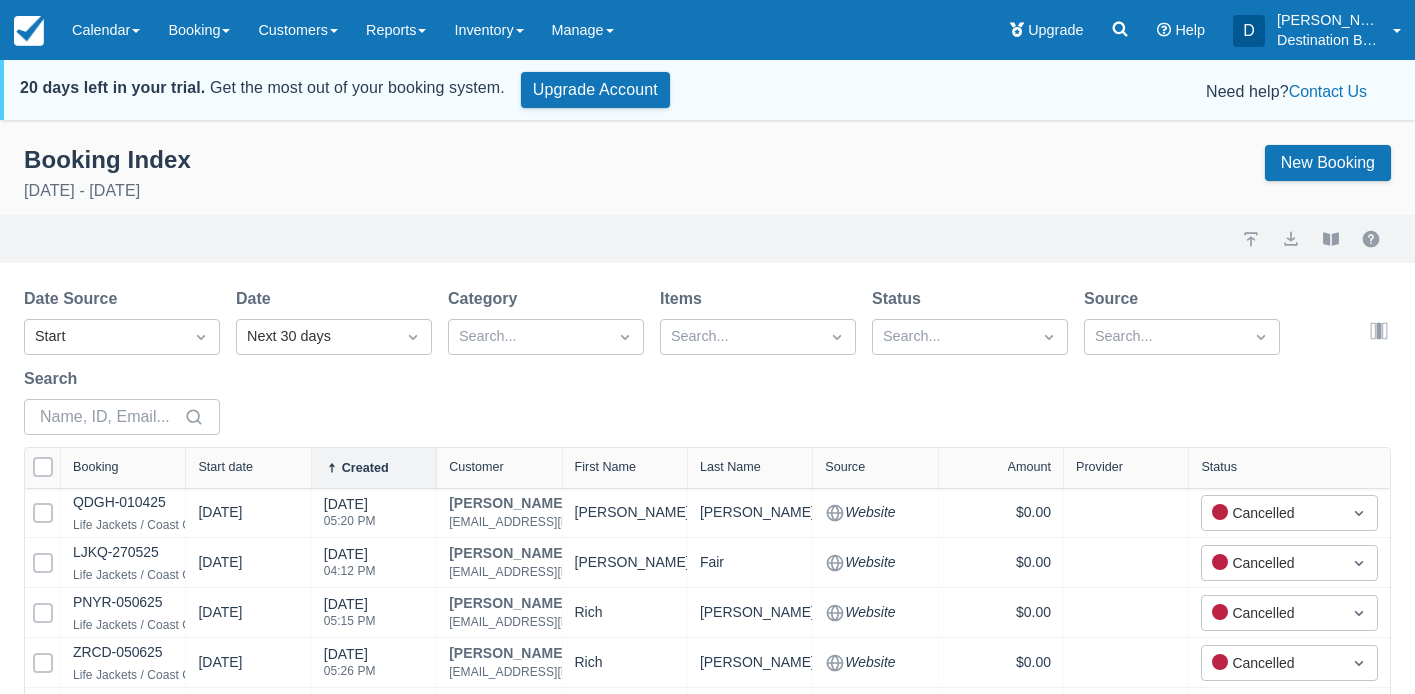 select on "25" 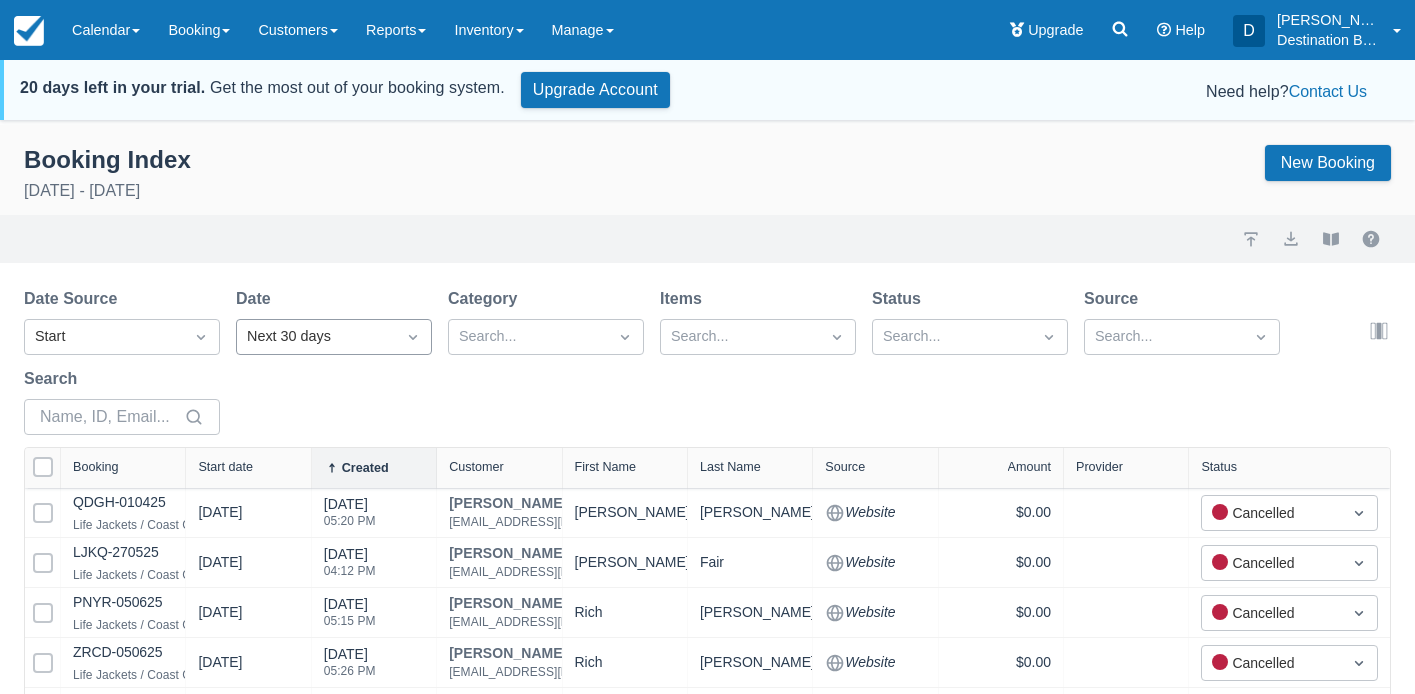 click on "Next 30 days" at bounding box center (316, 337) 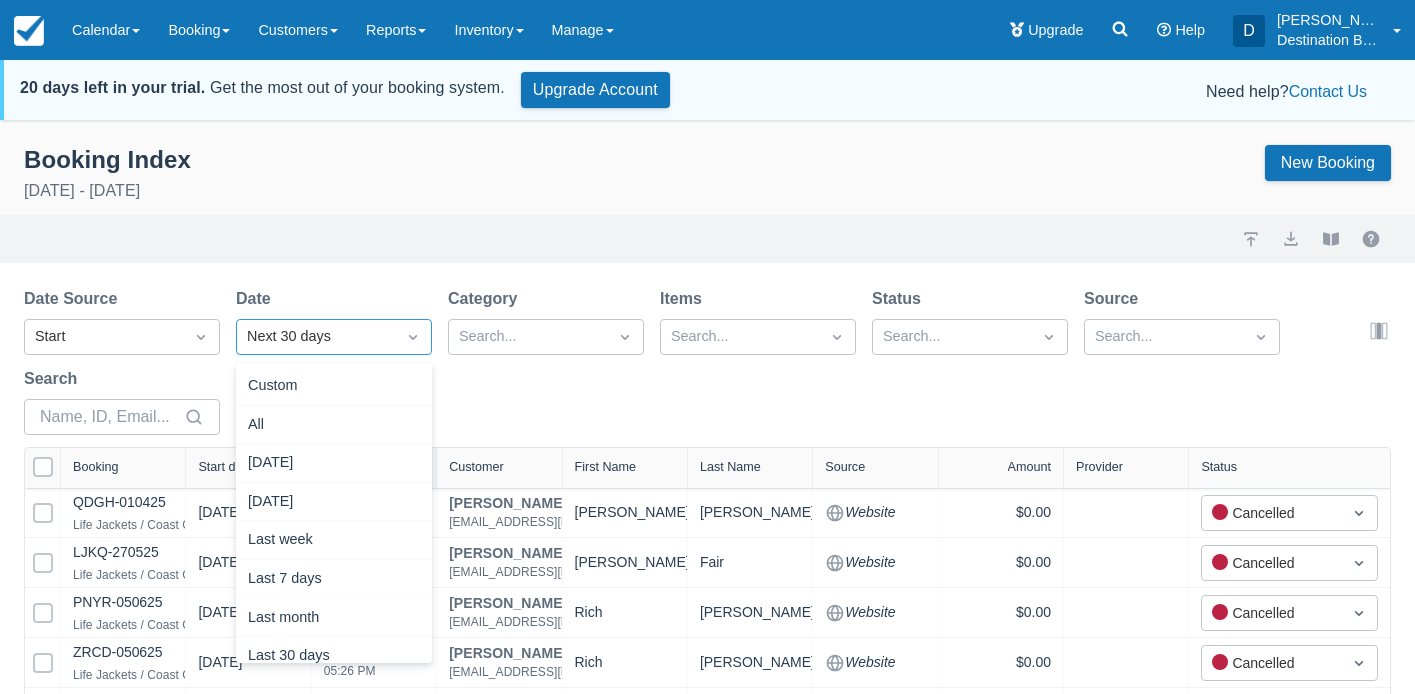 scroll, scrollTop: 257, scrollLeft: 0, axis: vertical 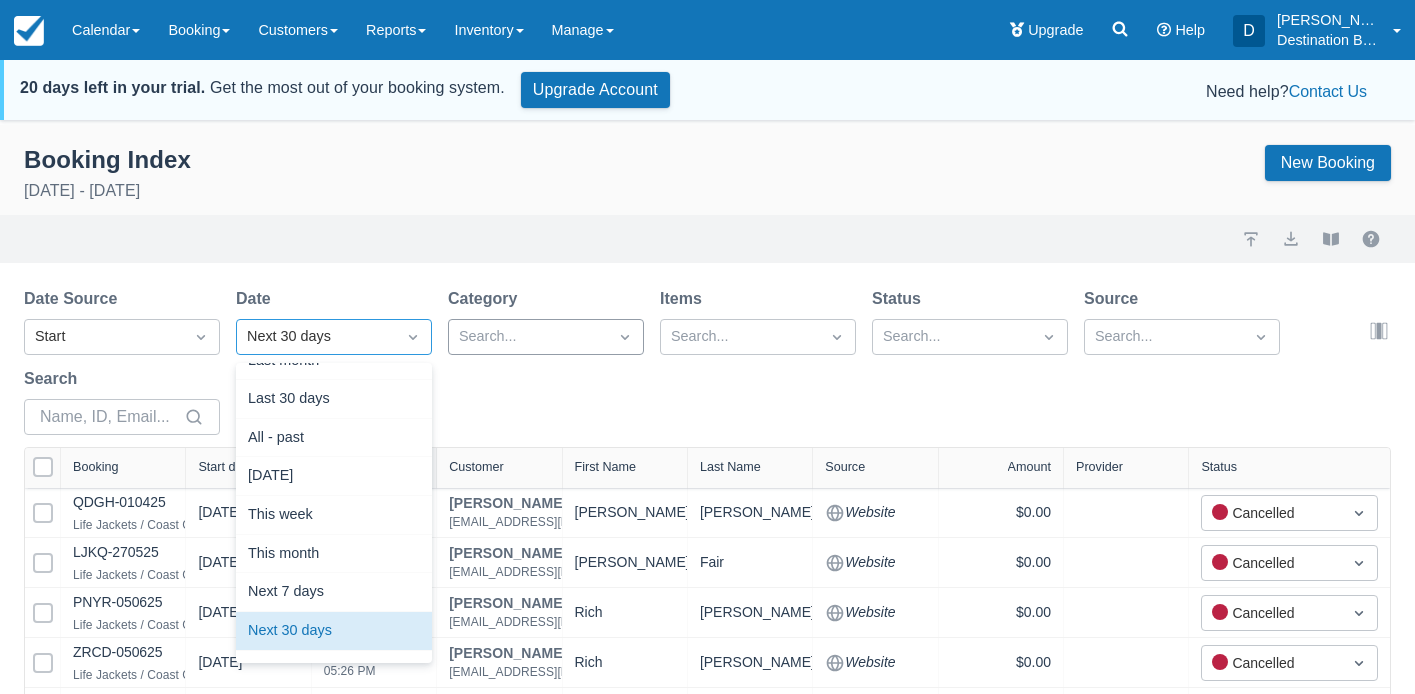 click at bounding box center (528, 337) 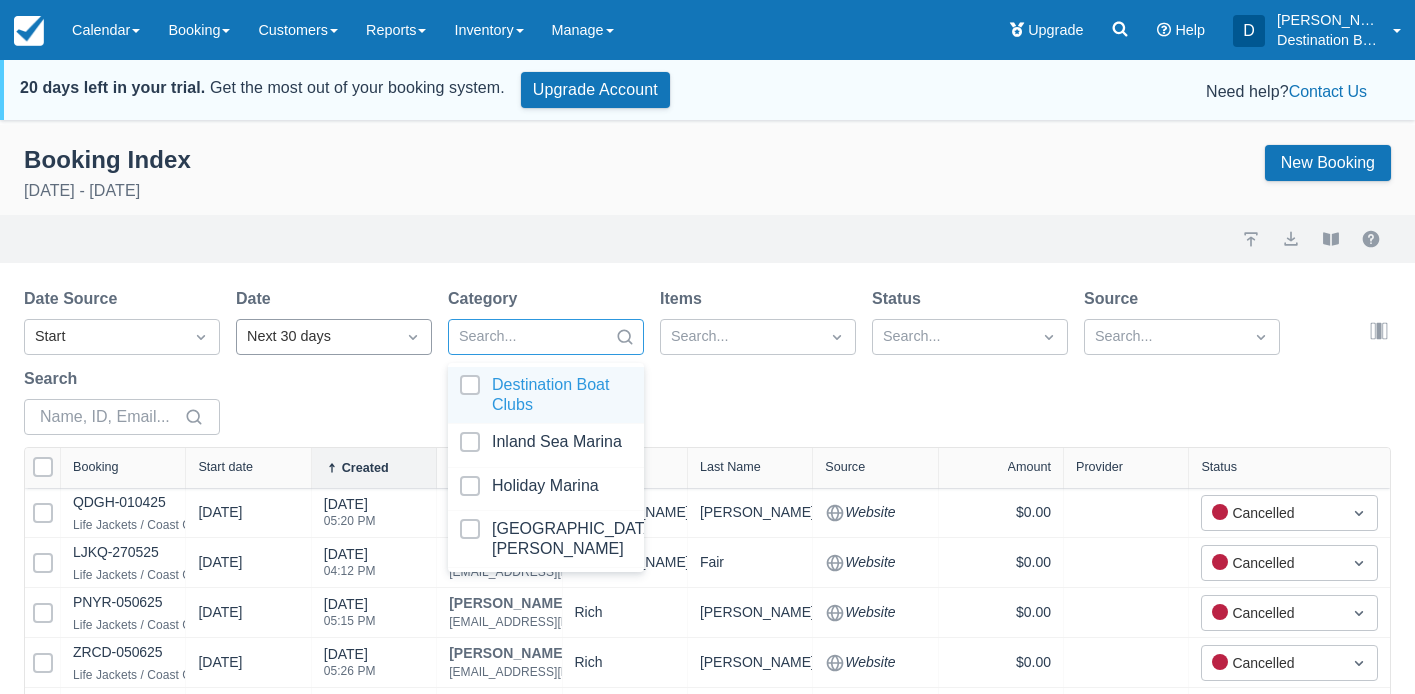 click on "Next 30 days" at bounding box center (316, 337) 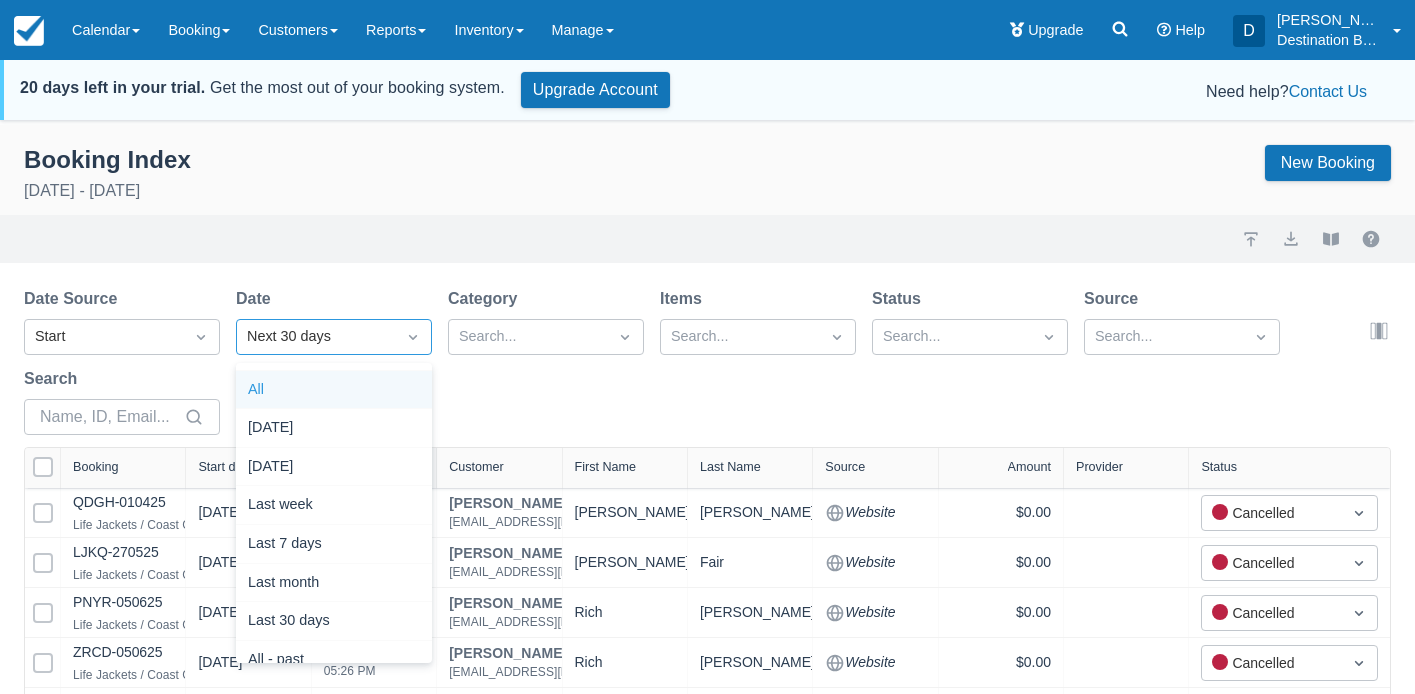 scroll, scrollTop: 0, scrollLeft: 0, axis: both 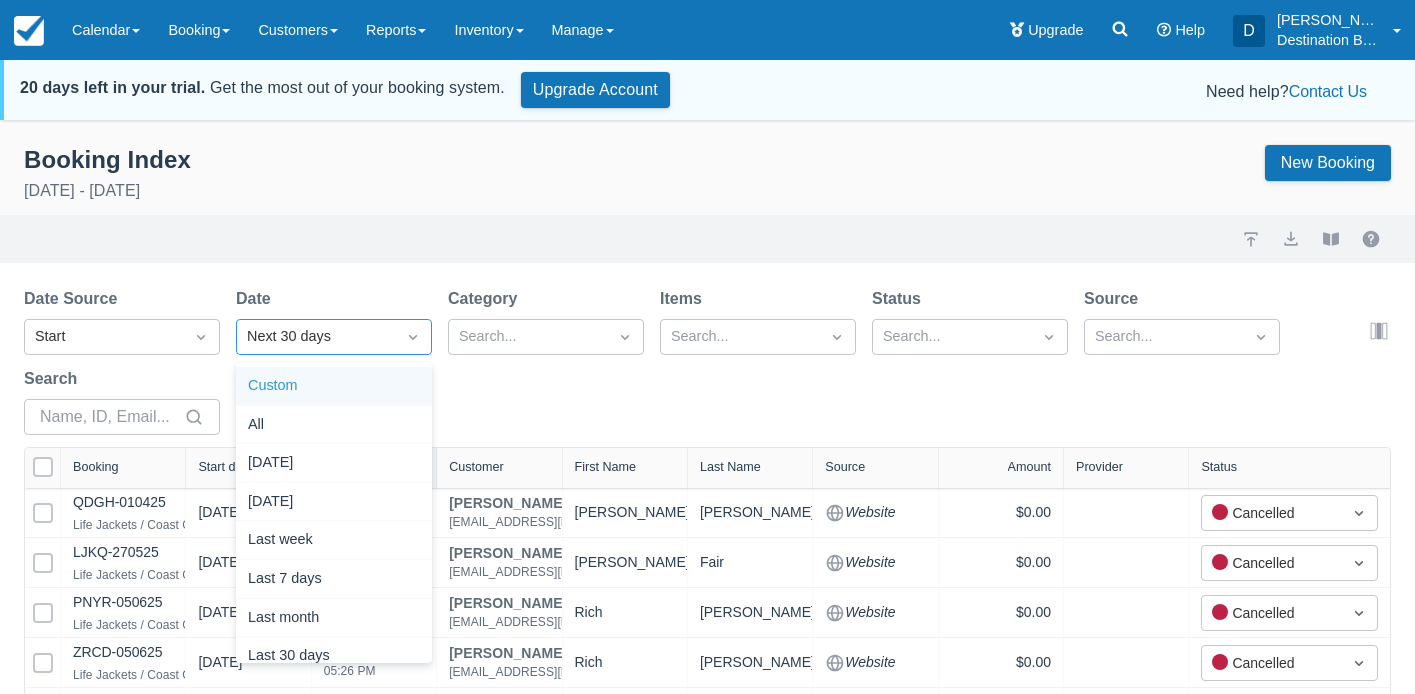 click on "Custom" at bounding box center [334, 386] 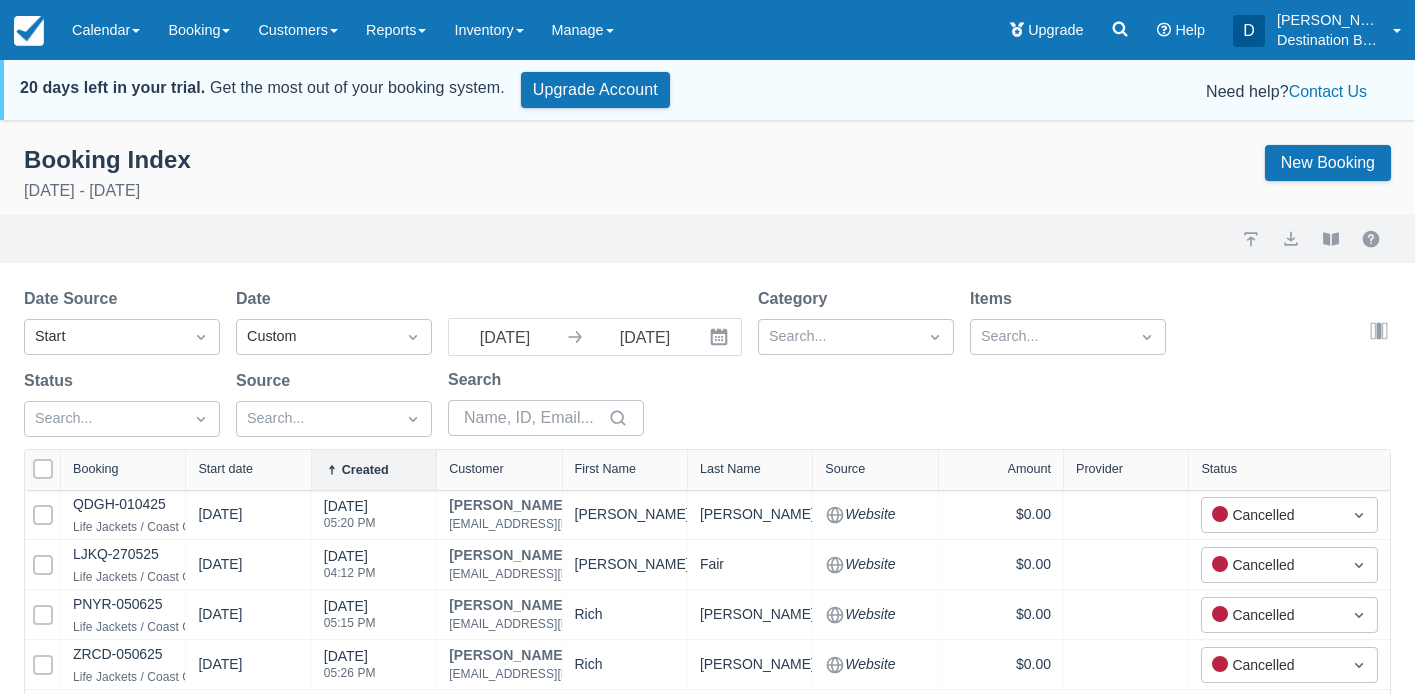 select on "25" 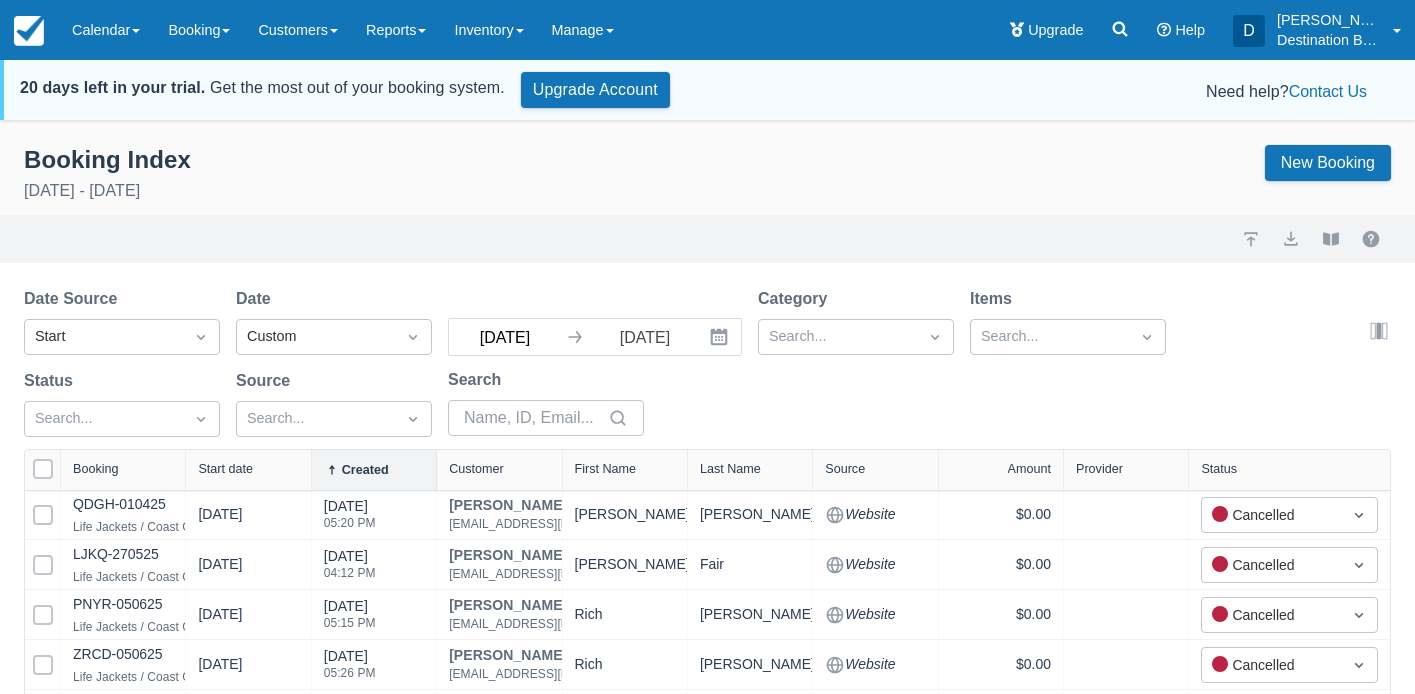 click on "[DATE]" at bounding box center [505, 337] 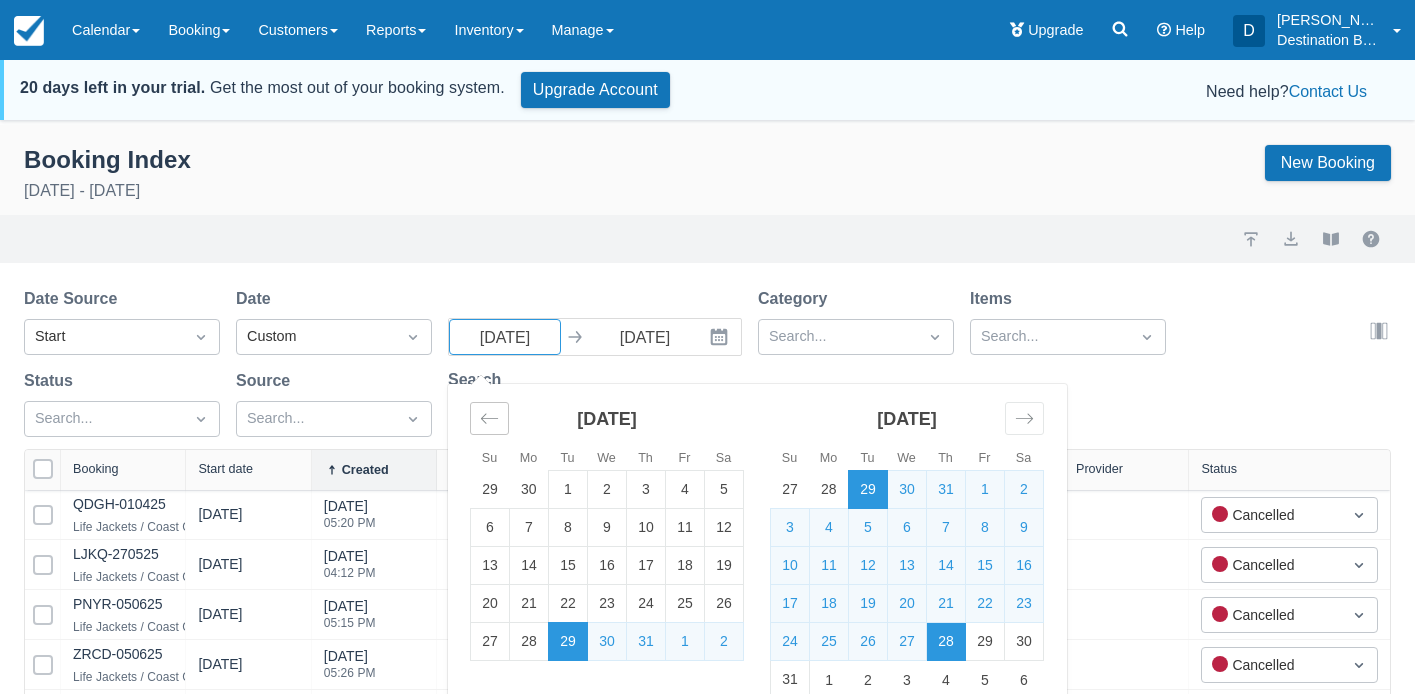 click 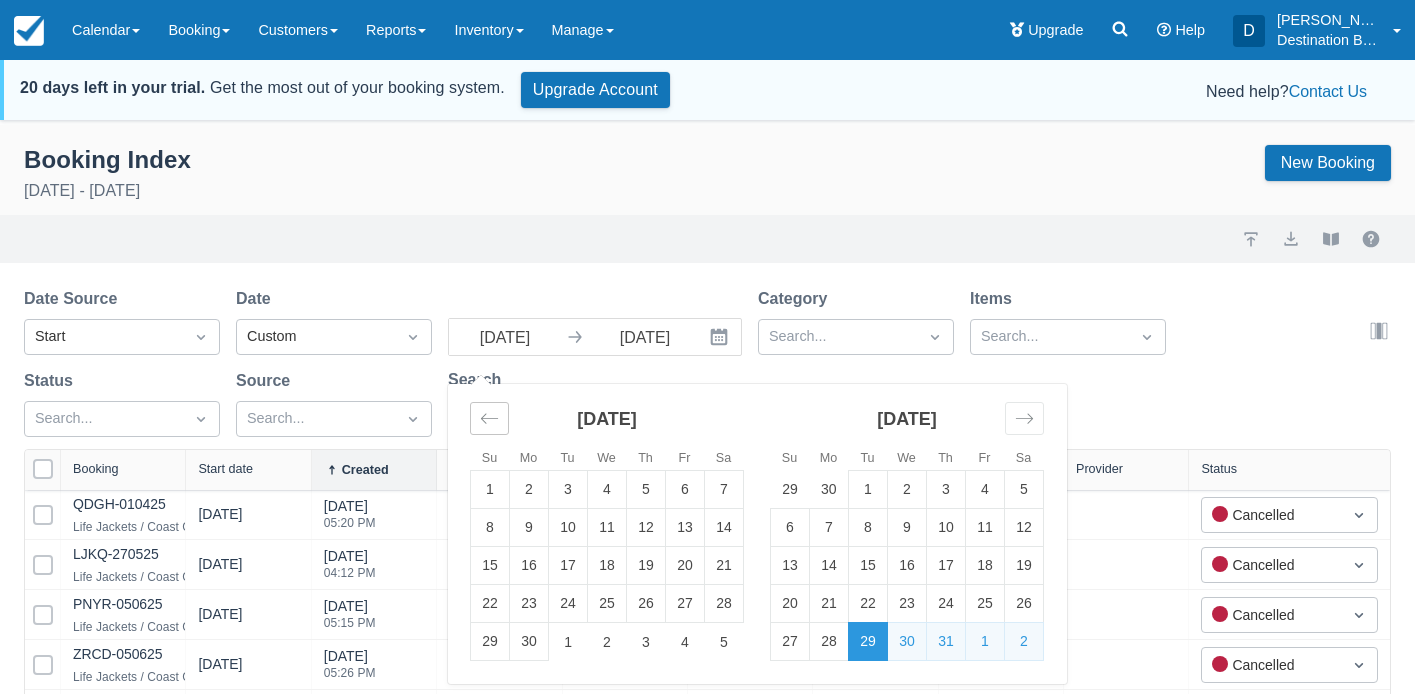 click 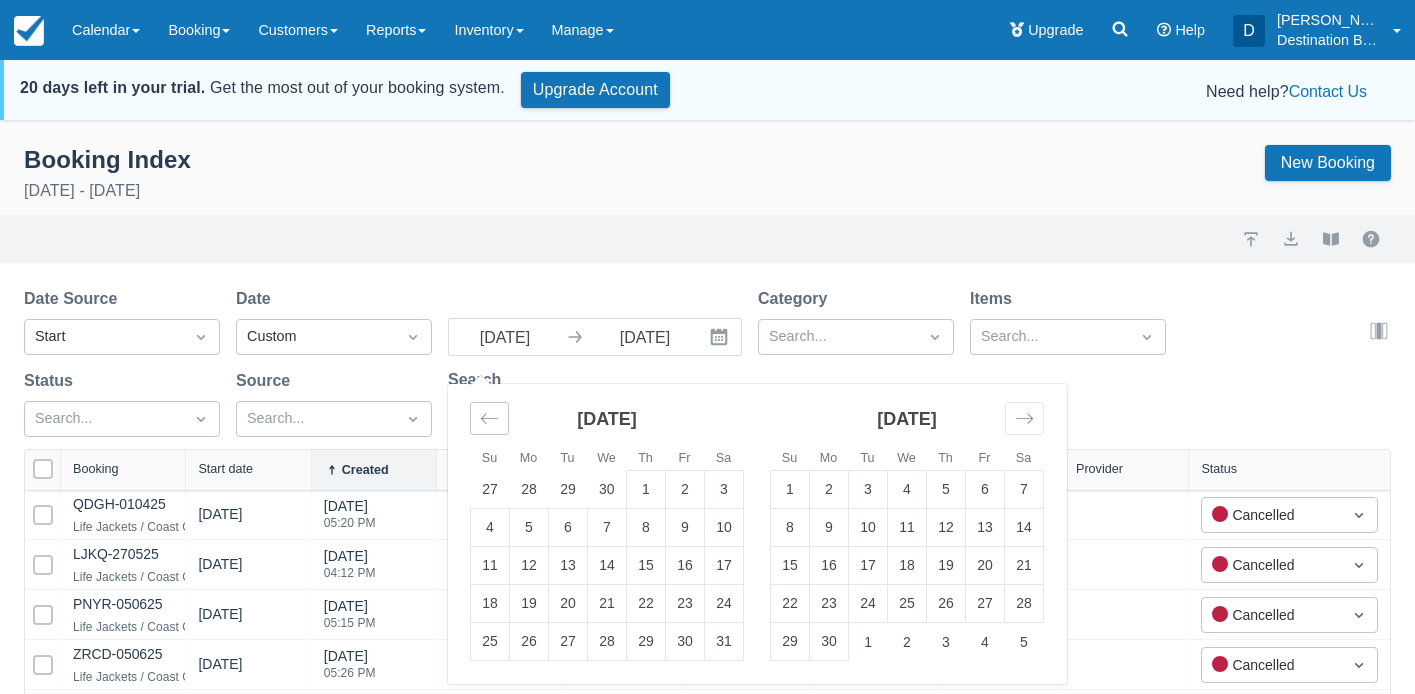 click 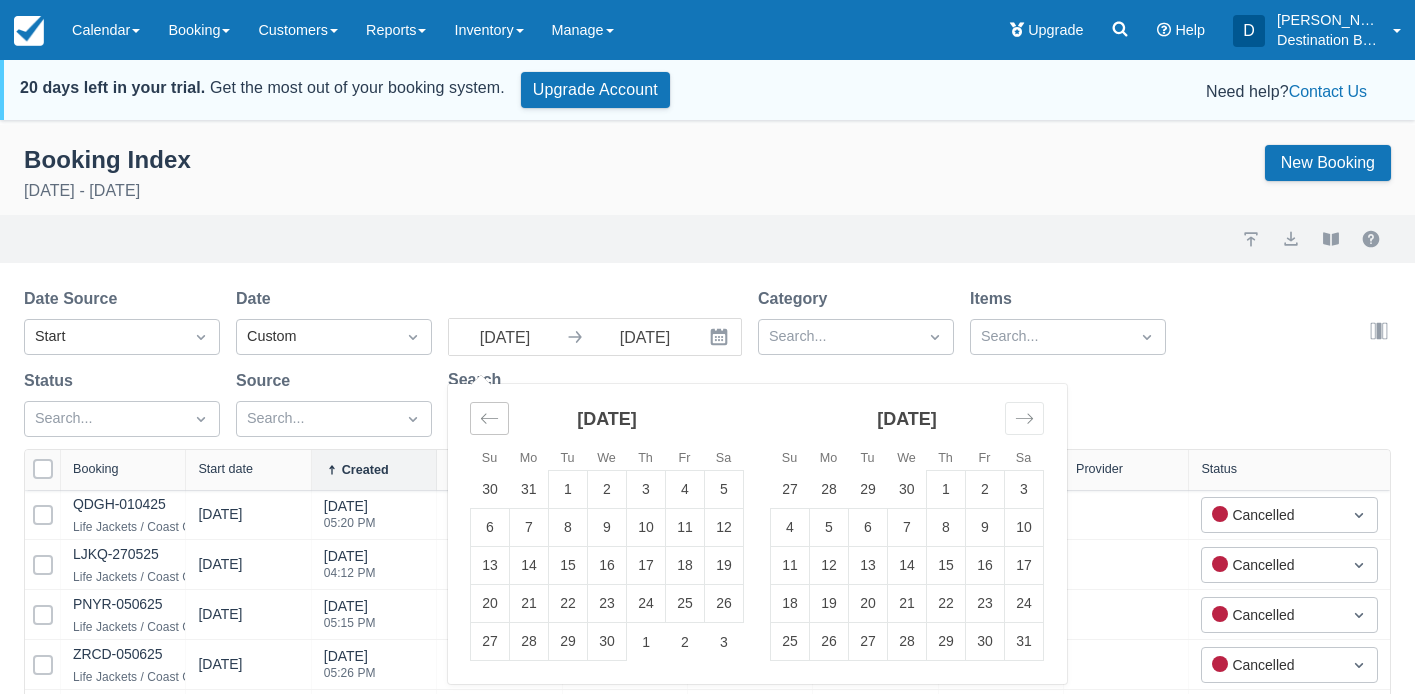 click 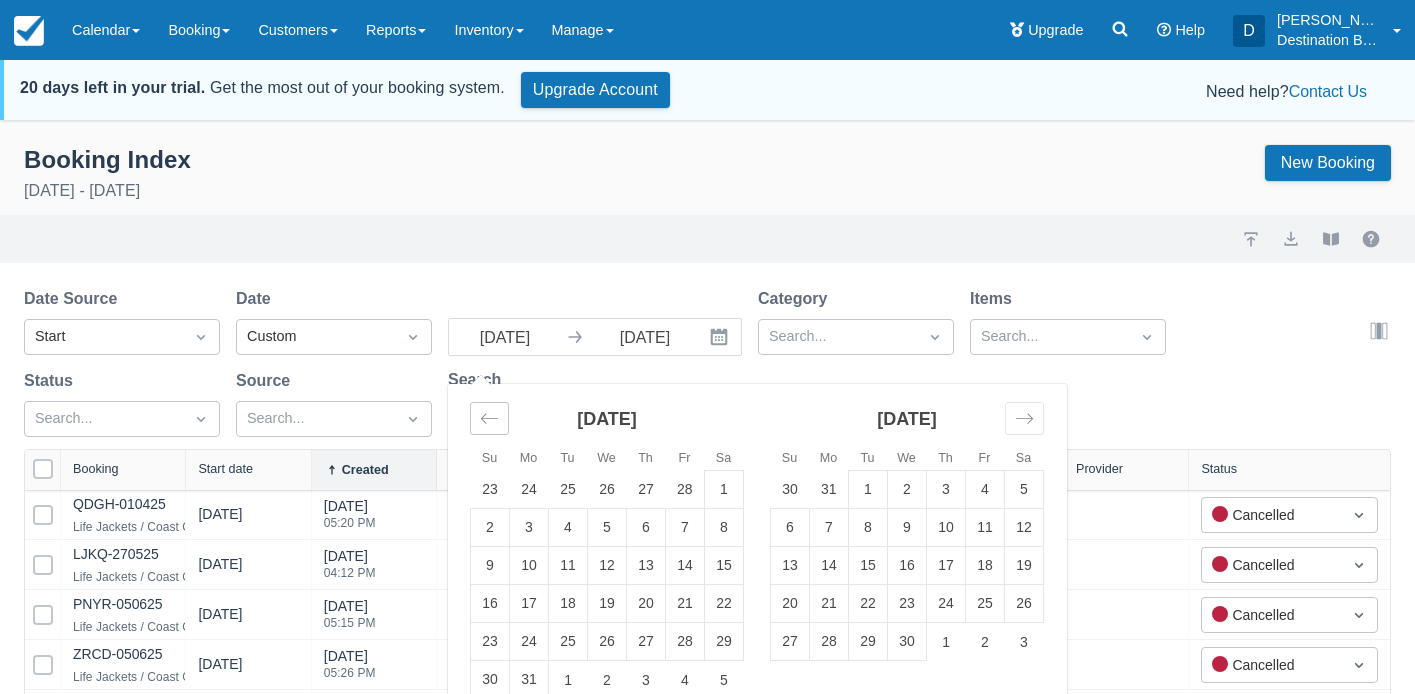 click 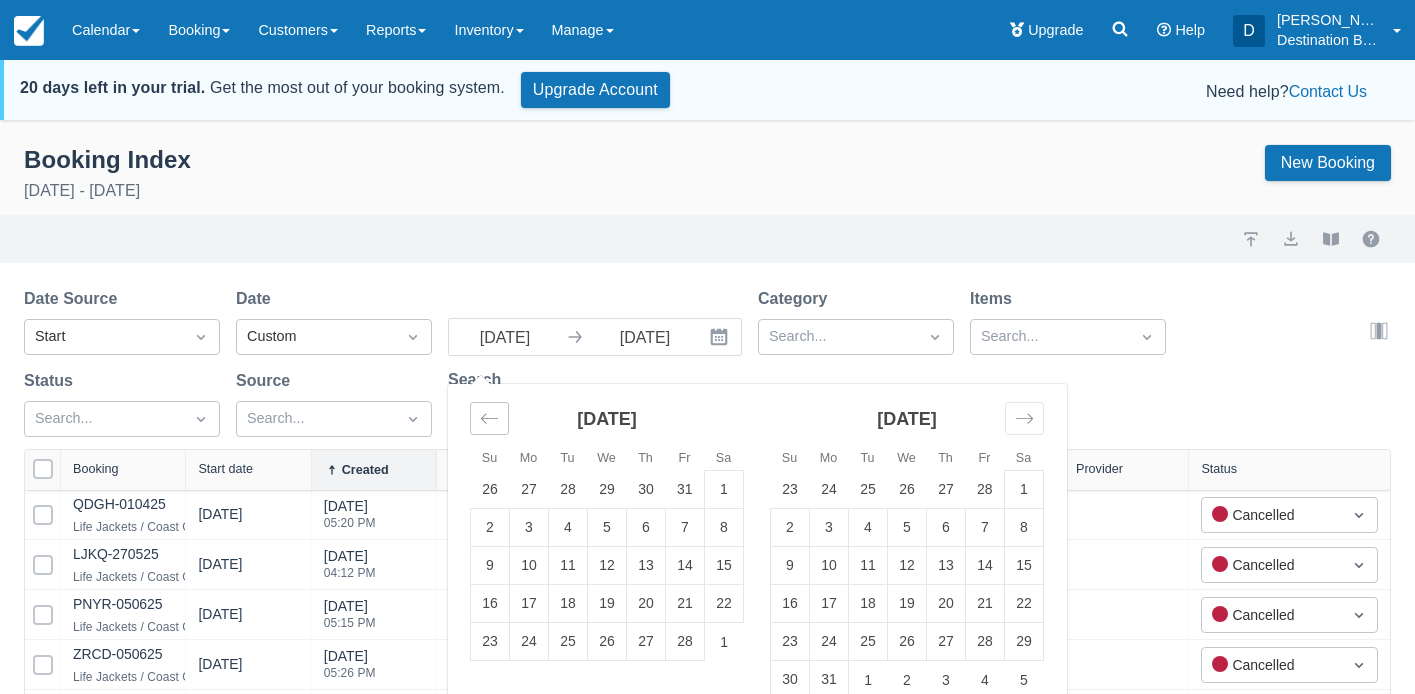 click 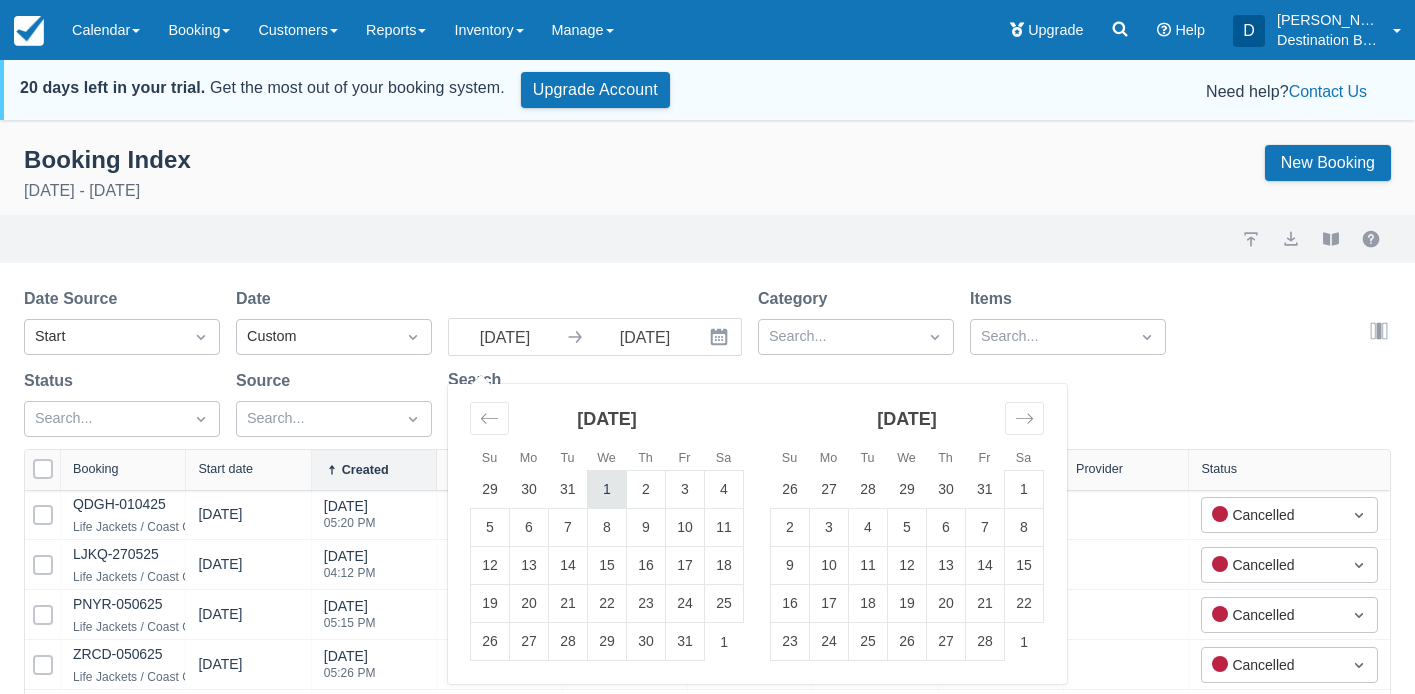 click on "1" at bounding box center (607, 490) 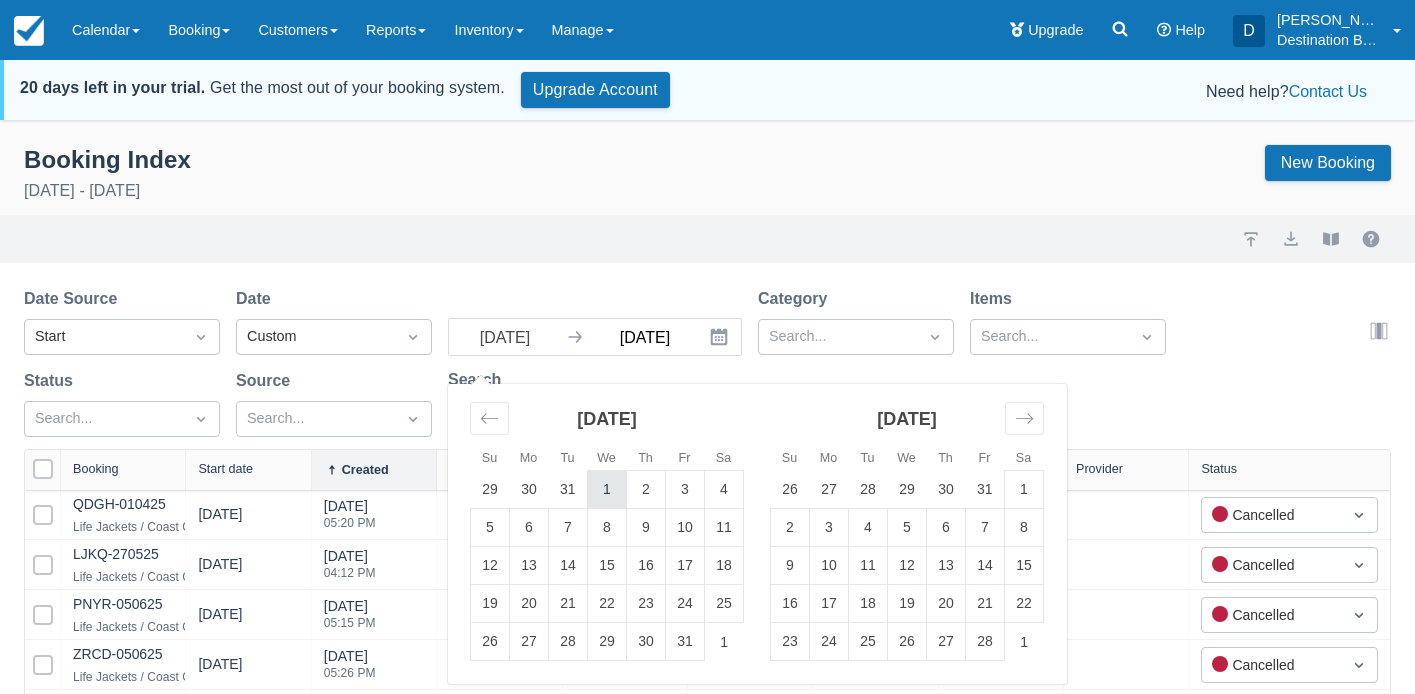 type on "01/01/25" 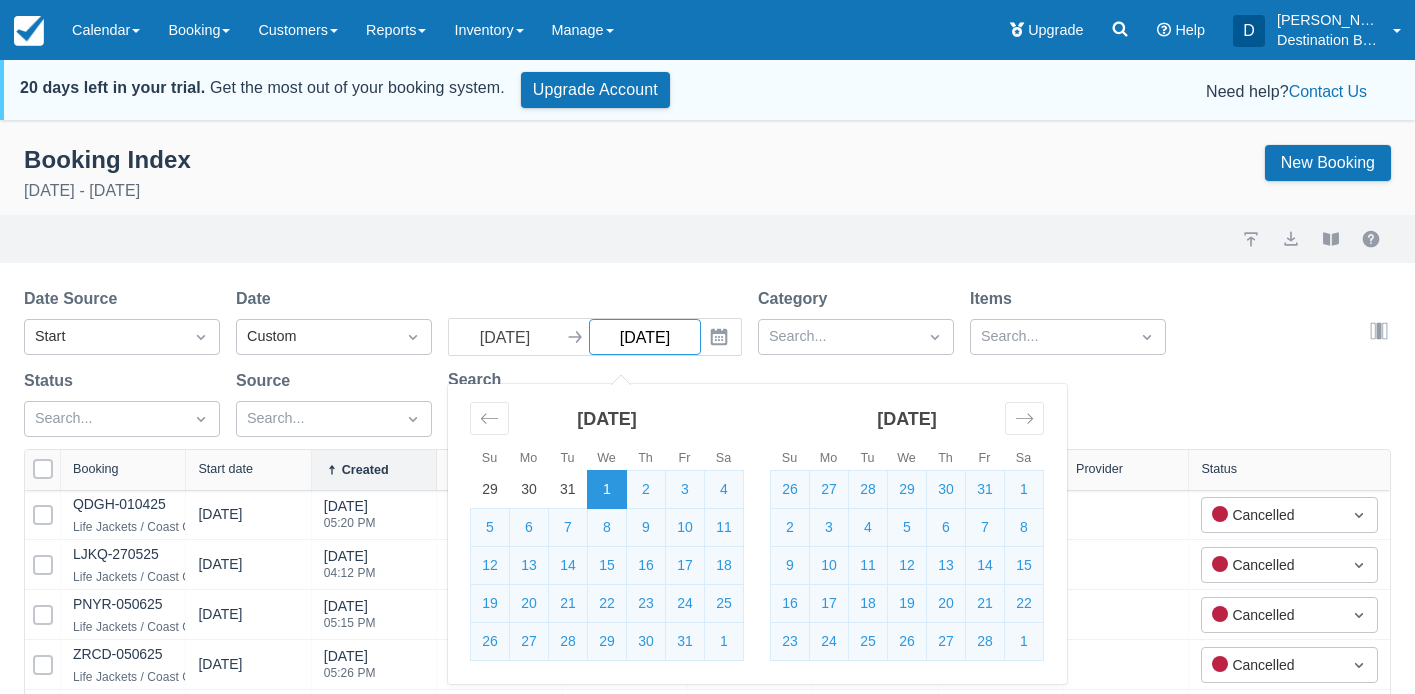 select on "25" 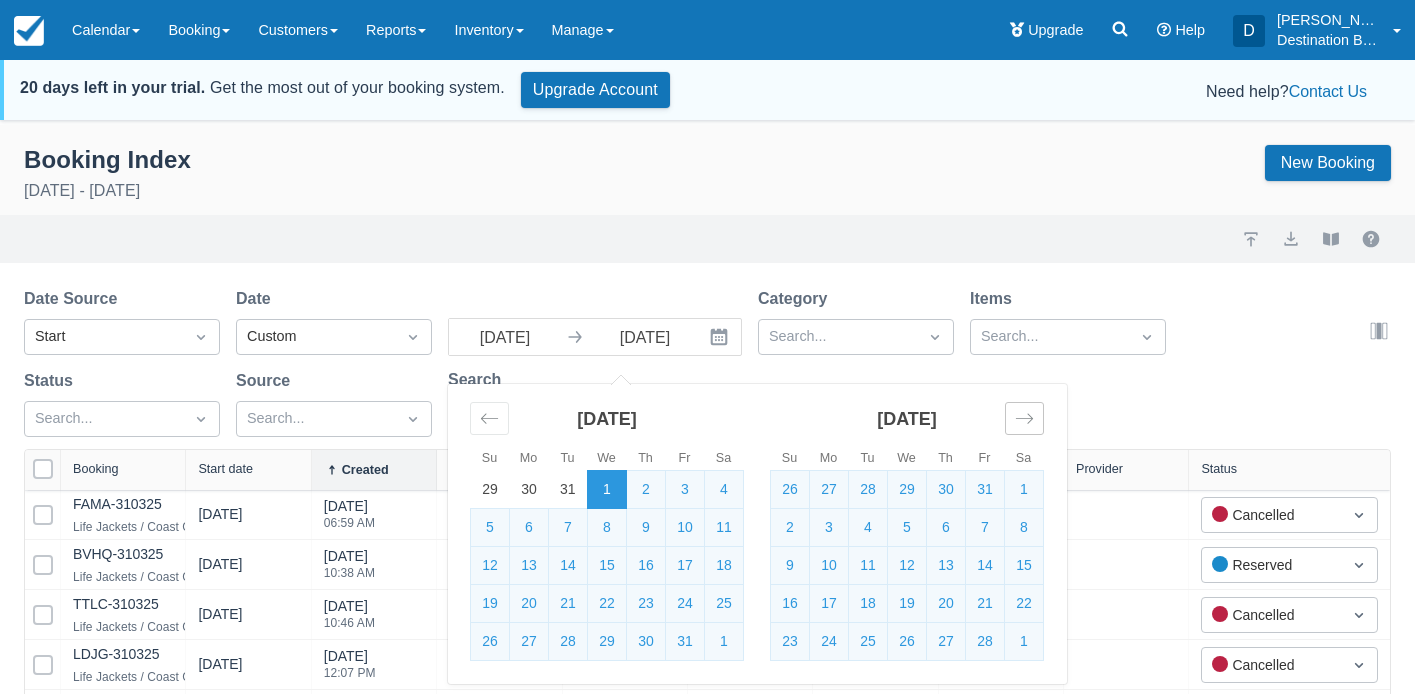 click 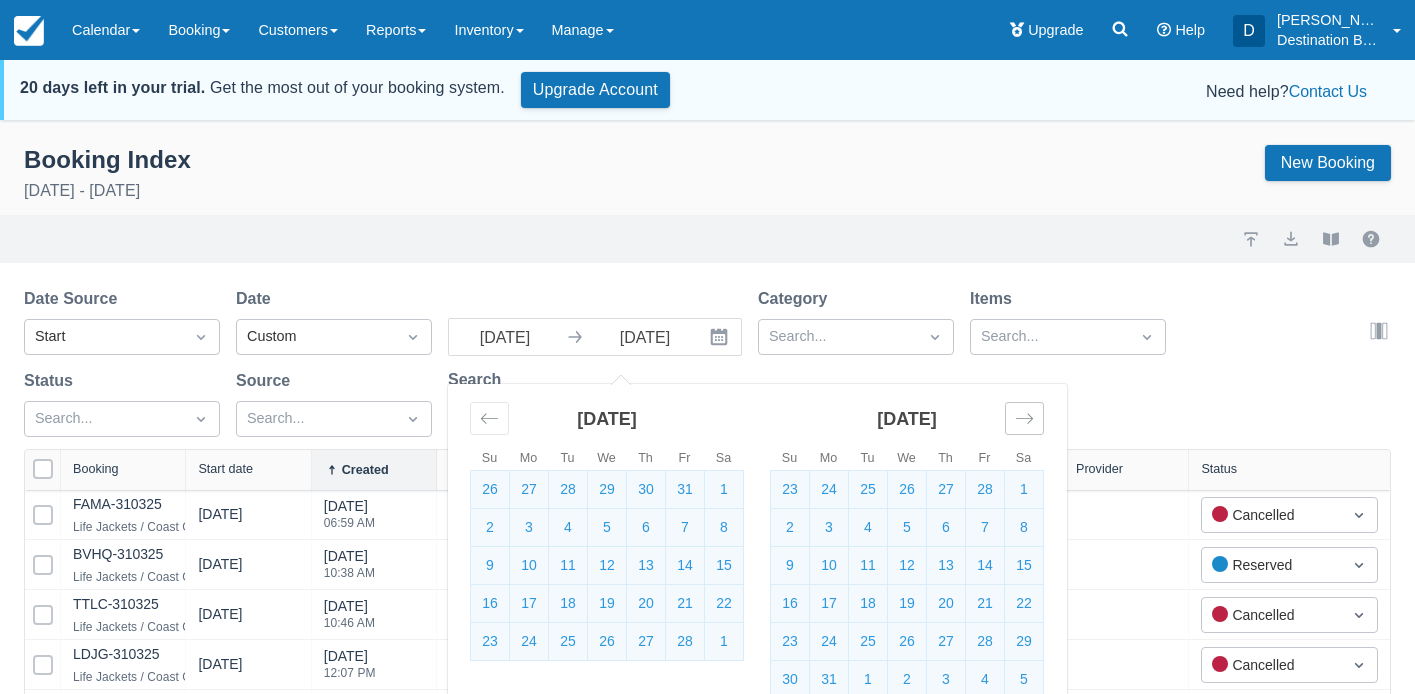 click 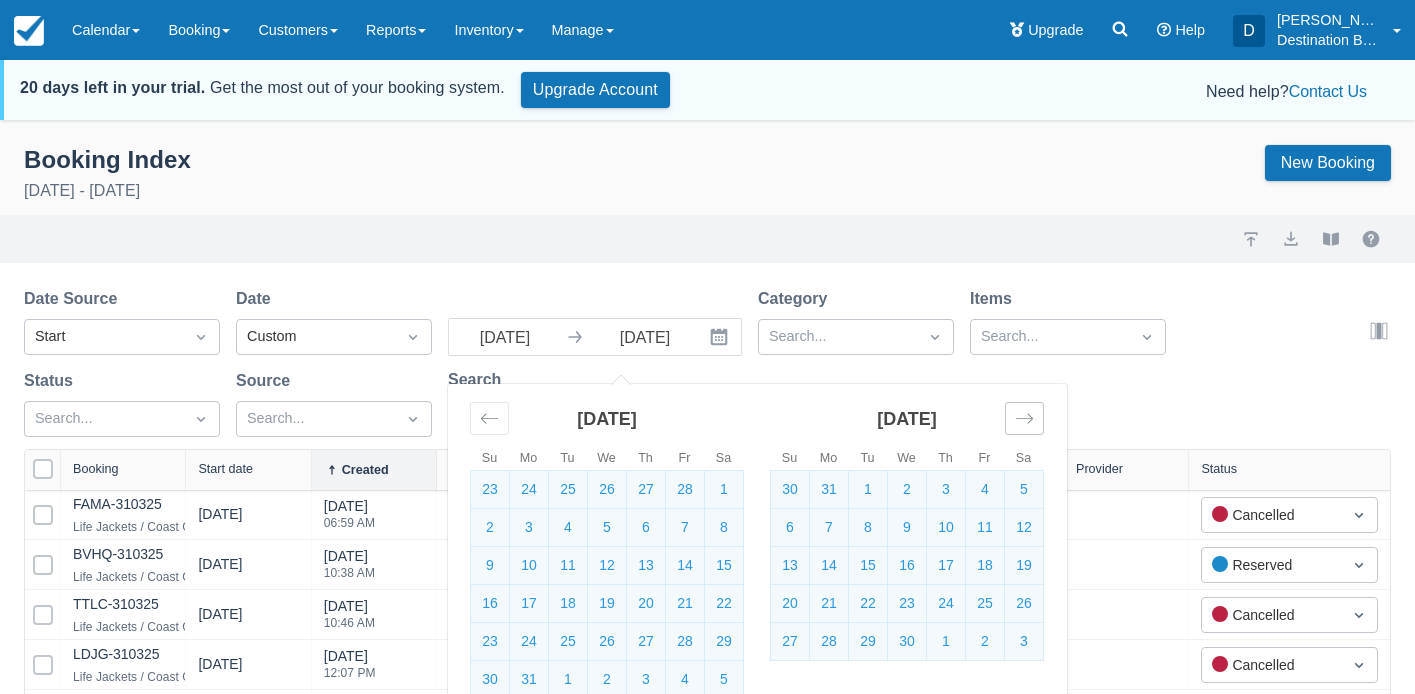 click 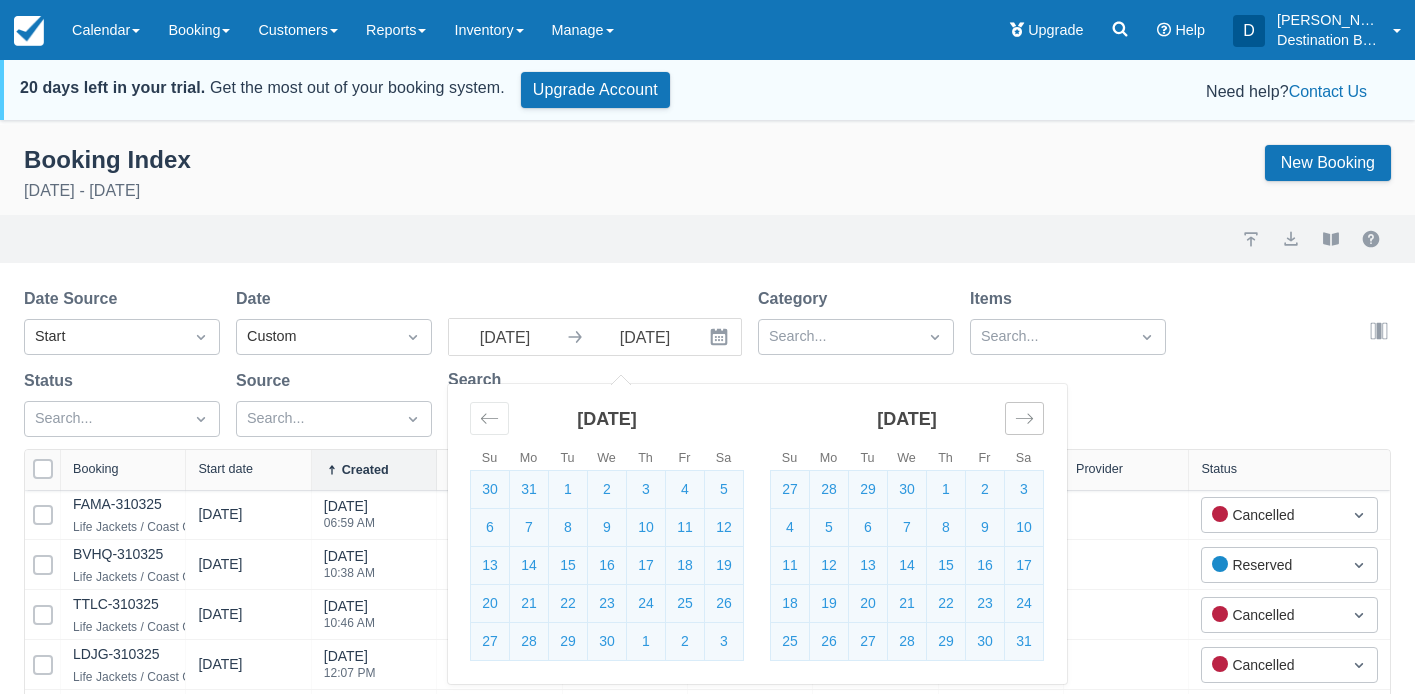 click 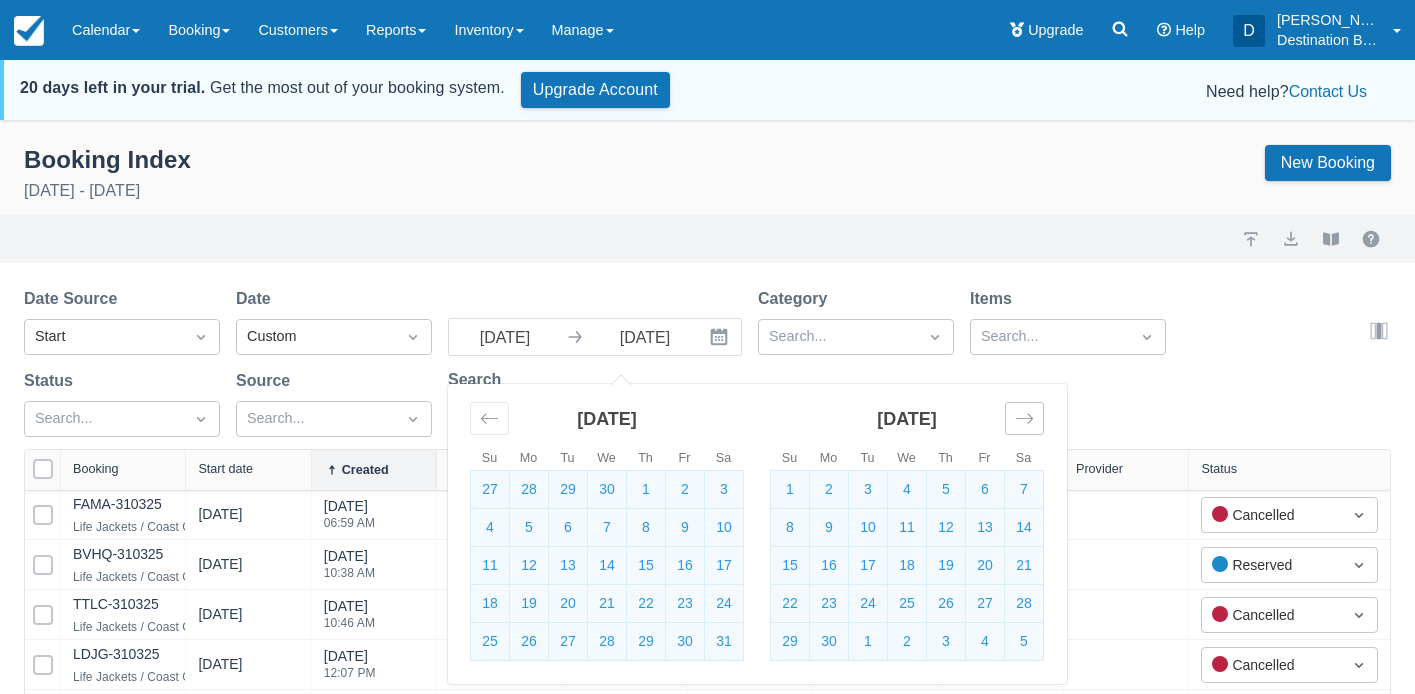 click 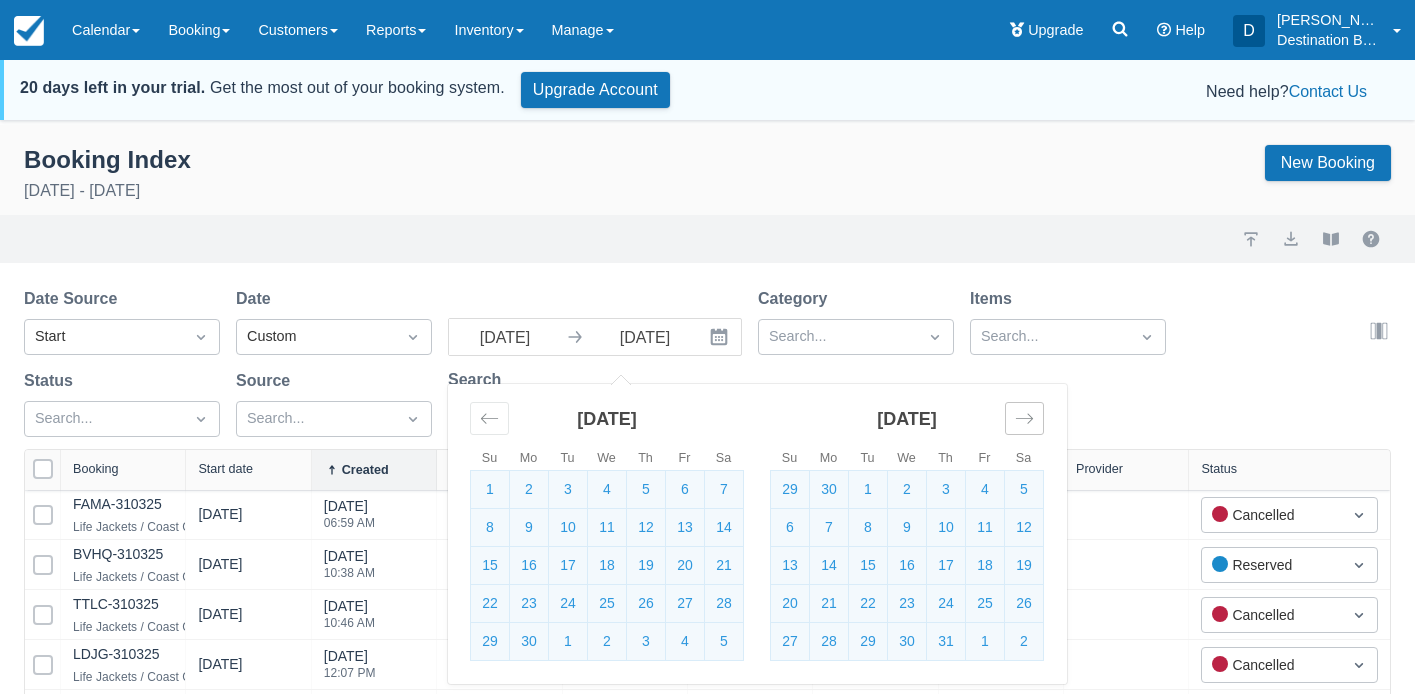 click 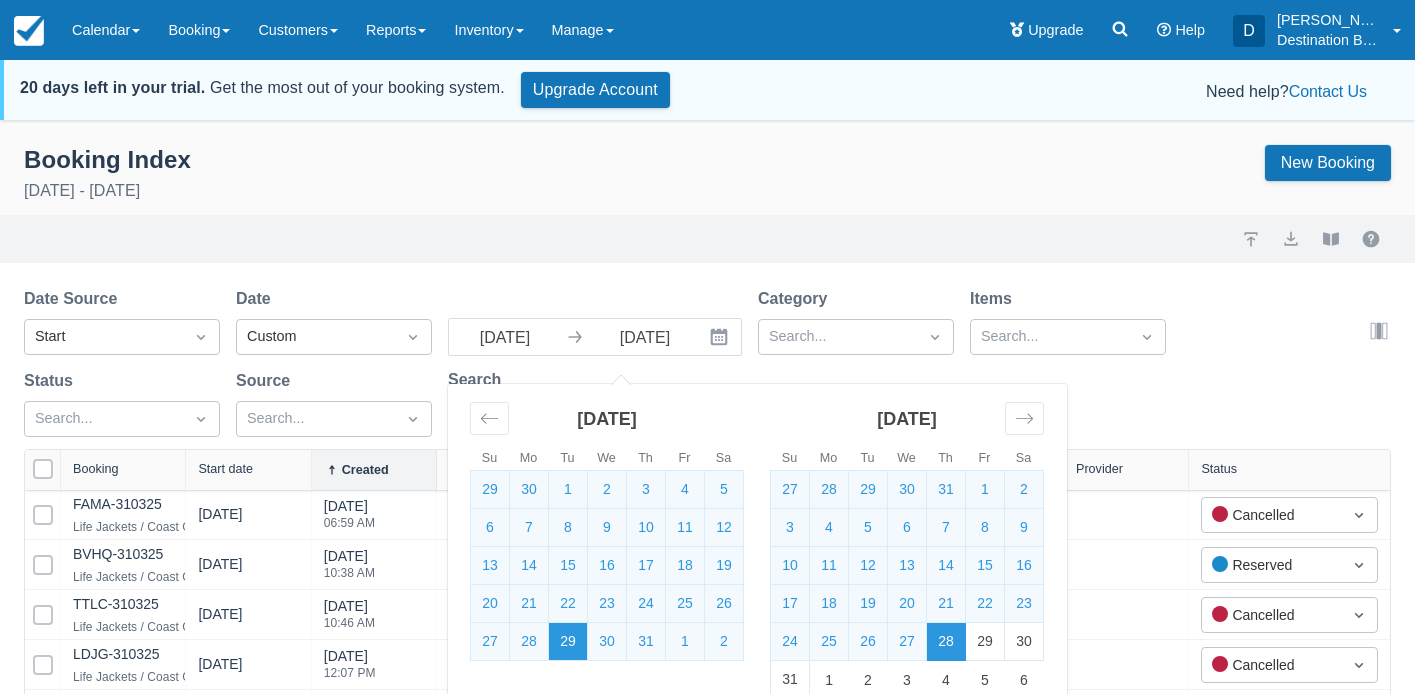 click on "29" at bounding box center (568, 642) 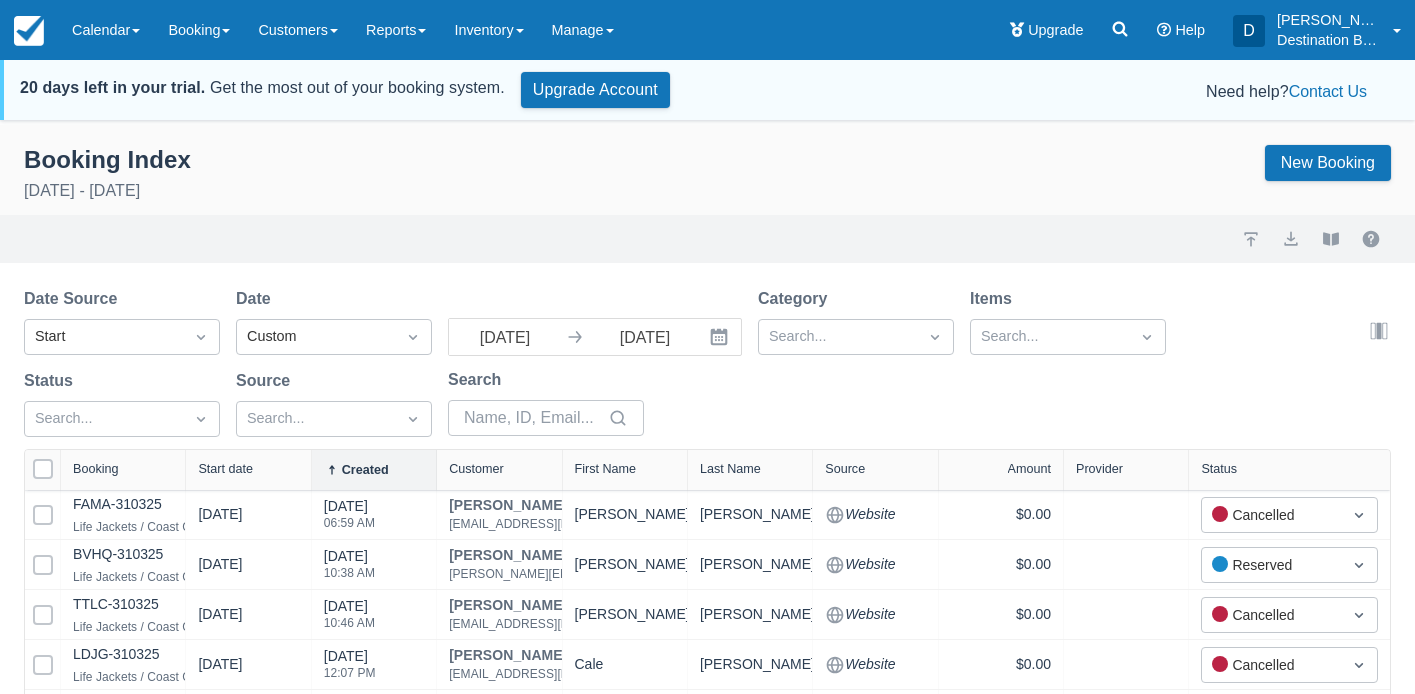 select on "25" 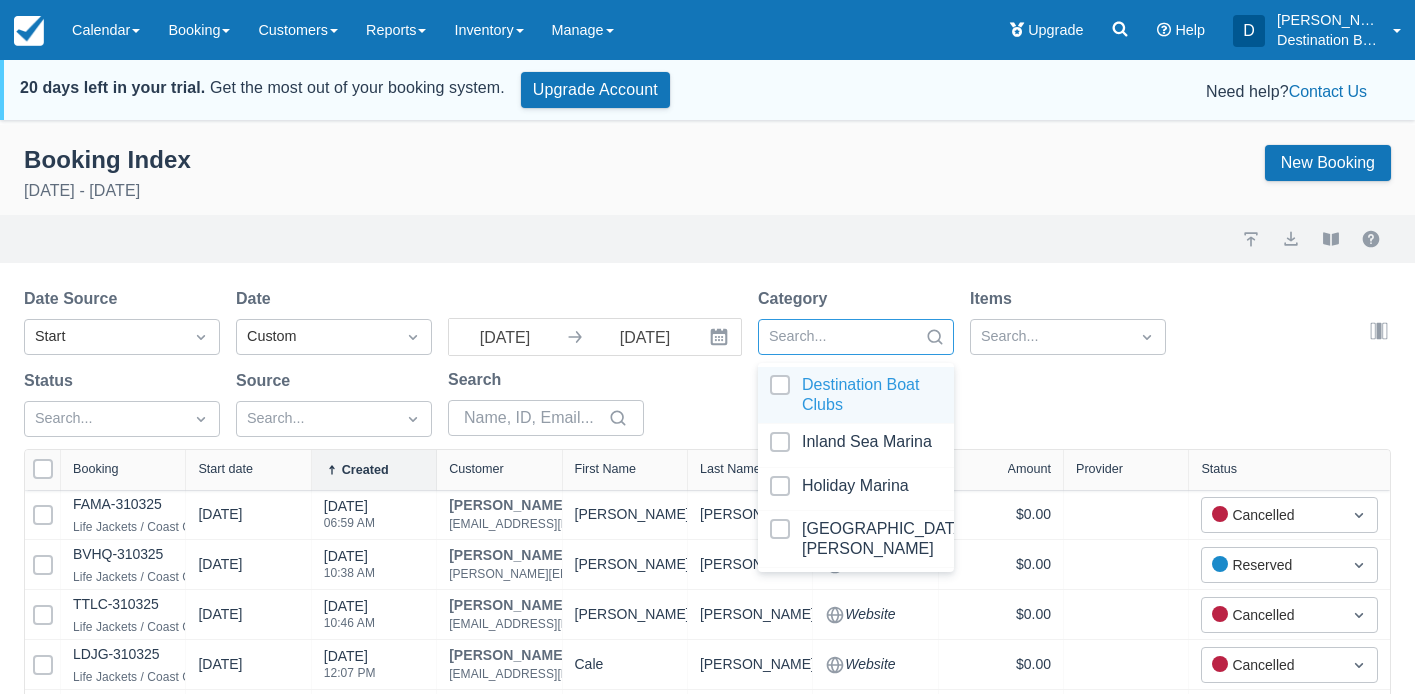 drag, startPoint x: 863, startPoint y: 330, endPoint x: 860, endPoint y: 391, distance: 61.073727 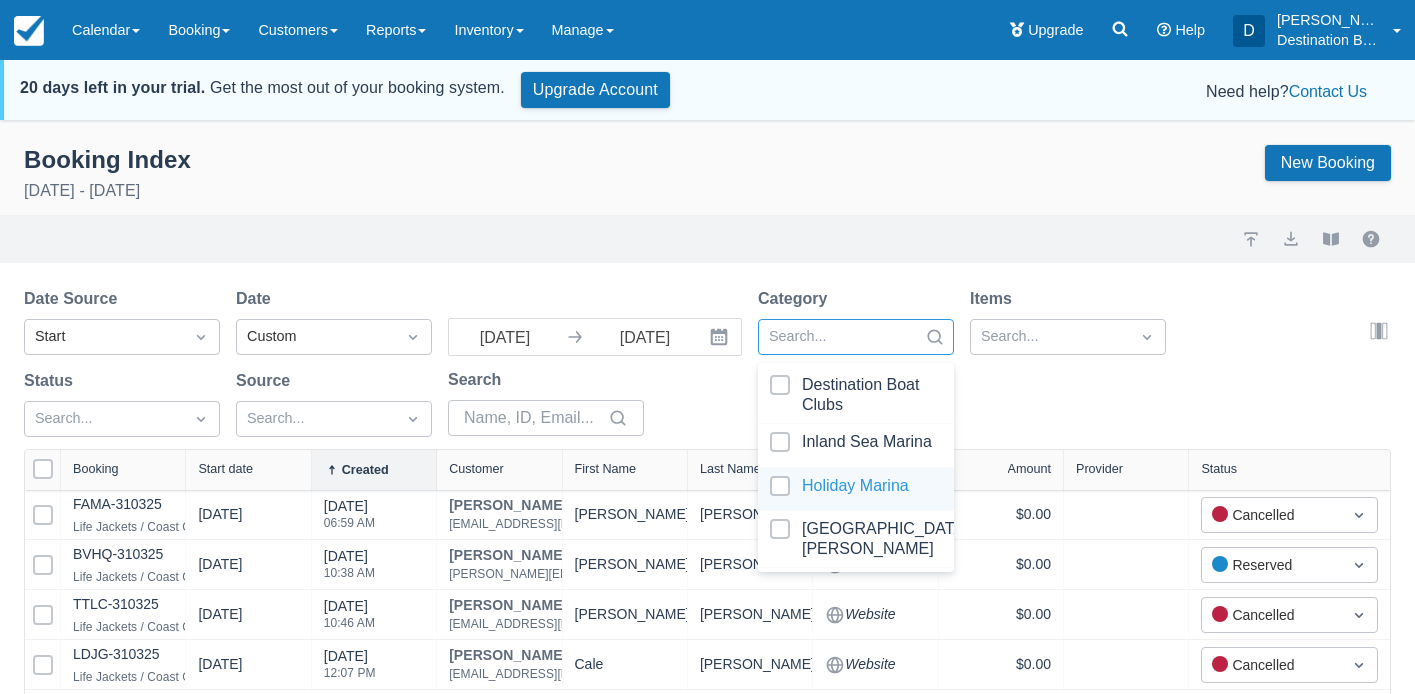 click at bounding box center (856, 489) 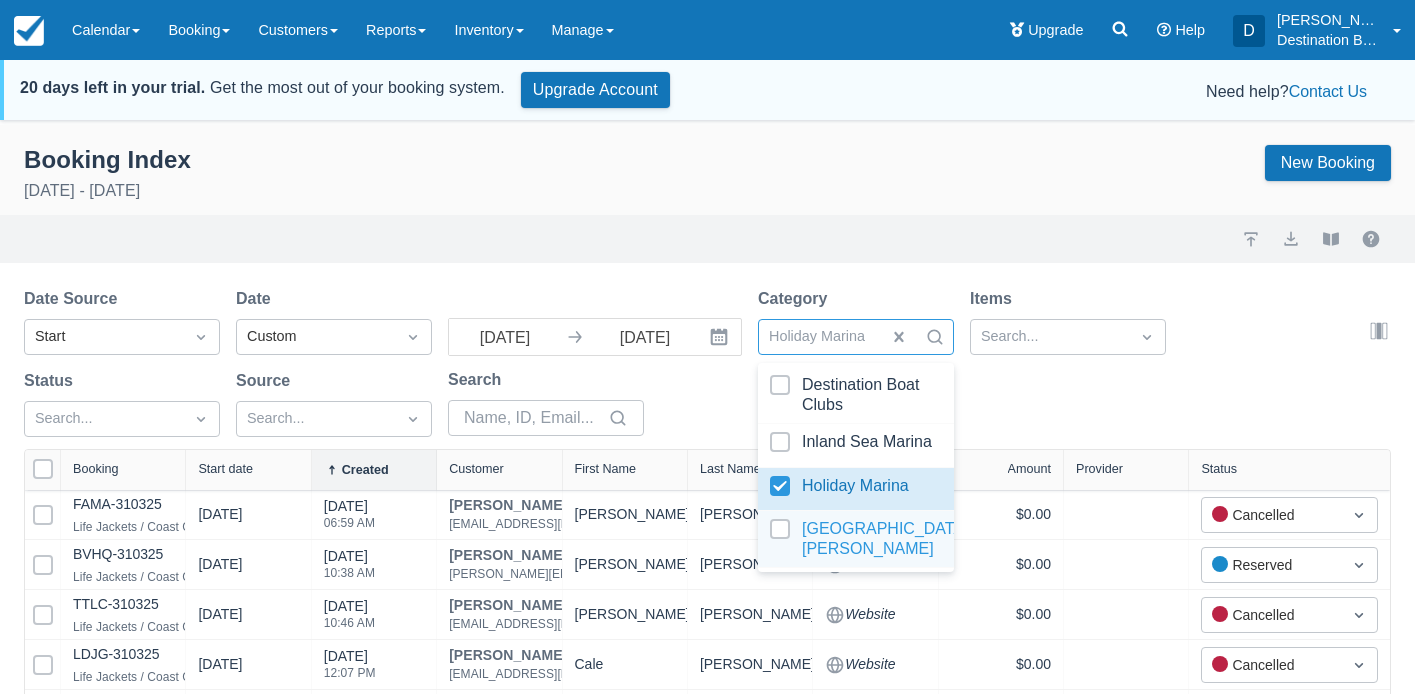 click at bounding box center (856, 539) 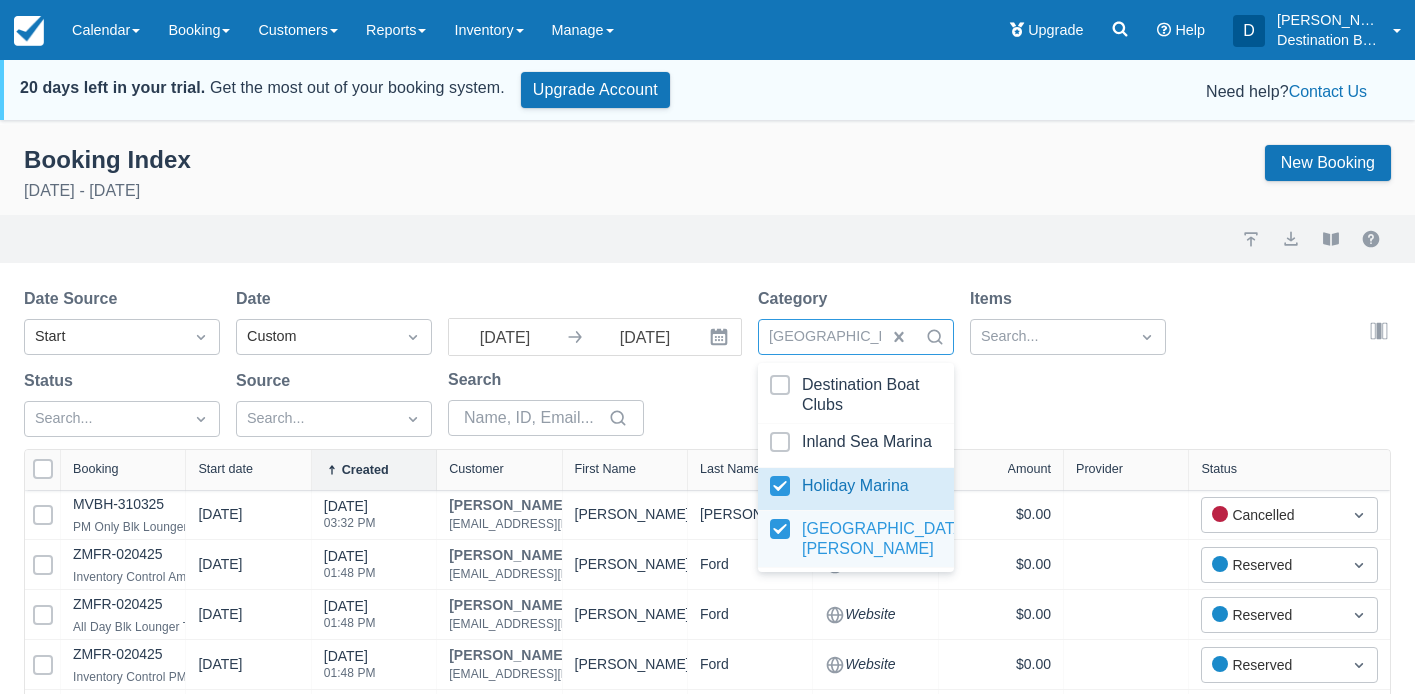 select on "25" 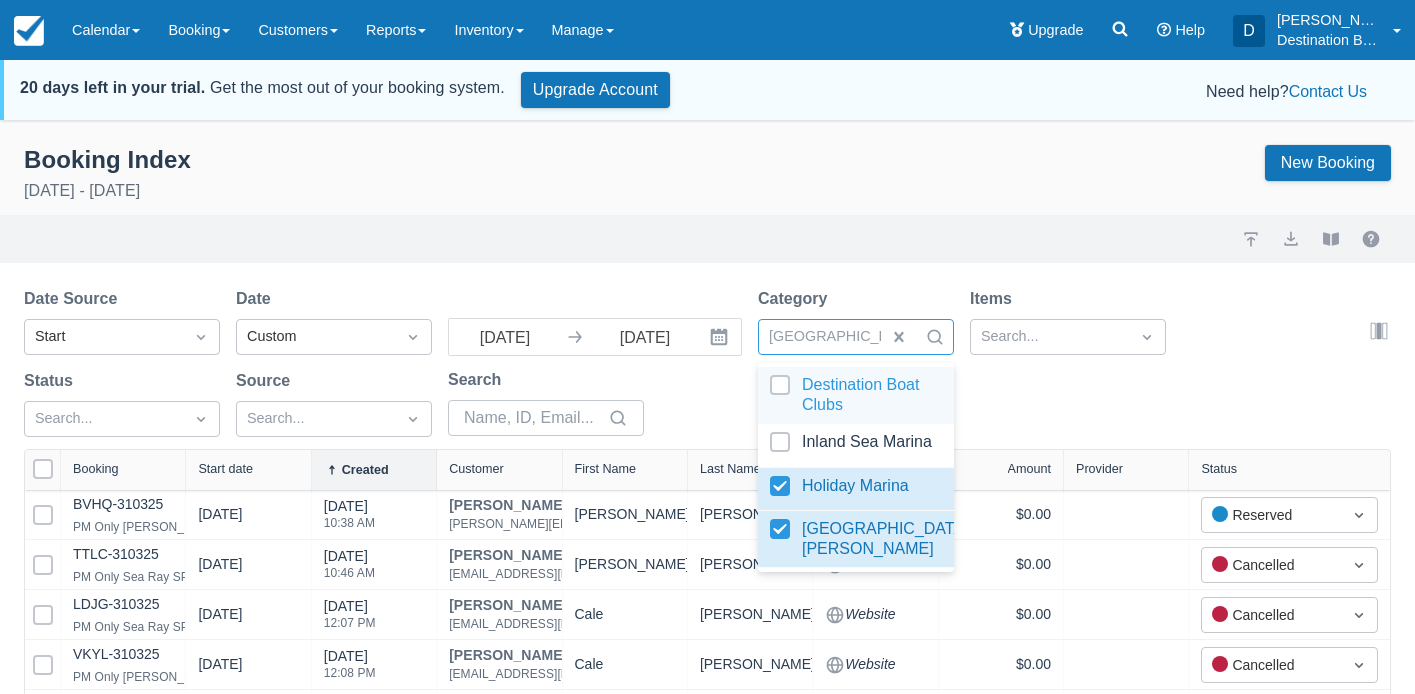 click on "Booking Index January 1st - July 29th 2025 New Booking" at bounding box center (707, 176) 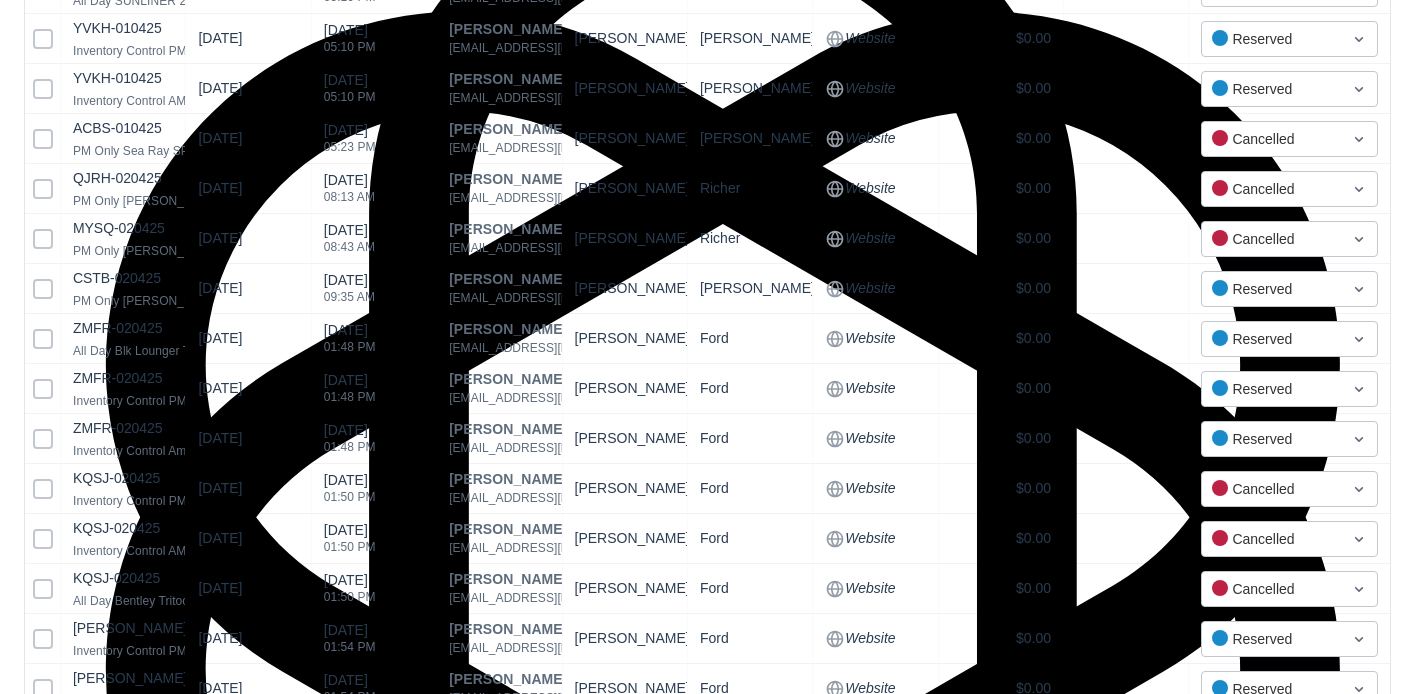 scroll, scrollTop: 1147, scrollLeft: 0, axis: vertical 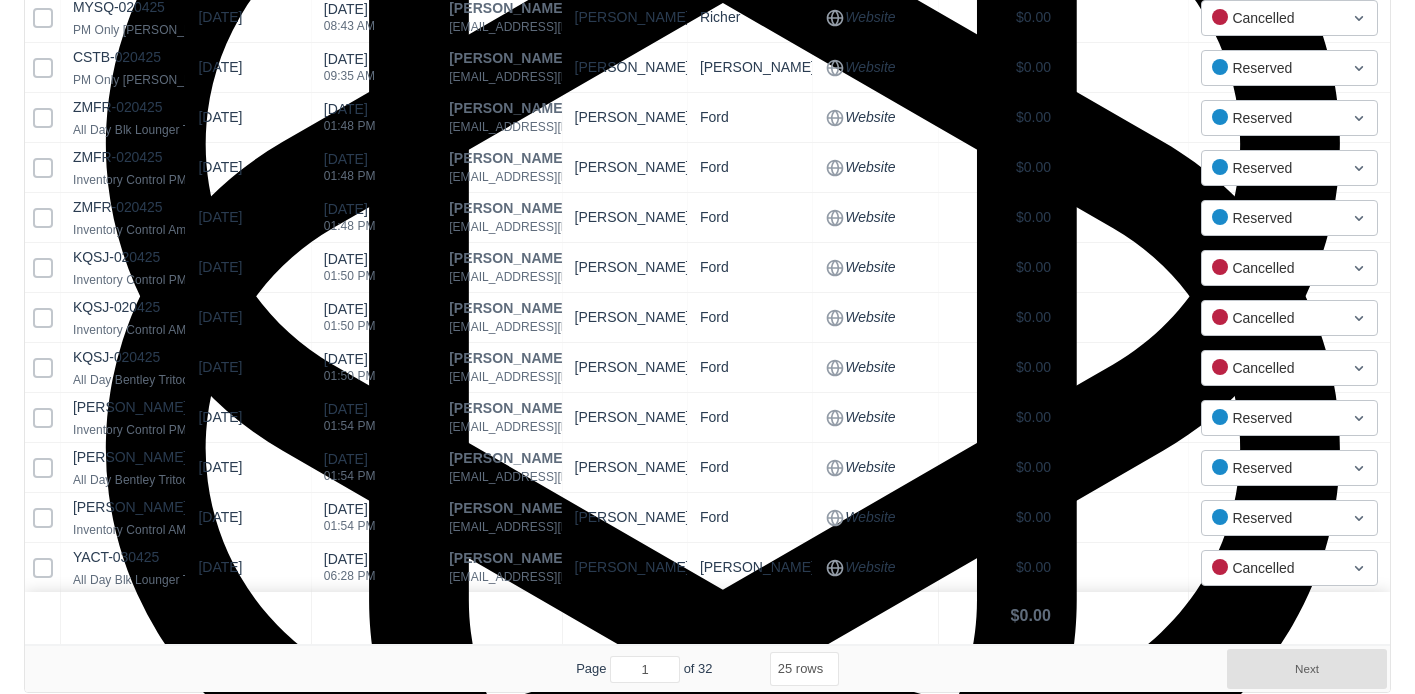click on "5 rows 10 rows 20 rows 25 rows 50 rows 100 rows" at bounding box center (804, 669) 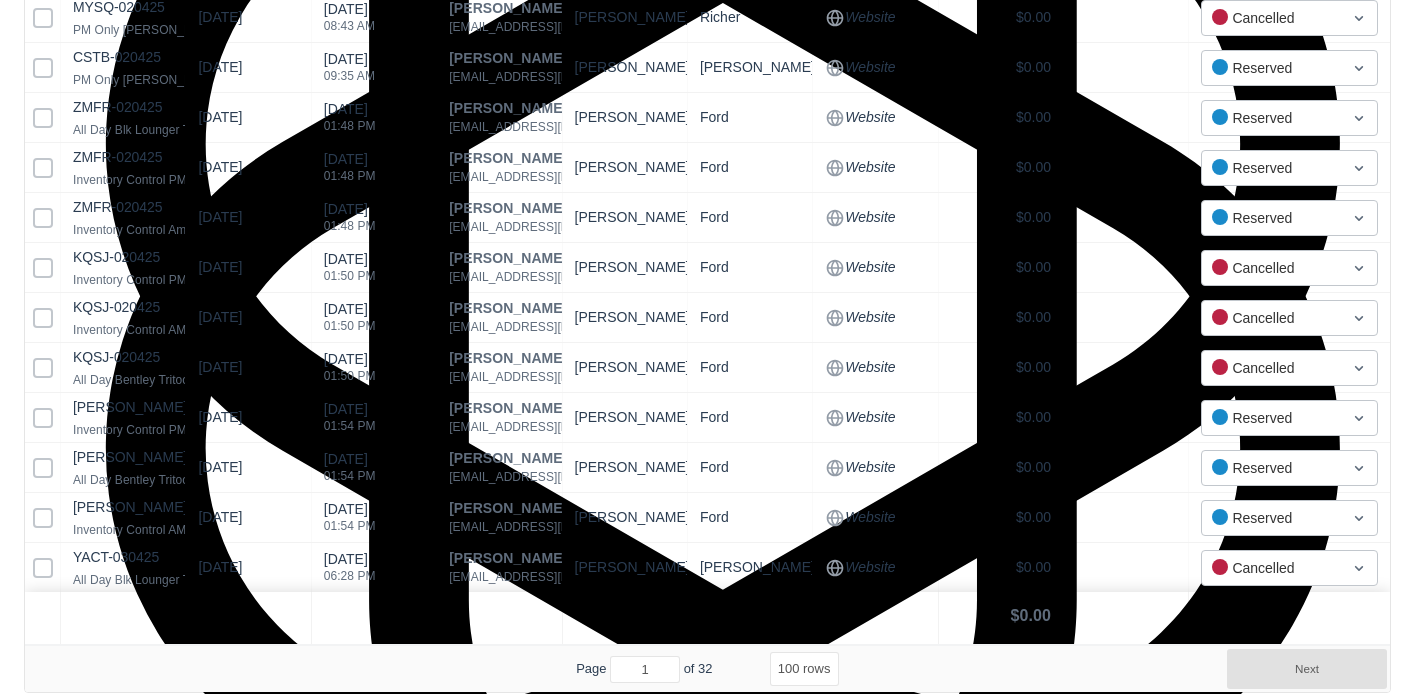select on "100" 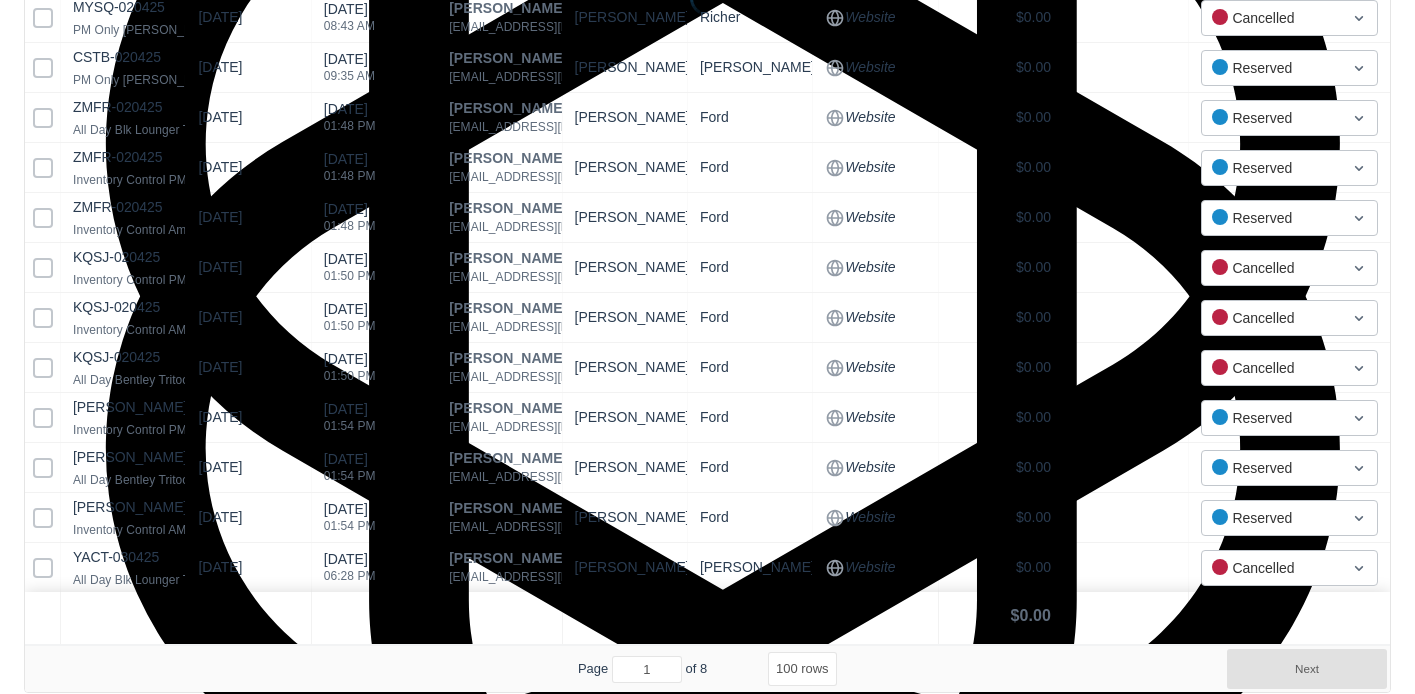 select on "100" 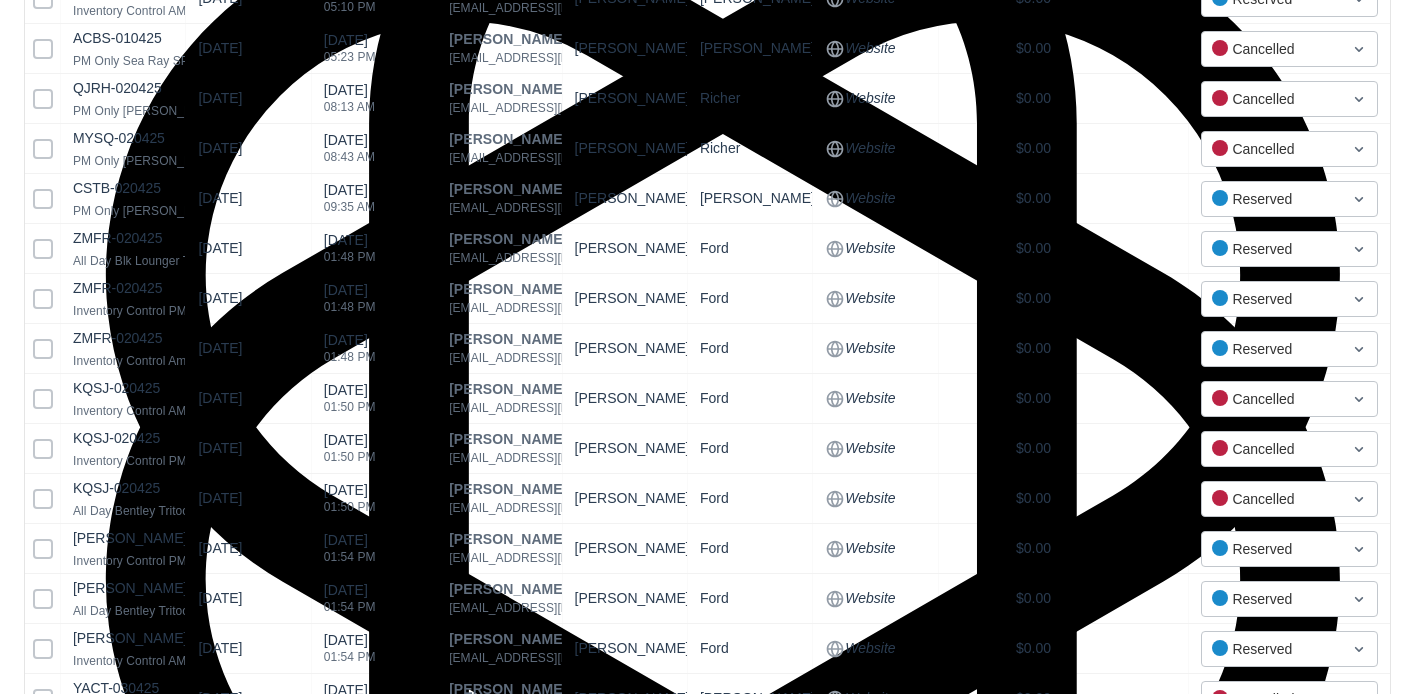 scroll, scrollTop: 0, scrollLeft: 0, axis: both 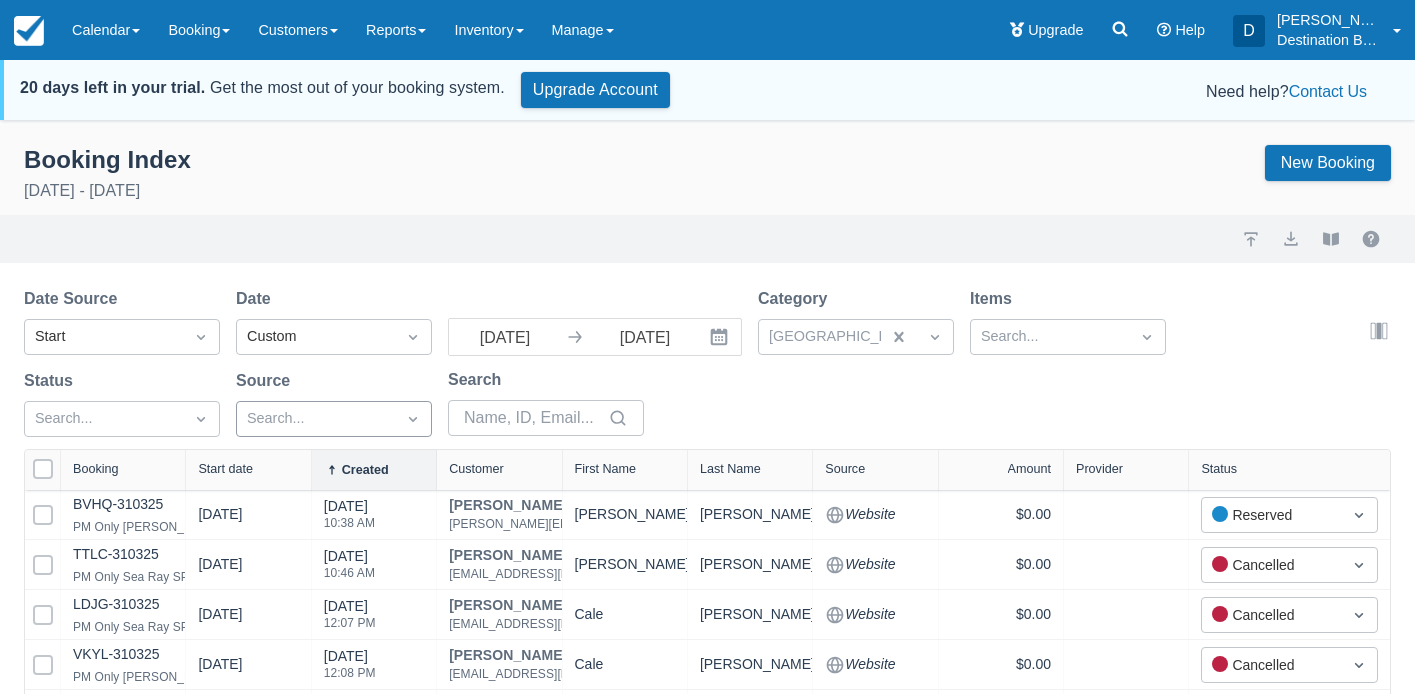drag, startPoint x: 41, startPoint y: 467, endPoint x: 370, endPoint y: 473, distance: 329.05472 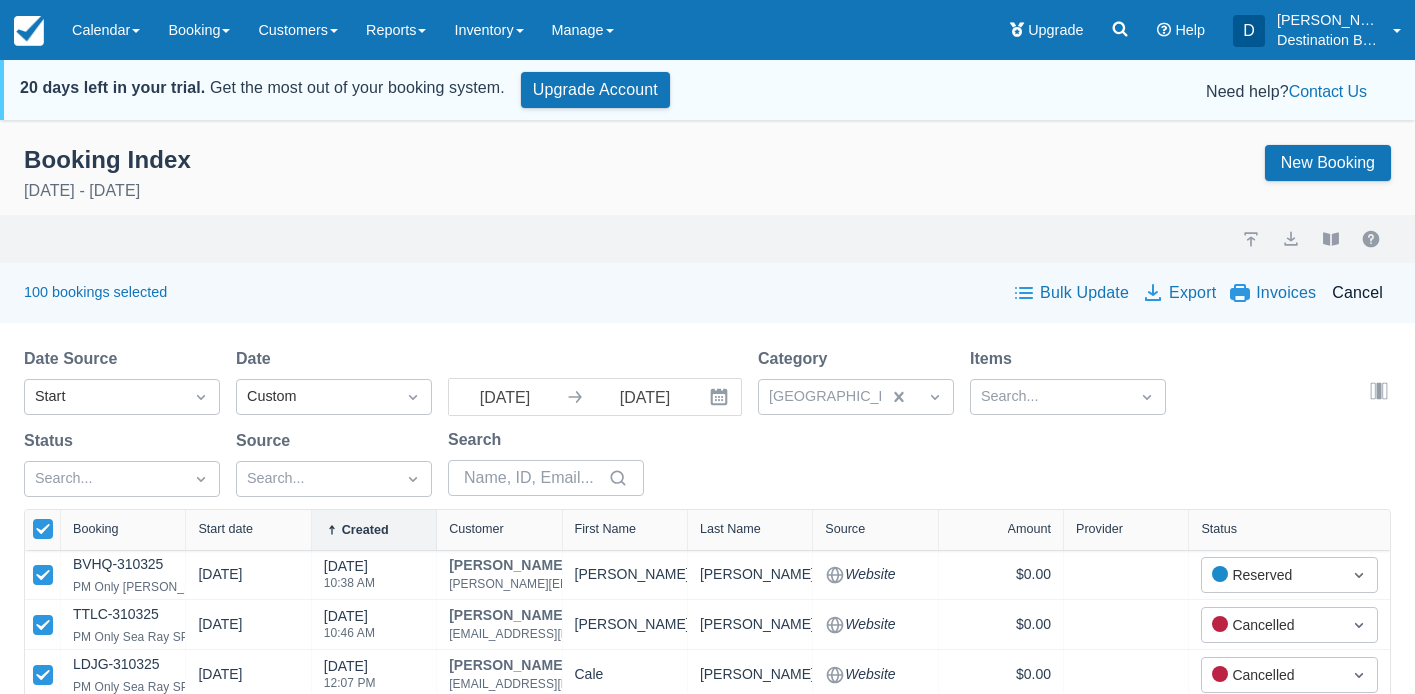 drag, startPoint x: 1081, startPoint y: 296, endPoint x: 1069, endPoint y: 302, distance: 13.416408 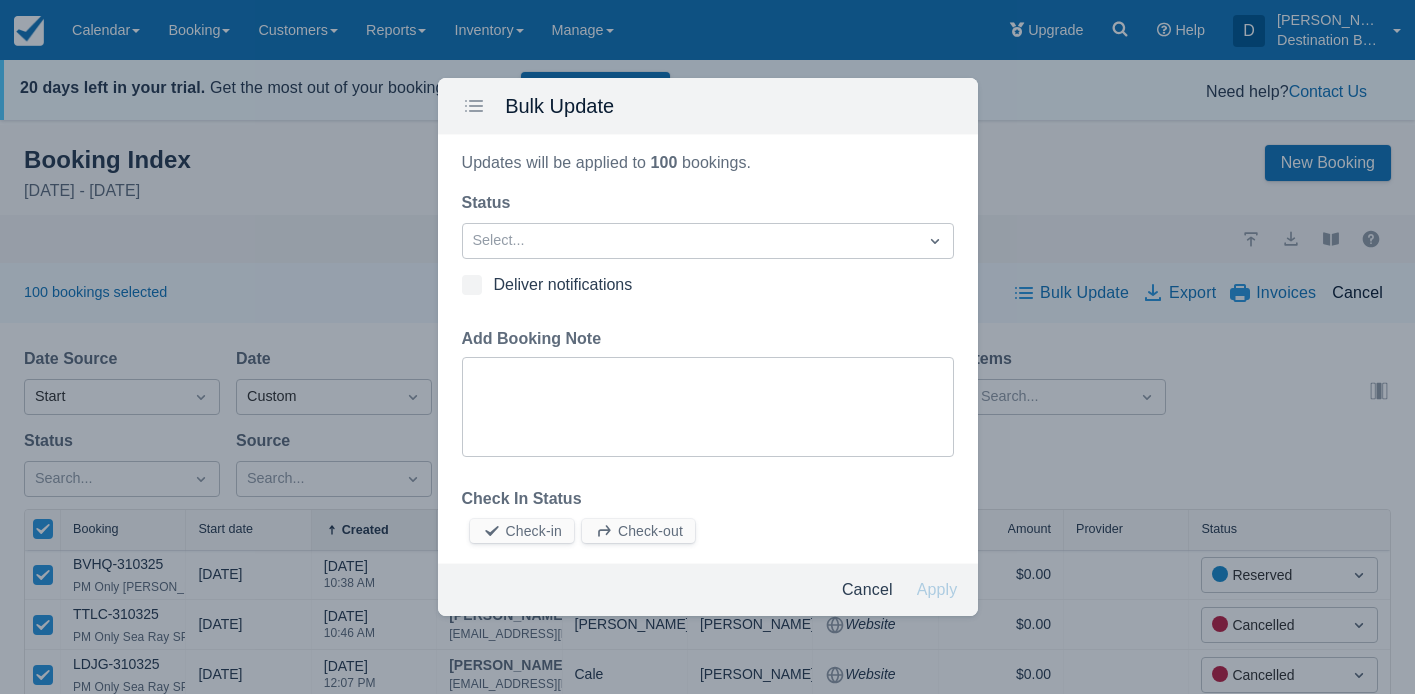click on "Select..." at bounding box center [690, 241] 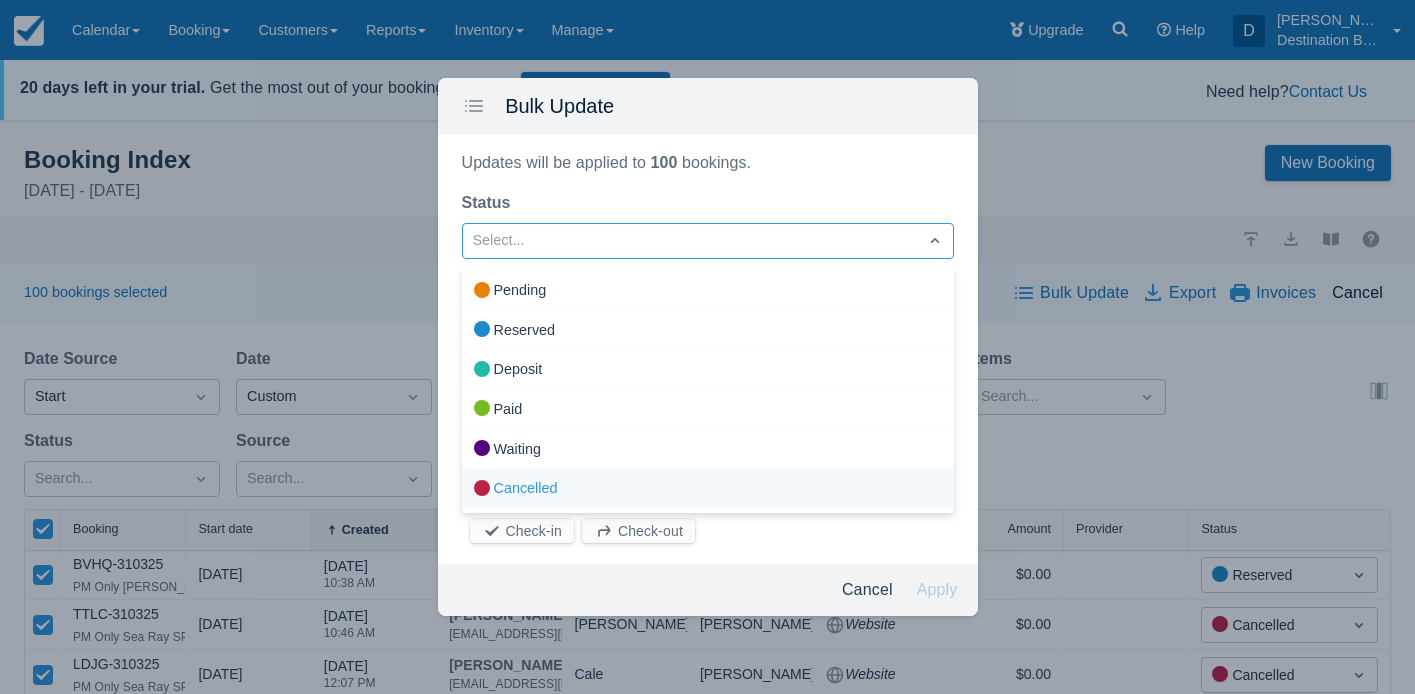 click on "Cancelled" at bounding box center (708, 489) 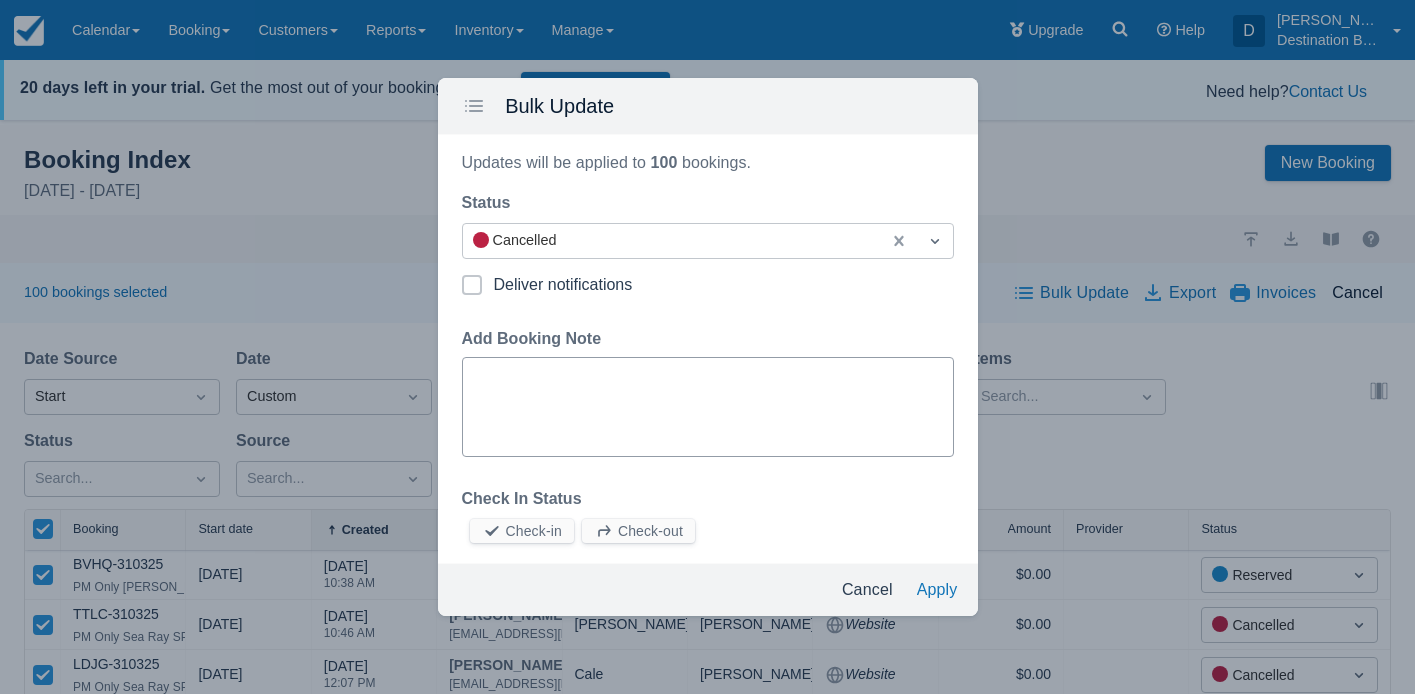 click on "Add Booking Note" at bounding box center [708, 407] 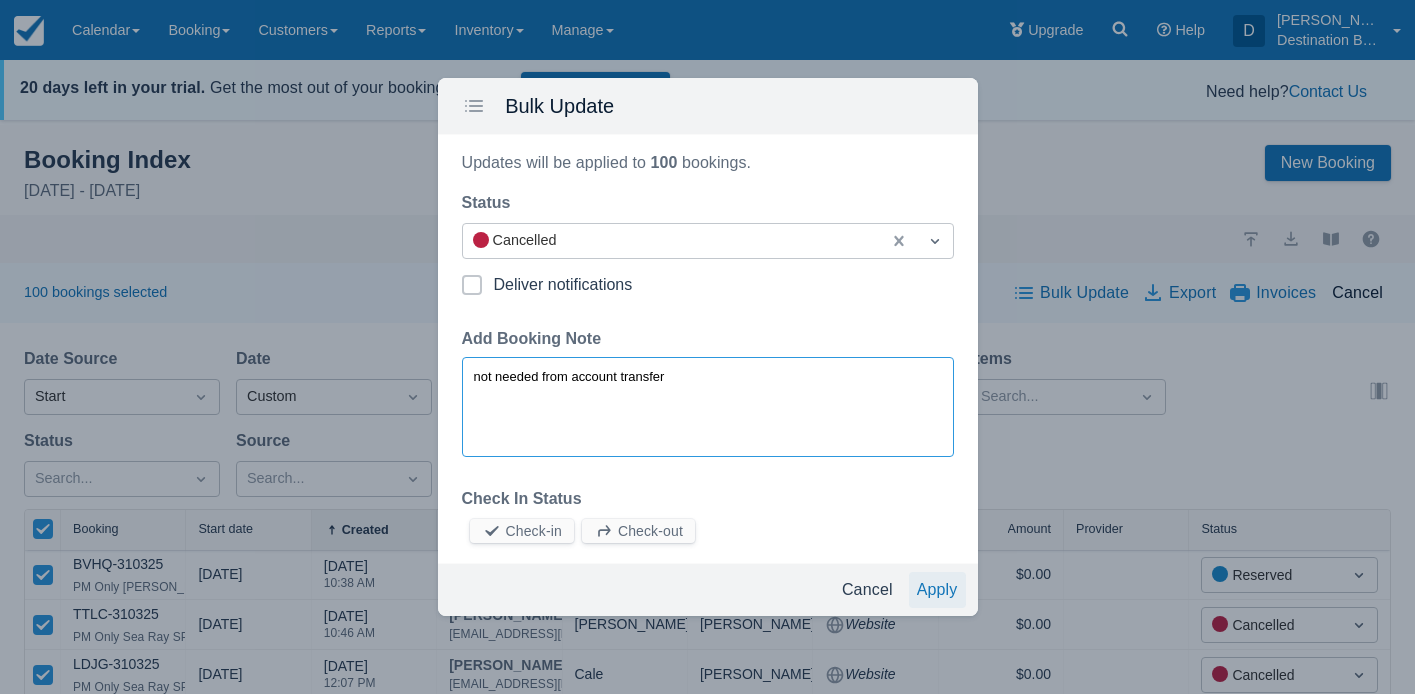 type on "not needed from account transfer" 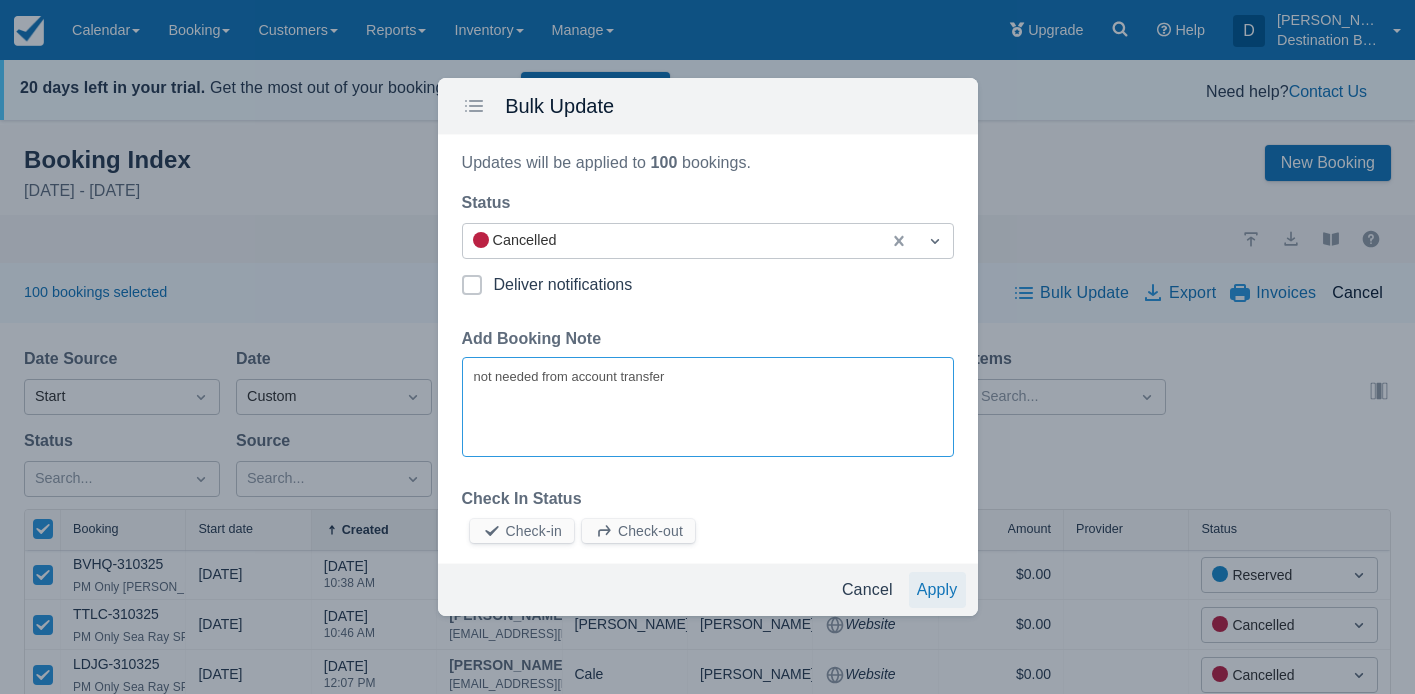 click on "Apply" at bounding box center [937, 590] 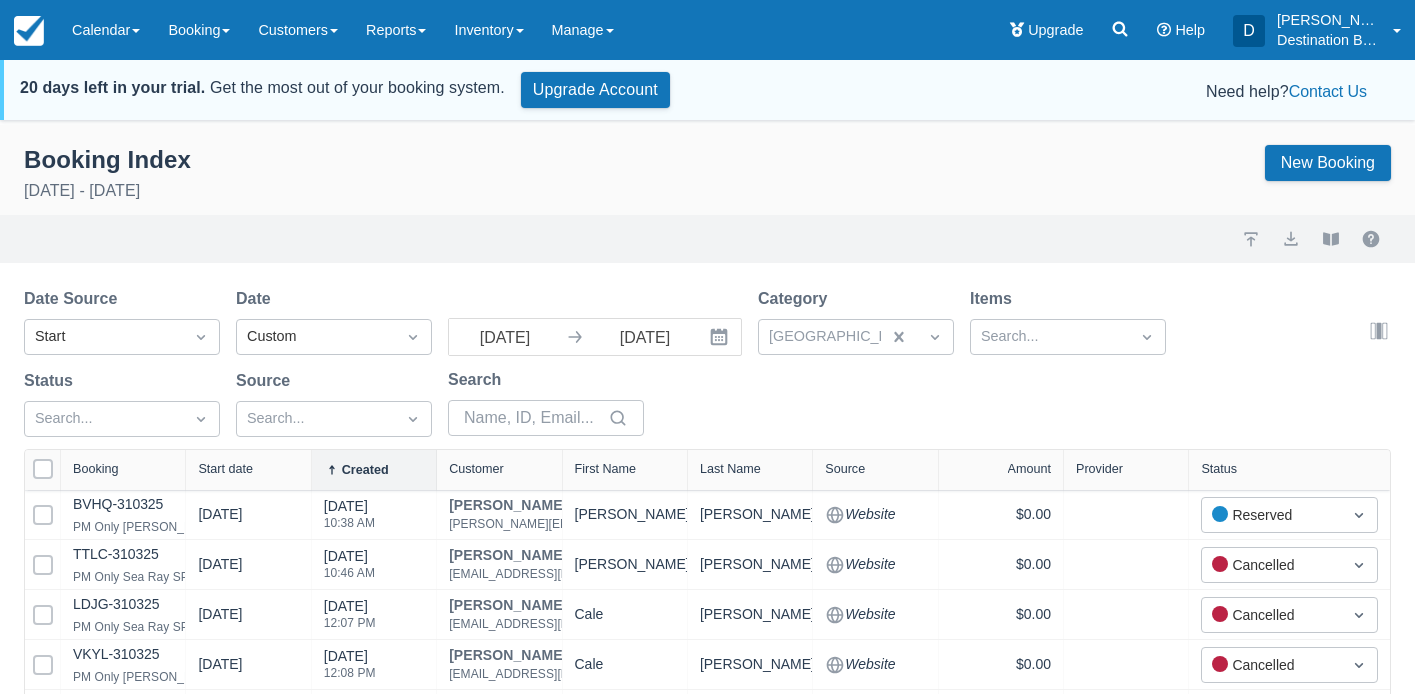 select on "100" 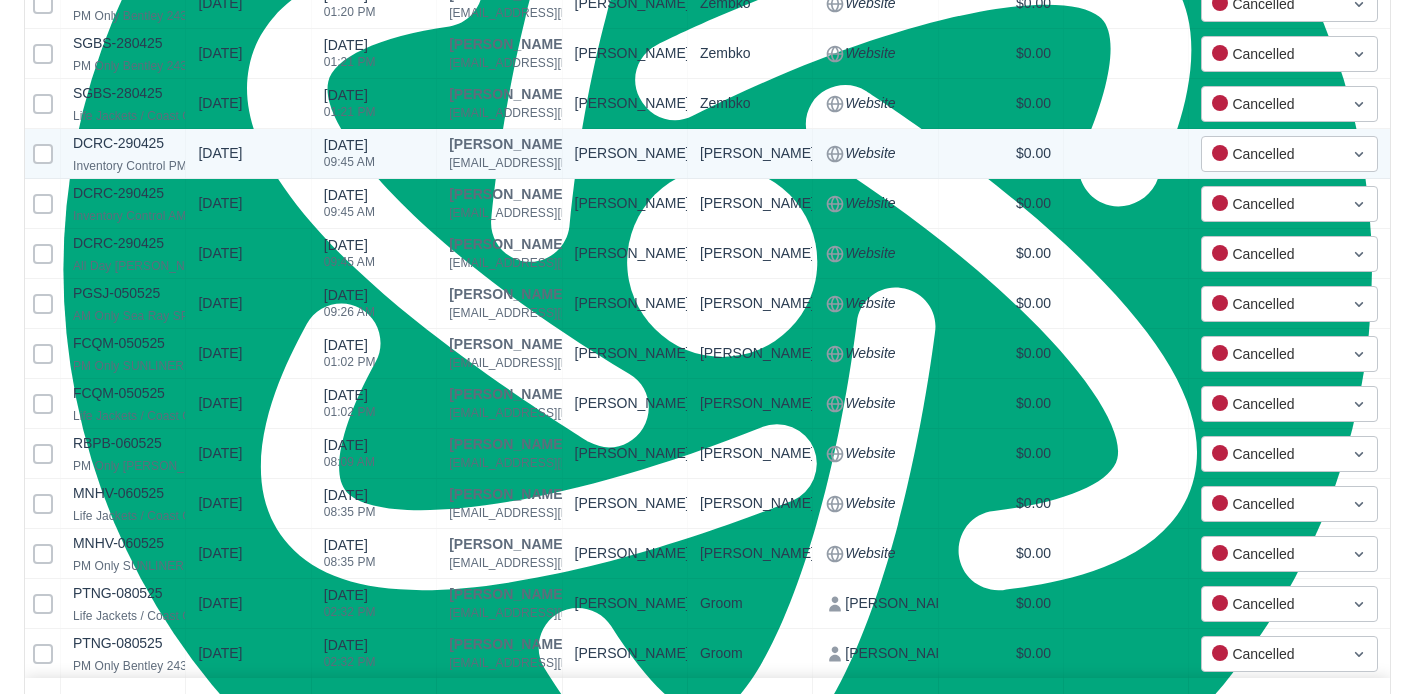 scroll, scrollTop: 4897, scrollLeft: 0, axis: vertical 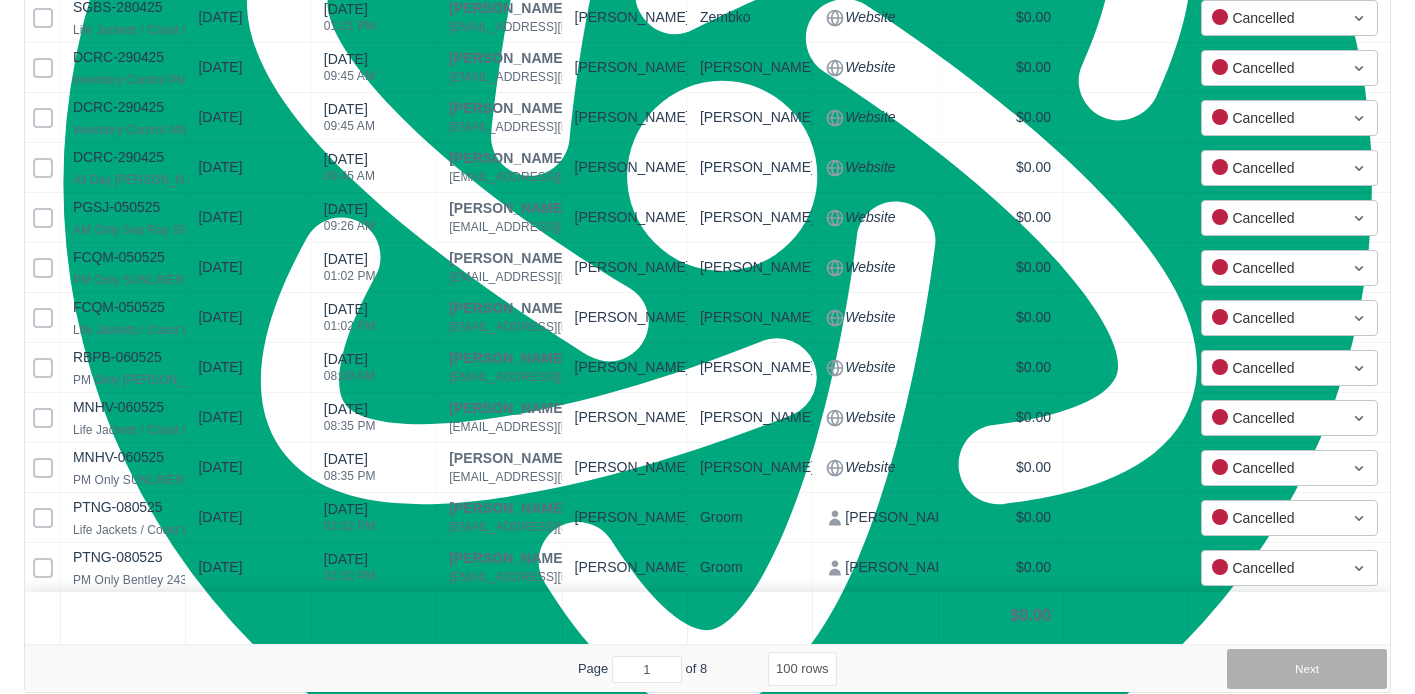 click on "Next" at bounding box center (1307, 669) 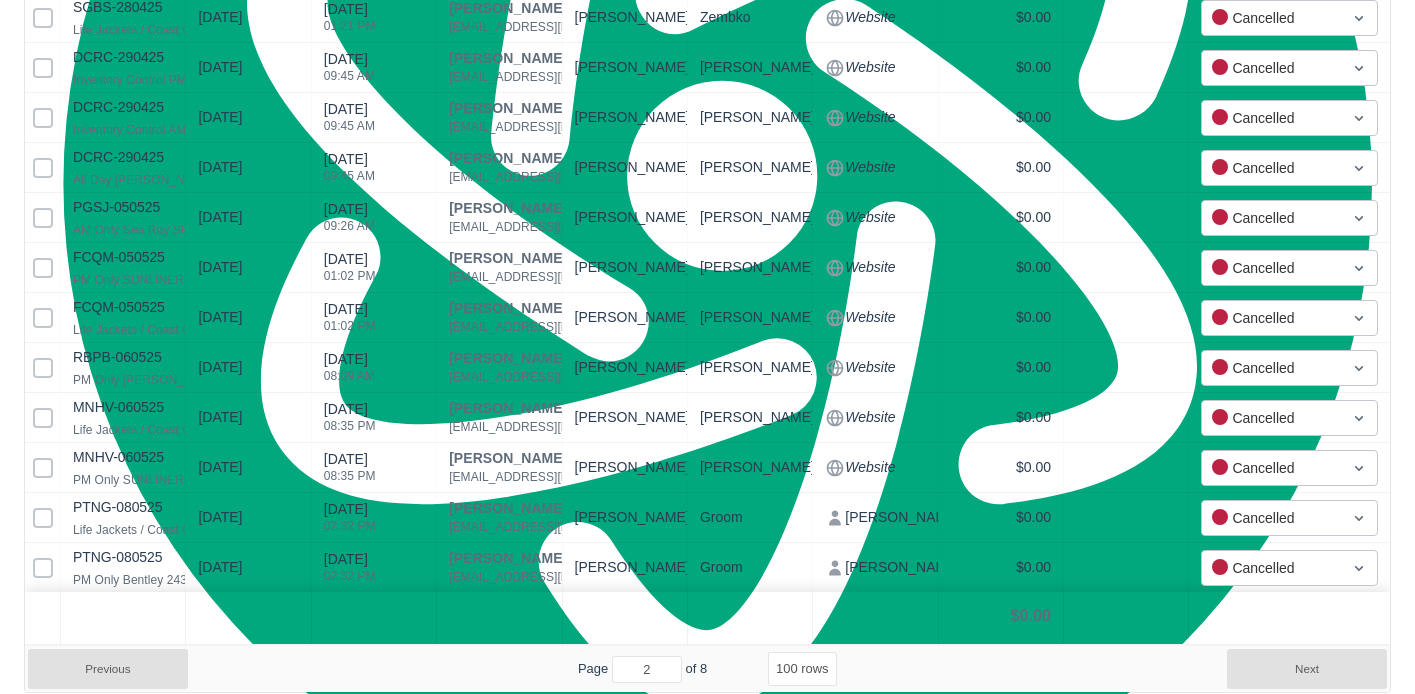 select on "100" 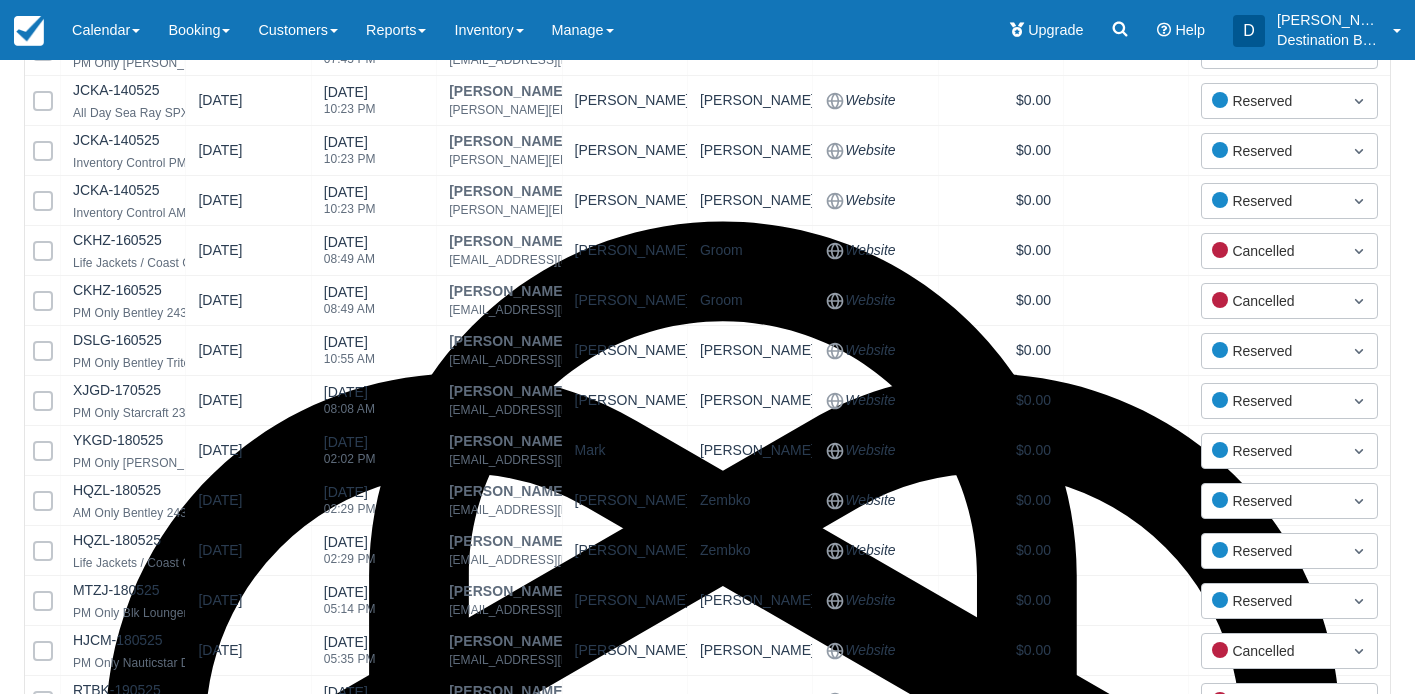 scroll, scrollTop: 0, scrollLeft: 0, axis: both 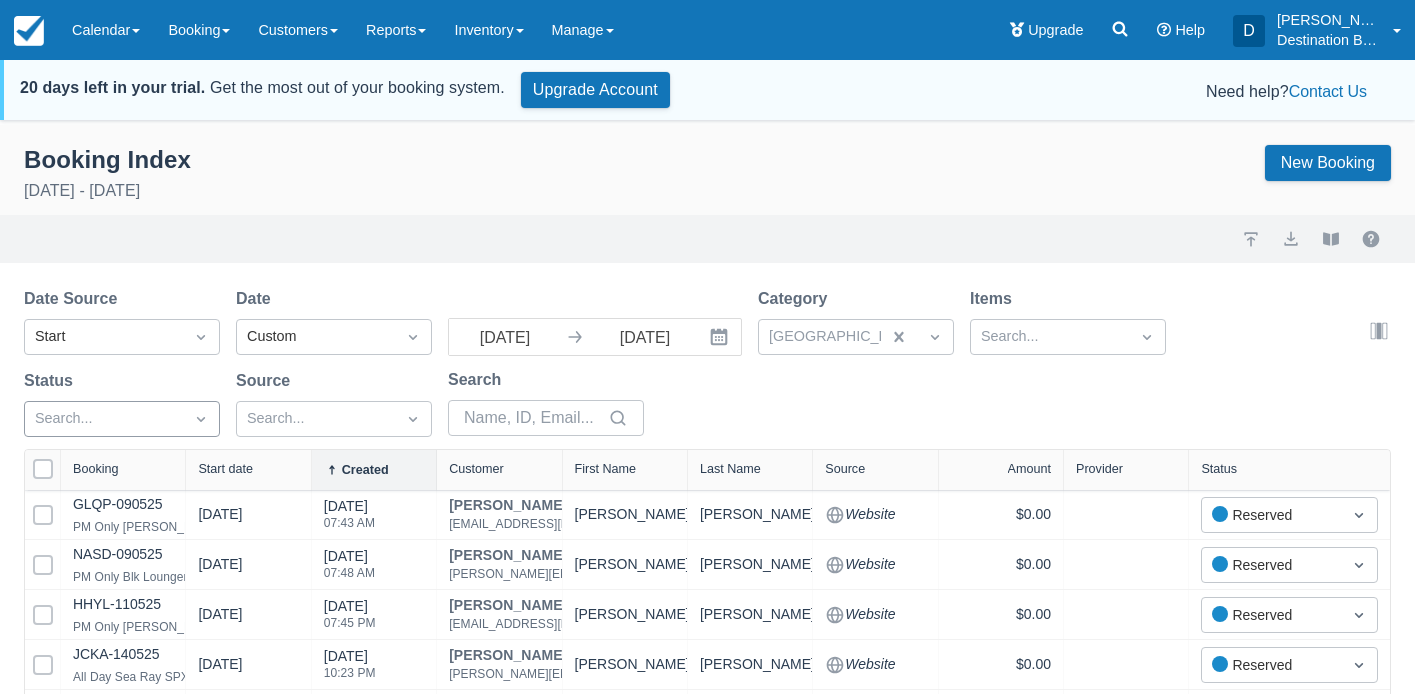 click at bounding box center [43, 469] 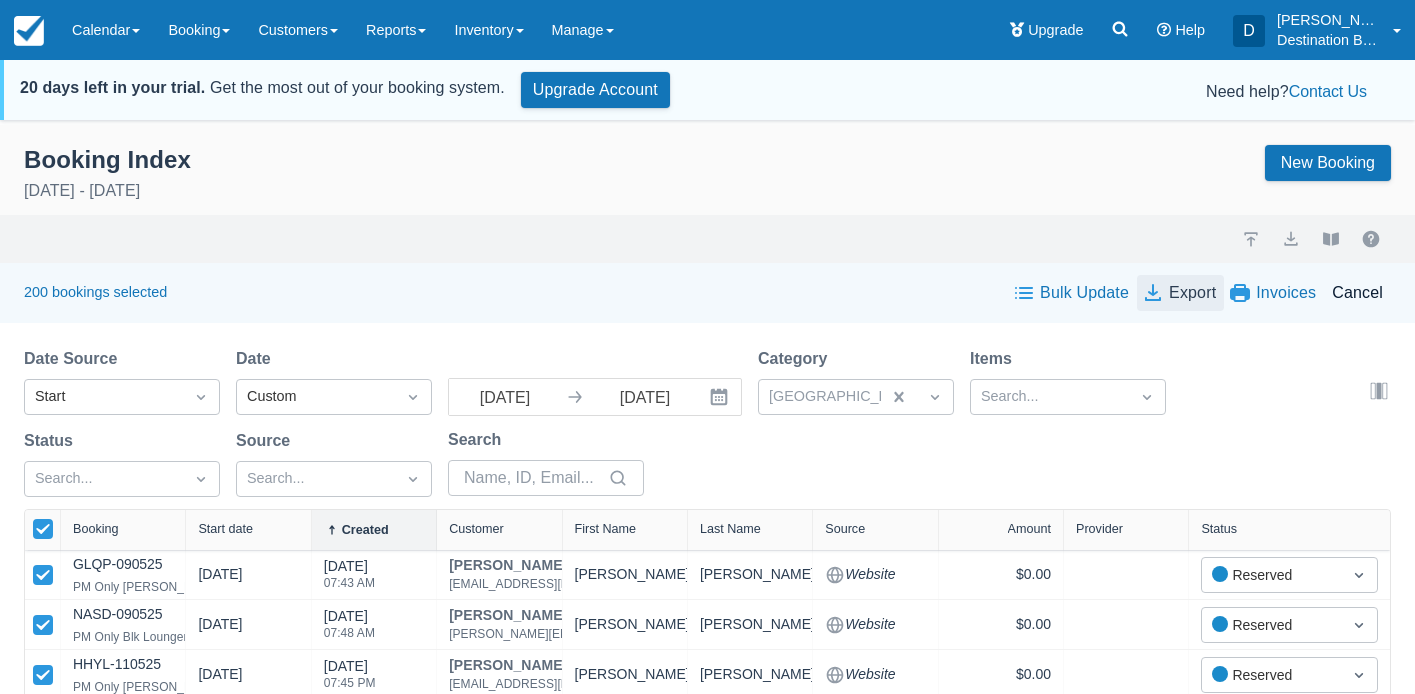 drag, startPoint x: 1142, startPoint y: 287, endPoint x: 1125, endPoint y: 287, distance: 17 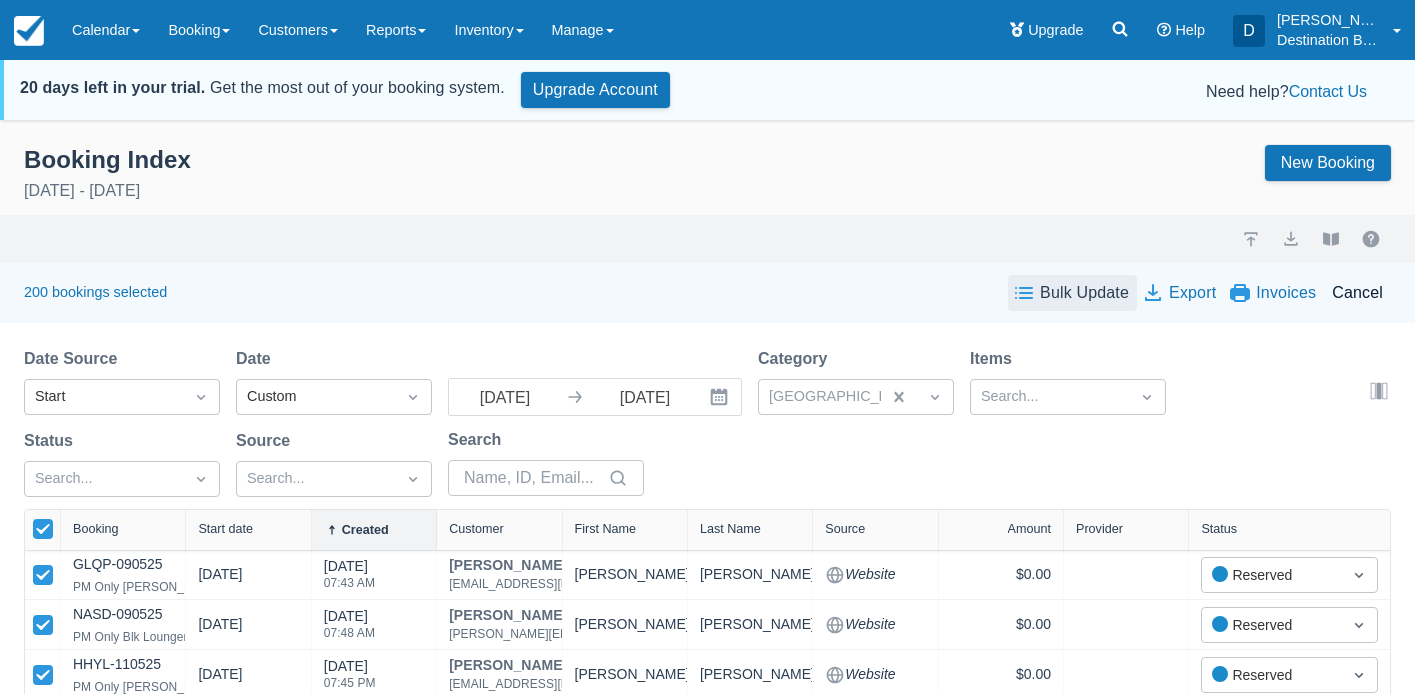 click on "Export" at bounding box center (1180, 293) 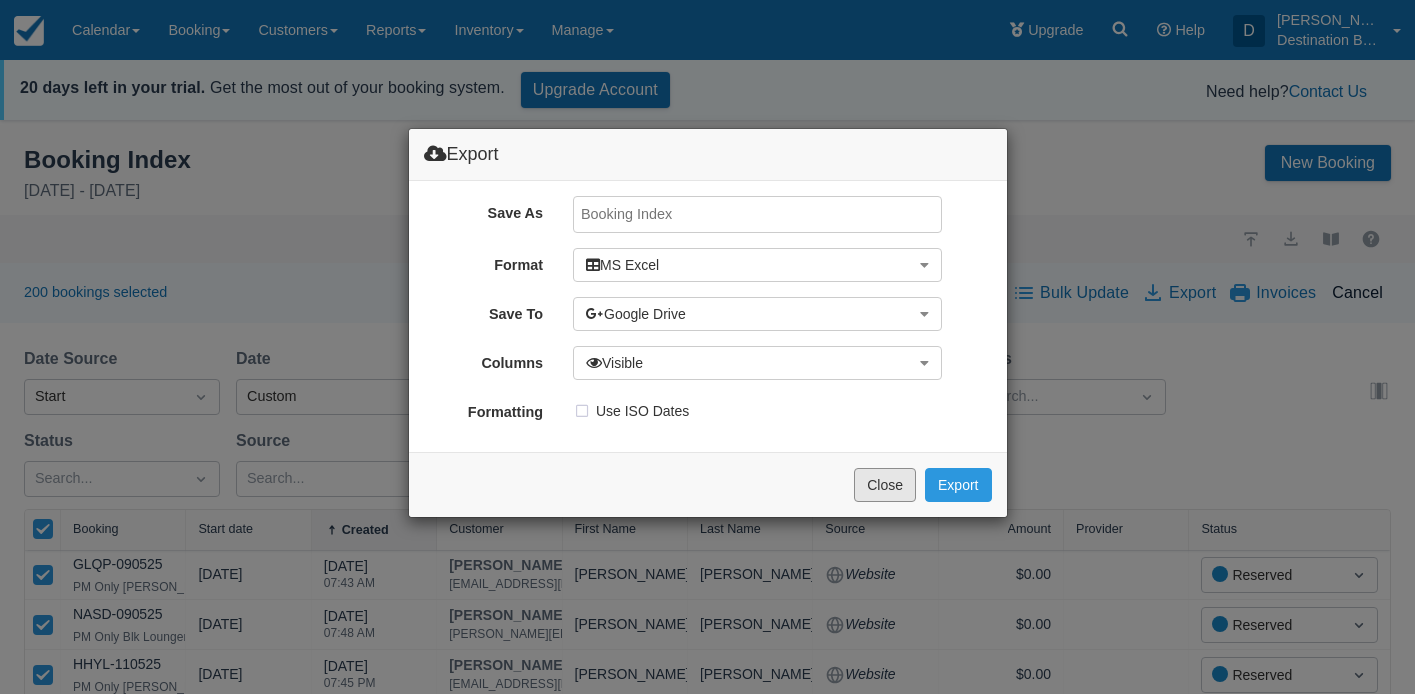 drag, startPoint x: 888, startPoint y: 469, endPoint x: 953, endPoint y: 447, distance: 68.622154 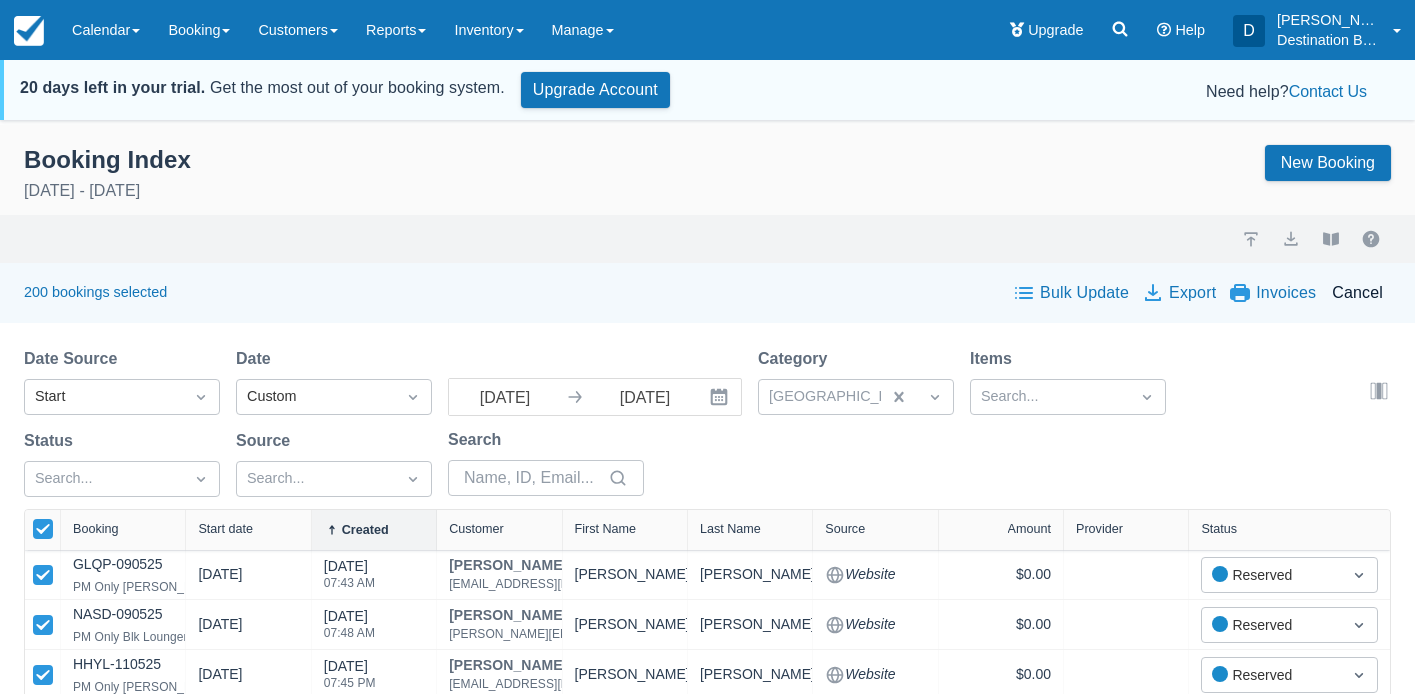 click on "Bulk Update" at bounding box center (1072, 293) 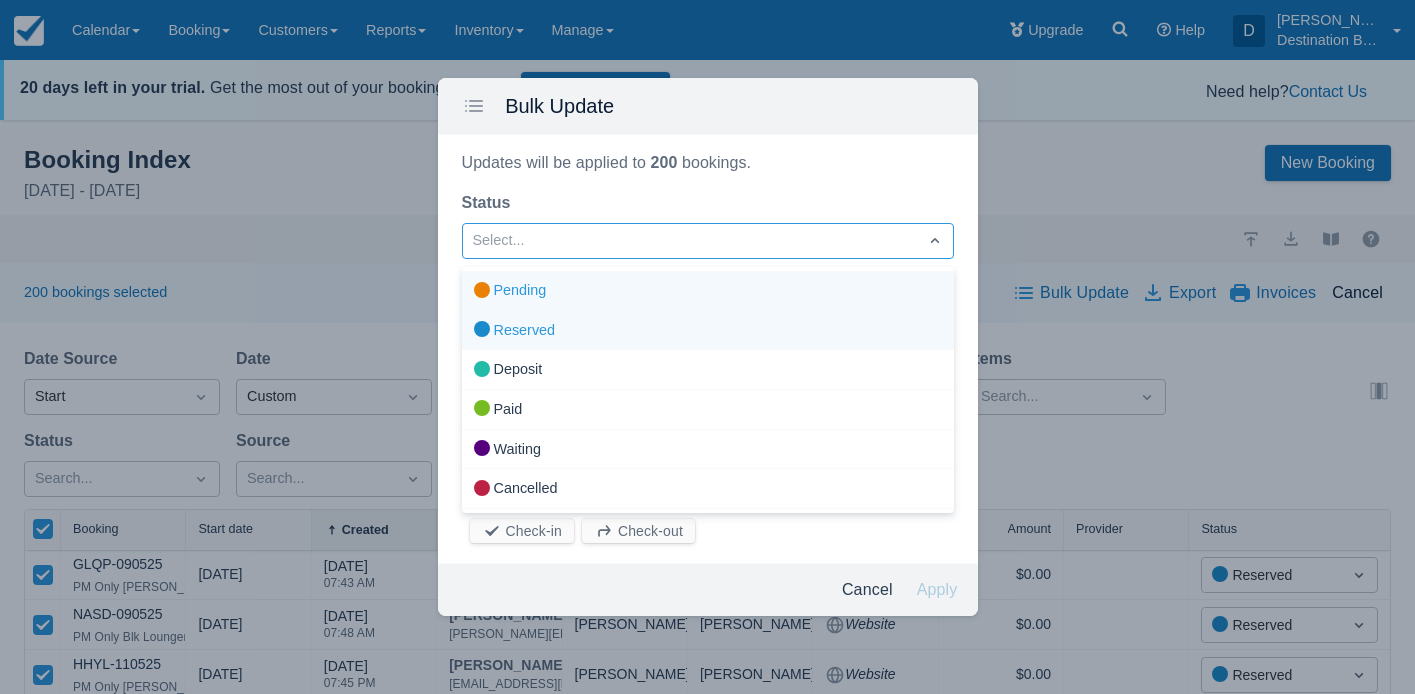 drag, startPoint x: 776, startPoint y: 230, endPoint x: 638, endPoint y: 326, distance: 168.1071 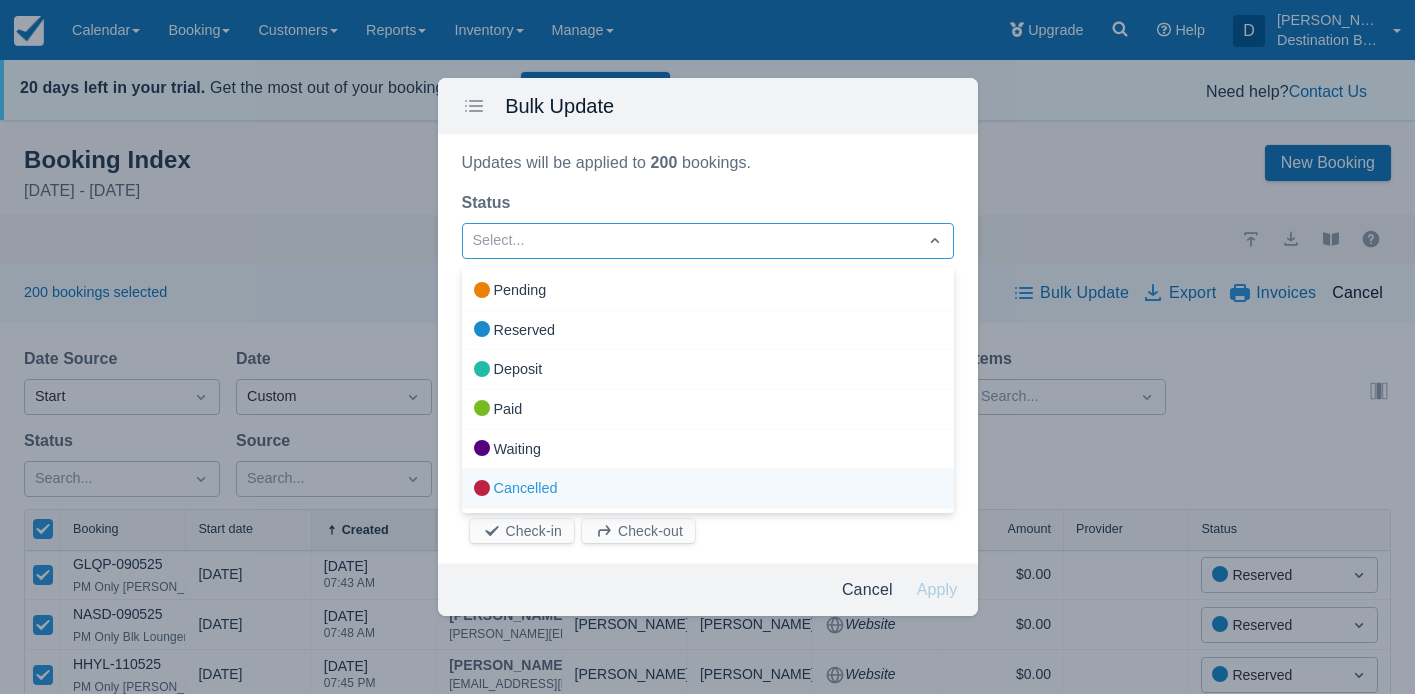 click on "Cancelled" at bounding box center [708, 489] 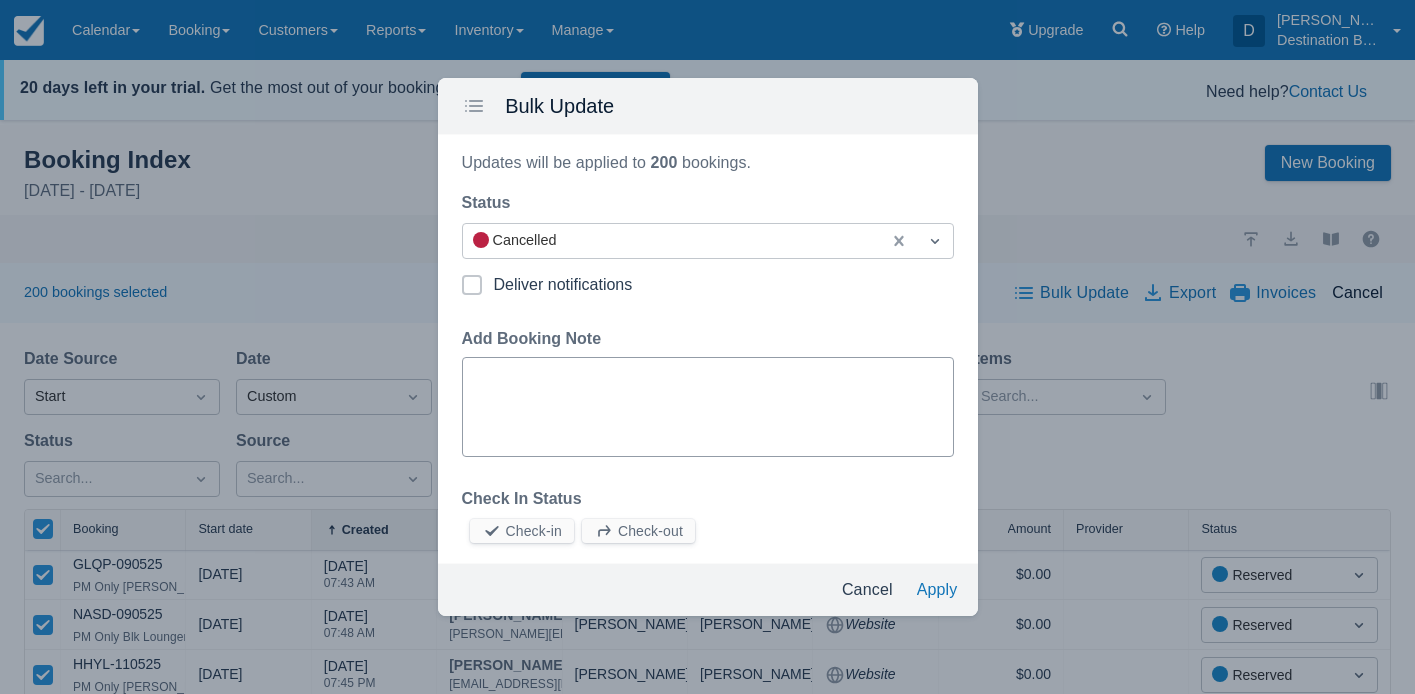 click on "Add Booking Note" at bounding box center [708, 407] 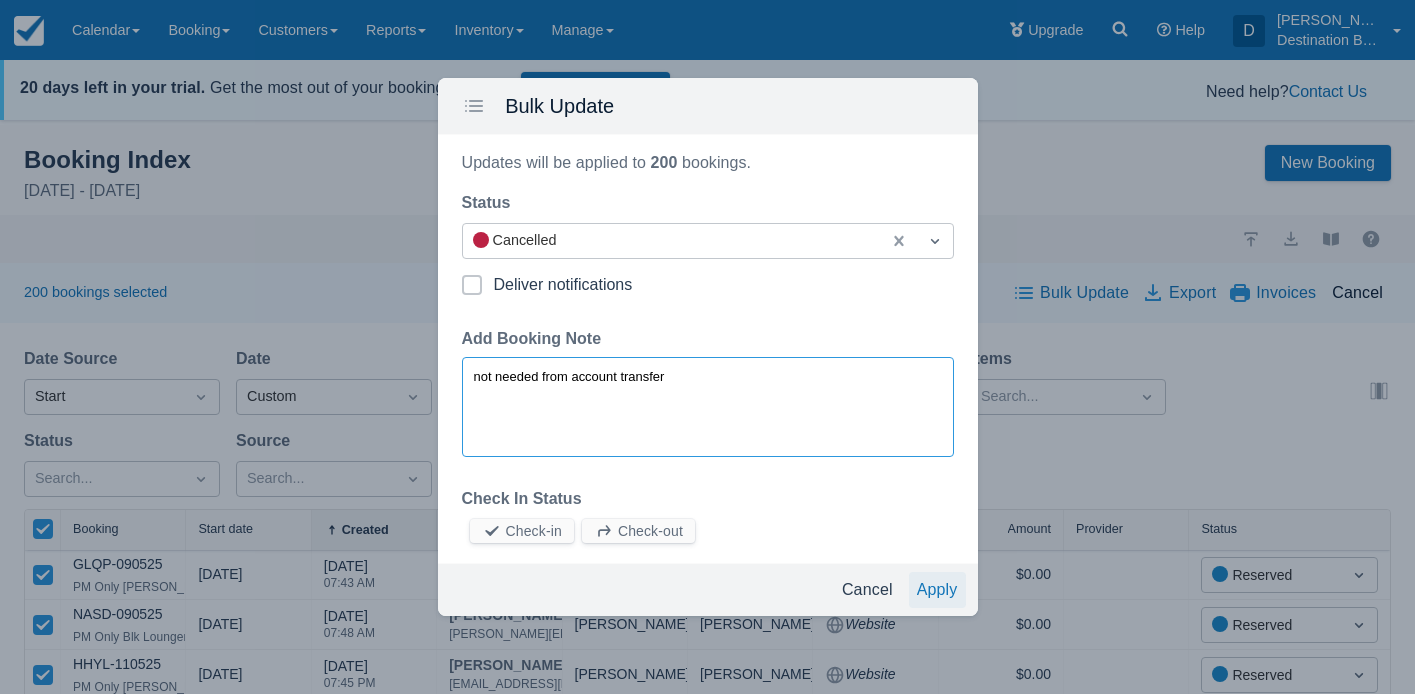 type on "not needed from account transfer" 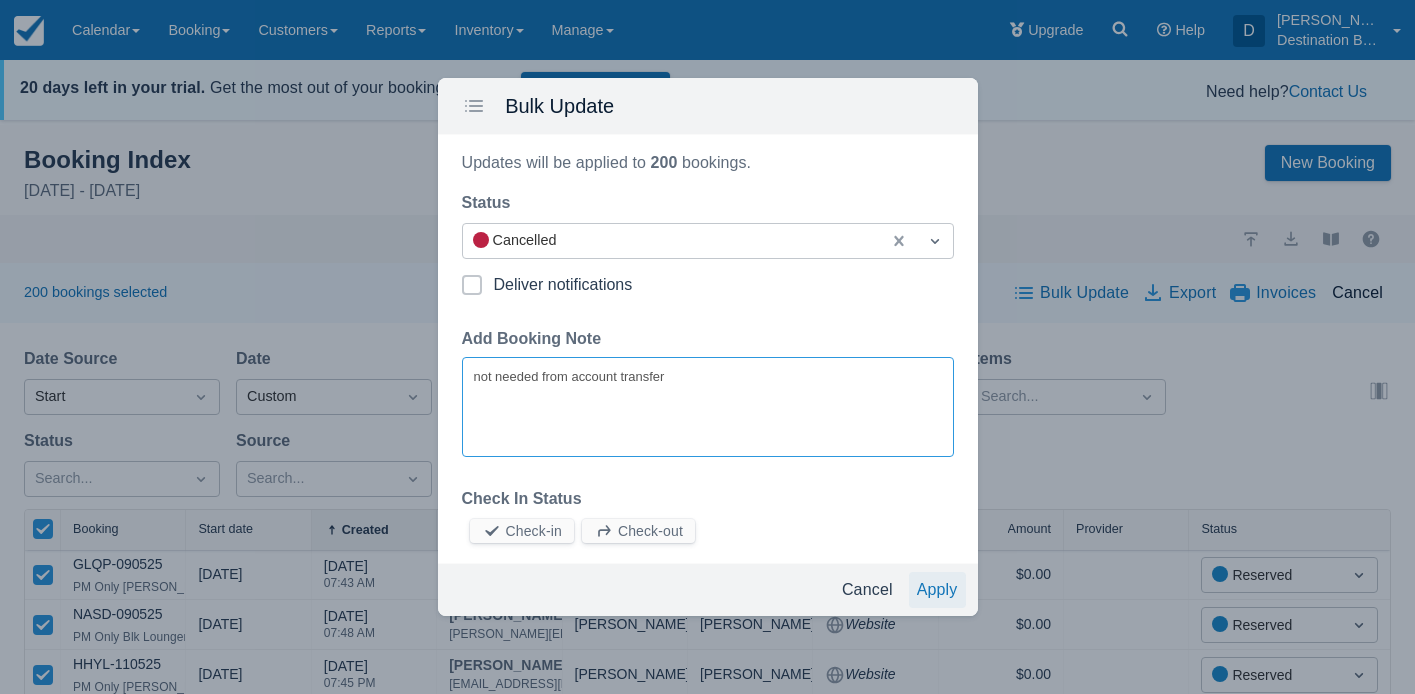 click on "Apply" at bounding box center [937, 590] 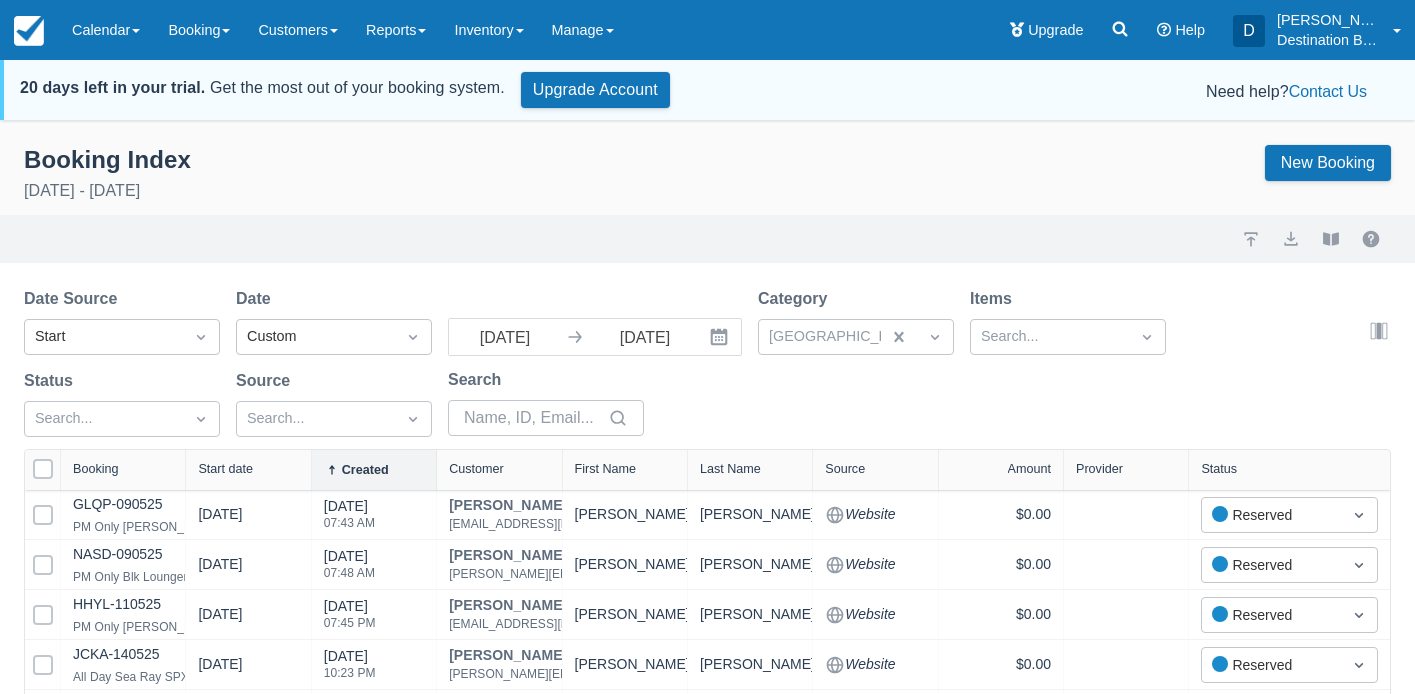 select on "100" 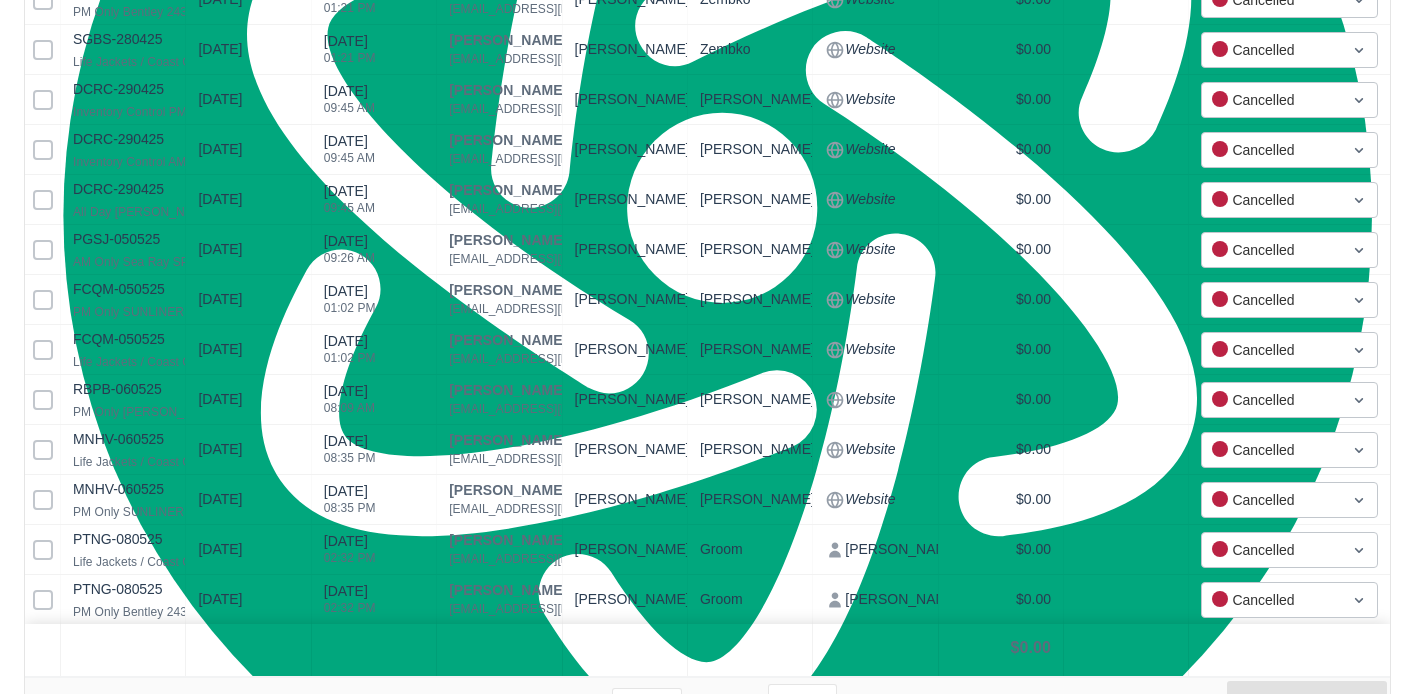 scroll, scrollTop: 4897, scrollLeft: 0, axis: vertical 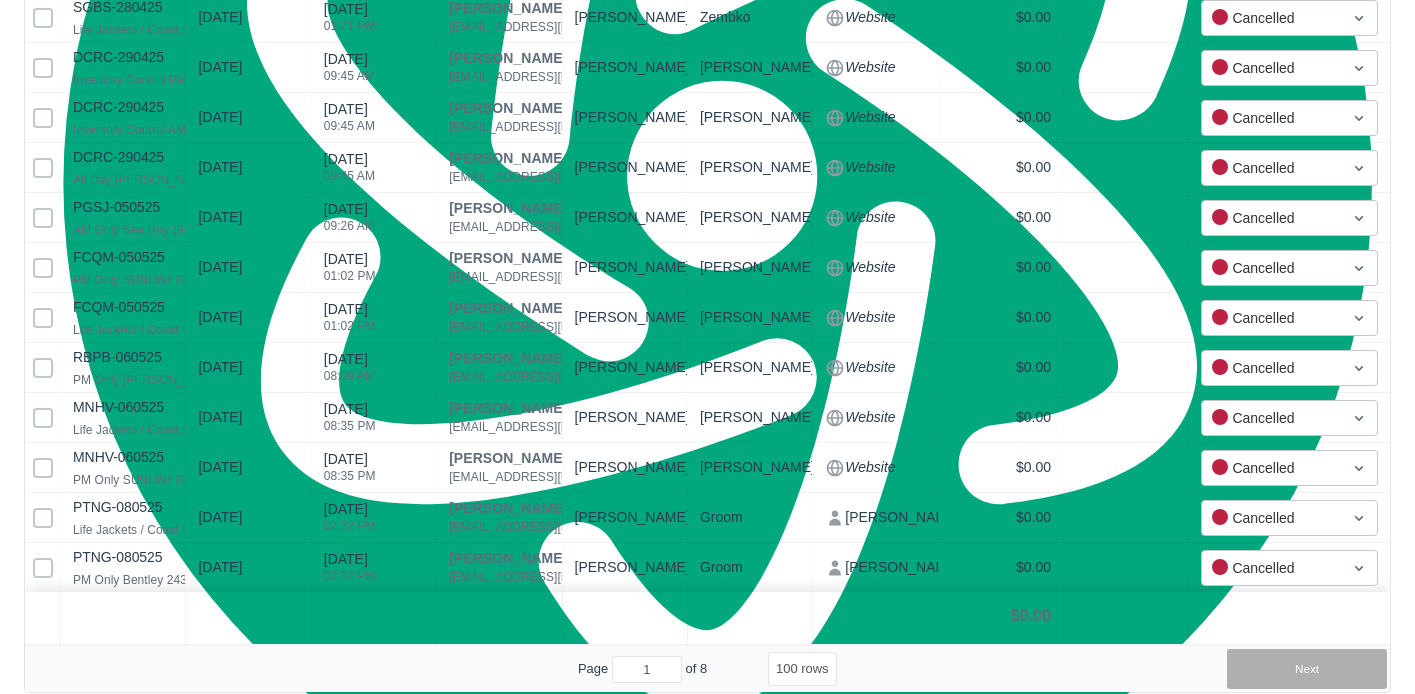 click on "Next" at bounding box center (1307, 669) 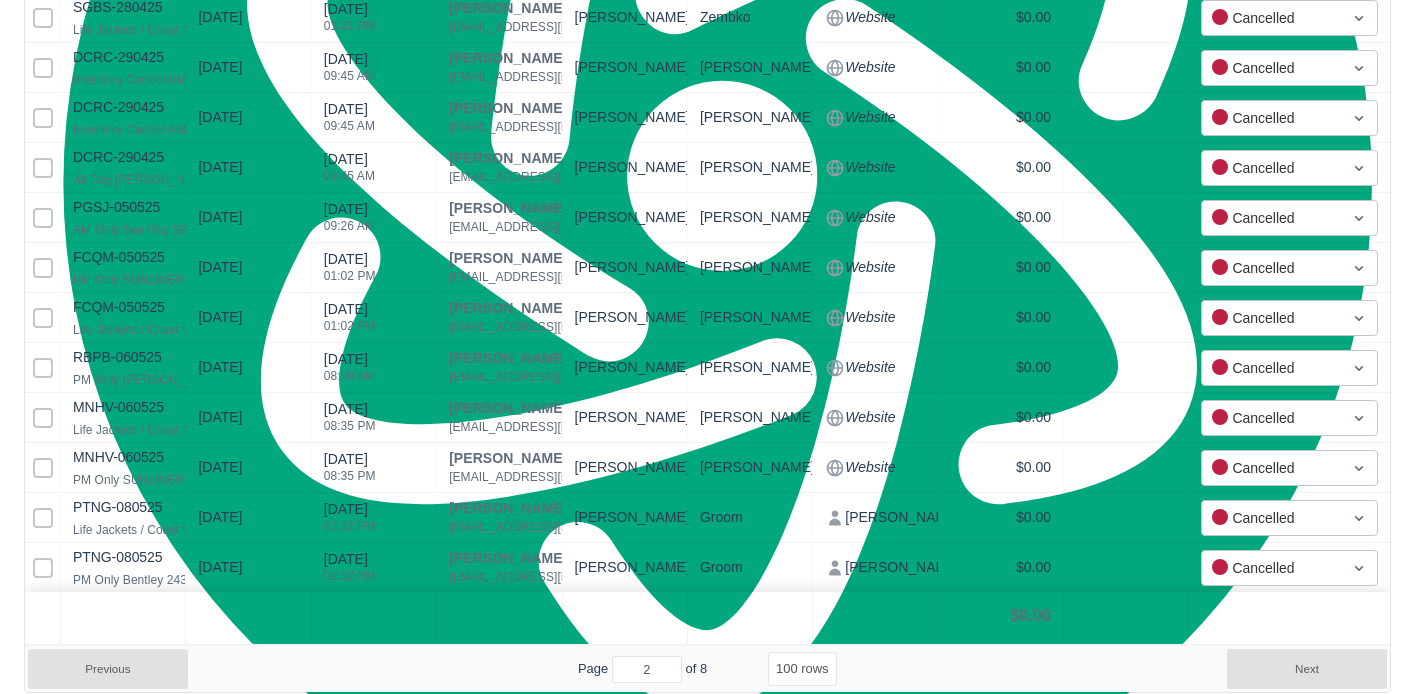 select on "100" 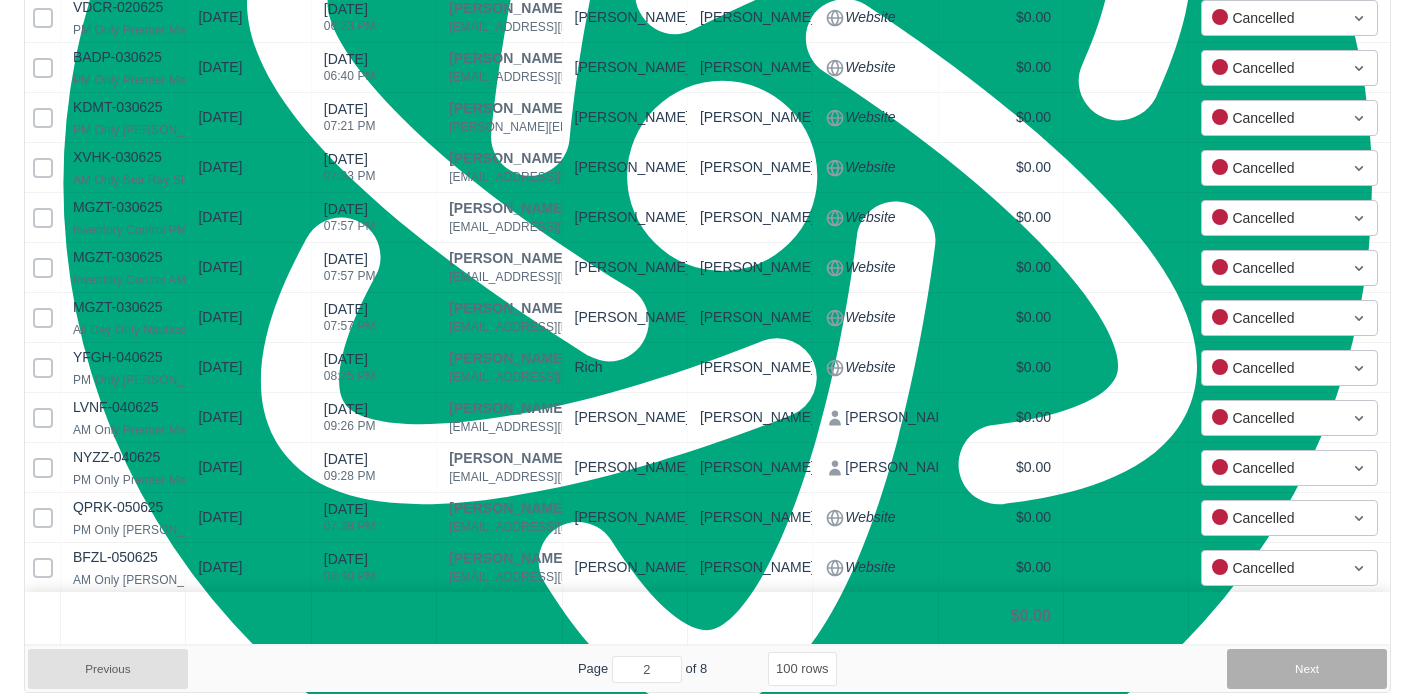 click on "Next" at bounding box center [1307, 669] 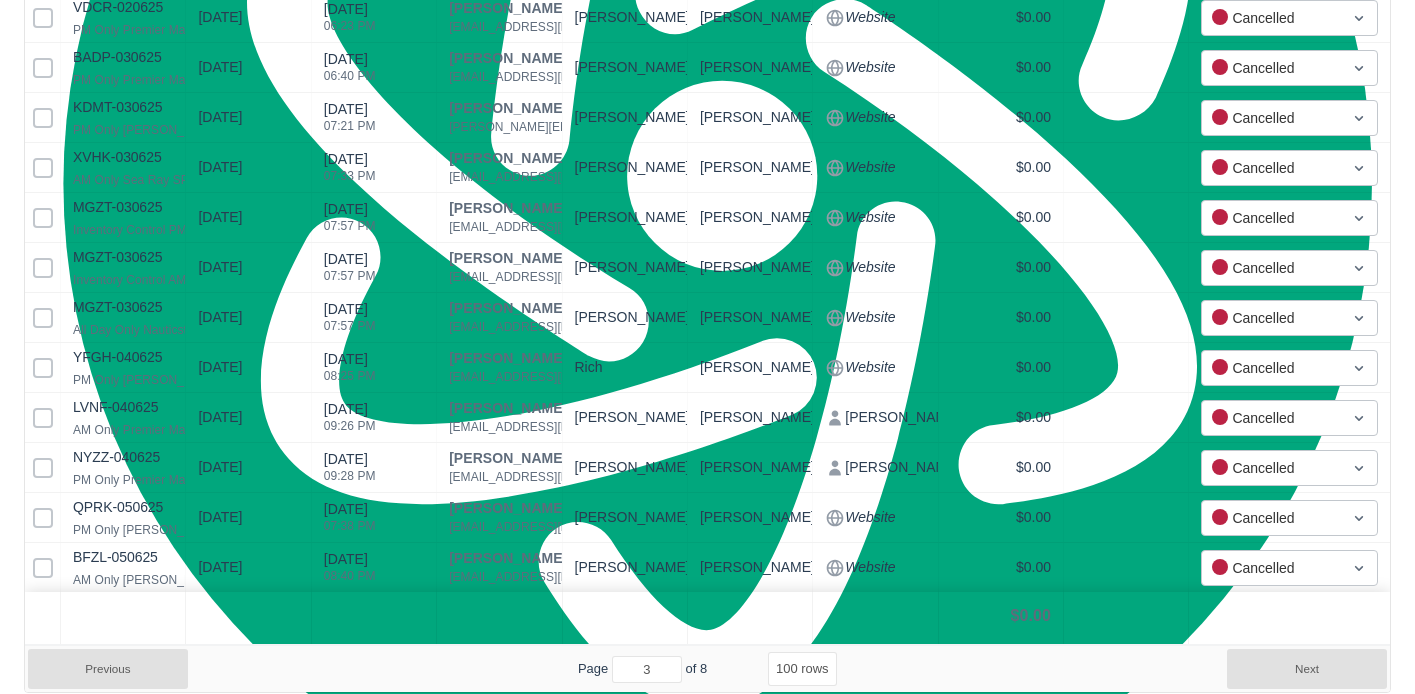 select on "100" 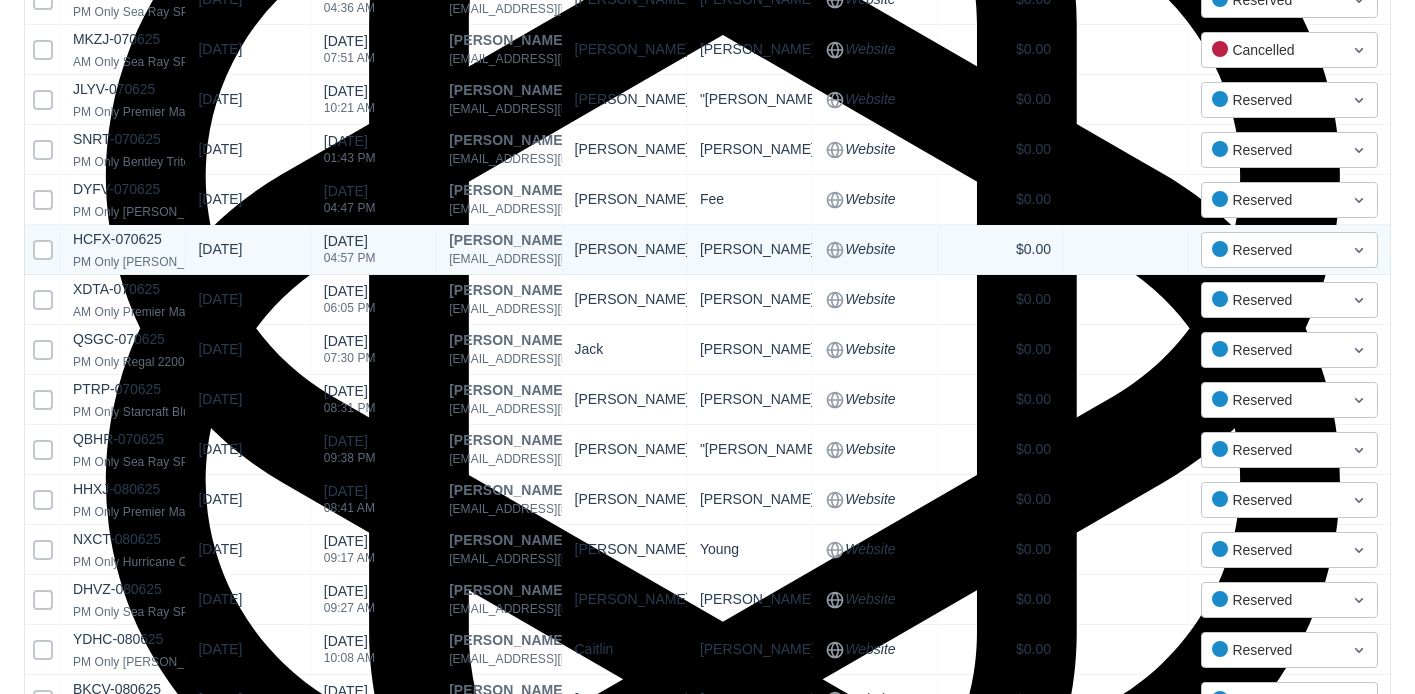 scroll, scrollTop: 0, scrollLeft: 0, axis: both 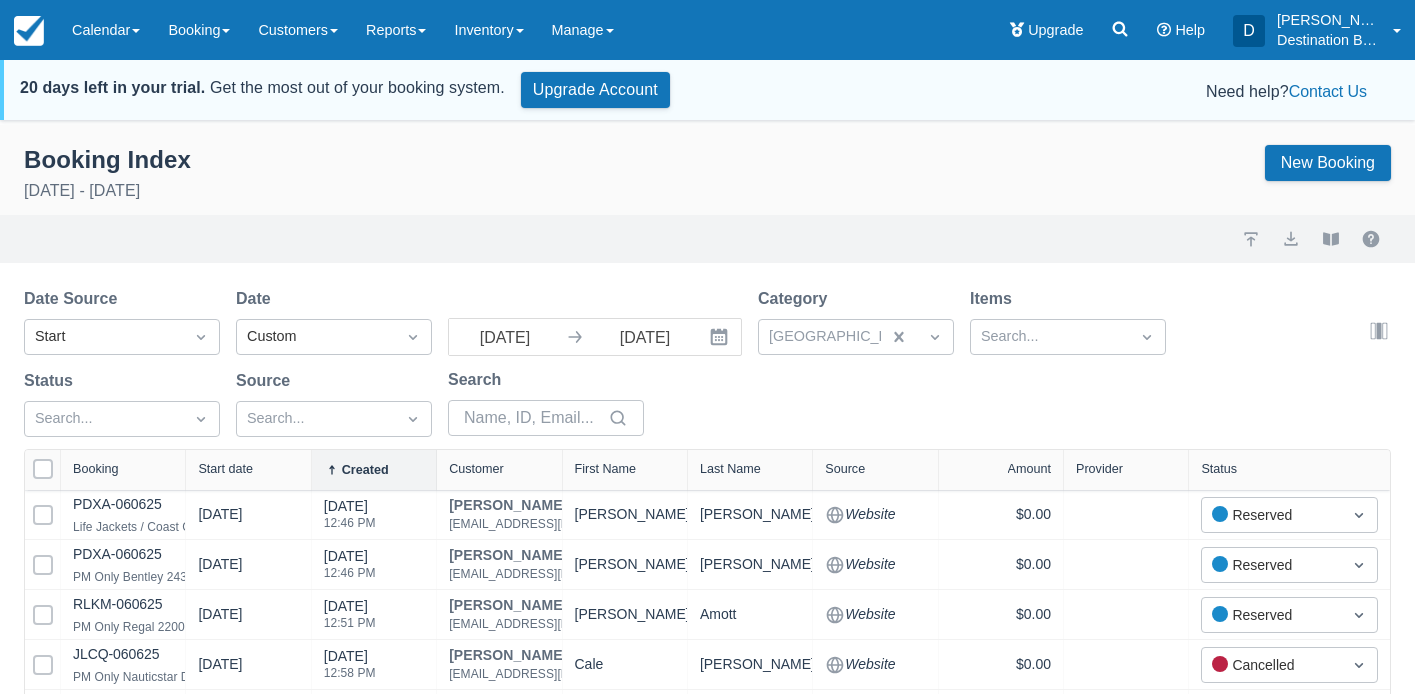 drag, startPoint x: 38, startPoint y: 474, endPoint x: 535, endPoint y: 425, distance: 499.40964 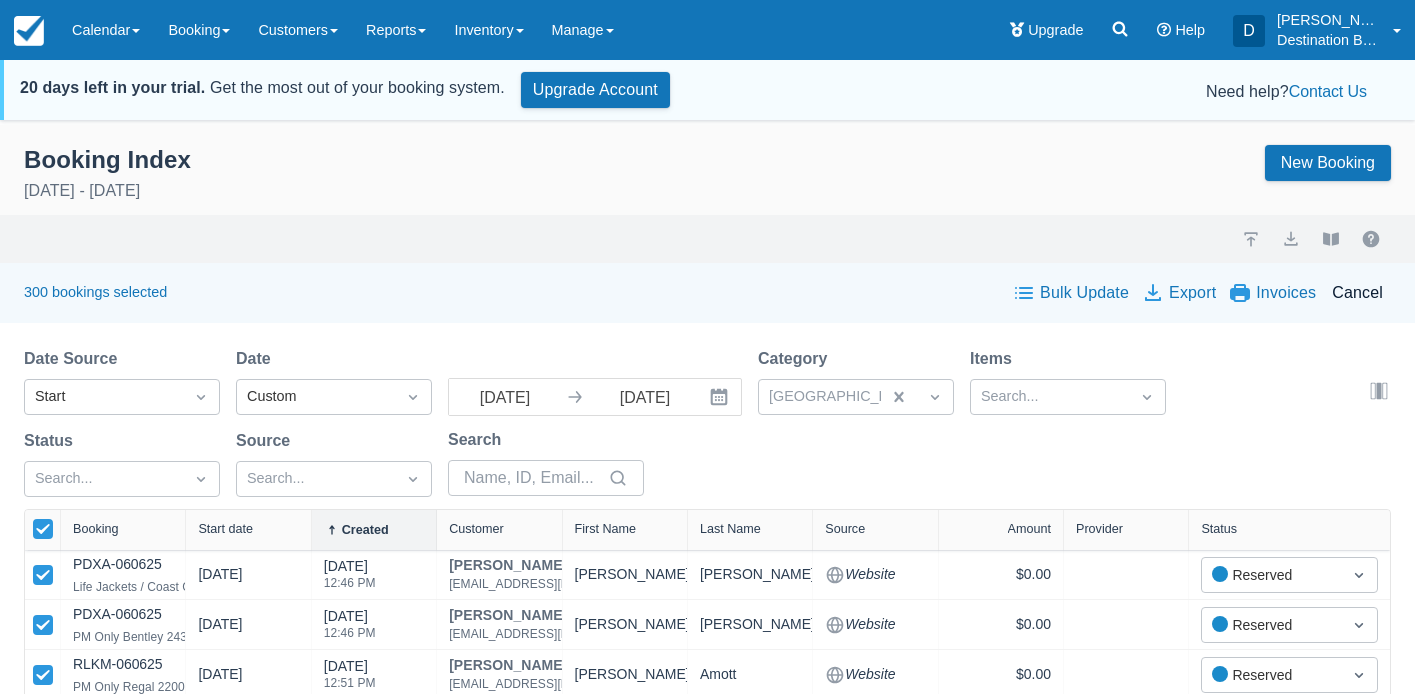 click on "Bulk Update" at bounding box center [1072, 293] 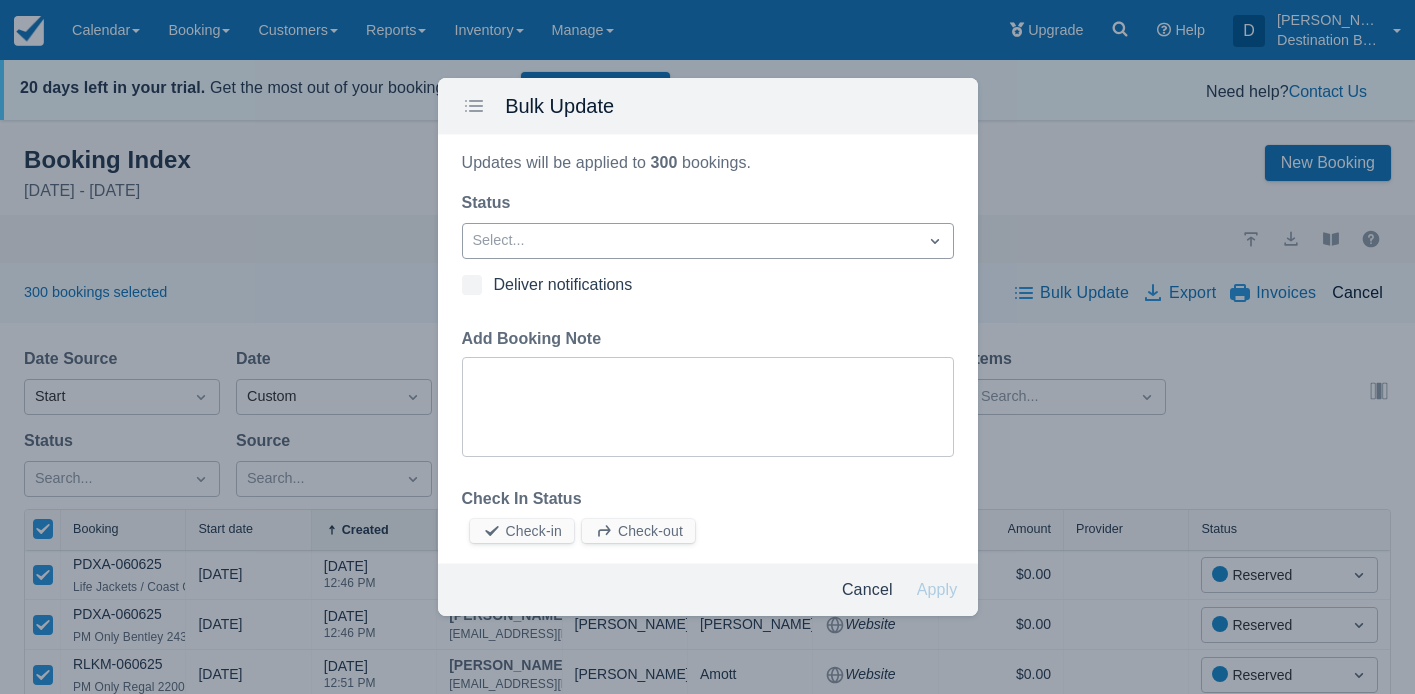 drag, startPoint x: 717, startPoint y: 247, endPoint x: 706, endPoint y: 256, distance: 14.21267 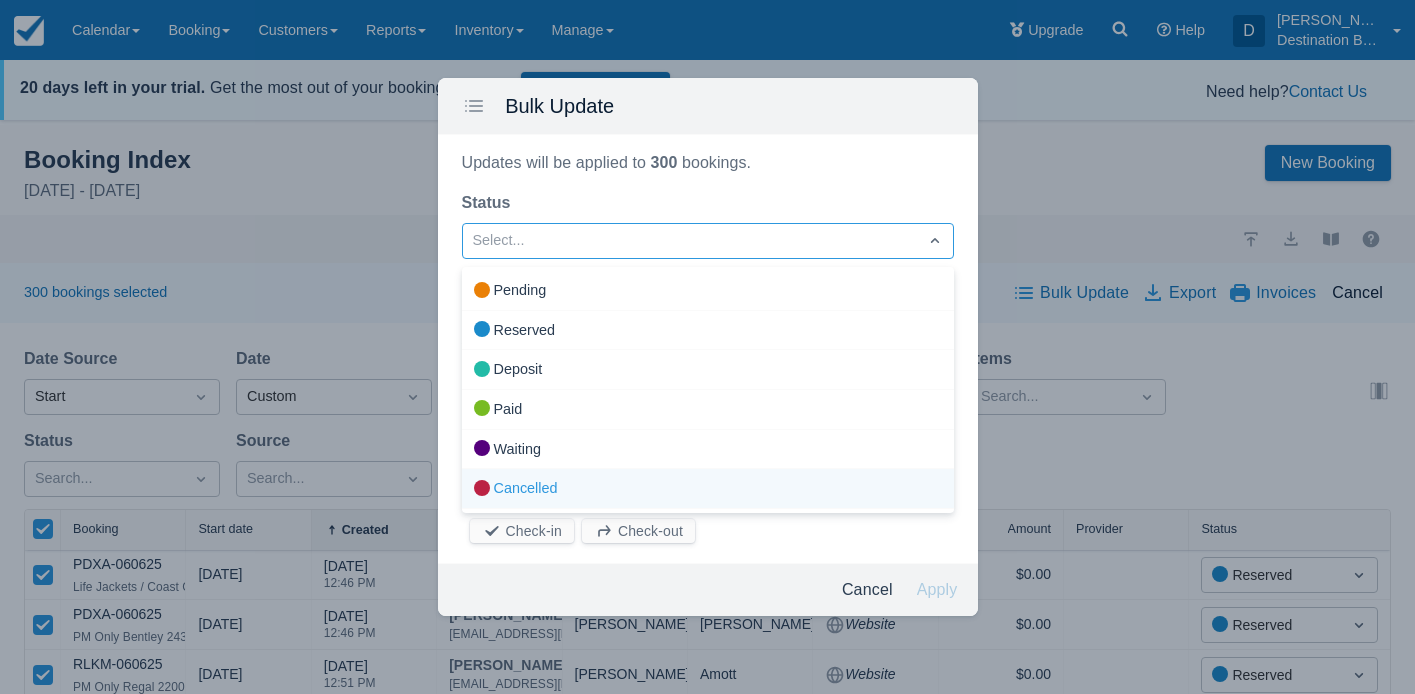 click on "Cancelled" at bounding box center (708, 489) 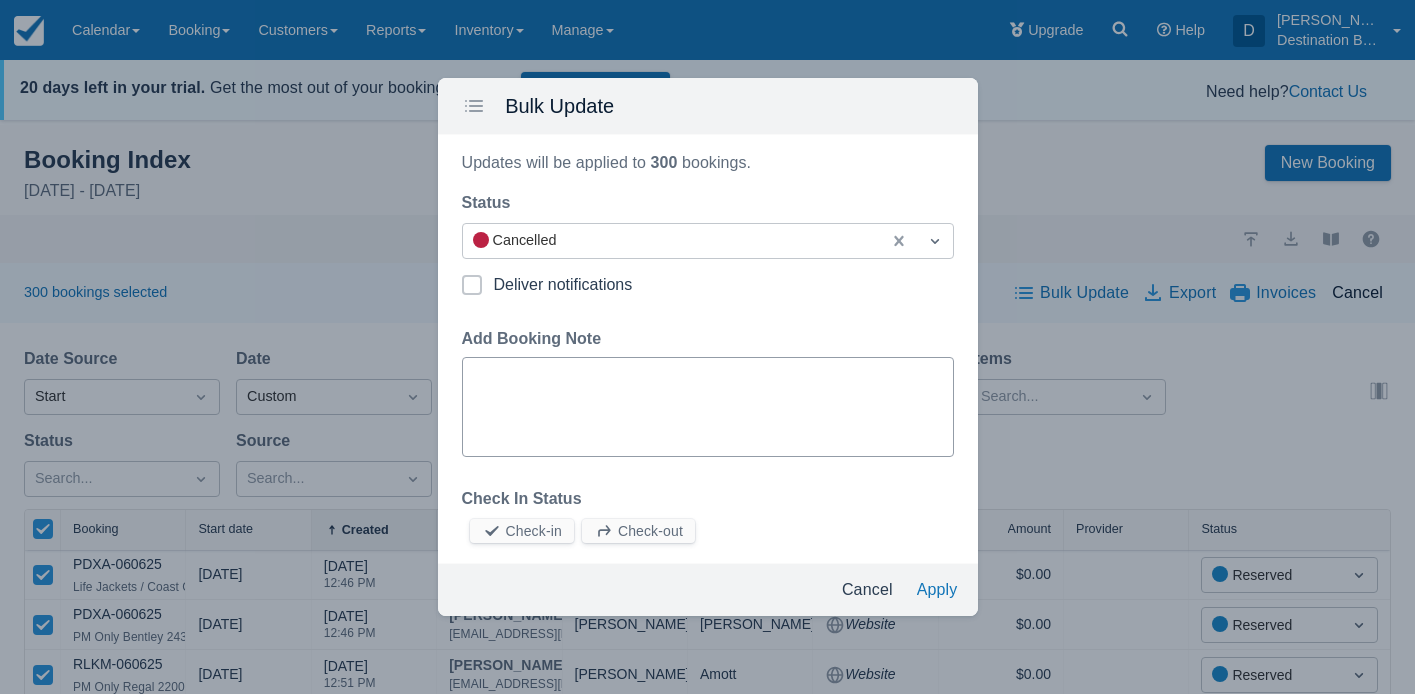 click on "Add Booking Note" at bounding box center (708, 407) 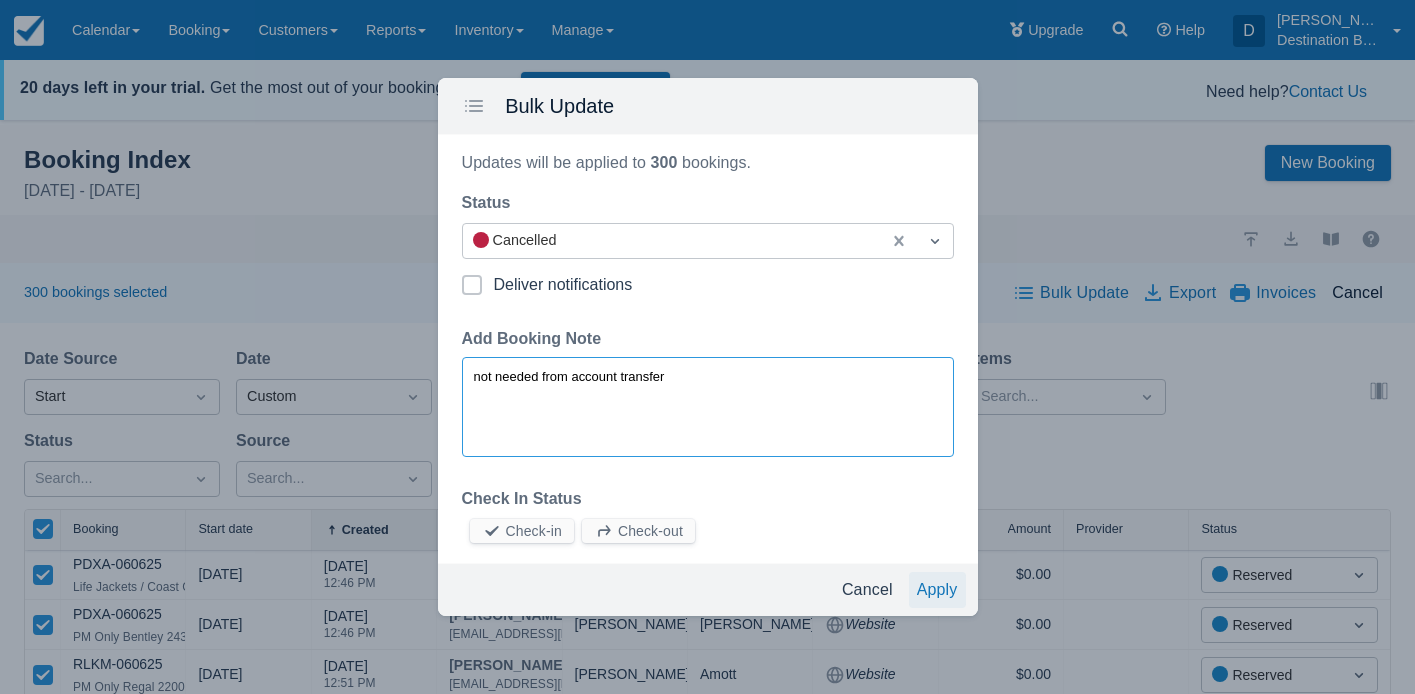 type on "not needed from account transfer" 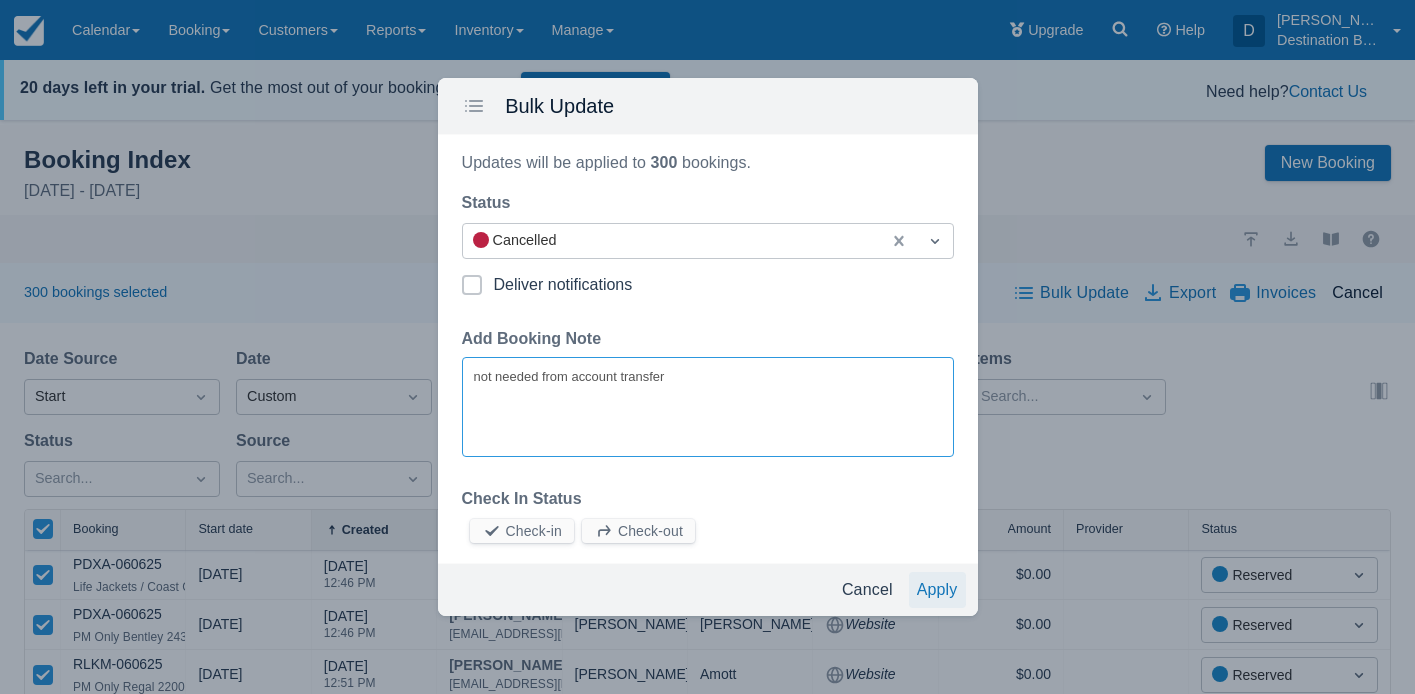 click on "Apply" at bounding box center [937, 590] 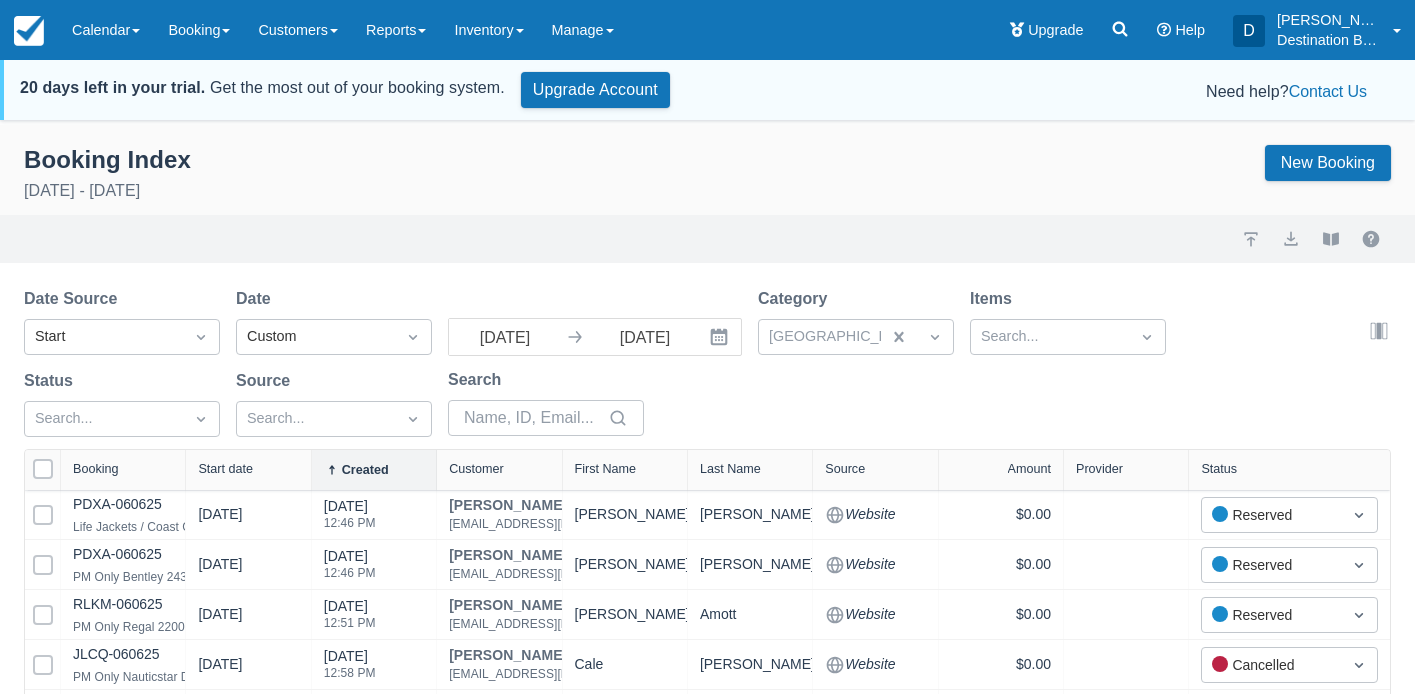 select on "100" 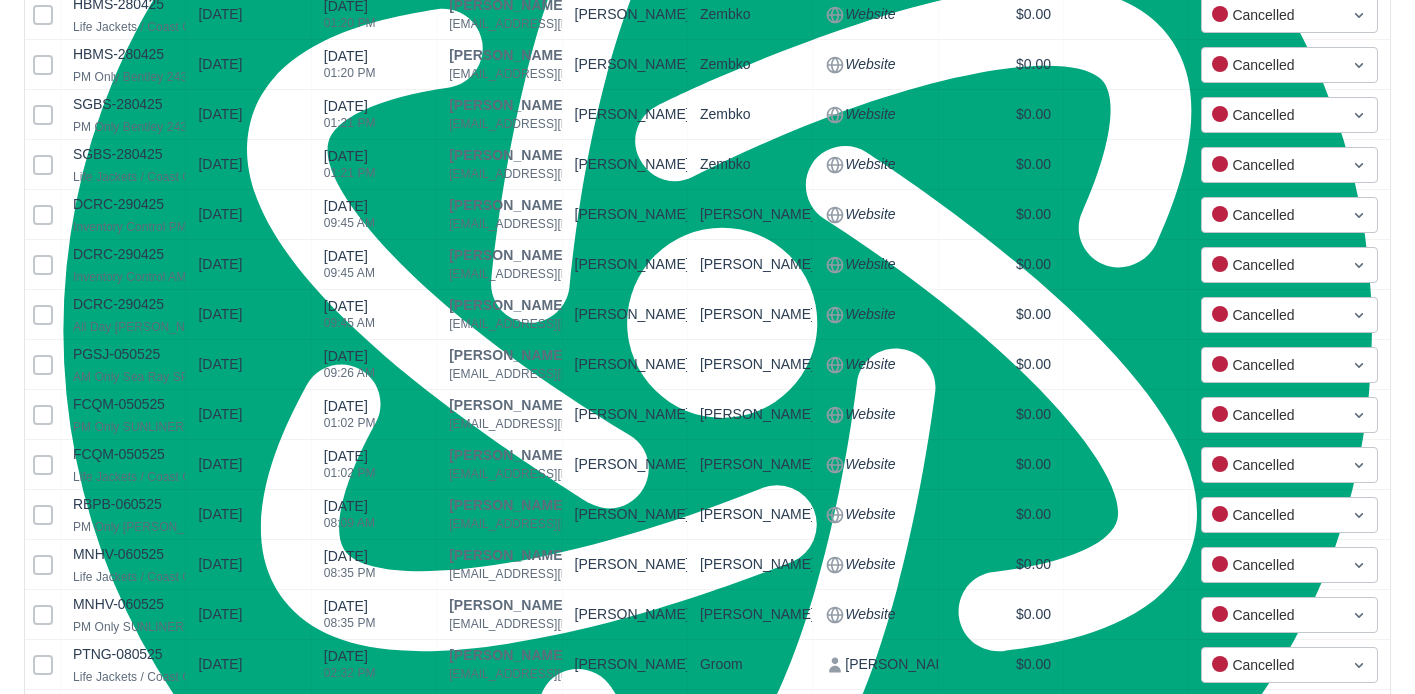 scroll, scrollTop: 4897, scrollLeft: 0, axis: vertical 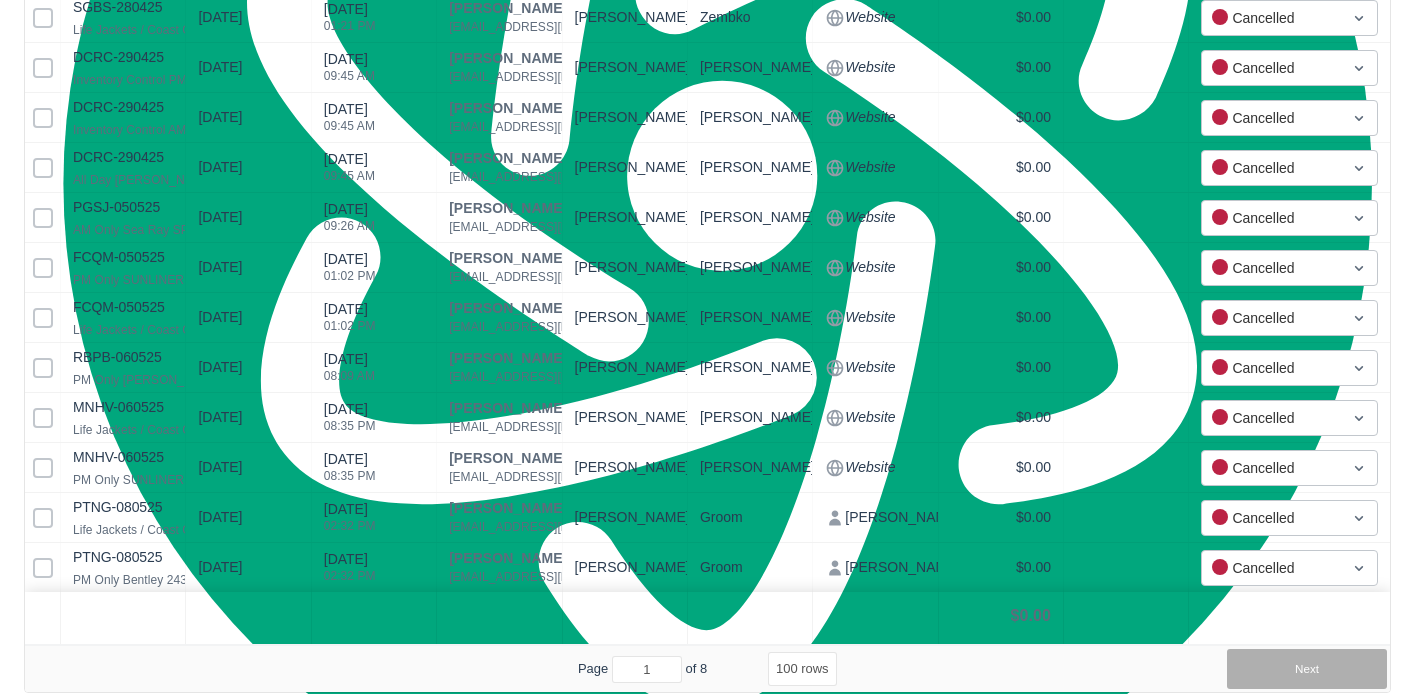 click on "Next" at bounding box center (1307, 669) 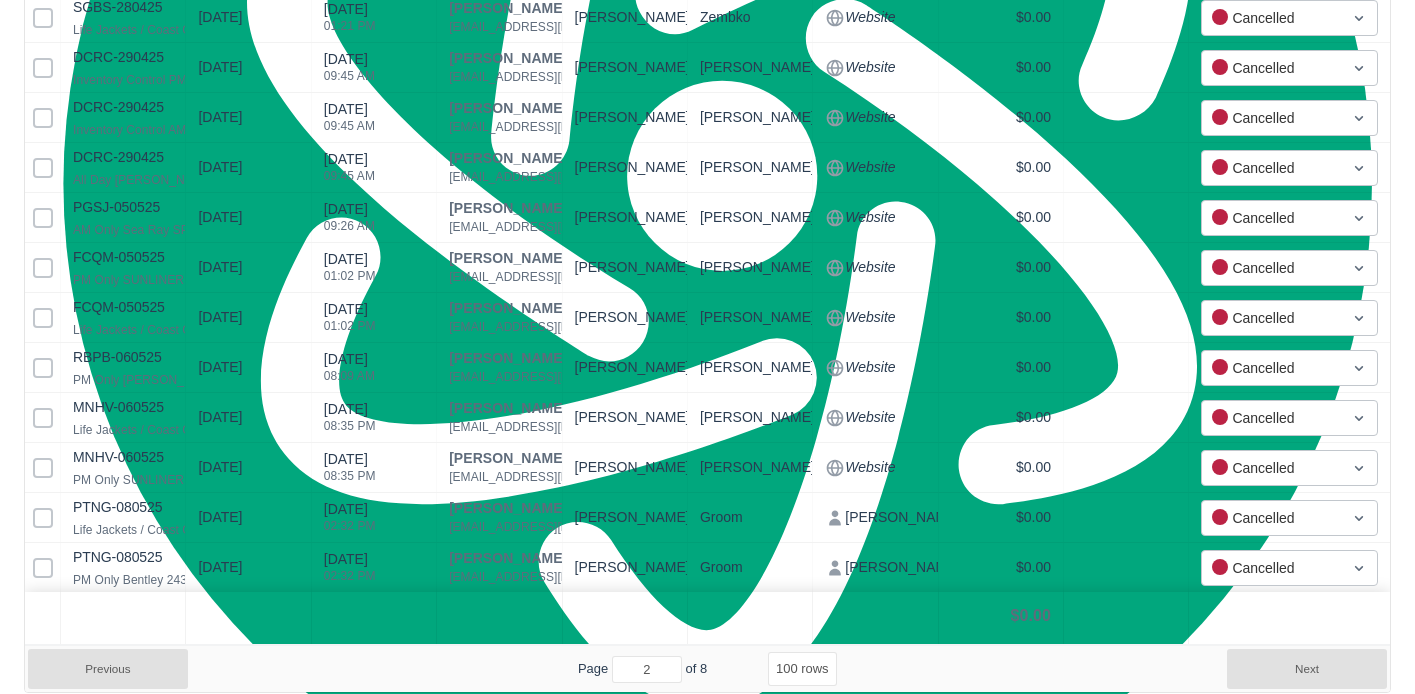 select on "100" 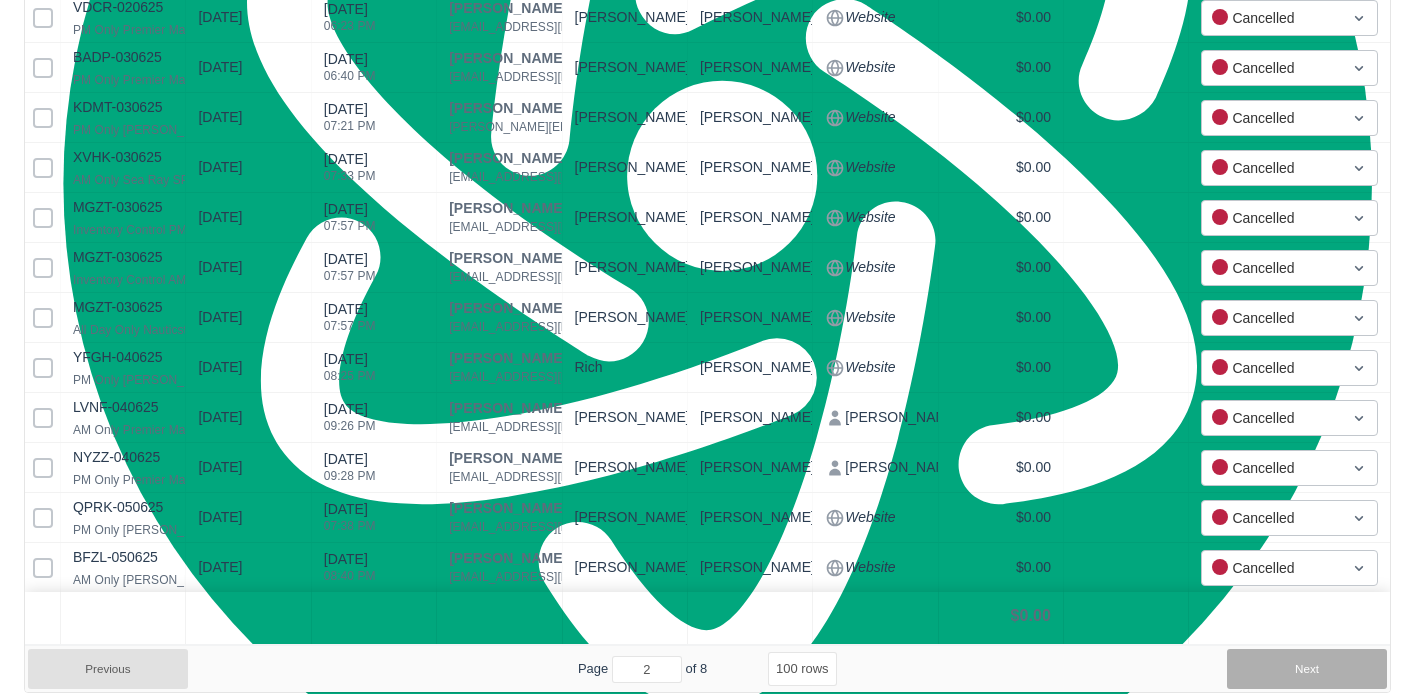 click on "Next" at bounding box center [1307, 669] 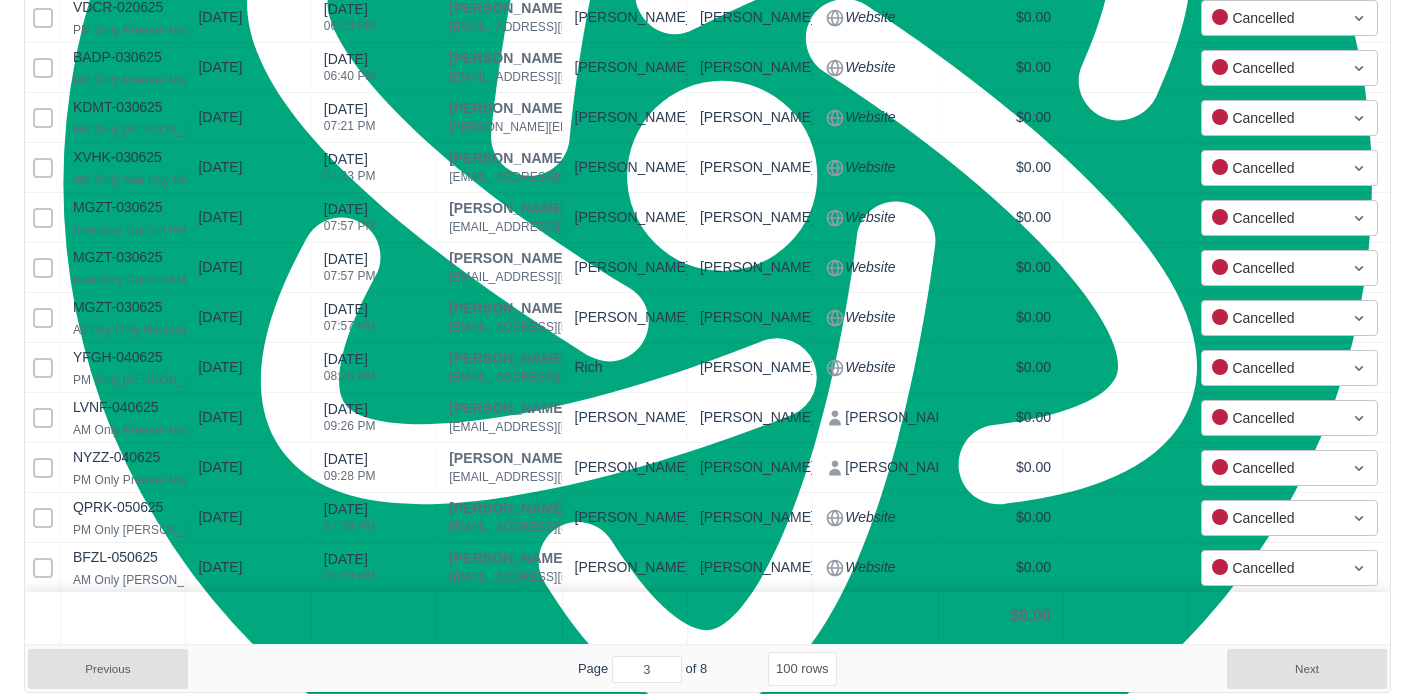 select on "100" 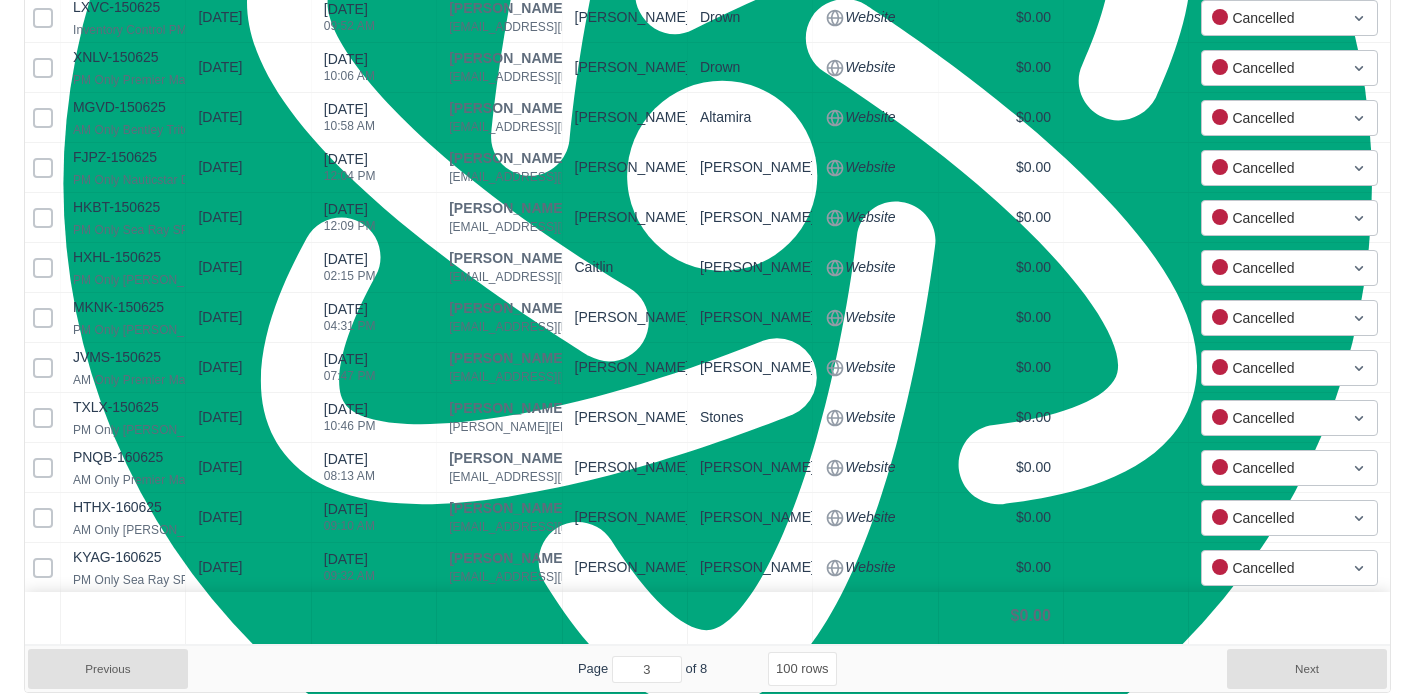 click on "Next" at bounding box center [1307, 669] 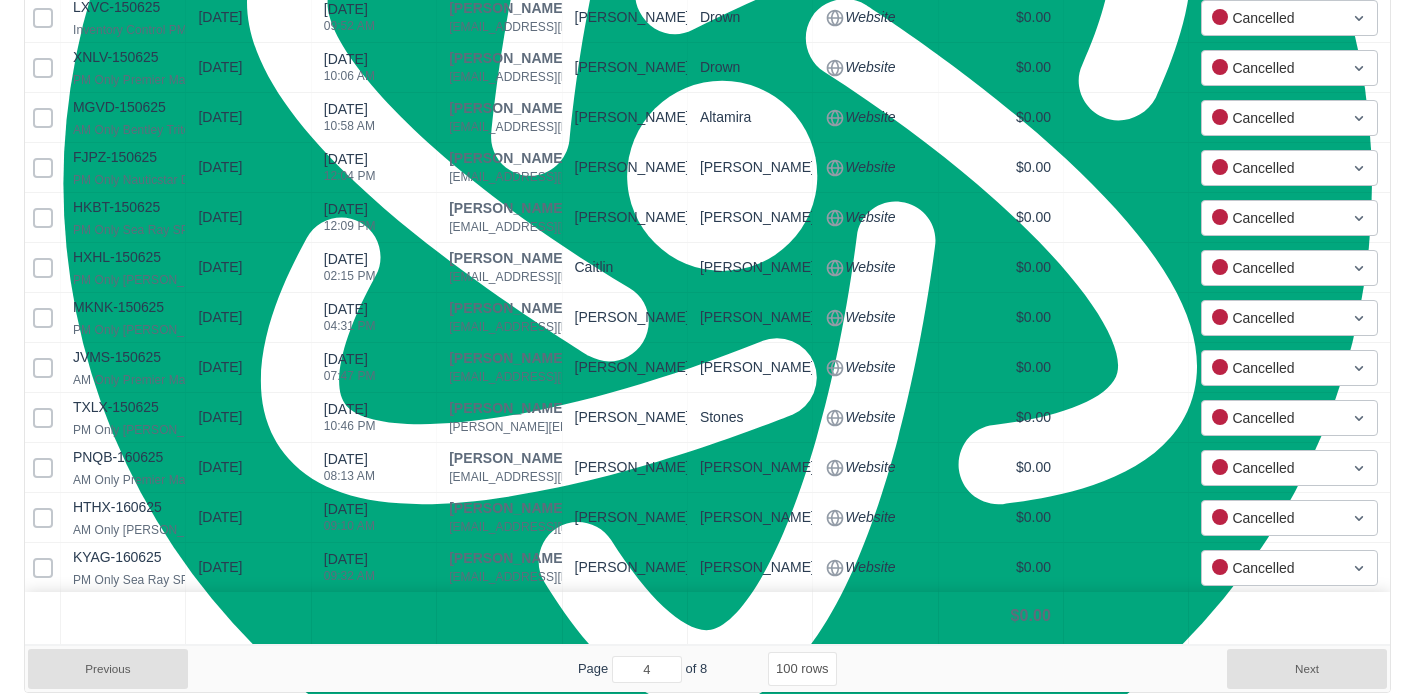 select on "100" 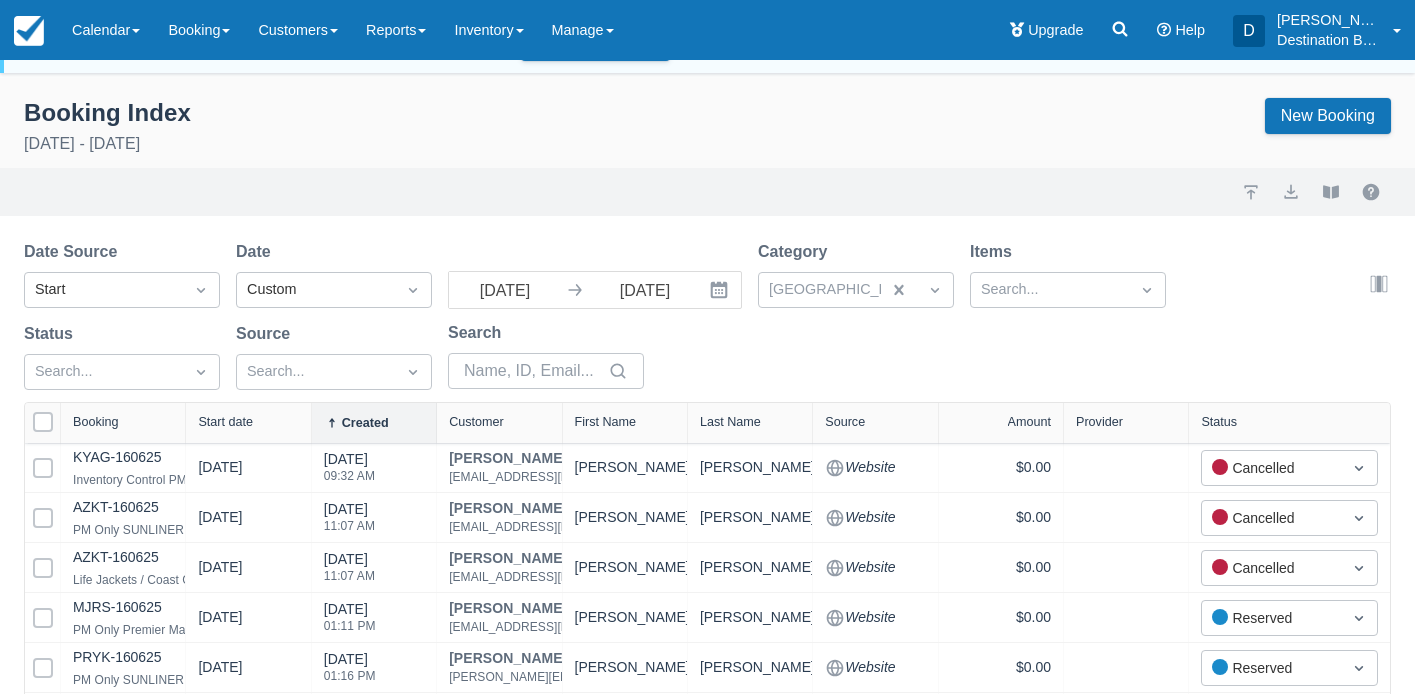 scroll, scrollTop: 0, scrollLeft: 0, axis: both 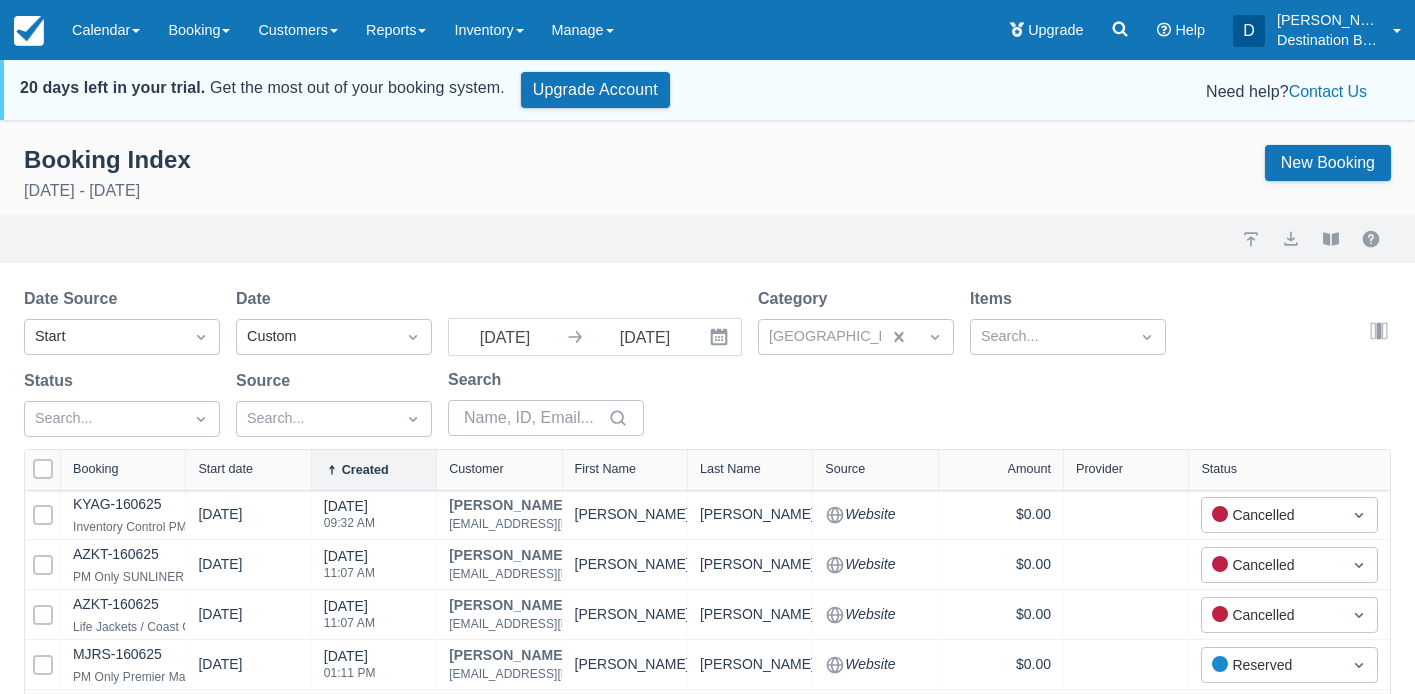 click at bounding box center (43, 469) 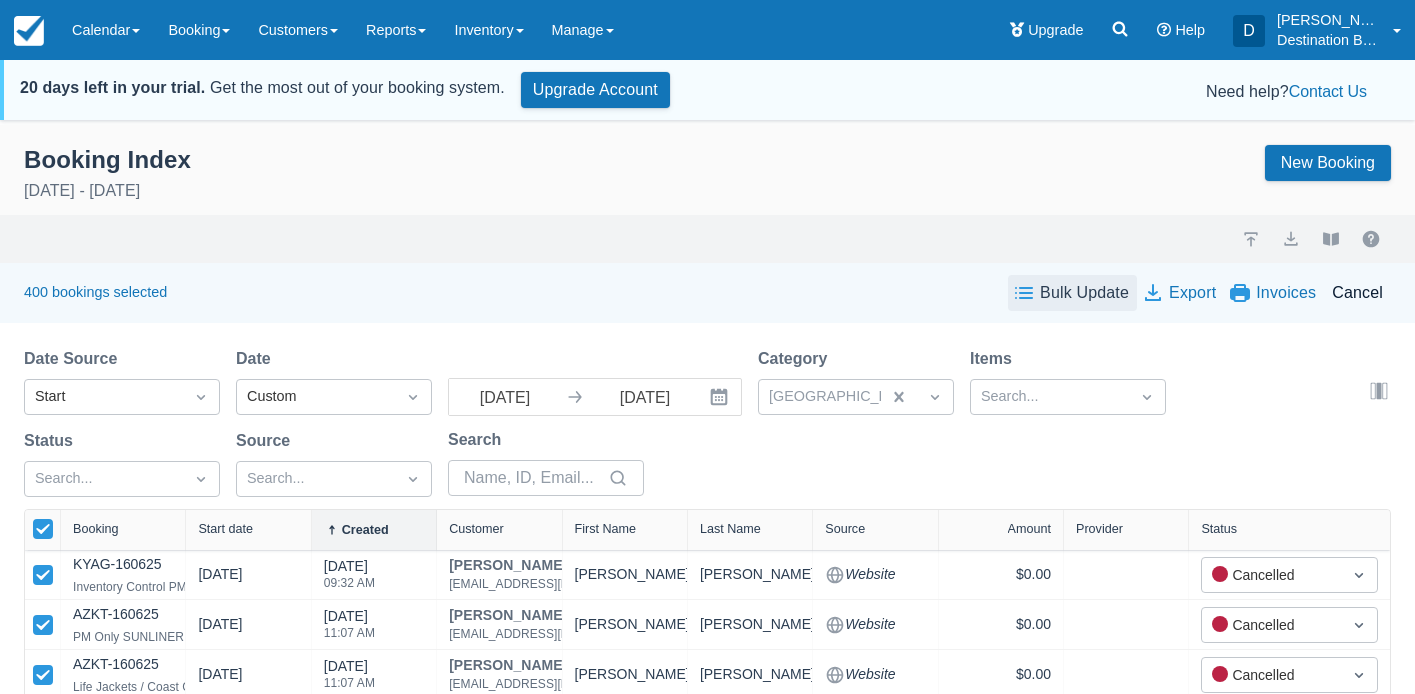 click on "Bulk Update" at bounding box center (1072, 293) 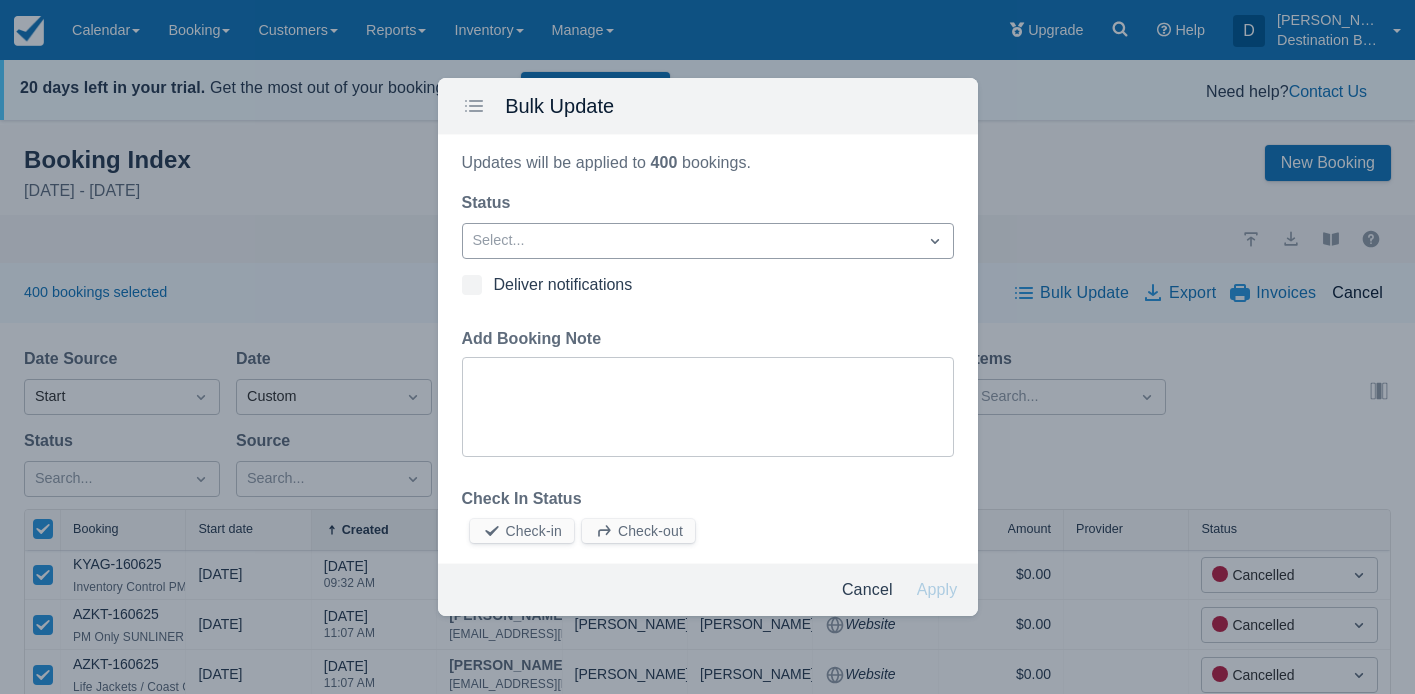 drag, startPoint x: 626, startPoint y: 261, endPoint x: 627, endPoint y: 249, distance: 12.0415945 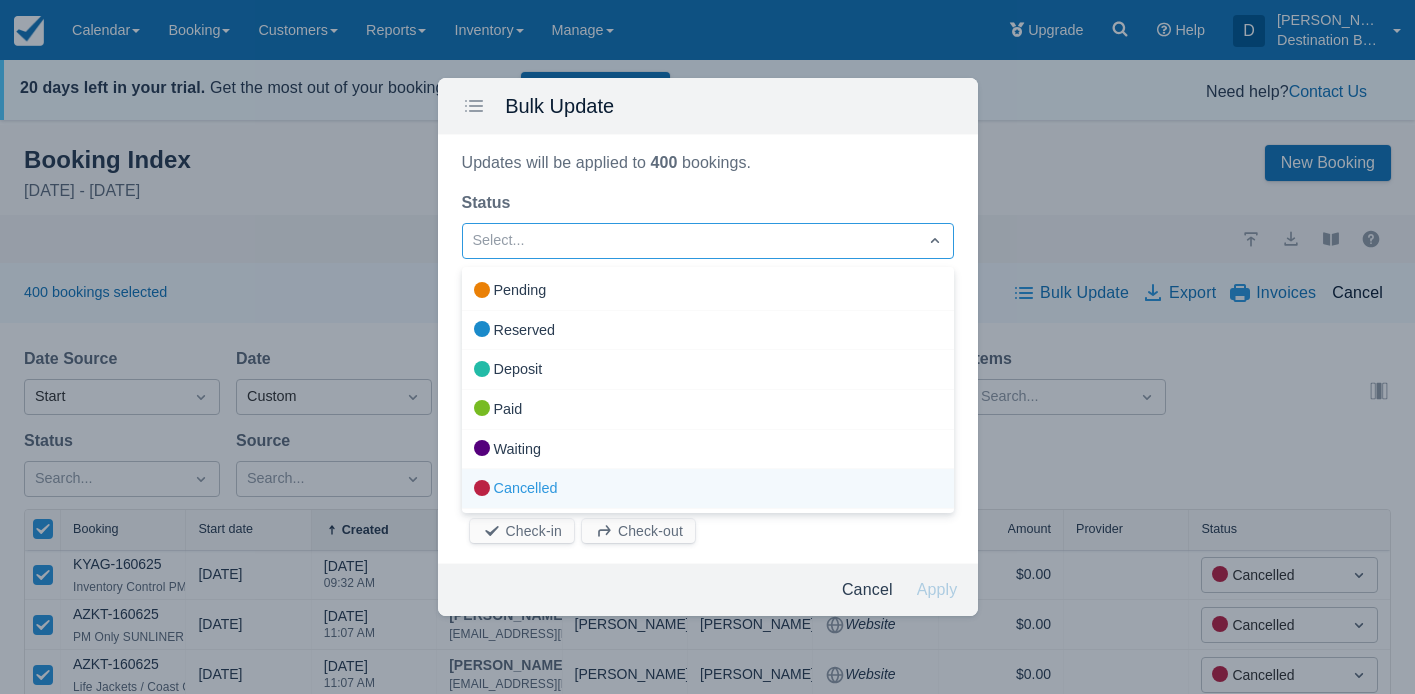 click on "Cancelled" at bounding box center [708, 489] 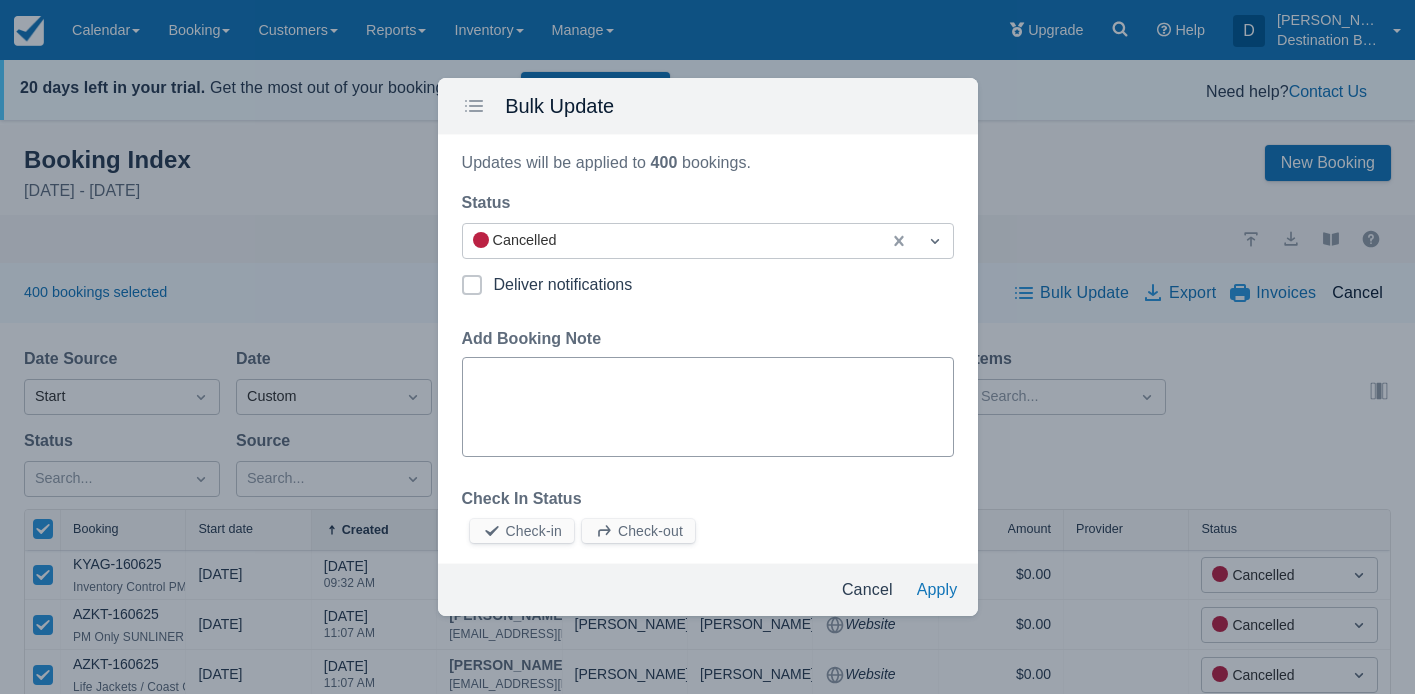 click on "Add Booking Note" at bounding box center [708, 407] 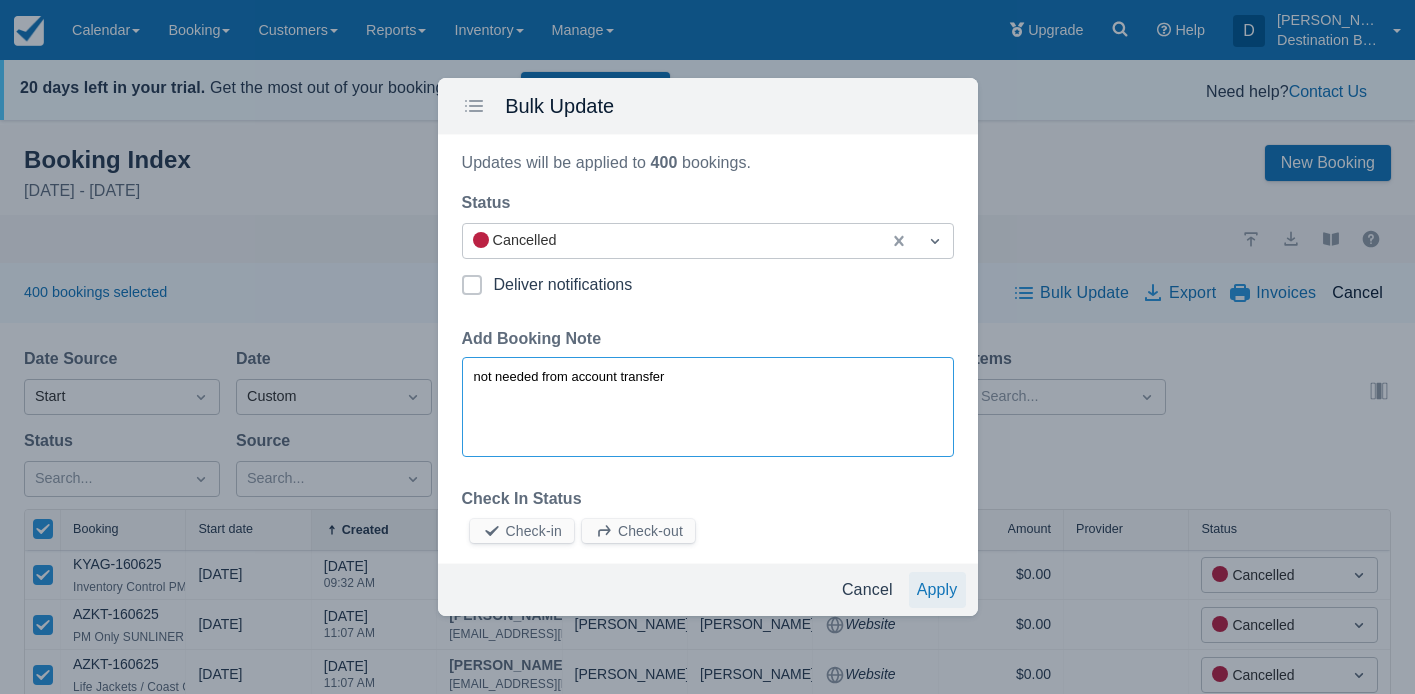 type on "not needed from account transfer" 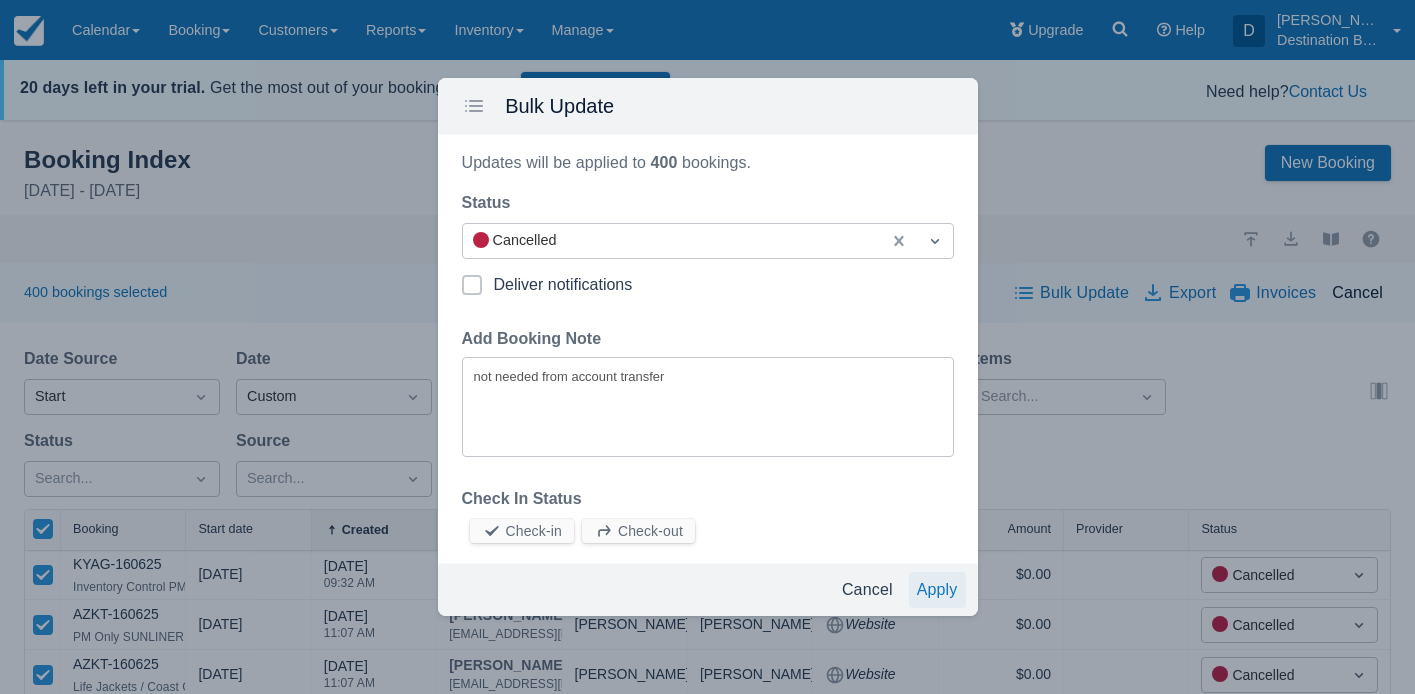 click on "Apply" at bounding box center (937, 590) 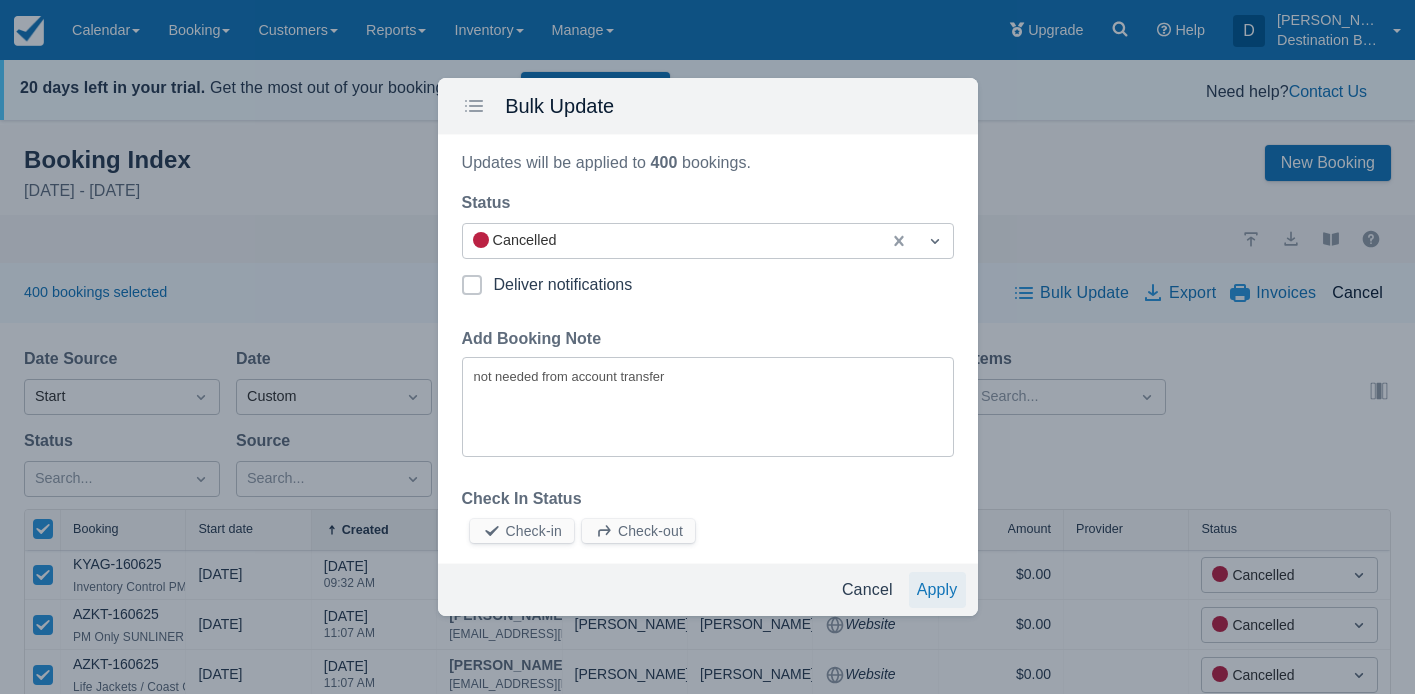 click on "Apply" at bounding box center [937, 590] 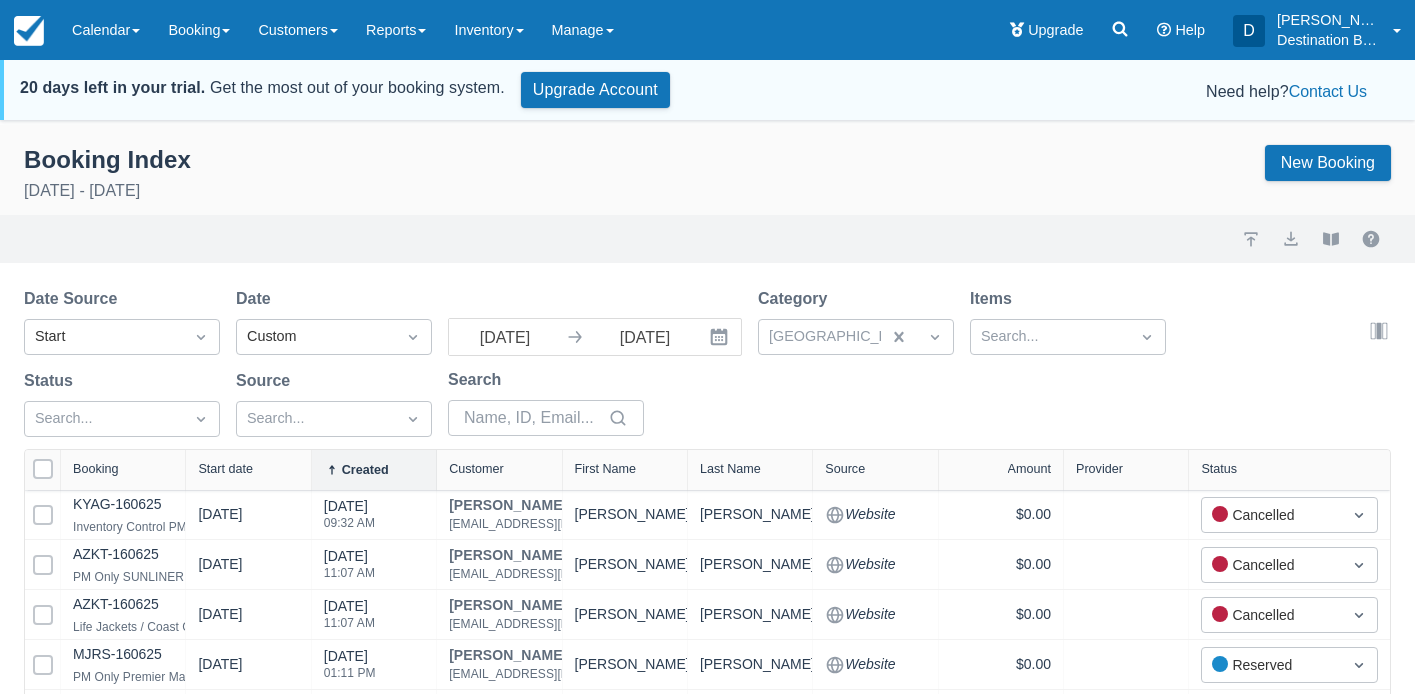 select on "100" 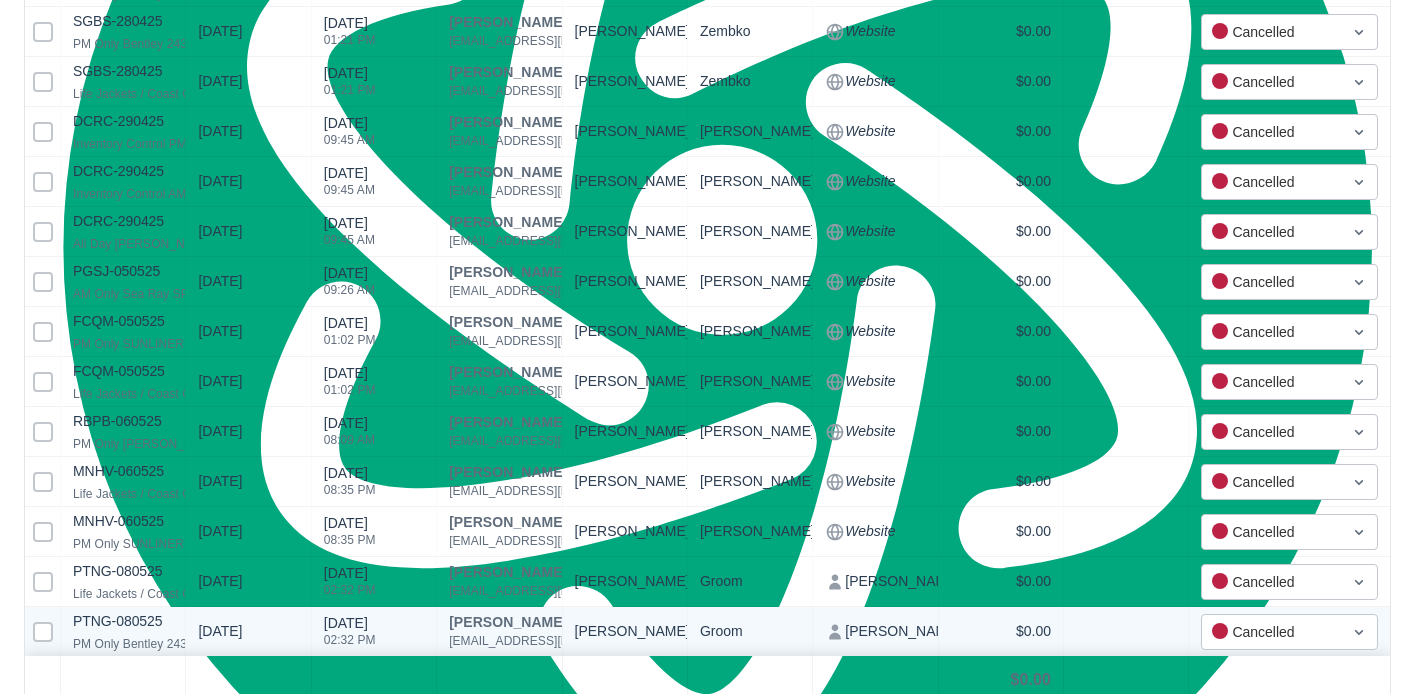 scroll, scrollTop: 4897, scrollLeft: 0, axis: vertical 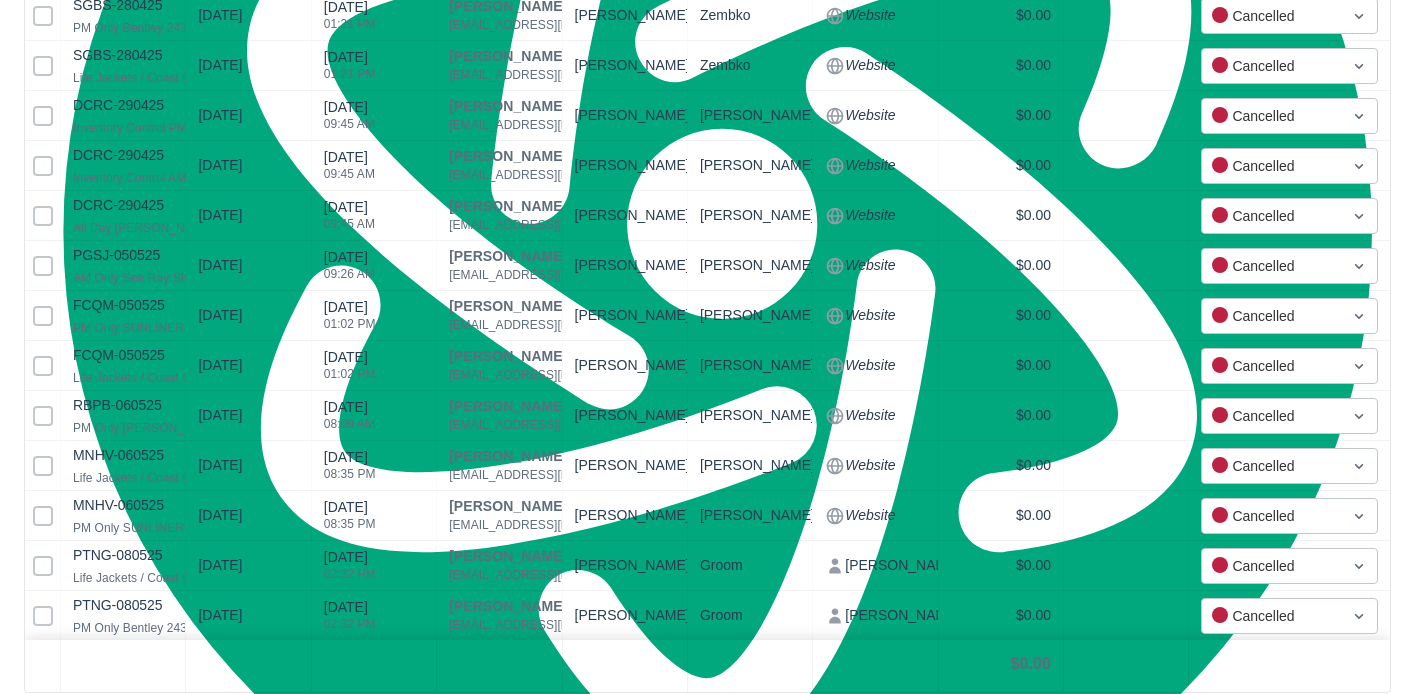 select on "100" 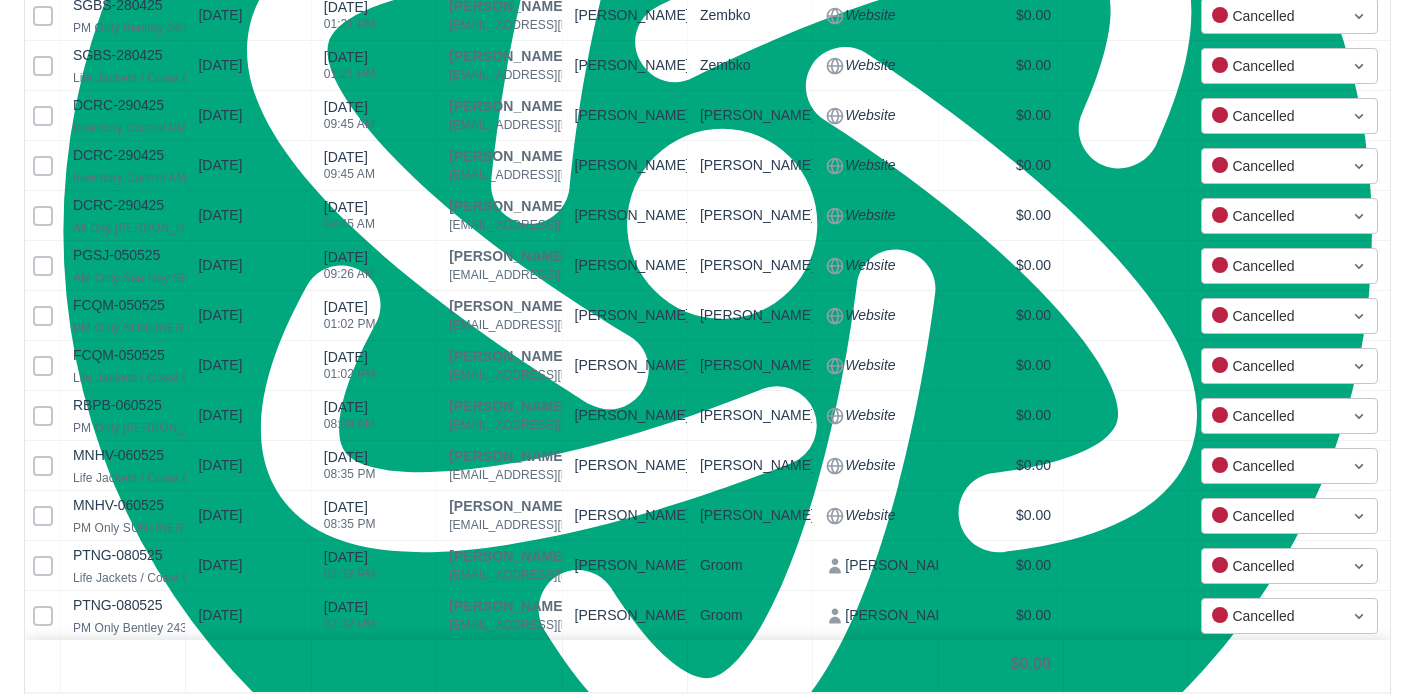 scroll, scrollTop: 4897, scrollLeft: 0, axis: vertical 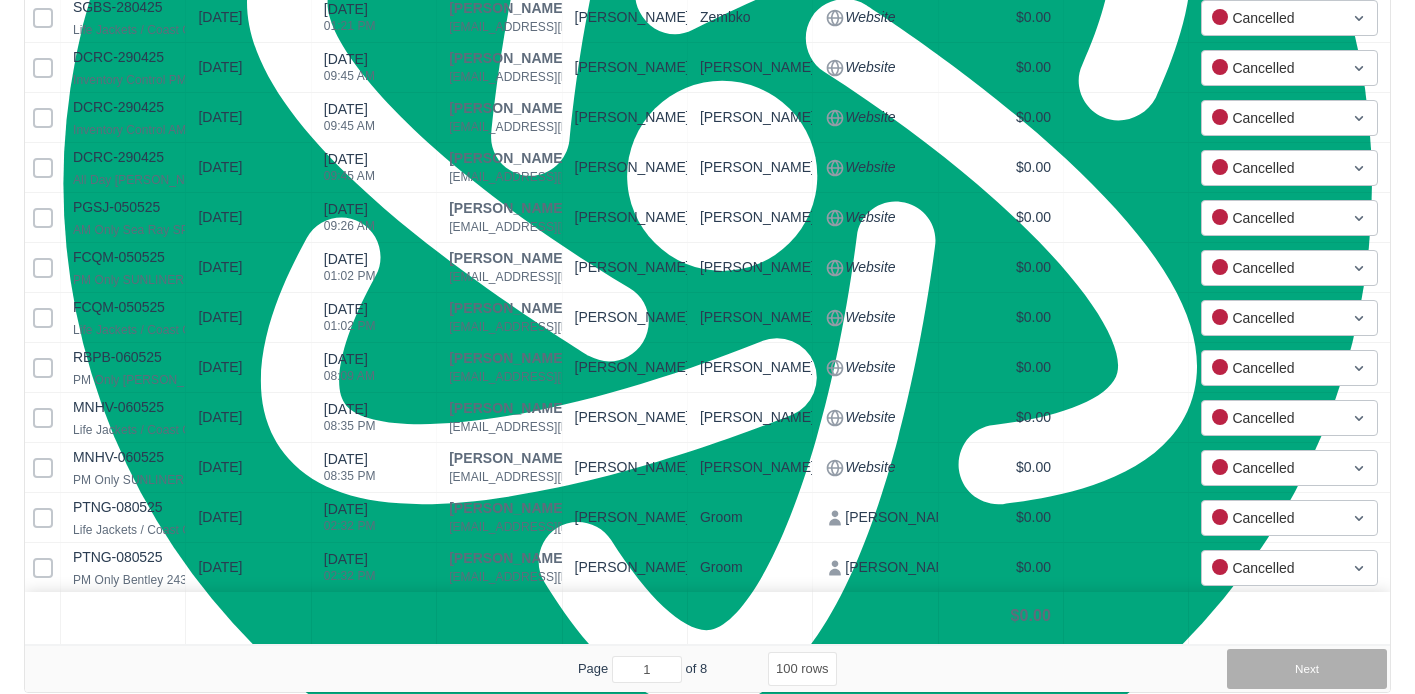 click on "Next" at bounding box center [1307, 669] 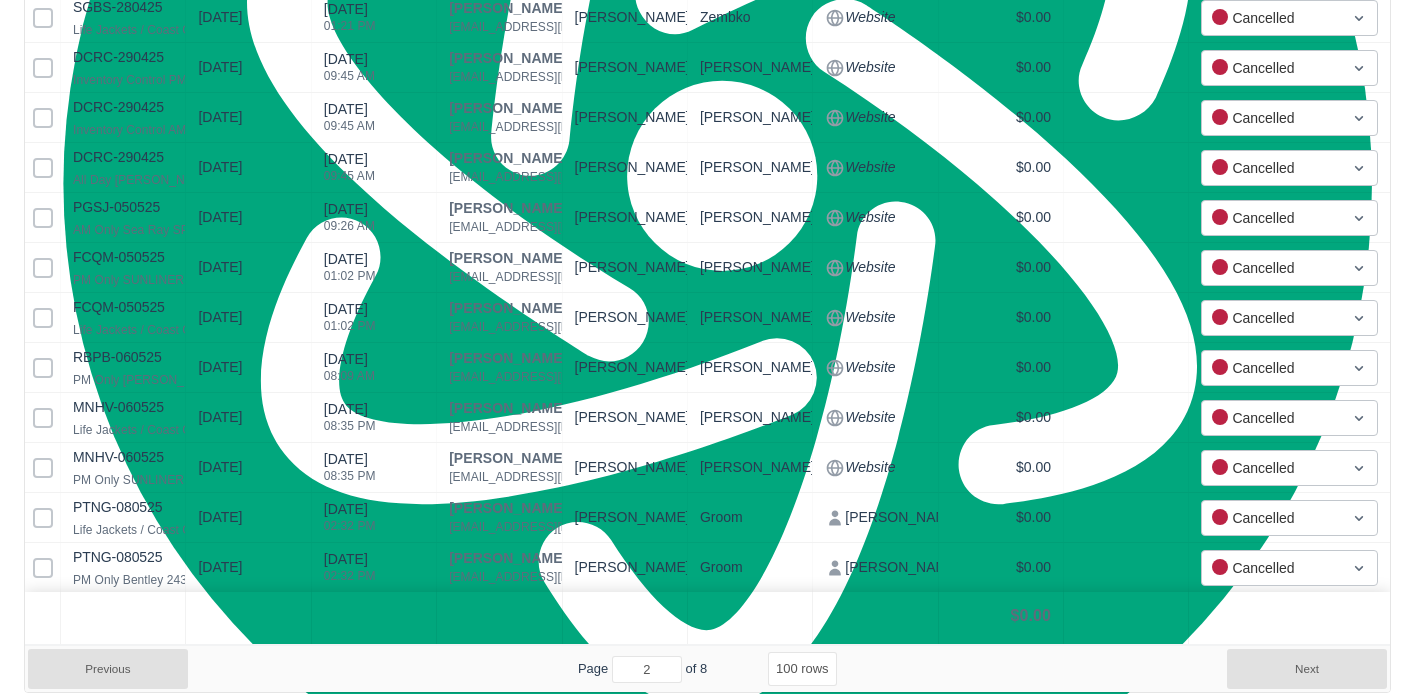 select on "100" 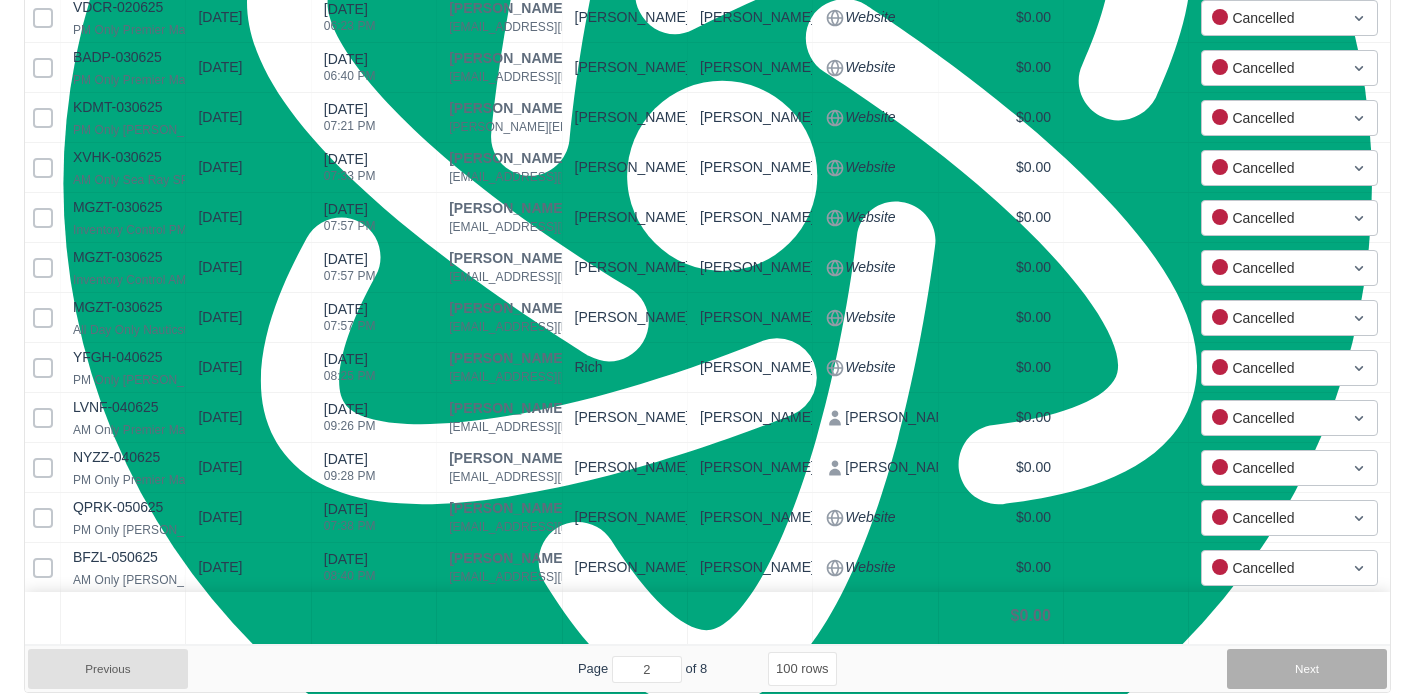 click on "Next" at bounding box center [1307, 669] 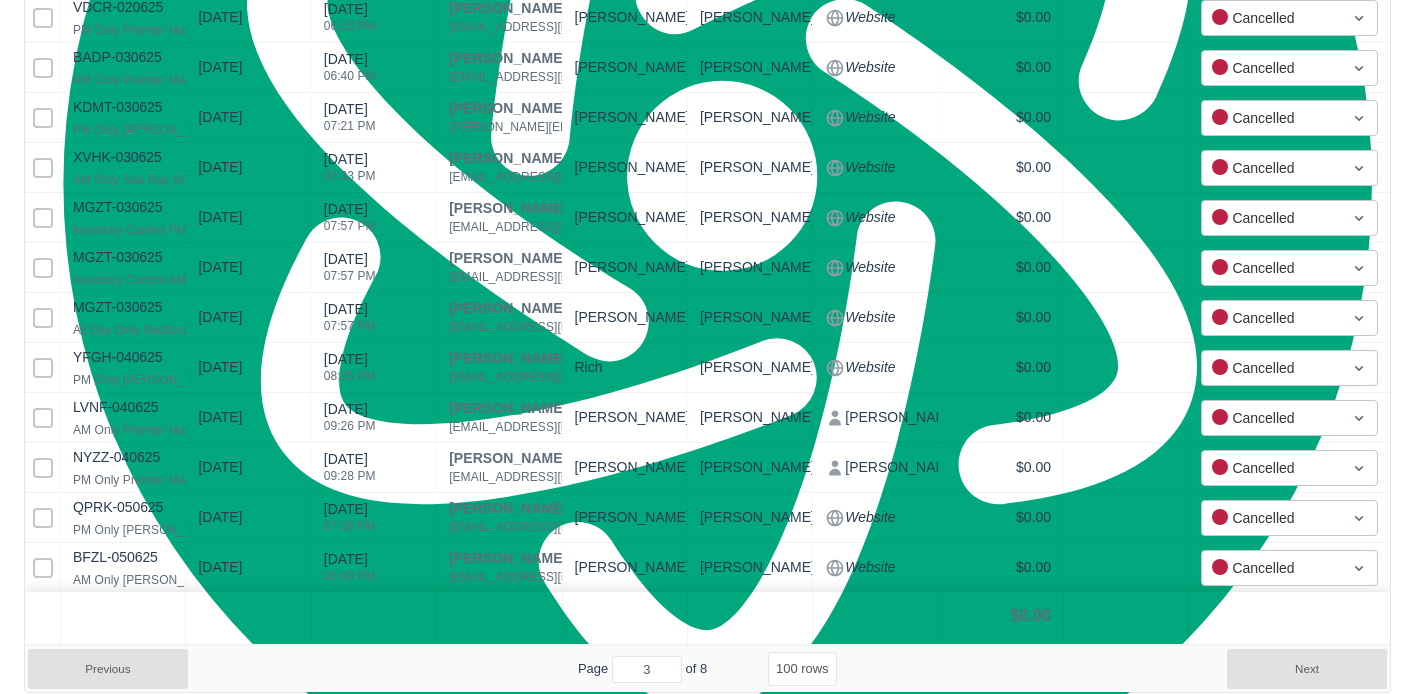 select on "100" 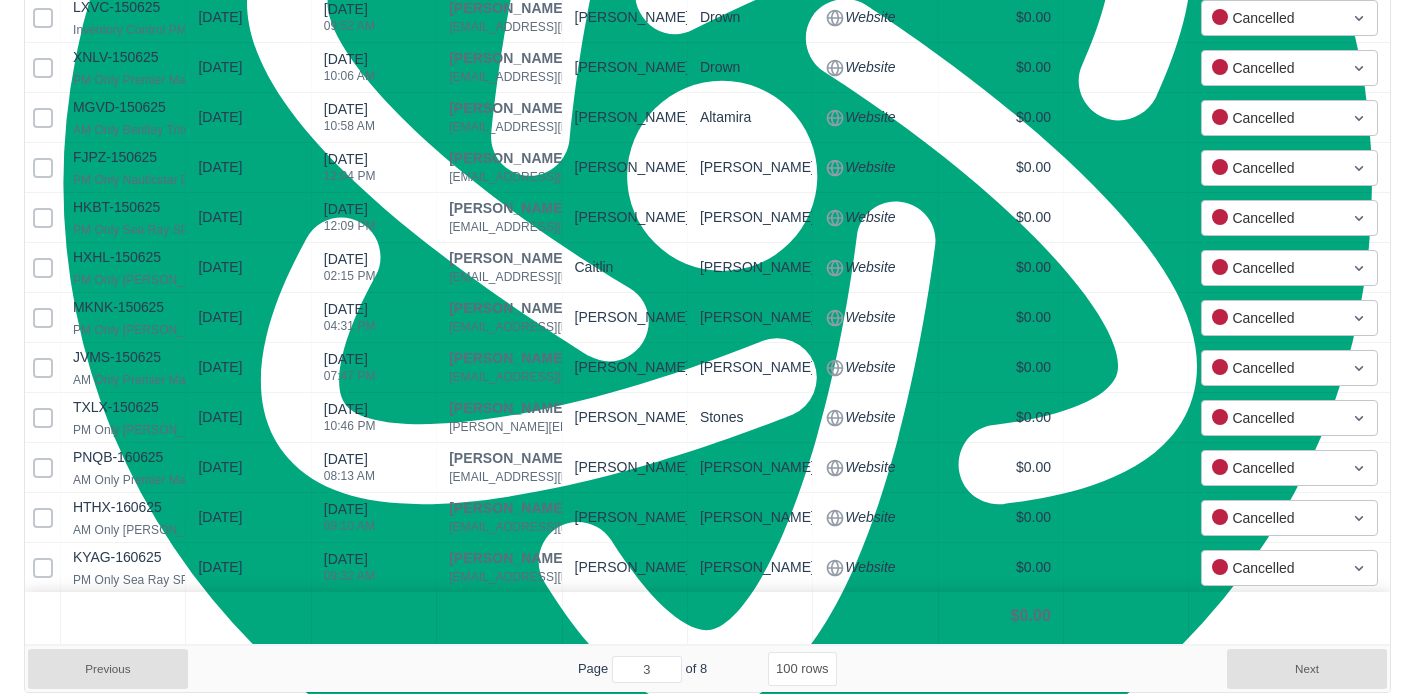 click on "Next" at bounding box center [1307, 669] 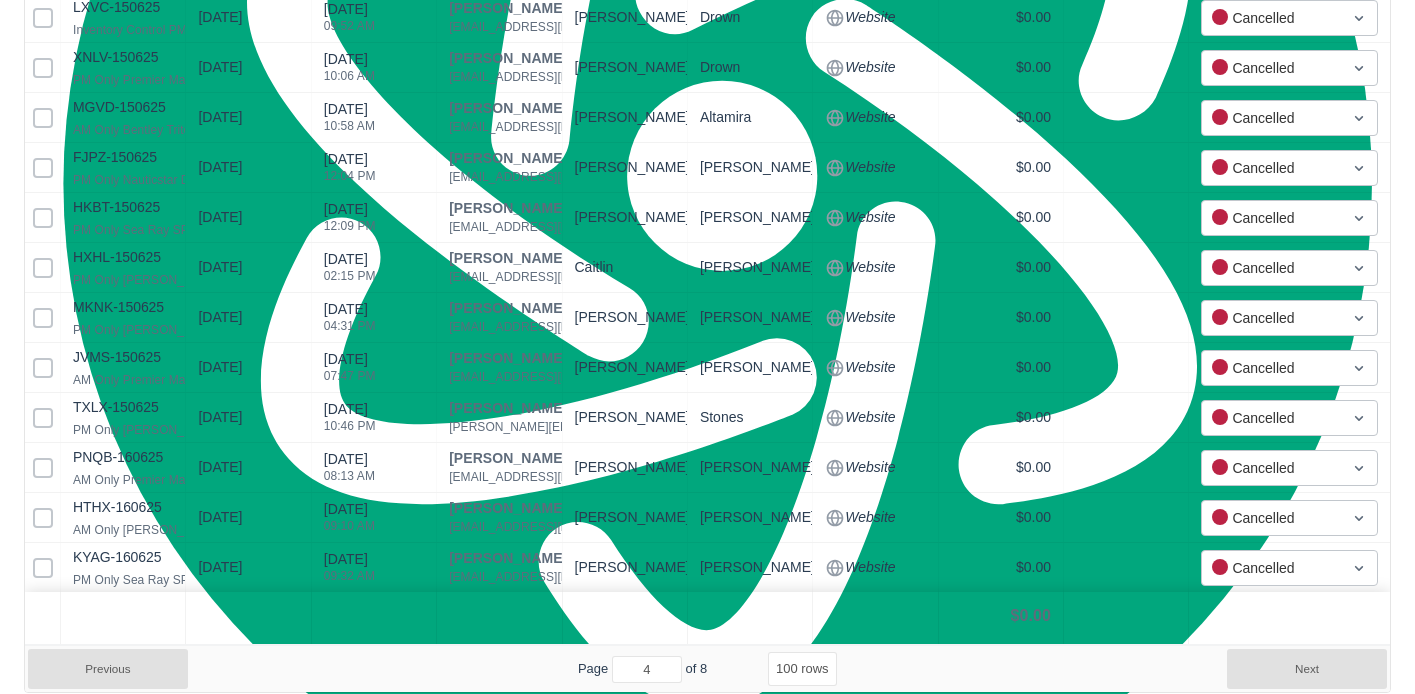 select on "100" 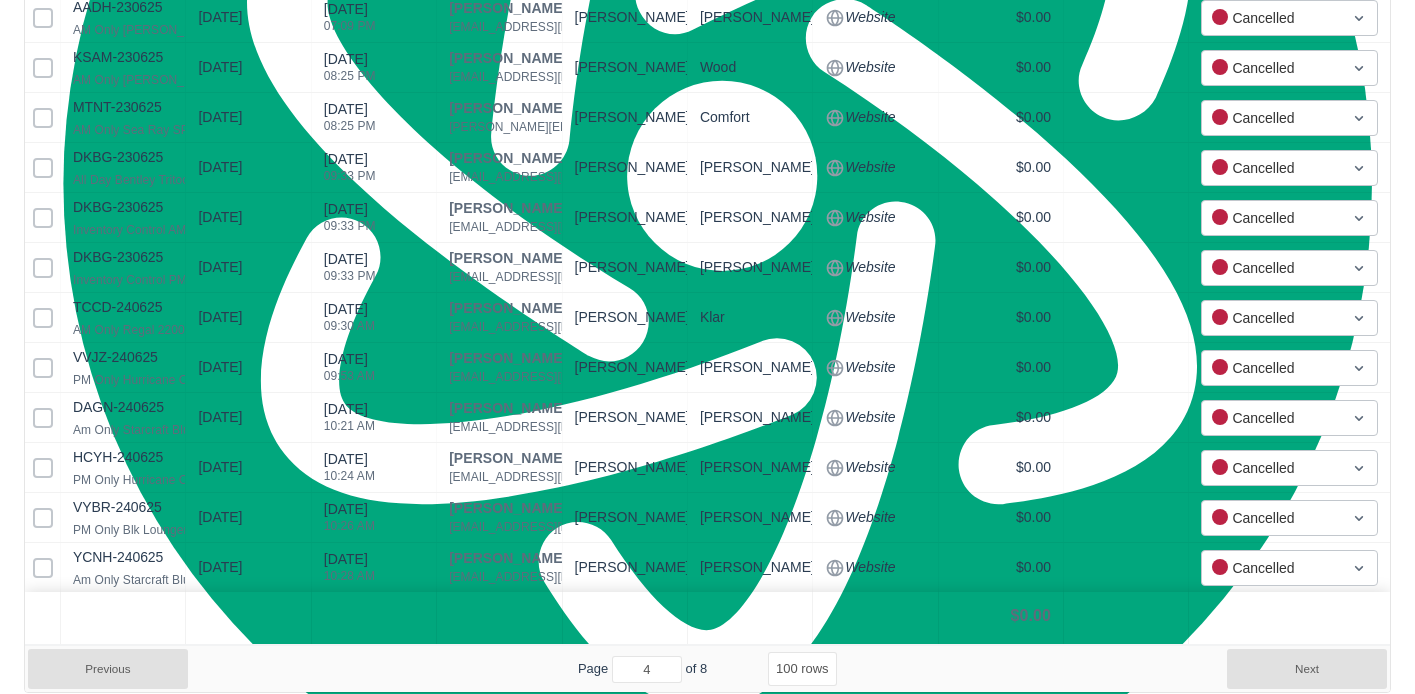 click on "Next" at bounding box center (1307, 669) 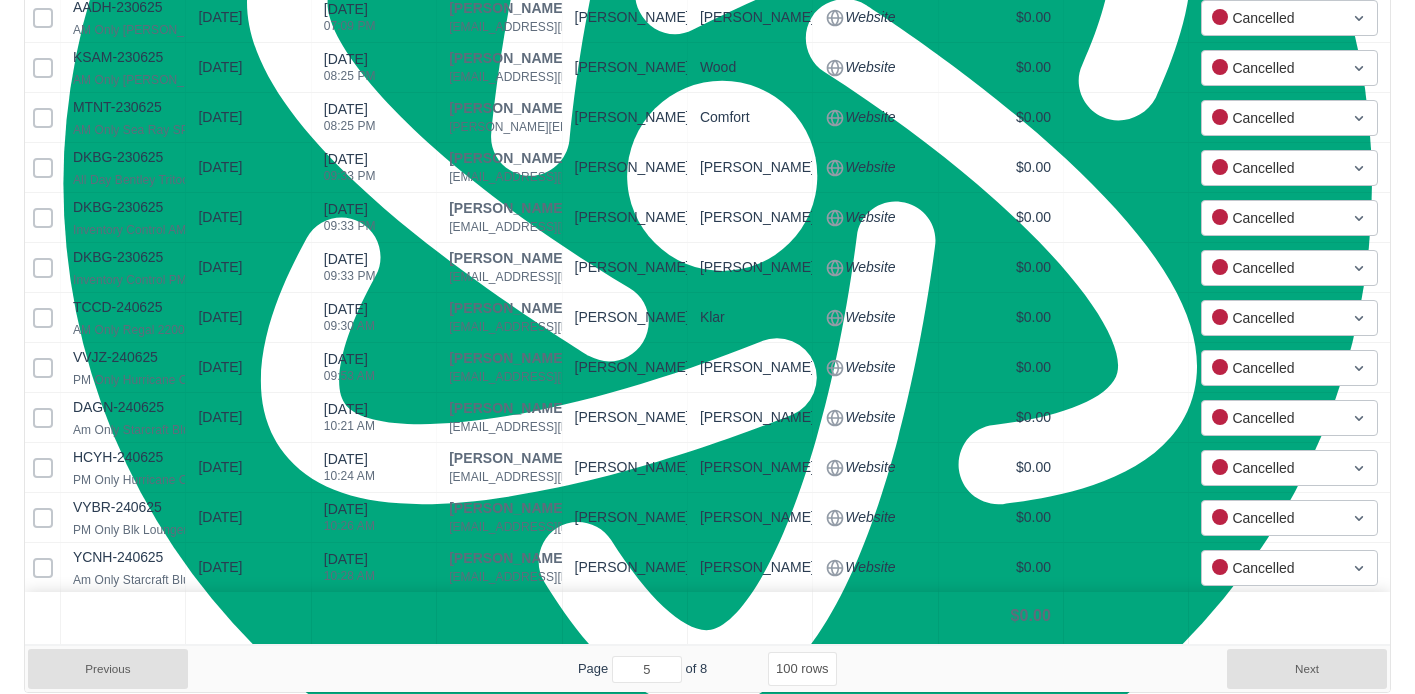 select on "100" 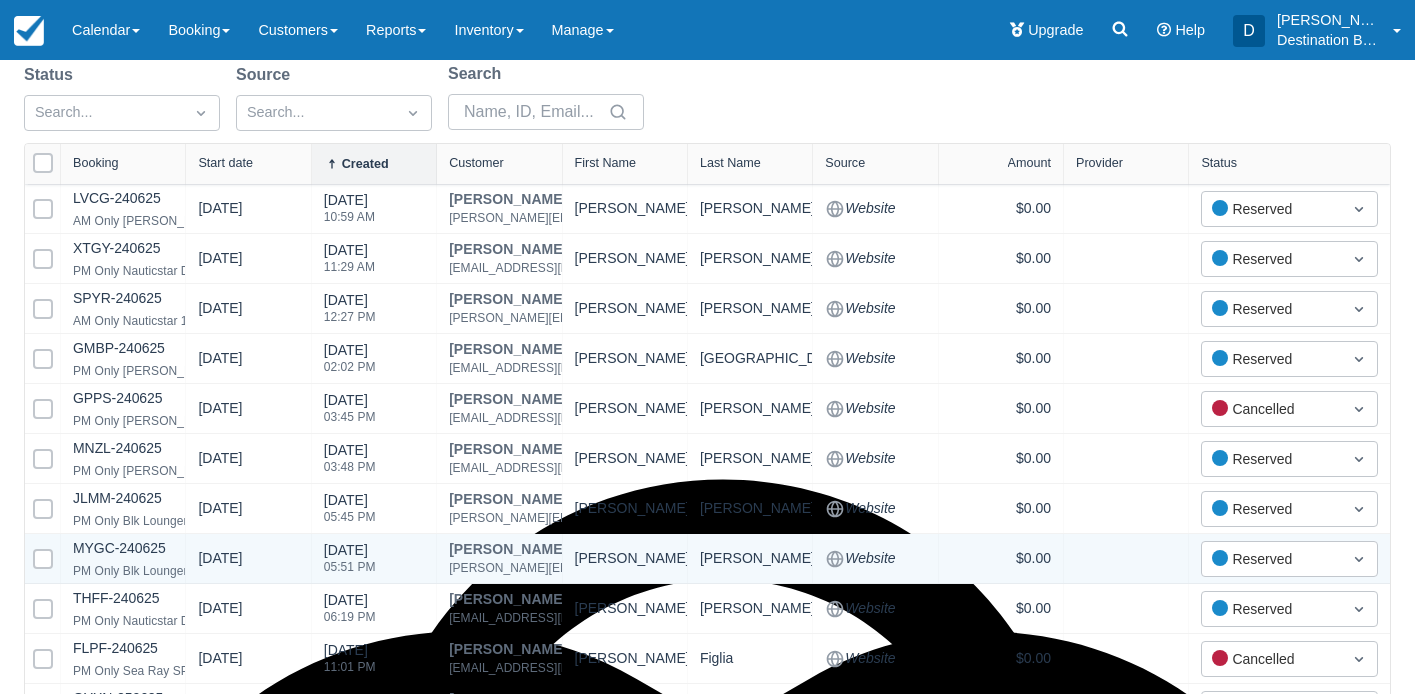 scroll, scrollTop: 0, scrollLeft: 0, axis: both 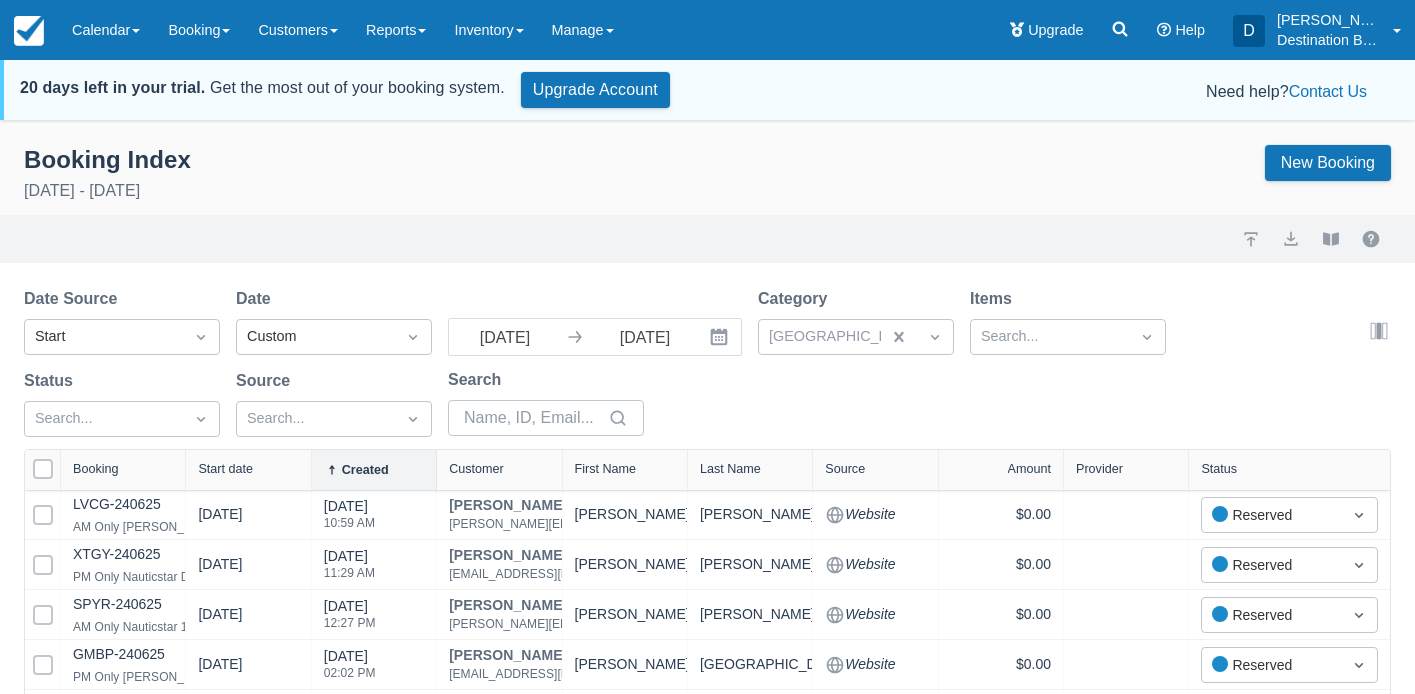 drag, startPoint x: 45, startPoint y: 466, endPoint x: 741, endPoint y: 390, distance: 700.13715 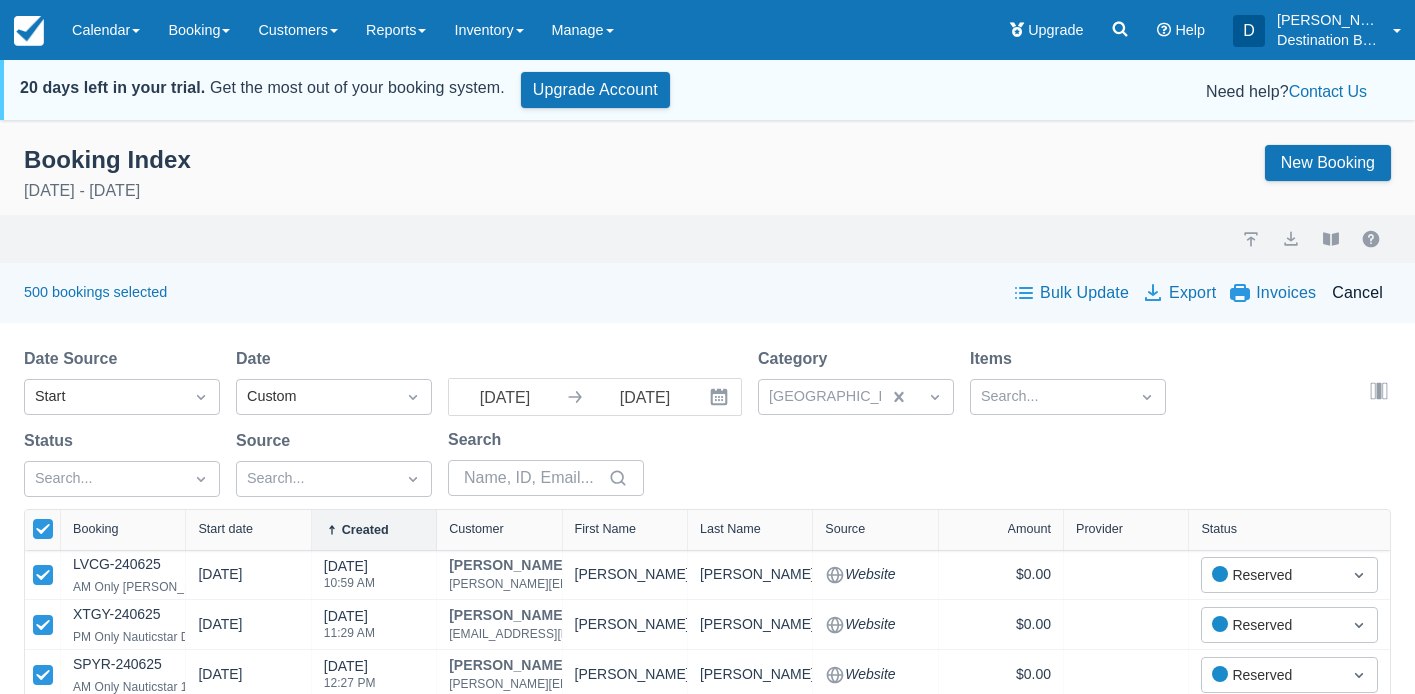 click on "Bulk Update" at bounding box center [1072, 293] 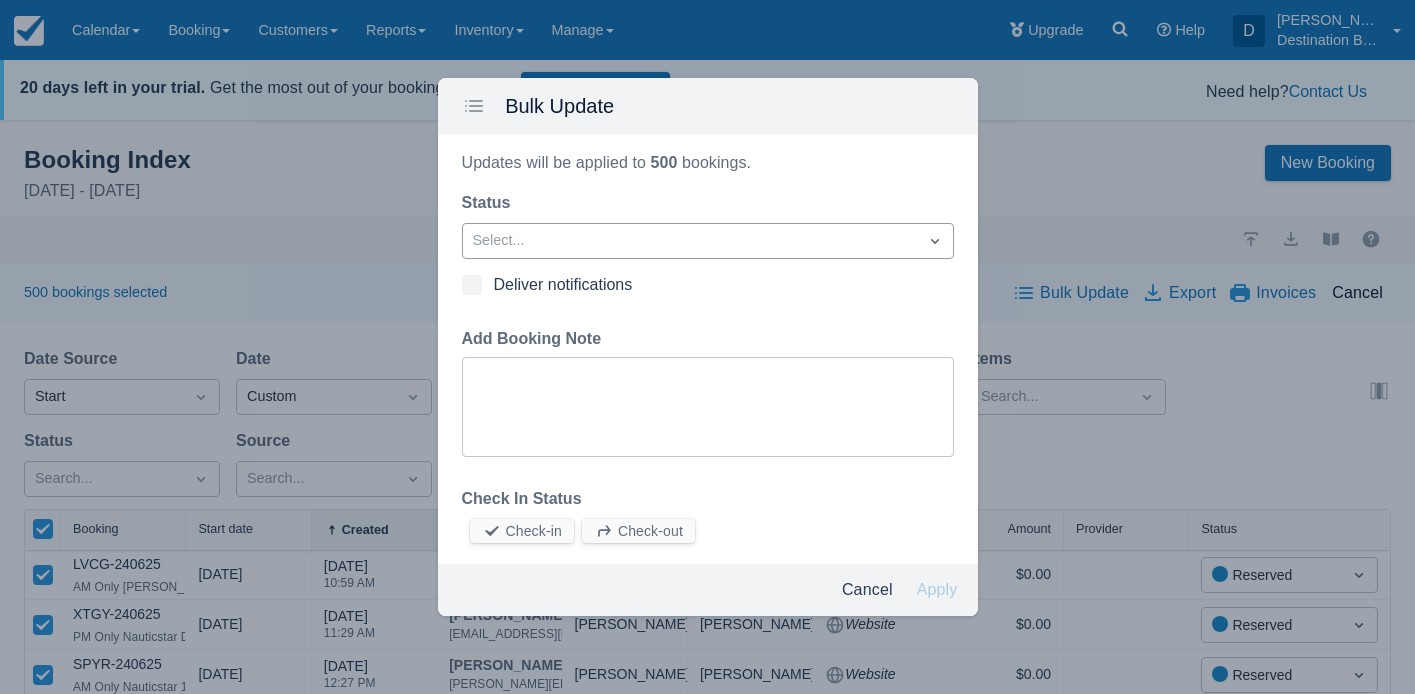 click on "Select..." at bounding box center (690, 241) 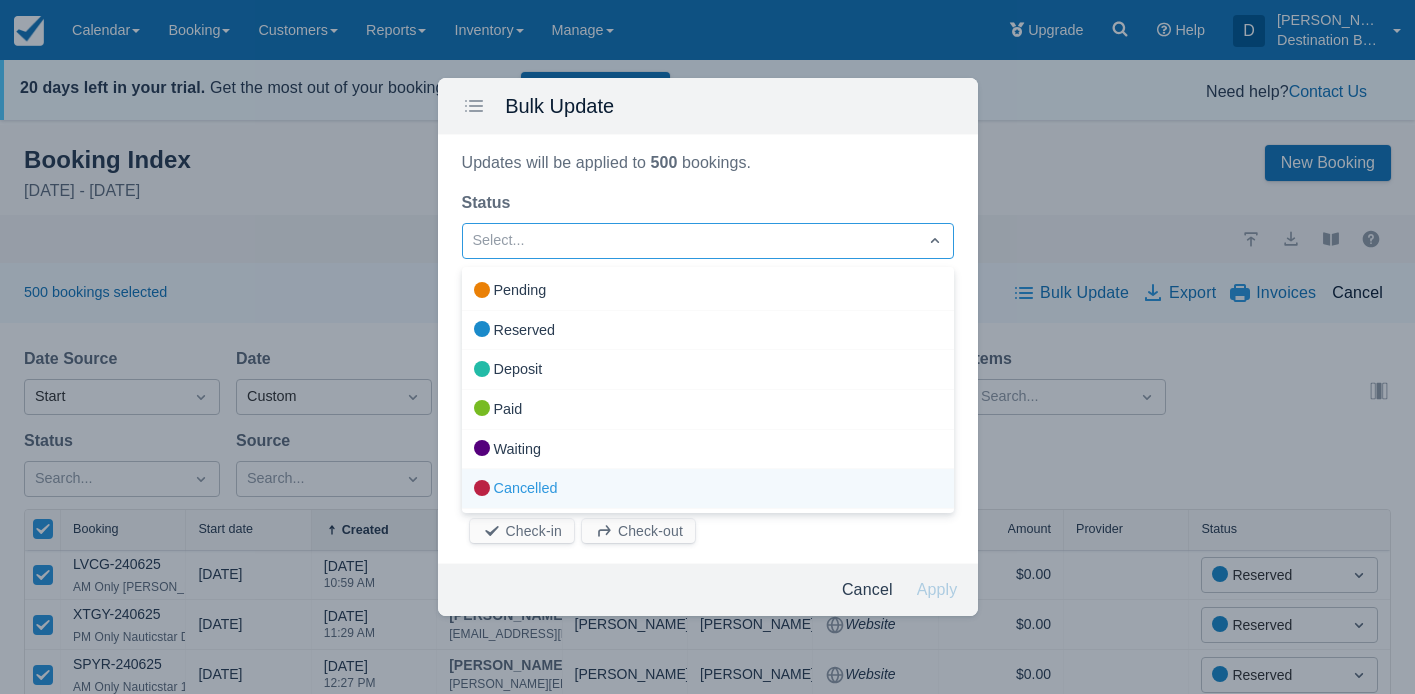 click on "Cancelled" at bounding box center (708, 489) 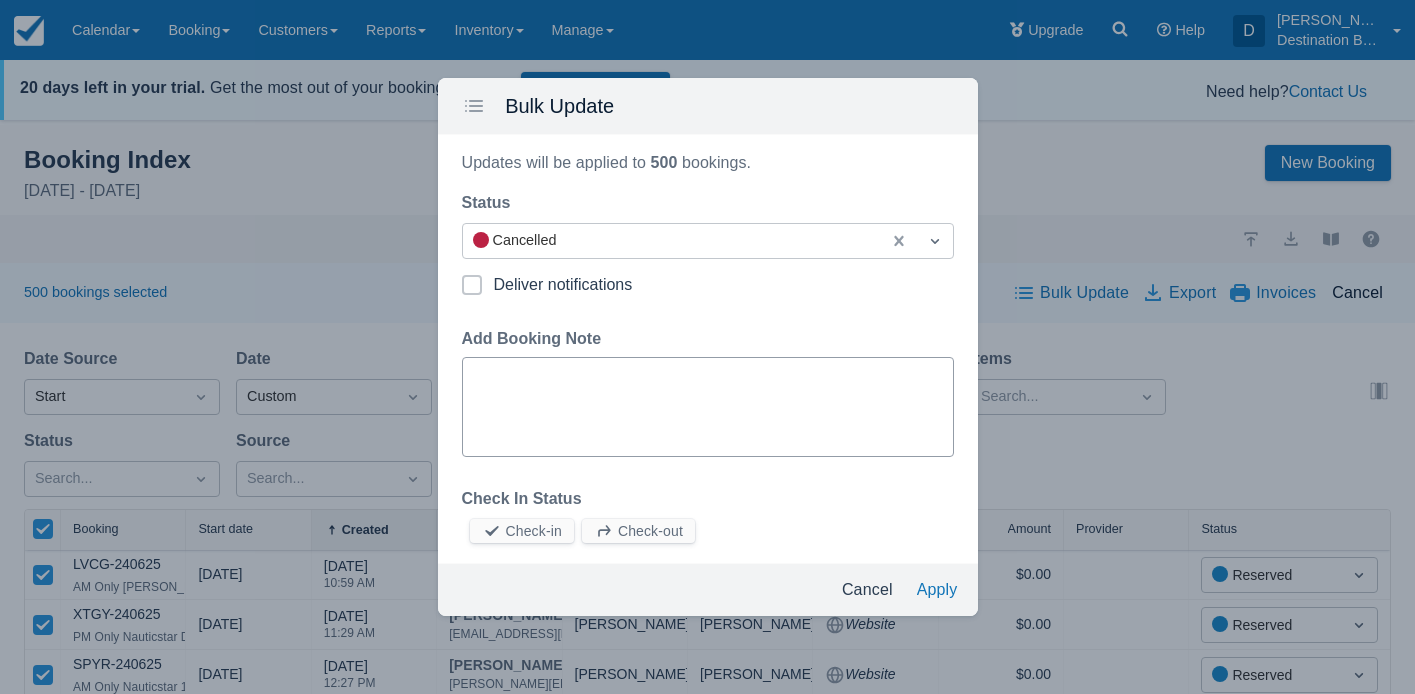 click on "Add Booking Note" at bounding box center (708, 407) 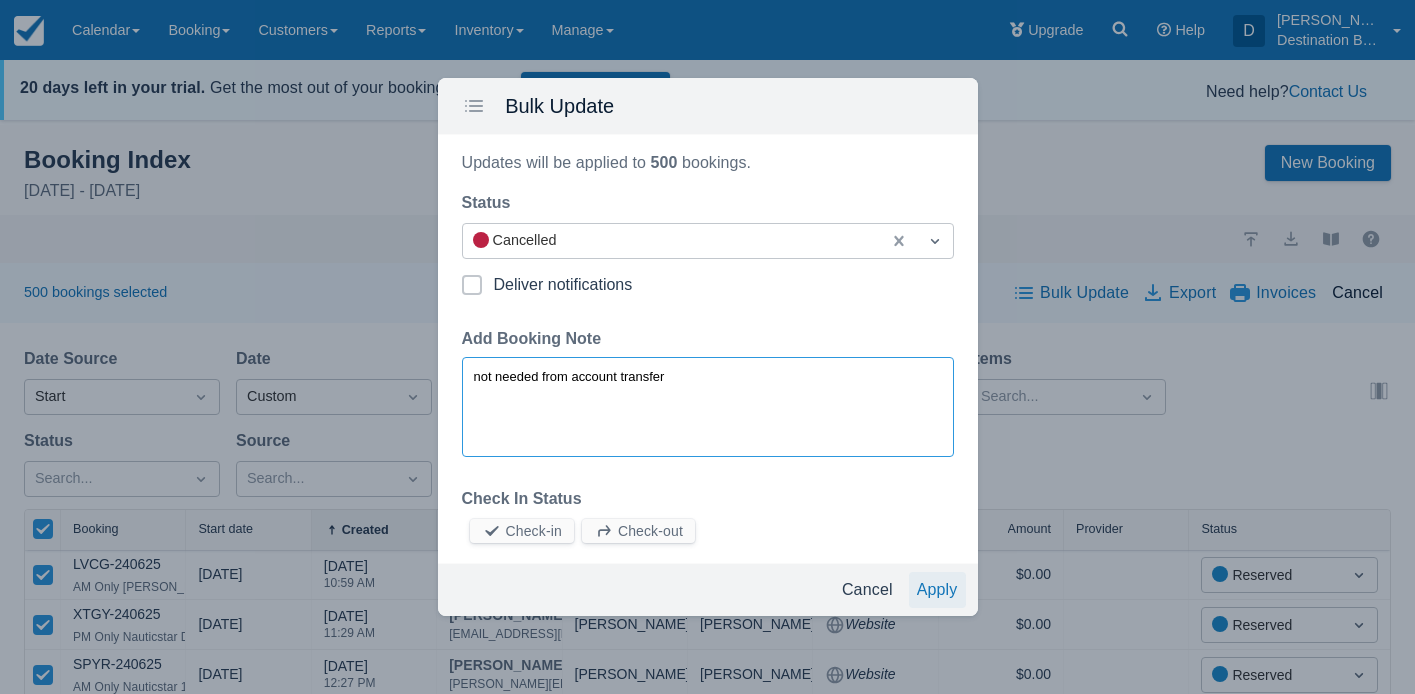 type on "not needed from account transfer" 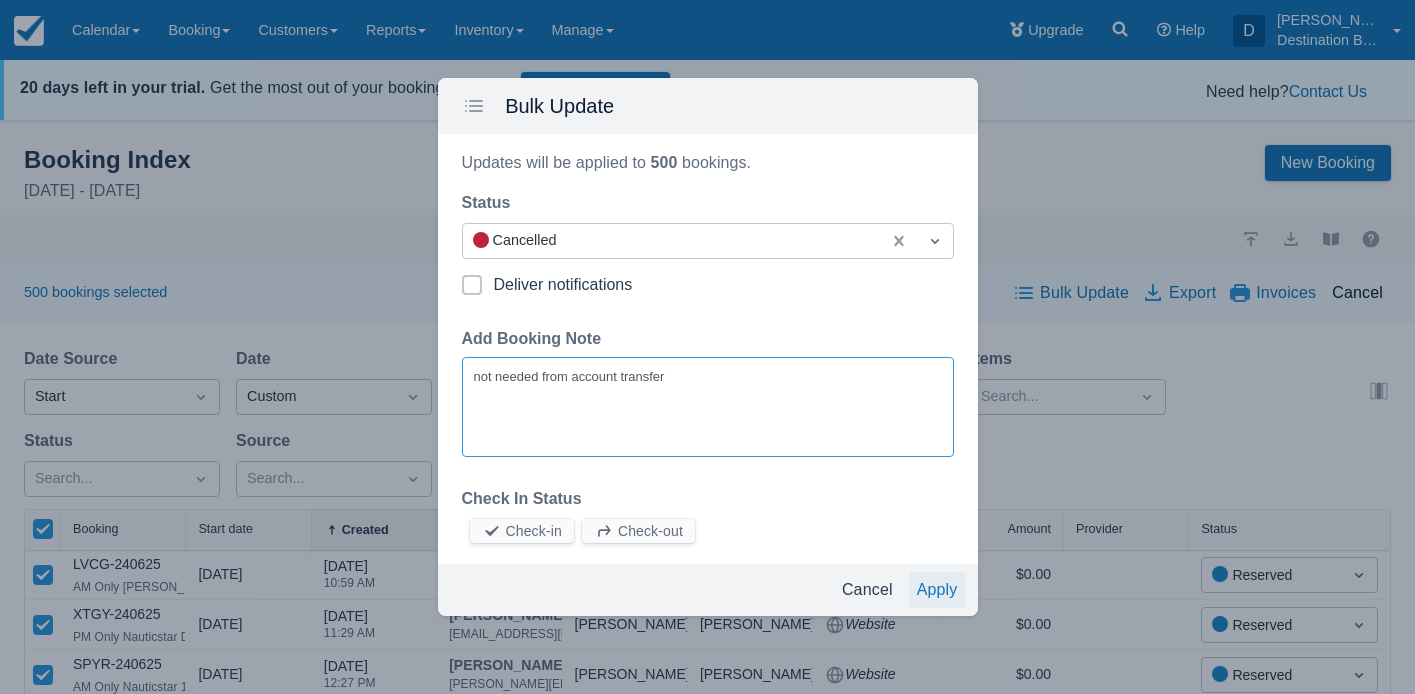 click on "Apply" at bounding box center (937, 590) 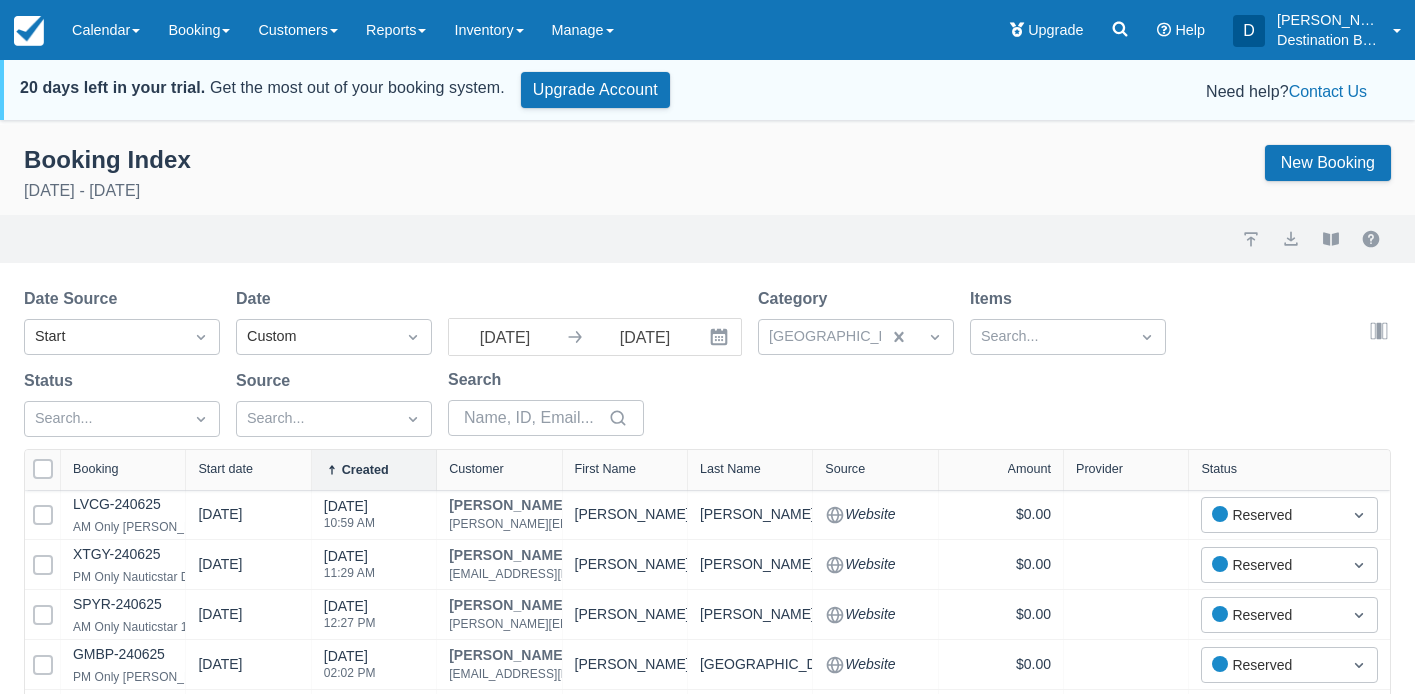 select on "100" 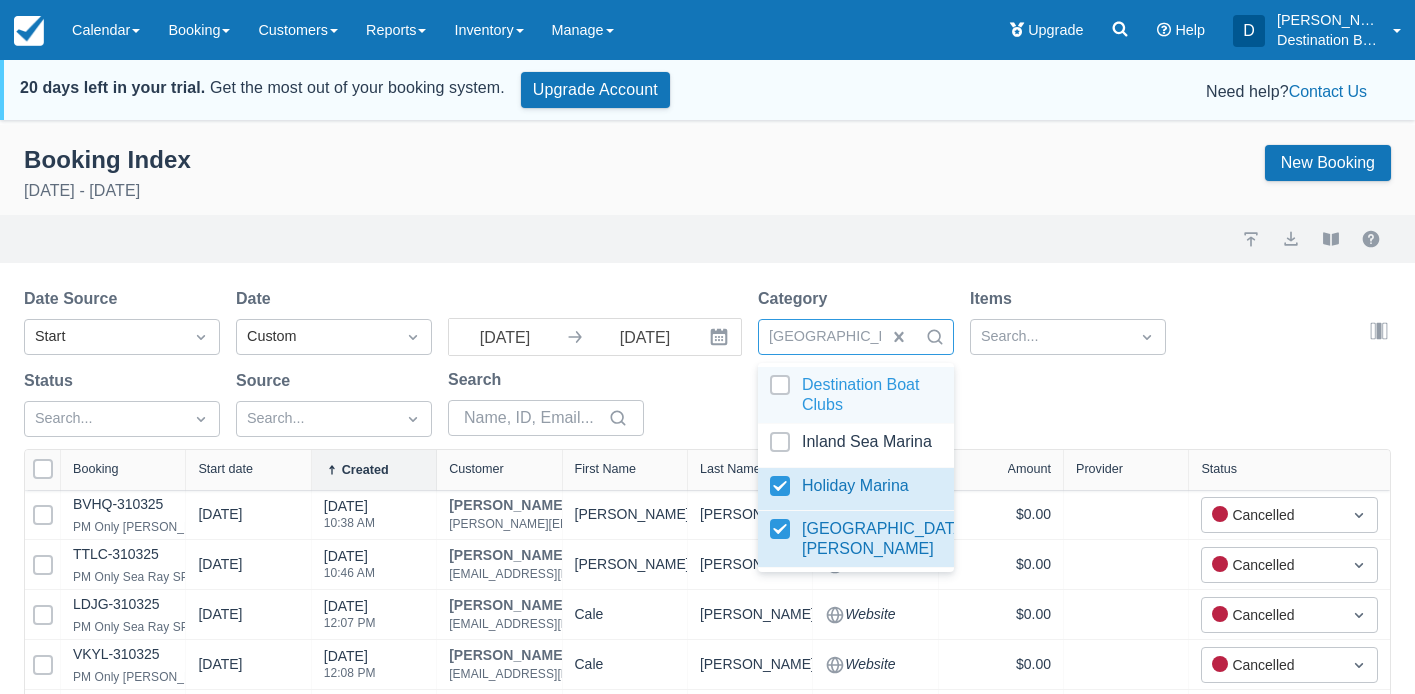 click at bounding box center [982, 337] 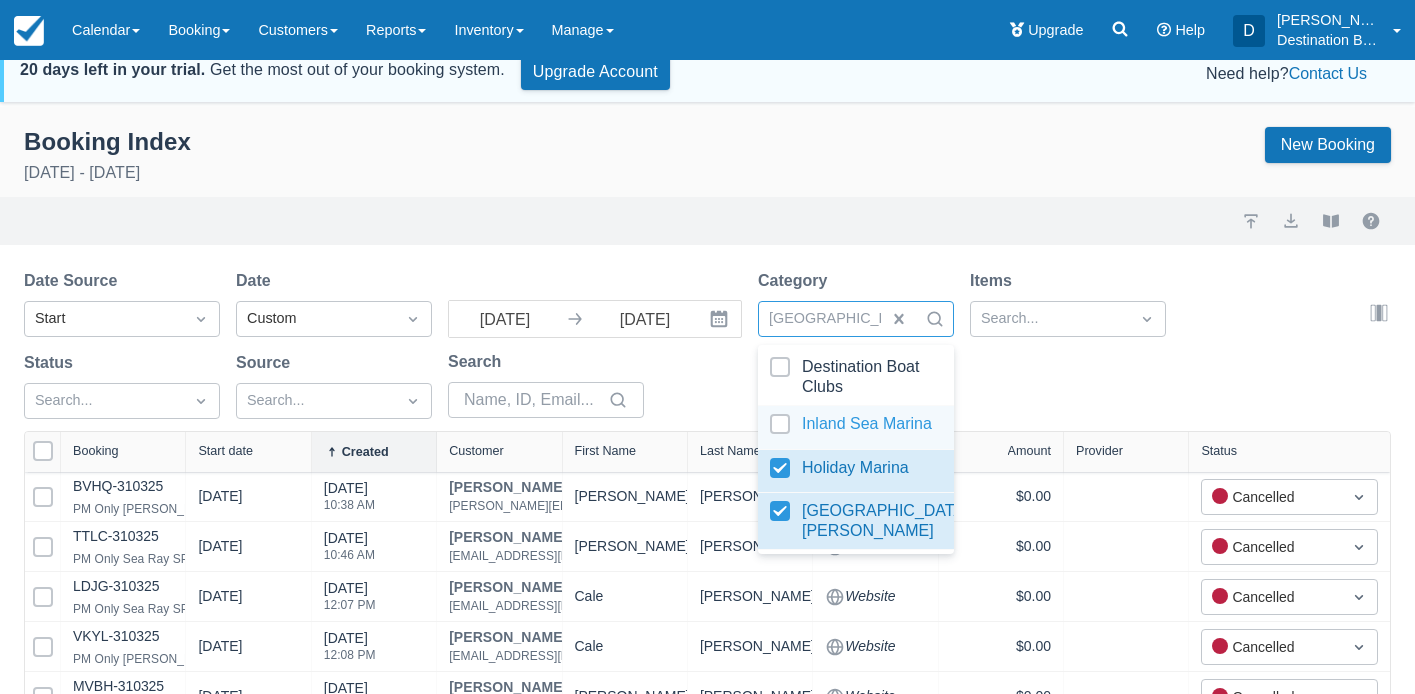 drag, startPoint x: 1010, startPoint y: 393, endPoint x: 1009, endPoint y: 403, distance: 10.049875 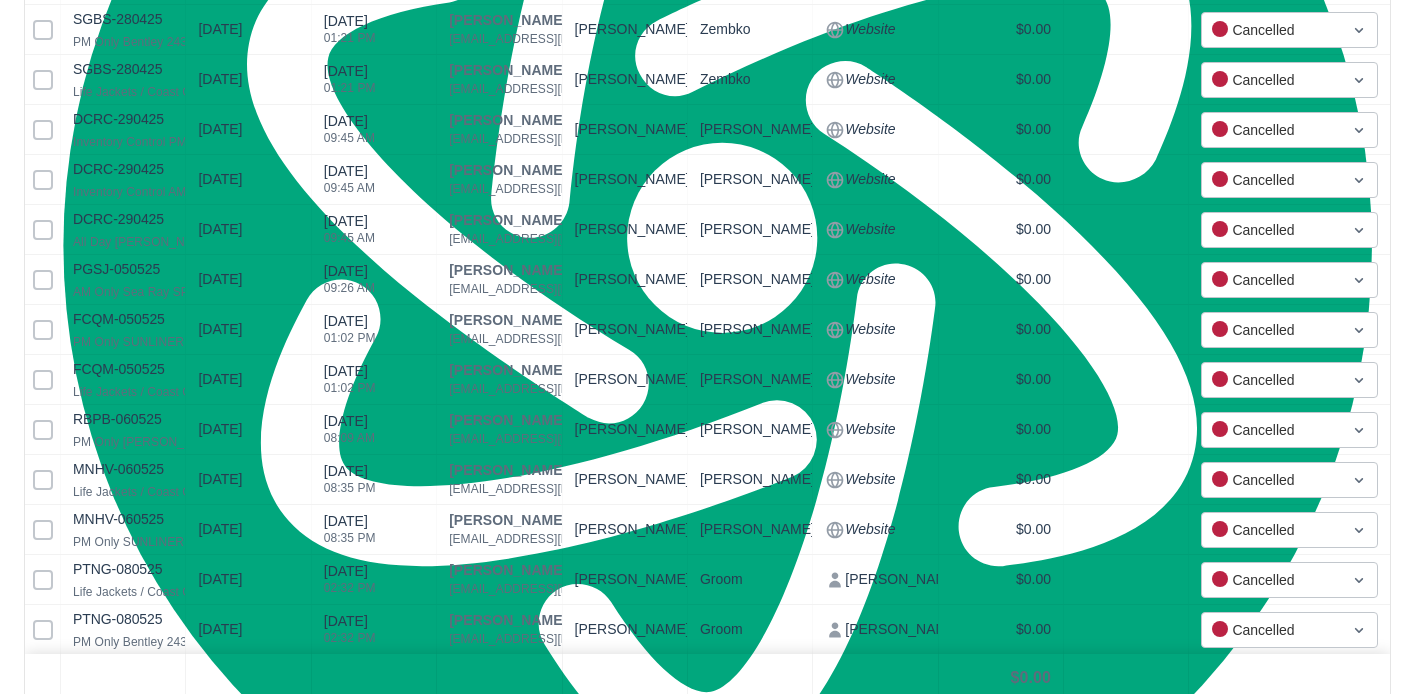 scroll, scrollTop: 4897, scrollLeft: 0, axis: vertical 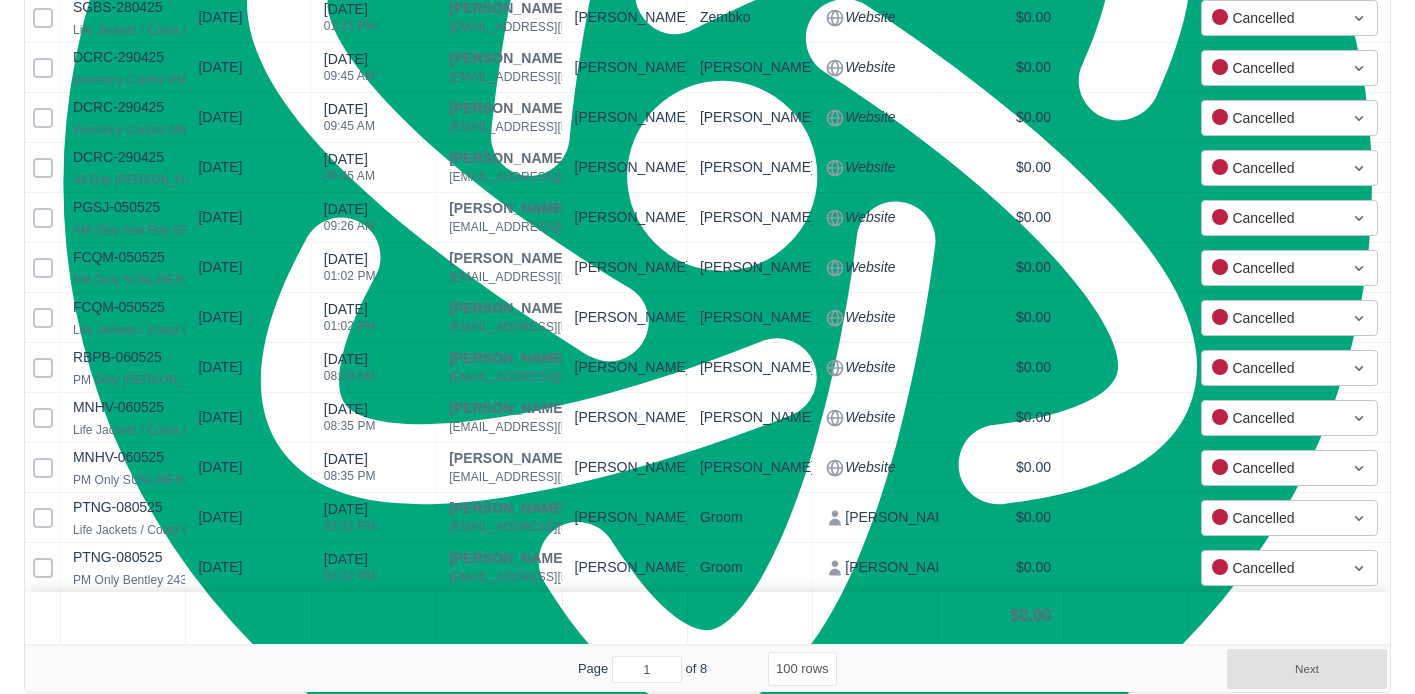 click on "5 rows 10 rows 20 rows 25 rows 50 rows 100 rows" at bounding box center (802, 669) 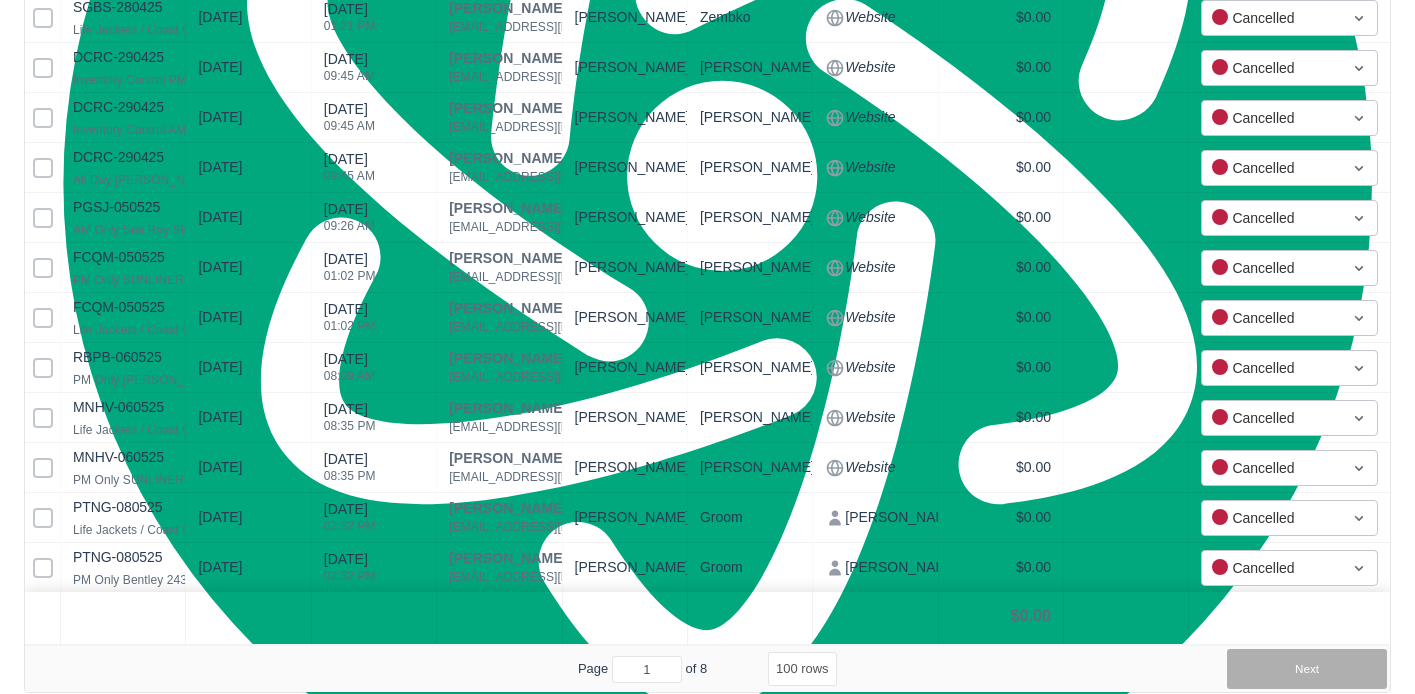 click on "Next" at bounding box center [1307, 669] 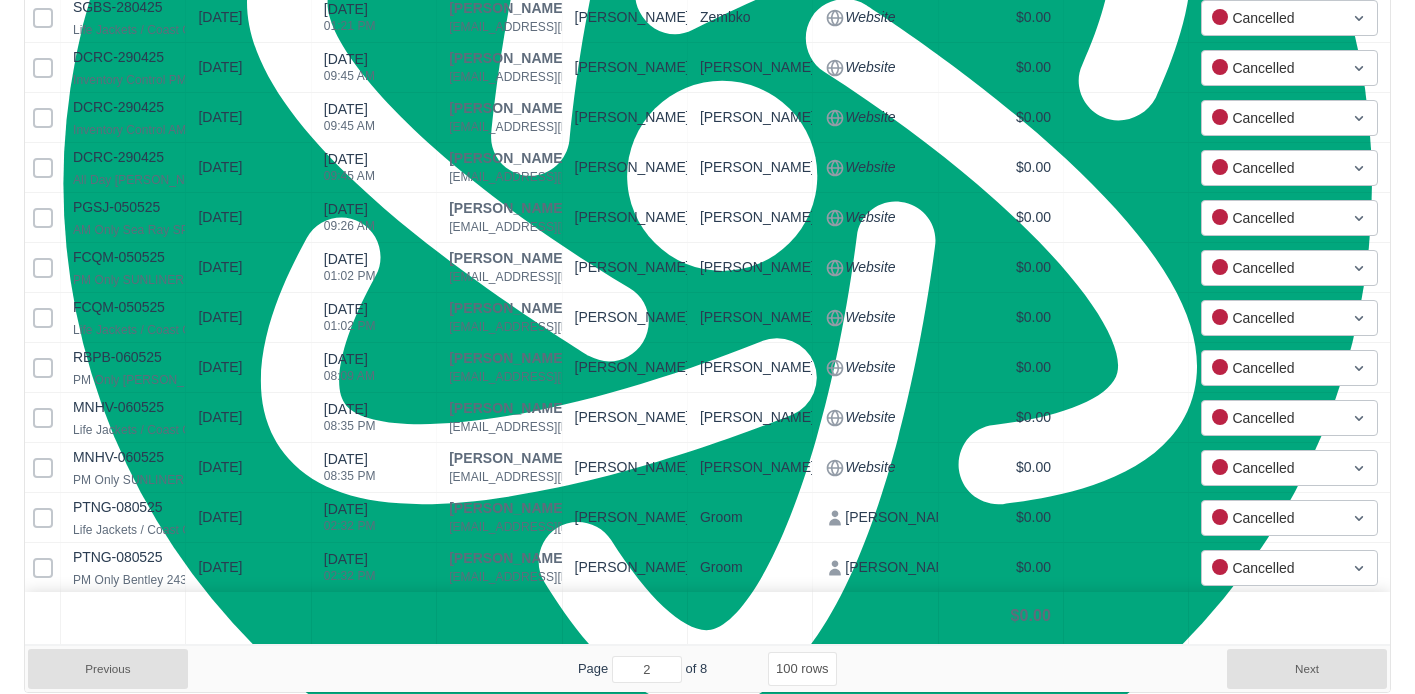 select on "100" 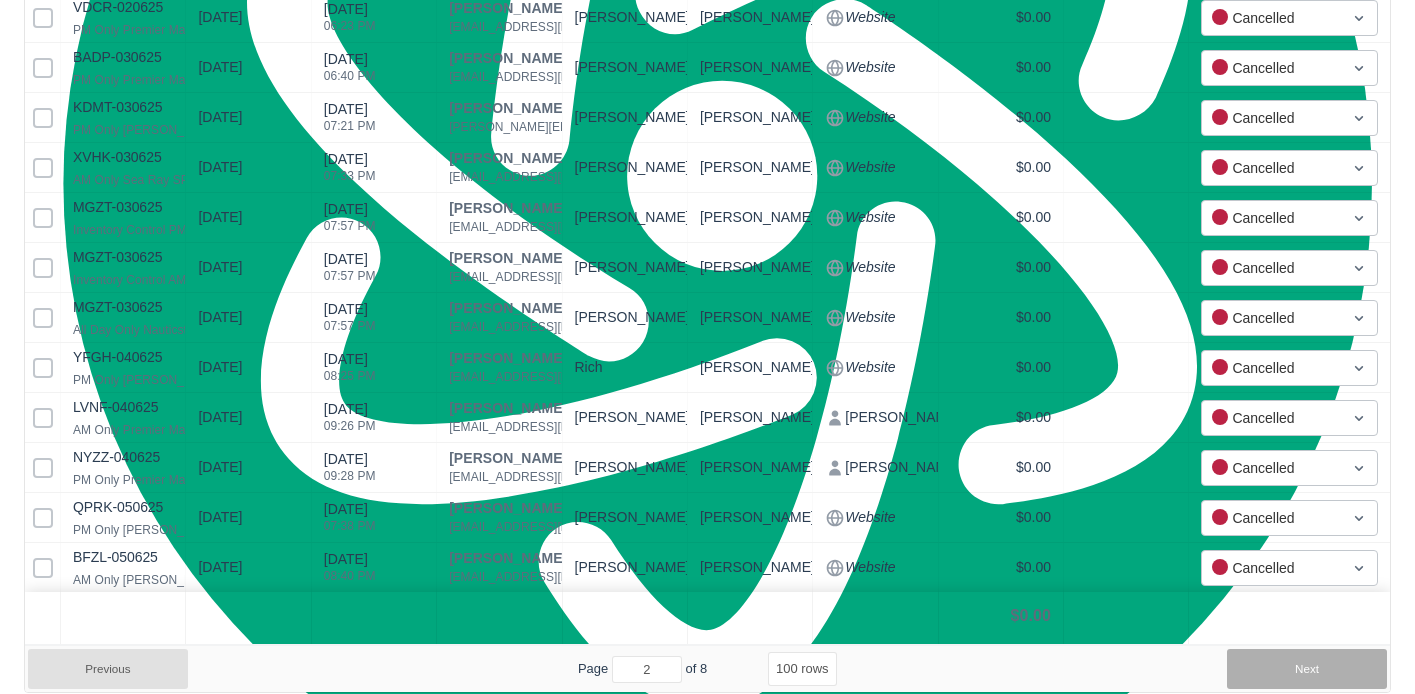 click on "Next" at bounding box center (1307, 669) 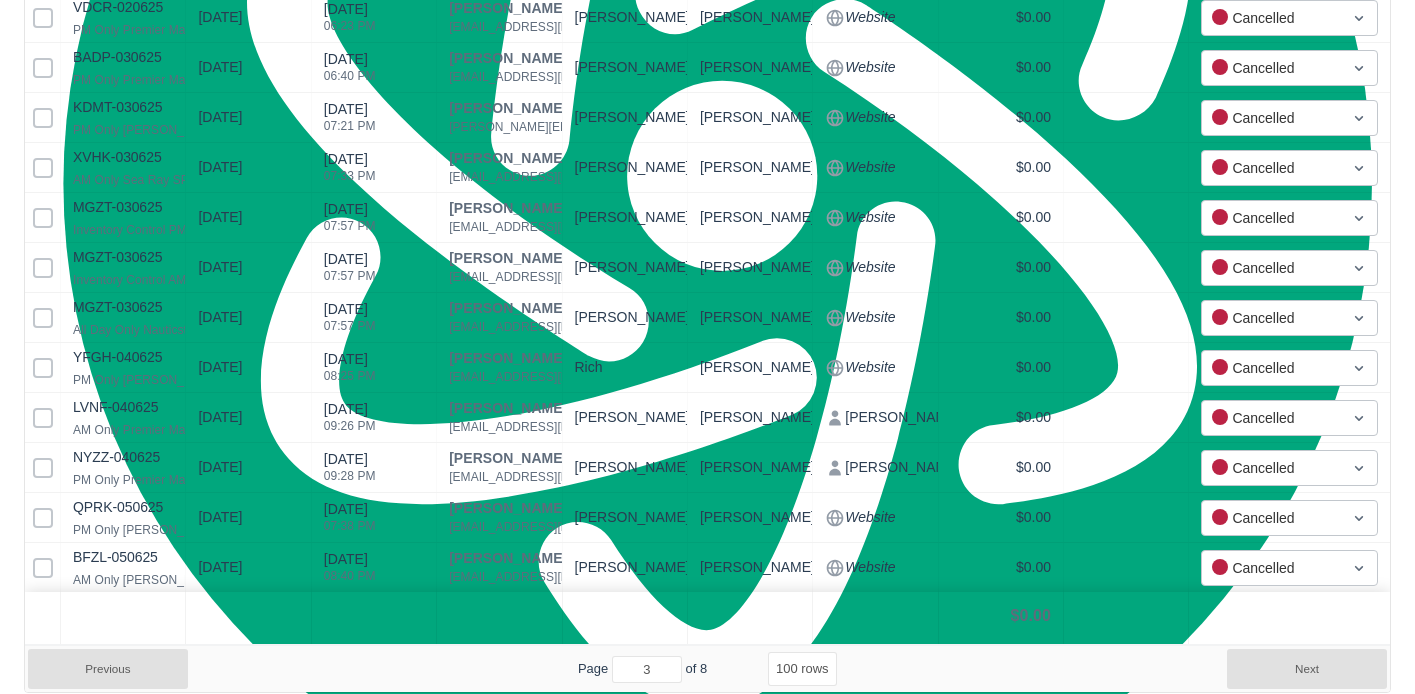 select on "100" 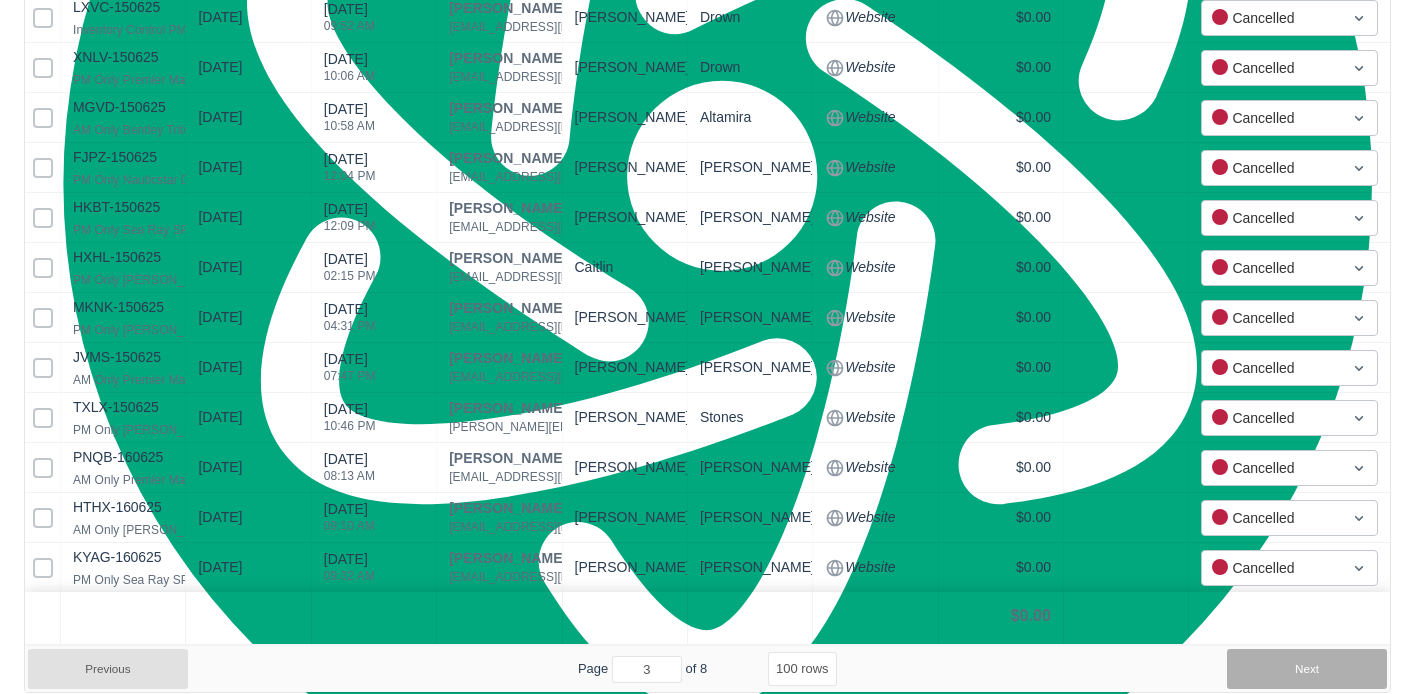 click on "Next" at bounding box center [1307, 669] 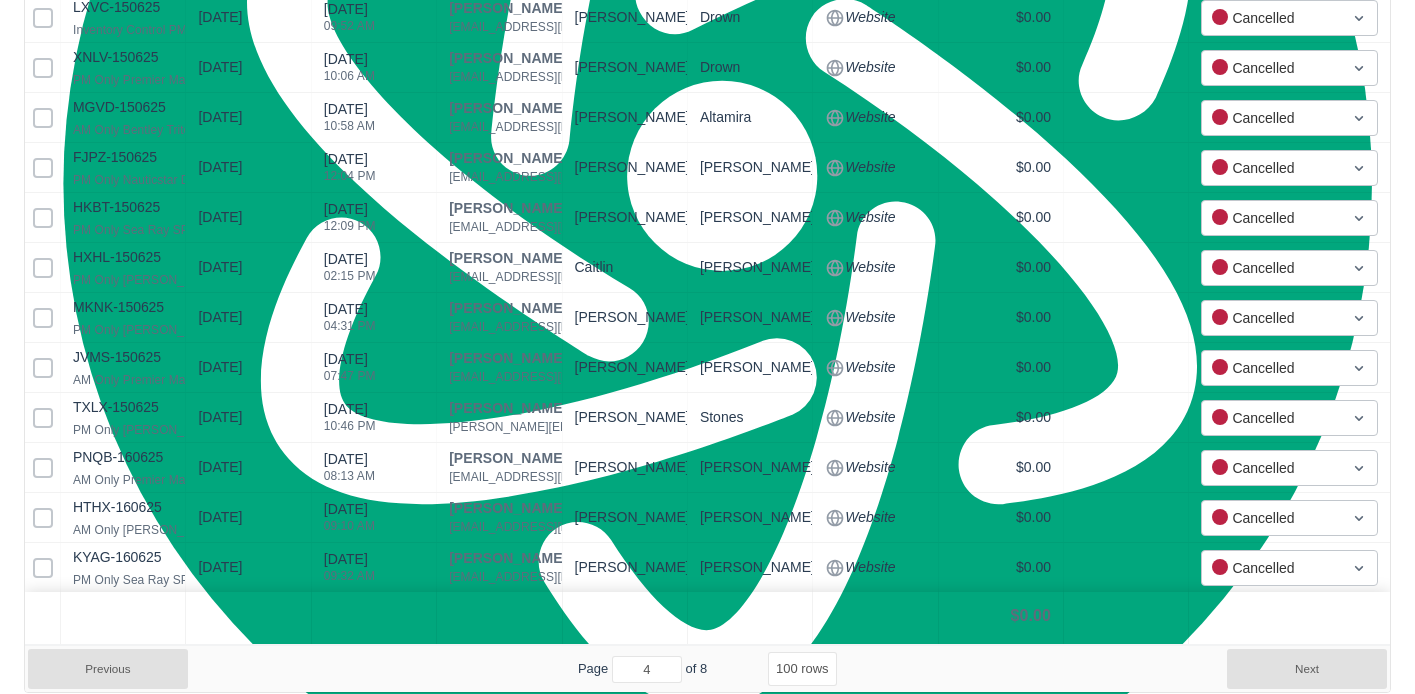 select on "100" 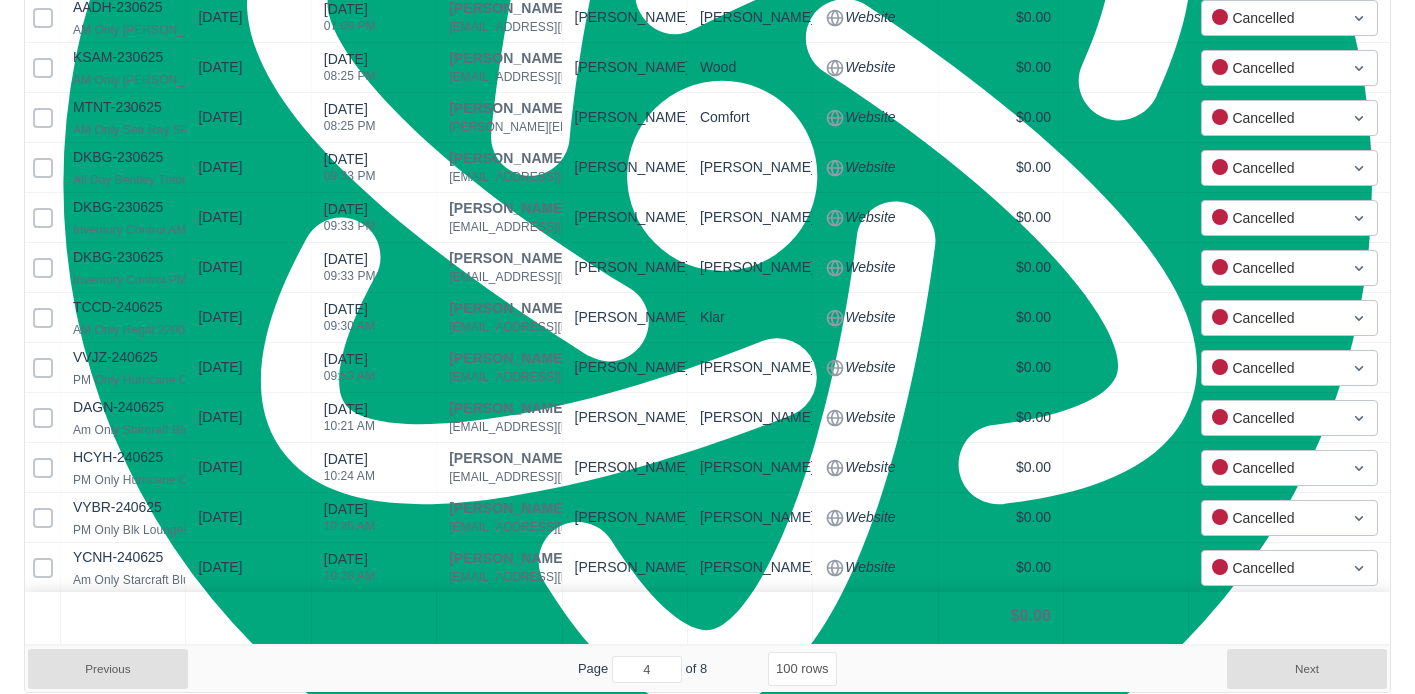click on "Next" at bounding box center [1307, 669] 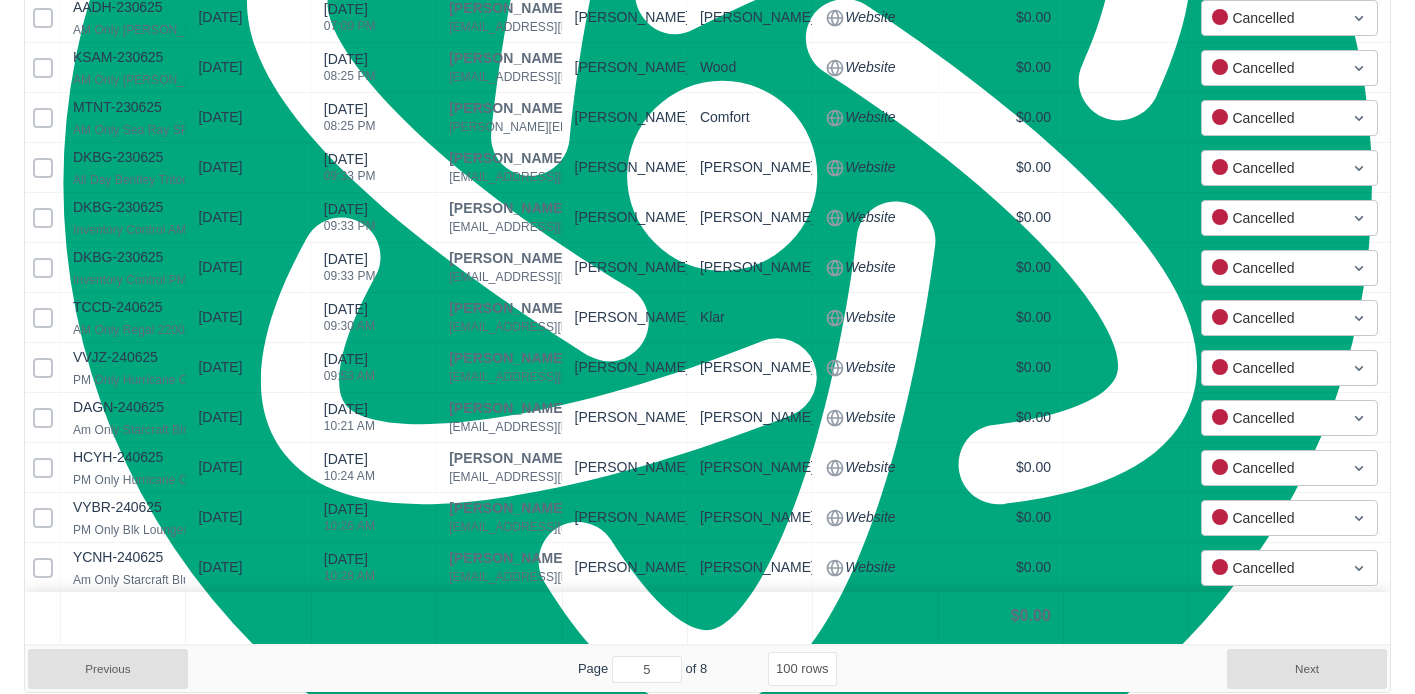 select on "100" 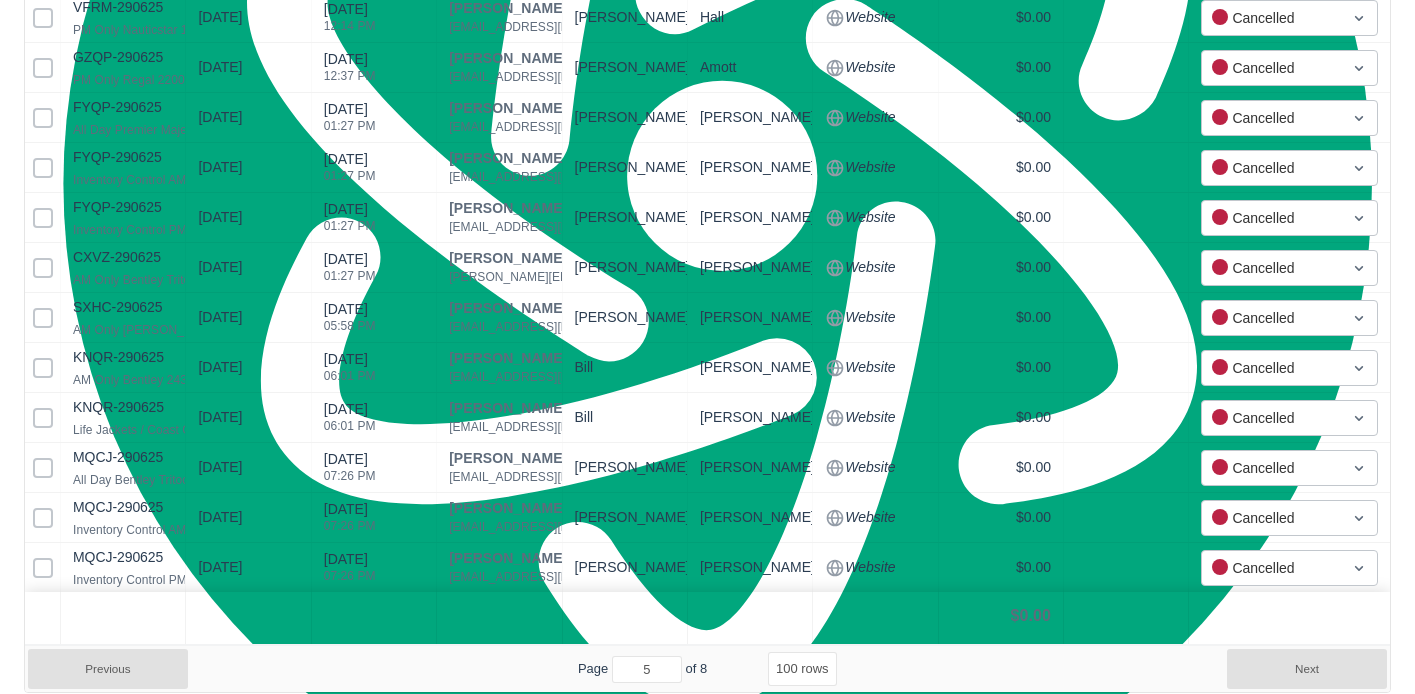 click on "Next" at bounding box center [1307, 669] 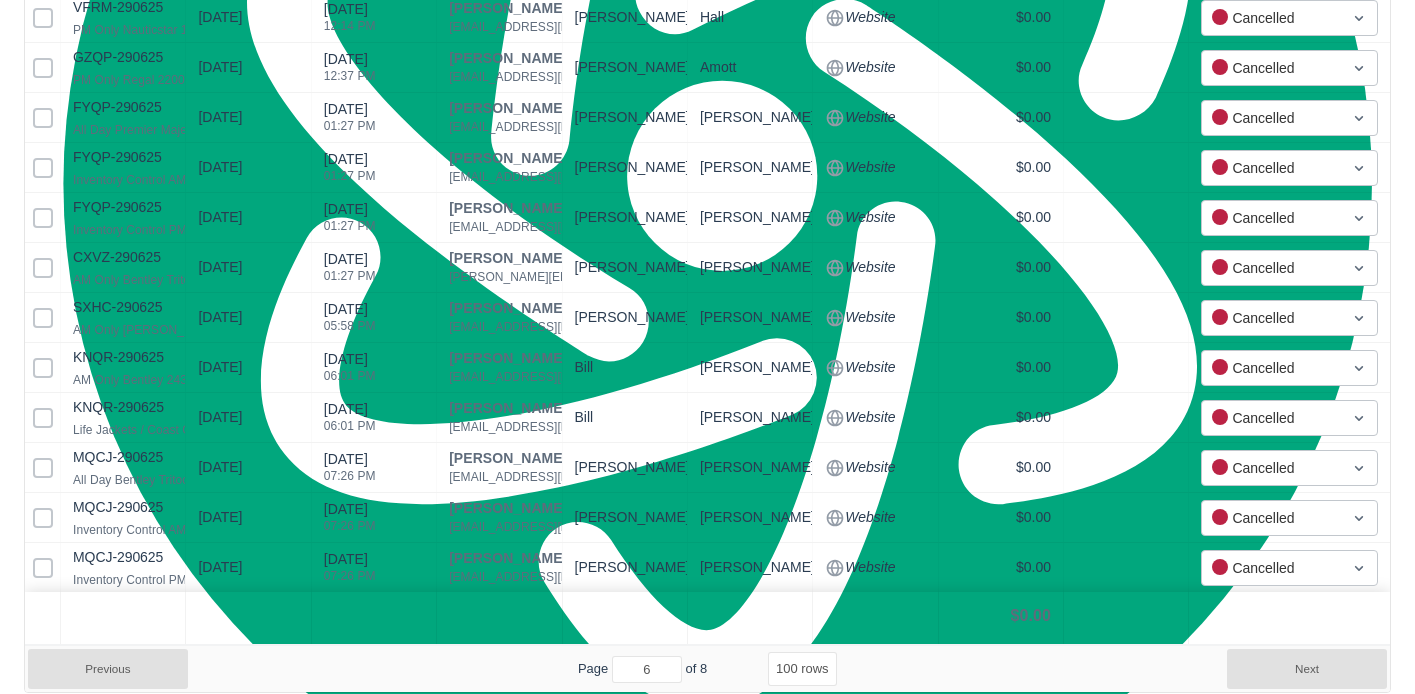 select on "100" 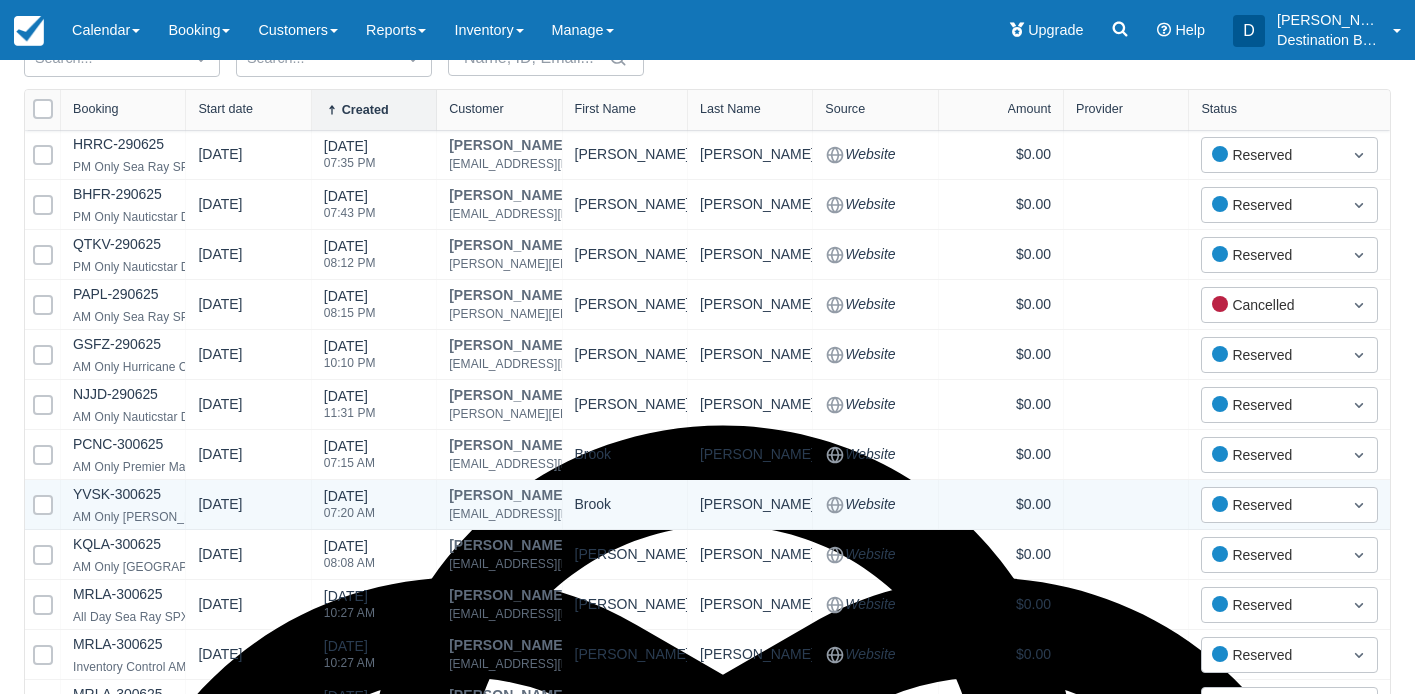 scroll, scrollTop: 0, scrollLeft: 0, axis: both 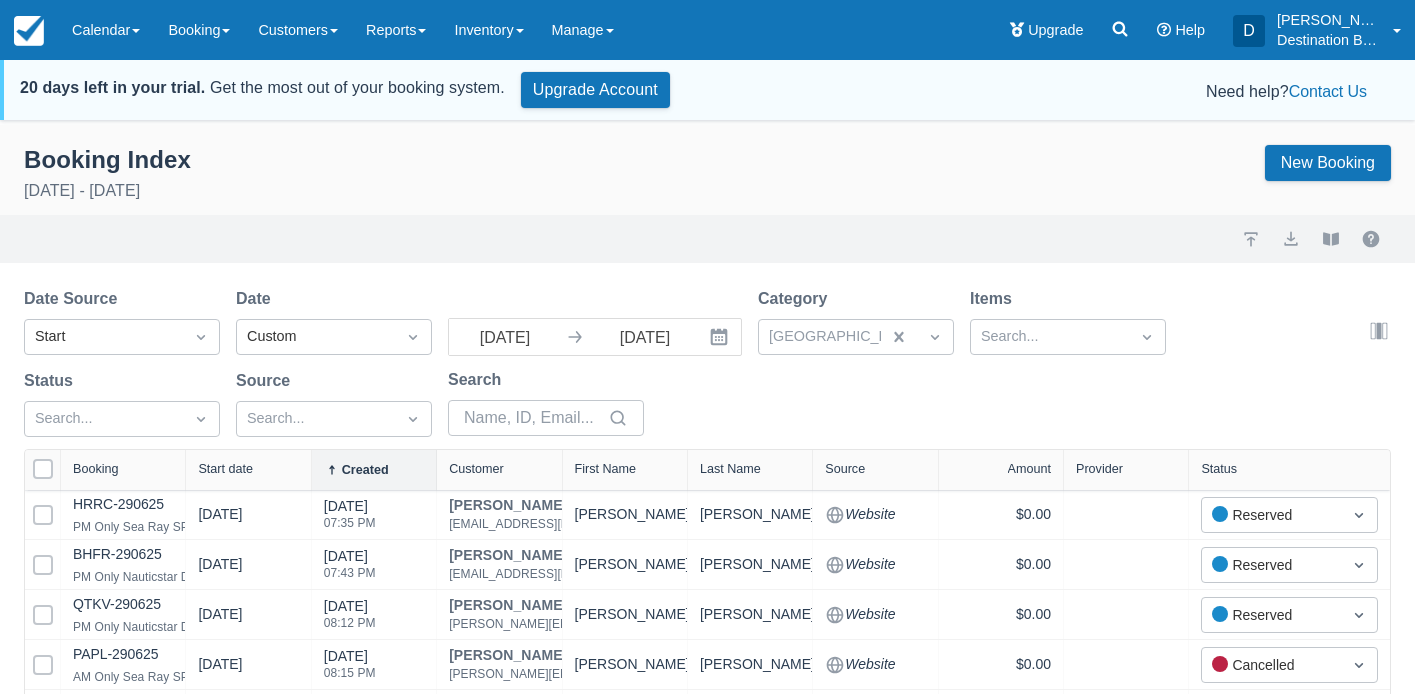 click 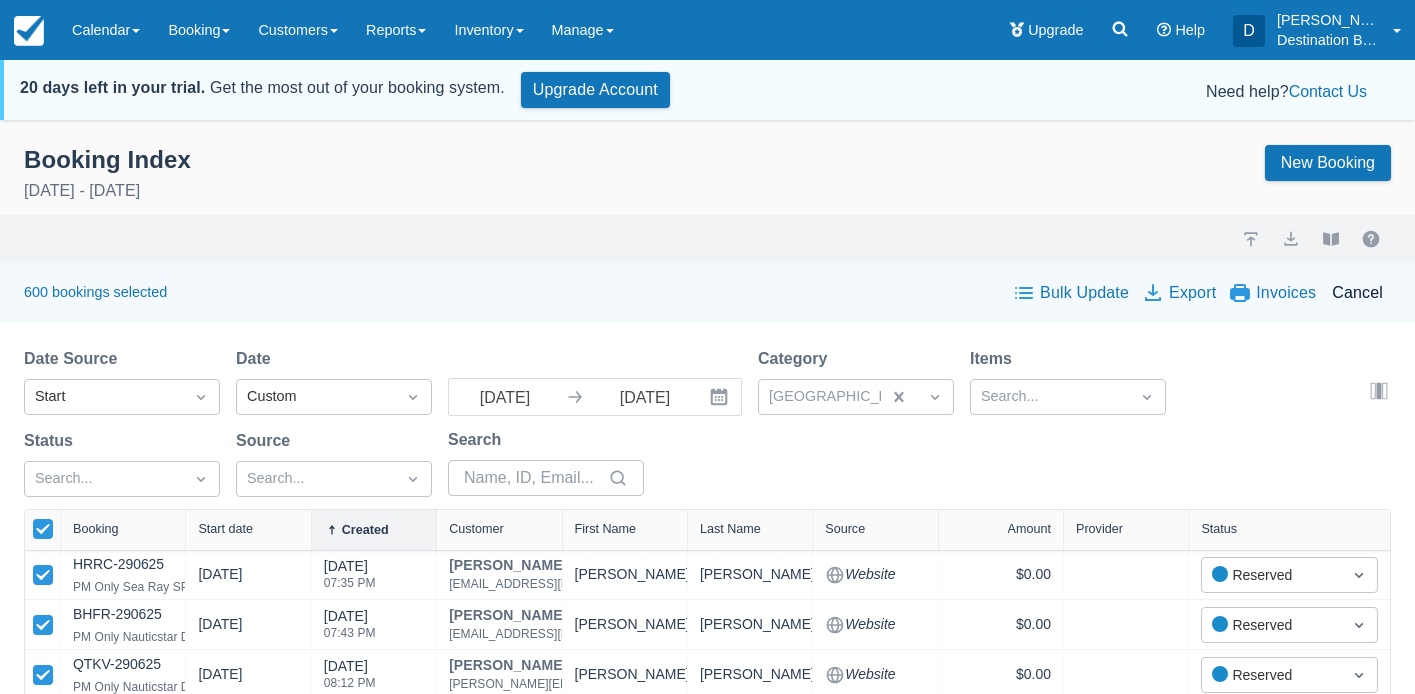 click on "Bulk Update" at bounding box center [1072, 293] 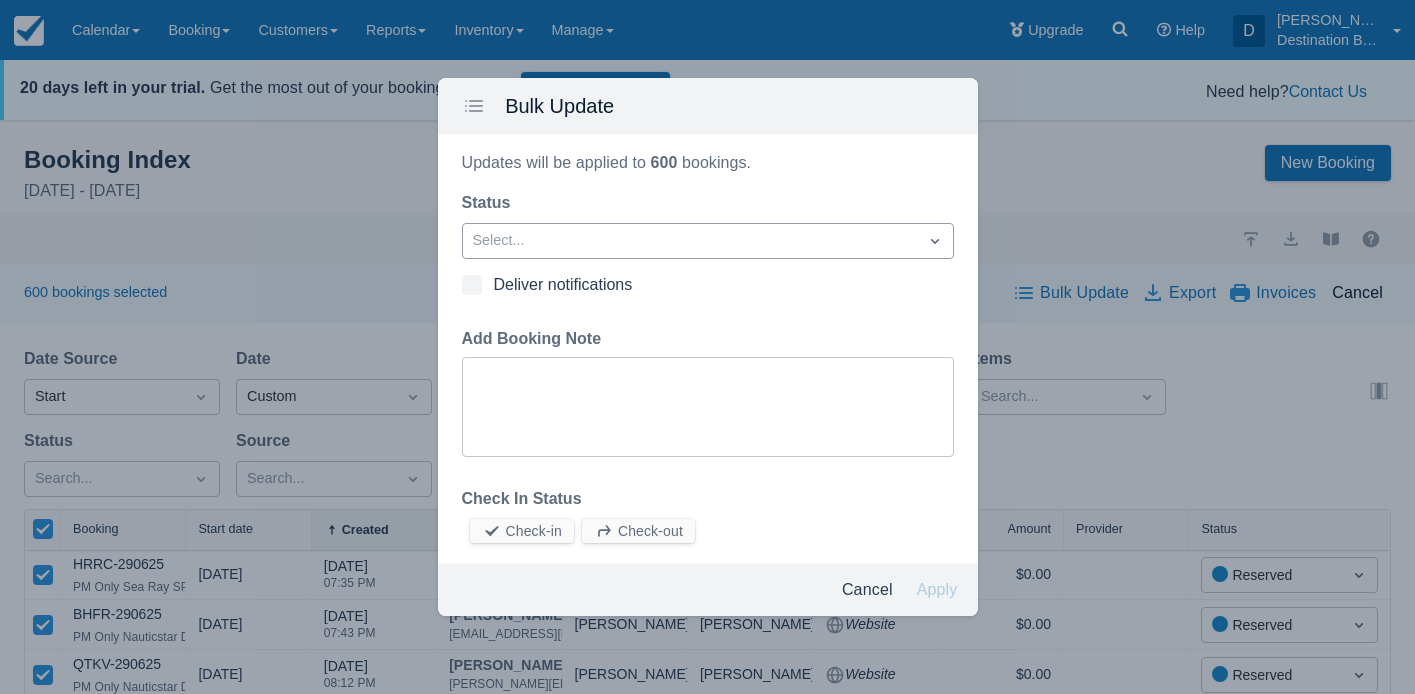 drag, startPoint x: 705, startPoint y: 248, endPoint x: 698, endPoint y: 258, distance: 12.206555 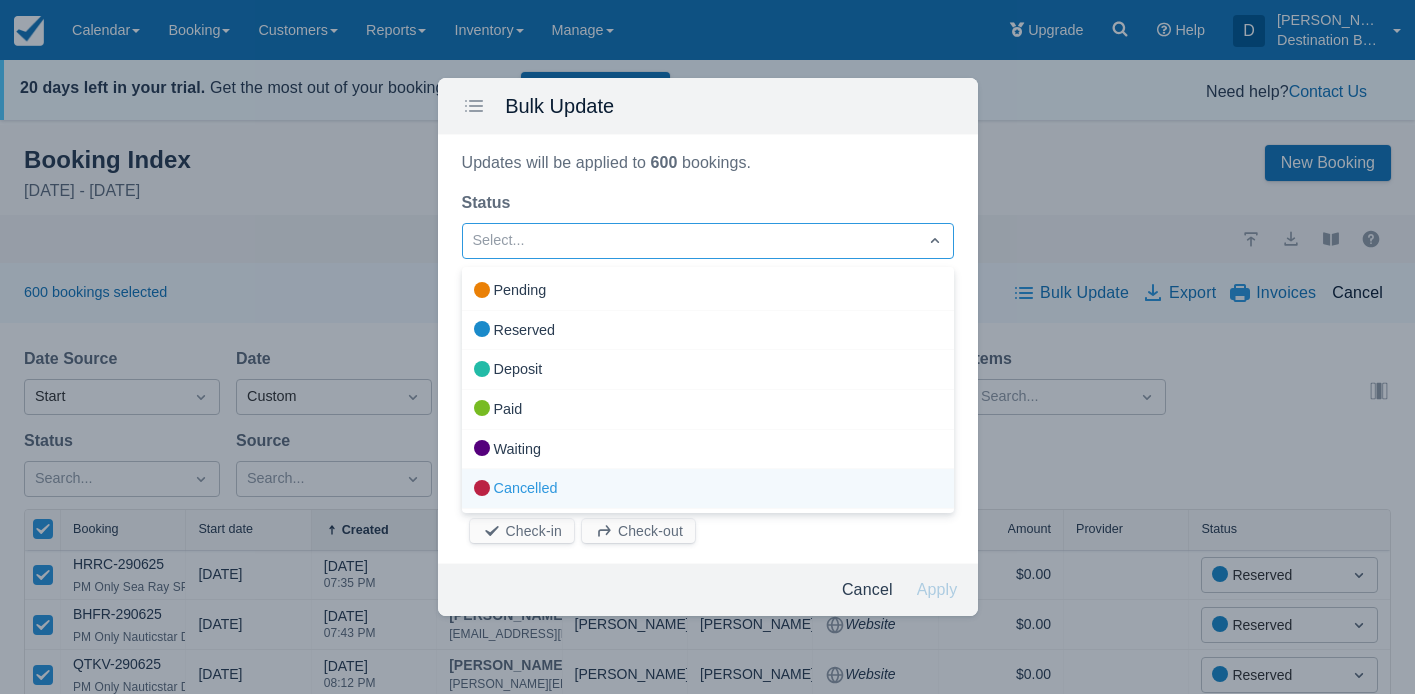 click on "Cancelled" at bounding box center (708, 489) 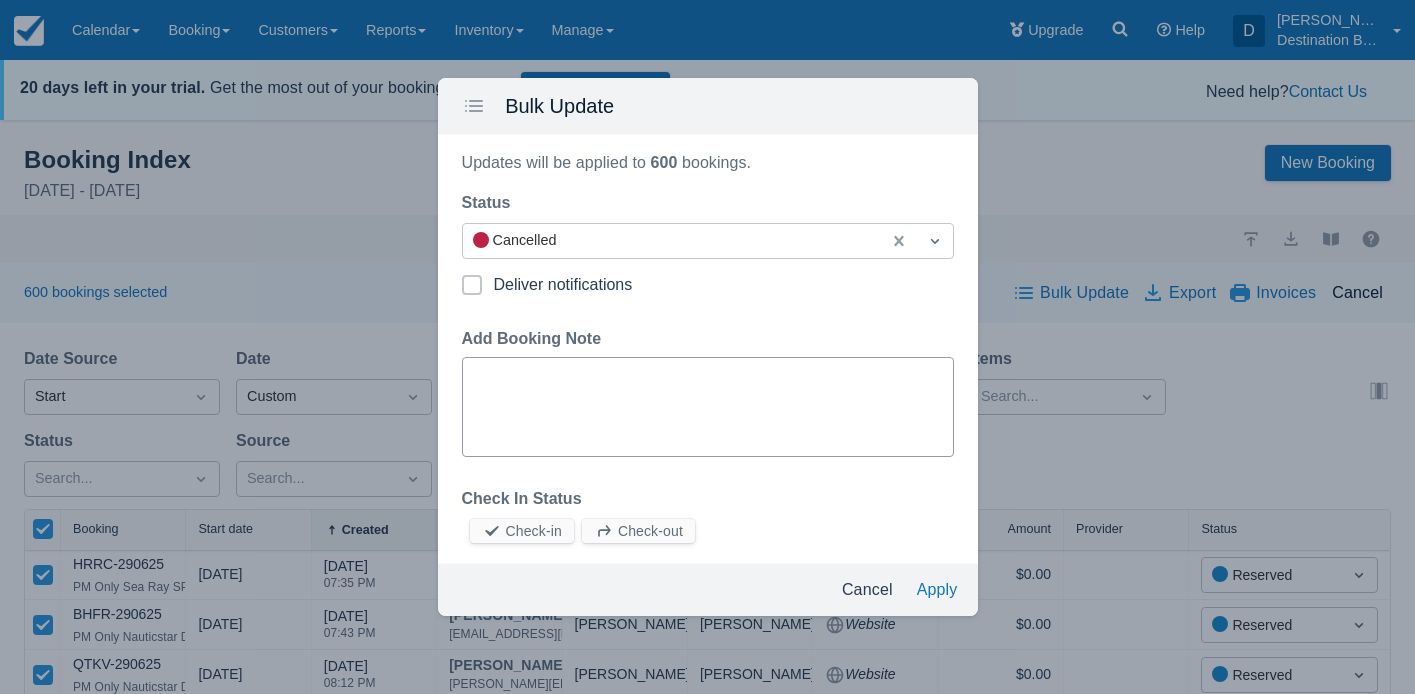 click on "Add Booking Note" at bounding box center [708, 407] 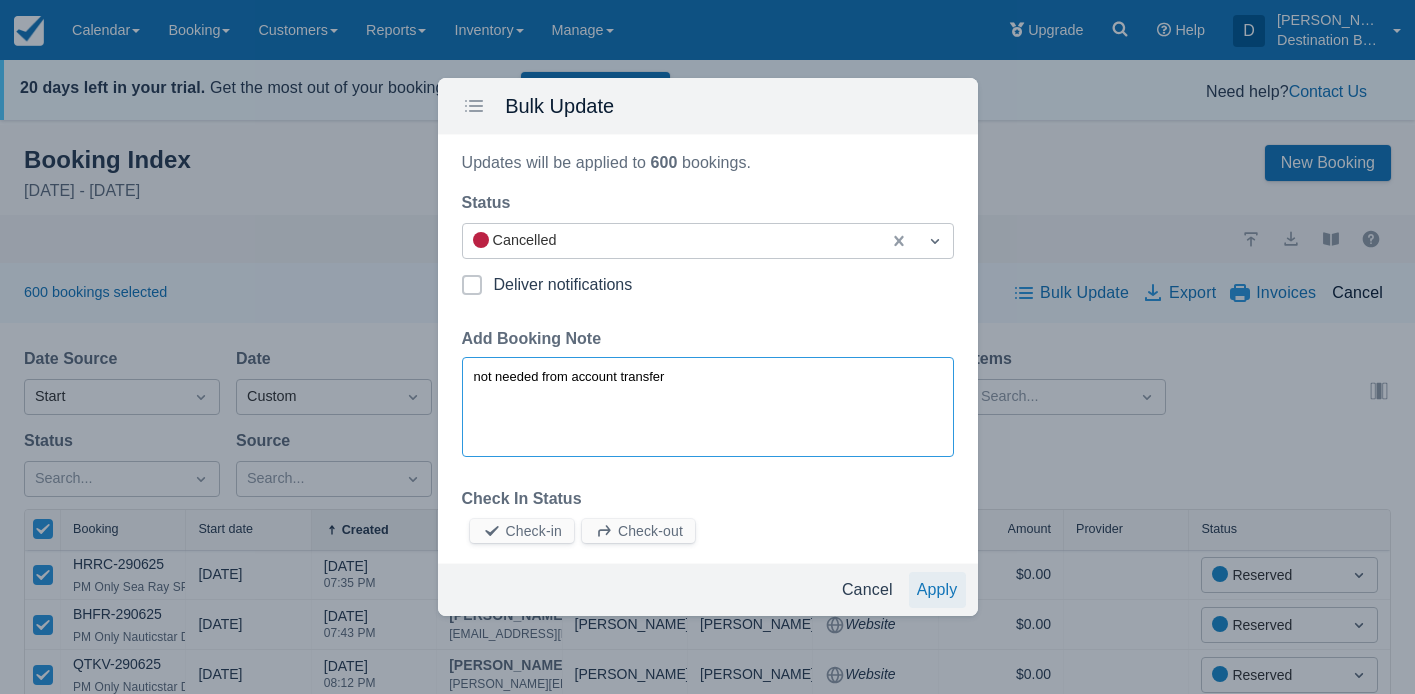 type on "not needed from account transfer" 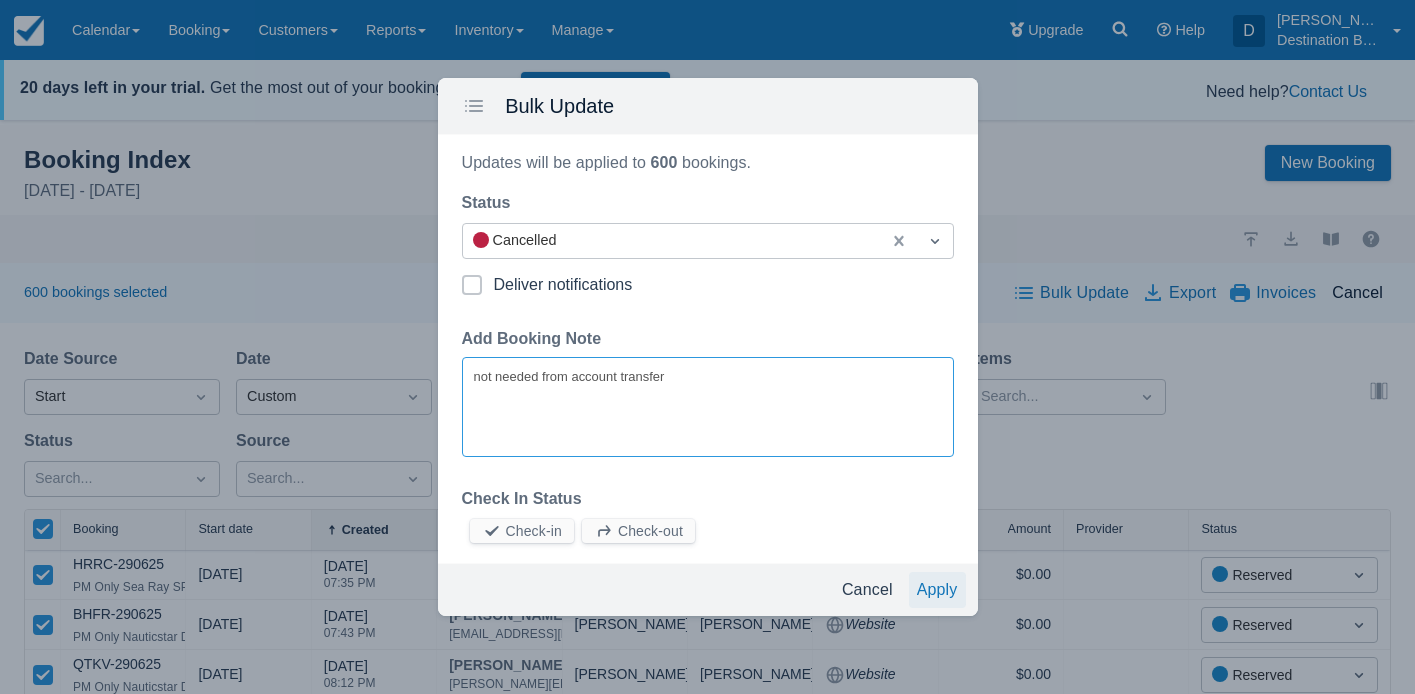 click on "Apply" at bounding box center [937, 590] 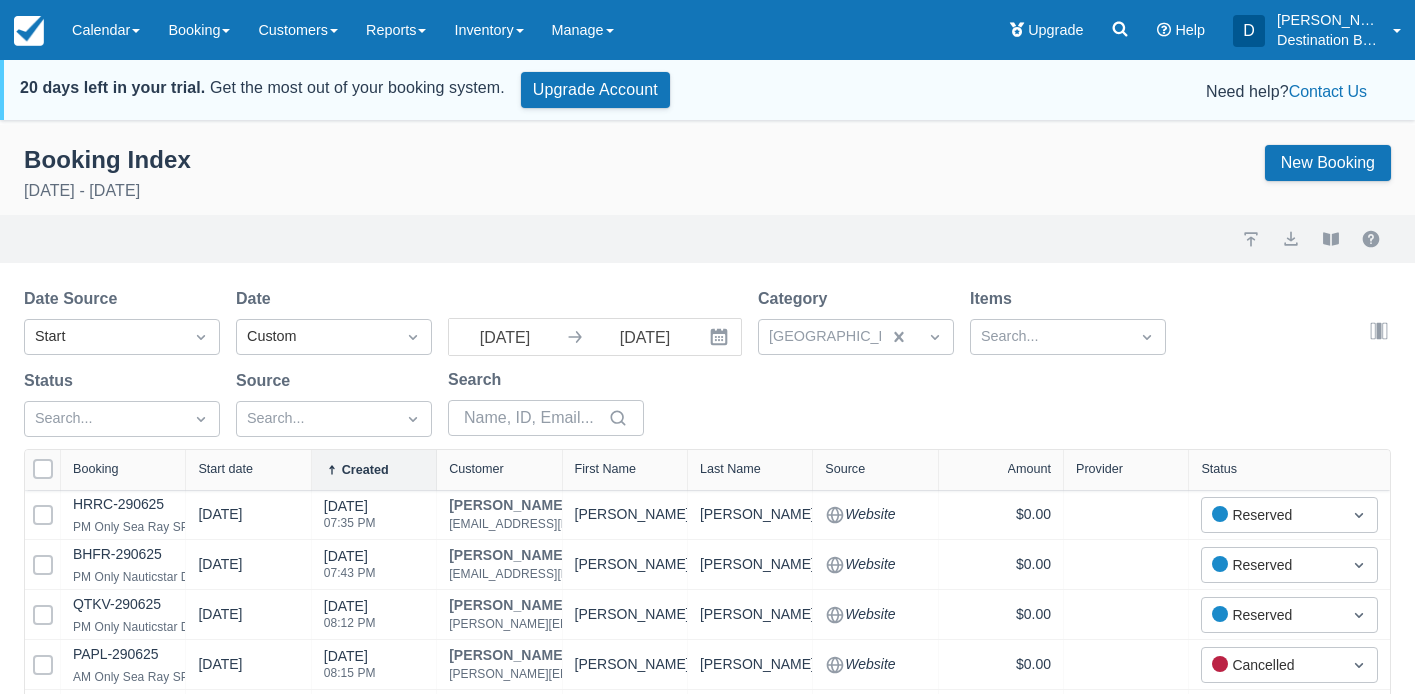 select on "100" 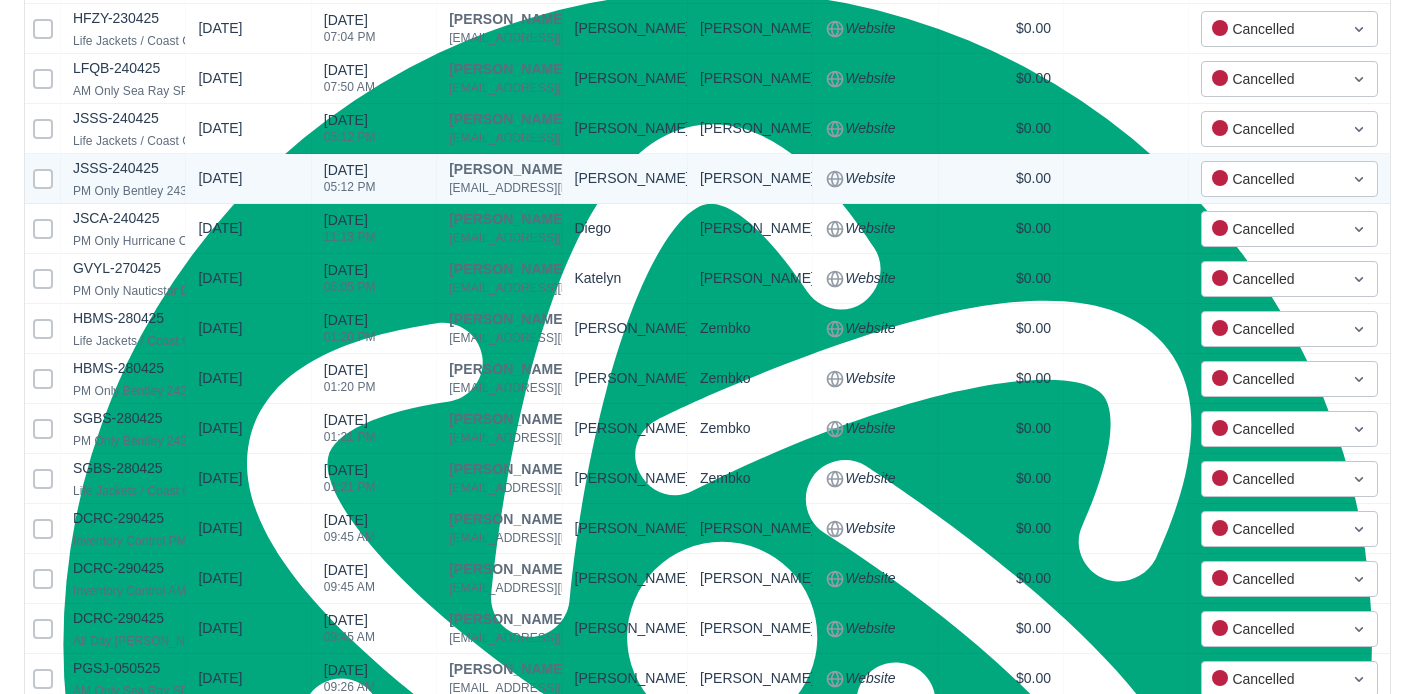 scroll, scrollTop: 4897, scrollLeft: 0, axis: vertical 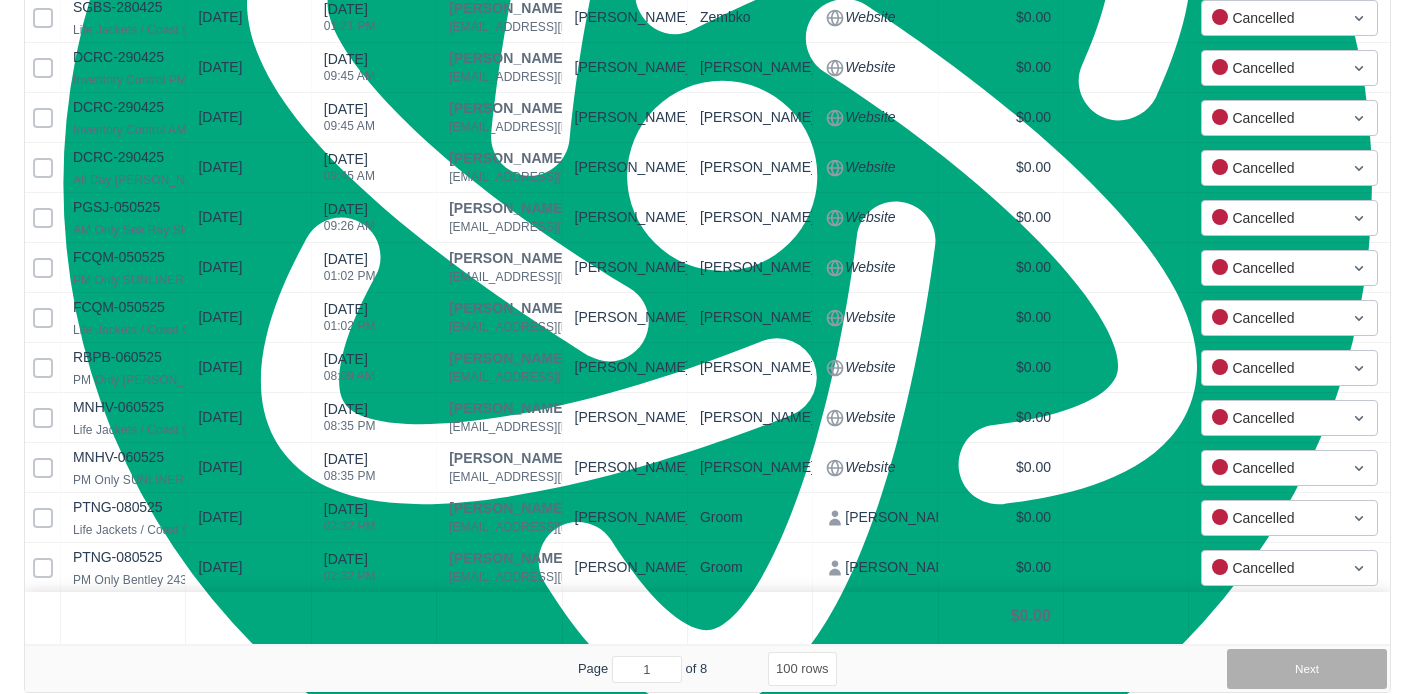 click on "Next" at bounding box center (1307, 669) 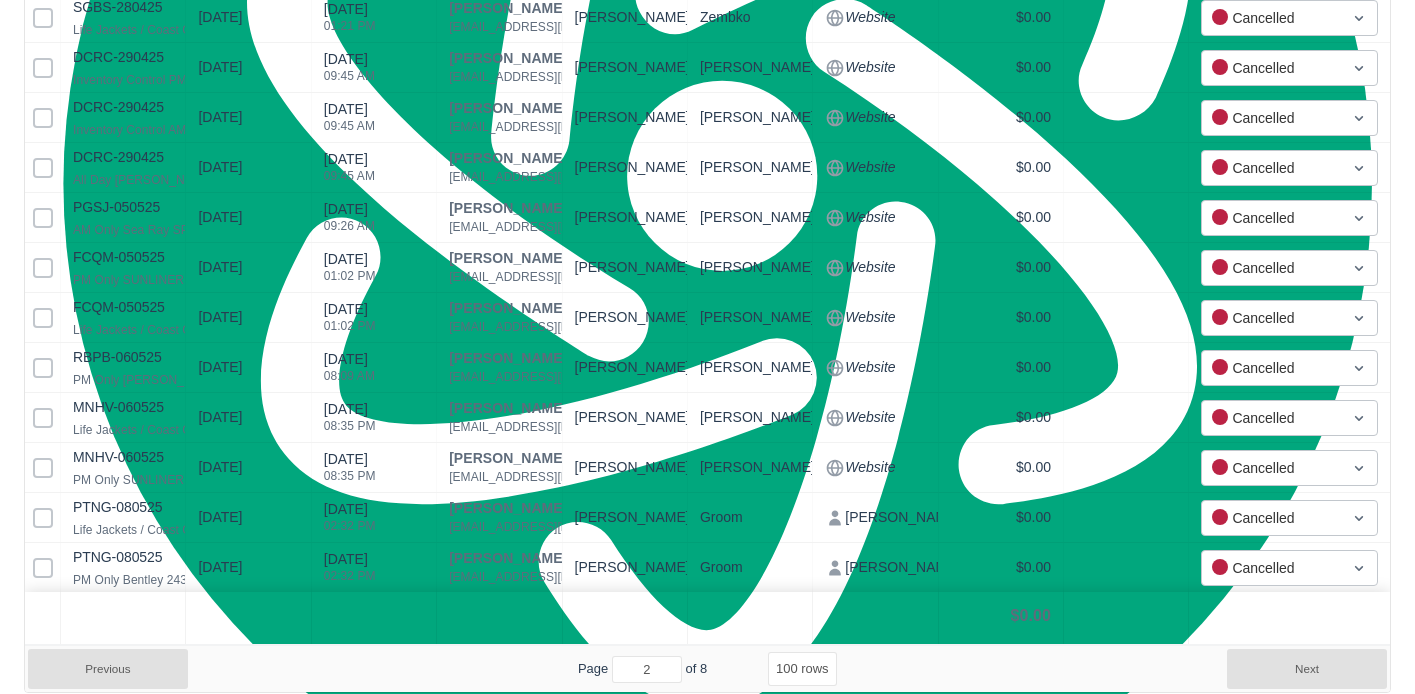 click at bounding box center (707, -1878) 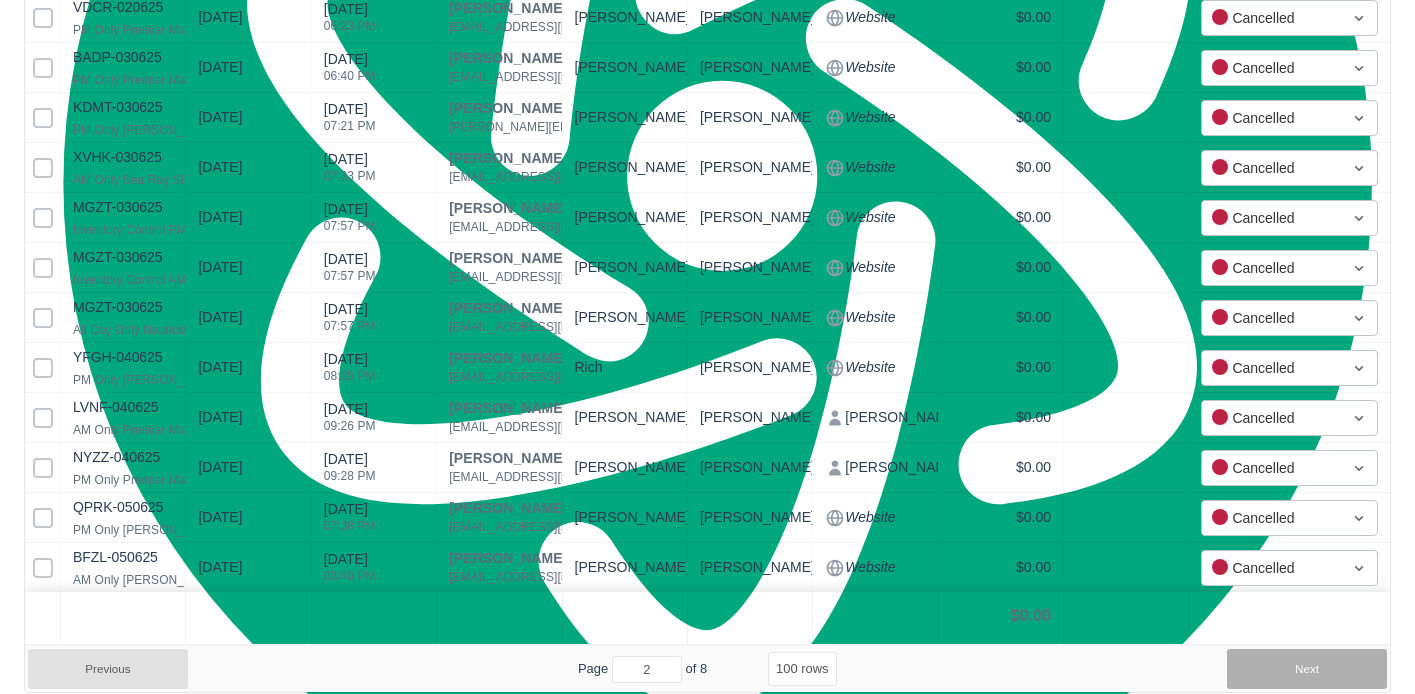 click on "Next" at bounding box center (1307, 669) 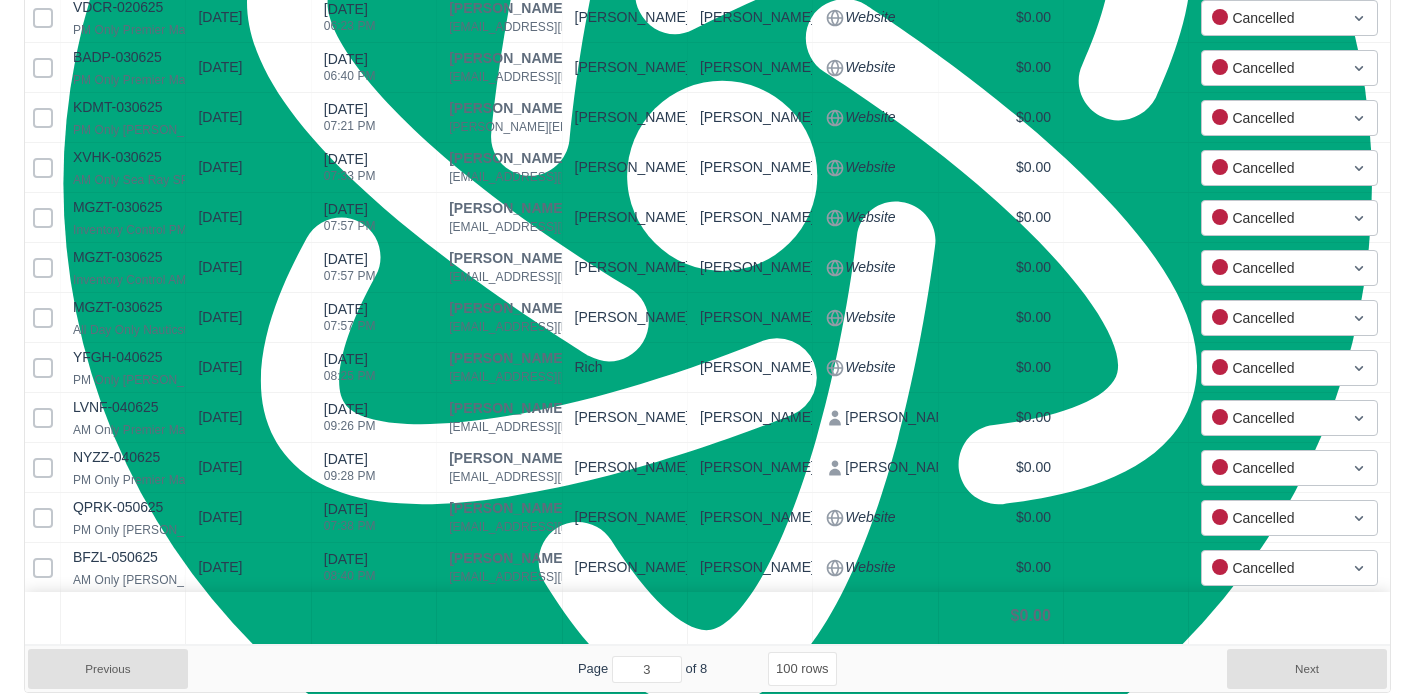 click at bounding box center [707, -1878] 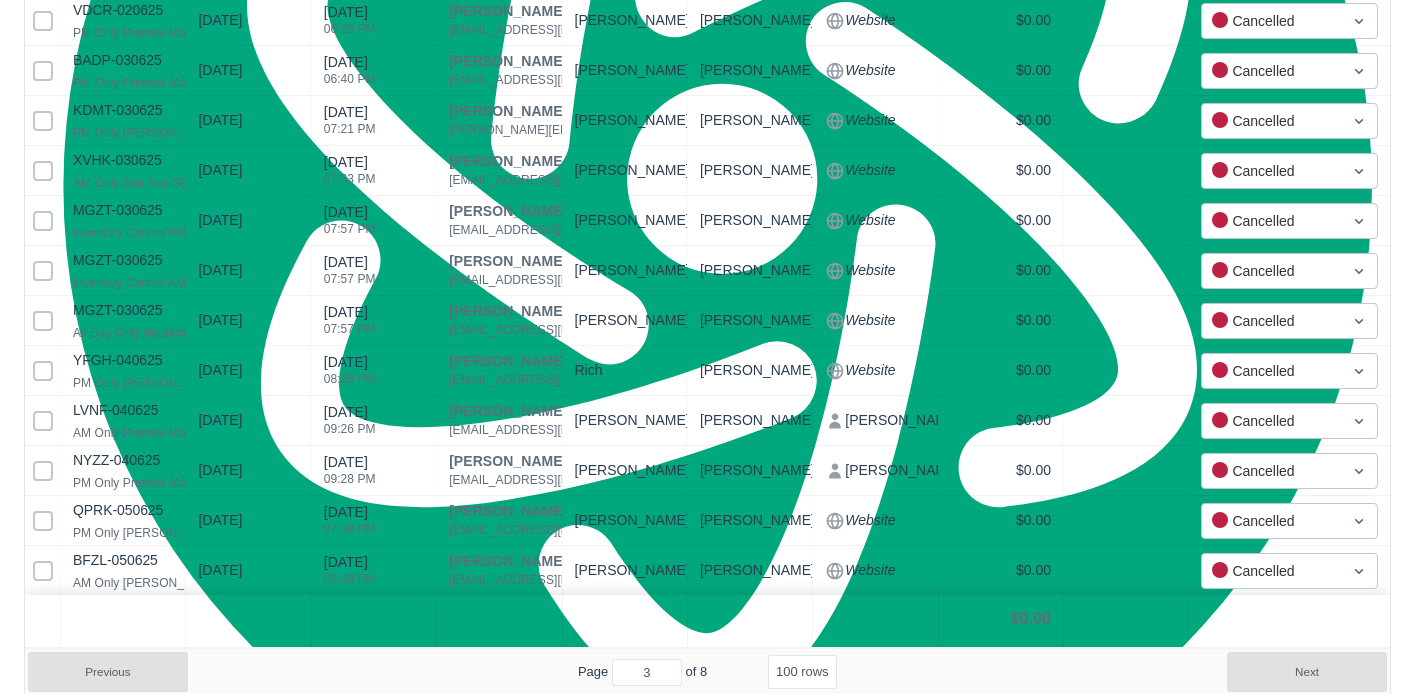 select on "100" 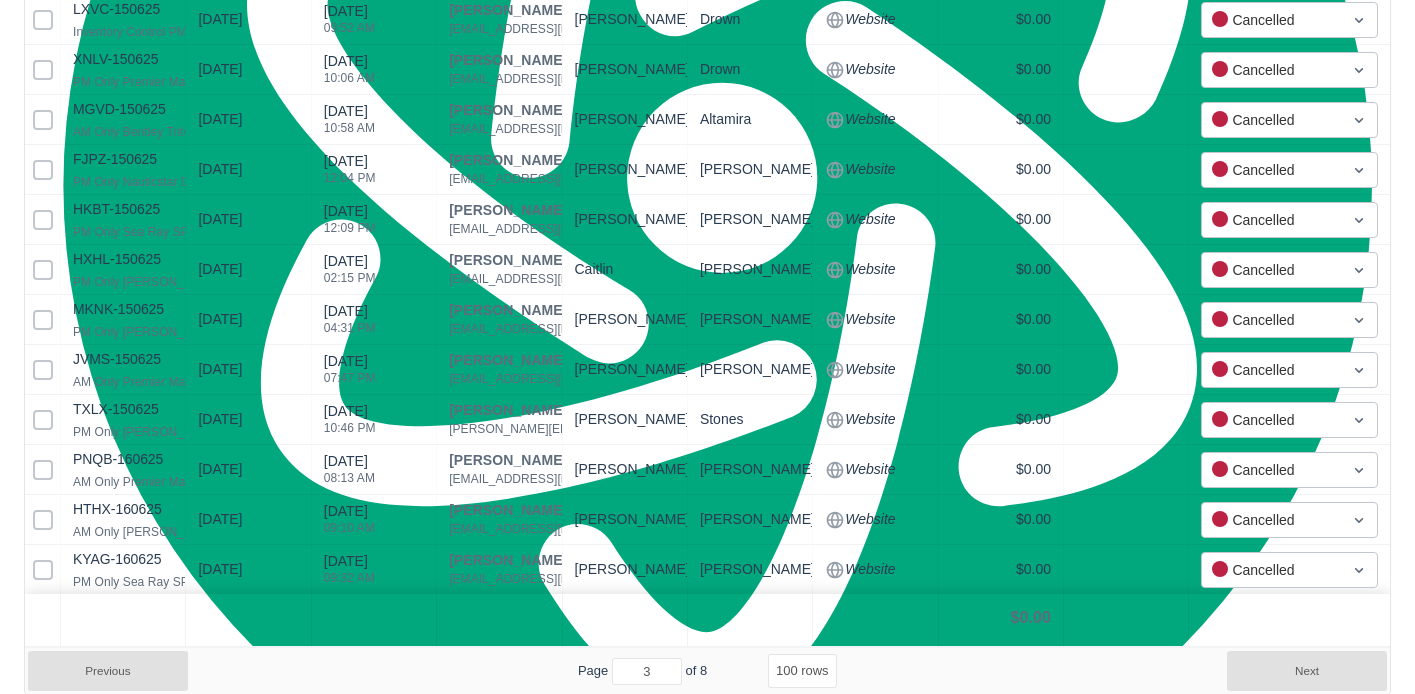 scroll, scrollTop: 4896, scrollLeft: 0, axis: vertical 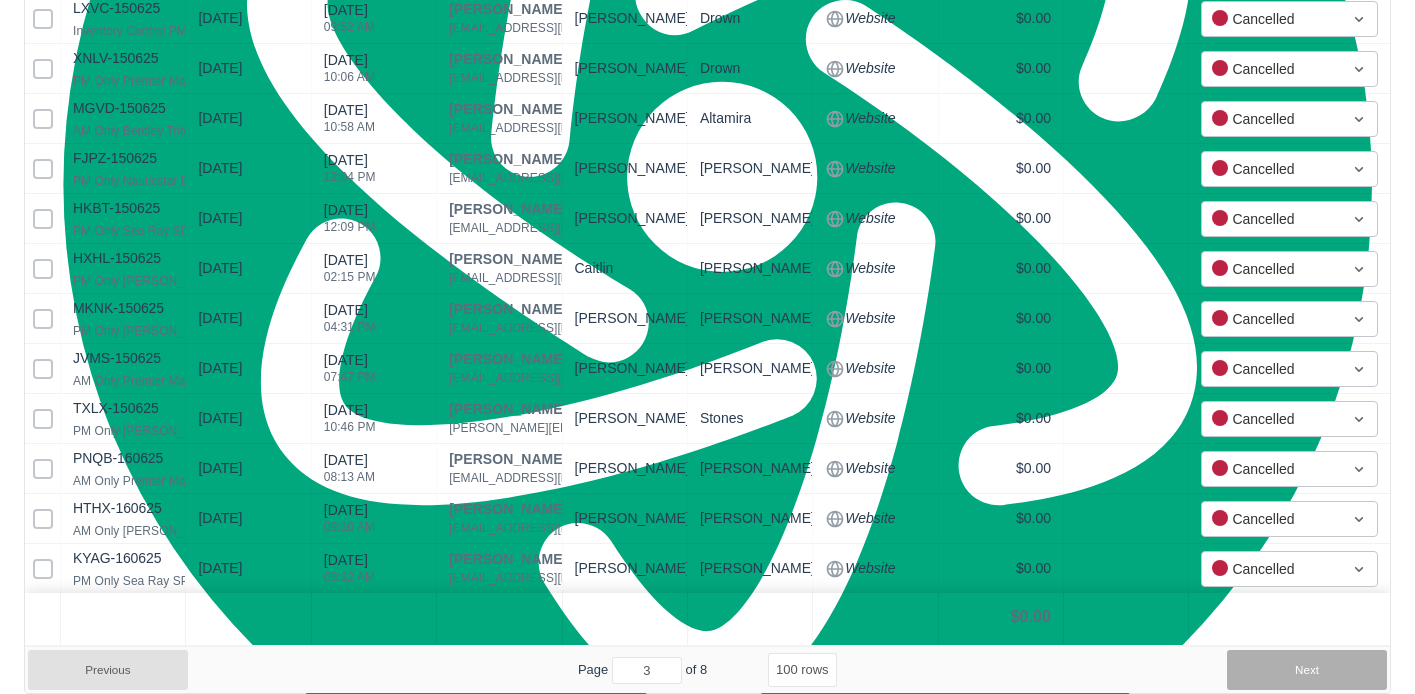 click on "Next" at bounding box center [1307, 670] 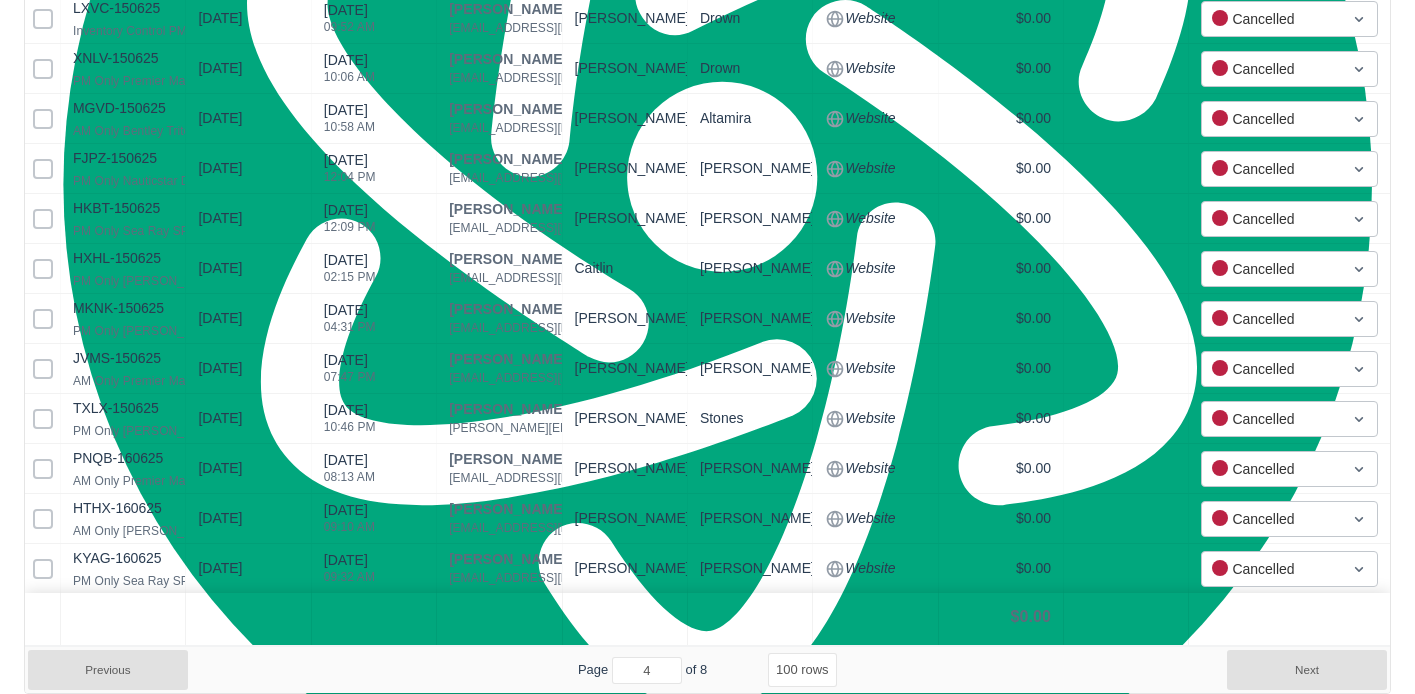 select on "100" 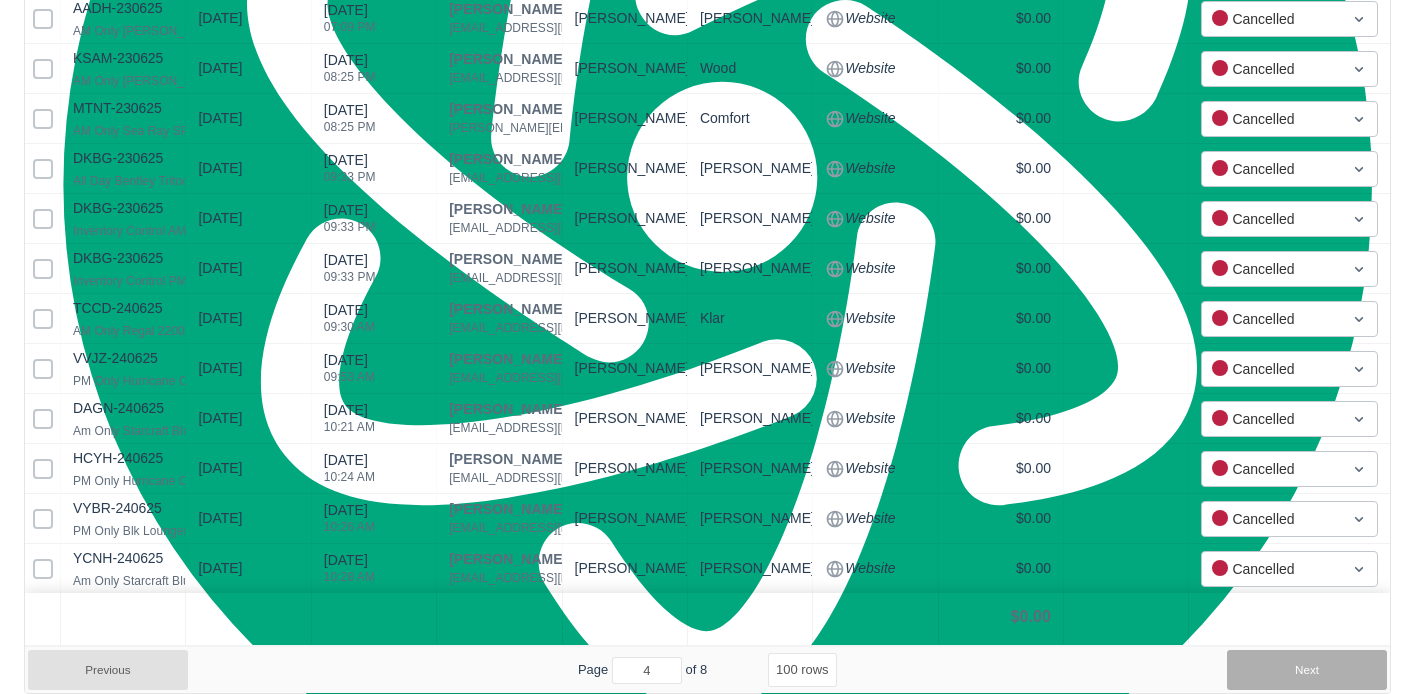 click on "Next" at bounding box center (1307, 670) 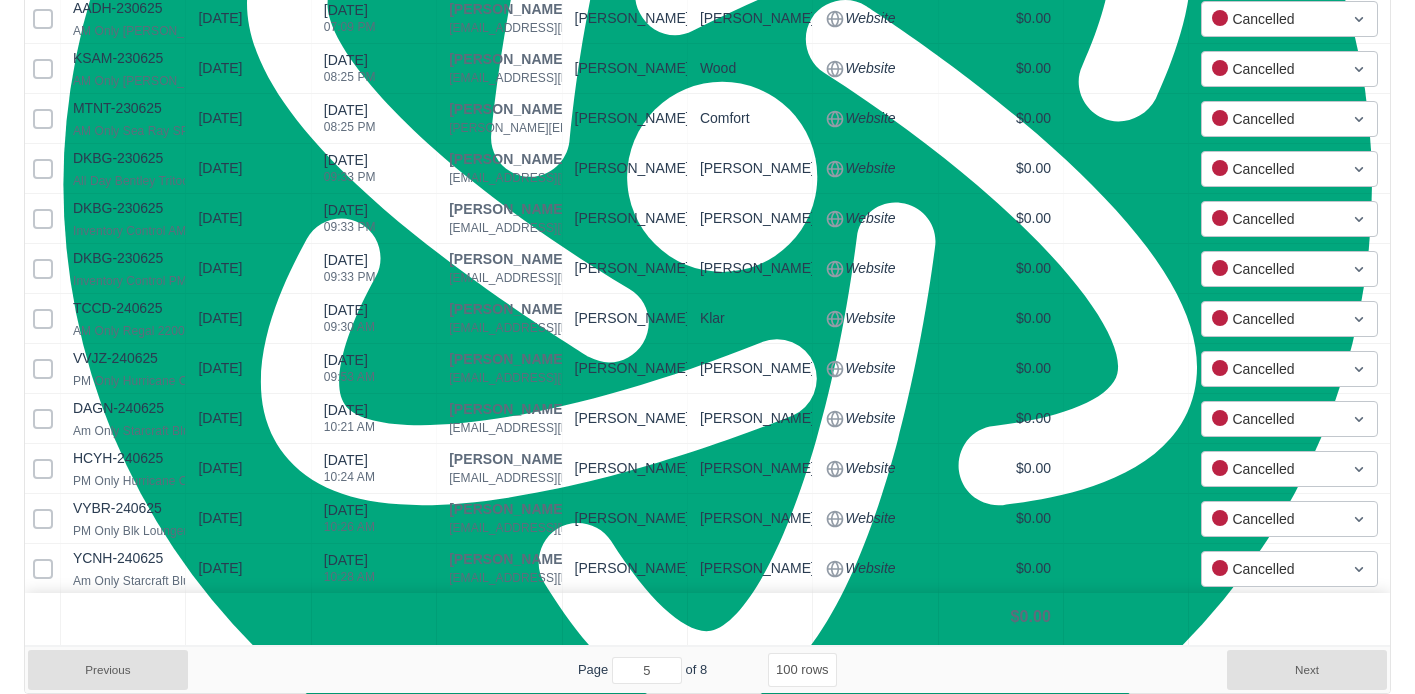select on "100" 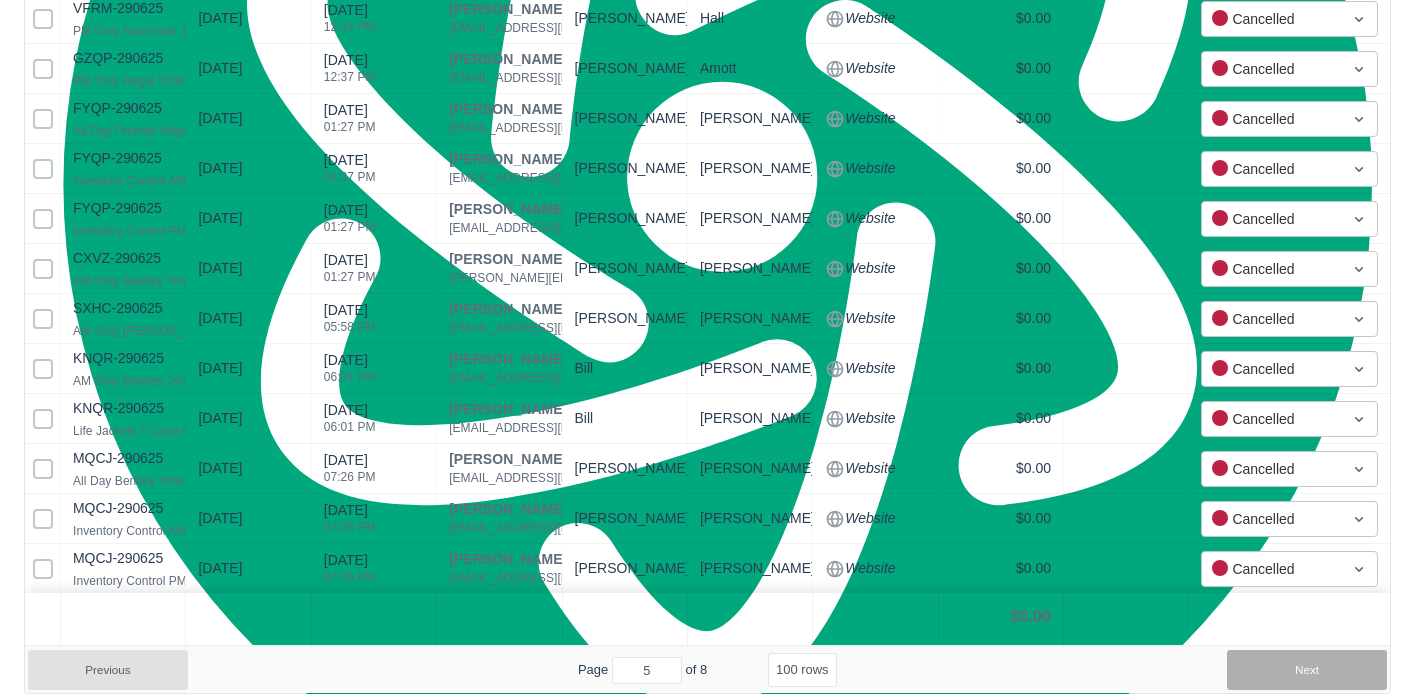 click on "Next" at bounding box center [1307, 670] 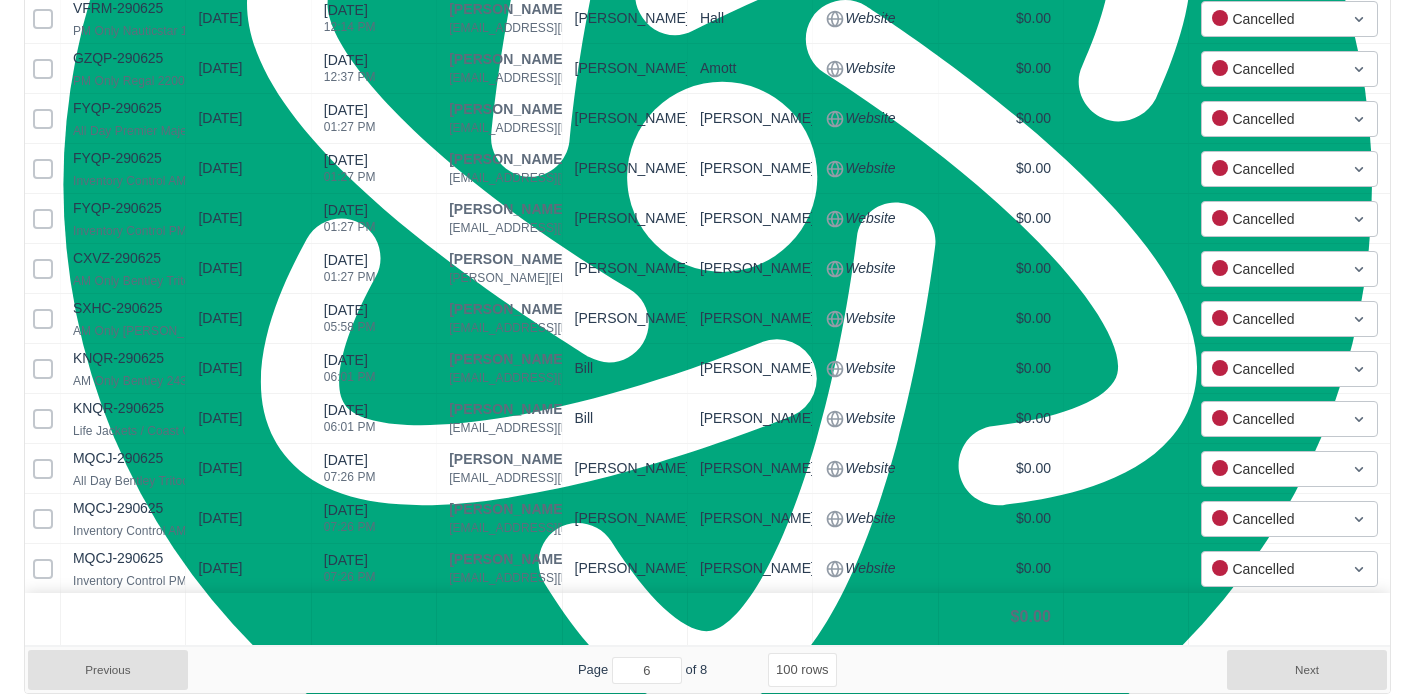 select on "100" 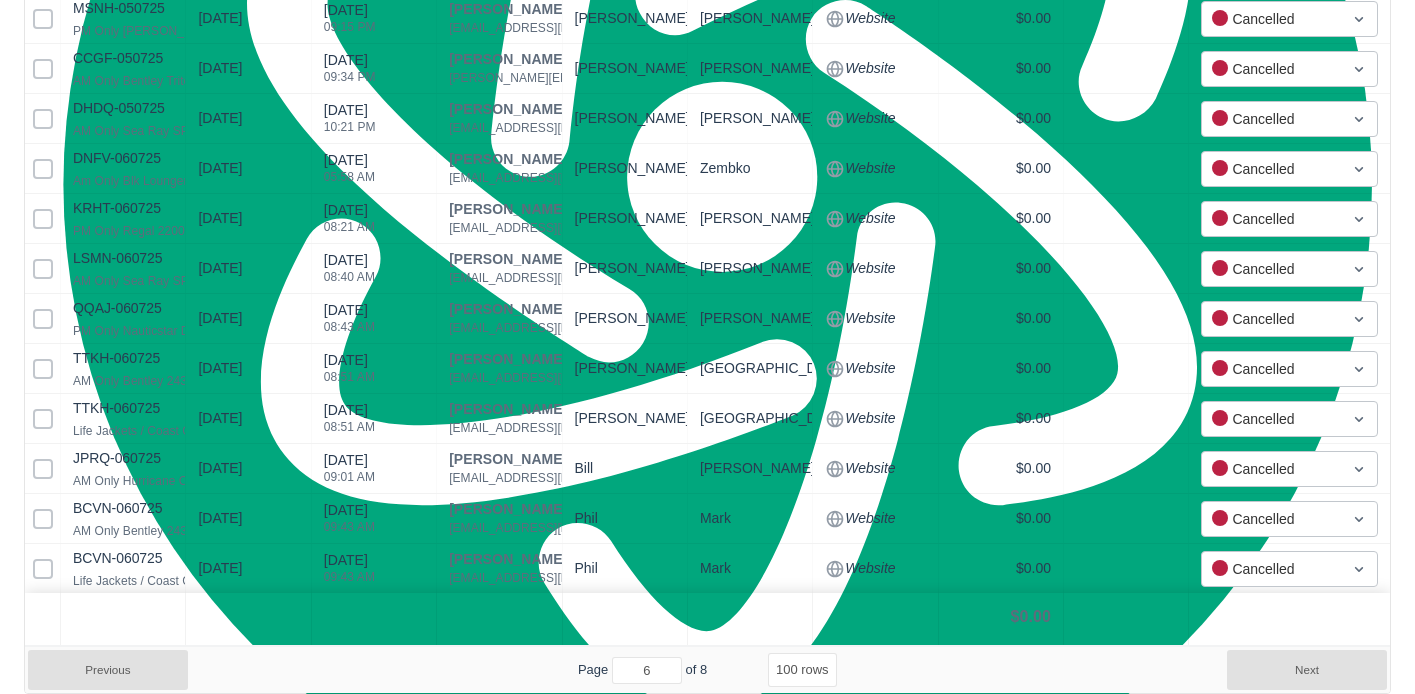 click on "Next" at bounding box center (1307, 670) 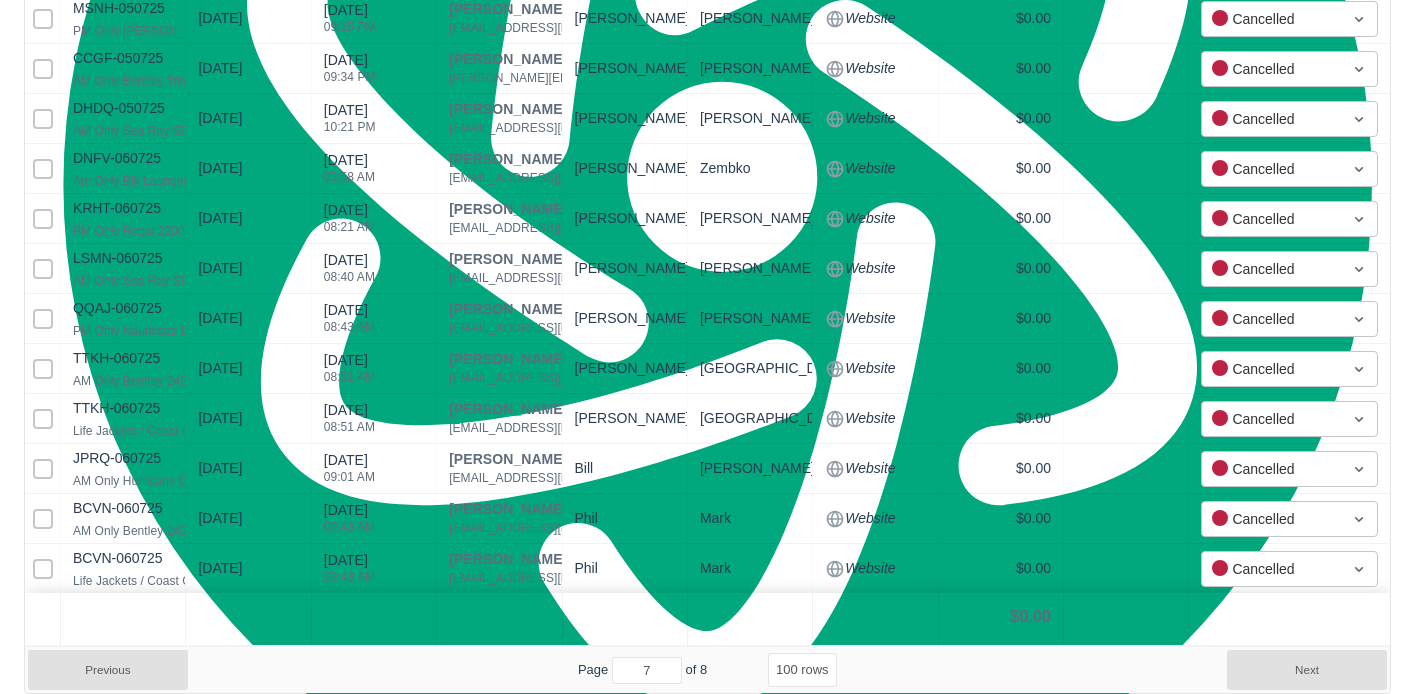 select on "100" 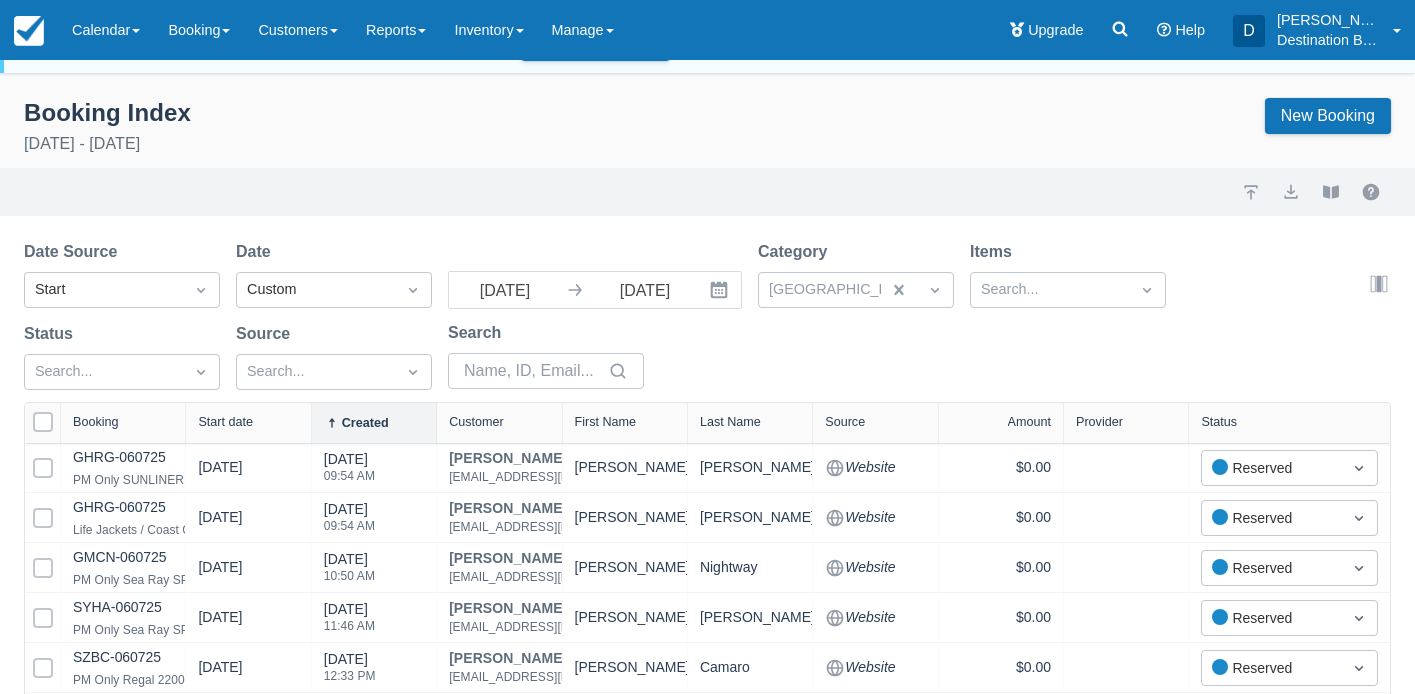 scroll, scrollTop: 0, scrollLeft: 0, axis: both 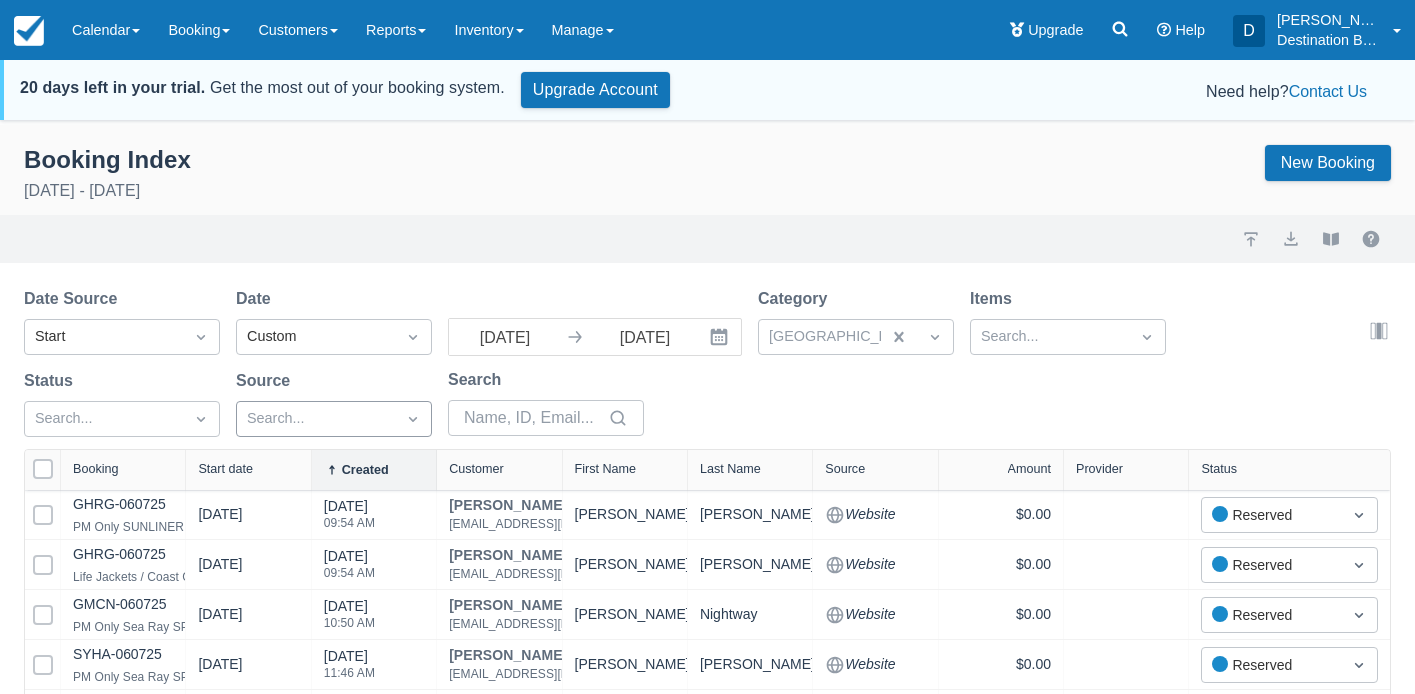 drag, startPoint x: 33, startPoint y: 462, endPoint x: 357, endPoint y: 470, distance: 324.09875 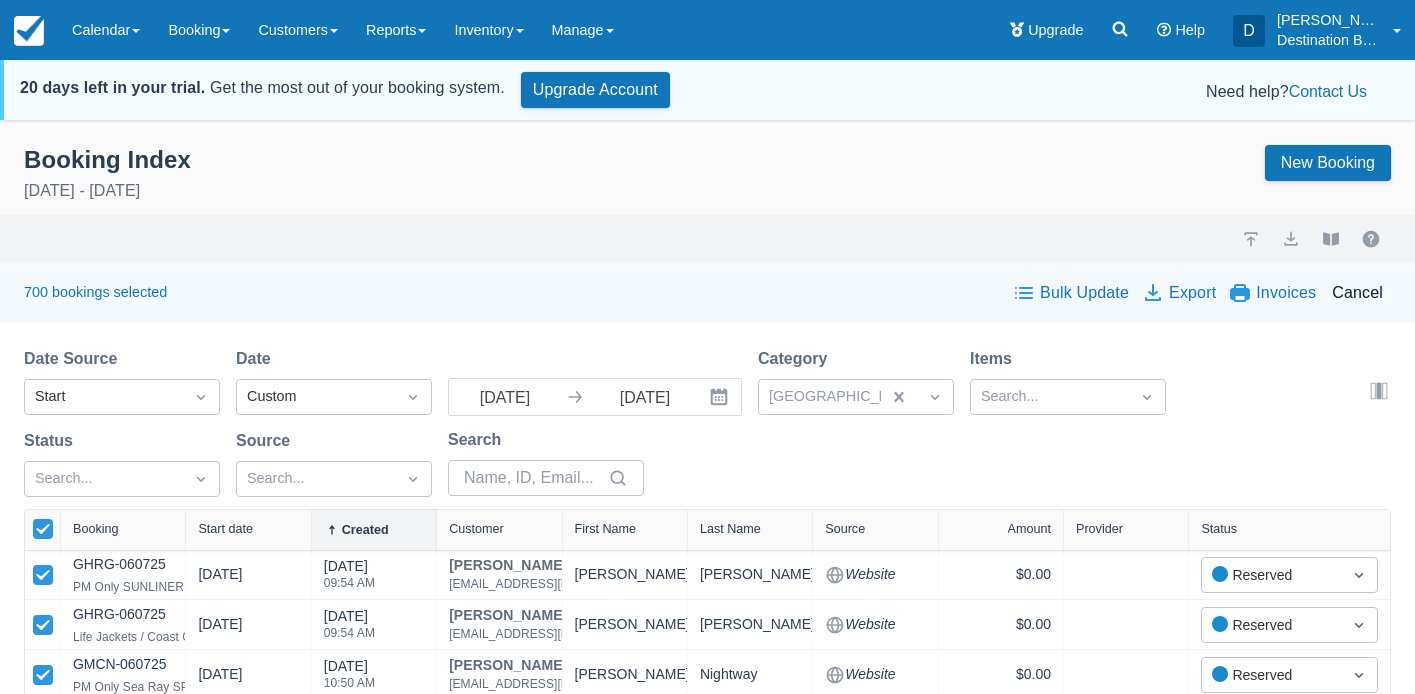 click on "Bulk Update" at bounding box center [1072, 293] 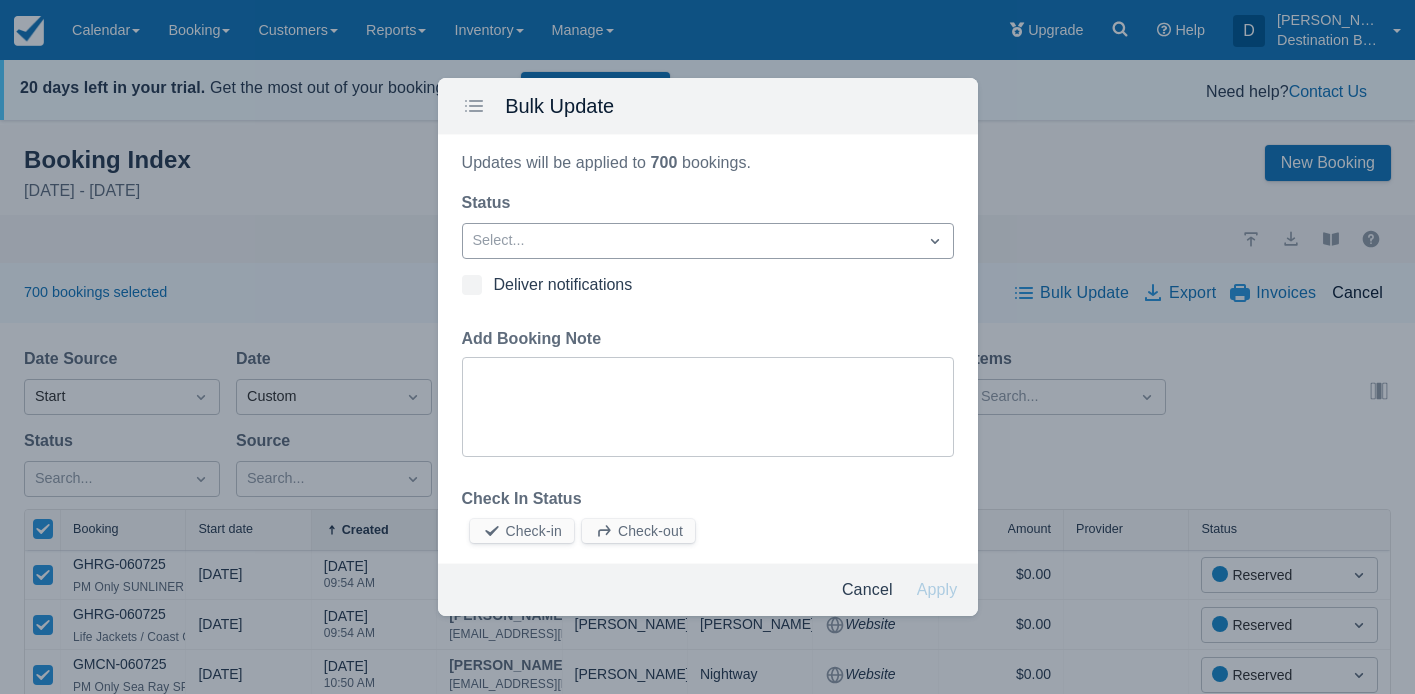 click on "Select..." at bounding box center [690, 241] 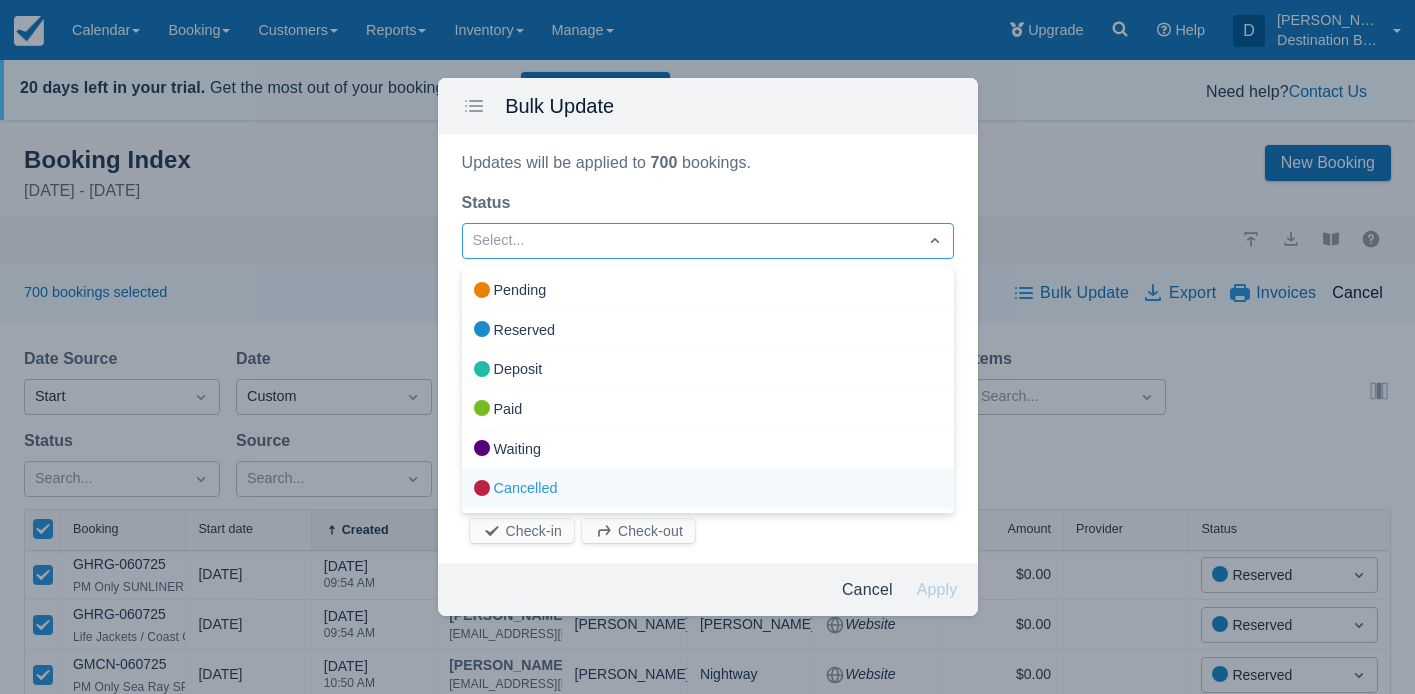 click on "Cancelled" at bounding box center [708, 489] 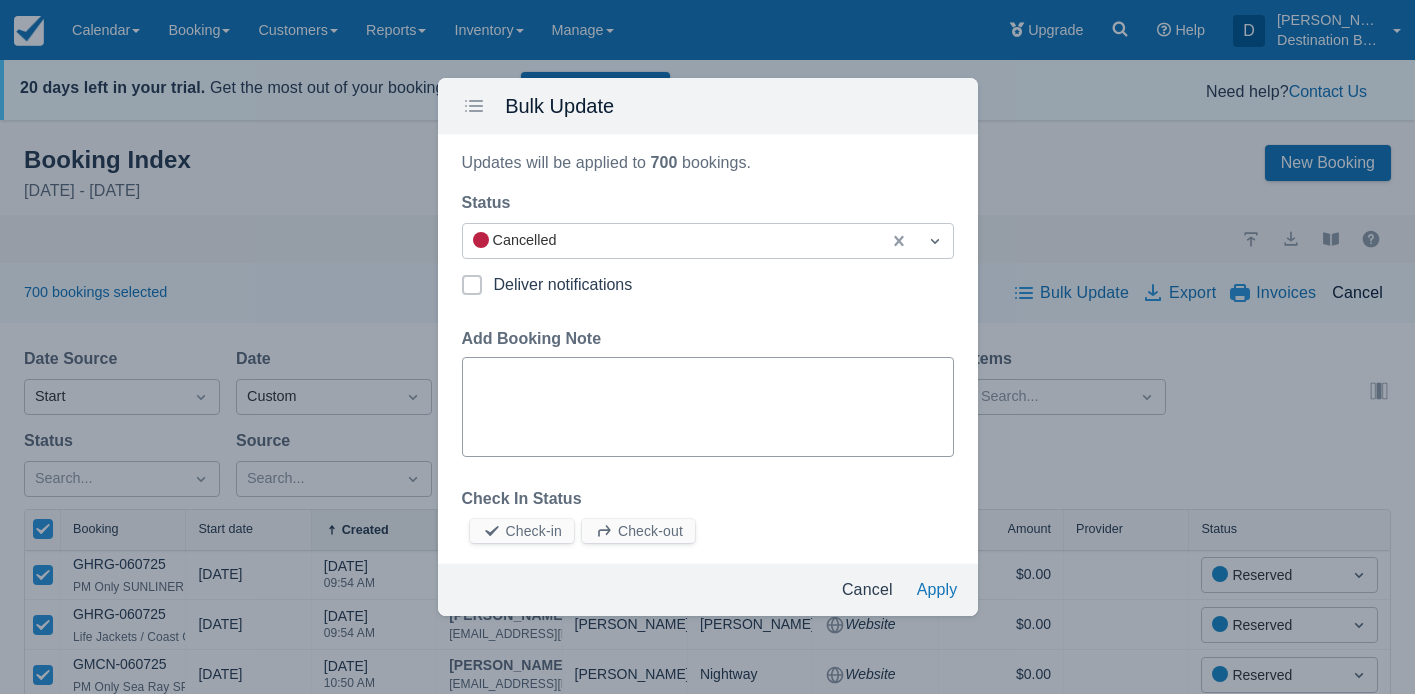 click on "Add Booking Note" at bounding box center (708, 407) 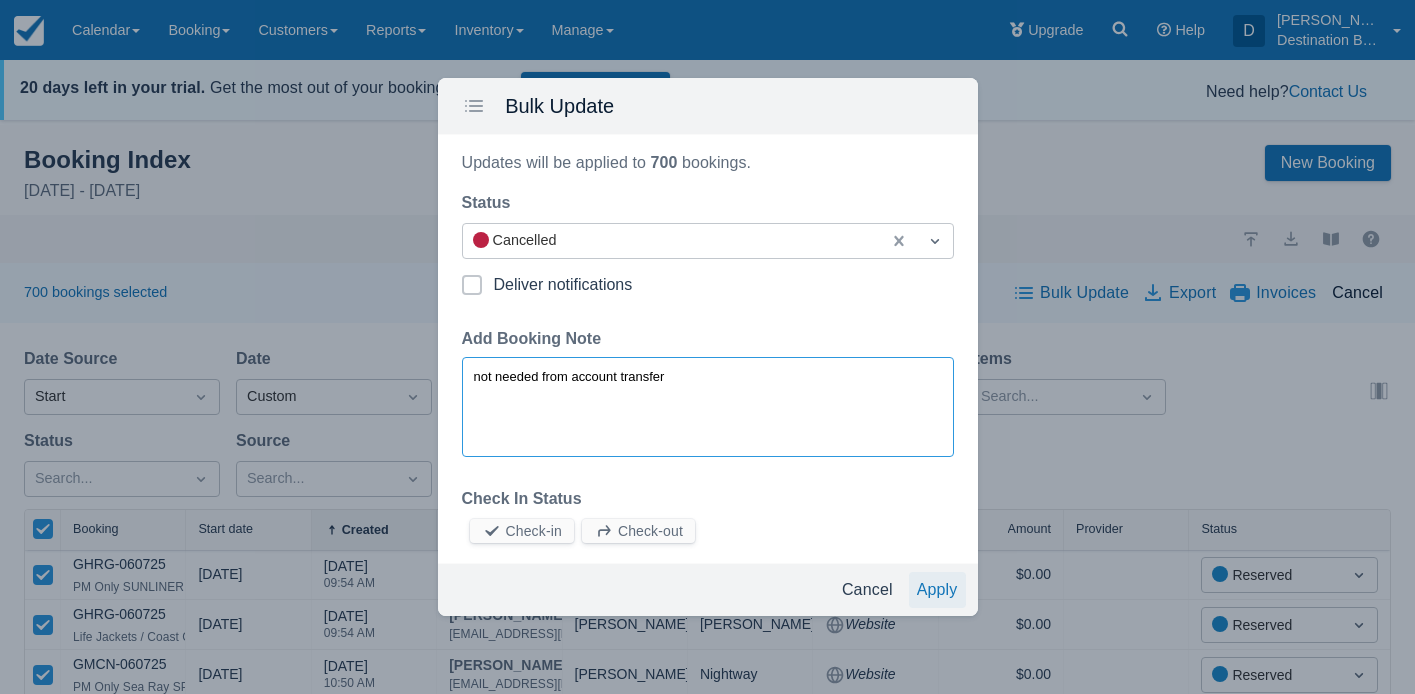 type on "not needed from account transfer" 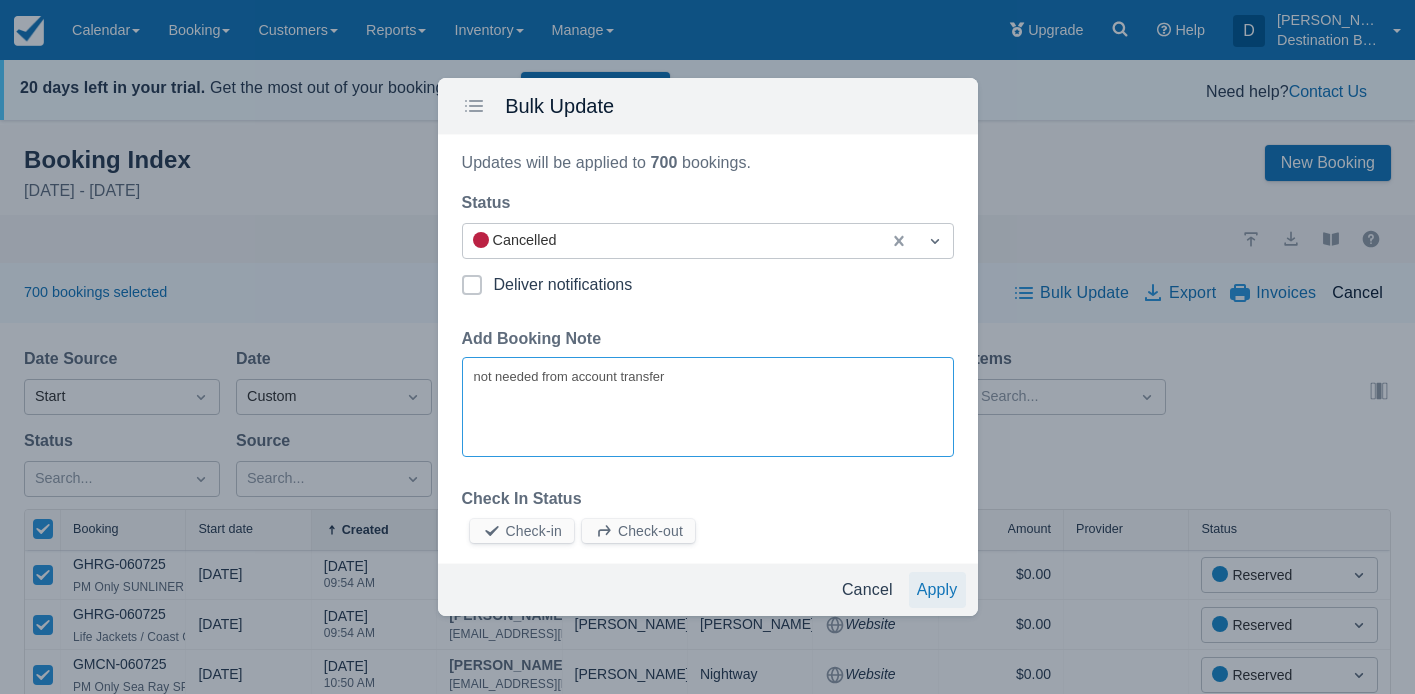 click on "Apply" at bounding box center (937, 590) 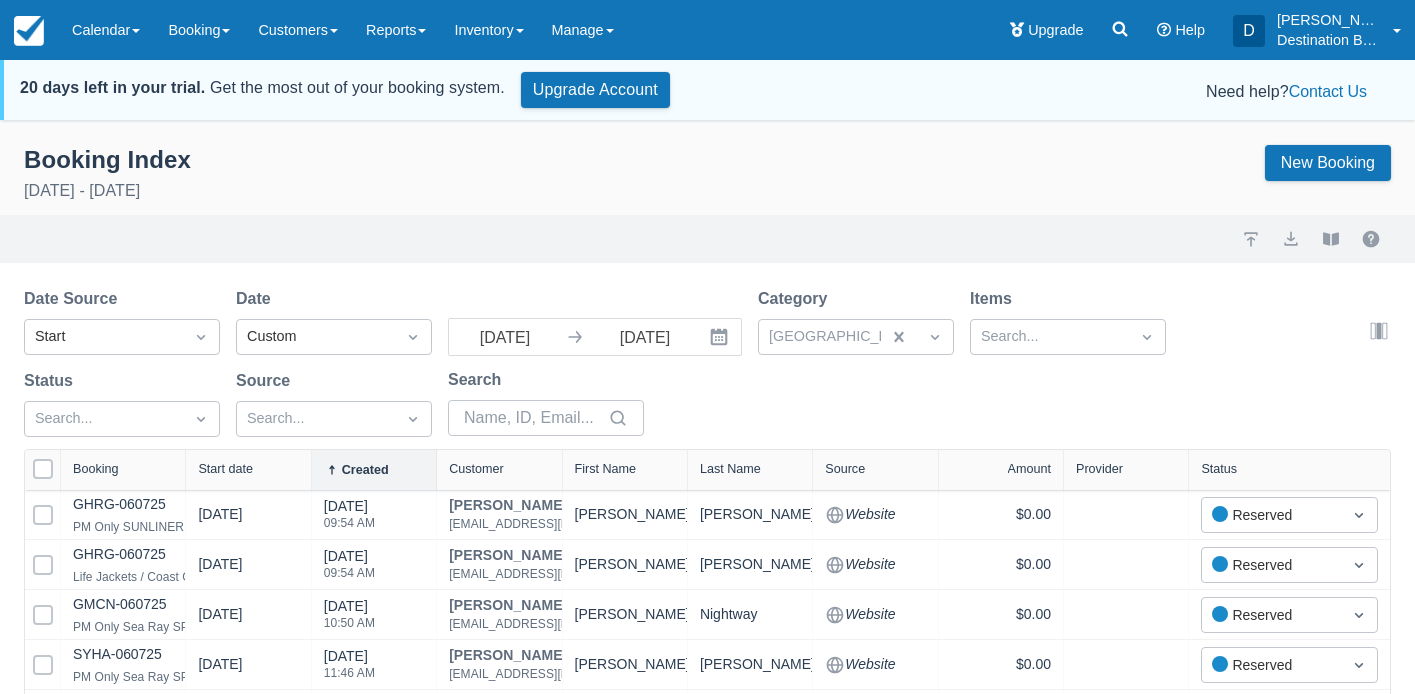 select on "100" 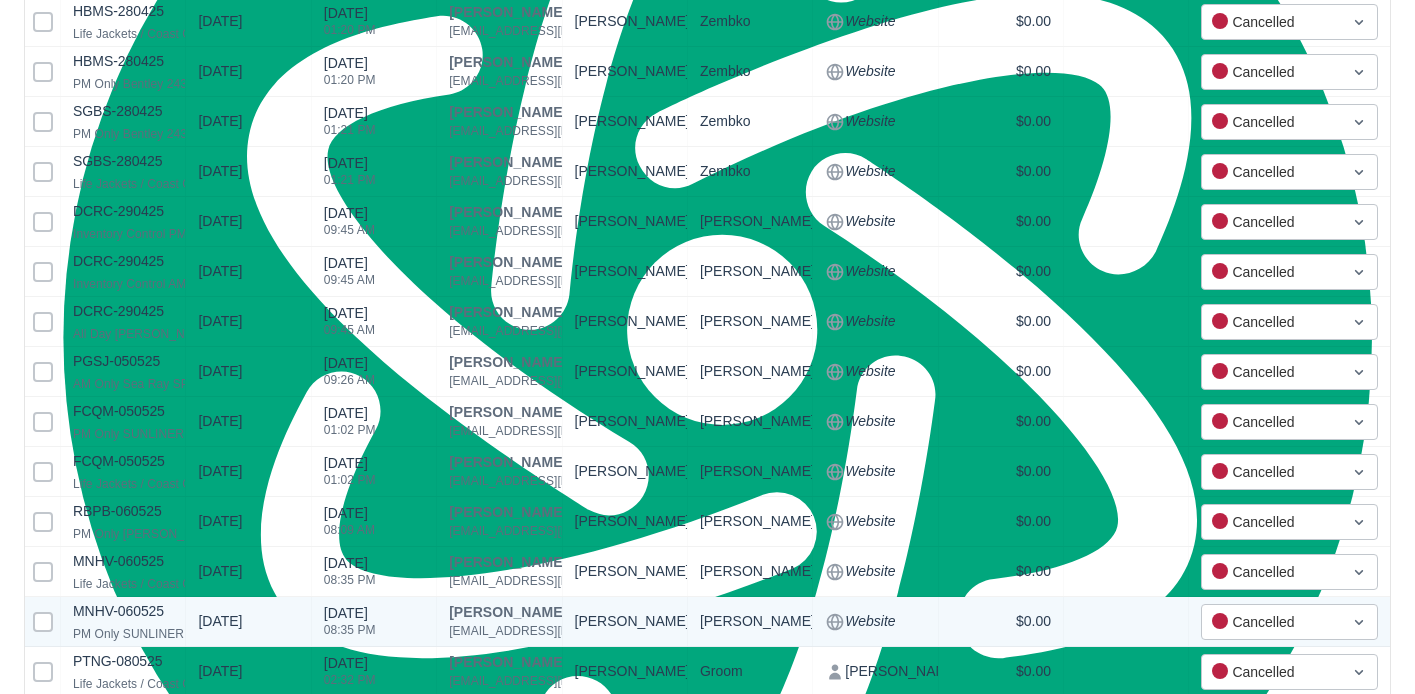 scroll, scrollTop: 4897, scrollLeft: 0, axis: vertical 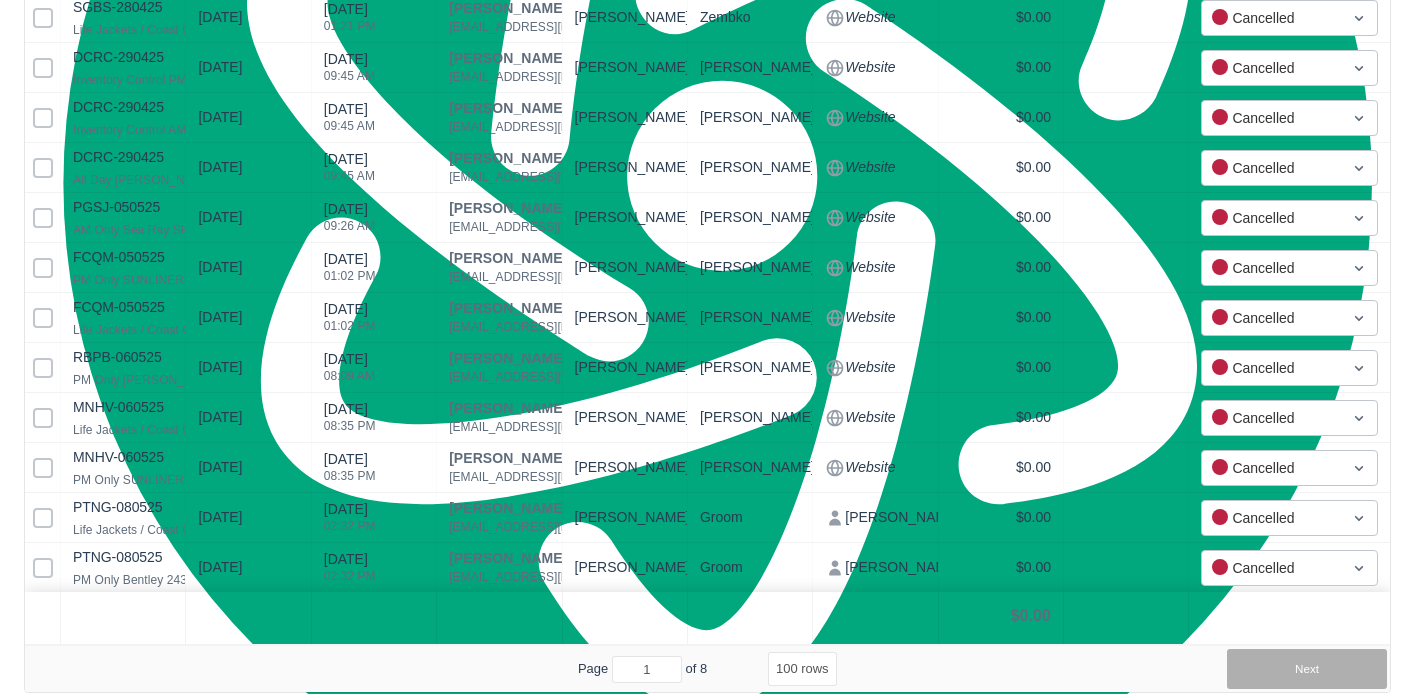 click on "Next" at bounding box center [1307, 669] 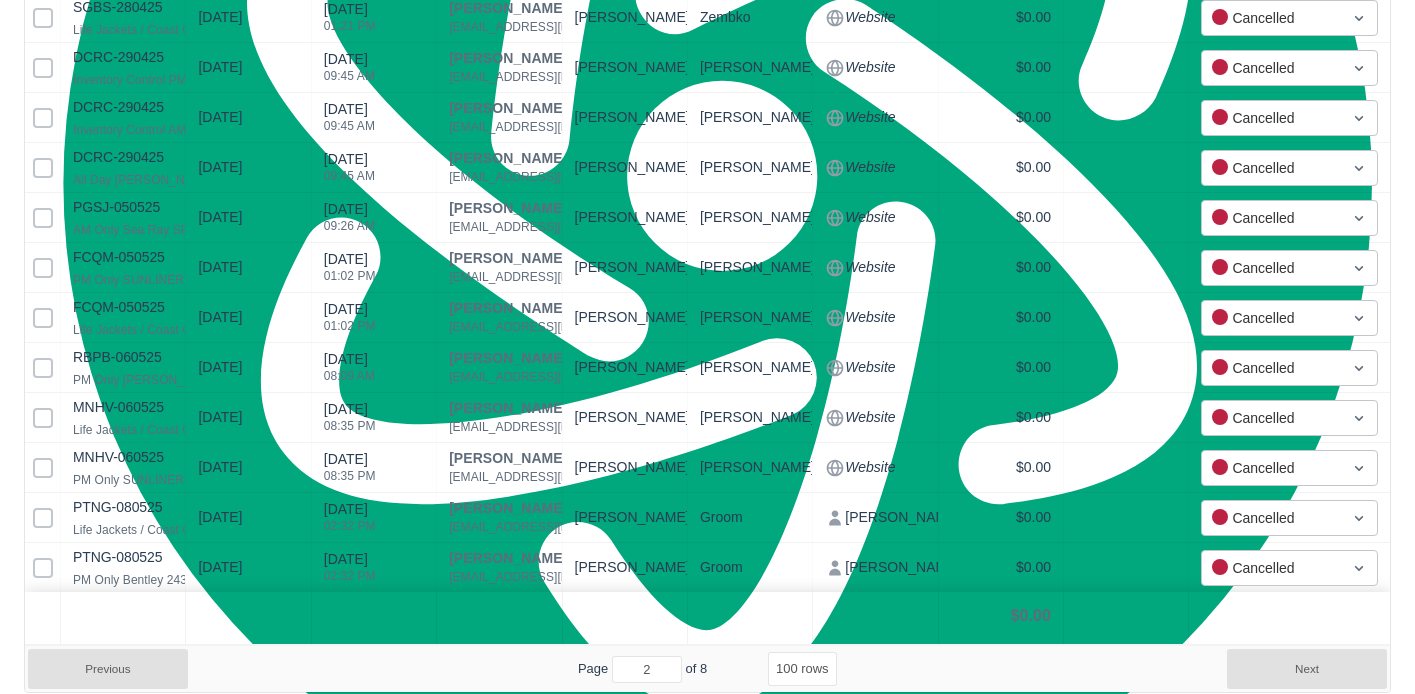 type on "Chat" 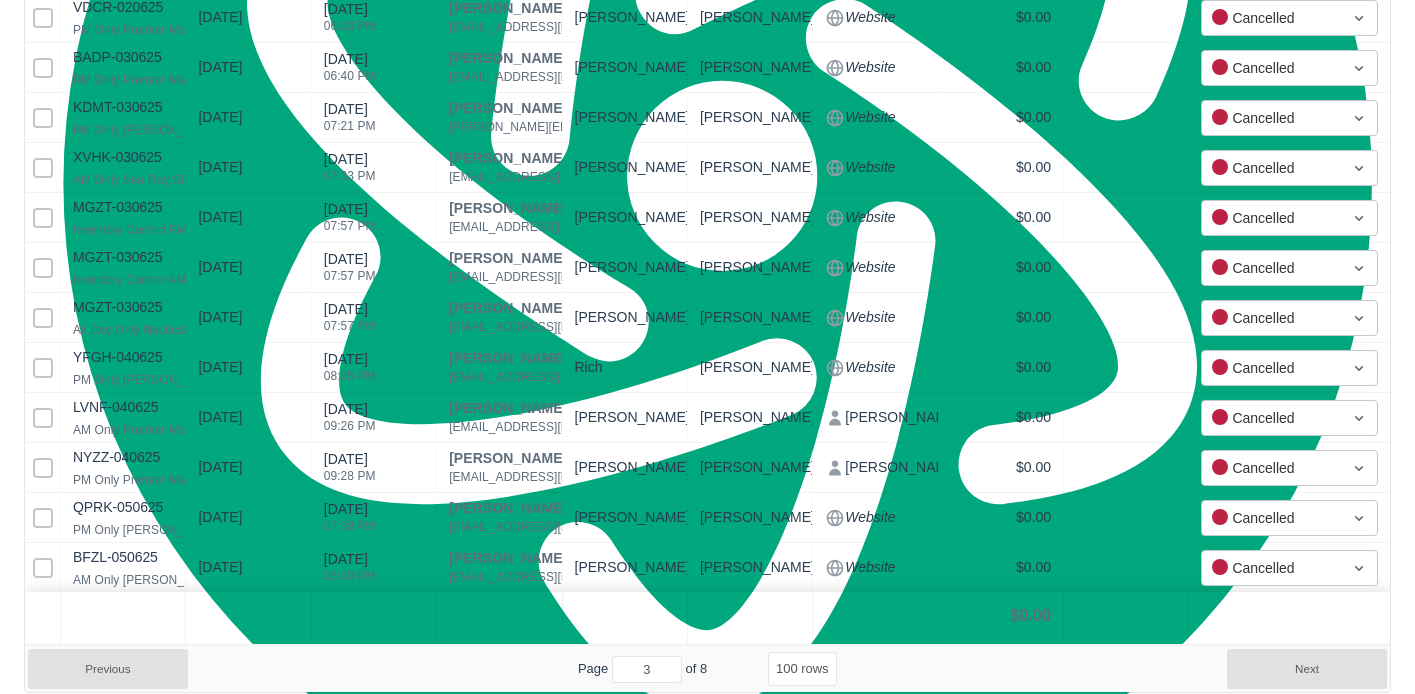 click at bounding box center [707, -1878] 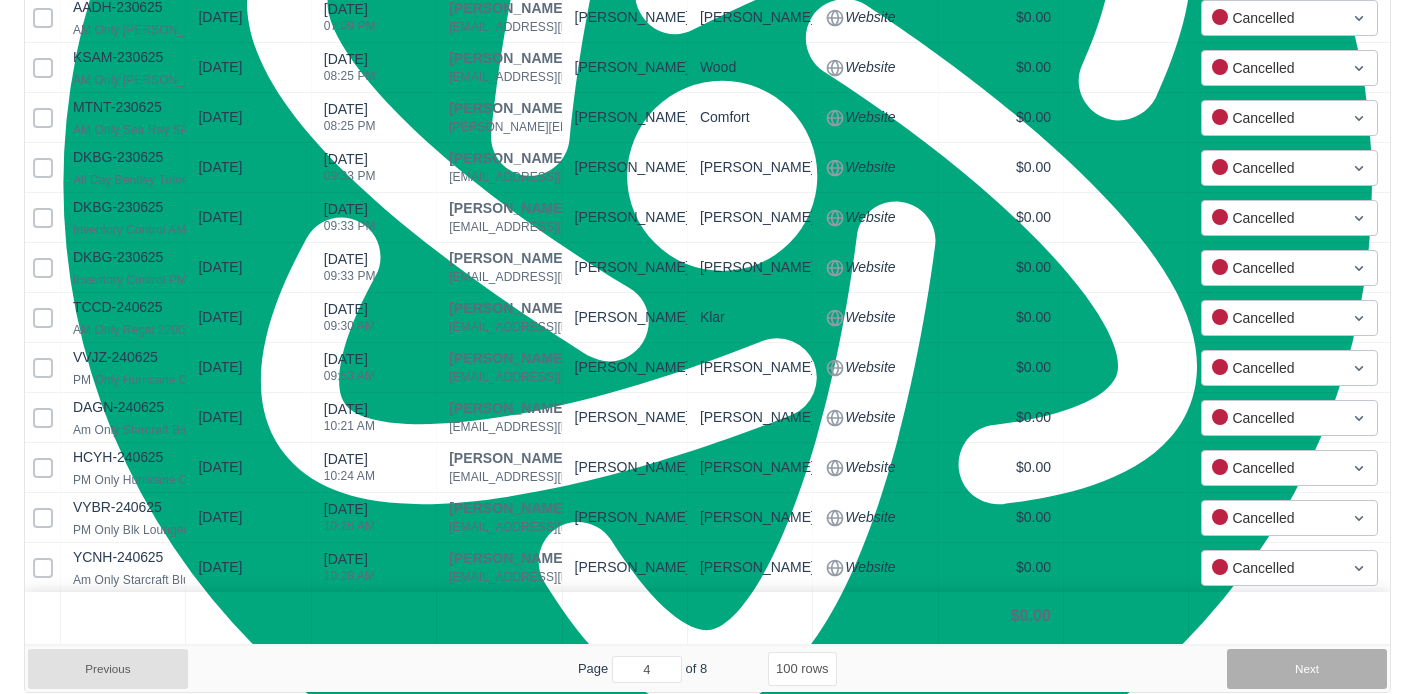 drag, startPoint x: 1271, startPoint y: 670, endPoint x: 1319, endPoint y: 667, distance: 48.09366 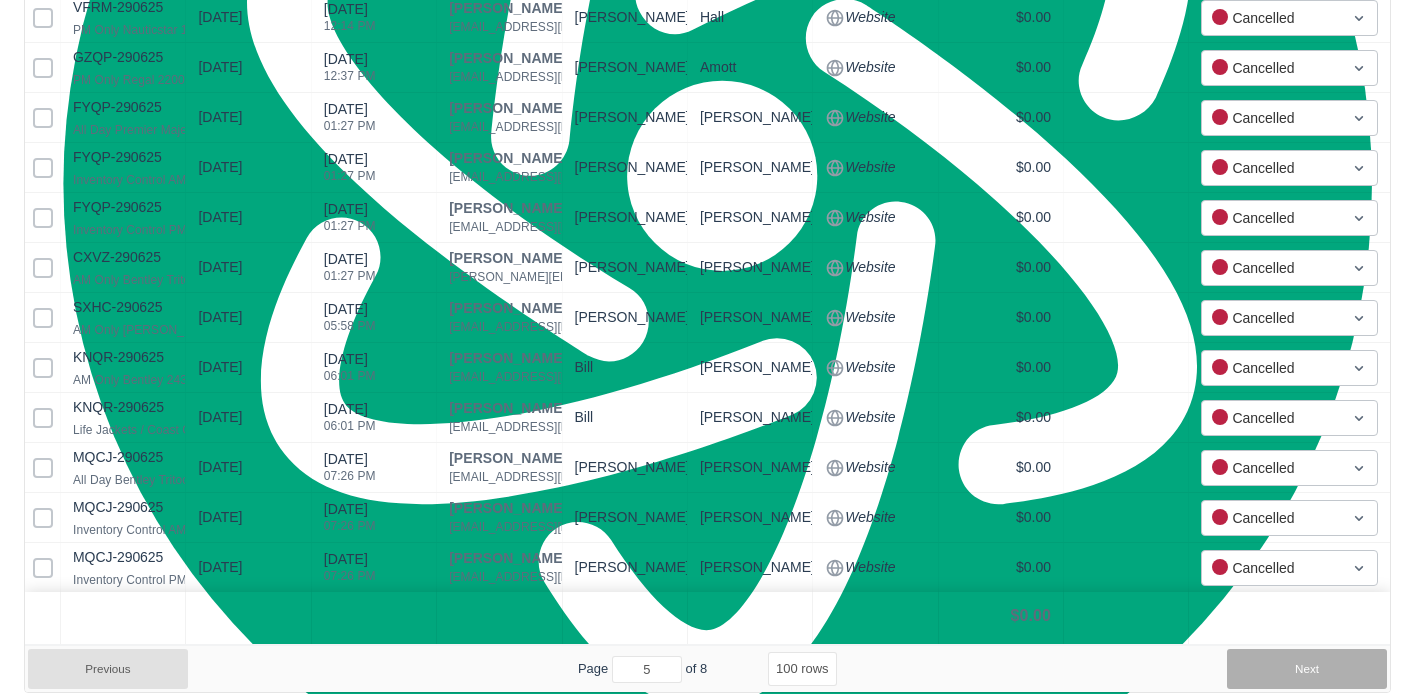 click on "Next" at bounding box center [1307, 669] 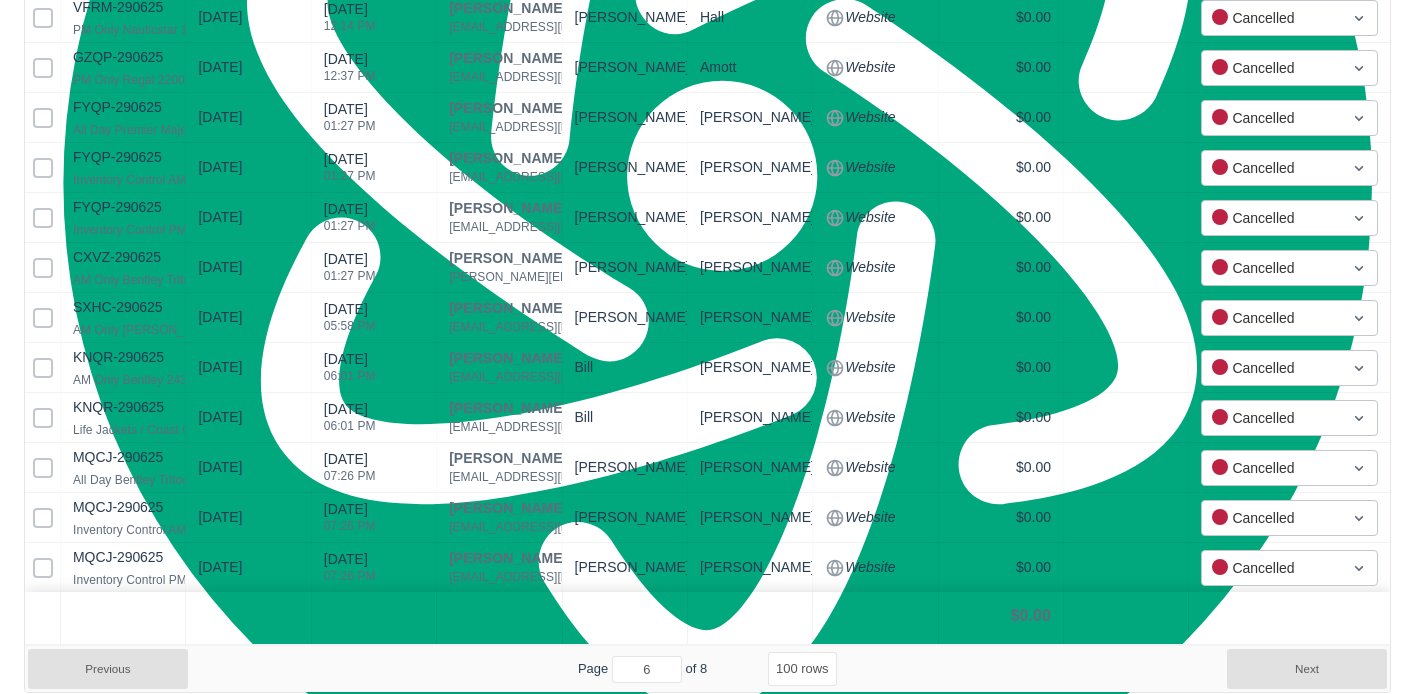click at bounding box center (707, -1878) 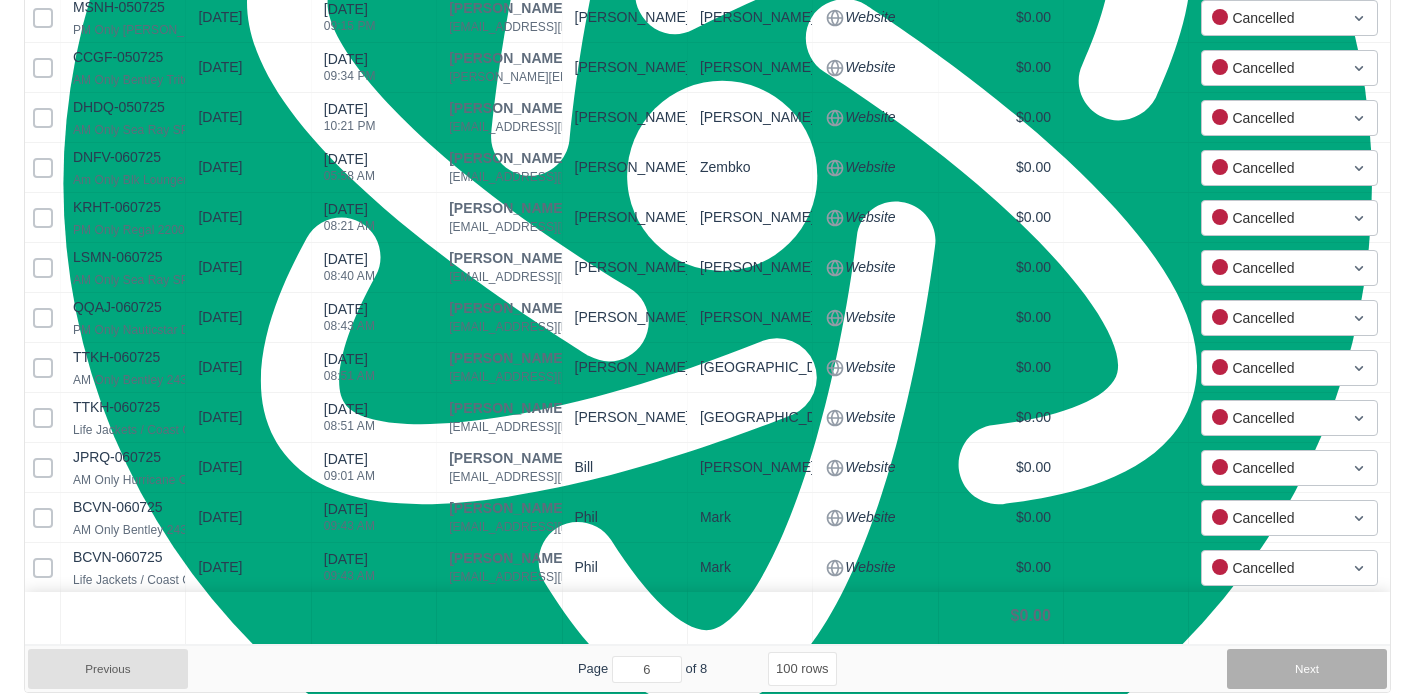 click on "Next" at bounding box center (1307, 669) 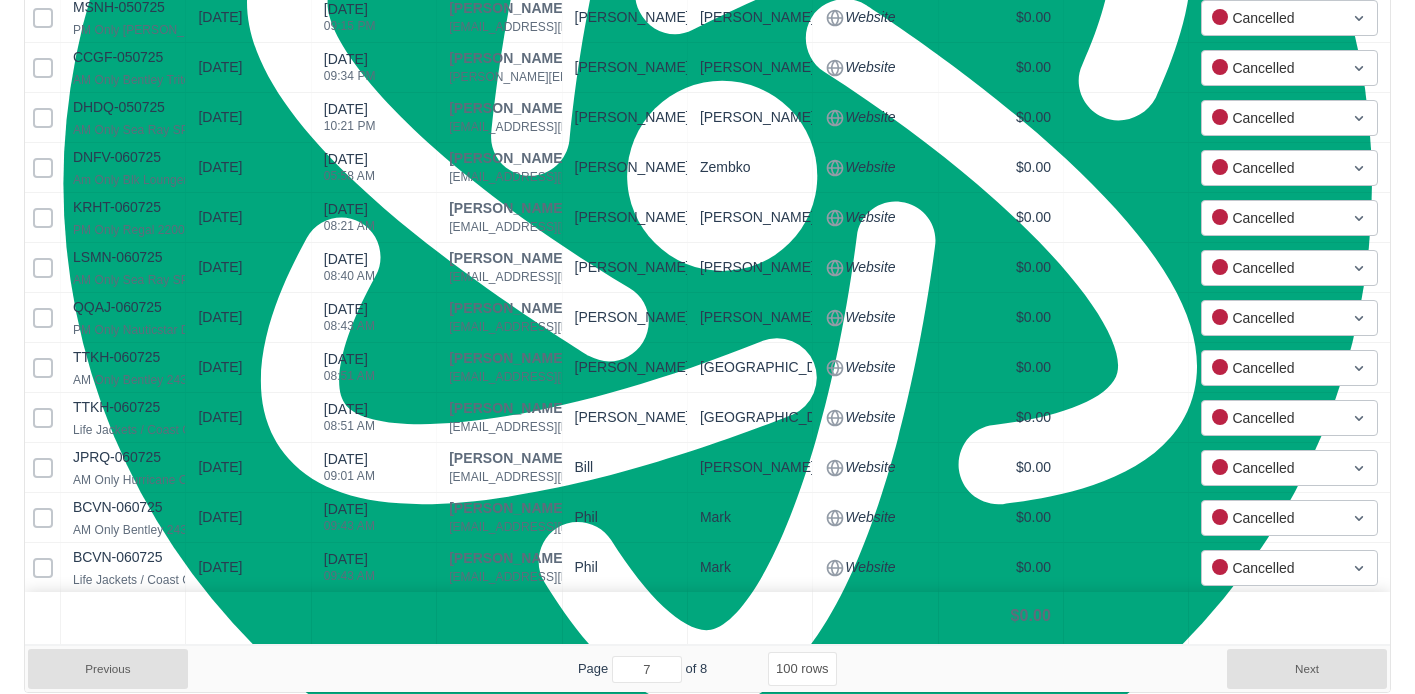 select on "100" 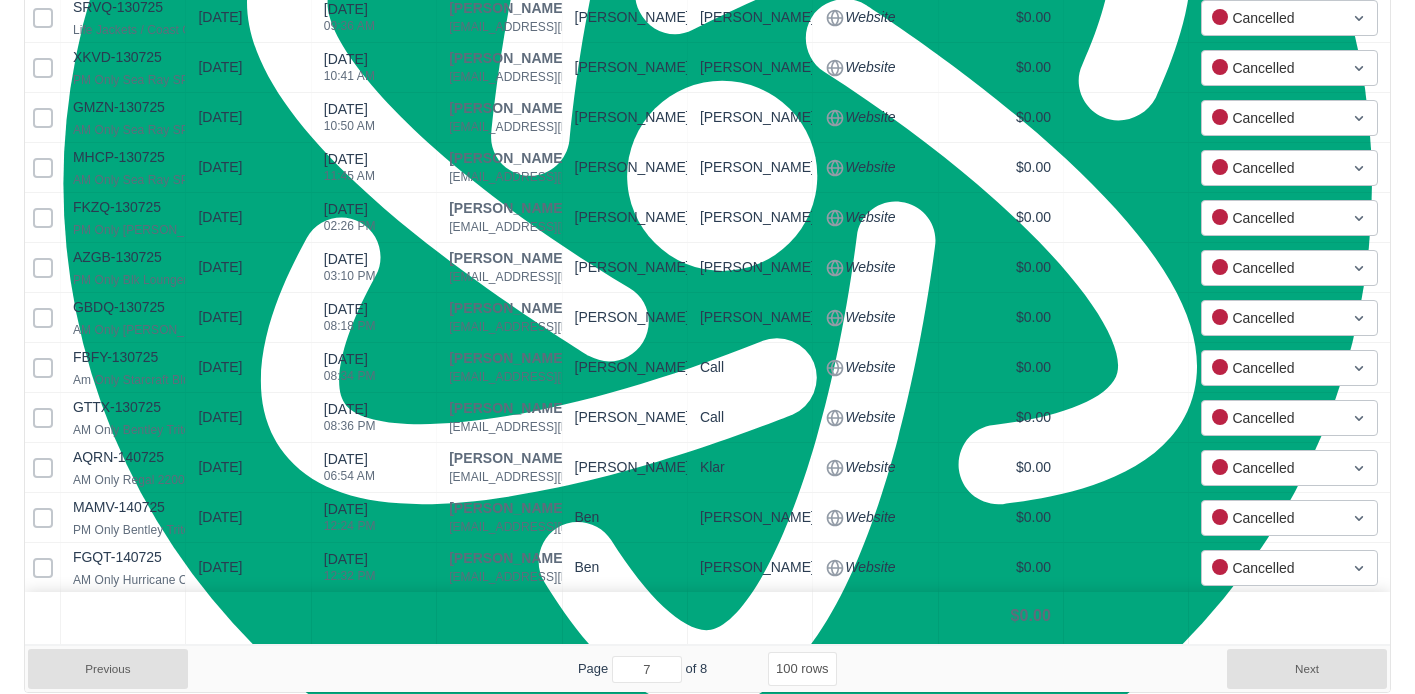 click on "Next" at bounding box center [1307, 669] 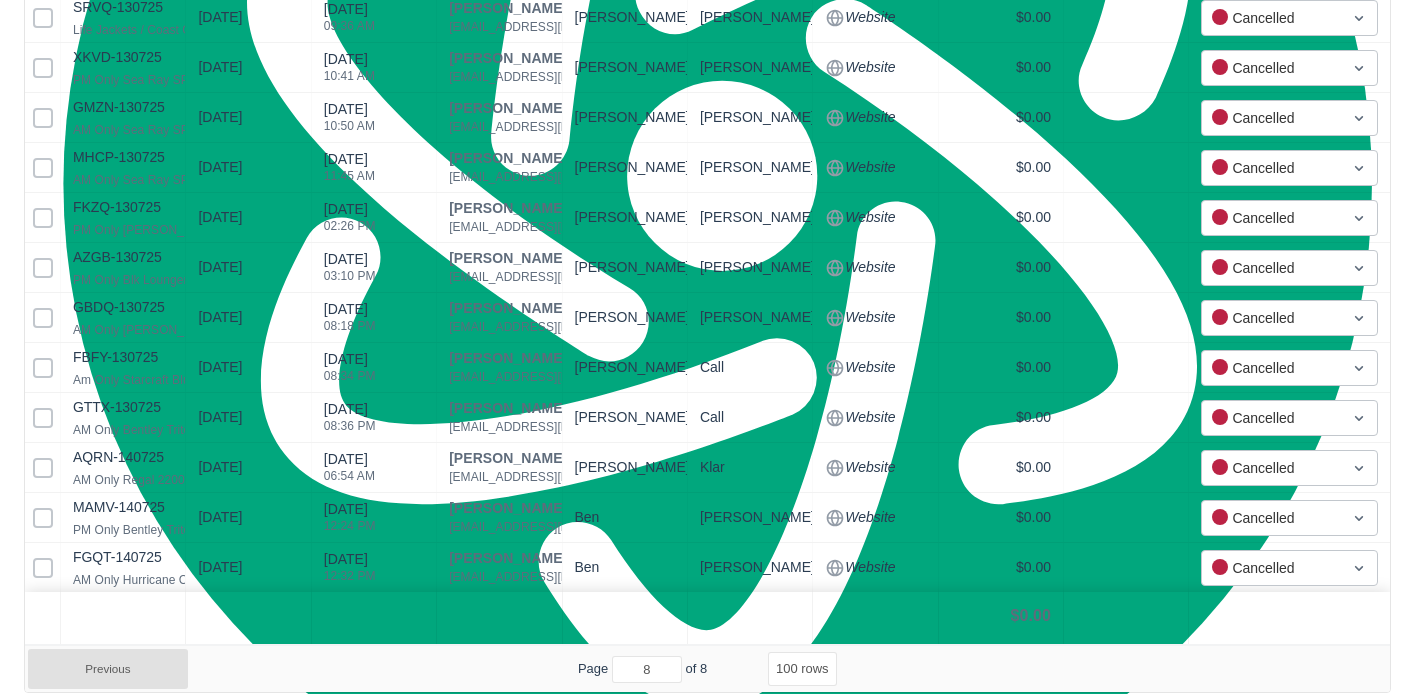 select on "100" 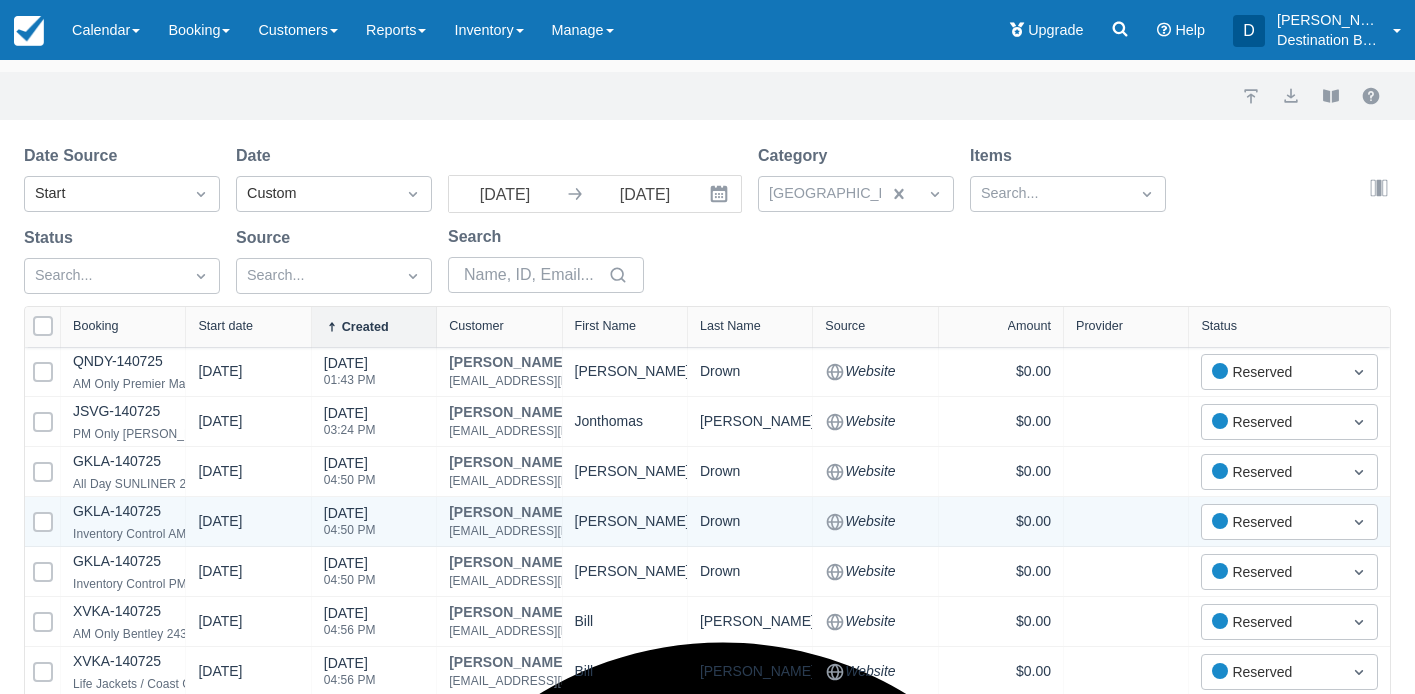 scroll, scrollTop: 0, scrollLeft: 0, axis: both 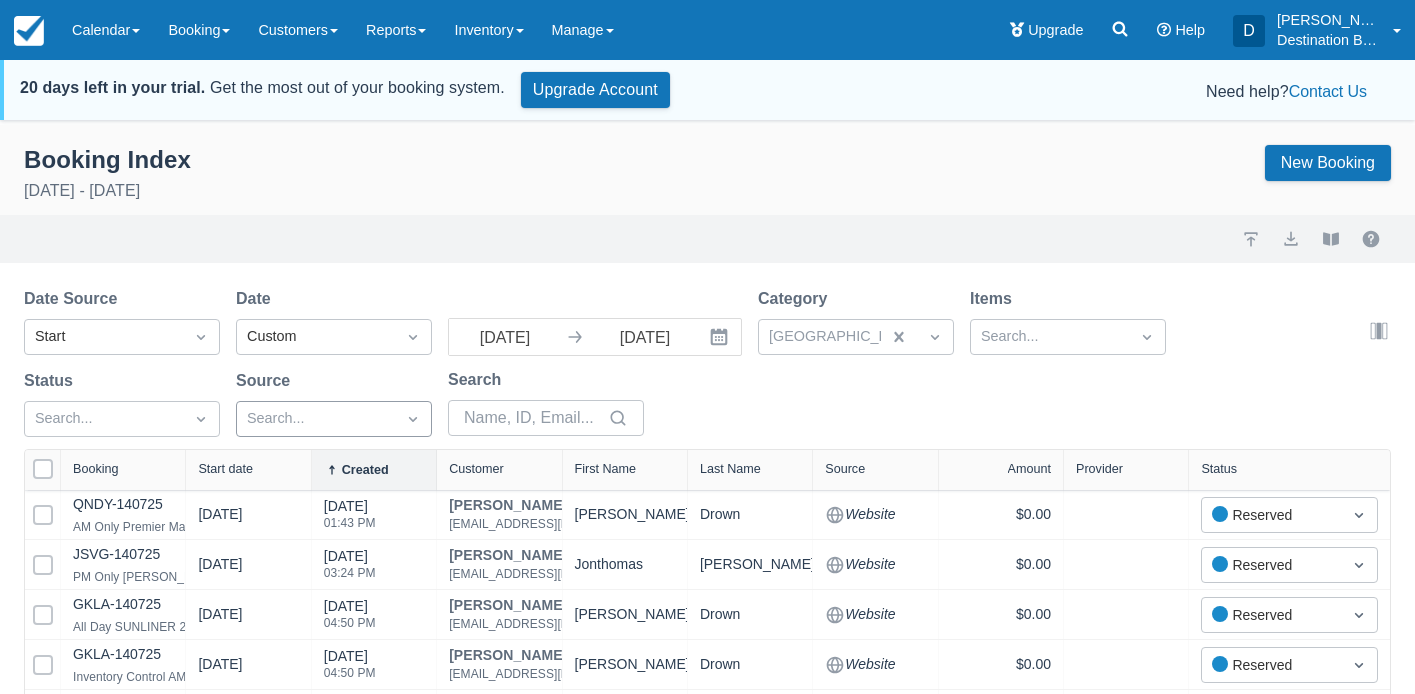 drag, startPoint x: 39, startPoint y: 469, endPoint x: 422, endPoint y: 469, distance: 383 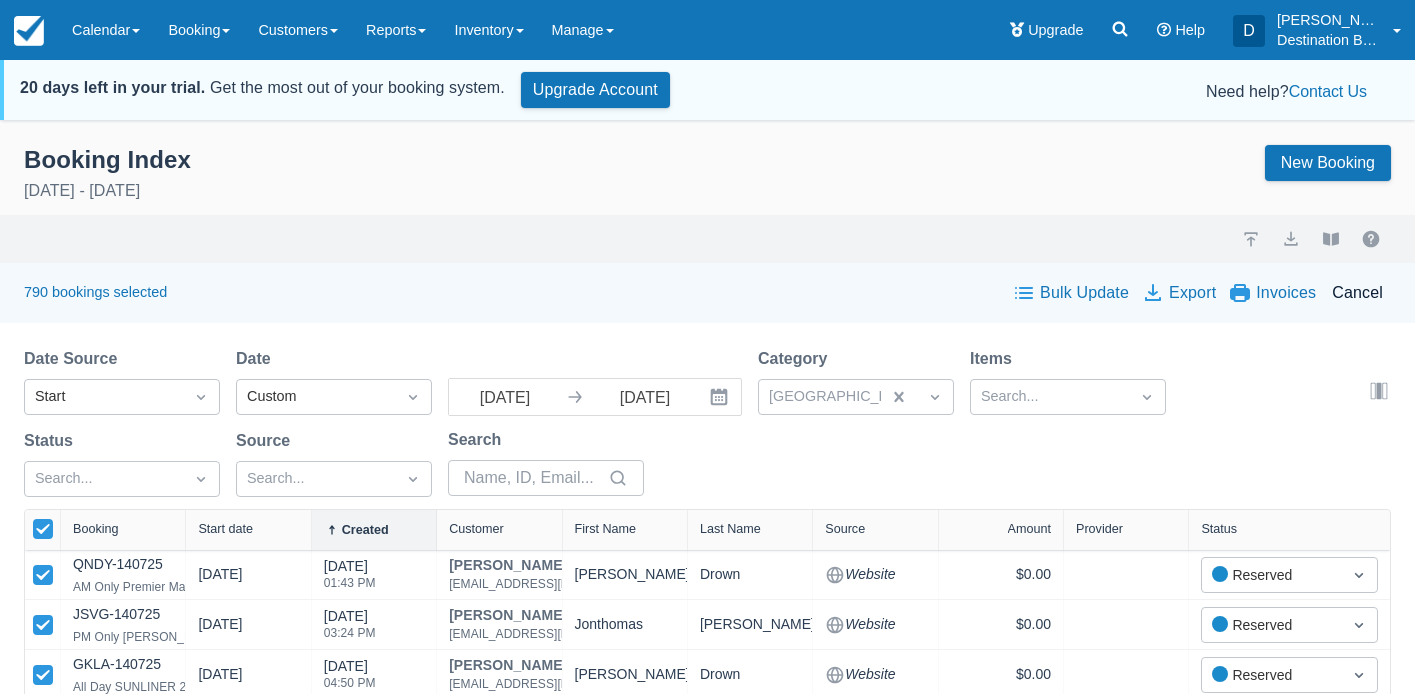 click on "Bulk Update" at bounding box center [1072, 293] 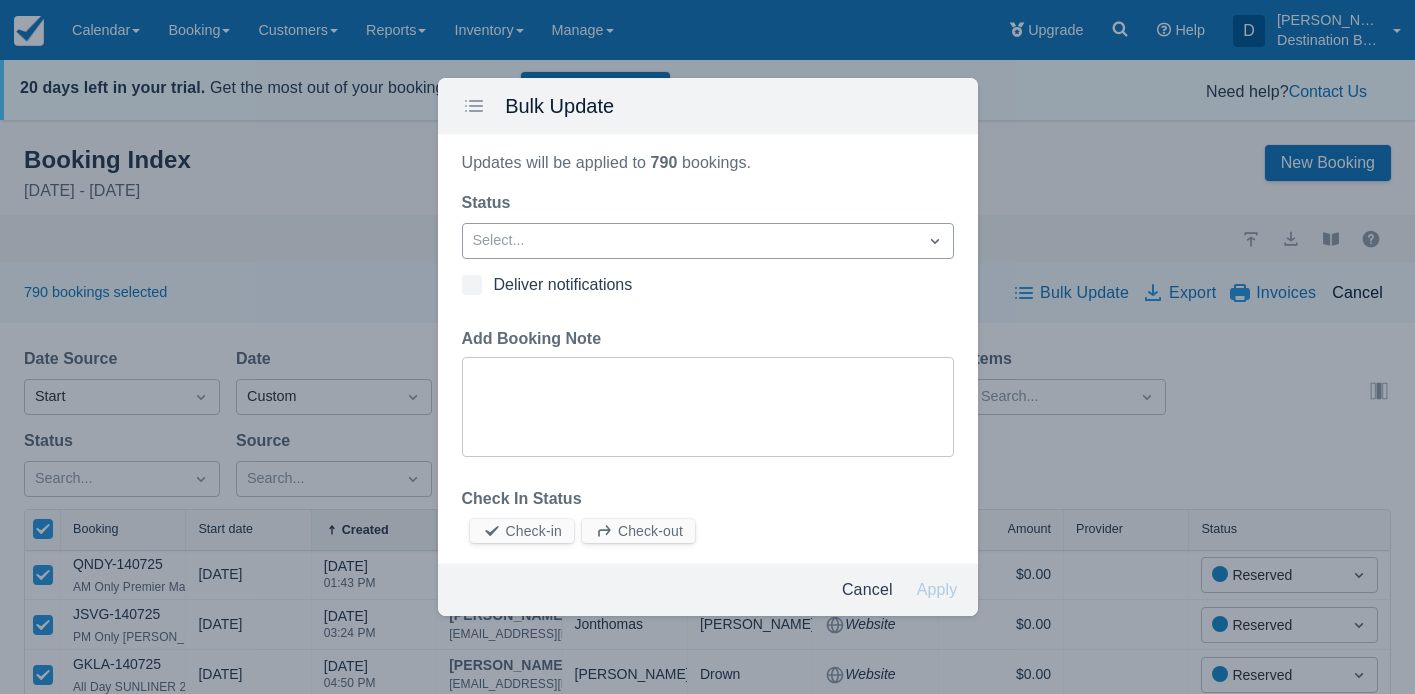 click on "Select..." at bounding box center [690, 241] 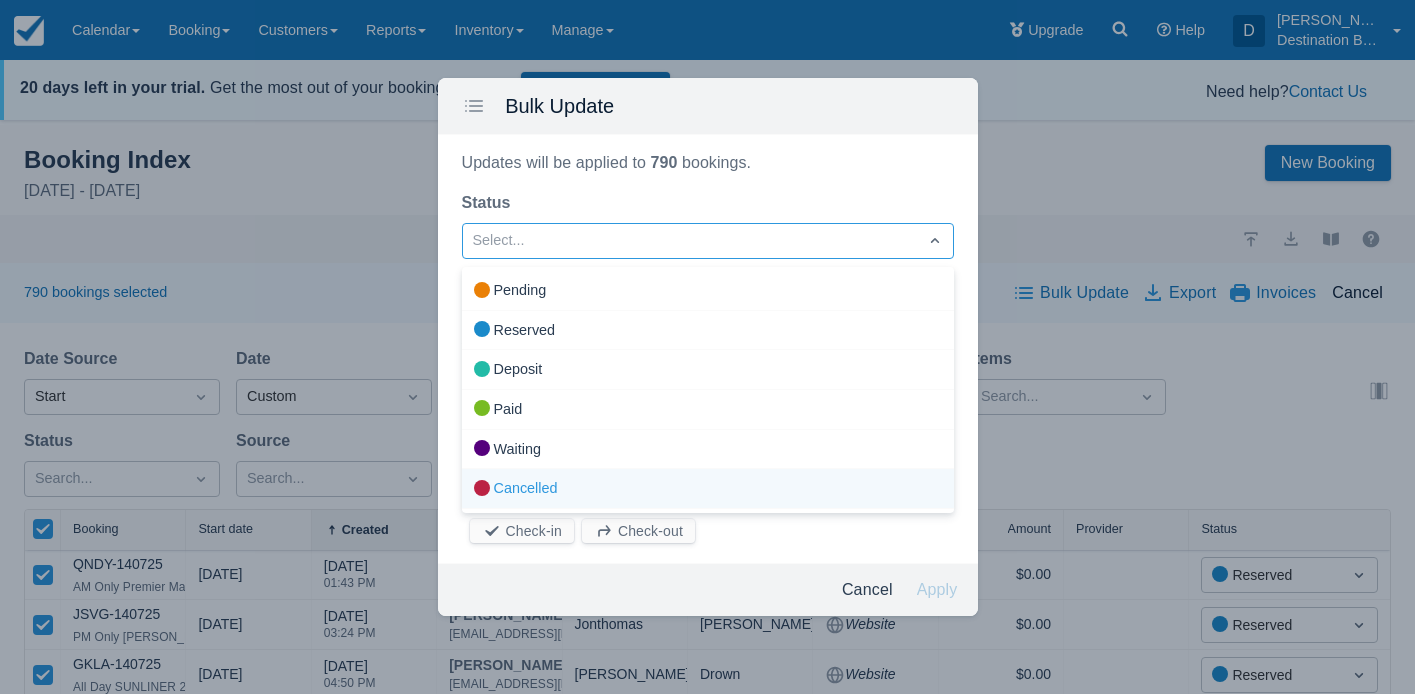 click on "Cancelled" at bounding box center [708, 489] 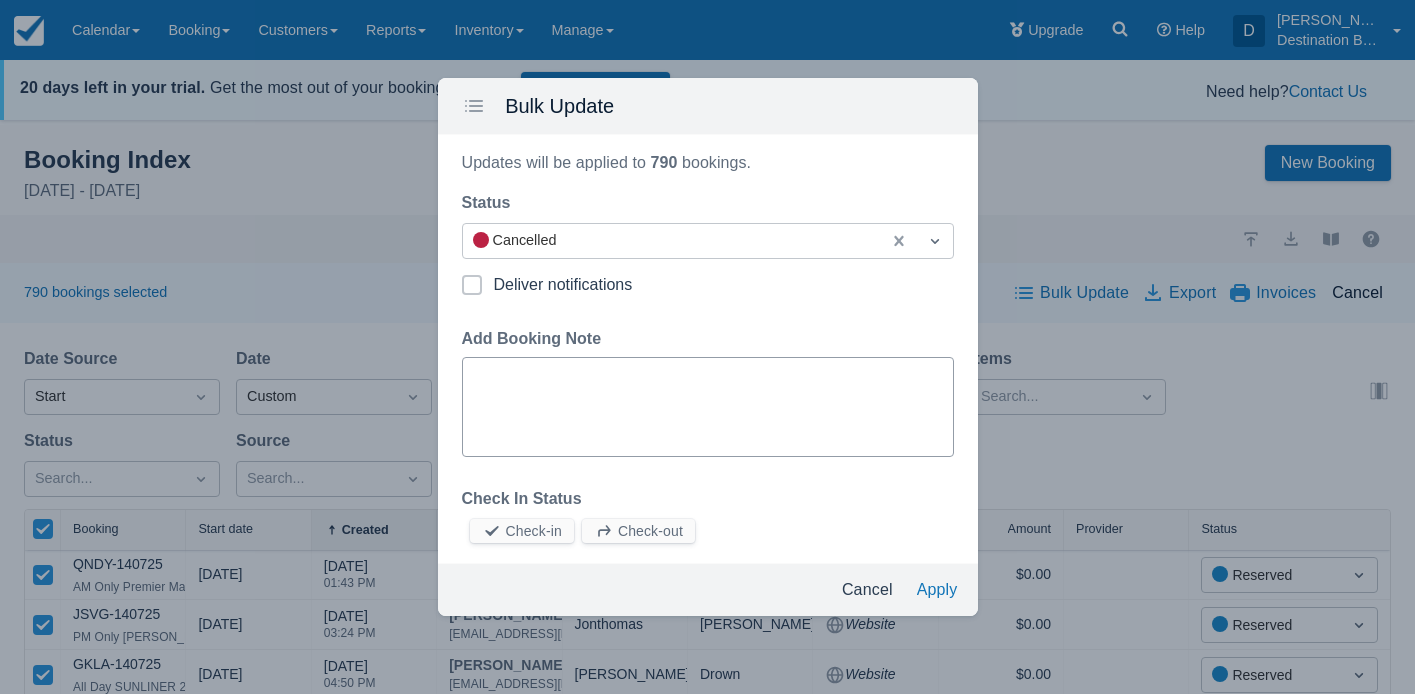 click on "Add Booking Note" at bounding box center (708, 407) 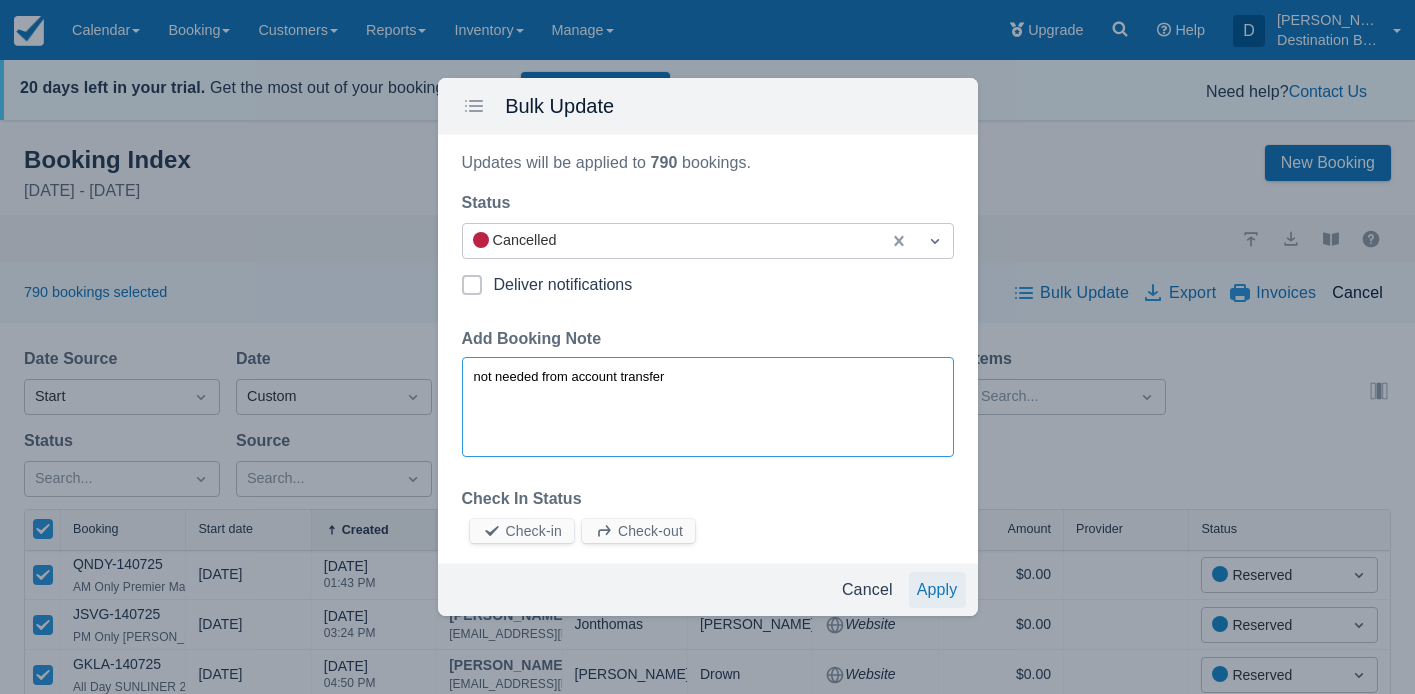 type on "not needed from account transfer" 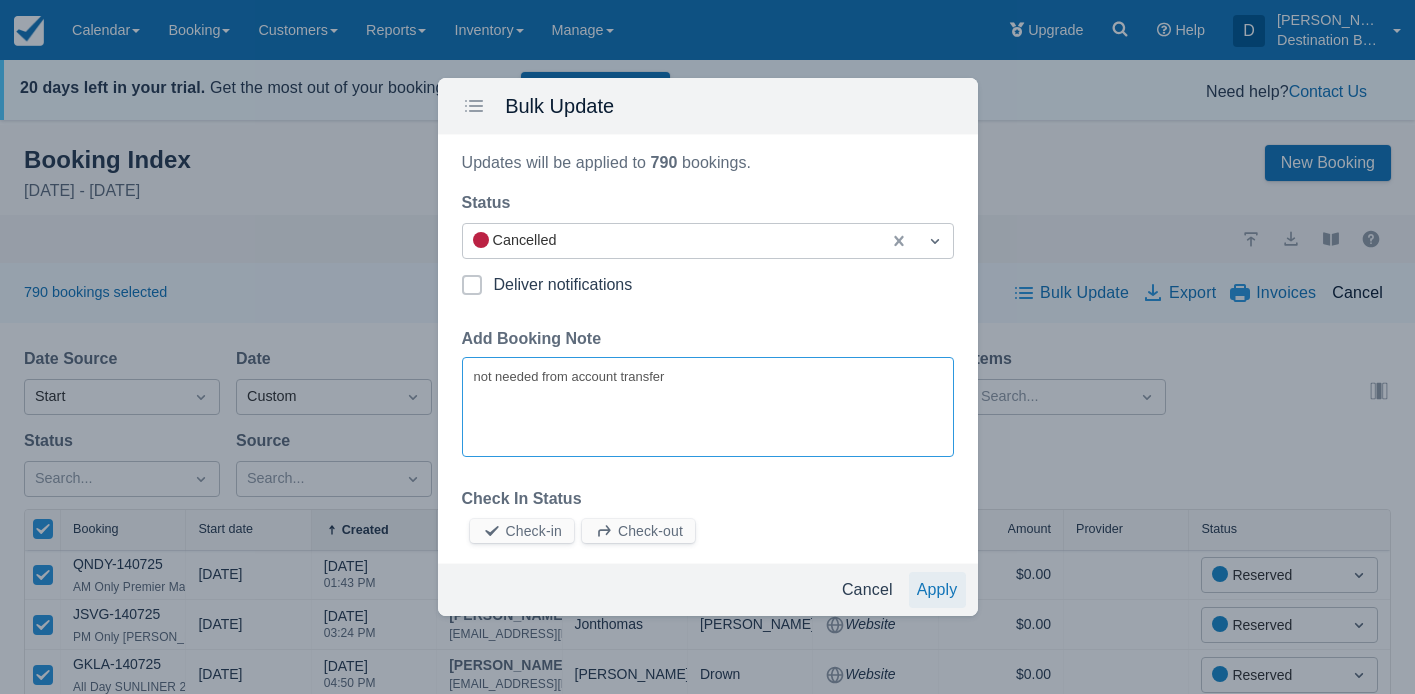 click on "Apply" at bounding box center (937, 590) 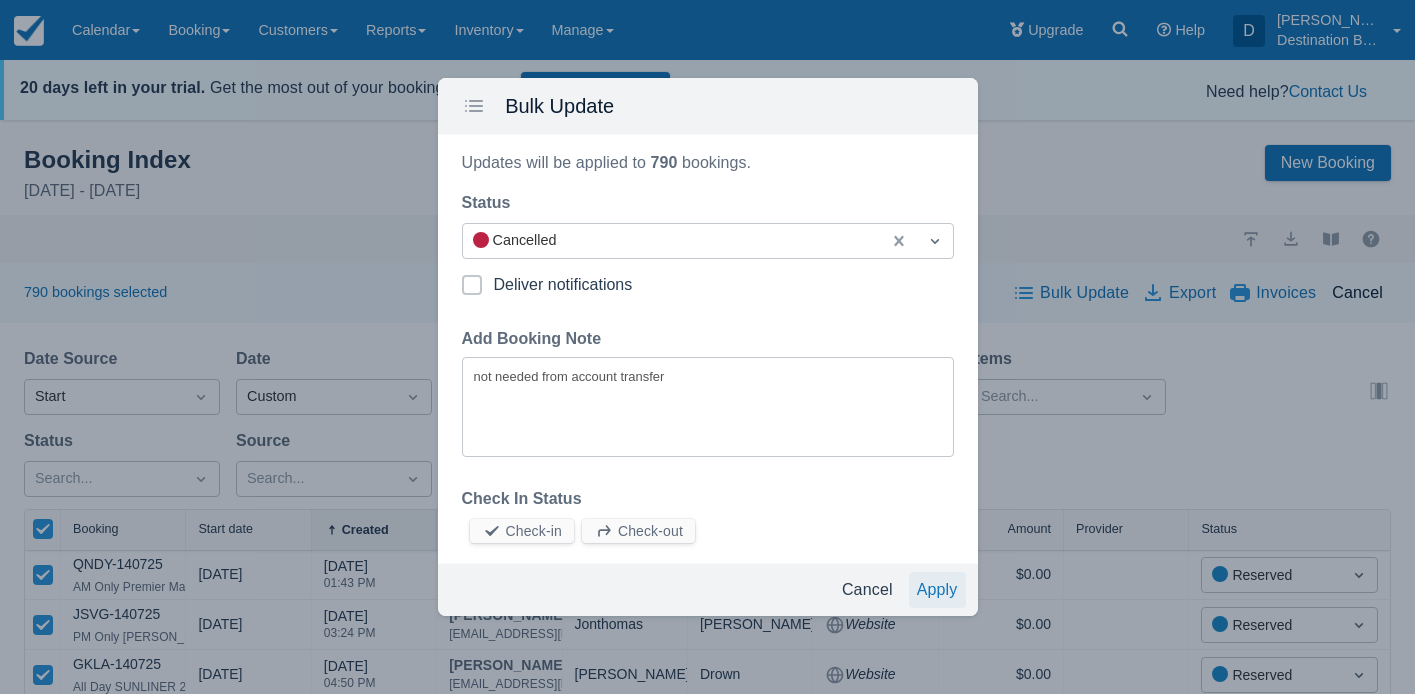 click on "Apply" at bounding box center [937, 590] 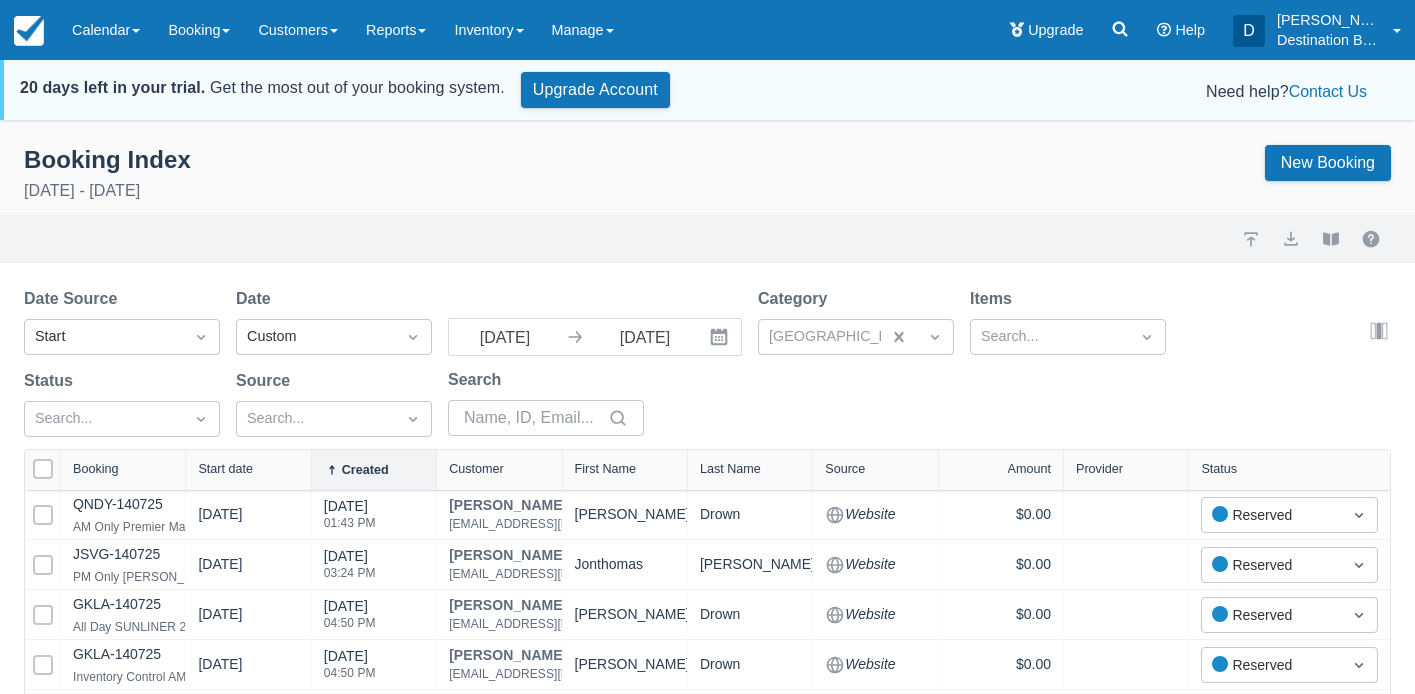 select on "100" 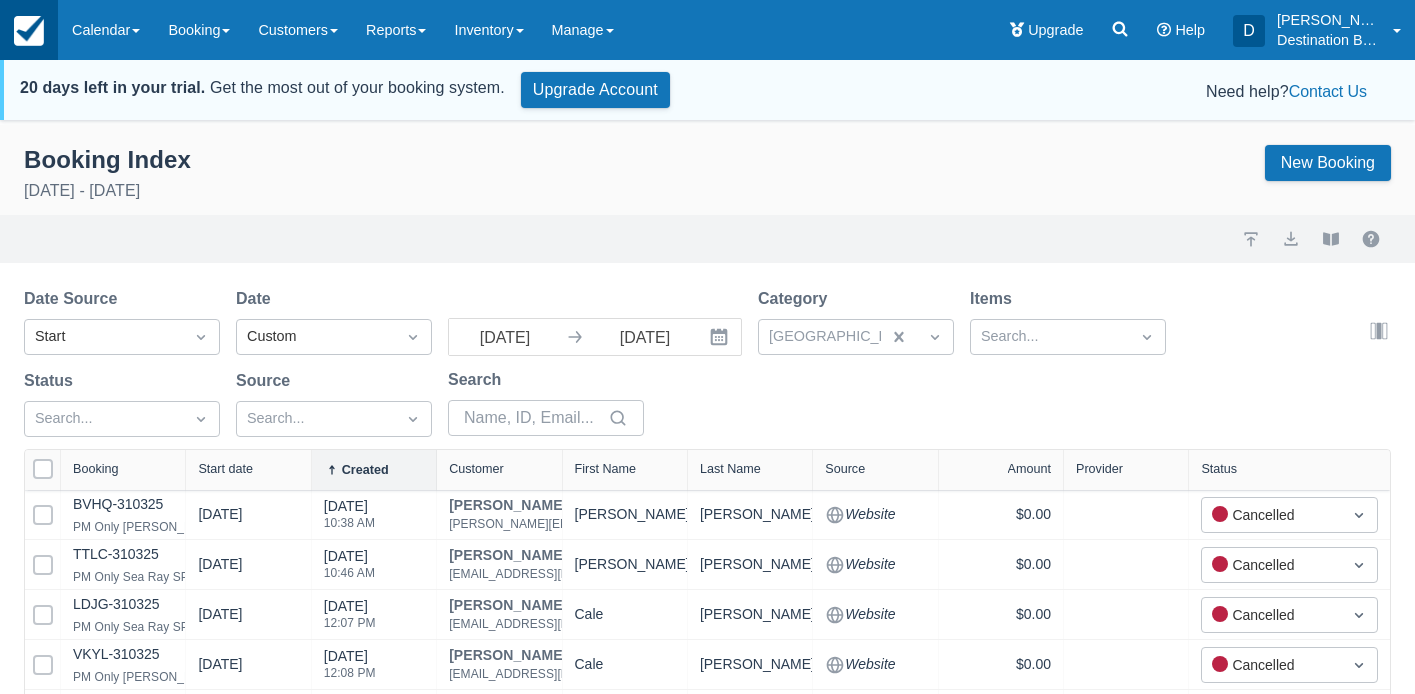 click at bounding box center (29, 31) 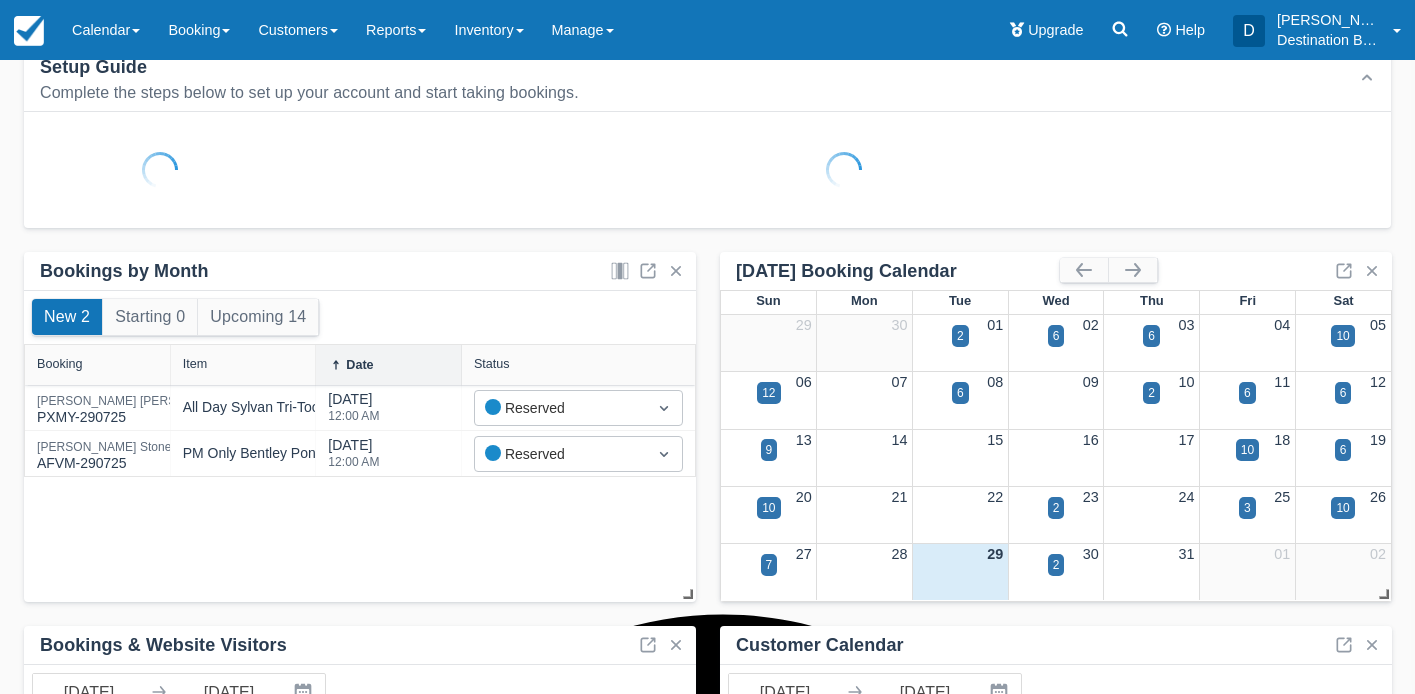scroll, scrollTop: 223, scrollLeft: 0, axis: vertical 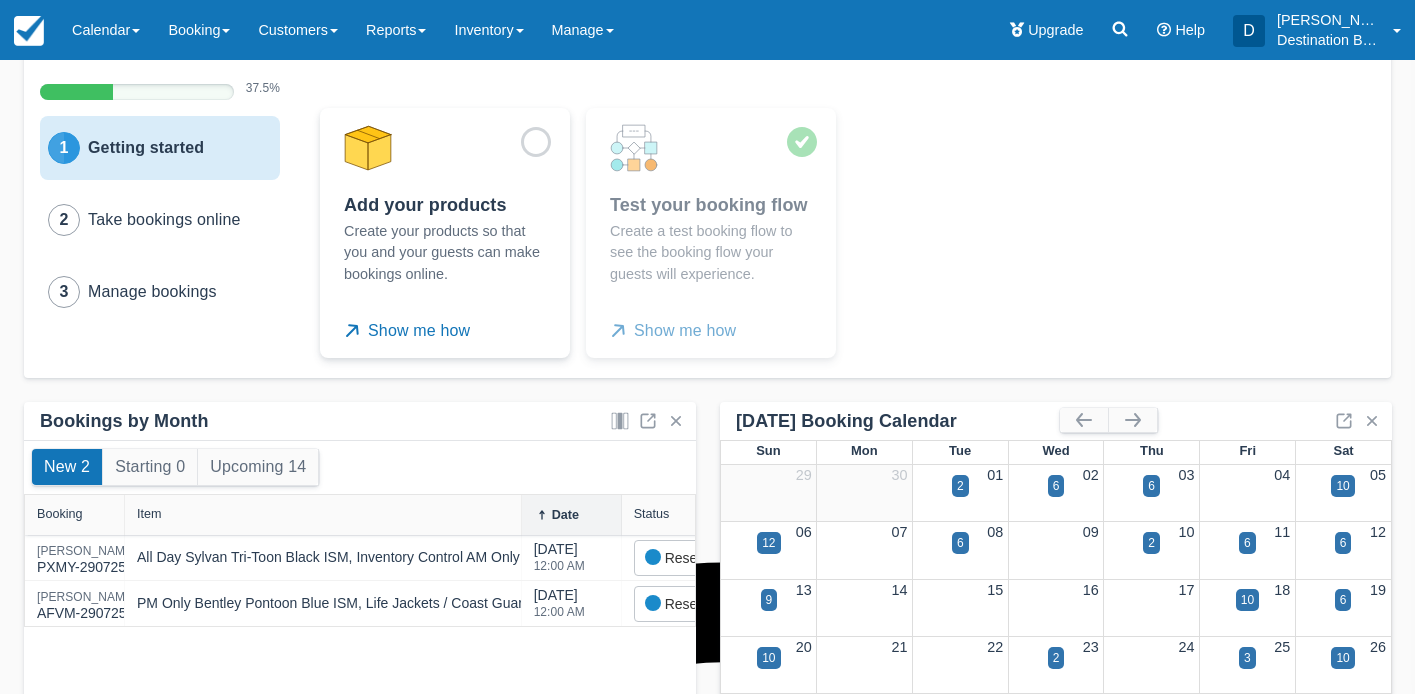 drag, startPoint x: 316, startPoint y: 524, endPoint x: 567, endPoint y: 533, distance: 251.1613 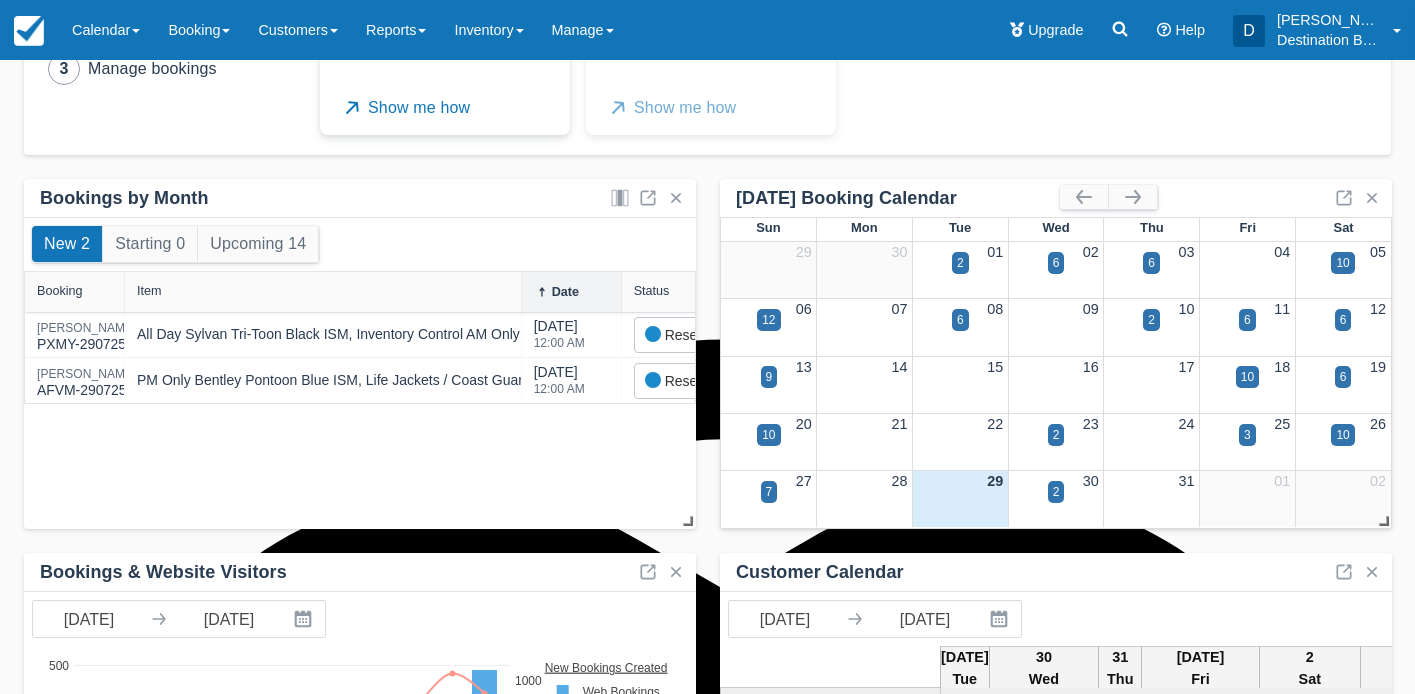 scroll, scrollTop: 691, scrollLeft: 0, axis: vertical 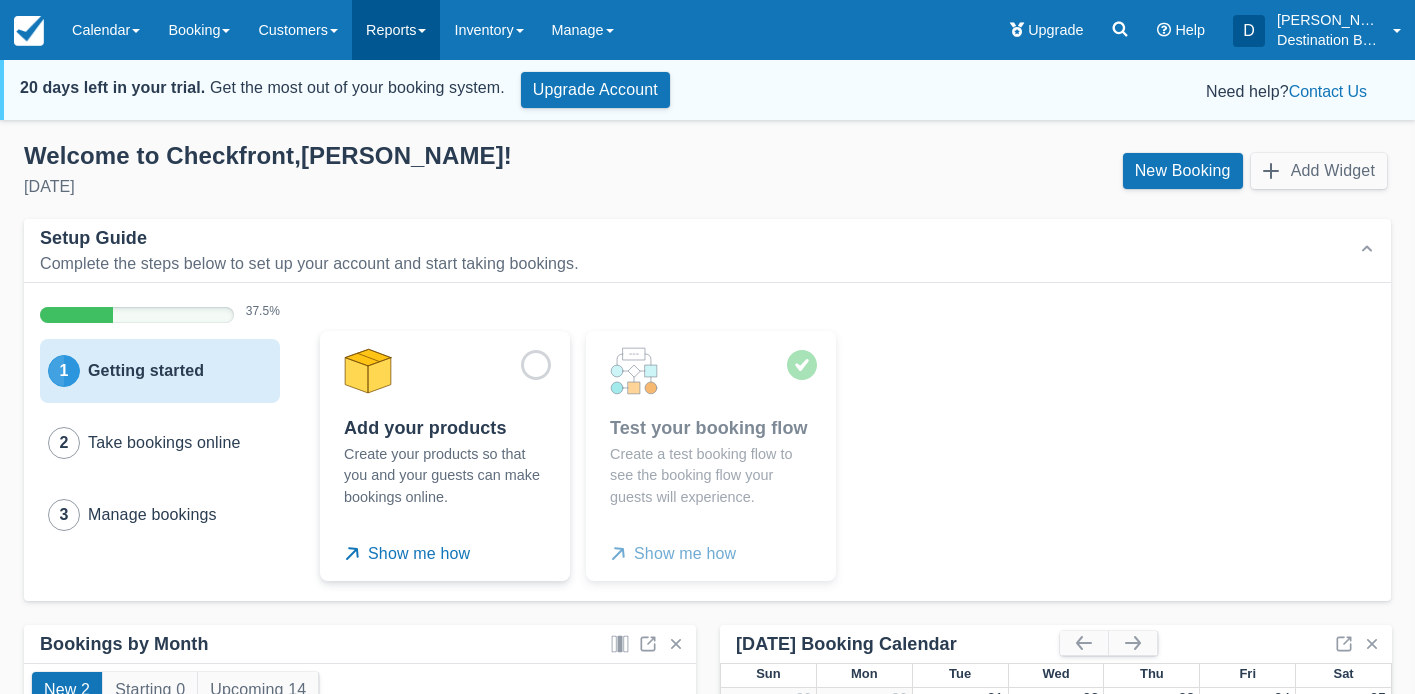 click on "Reports" at bounding box center (396, 30) 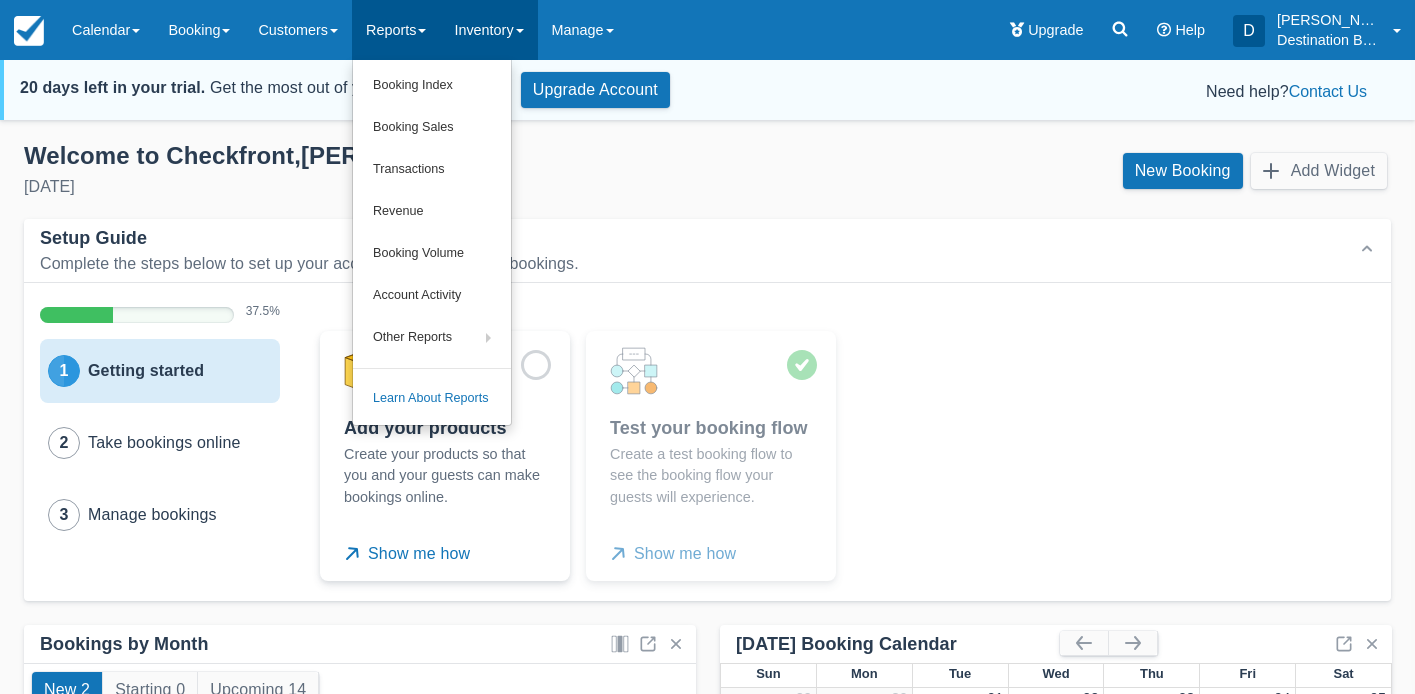 click on "Inventory" at bounding box center (488, 30) 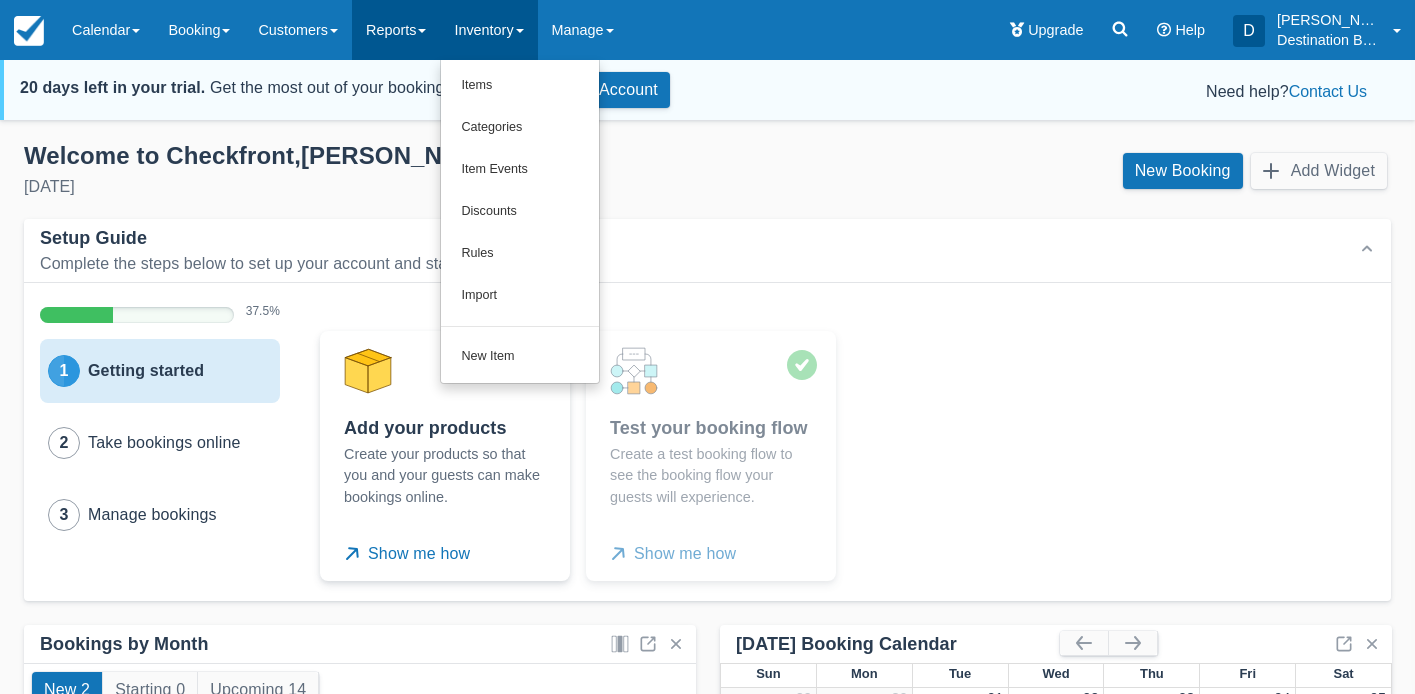 click on "Reports" at bounding box center [396, 30] 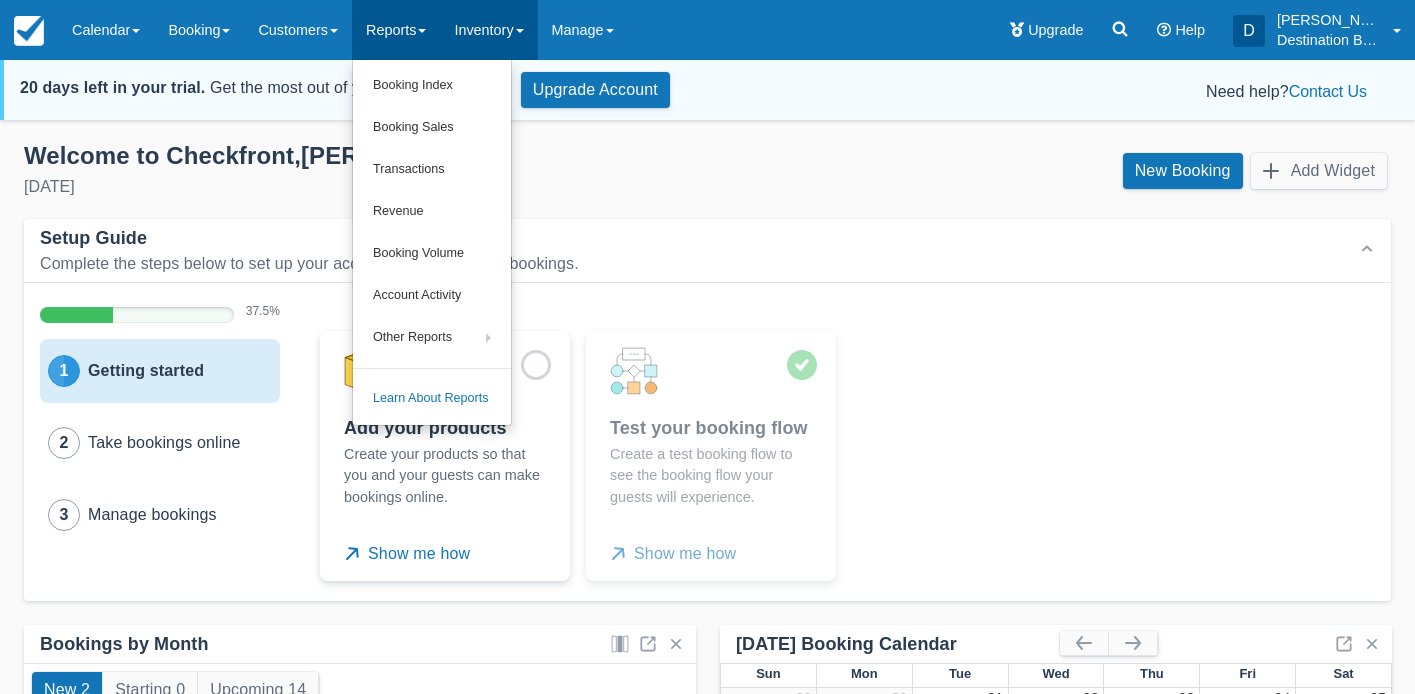 click on "Inventory" at bounding box center [488, 30] 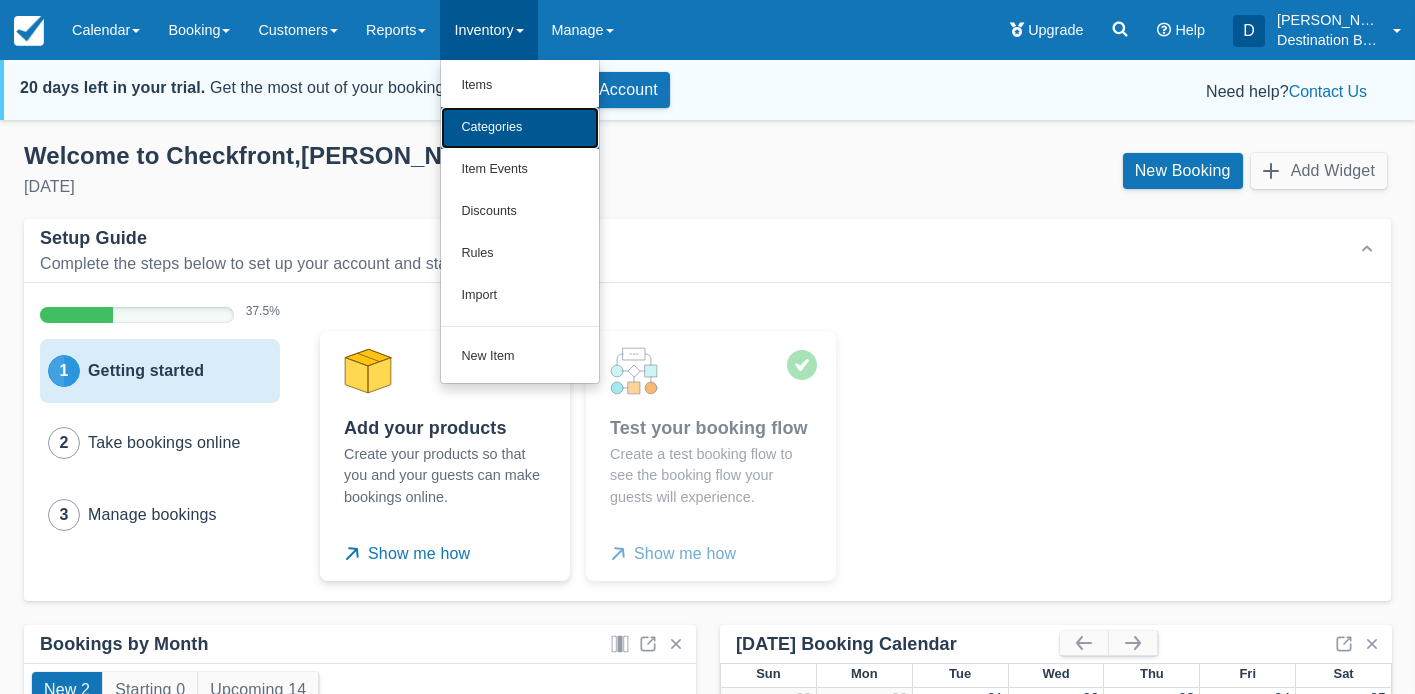 click on "Categories" at bounding box center (520, 128) 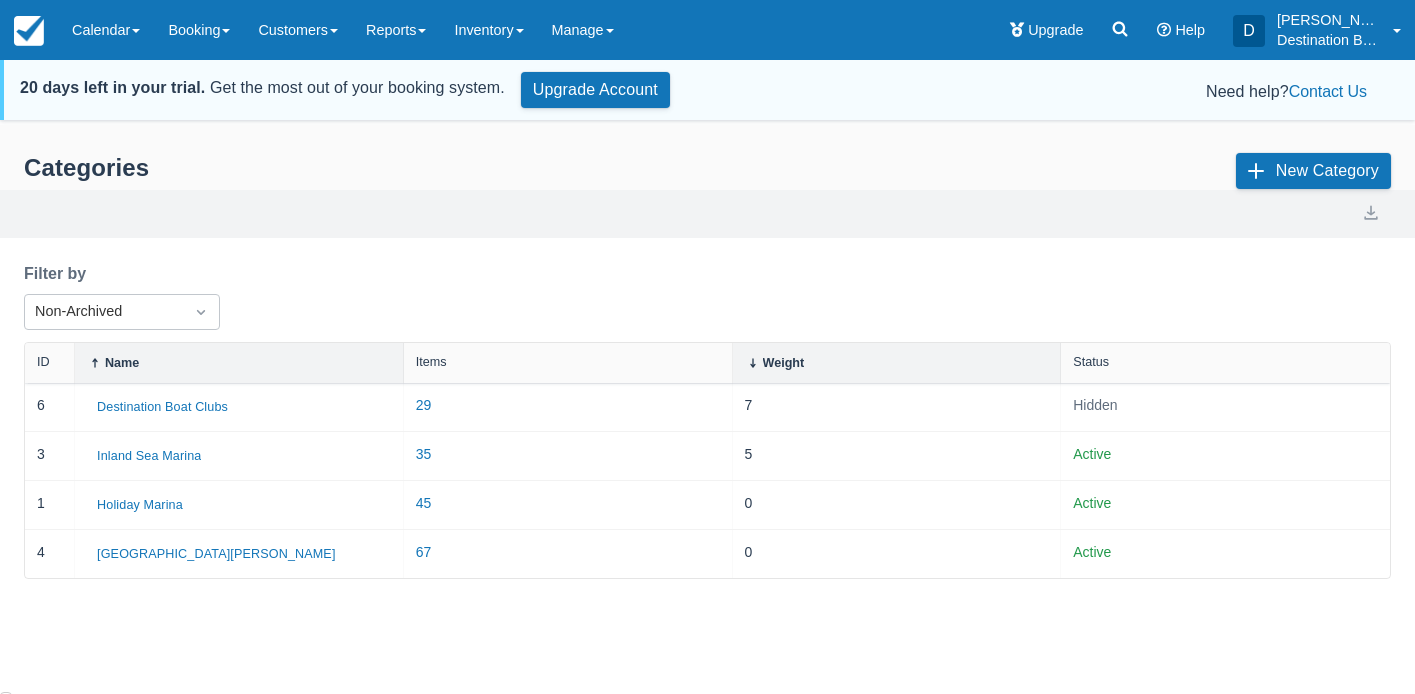 scroll, scrollTop: 0, scrollLeft: 0, axis: both 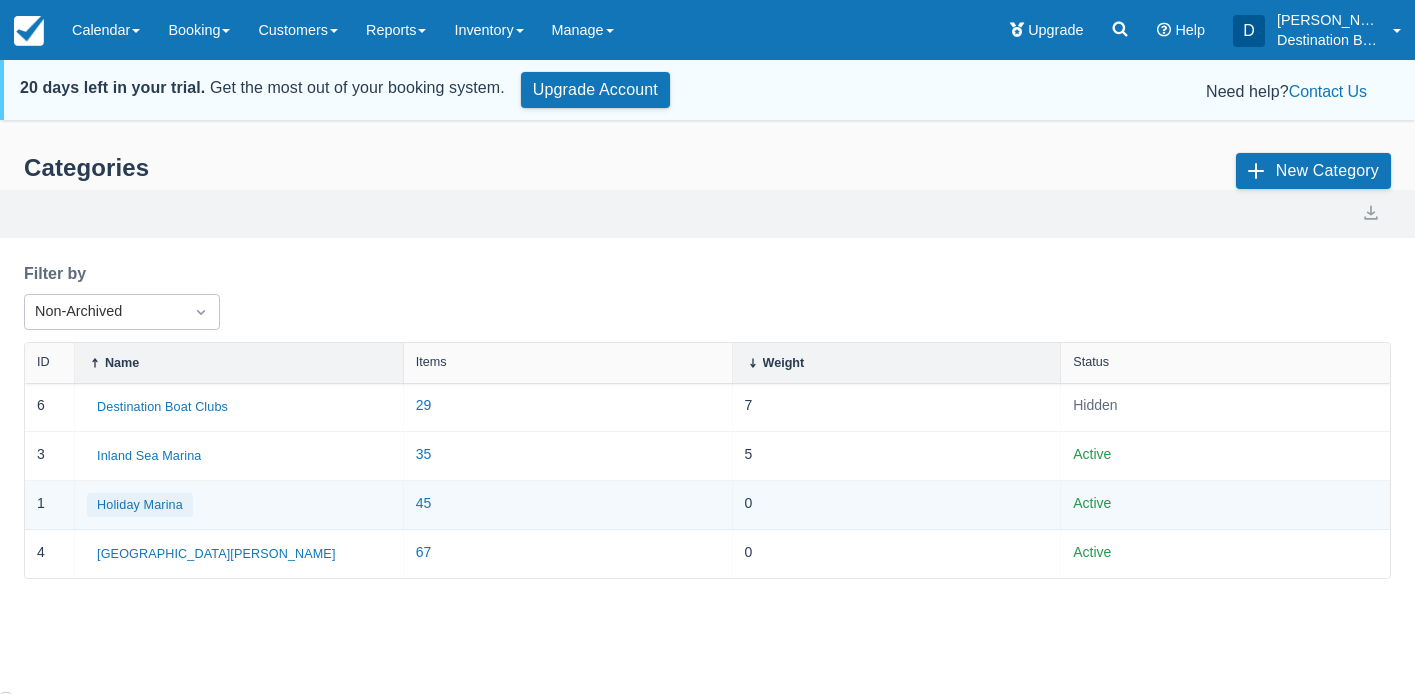 click on "Holiday Marina" at bounding box center (140, 505) 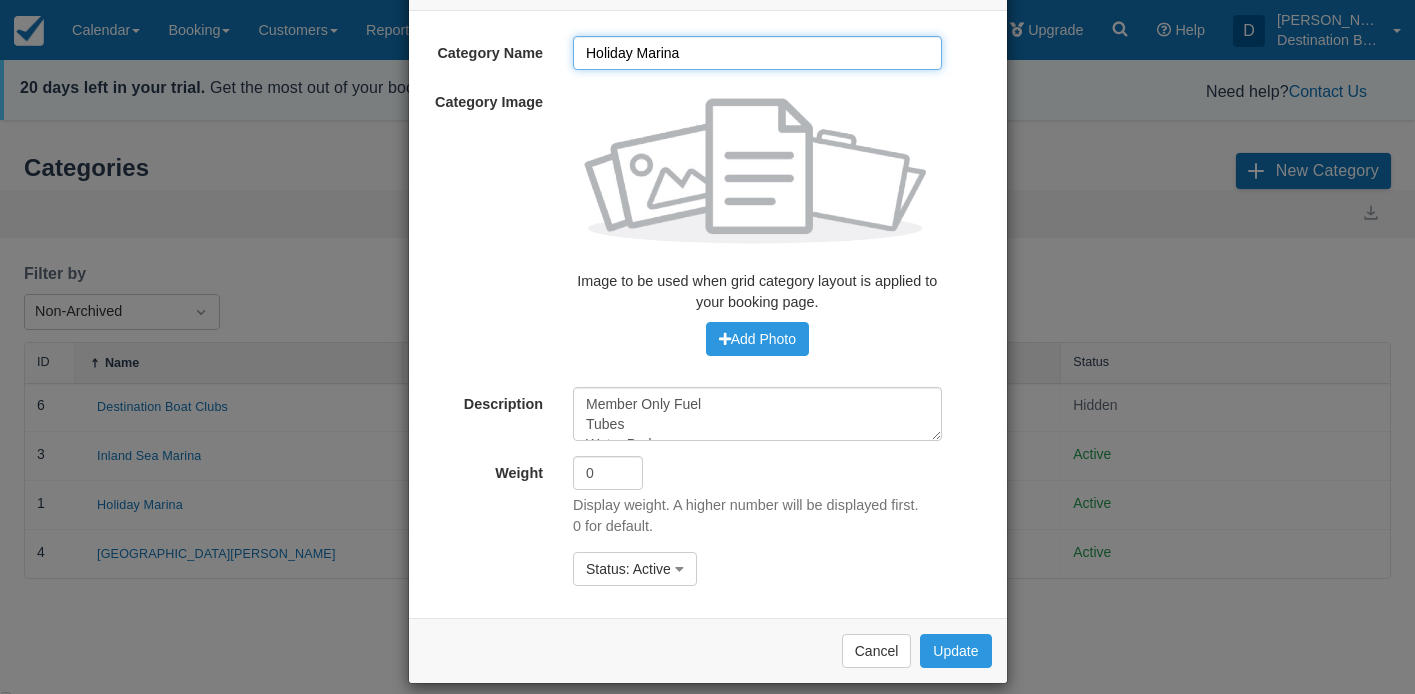 scroll, scrollTop: 139, scrollLeft: 0, axis: vertical 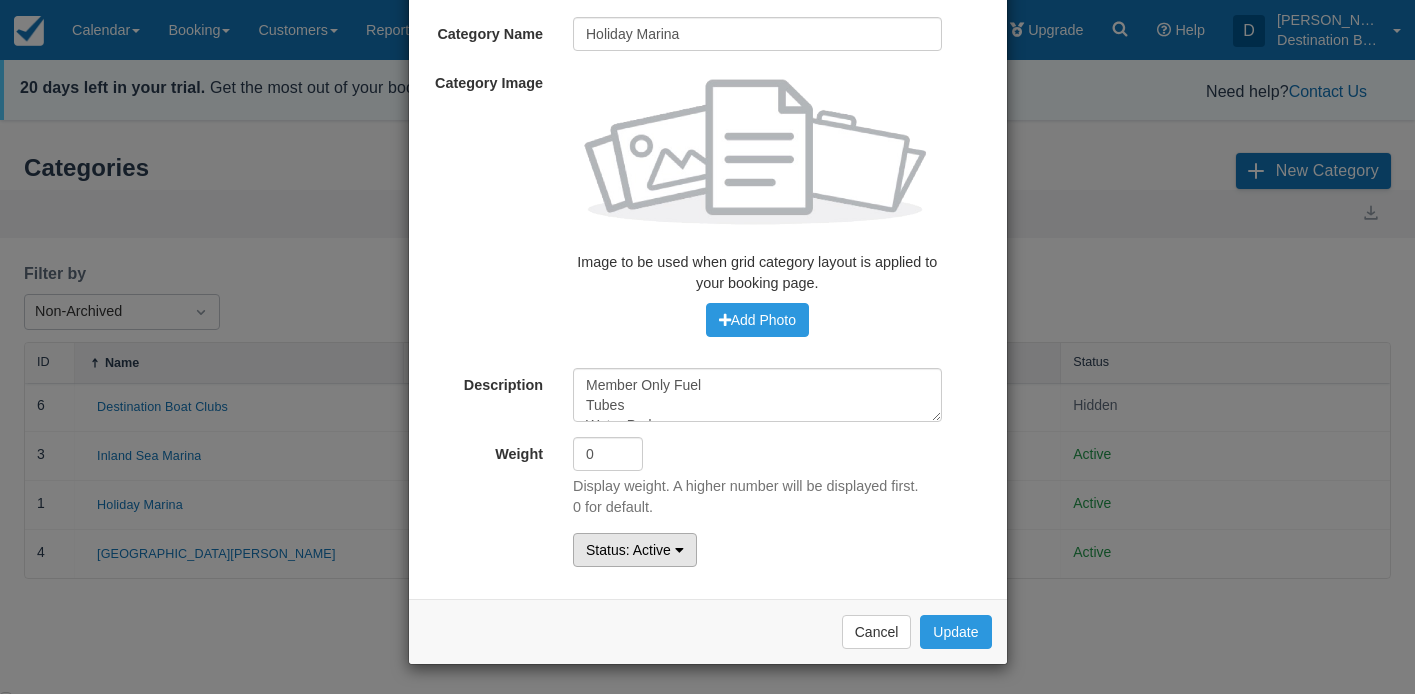 drag, startPoint x: 637, startPoint y: 535, endPoint x: 642, endPoint y: 546, distance: 12.083046 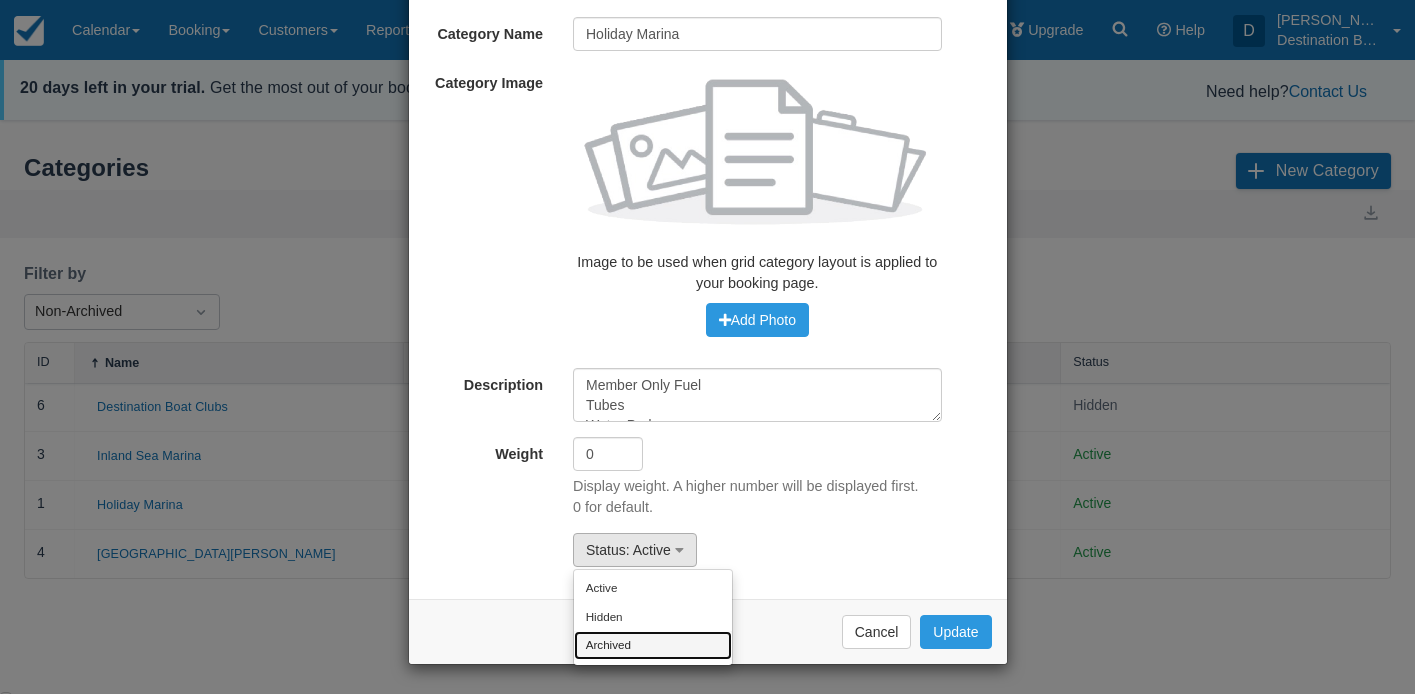 click on "Archived" at bounding box center (653, 645) 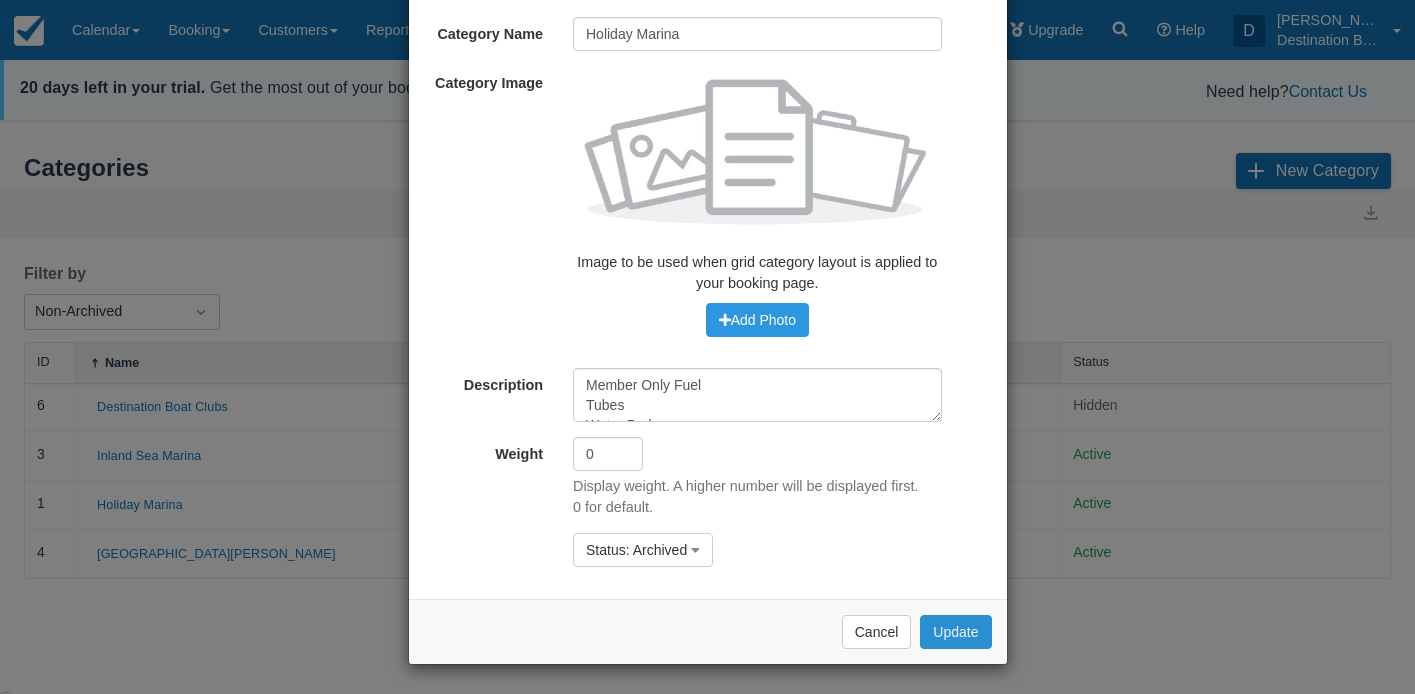 click on "Update" at bounding box center [955, 632] 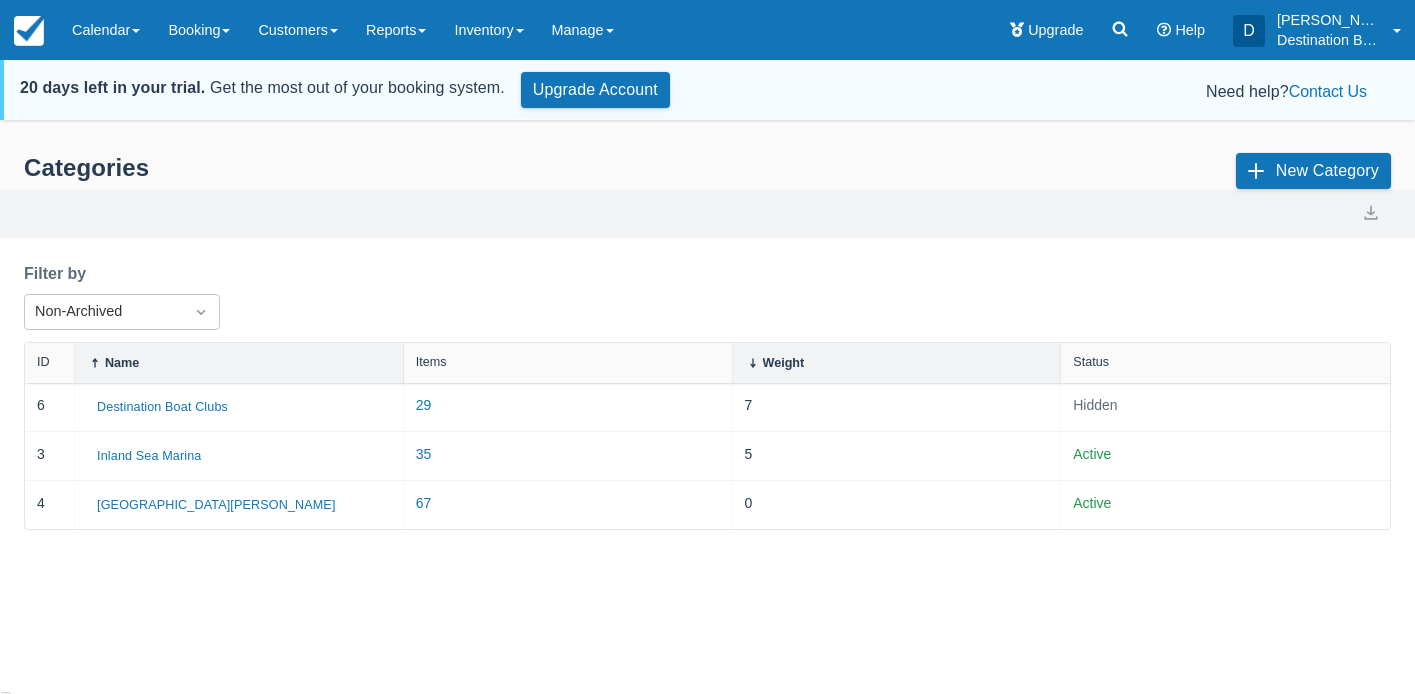 scroll, scrollTop: 0, scrollLeft: 0, axis: both 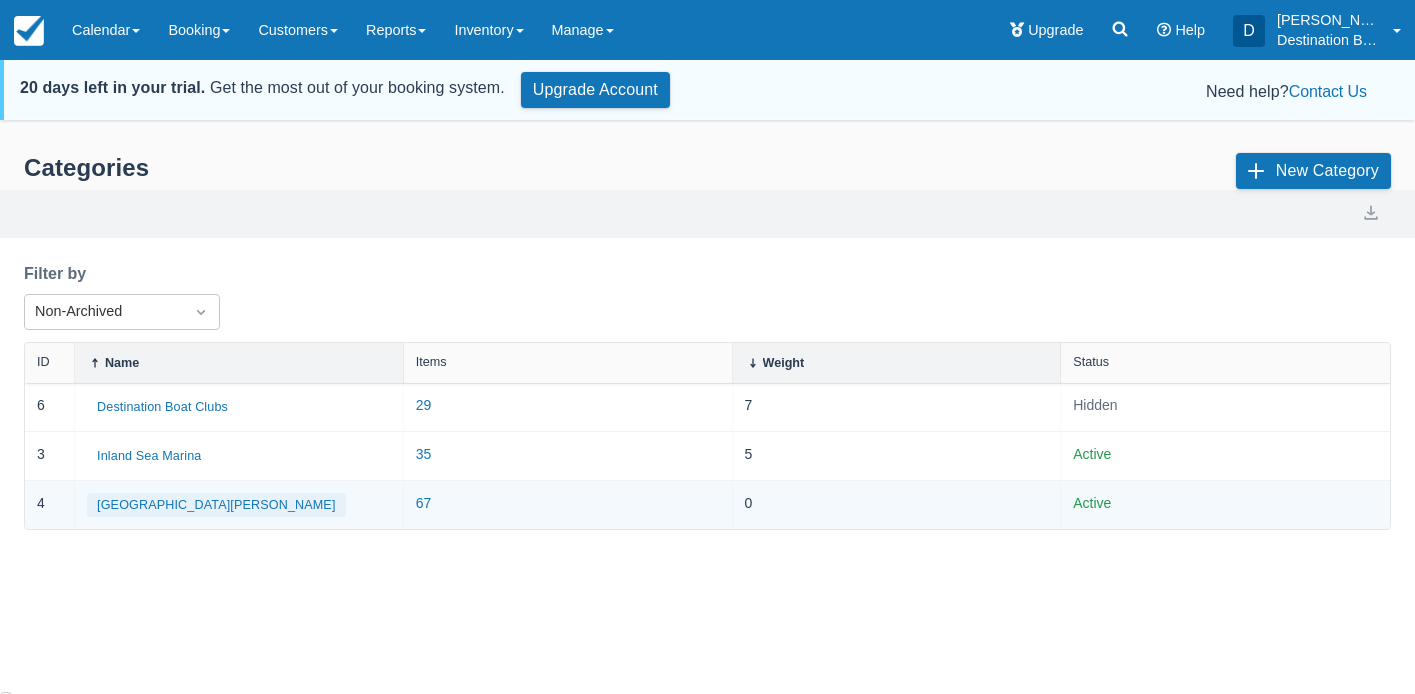 click on "[GEOGRAPHIC_DATA][PERSON_NAME]" at bounding box center [216, 505] 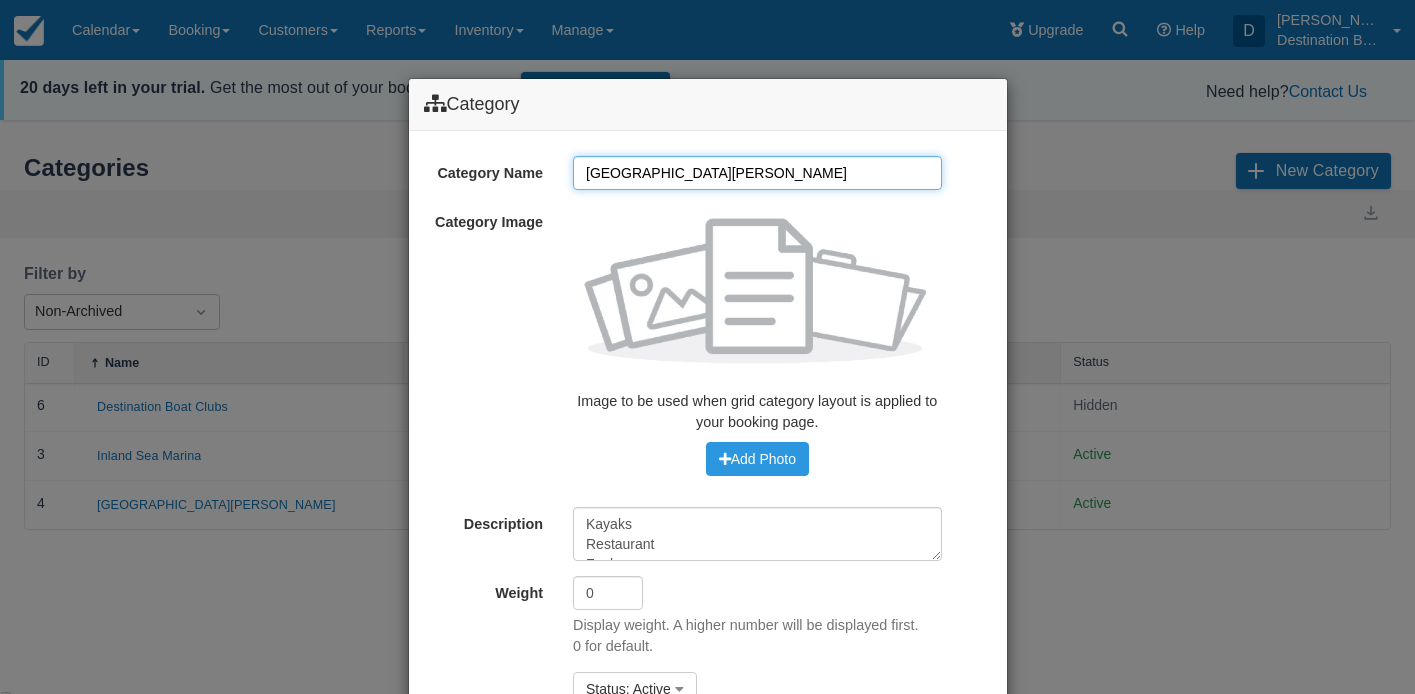 scroll, scrollTop: 60, scrollLeft: 0, axis: vertical 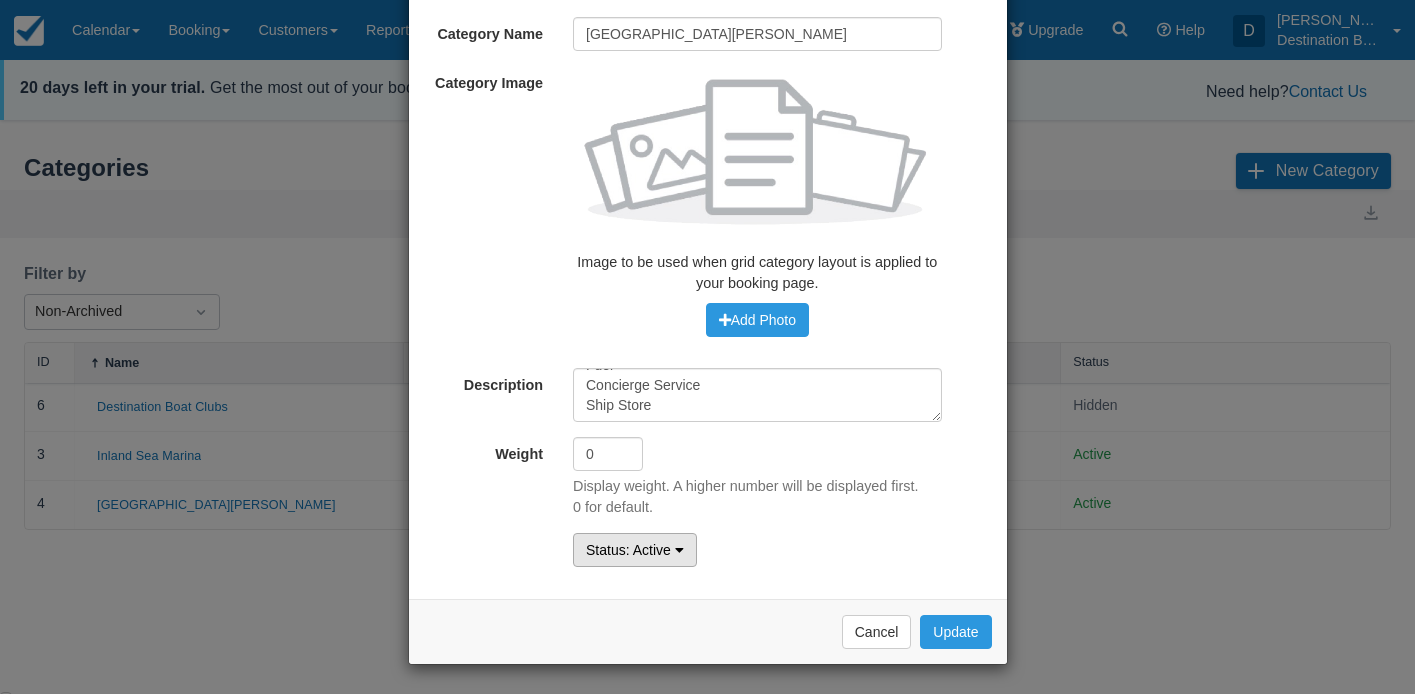 click on ": Active" at bounding box center (648, 550) 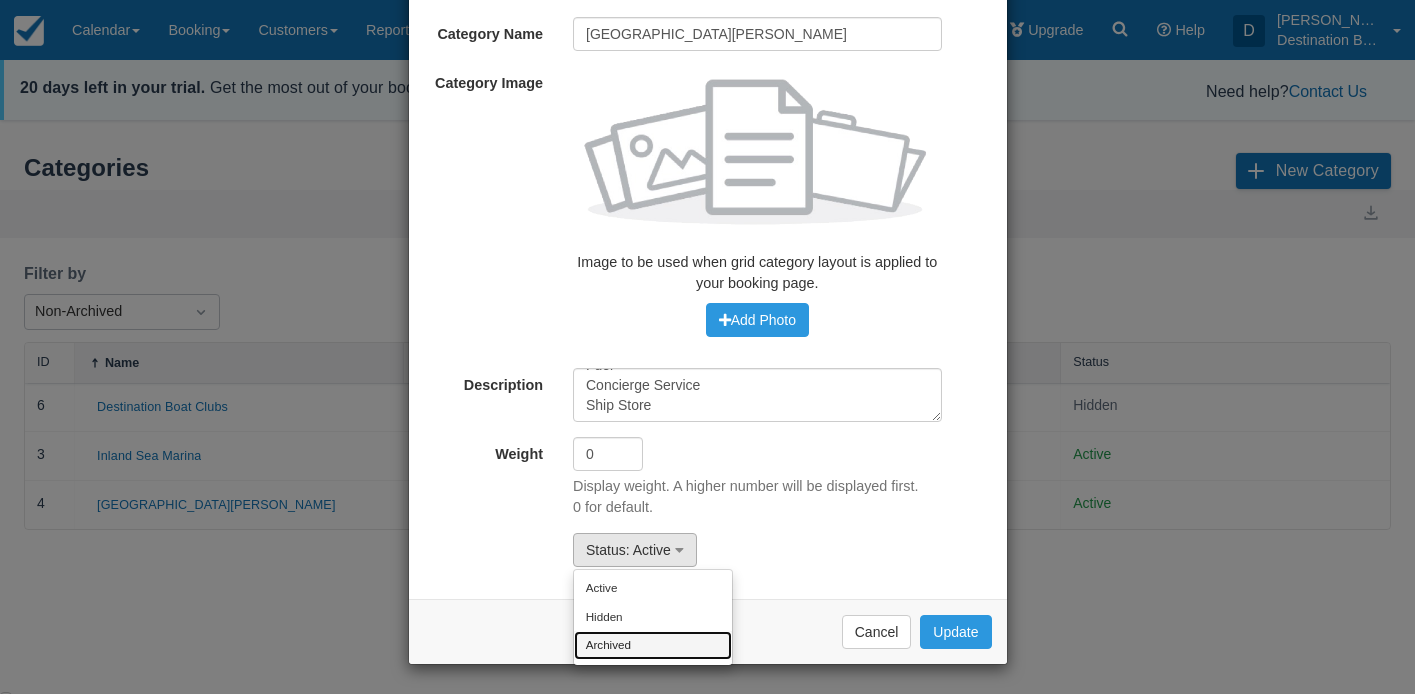 click on "Archived" at bounding box center [653, 645] 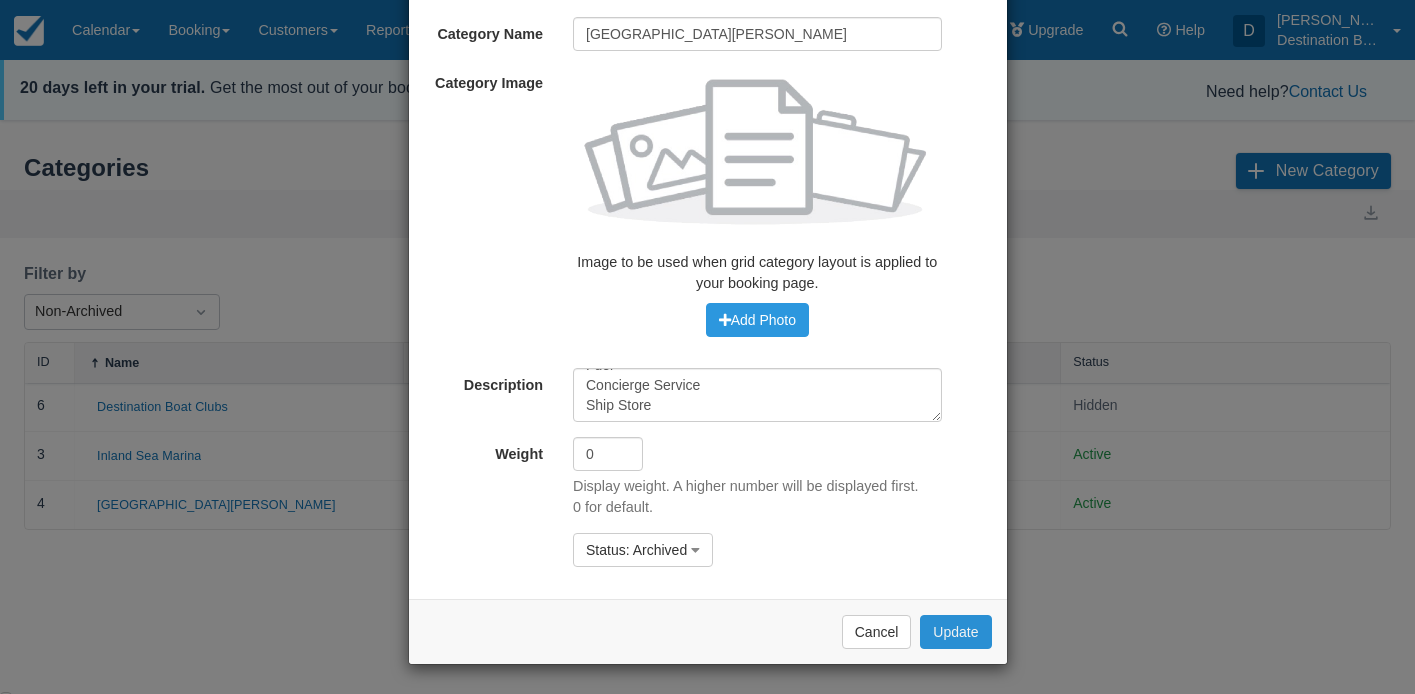 click on "Update" at bounding box center (955, 632) 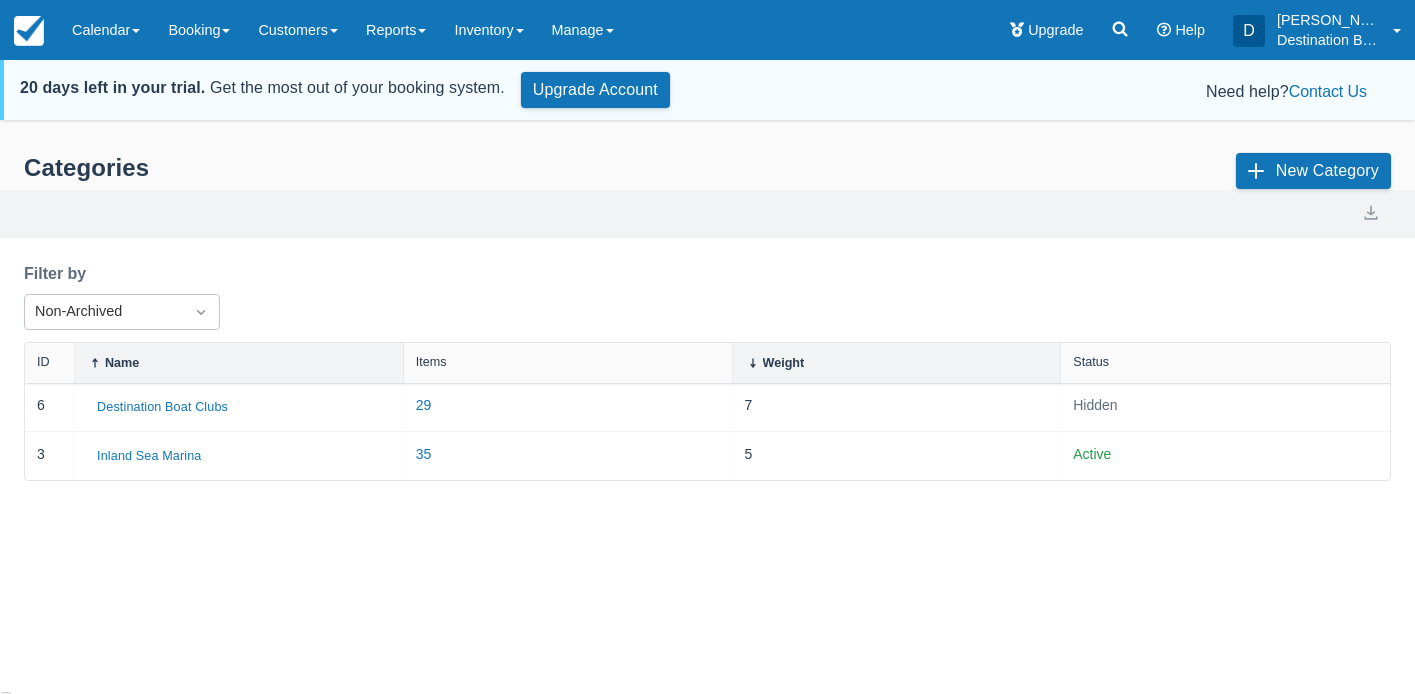 scroll, scrollTop: 0, scrollLeft: 0, axis: both 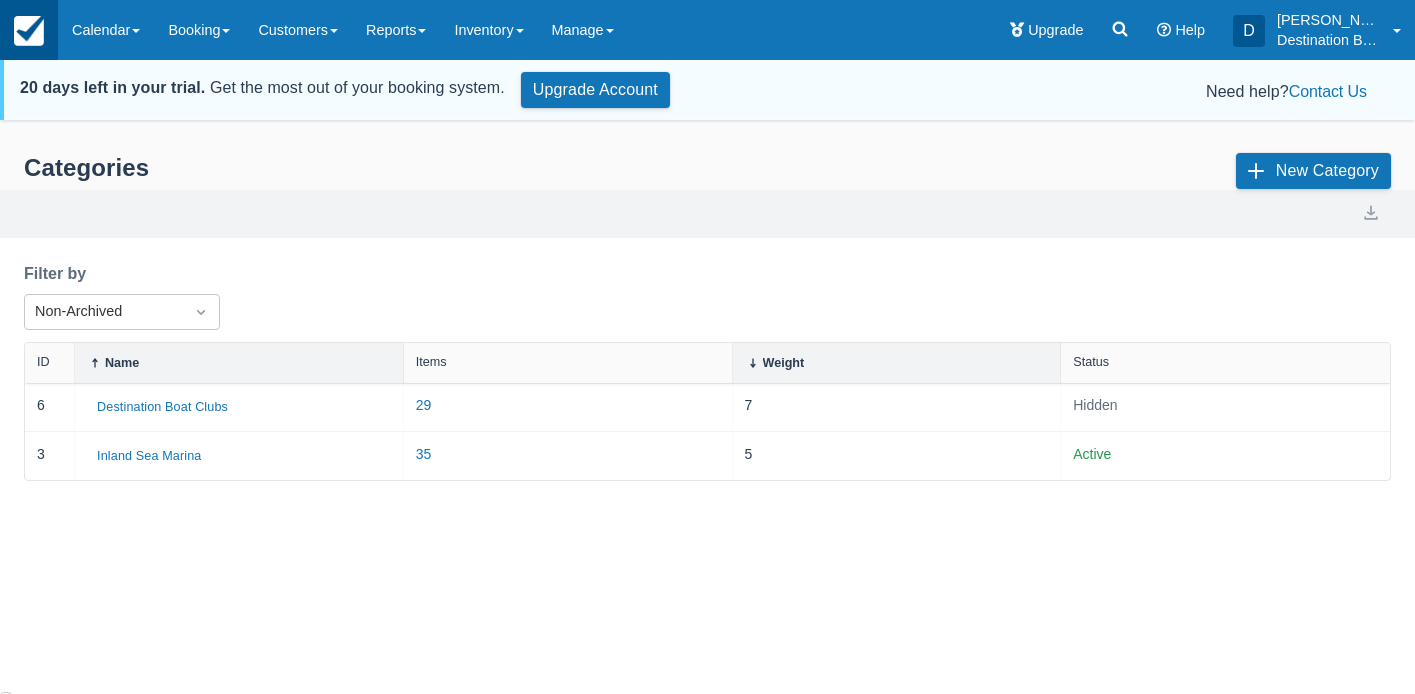 click at bounding box center (29, 31) 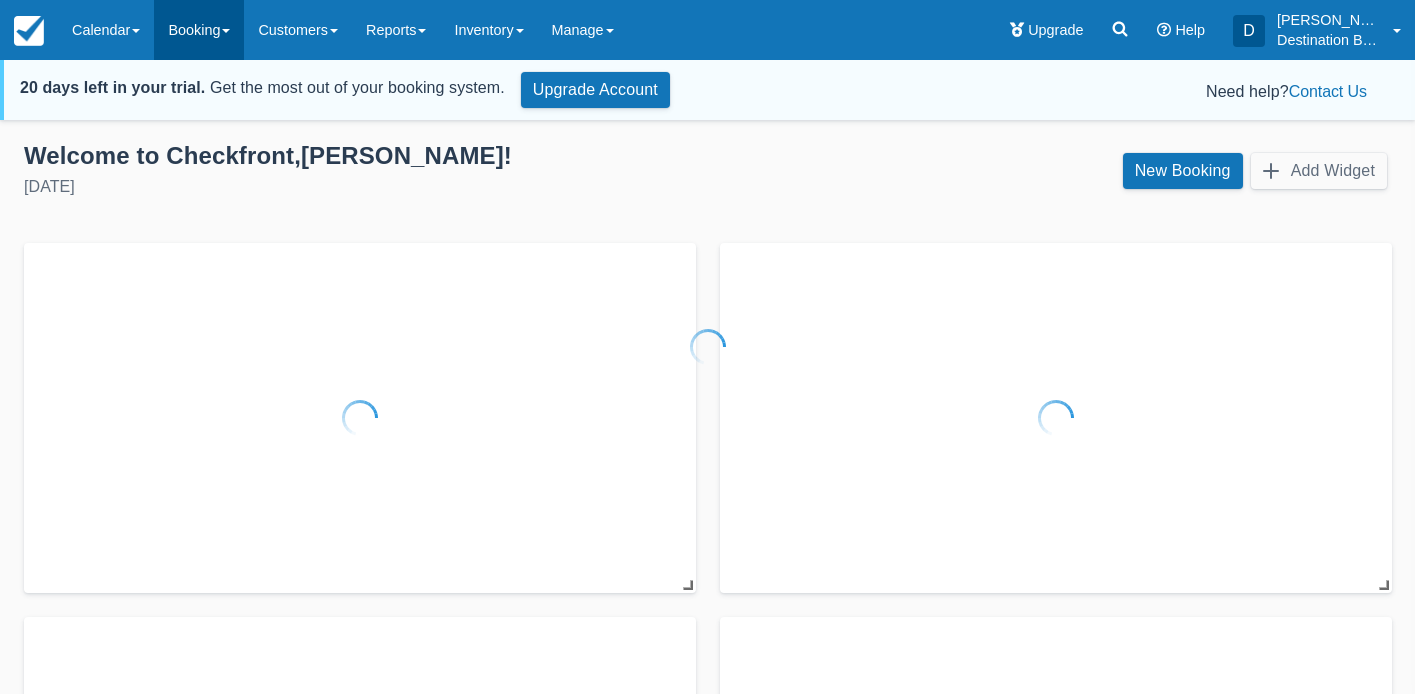 scroll, scrollTop: 0, scrollLeft: 0, axis: both 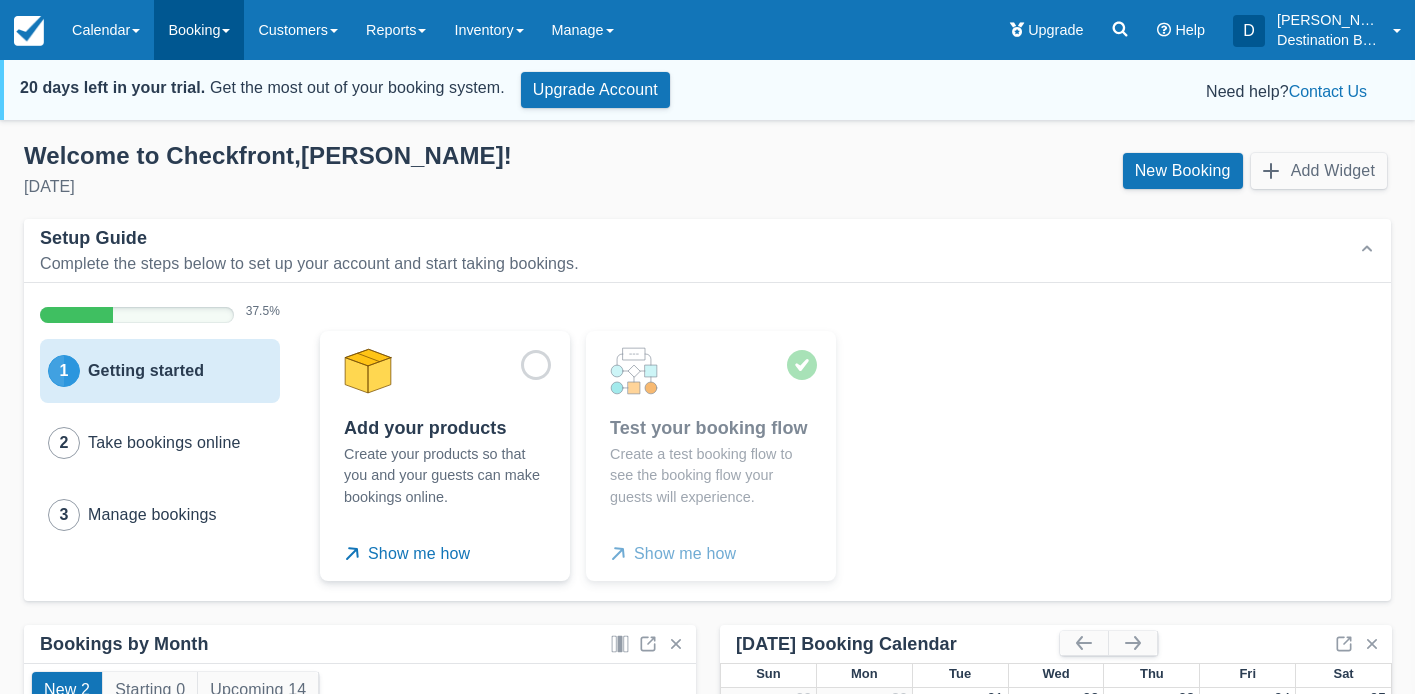 click on "Booking" at bounding box center [199, 30] 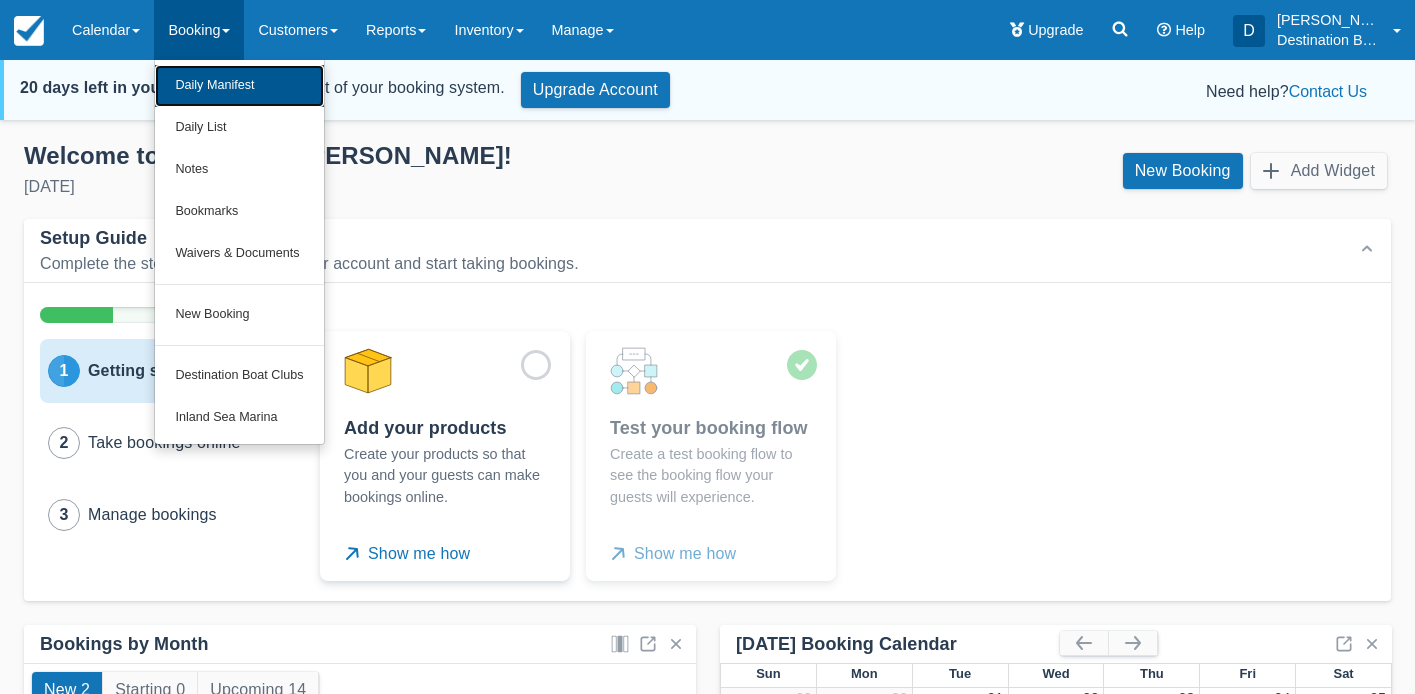 drag, startPoint x: 259, startPoint y: 71, endPoint x: 277, endPoint y: 71, distance: 18 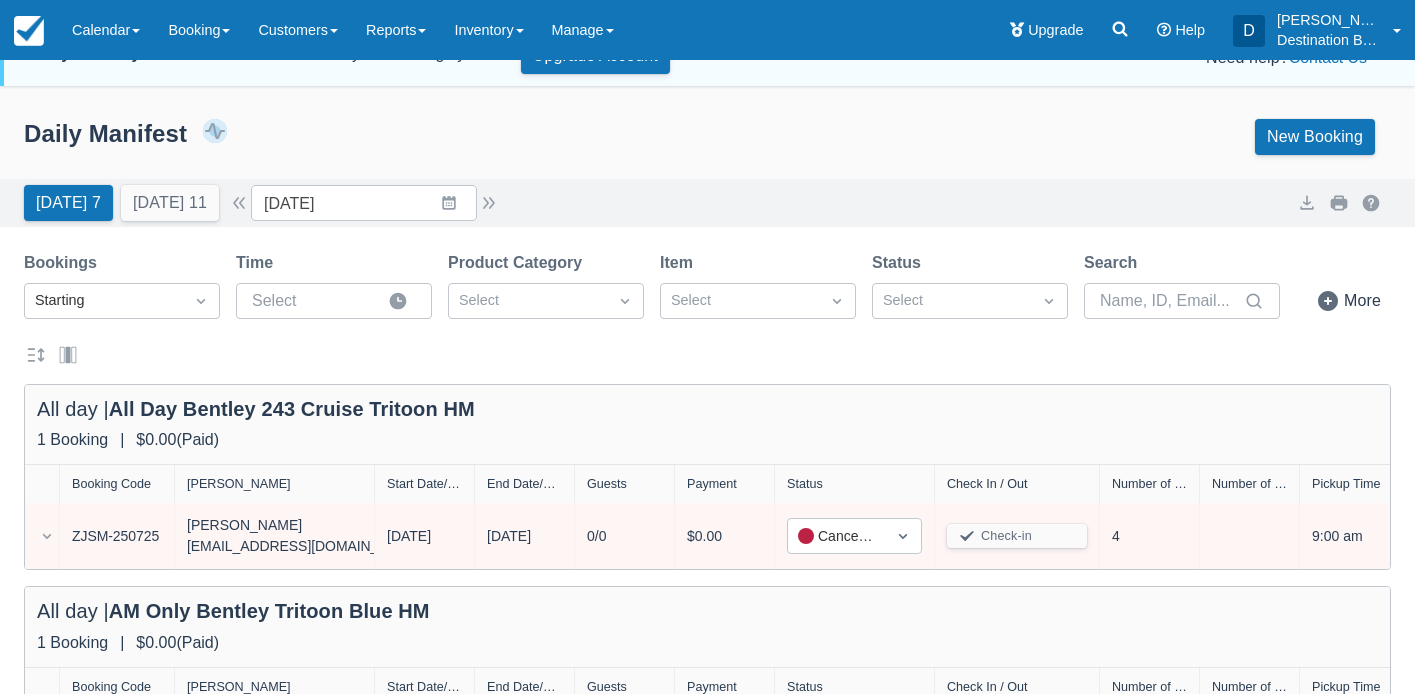 scroll, scrollTop: 0, scrollLeft: 0, axis: both 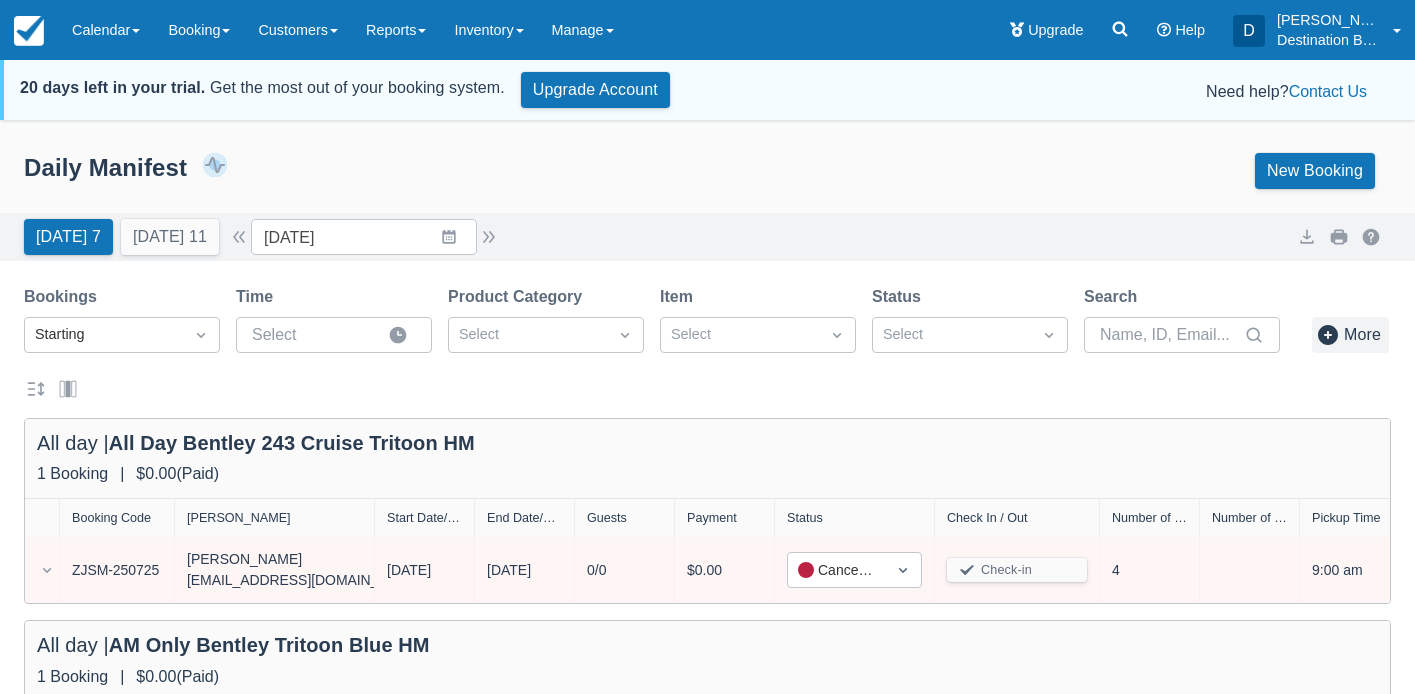 click on "More" at bounding box center (1350, 335) 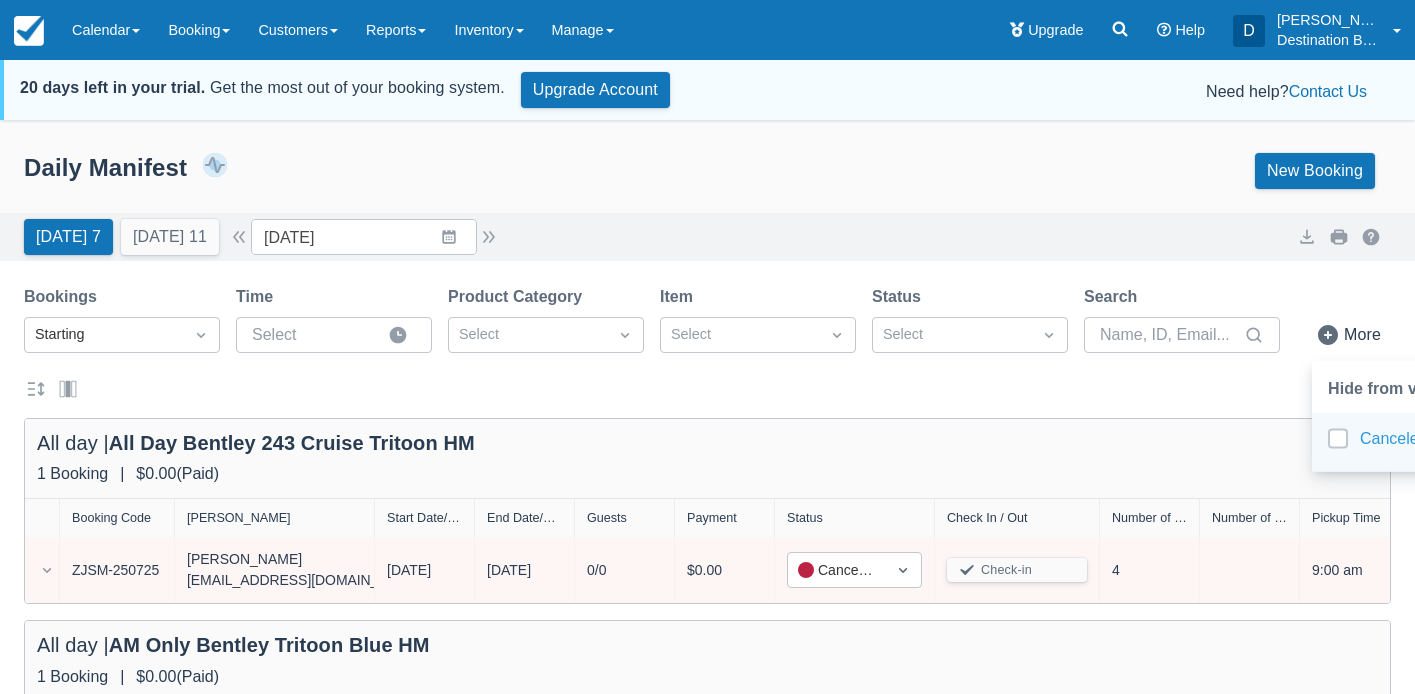 click at bounding box center [1338, 447] 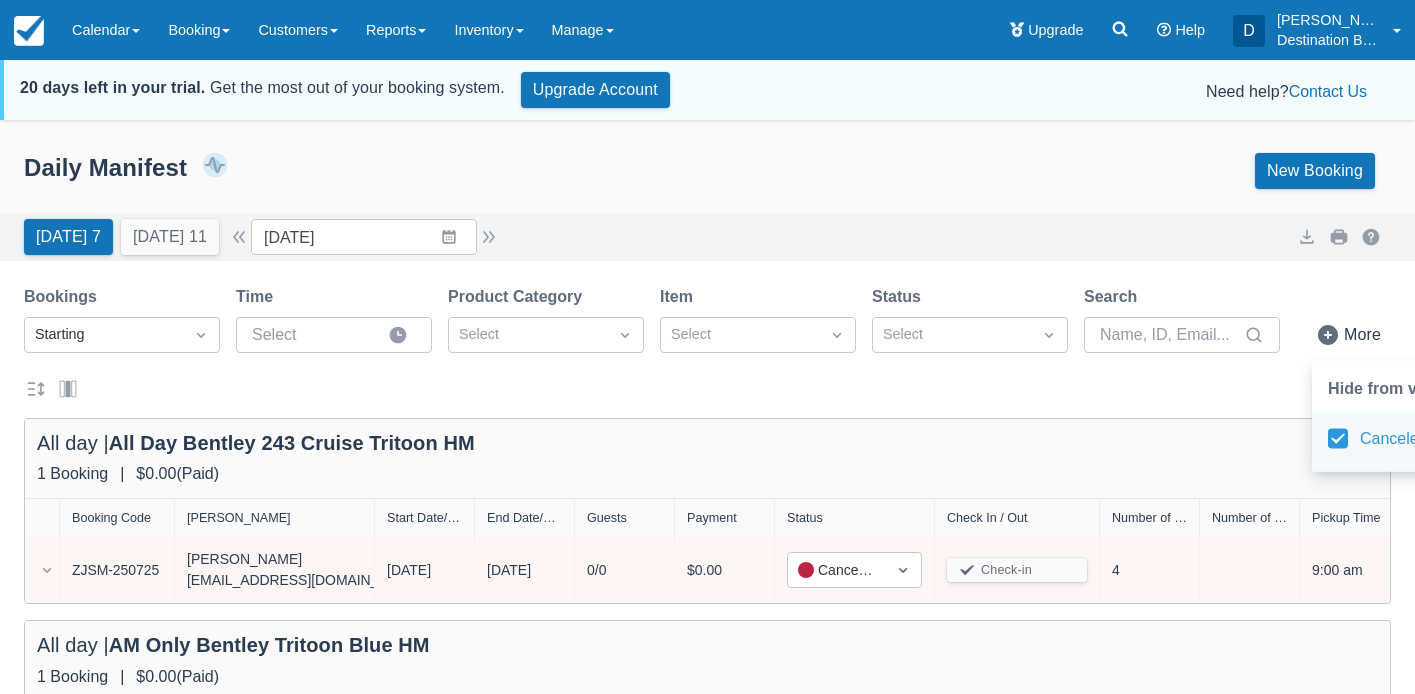 checkbox on "true" 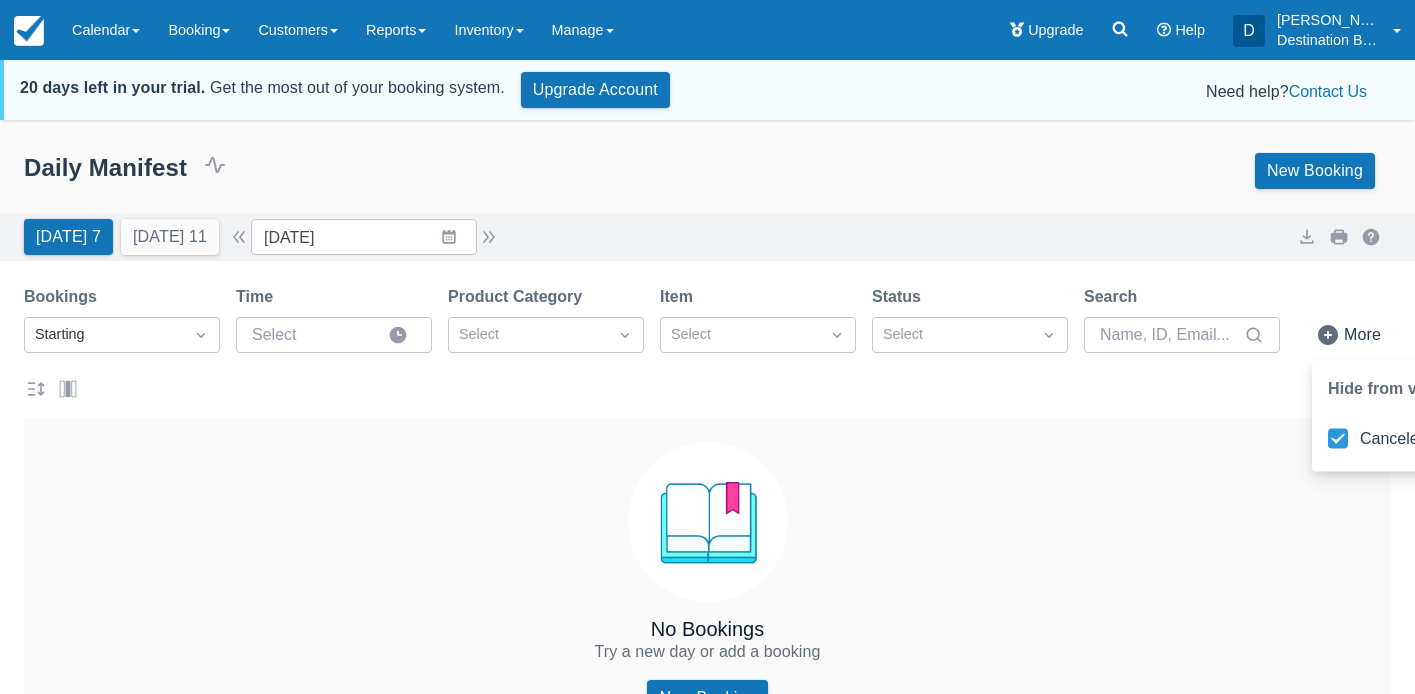drag, startPoint x: 839, startPoint y: 263, endPoint x: 825, endPoint y: 263, distance: 14 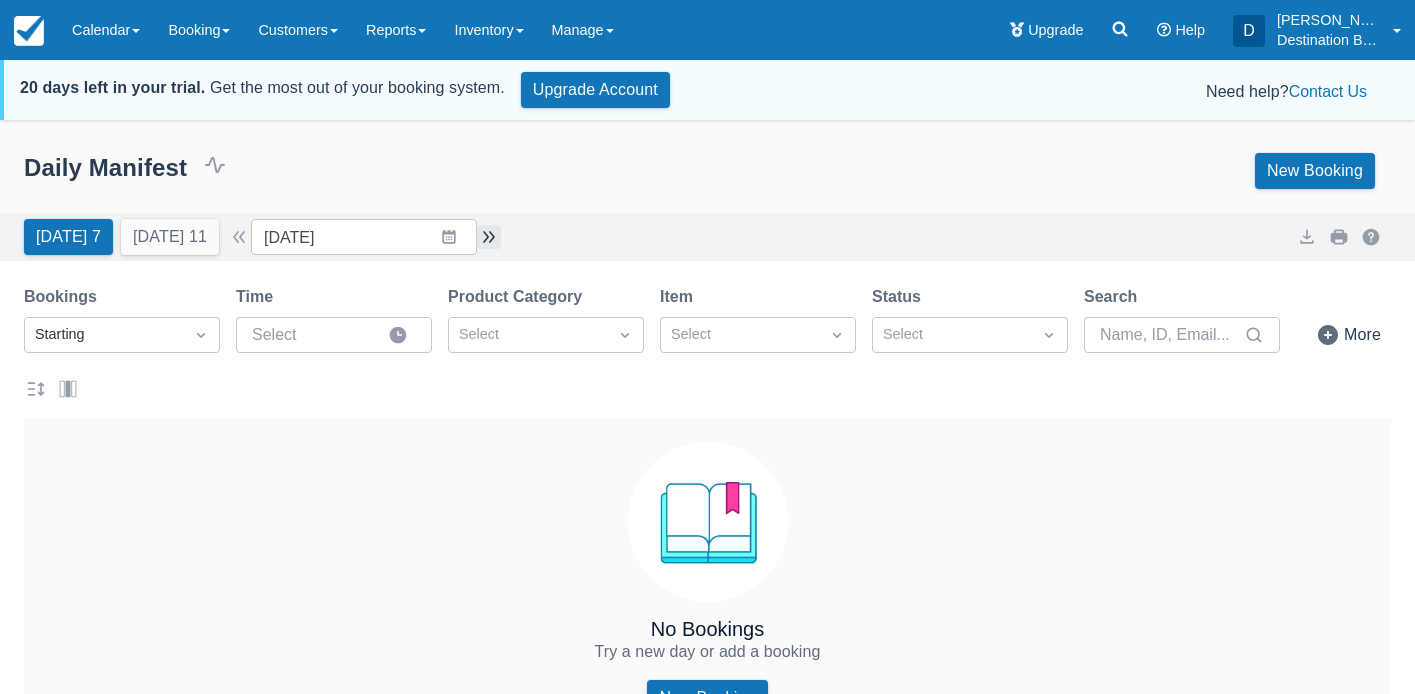 click at bounding box center (489, 237) 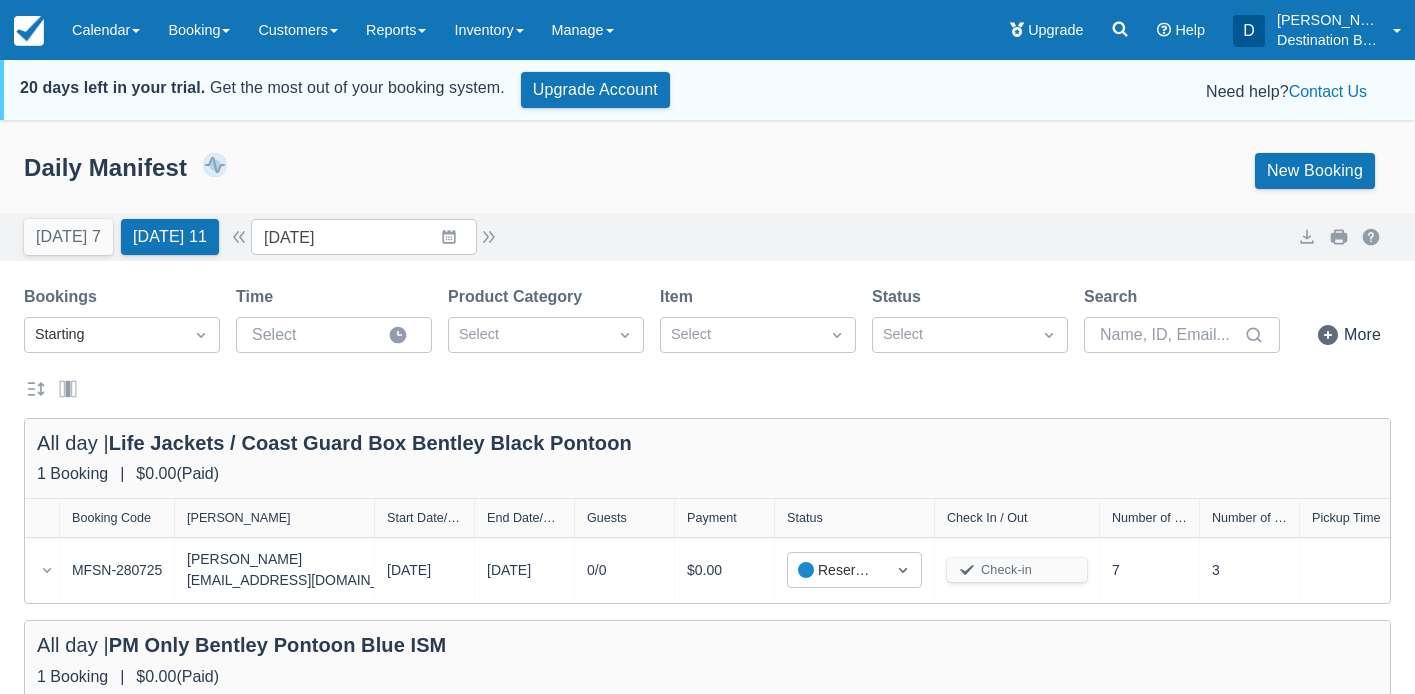 drag, startPoint x: 197, startPoint y: 40, endPoint x: 201, endPoint y: 59, distance: 19.416489 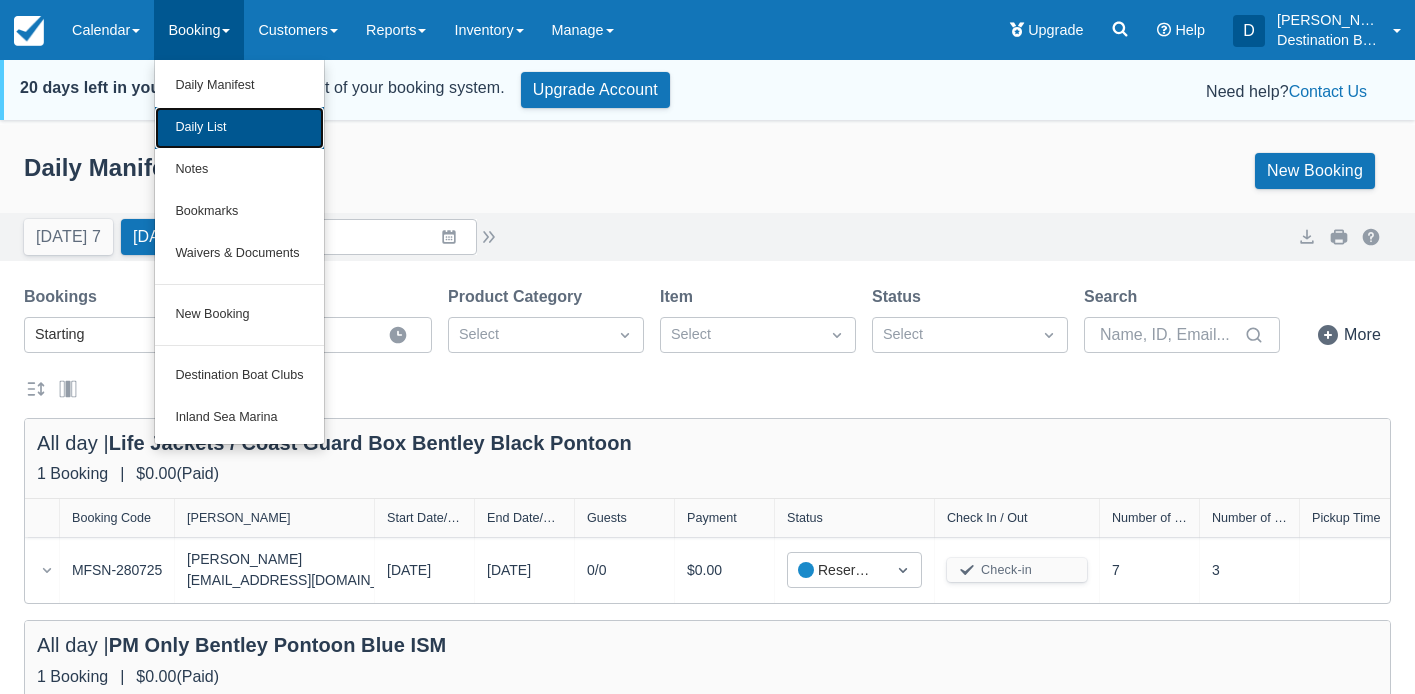 click on "Daily List" at bounding box center (239, 128) 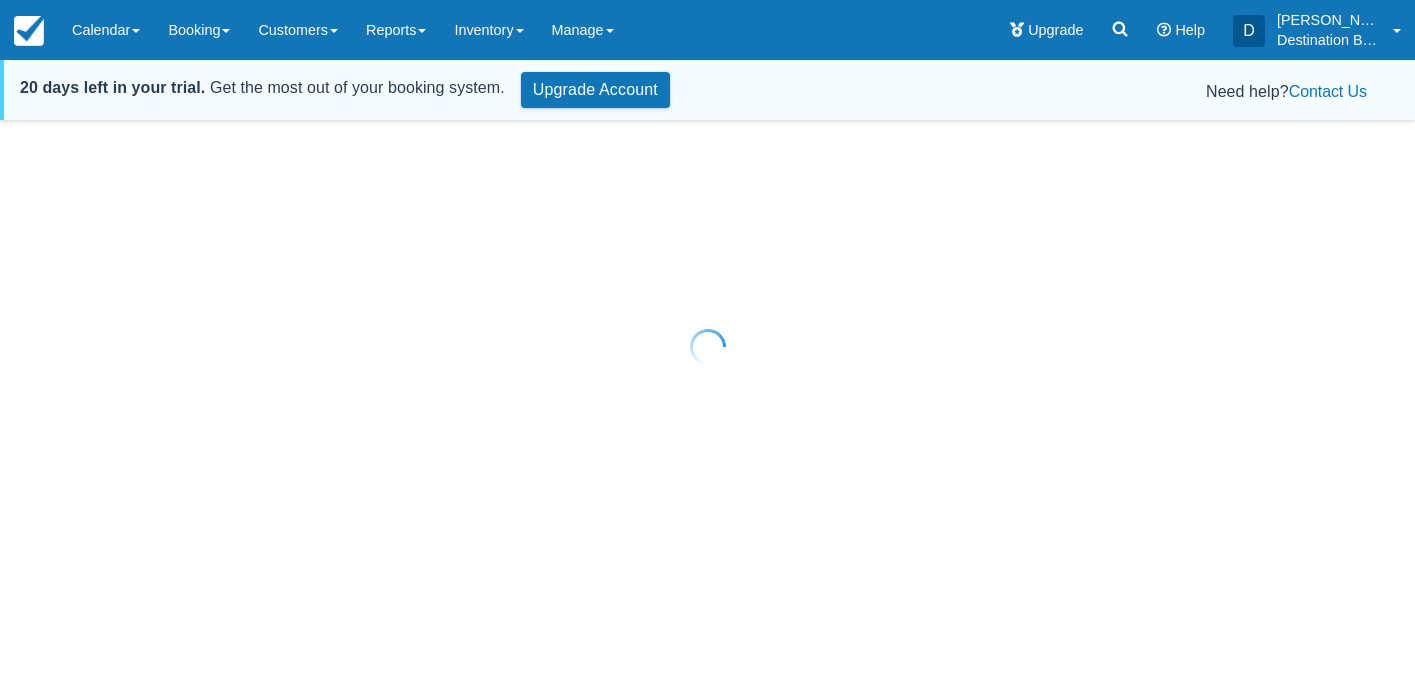 scroll, scrollTop: 0, scrollLeft: 0, axis: both 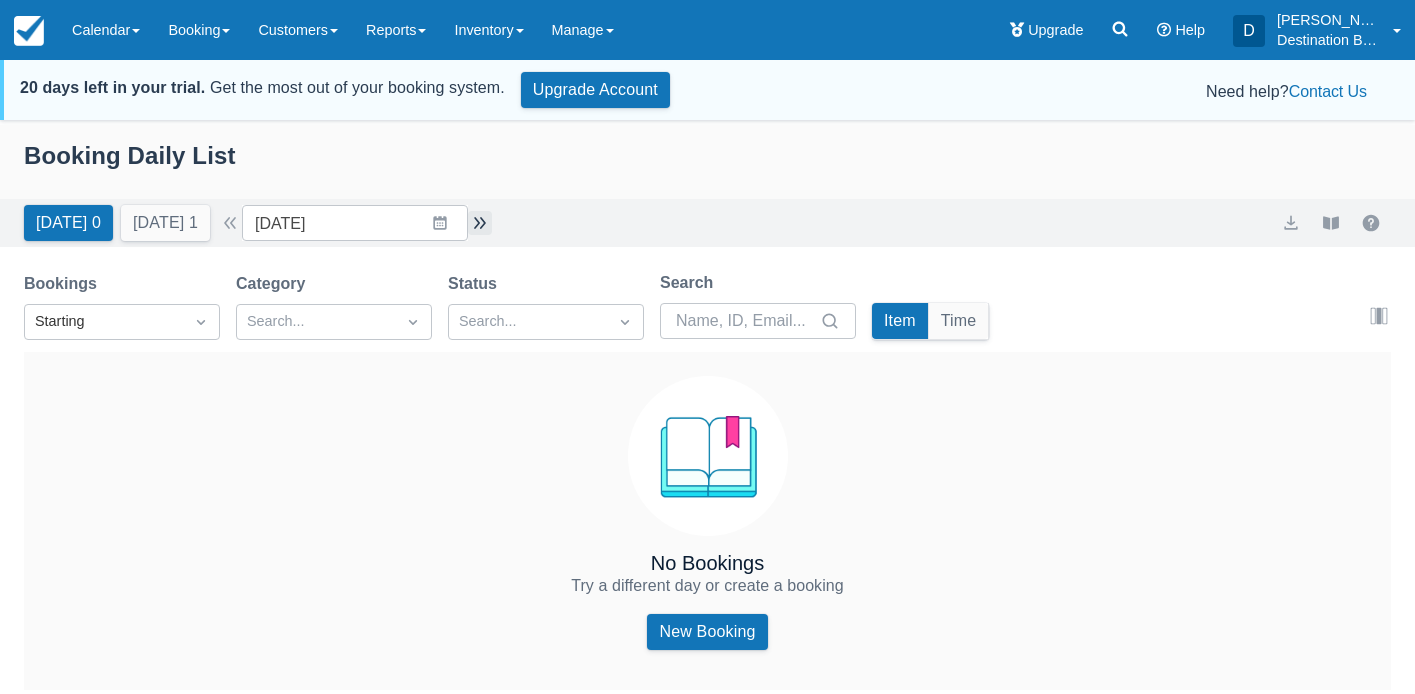 click at bounding box center [480, 223] 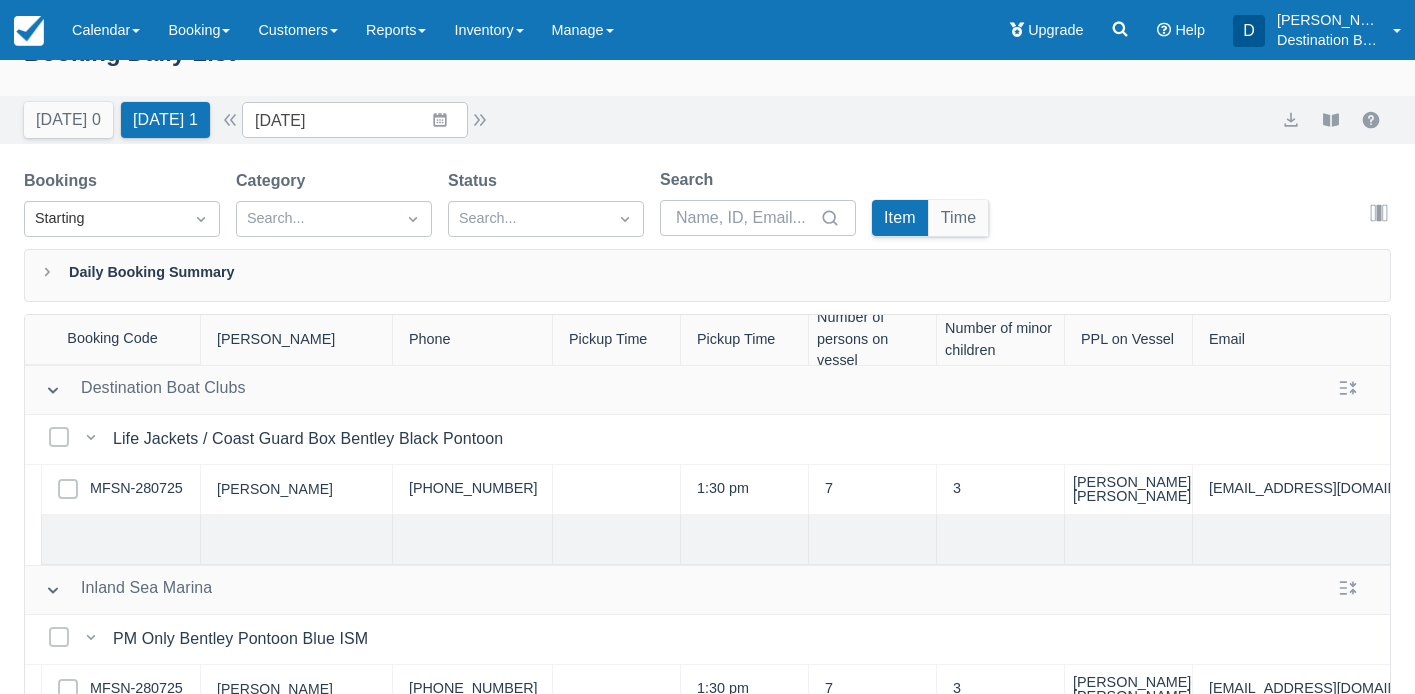 scroll, scrollTop: 166, scrollLeft: 0, axis: vertical 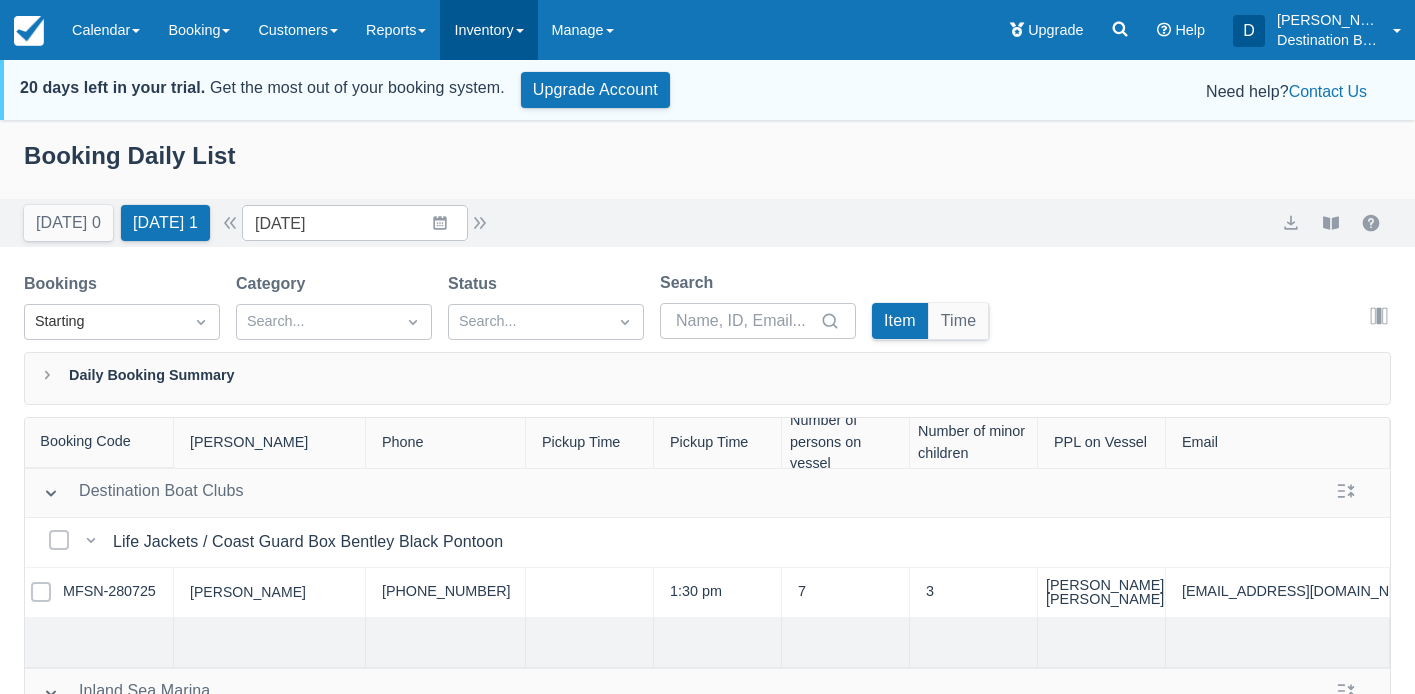 click on "Inventory" at bounding box center (488, 30) 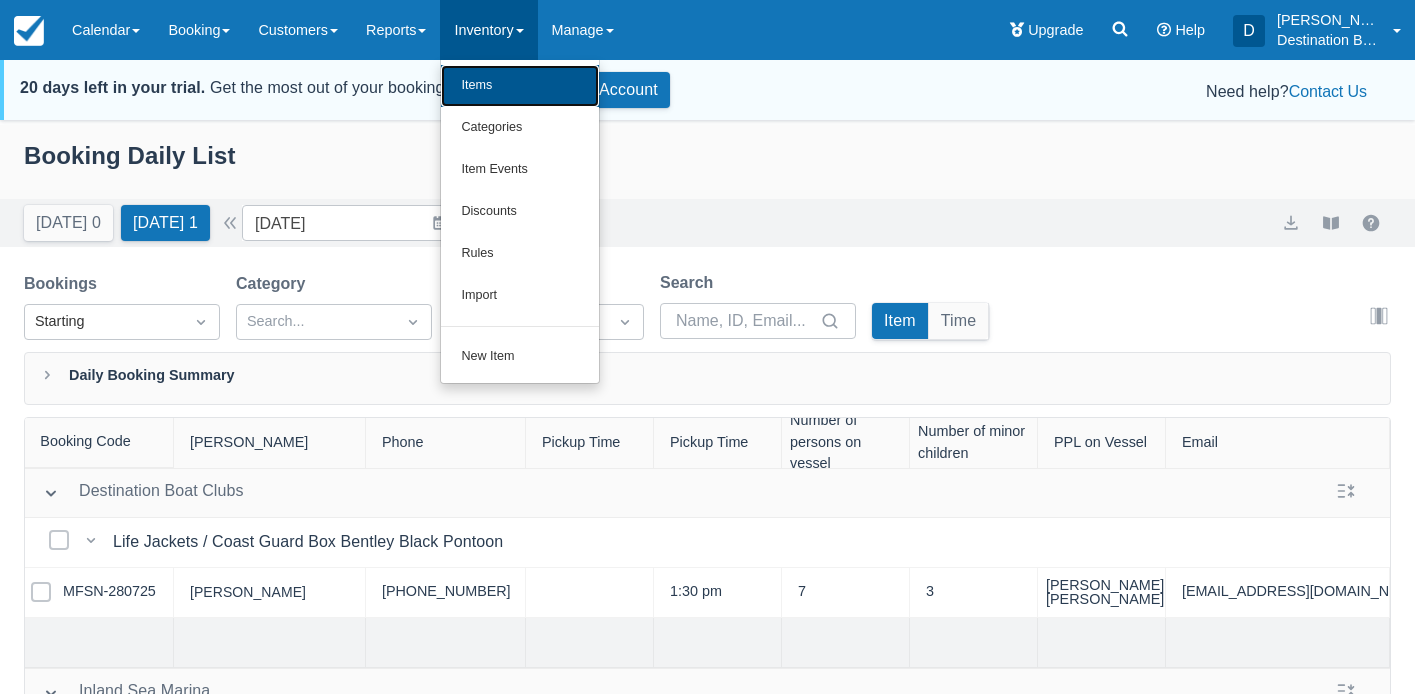 click on "Items" at bounding box center [520, 86] 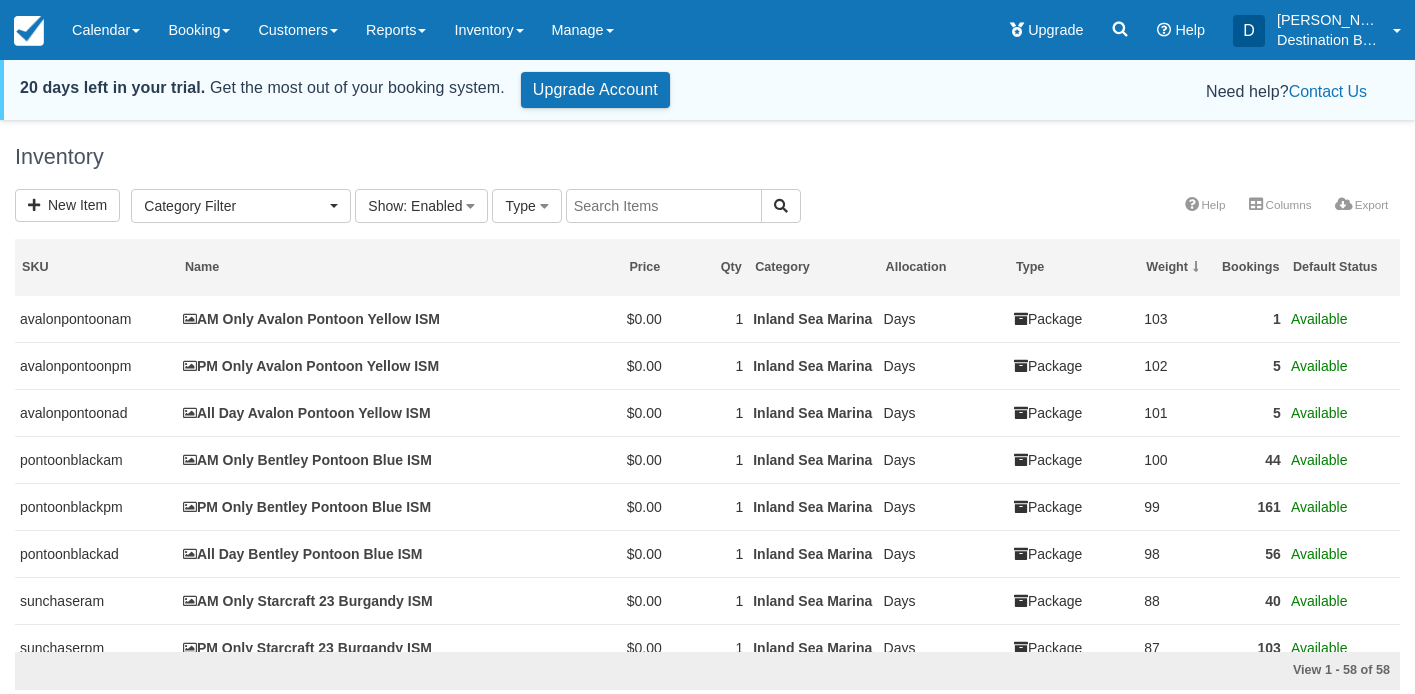 select 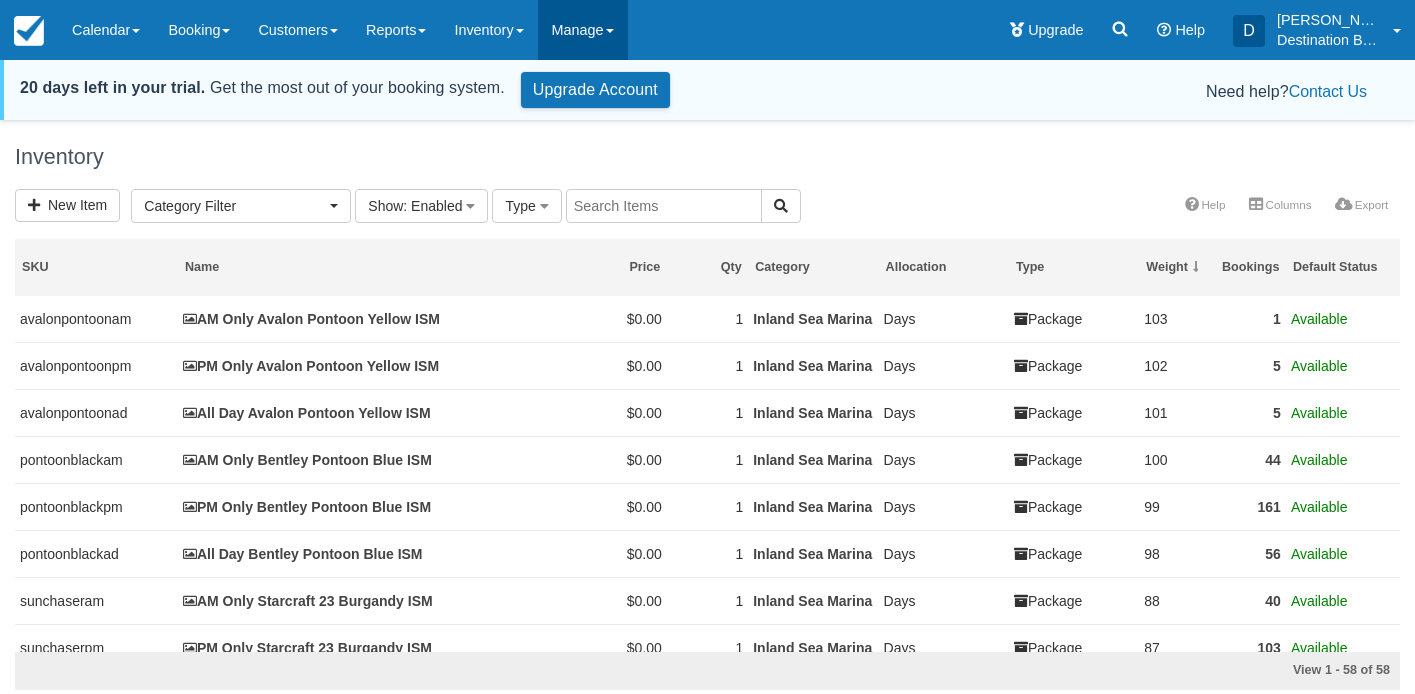 scroll, scrollTop: 0, scrollLeft: 0, axis: both 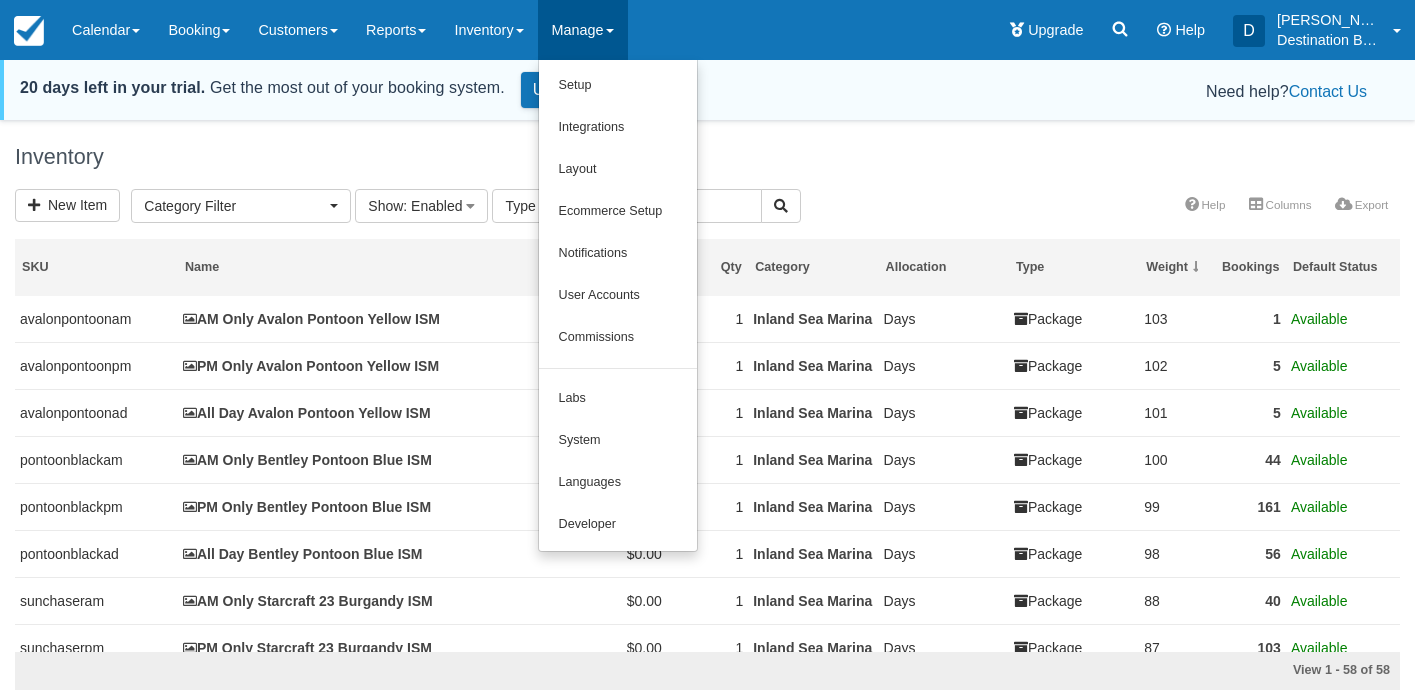 drag, startPoint x: 904, startPoint y: 130, endPoint x: 895, endPoint y: 151, distance: 22.847319 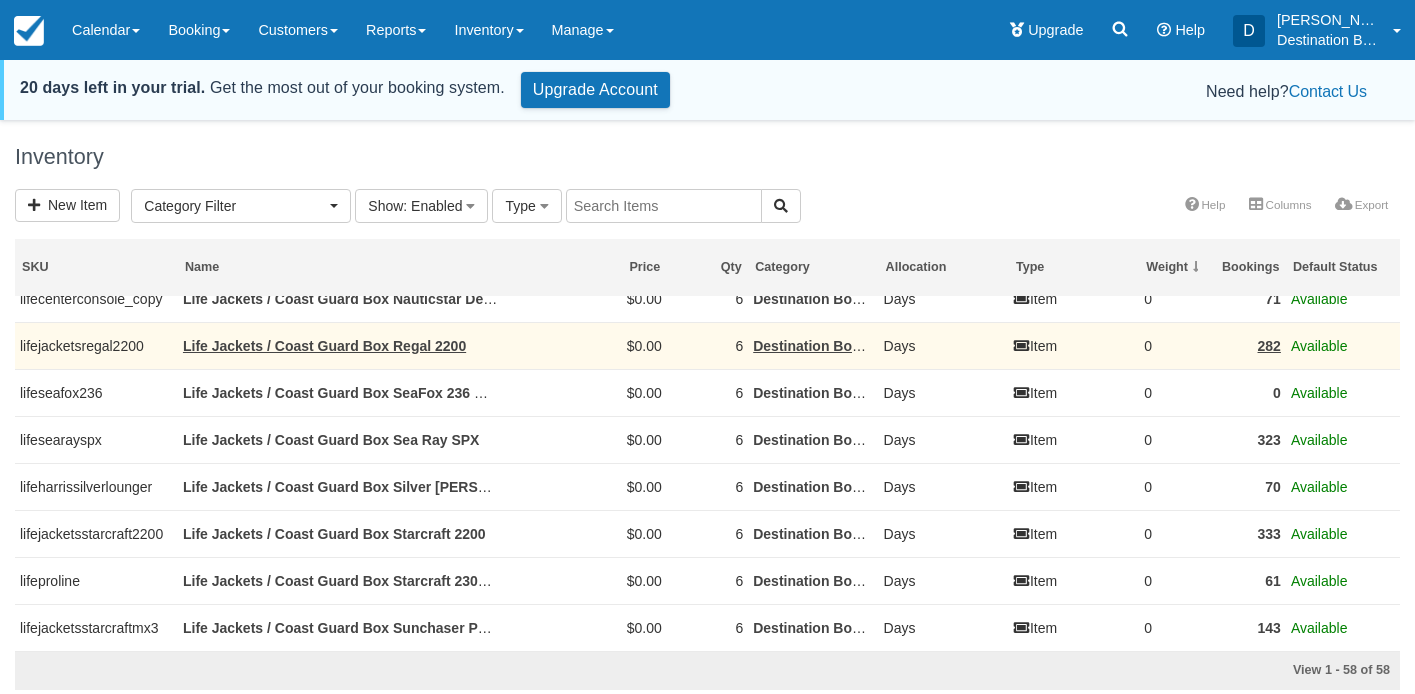 scroll, scrollTop: 0, scrollLeft: 0, axis: both 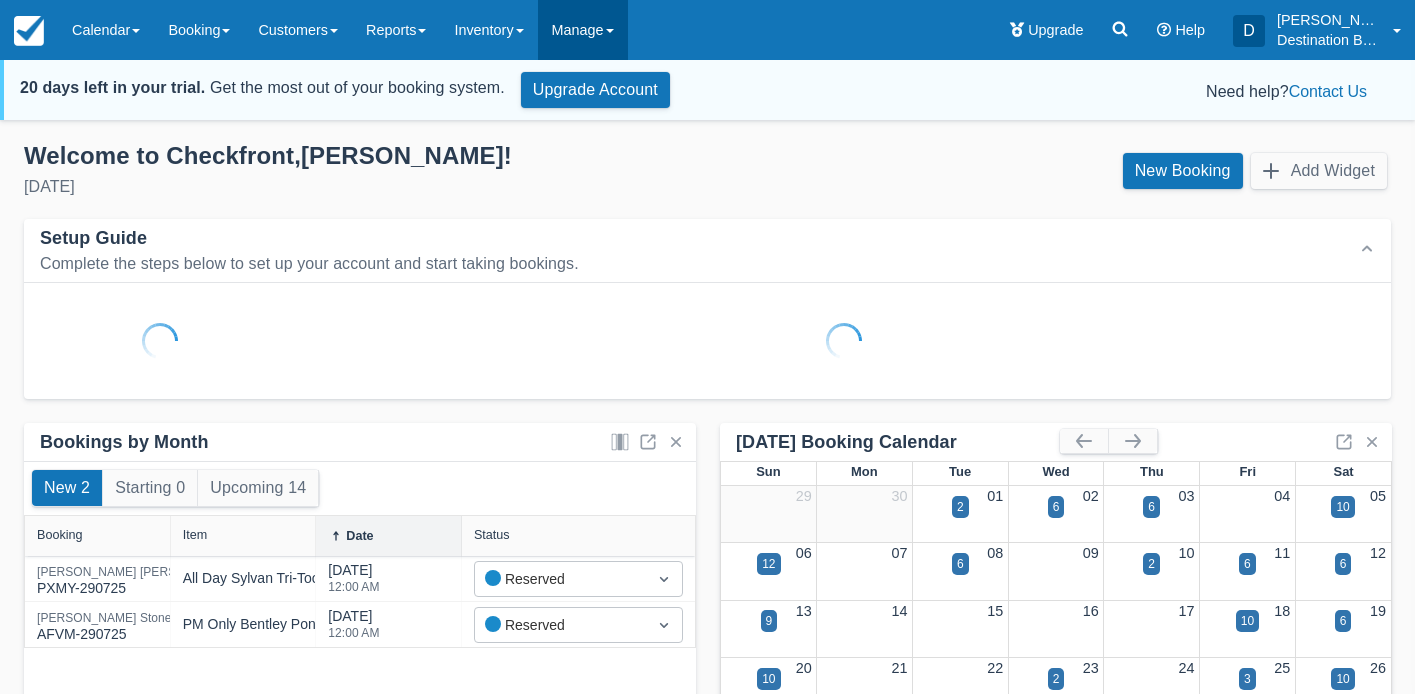 drag, startPoint x: 630, startPoint y: 30, endPoint x: 628, endPoint y: 45, distance: 15.132746 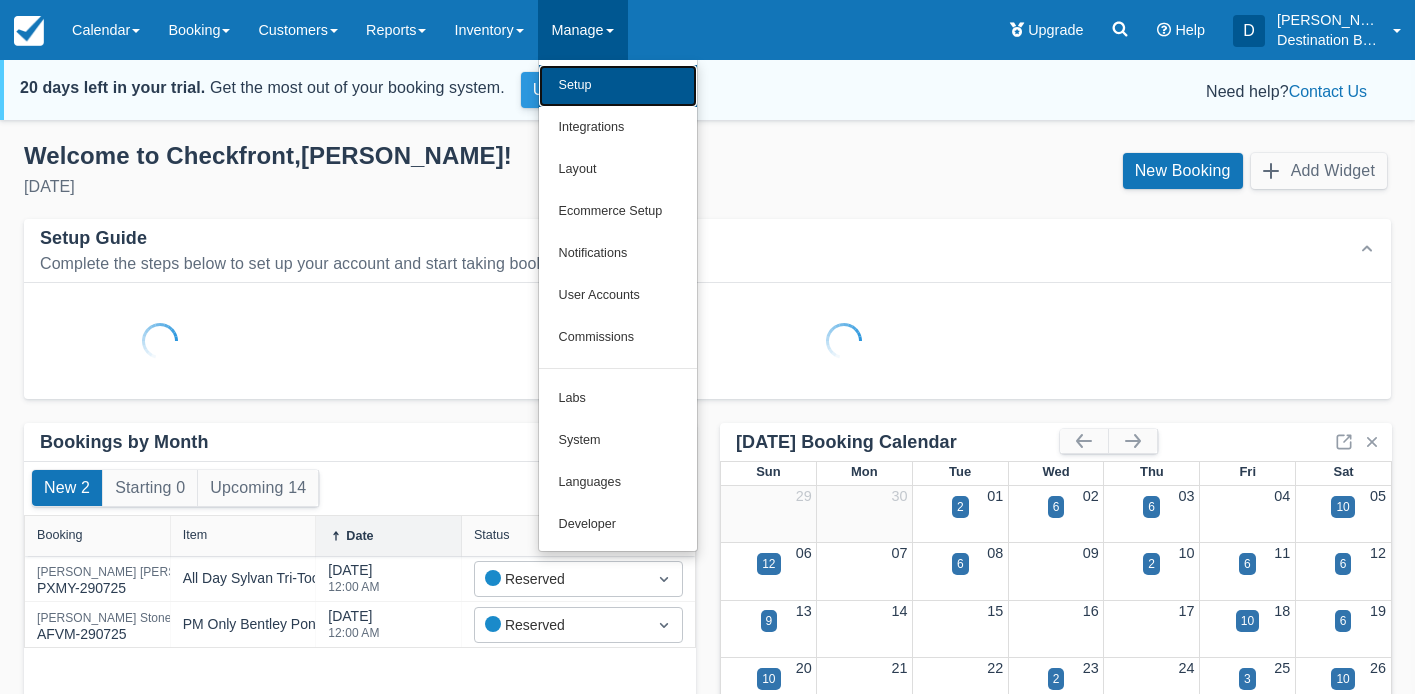 click on "Setup" at bounding box center (618, 86) 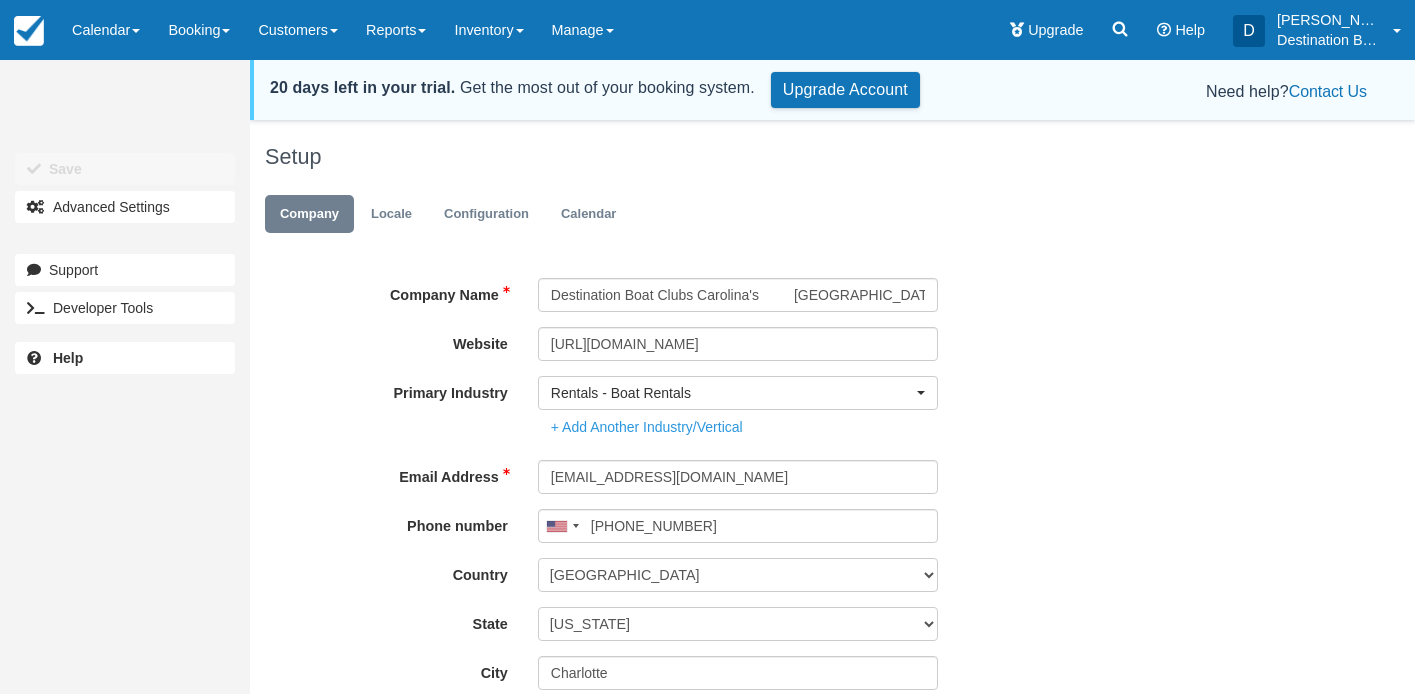 scroll, scrollTop: 0, scrollLeft: 0, axis: both 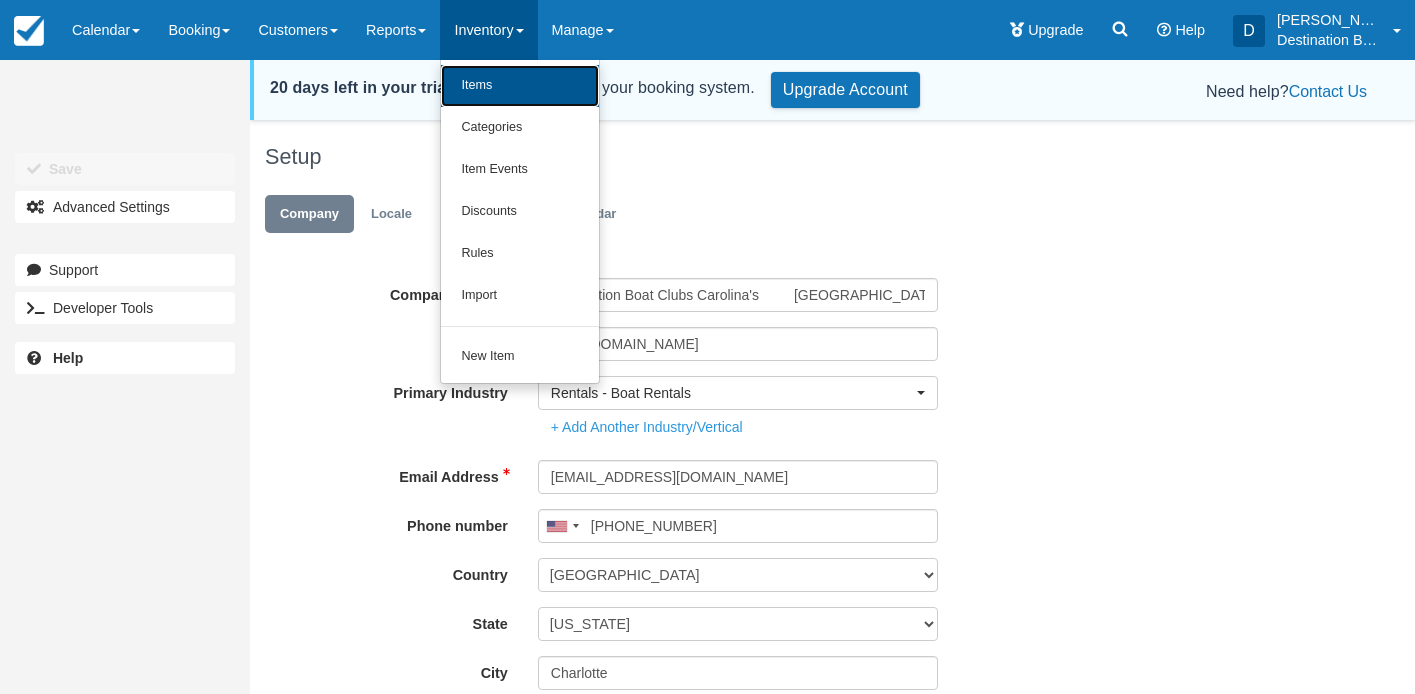 click on "Items" at bounding box center [520, 86] 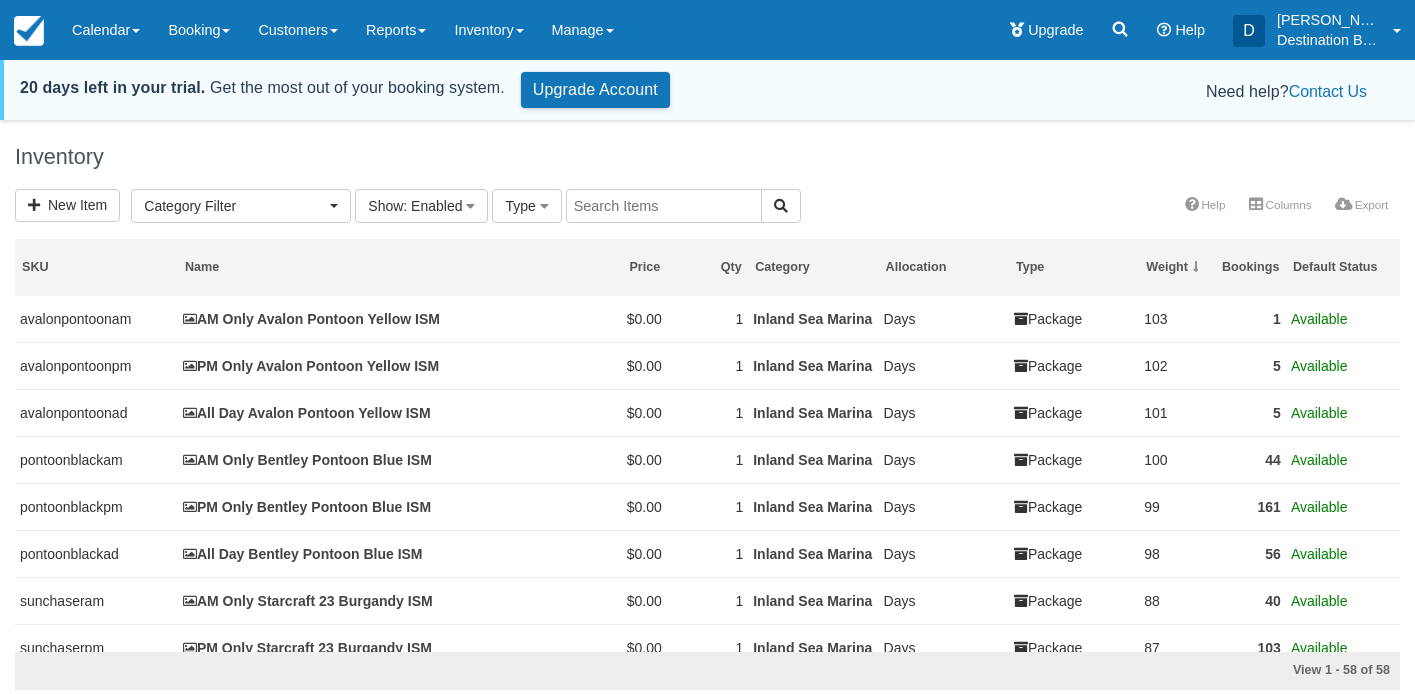 select 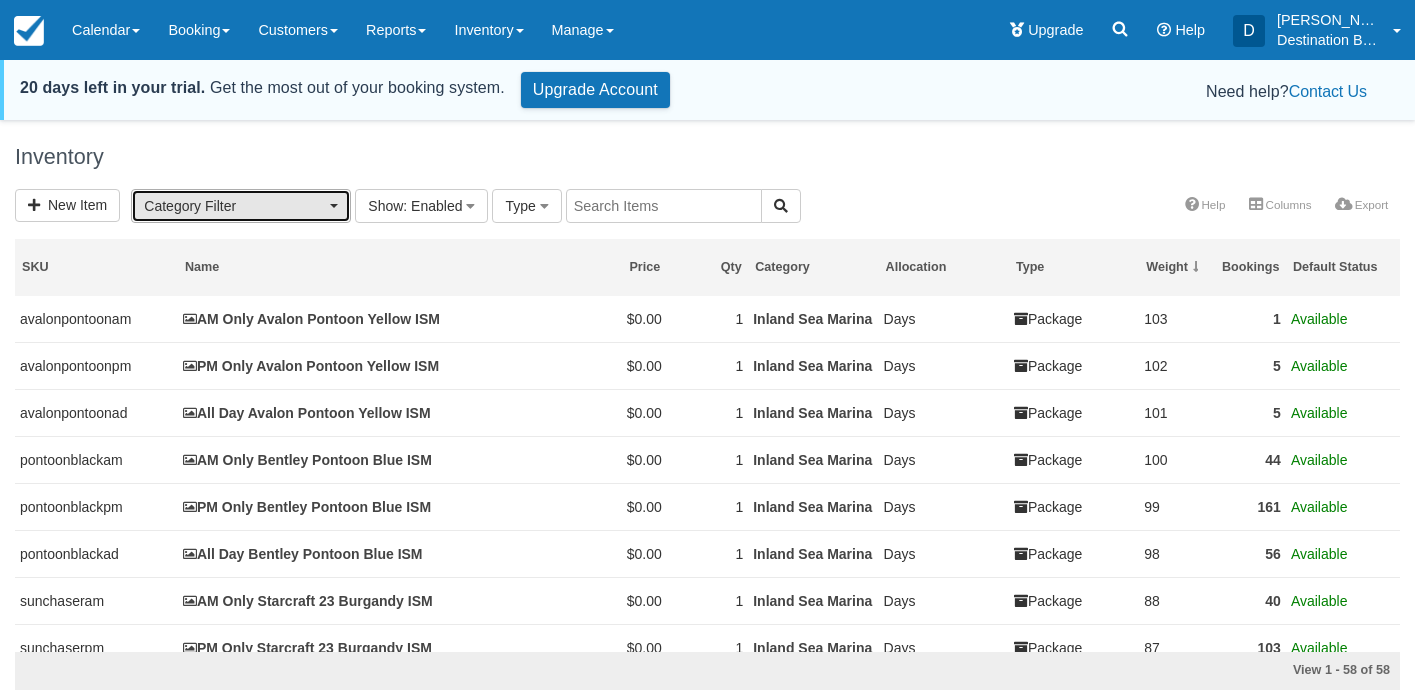 click on "Category Filter" at bounding box center [234, 206] 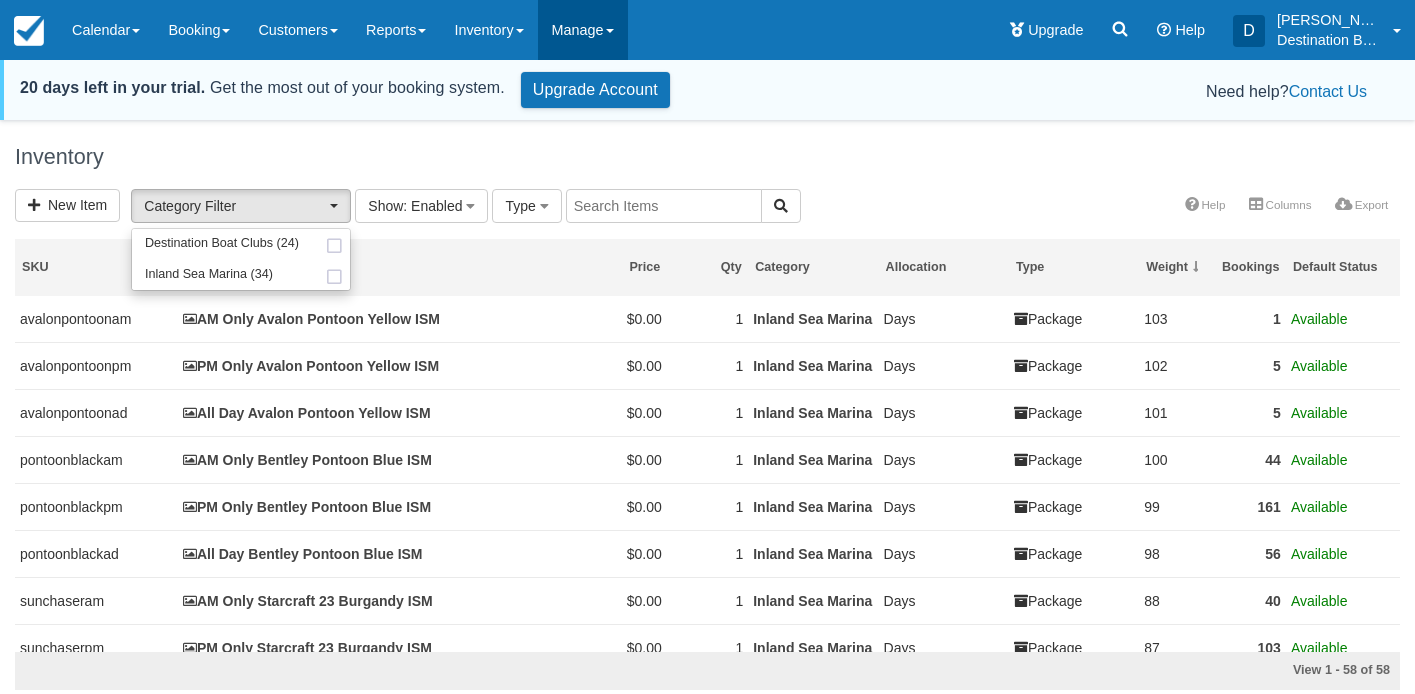 click on "Manage" at bounding box center (583, 30) 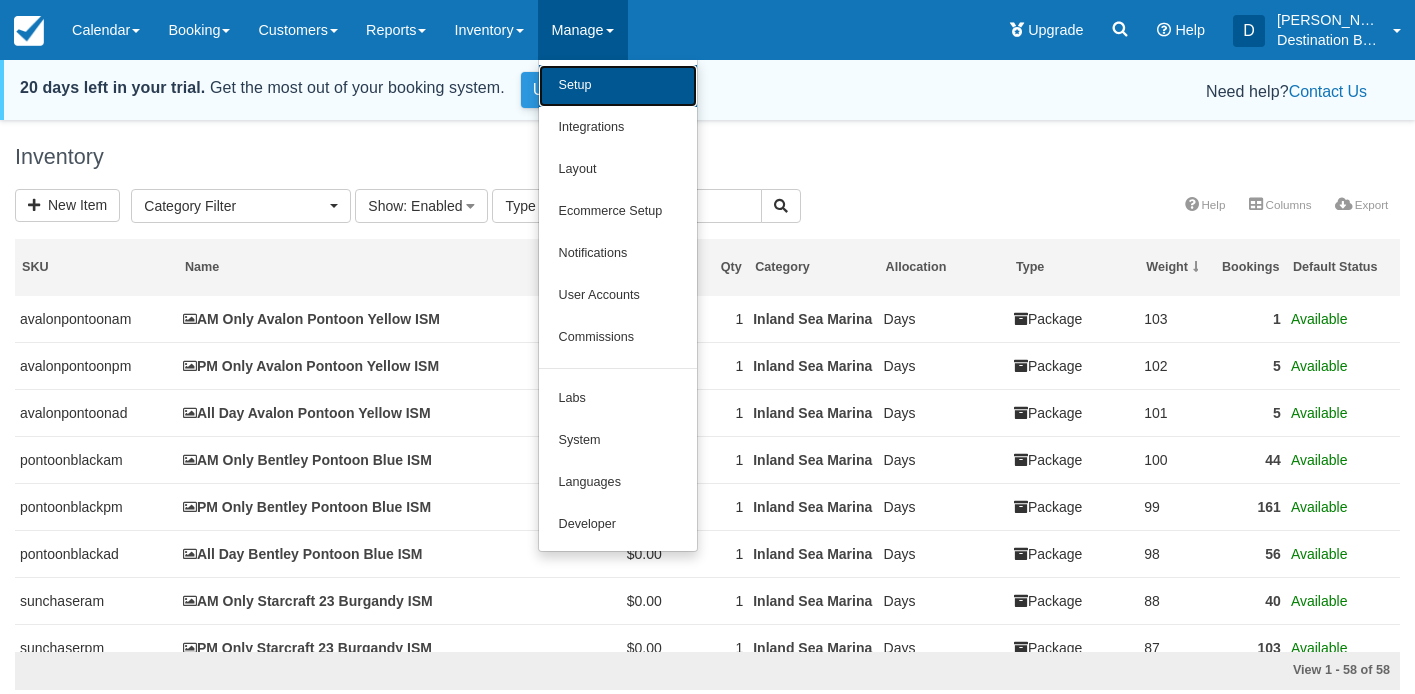 click on "Setup" at bounding box center (618, 86) 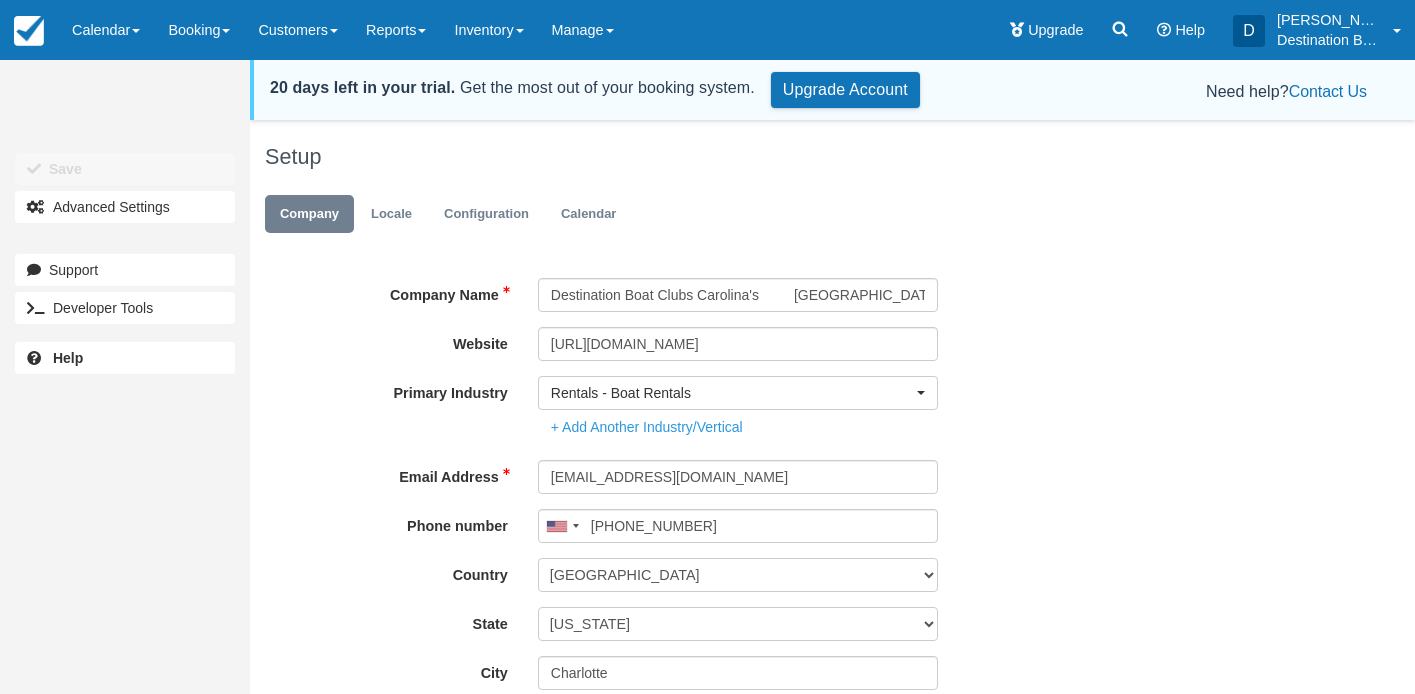 scroll, scrollTop: 0, scrollLeft: 0, axis: both 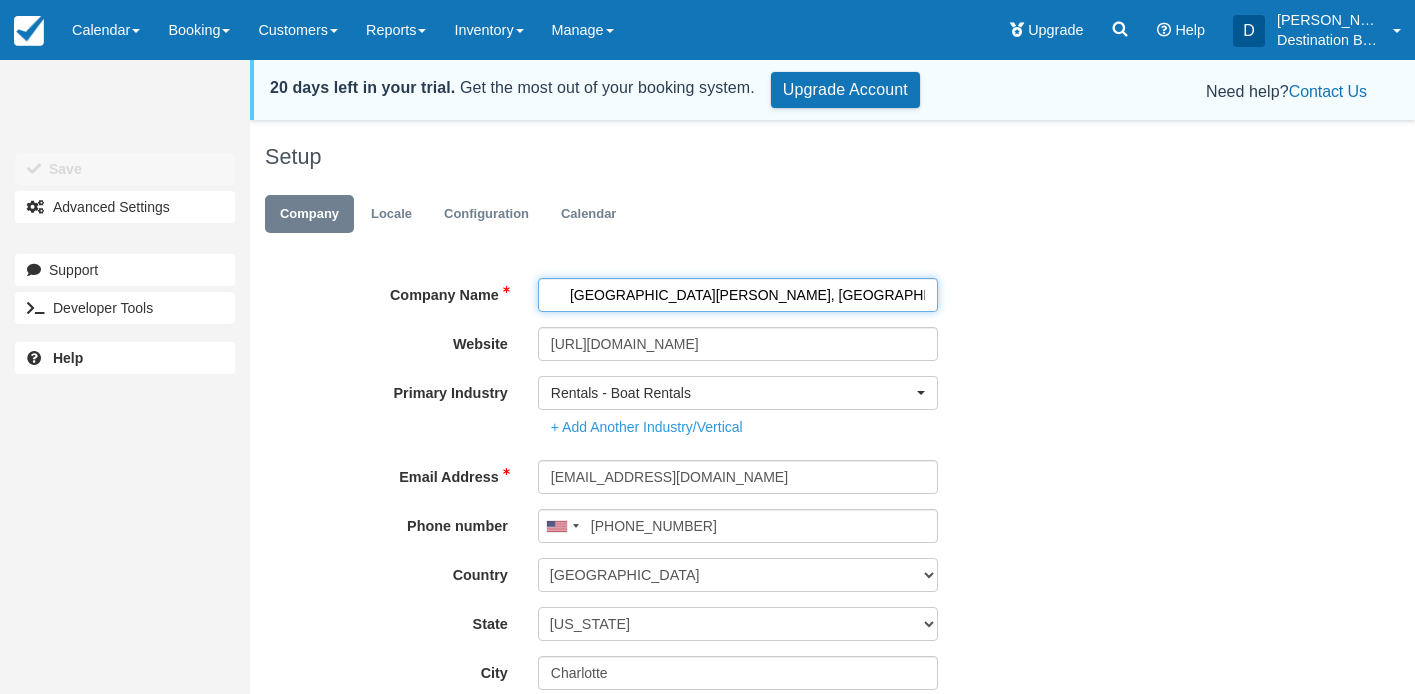drag, startPoint x: 754, startPoint y: 294, endPoint x: 1096, endPoint y: 312, distance: 342.47336 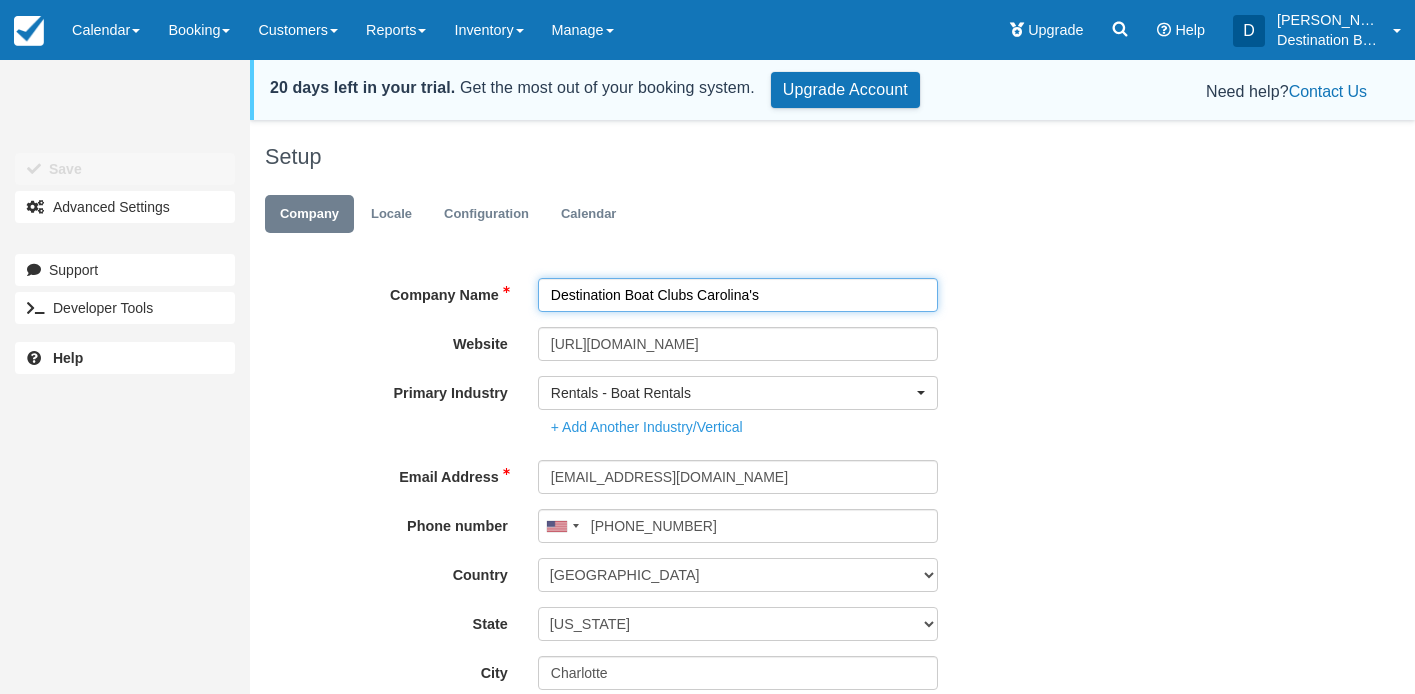 scroll, scrollTop: 0, scrollLeft: 0, axis: both 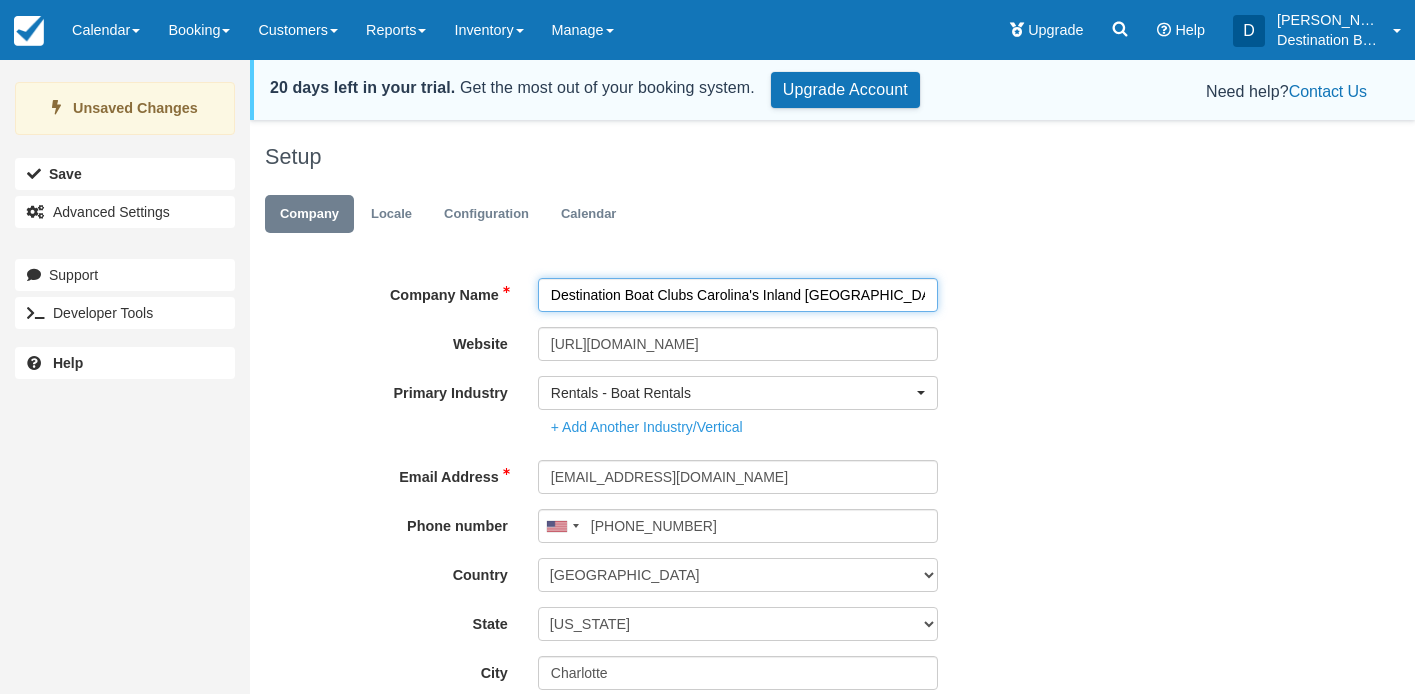 click on "Destination Boat Clubs Carolina's Inland [GEOGRAPHIC_DATA]" at bounding box center (738, 295) 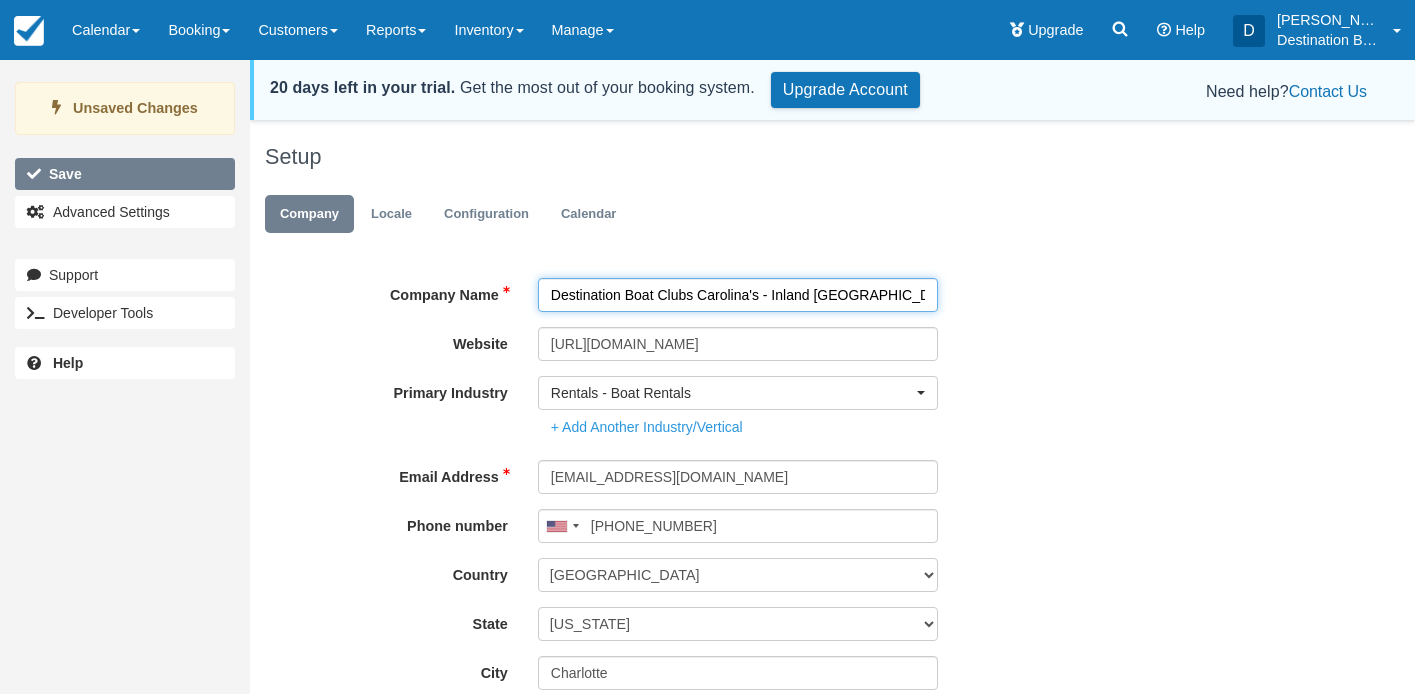 type on "Destination Boat Clubs Carolina's - Inland [GEOGRAPHIC_DATA]" 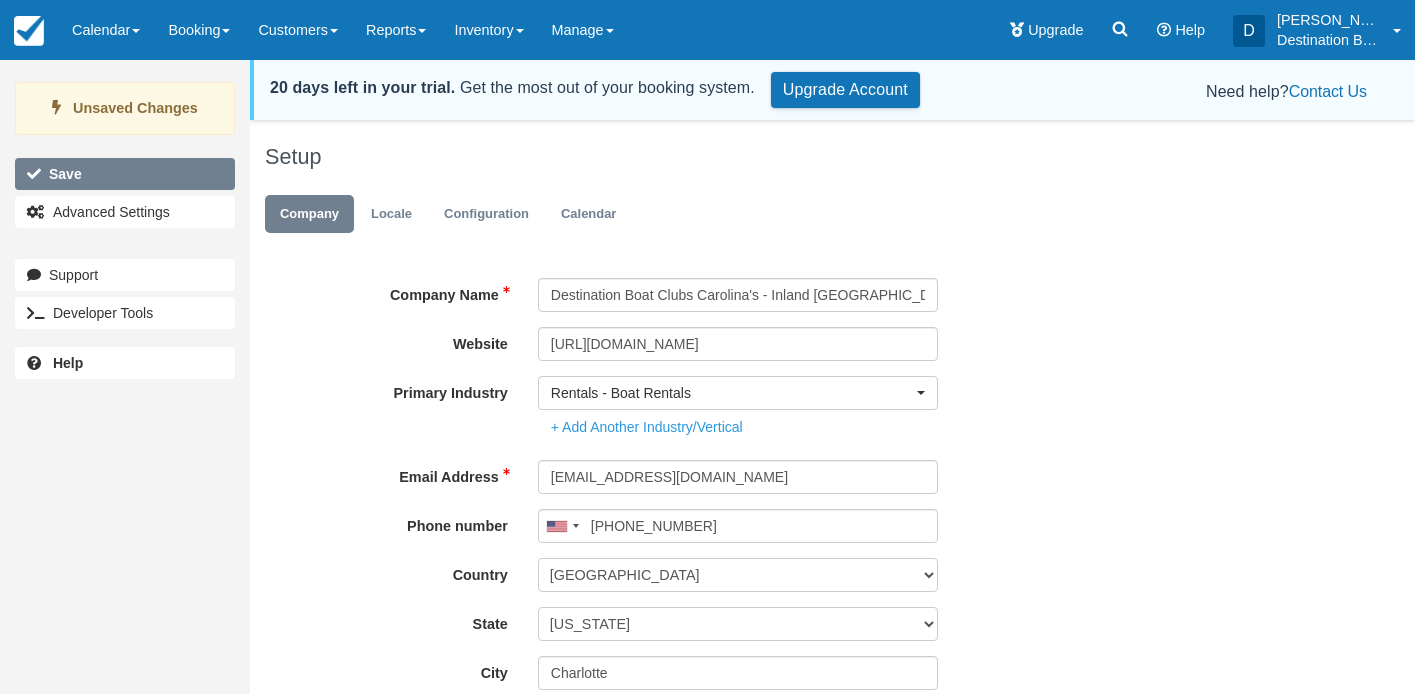 click on "Save" at bounding box center (125, 174) 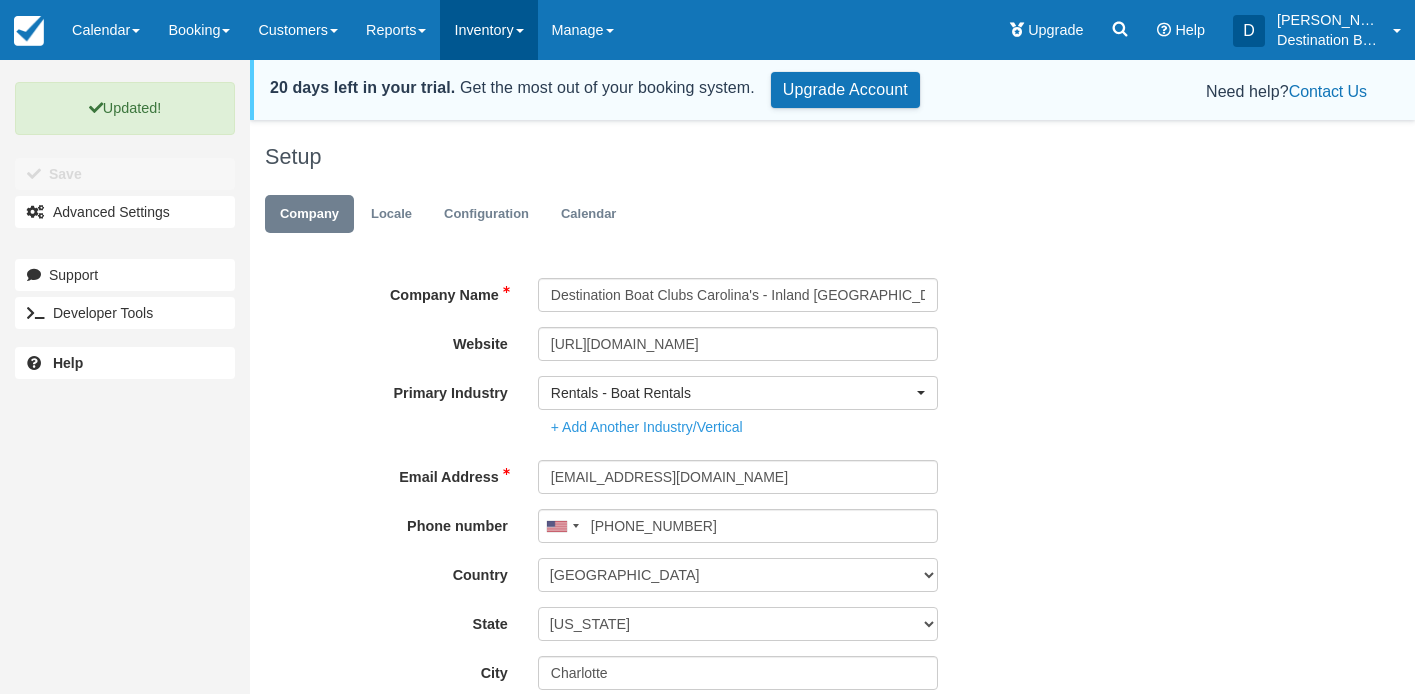 click on "Inventory" at bounding box center [488, 30] 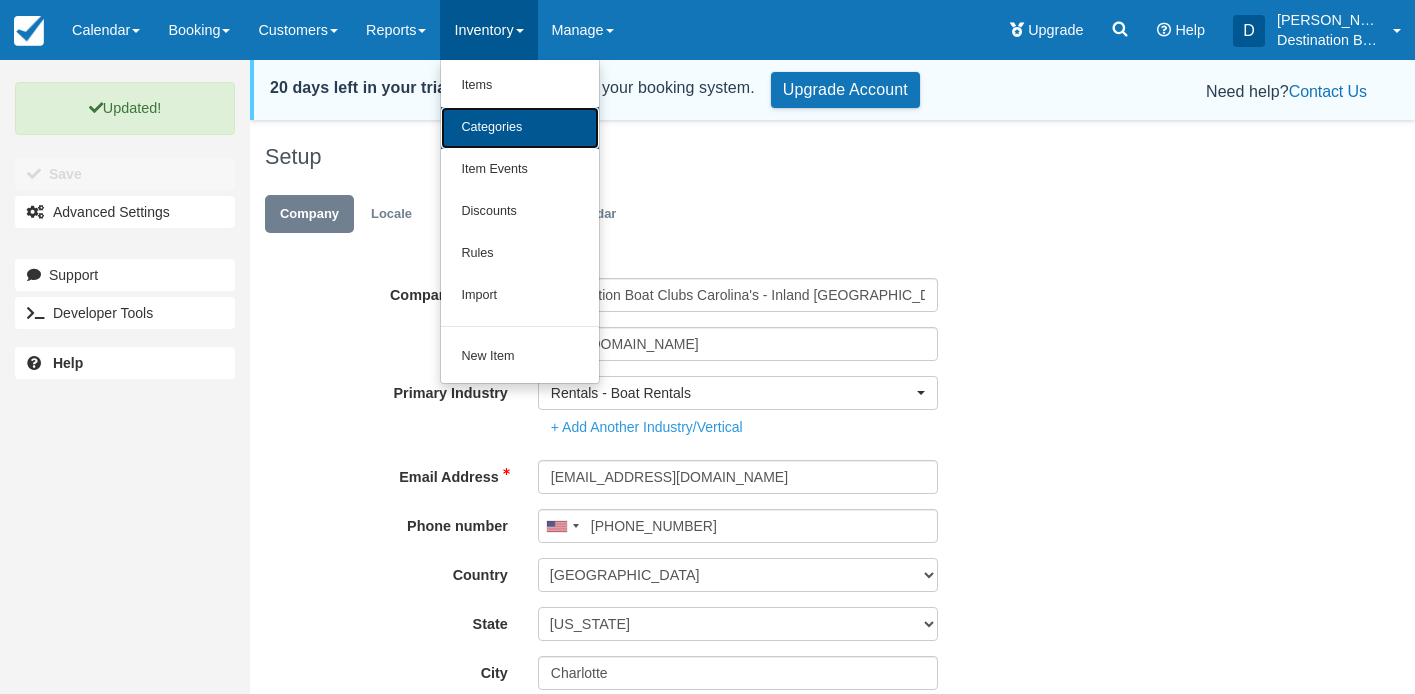 click on "Categories" at bounding box center [520, 128] 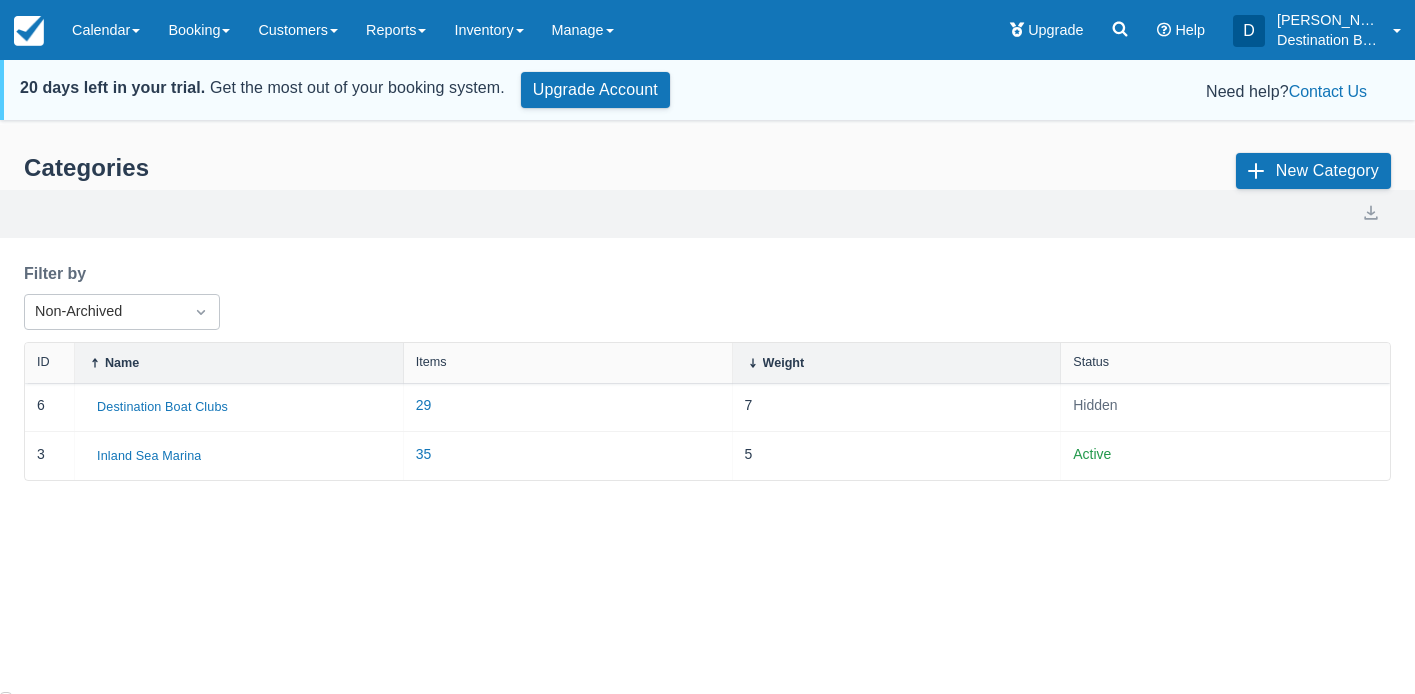 scroll, scrollTop: 0, scrollLeft: 0, axis: both 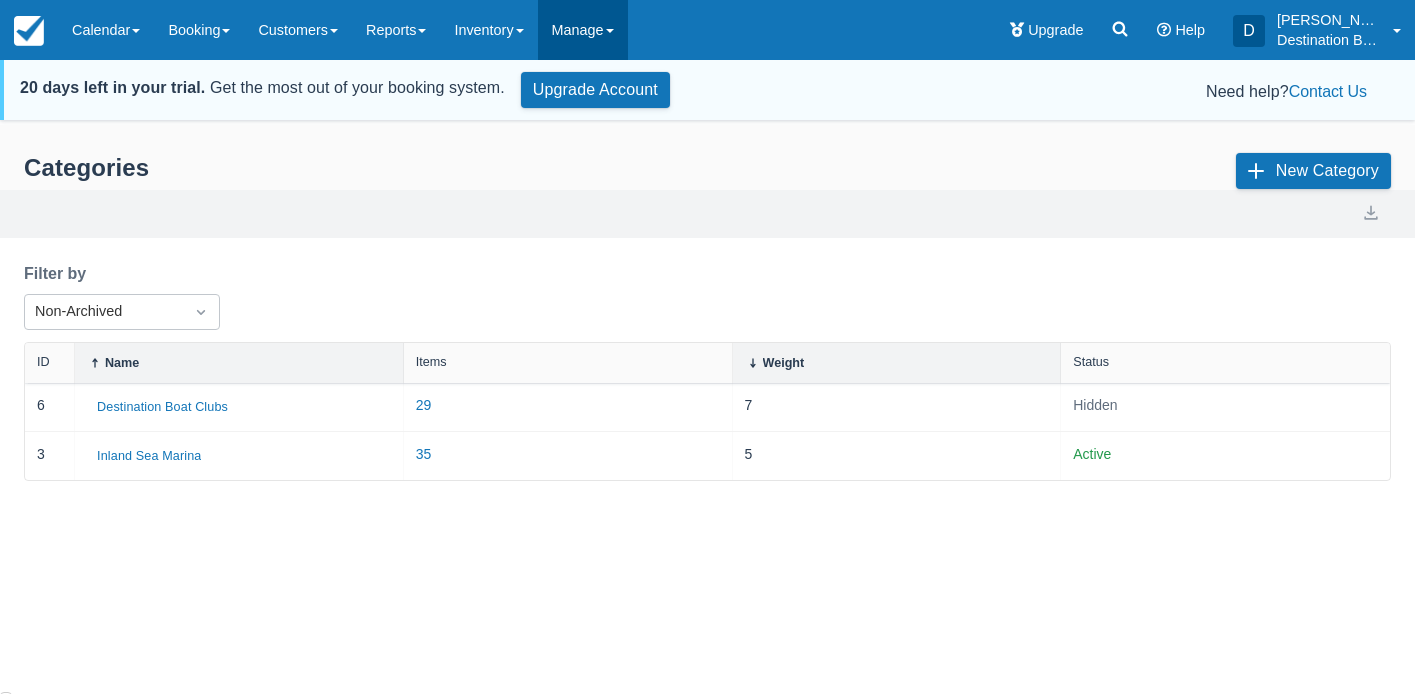 click on "Manage" at bounding box center [583, 30] 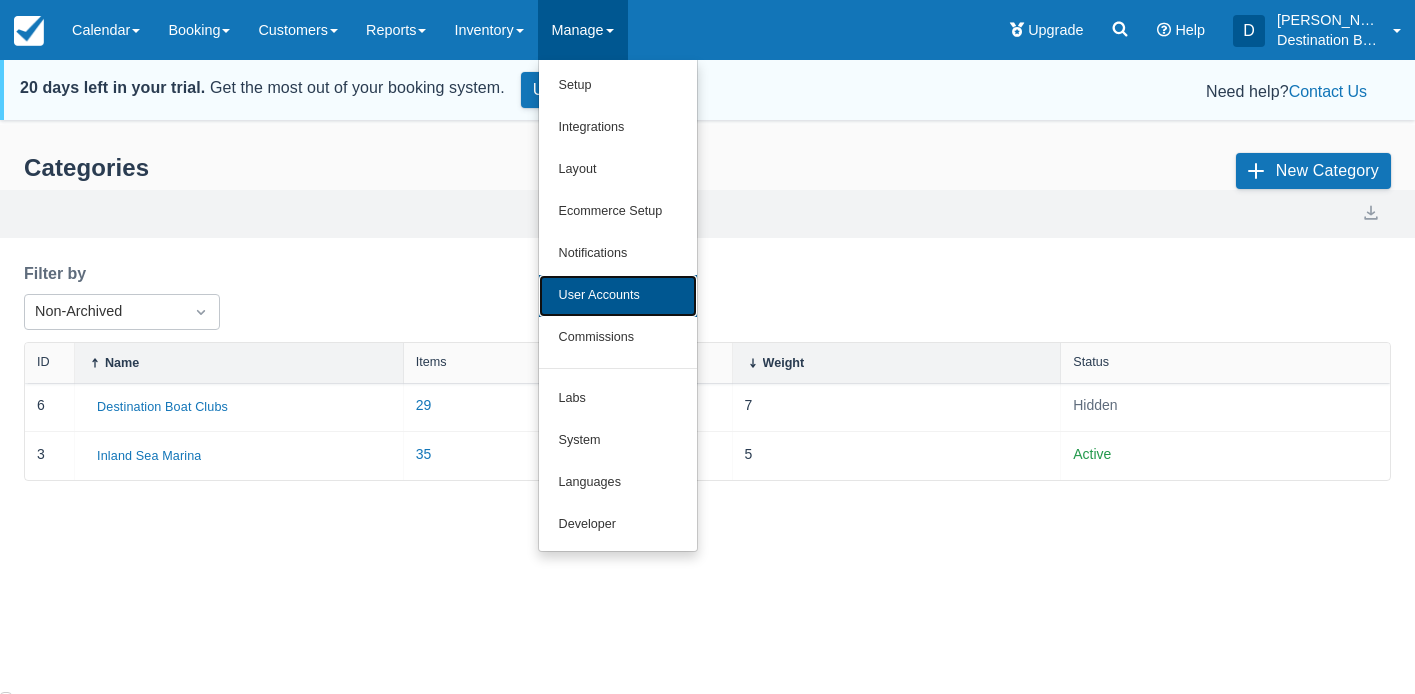 click on "User Accounts" at bounding box center [618, 296] 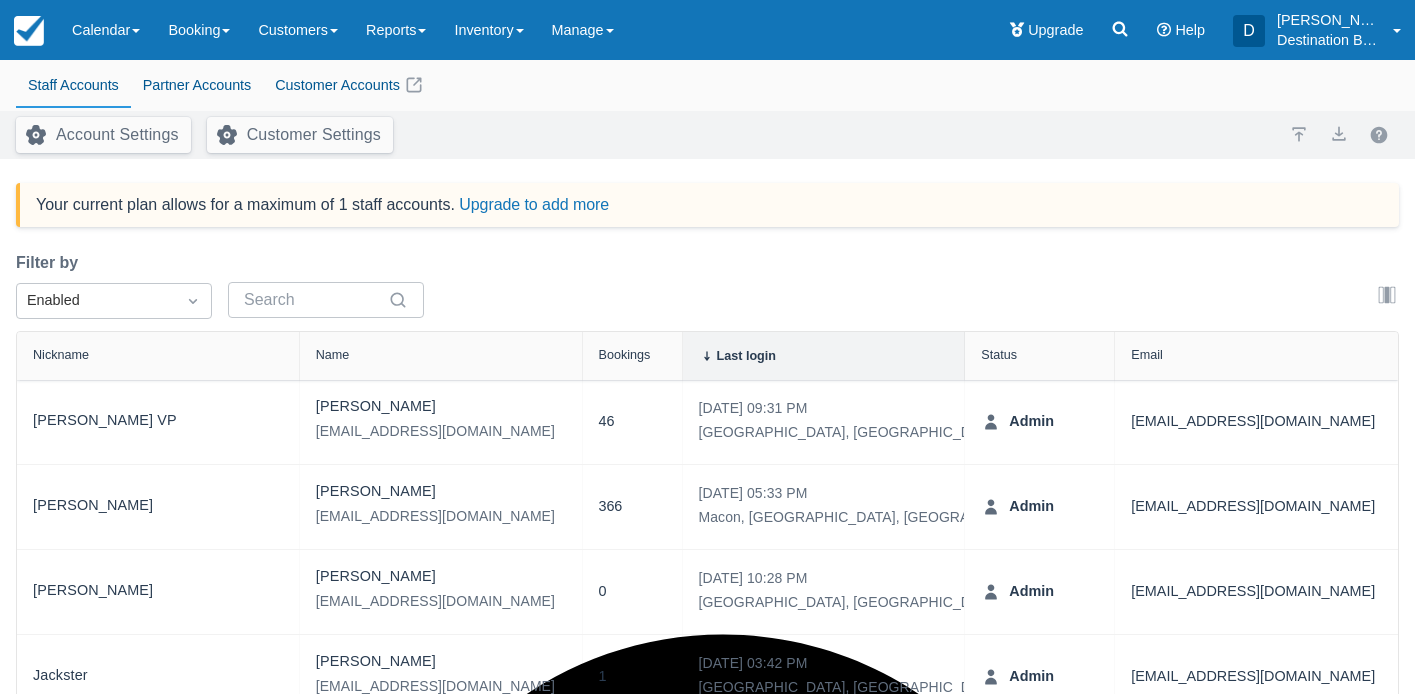 scroll, scrollTop: 176, scrollLeft: 0, axis: vertical 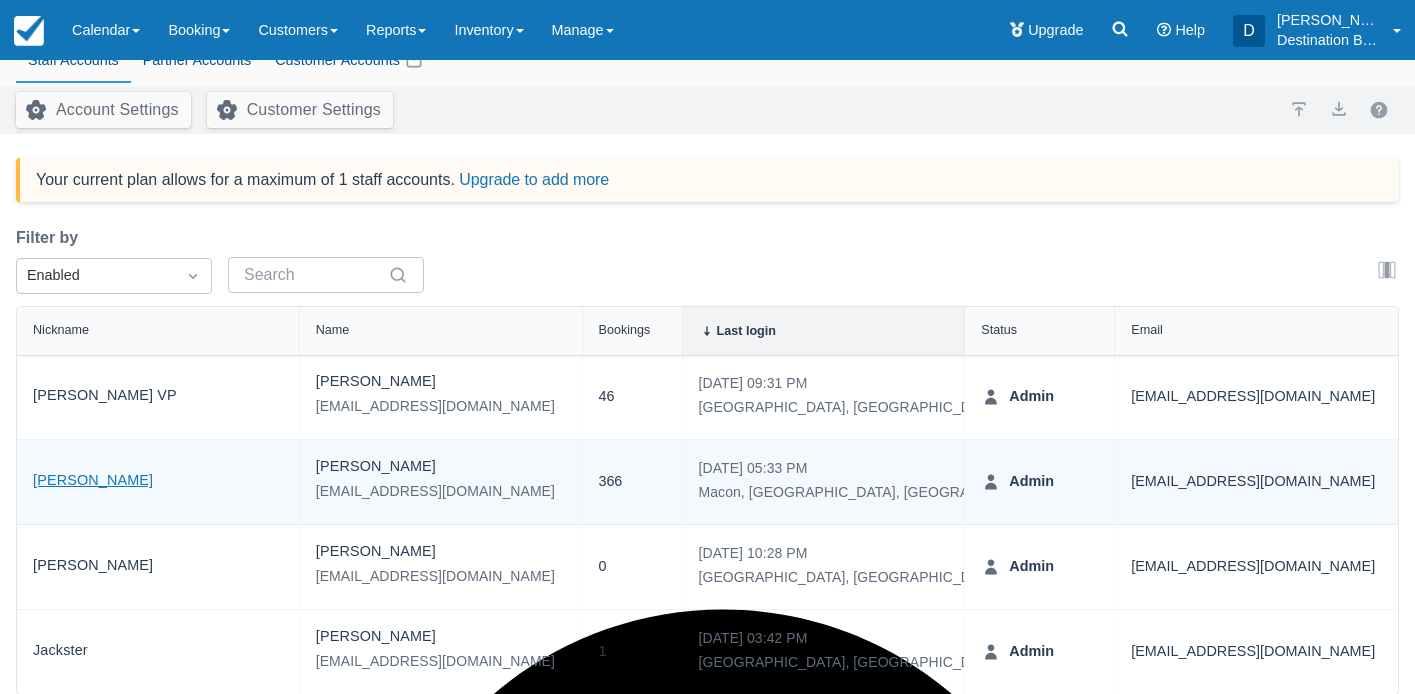 click on "[PERSON_NAME]" at bounding box center (93, 481) 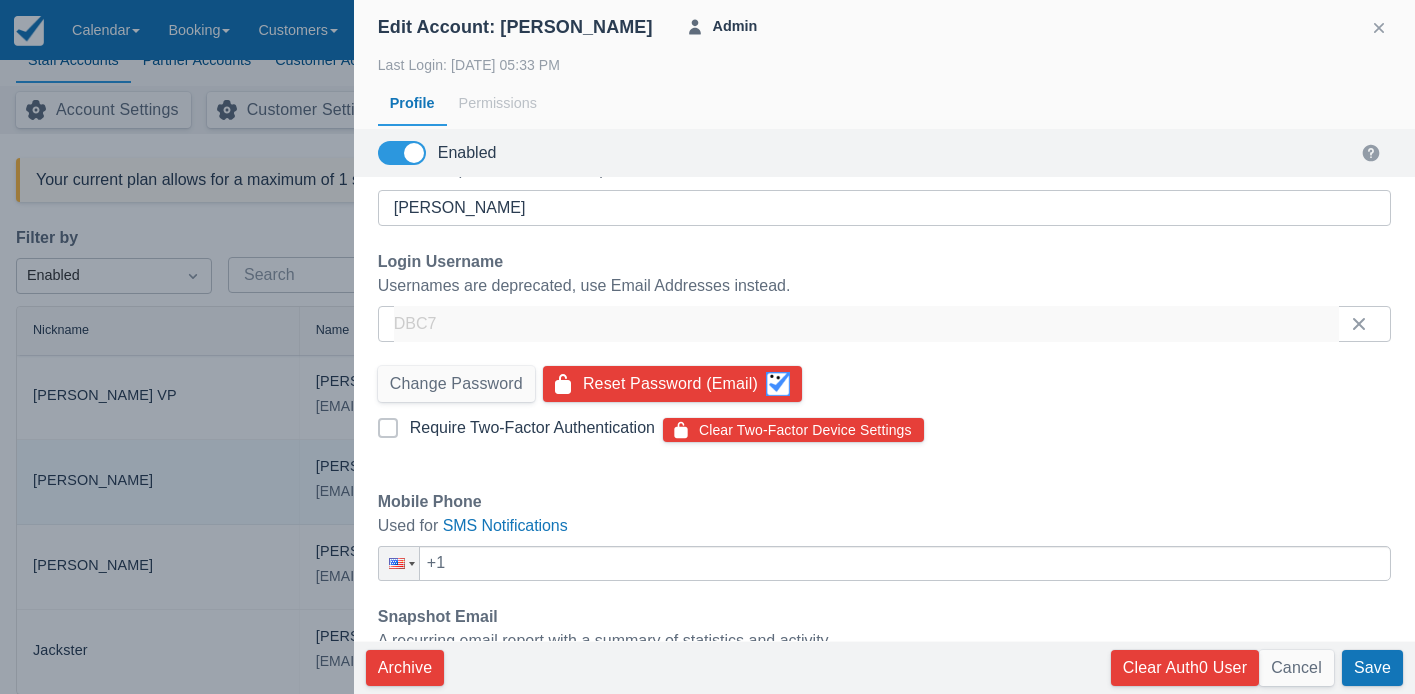 scroll, scrollTop: 383, scrollLeft: 0, axis: vertical 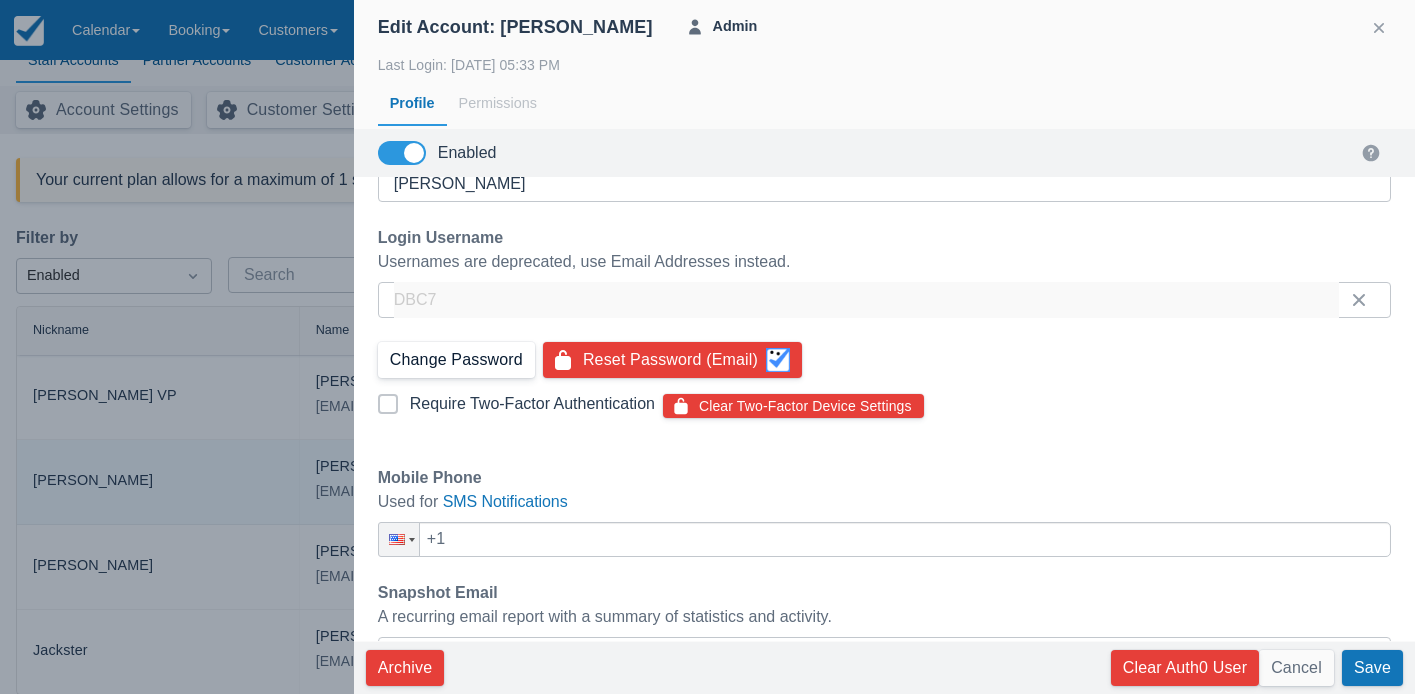 click on "Change Password" at bounding box center (456, 360) 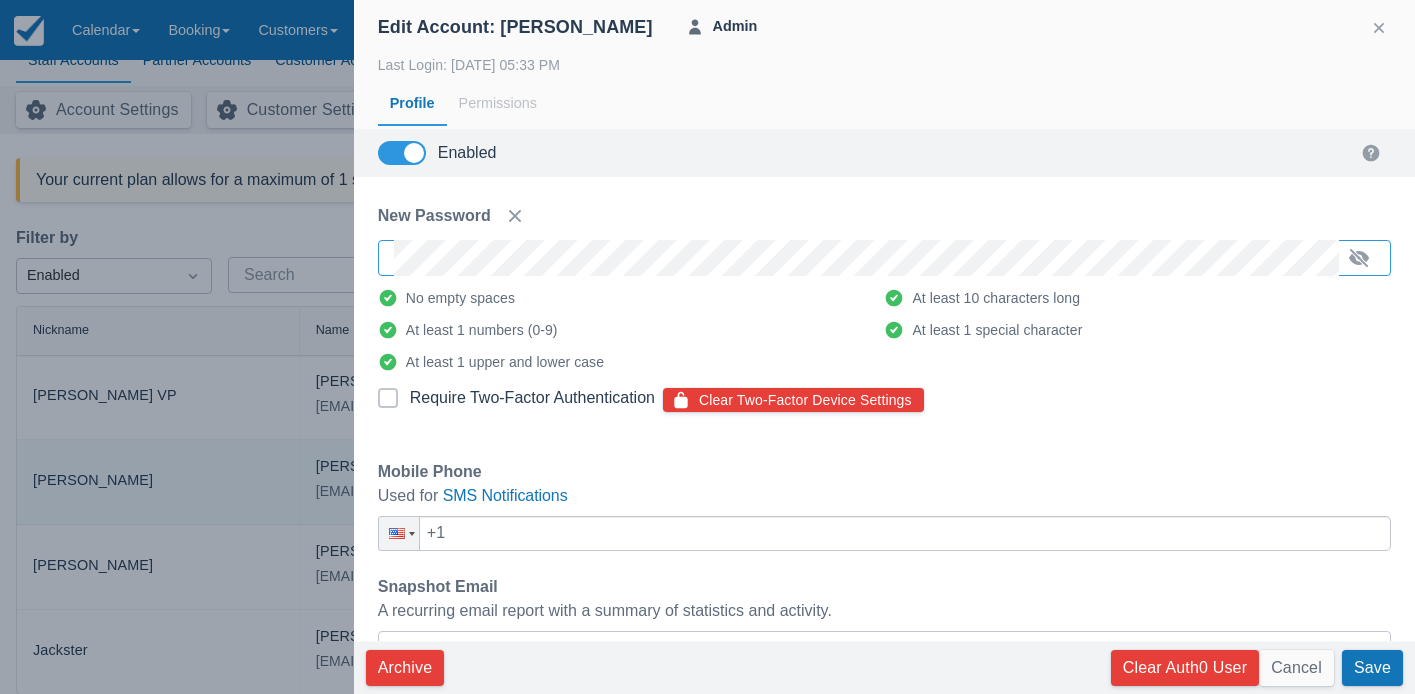 scroll, scrollTop: 598, scrollLeft: 0, axis: vertical 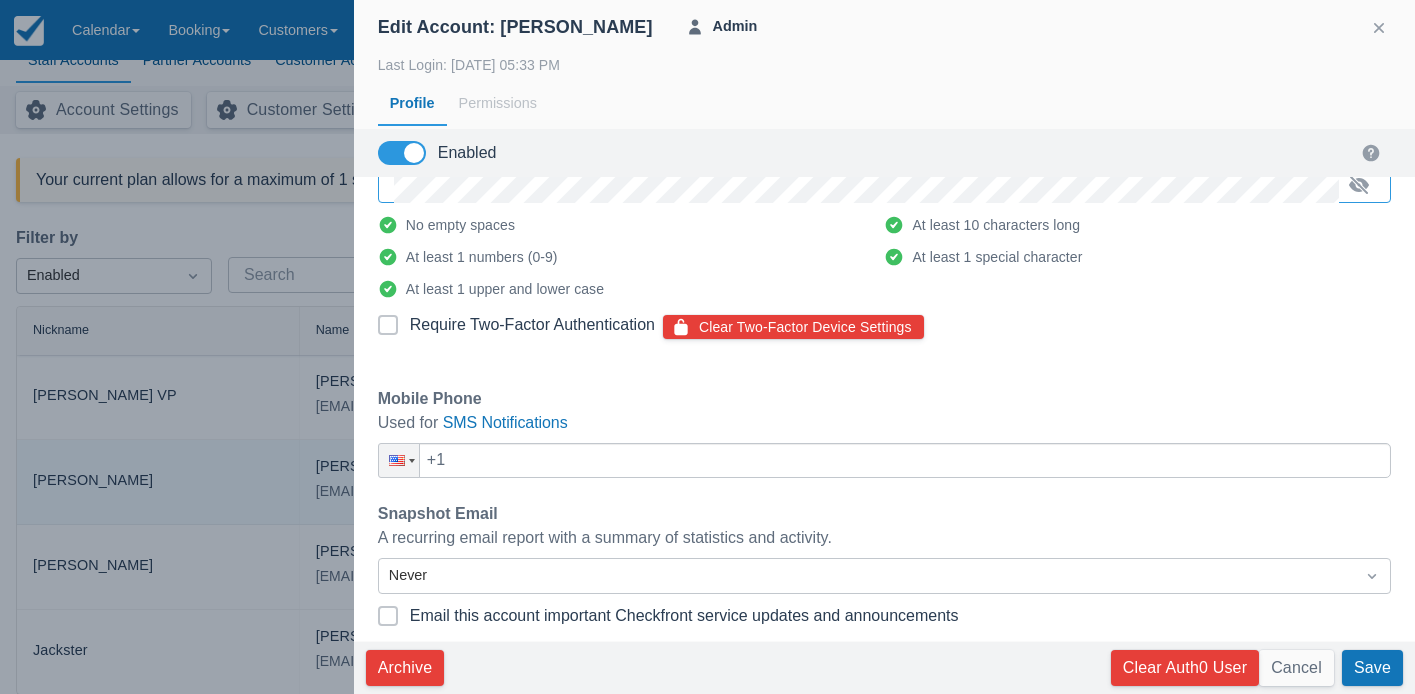 click on "Save" at bounding box center [1372, 668] 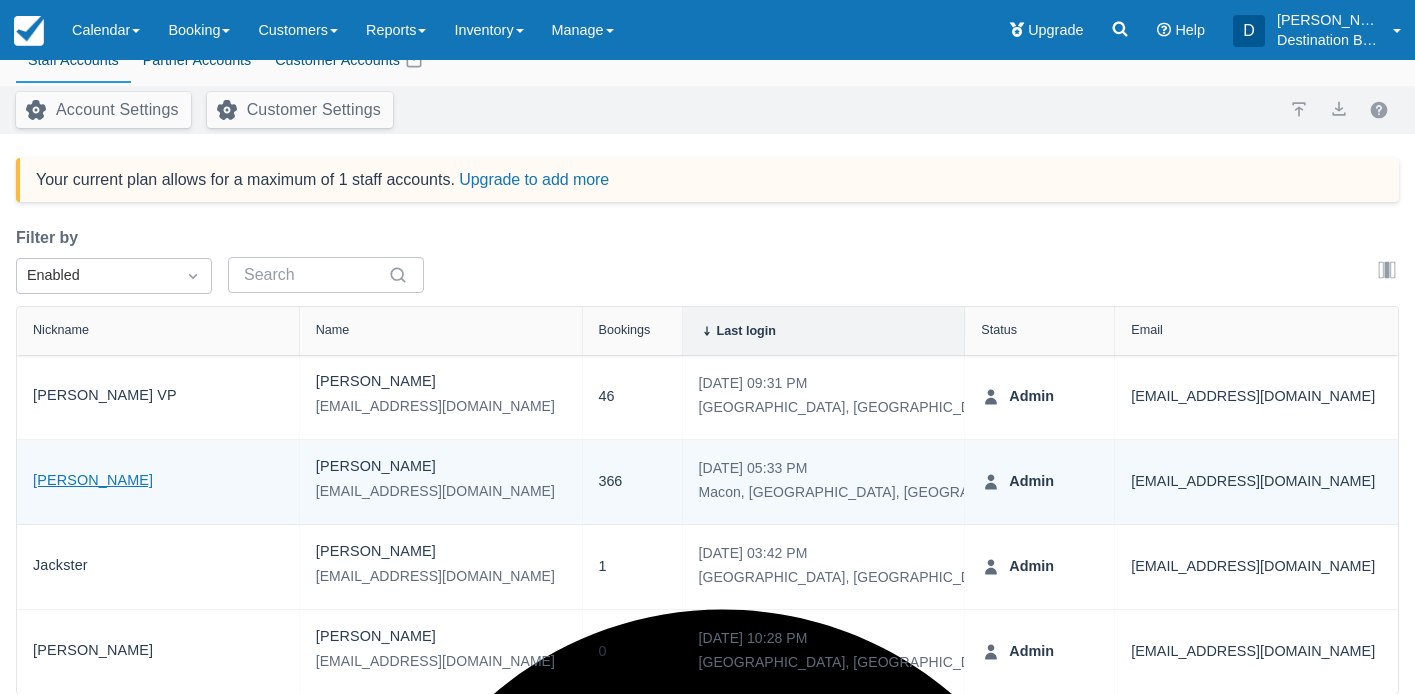 click on "[PERSON_NAME]" at bounding box center [93, 481] 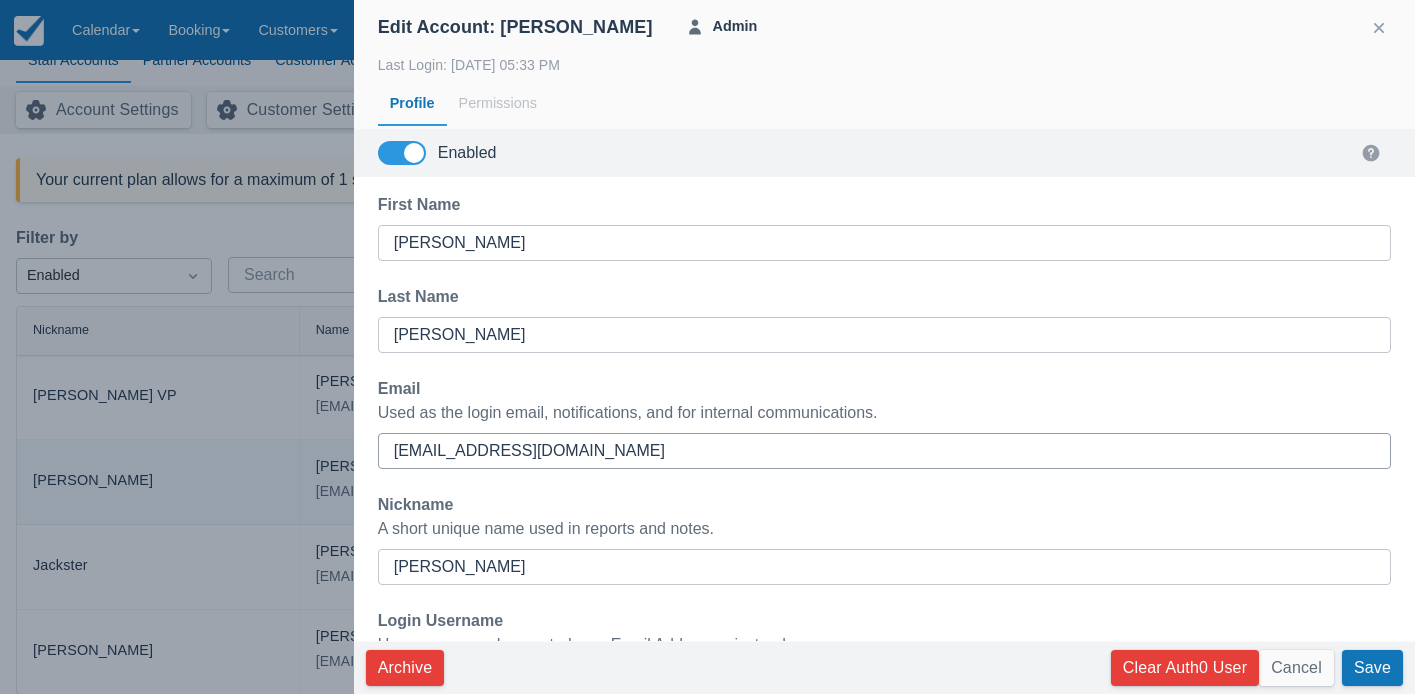 drag, startPoint x: 638, startPoint y: 461, endPoint x: 633, endPoint y: 450, distance: 12.083046 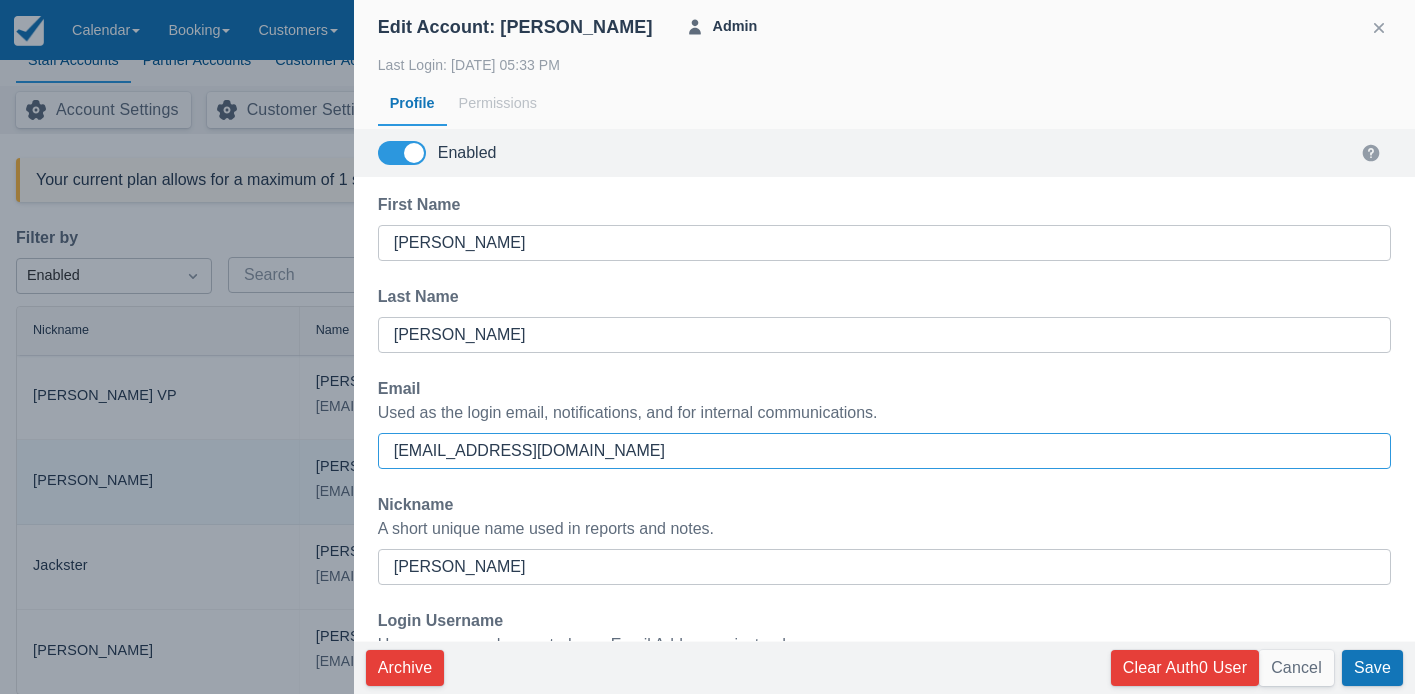 click on "[EMAIL_ADDRESS][DOMAIN_NAME]" at bounding box center [884, 451] 